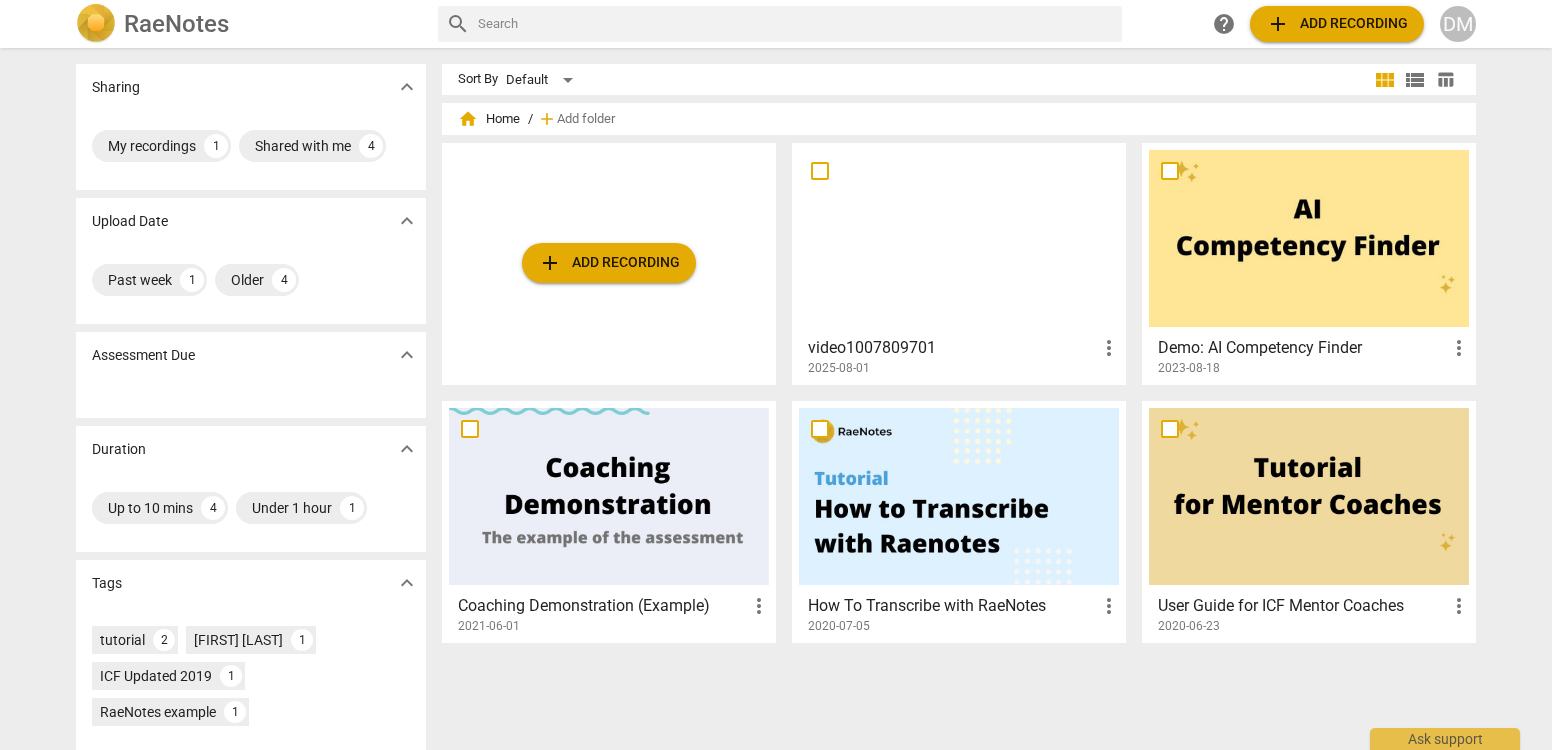 scroll, scrollTop: 0, scrollLeft: 0, axis: both 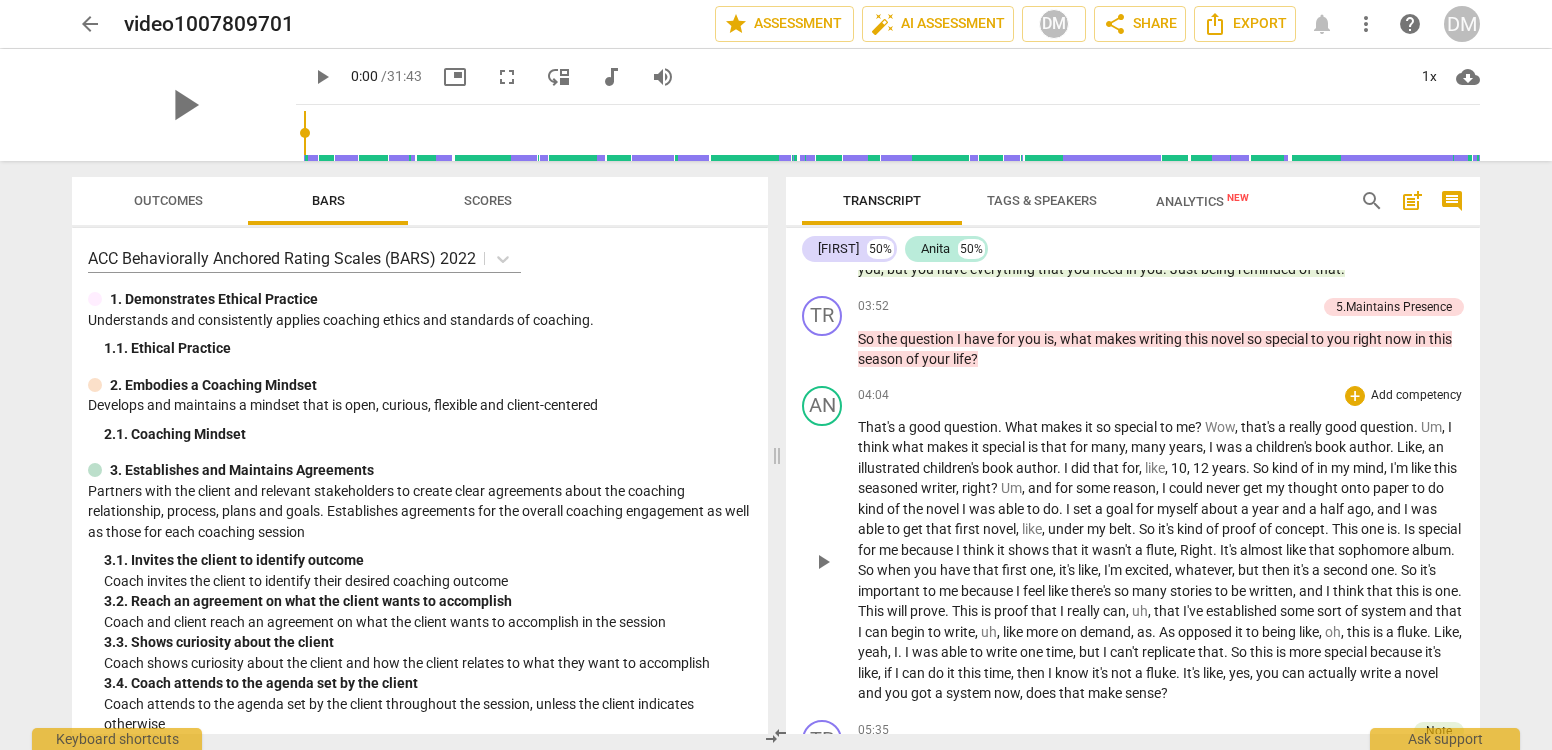 click on "myself" at bounding box center (1179, 509) 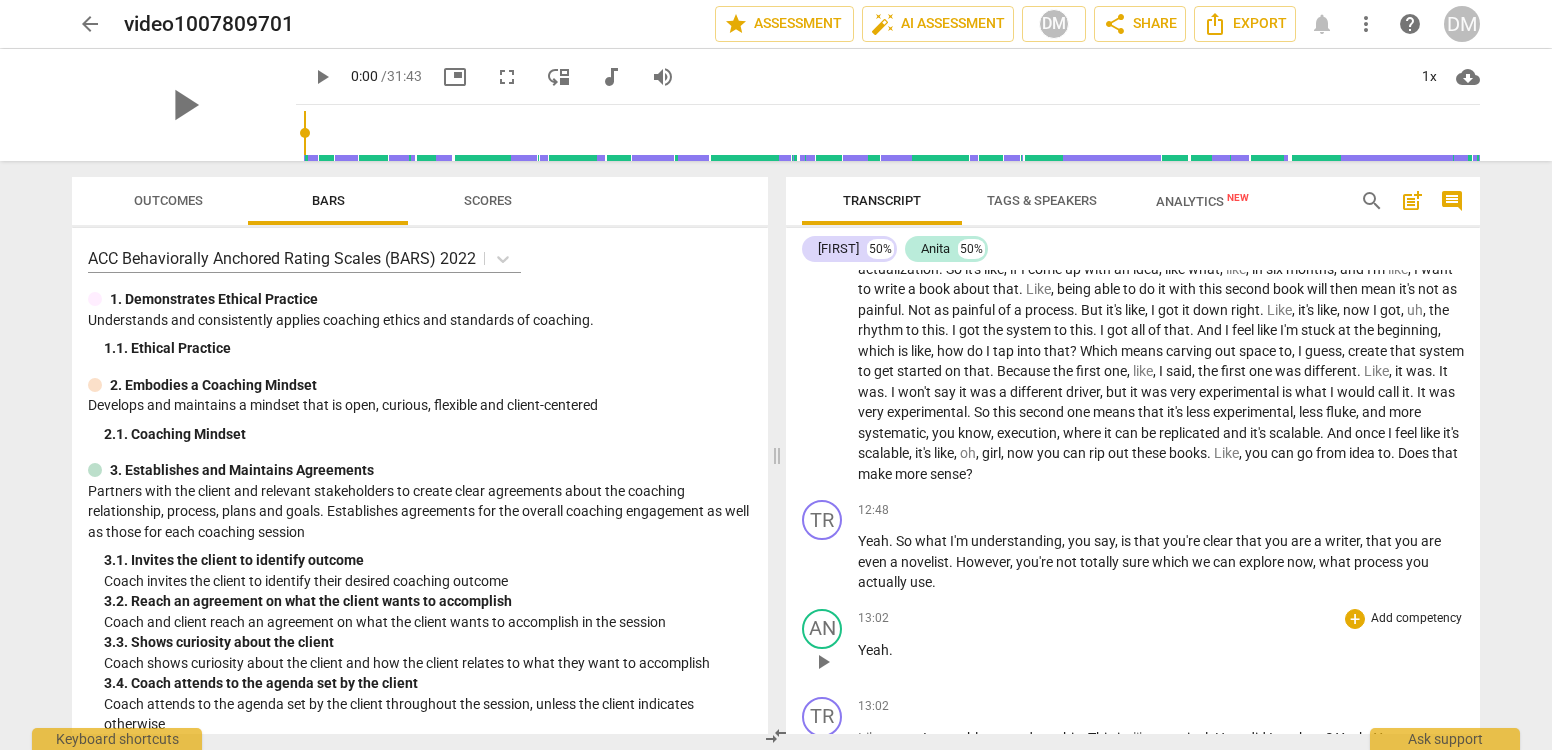 scroll, scrollTop: 3571, scrollLeft: 0, axis: vertical 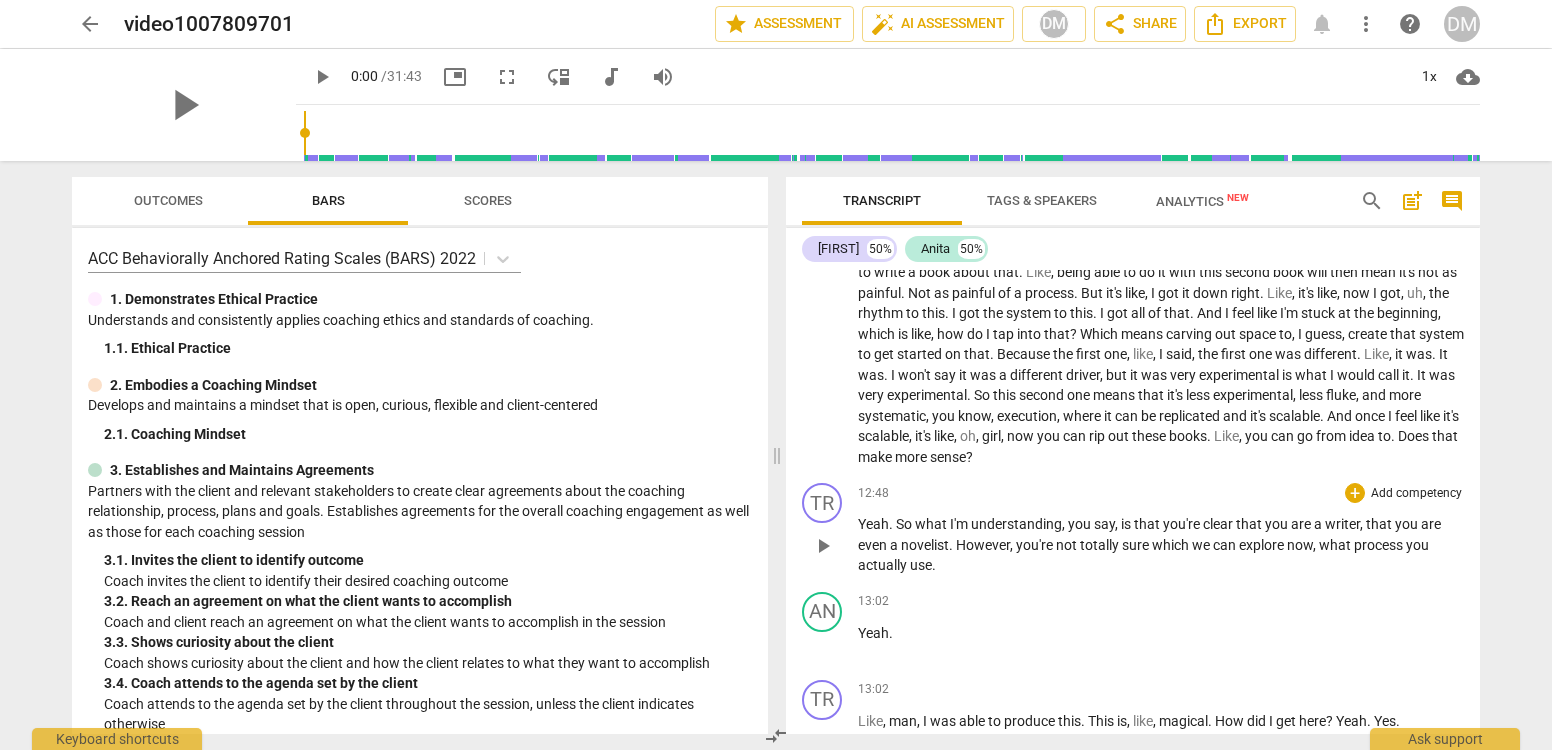 click on "play_arrow" at bounding box center (823, 546) 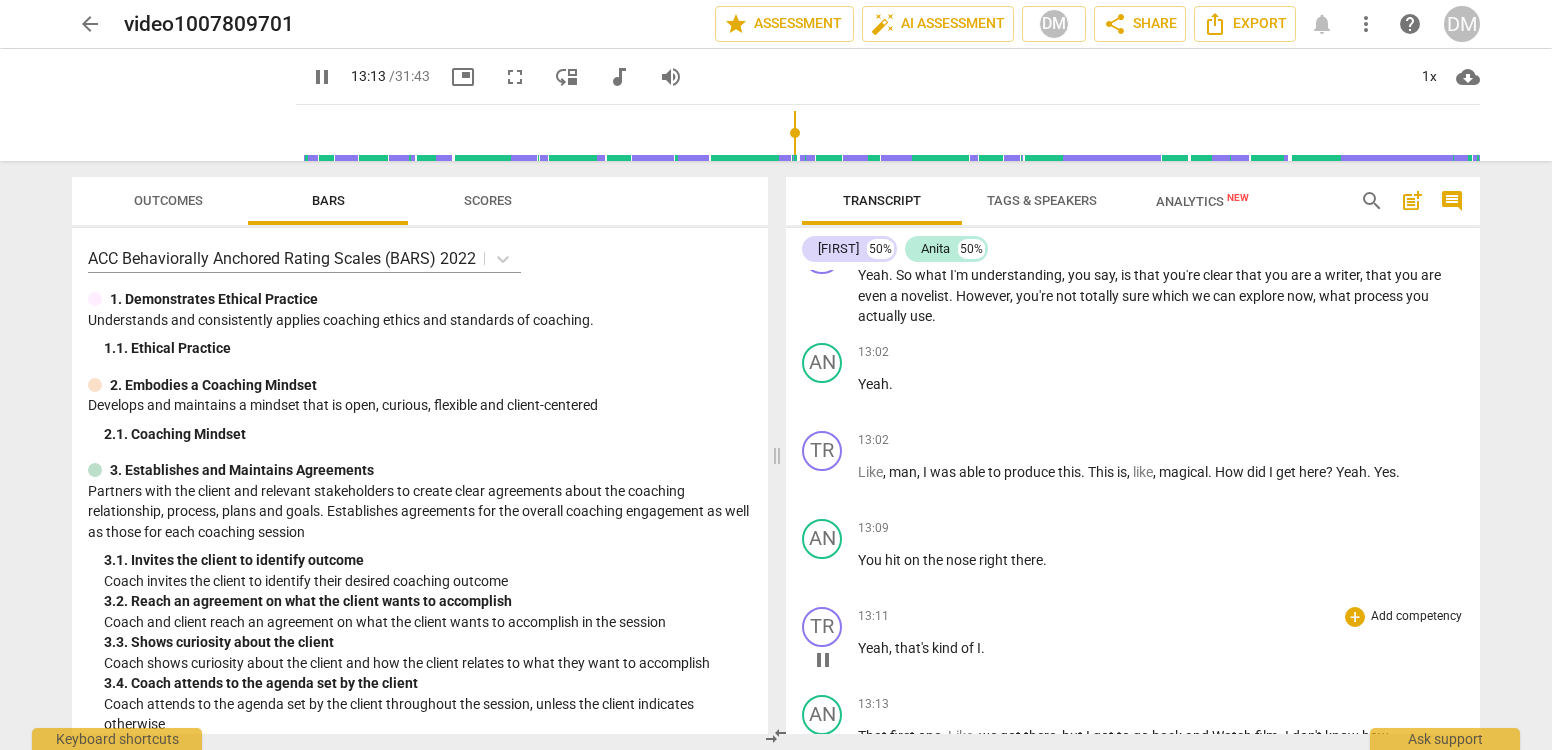 scroll, scrollTop: 3597, scrollLeft: 0, axis: vertical 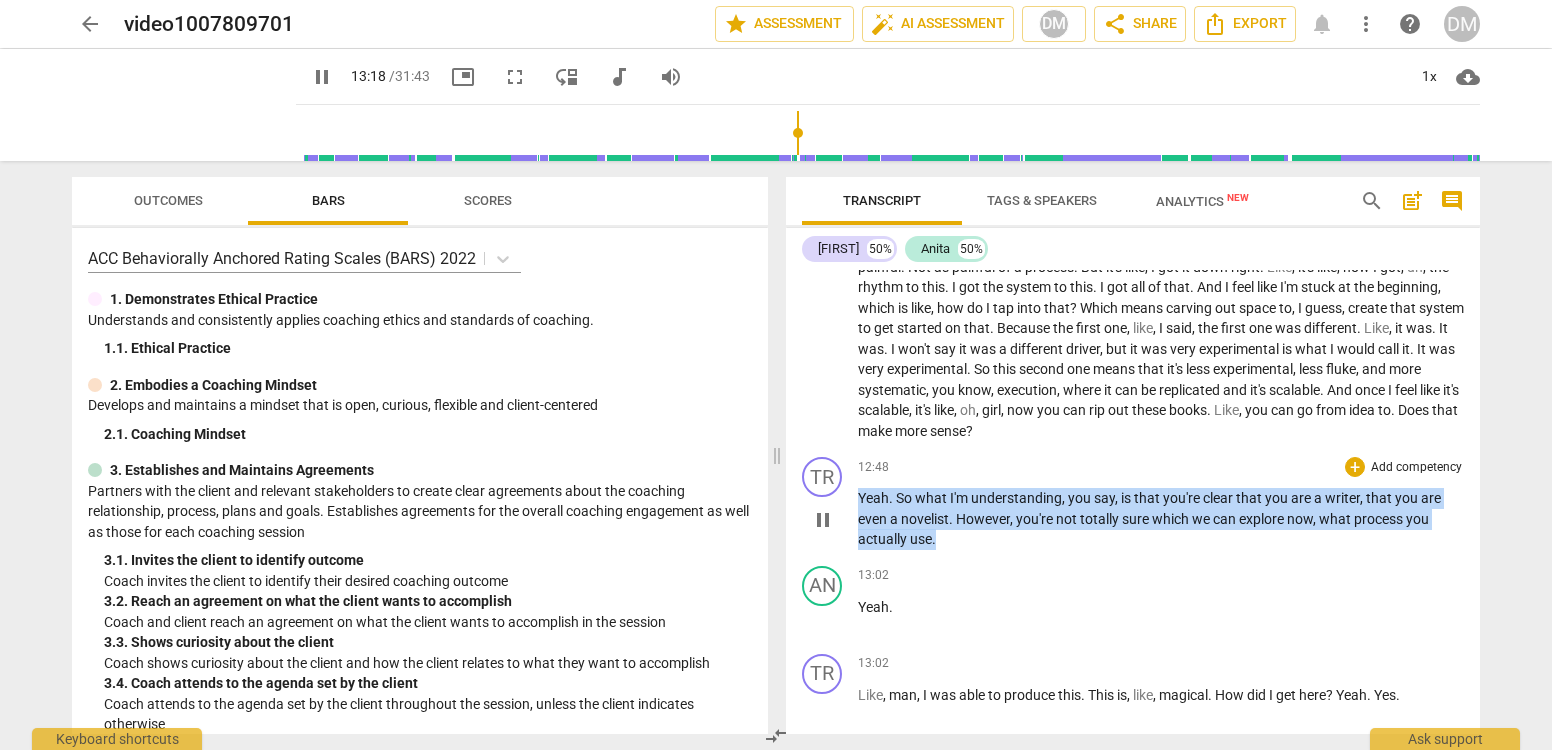 drag, startPoint x: 860, startPoint y: 461, endPoint x: 1191, endPoint y: 489, distance: 332.1822 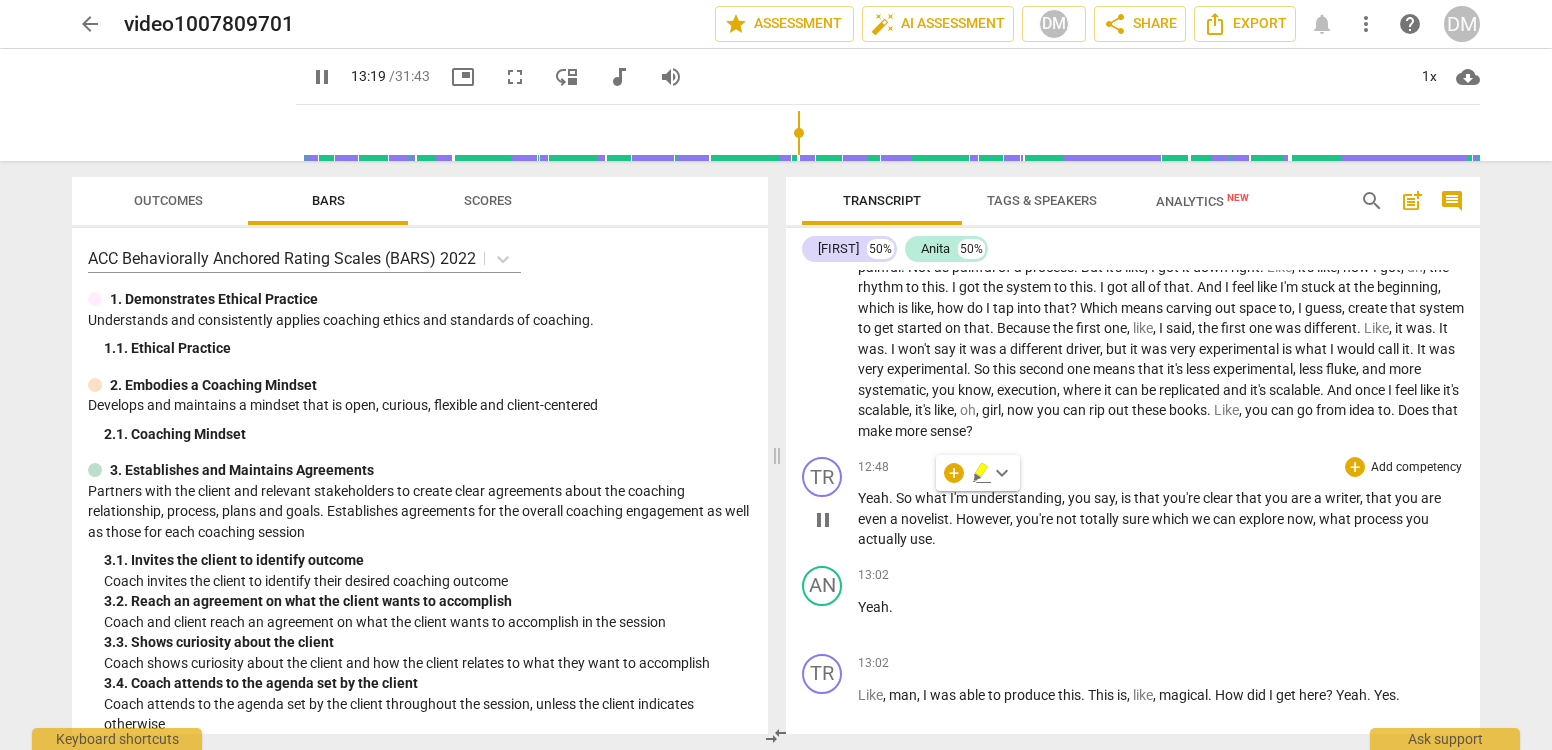 click on "Add competency" at bounding box center [1416, 468] 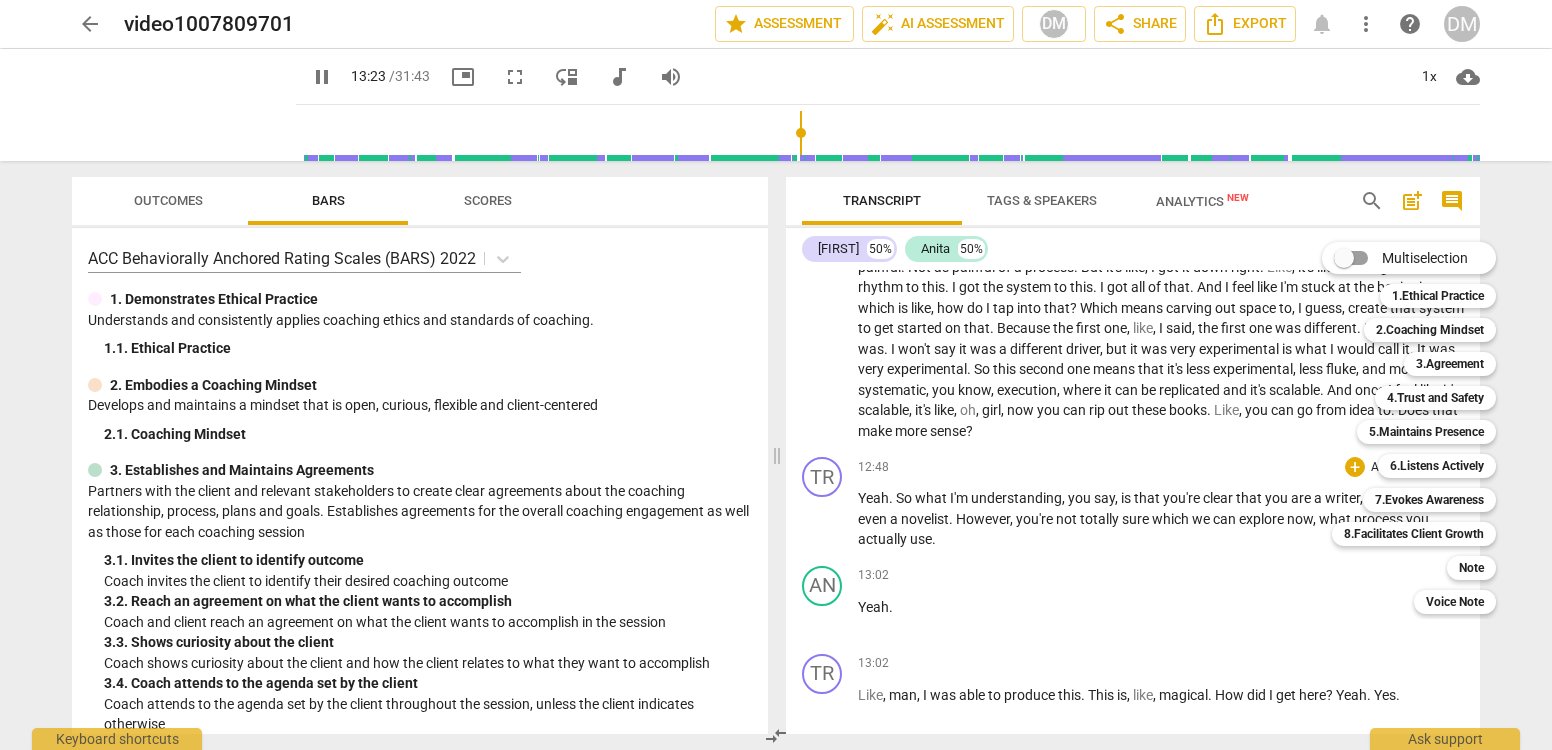 scroll, scrollTop: 4325, scrollLeft: 0, axis: vertical 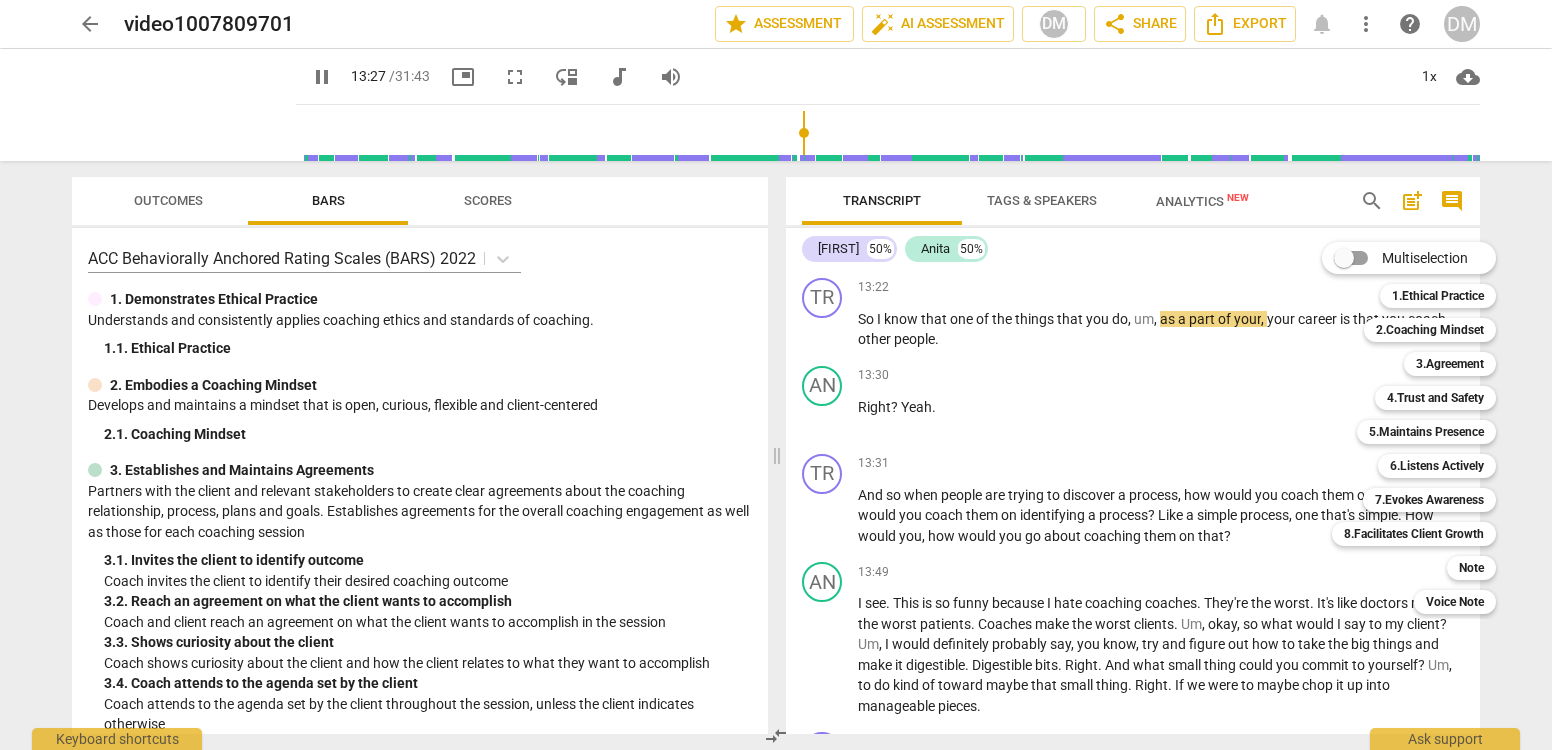 click at bounding box center [776, 375] 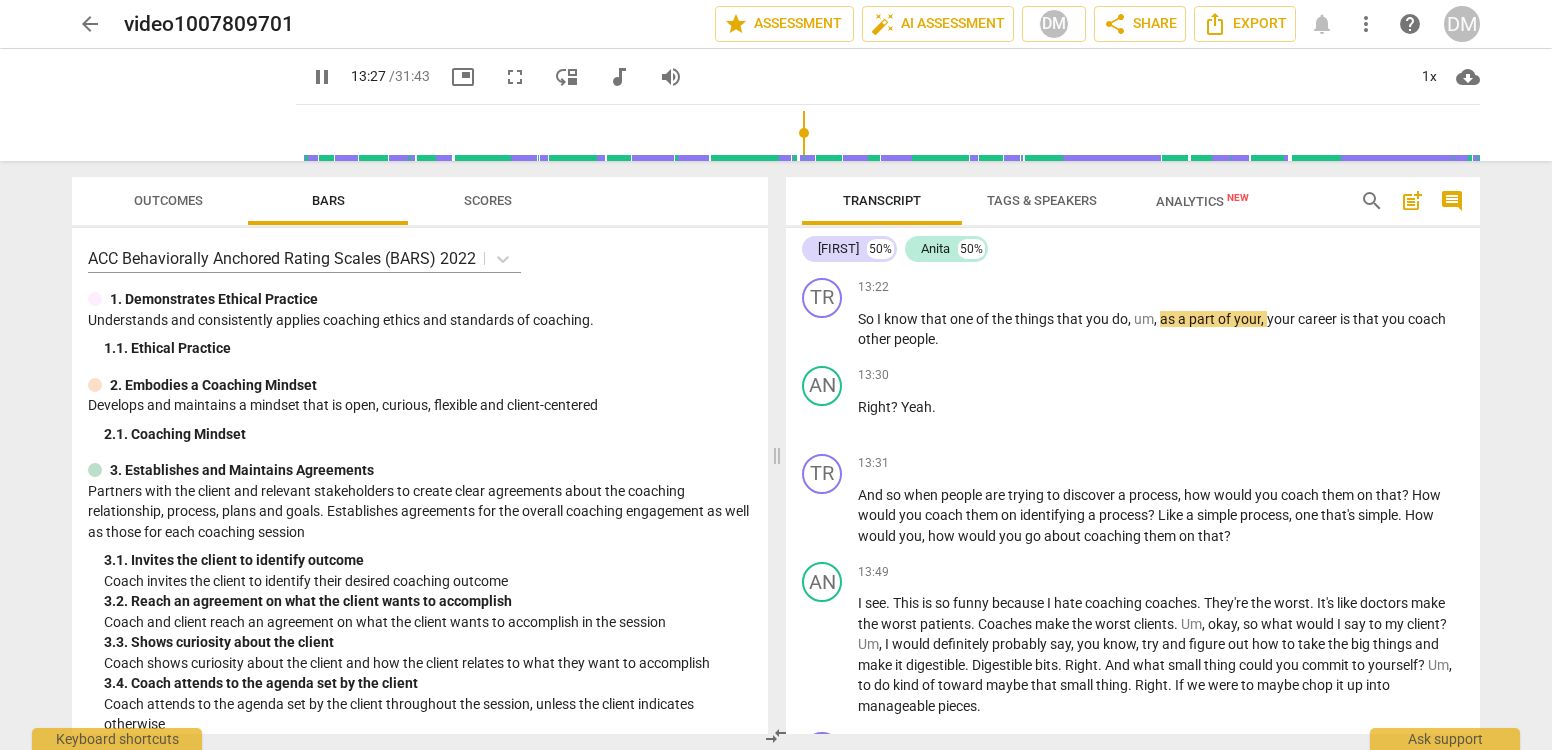 click on "pause" at bounding box center (322, 77) 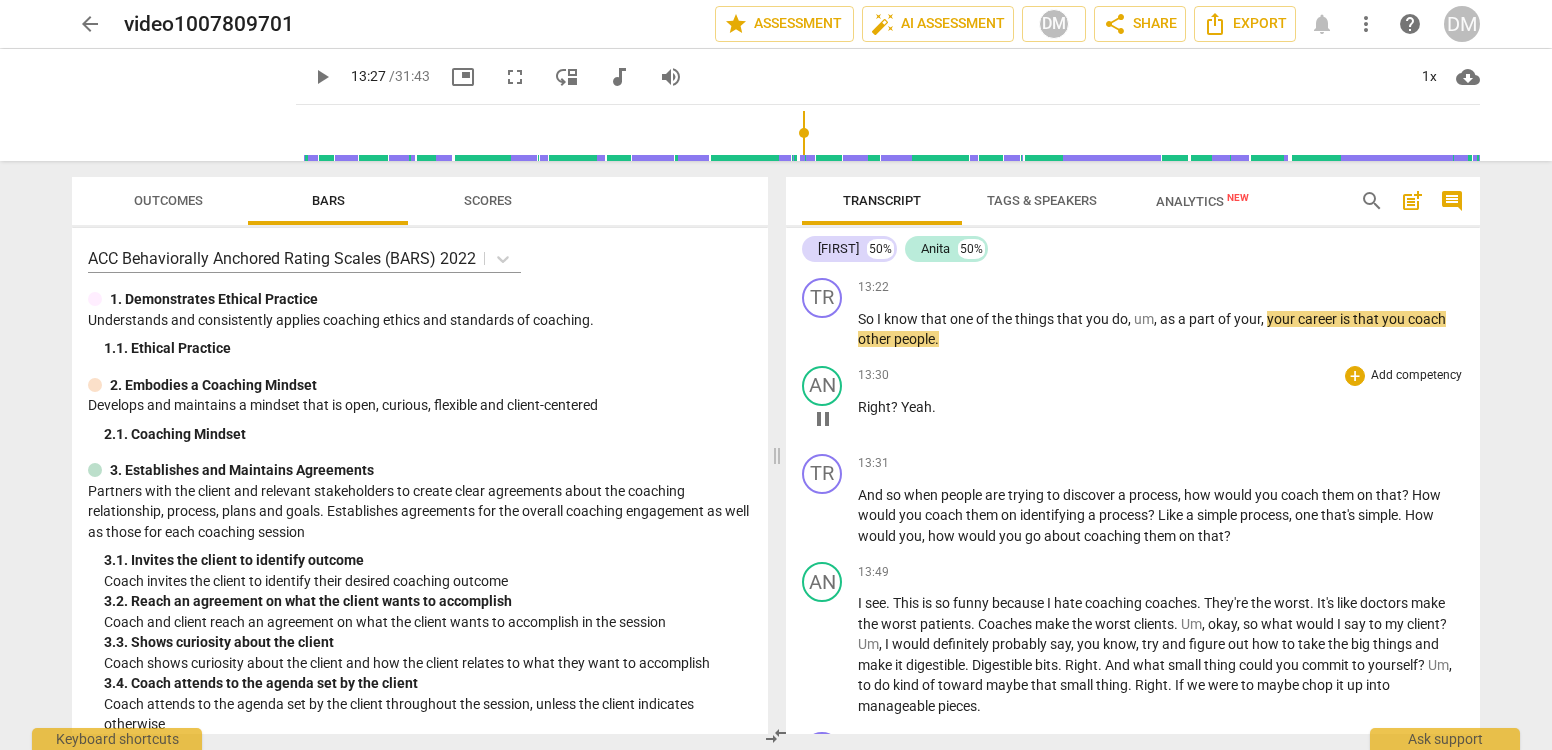 type on "808" 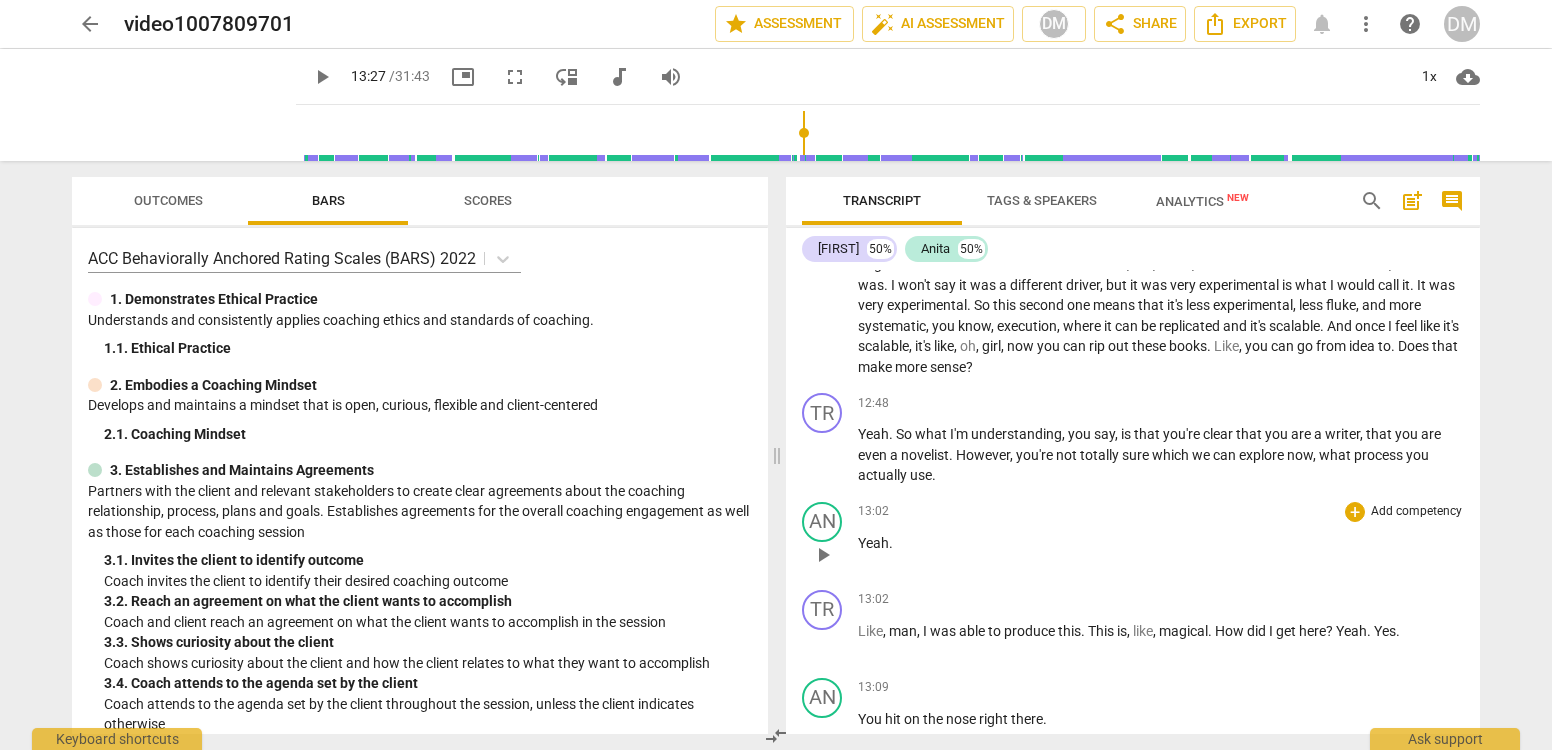 scroll, scrollTop: 3596, scrollLeft: 0, axis: vertical 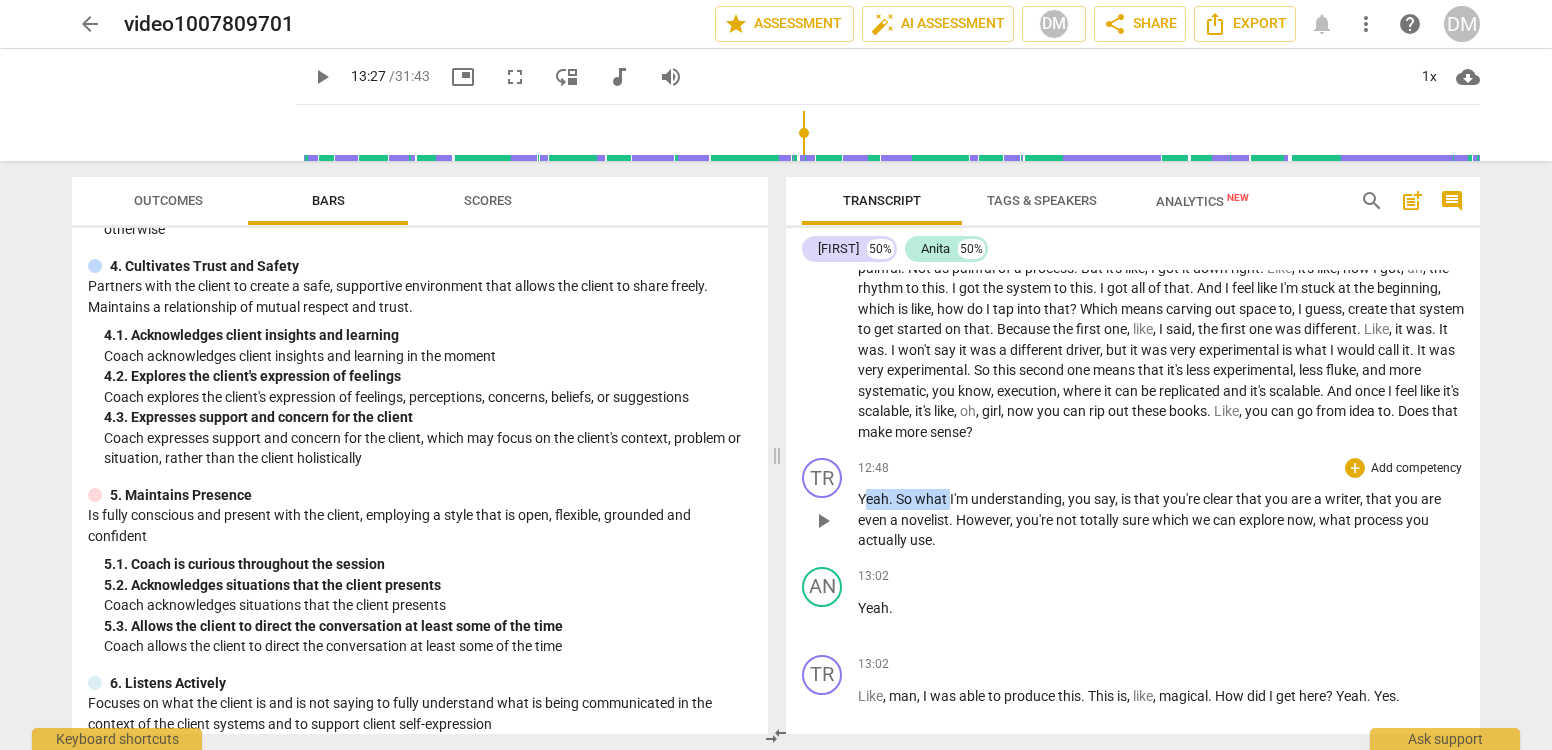 drag, startPoint x: 862, startPoint y: 455, endPoint x: 951, endPoint y: 461, distance: 89.20202 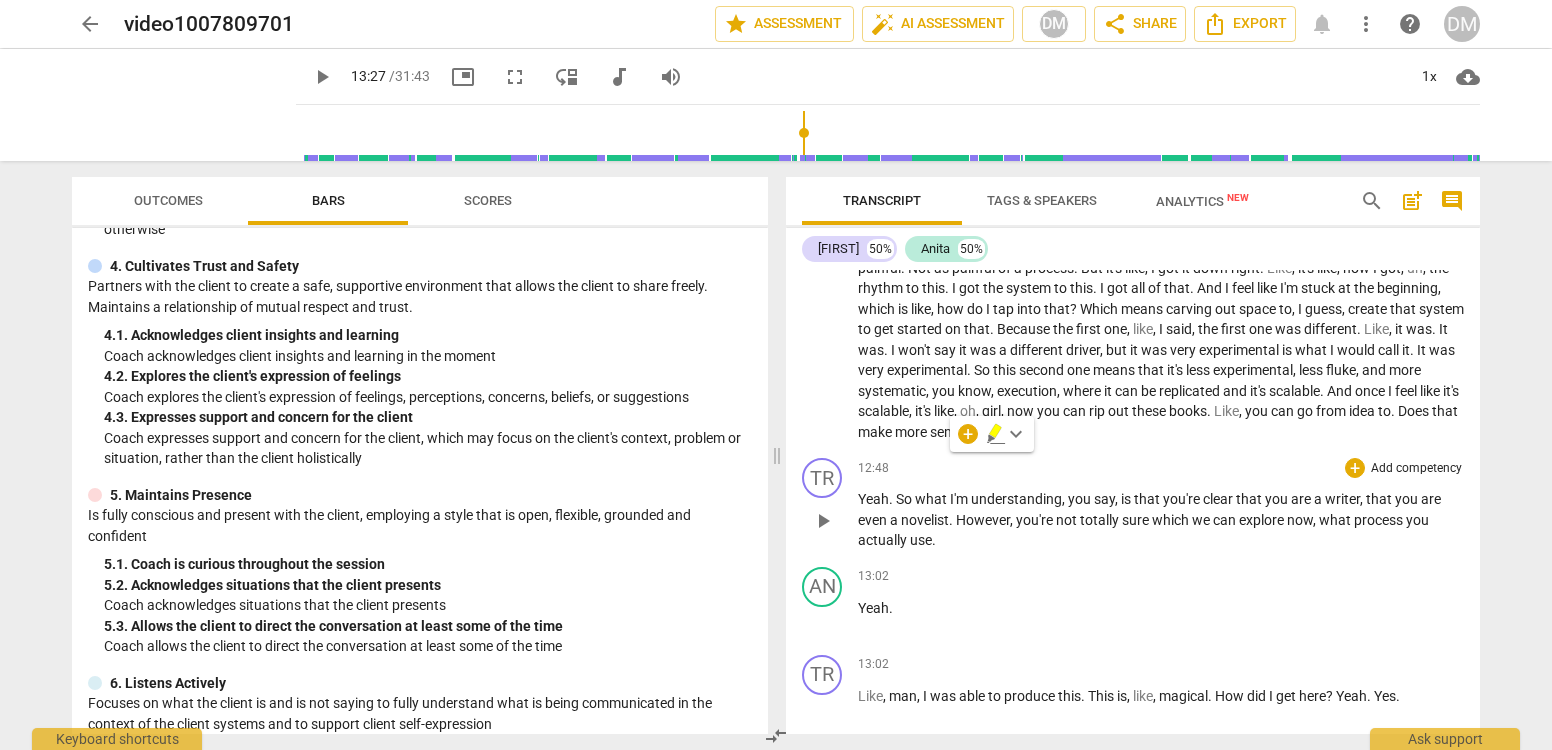 click on "Add competency" at bounding box center (1416, 469) 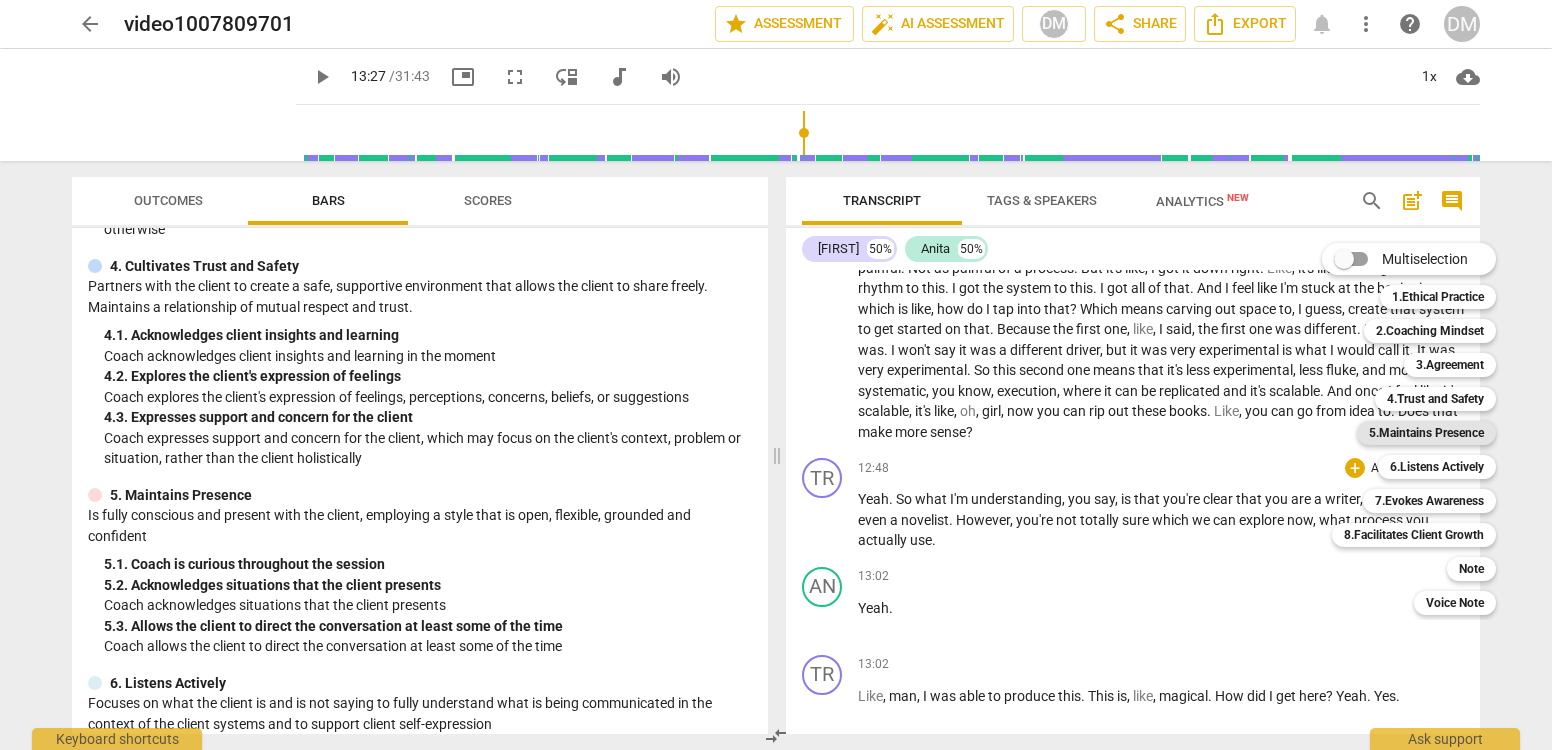 click on "5.Maintains Presence" at bounding box center (1426, 433) 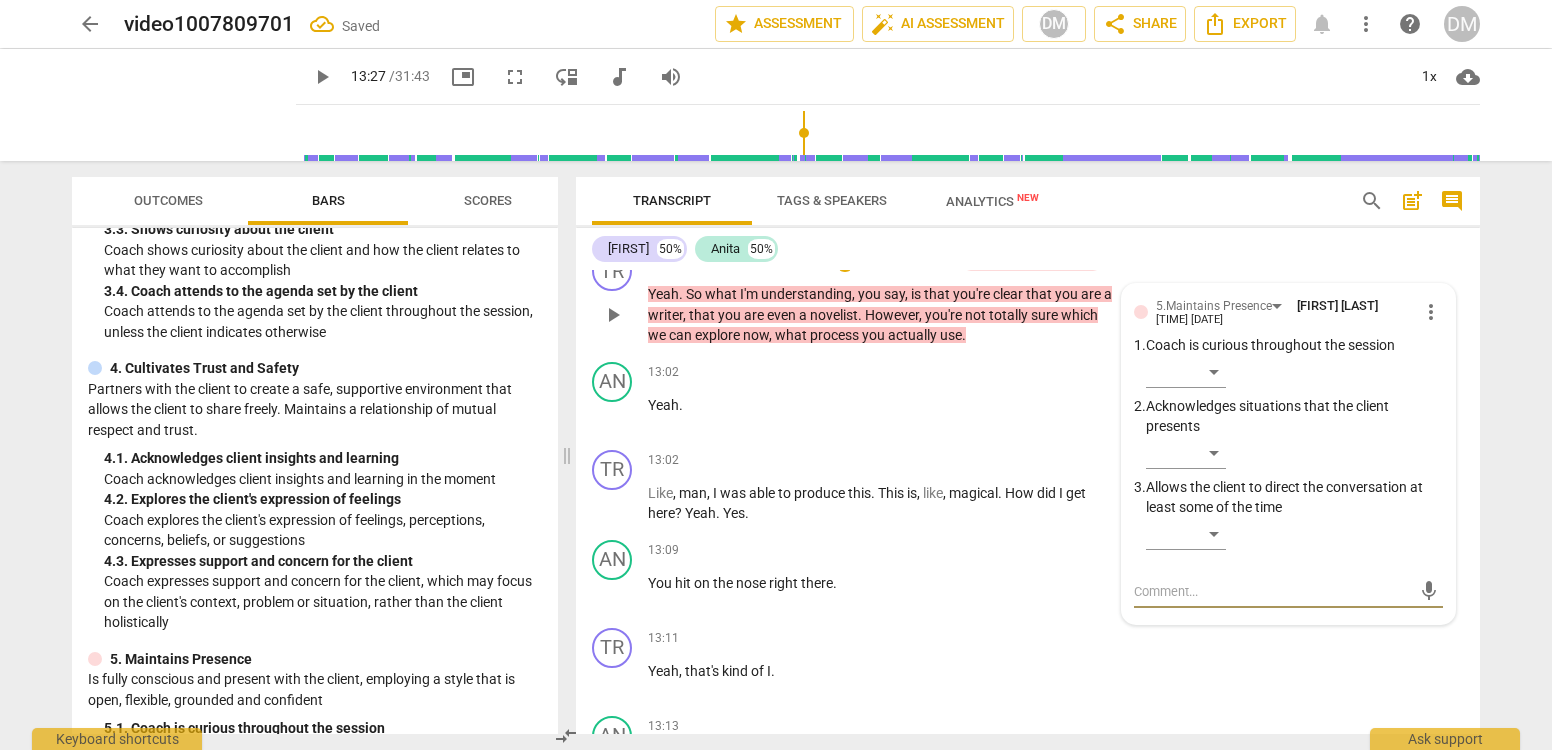 scroll, scrollTop: 4512, scrollLeft: 0, axis: vertical 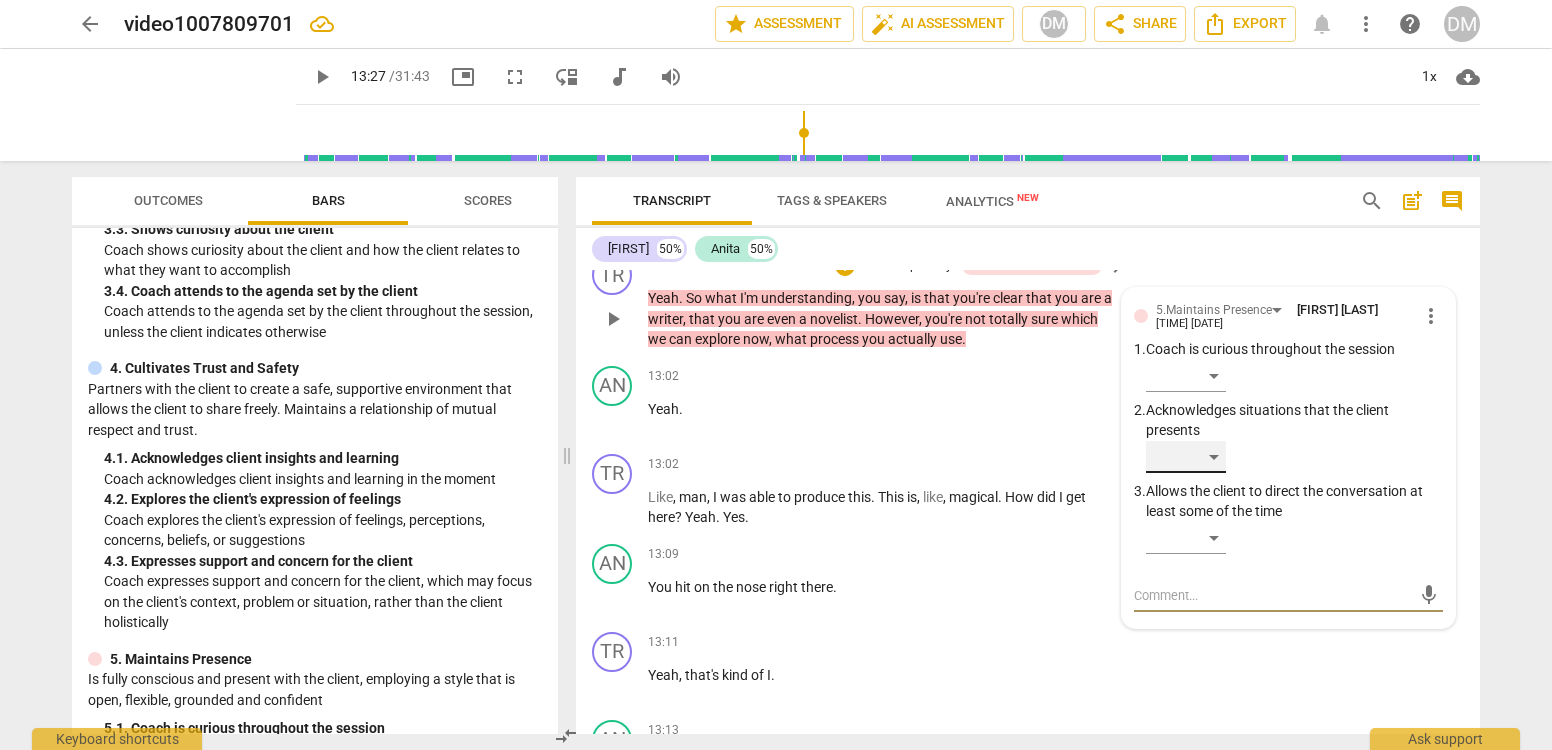 click on "​" at bounding box center [1186, 457] 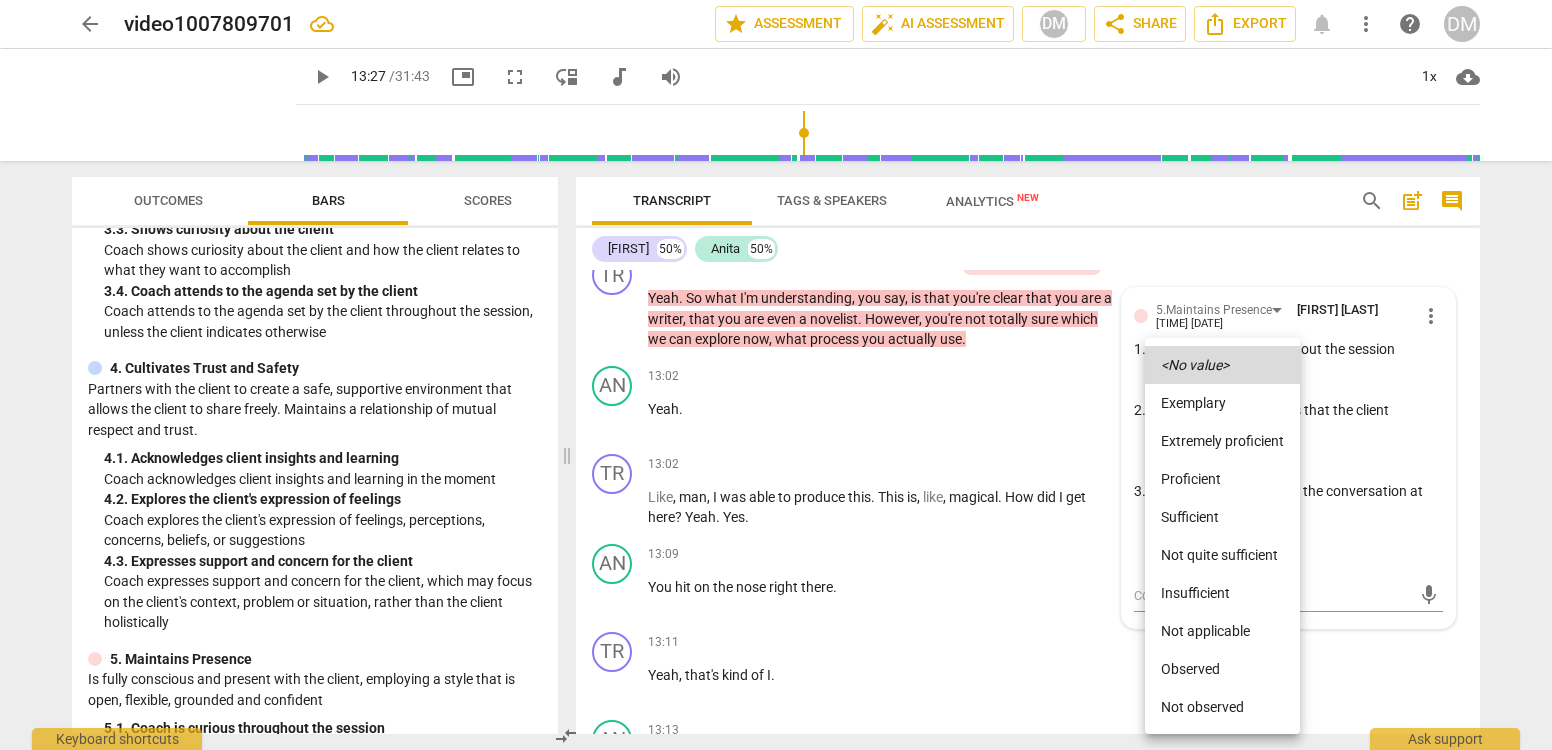 click on "Observed" at bounding box center (1222, 669) 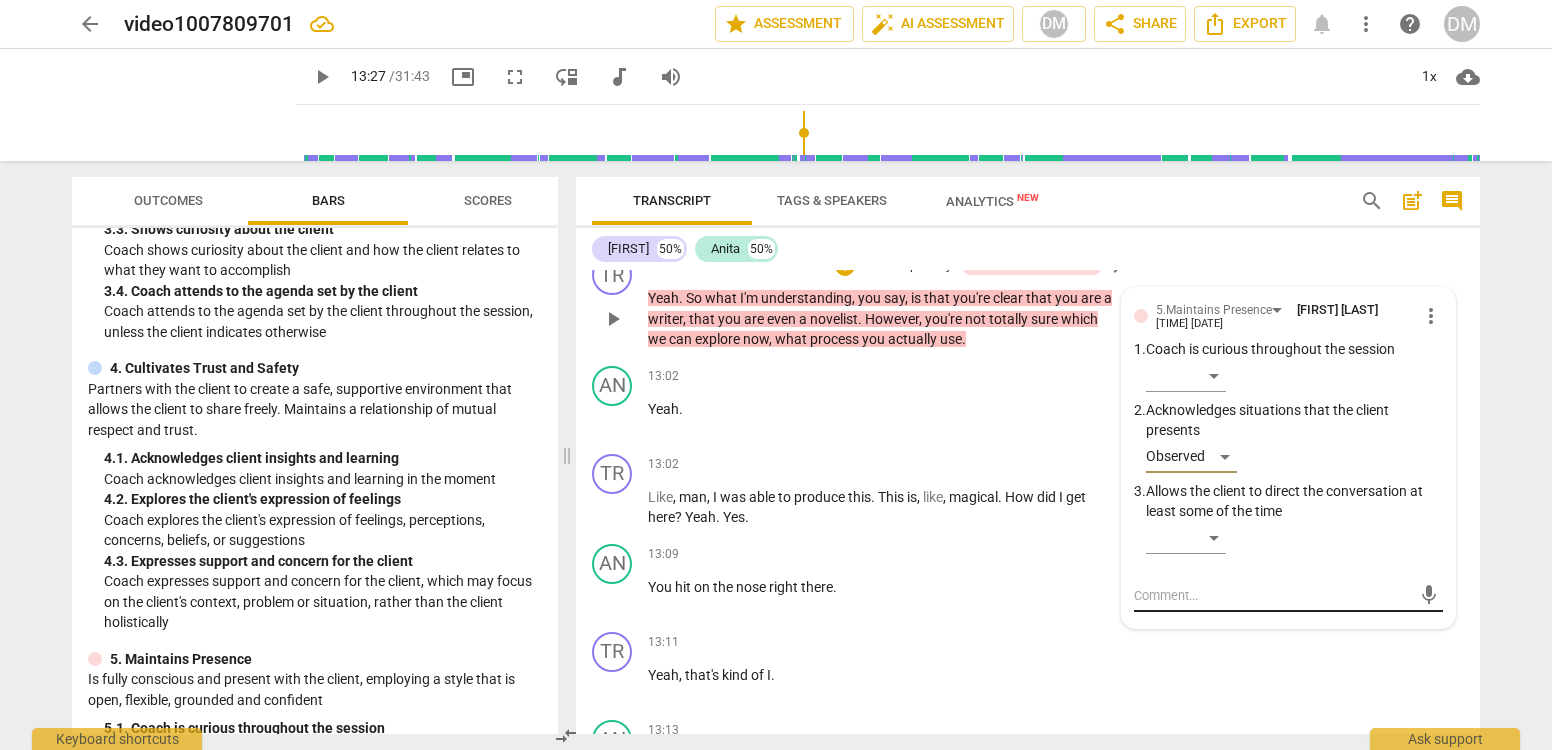 click at bounding box center (1272, 595) 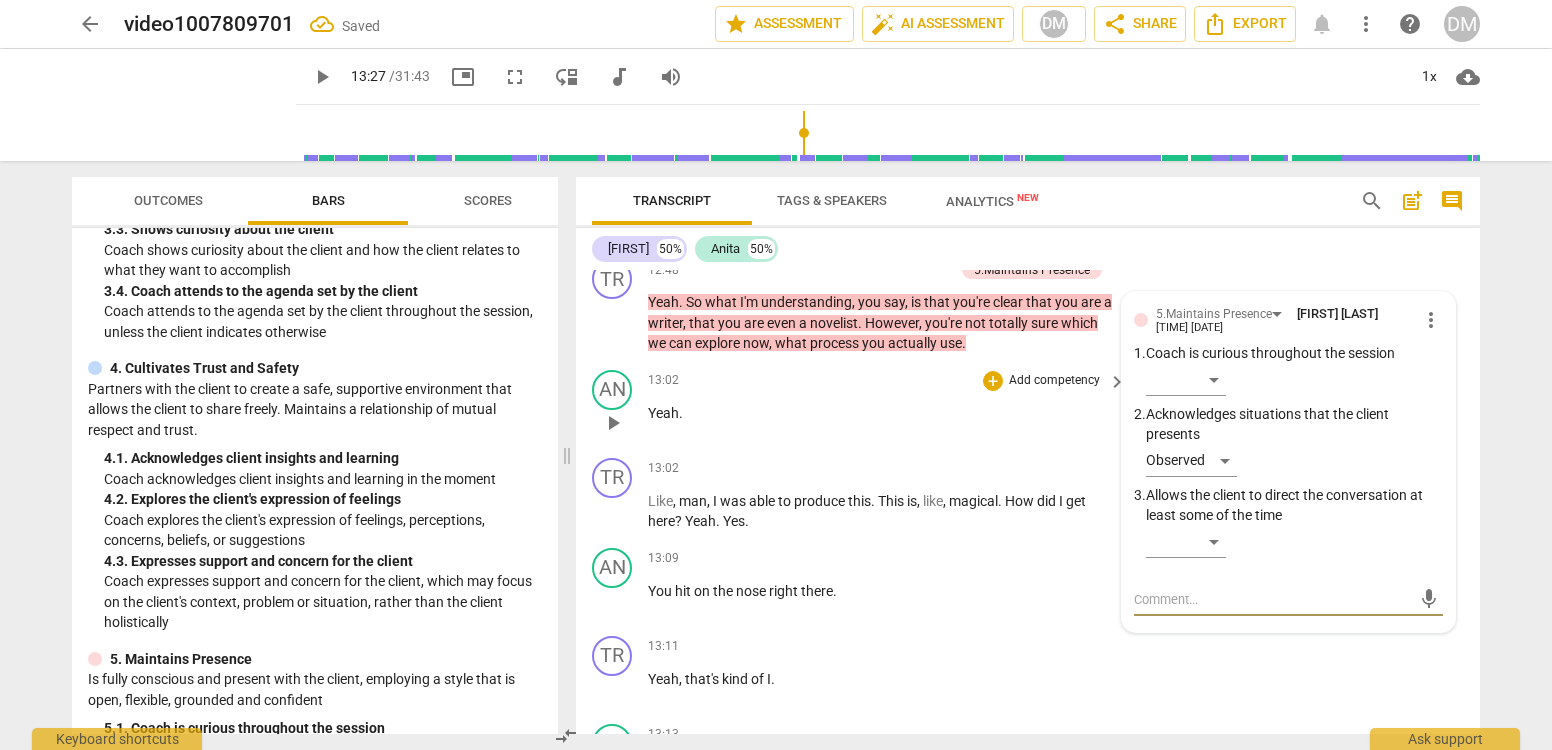 scroll, scrollTop: 4413, scrollLeft: 0, axis: vertical 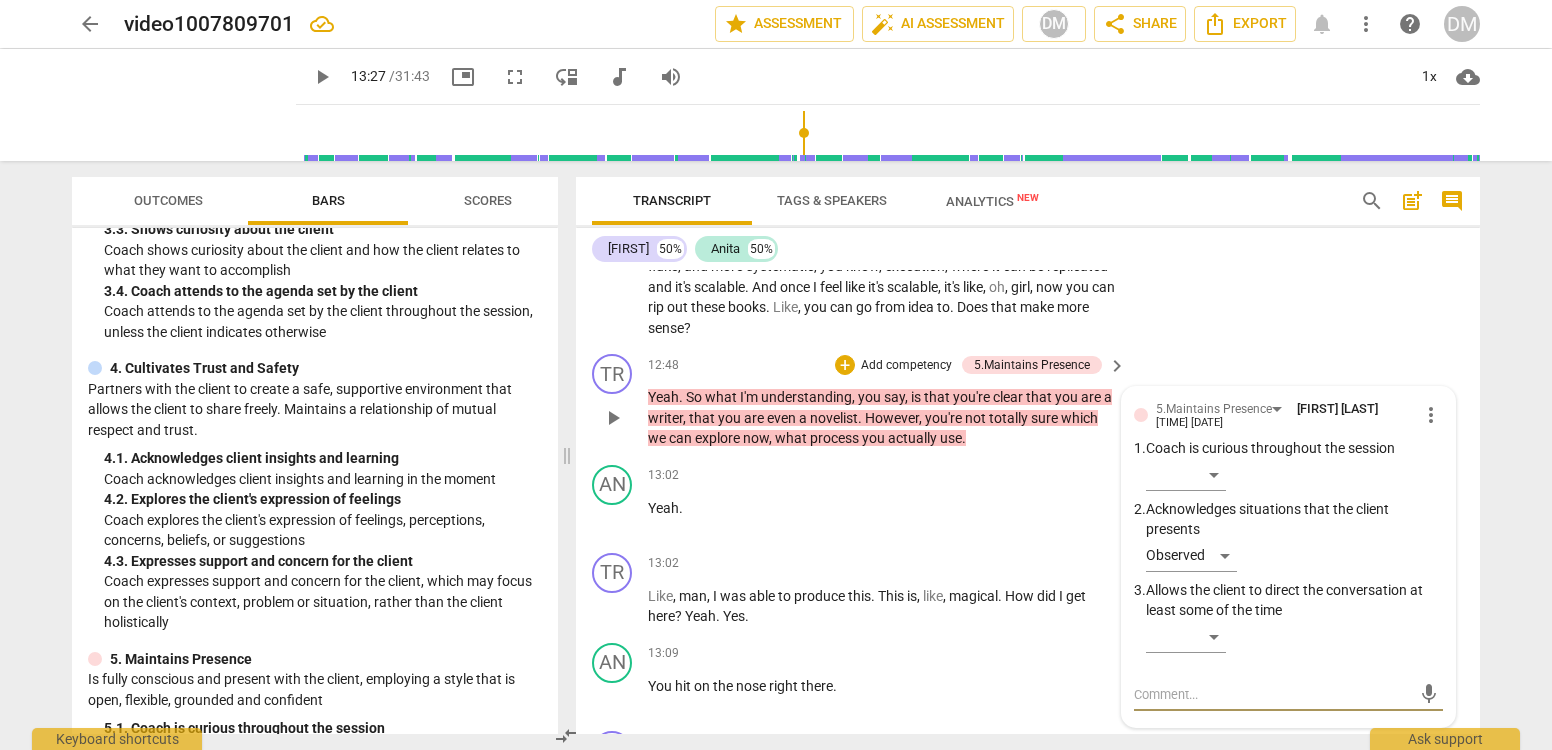type on "Y" 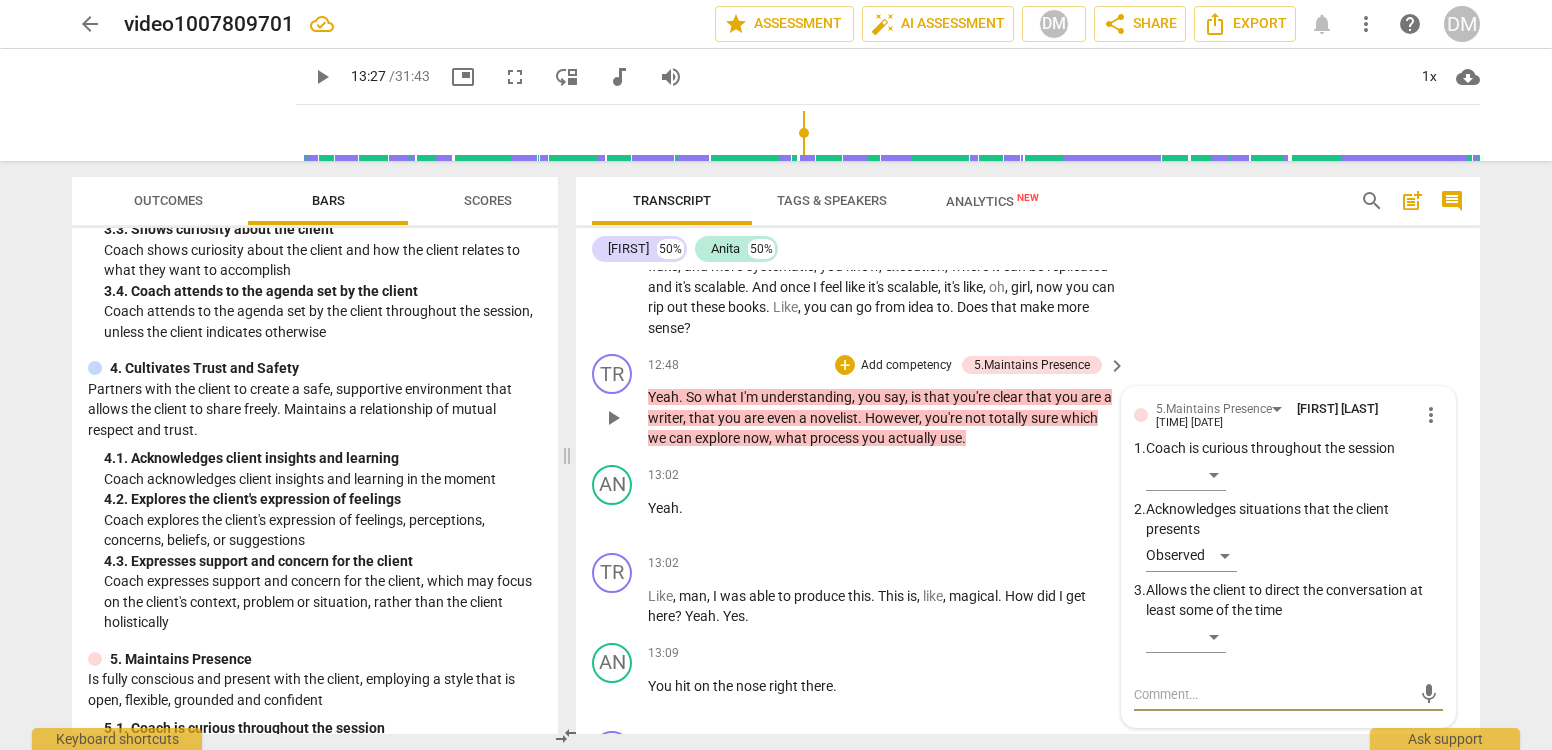 type on "Y" 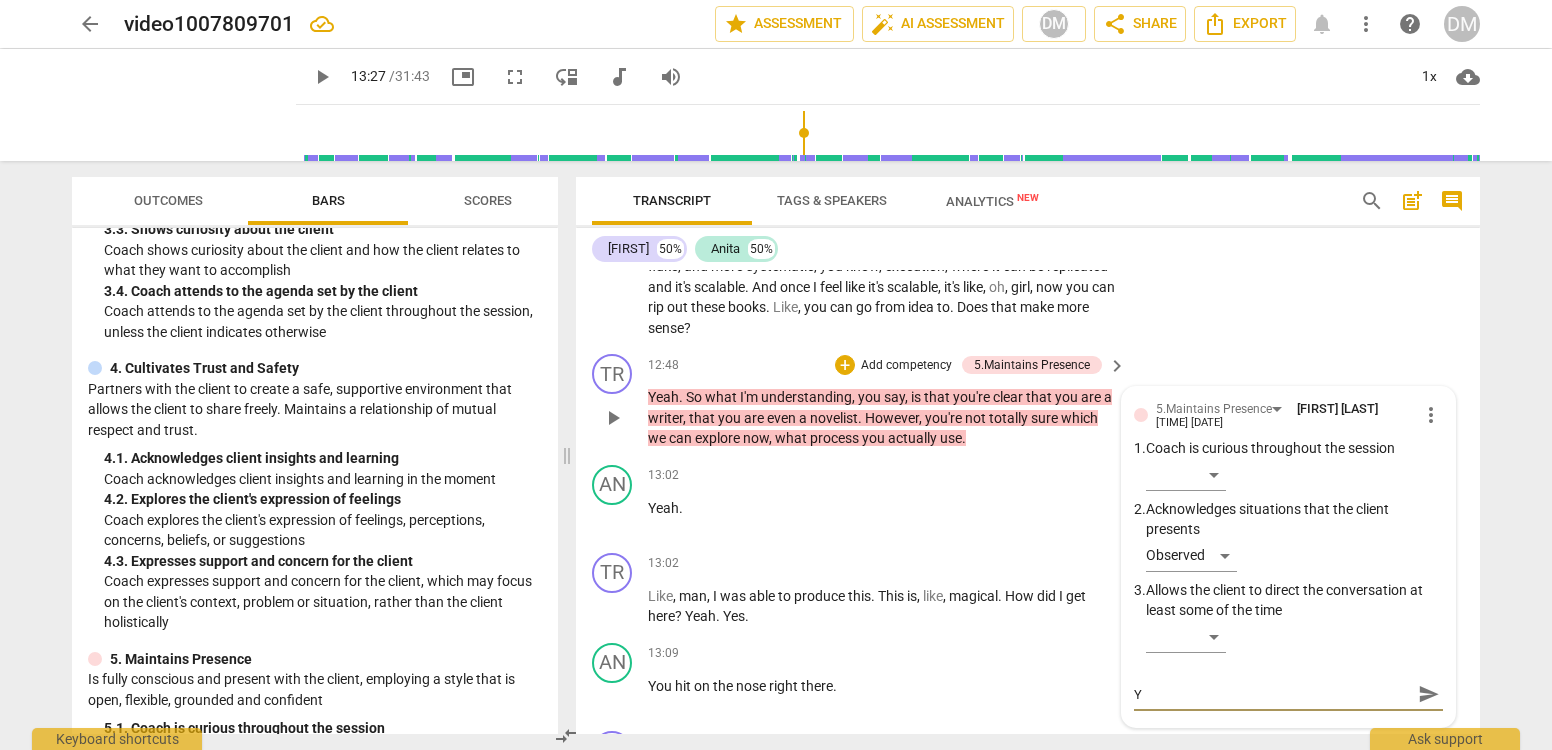 type on "Yo" 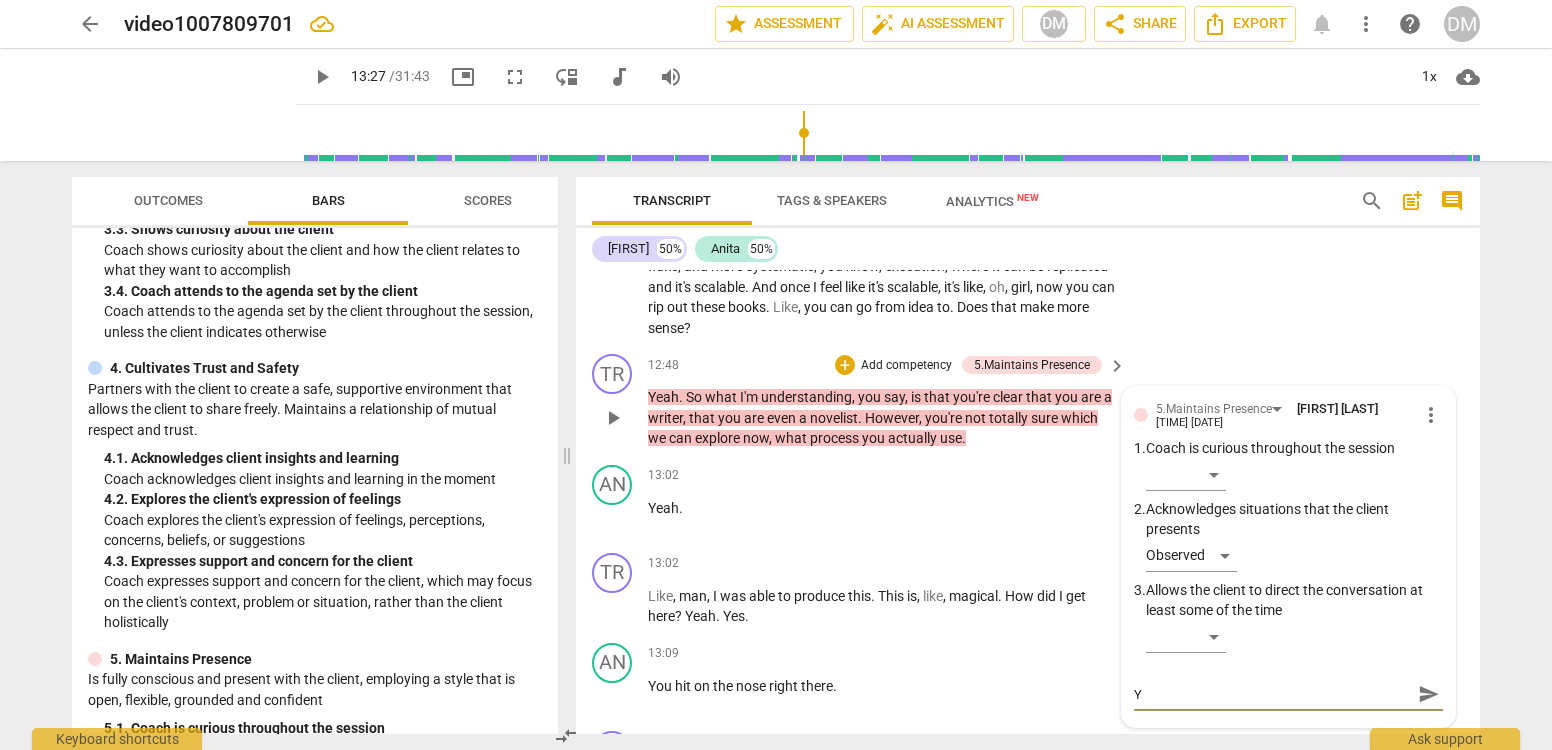 type on "Yo" 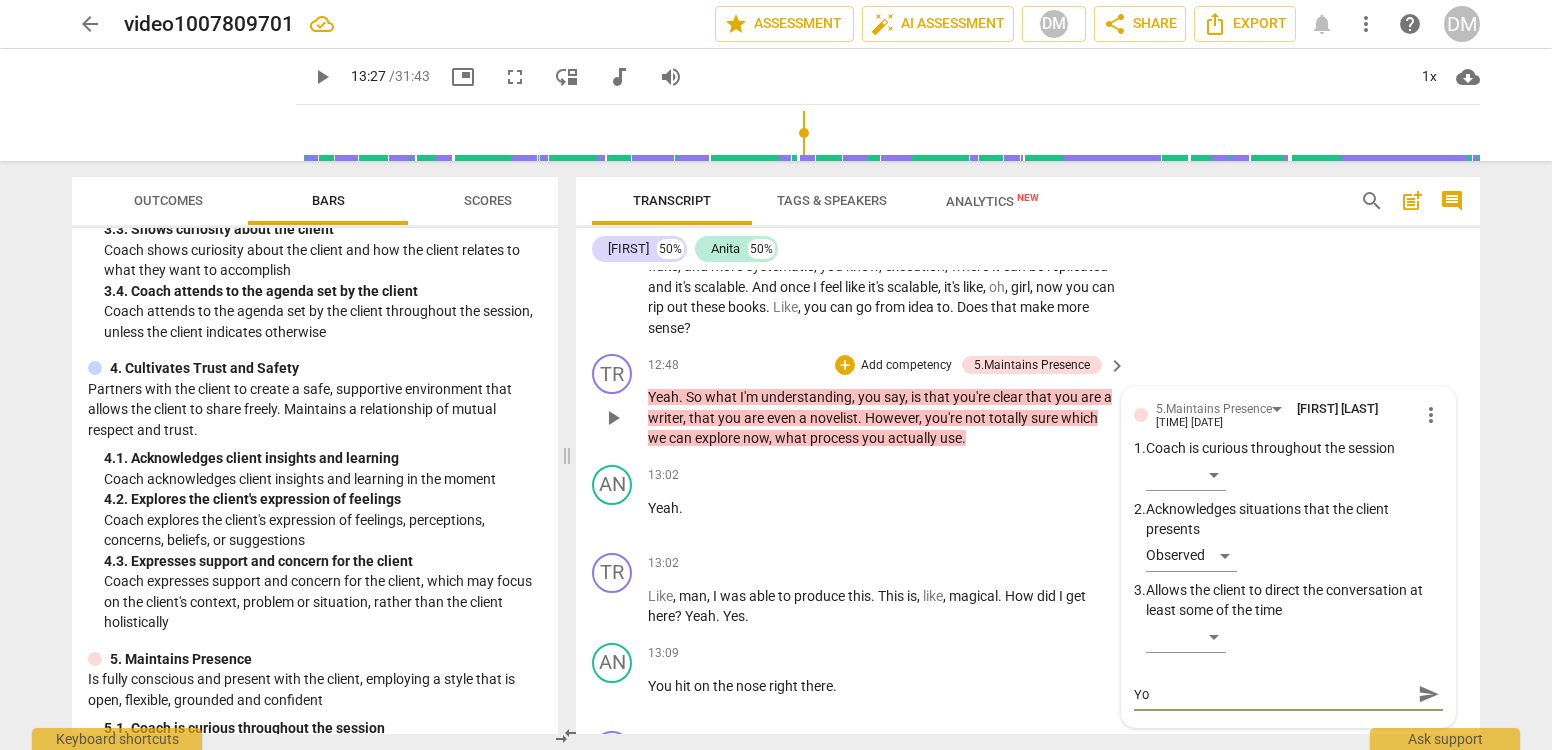 type on "You" 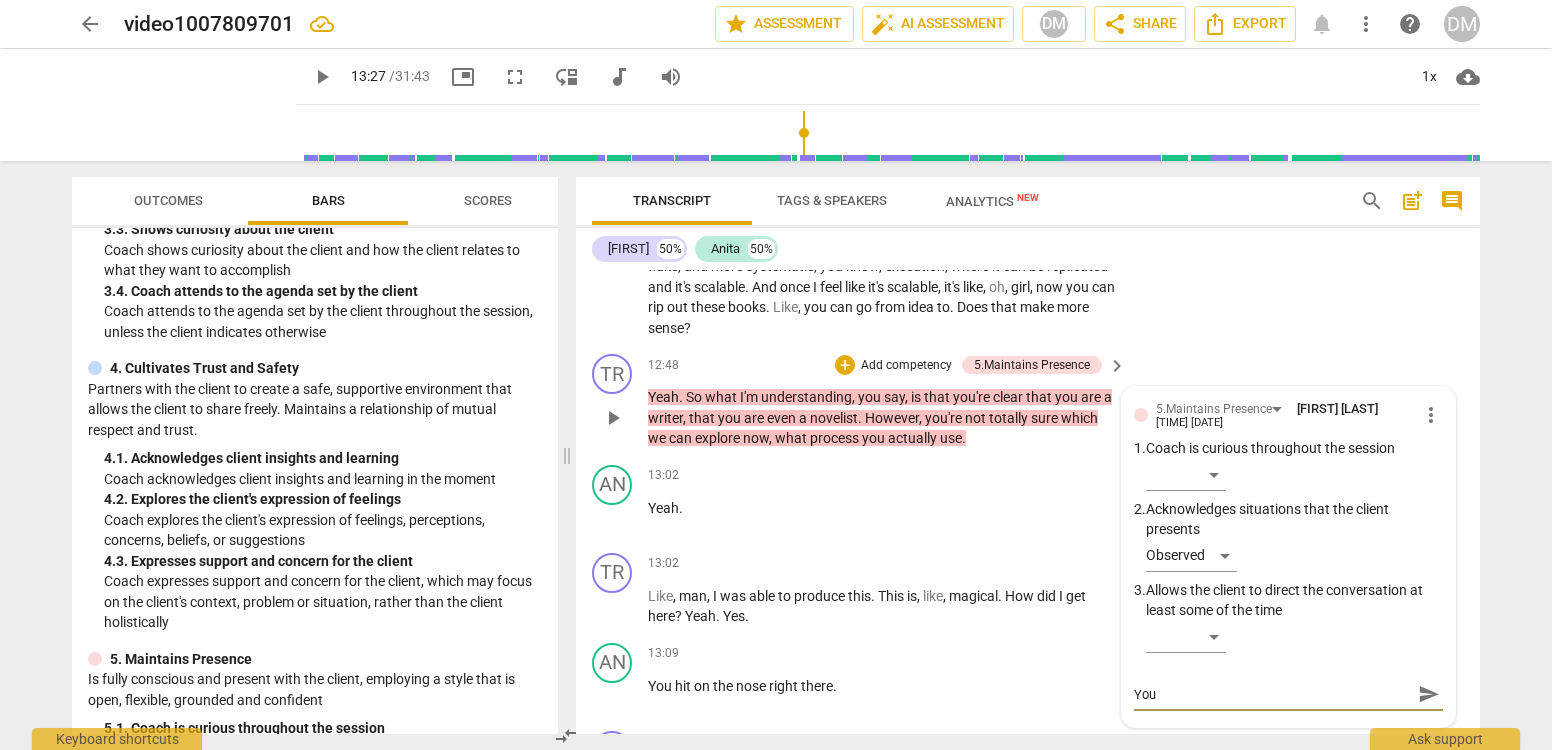 type on "You" 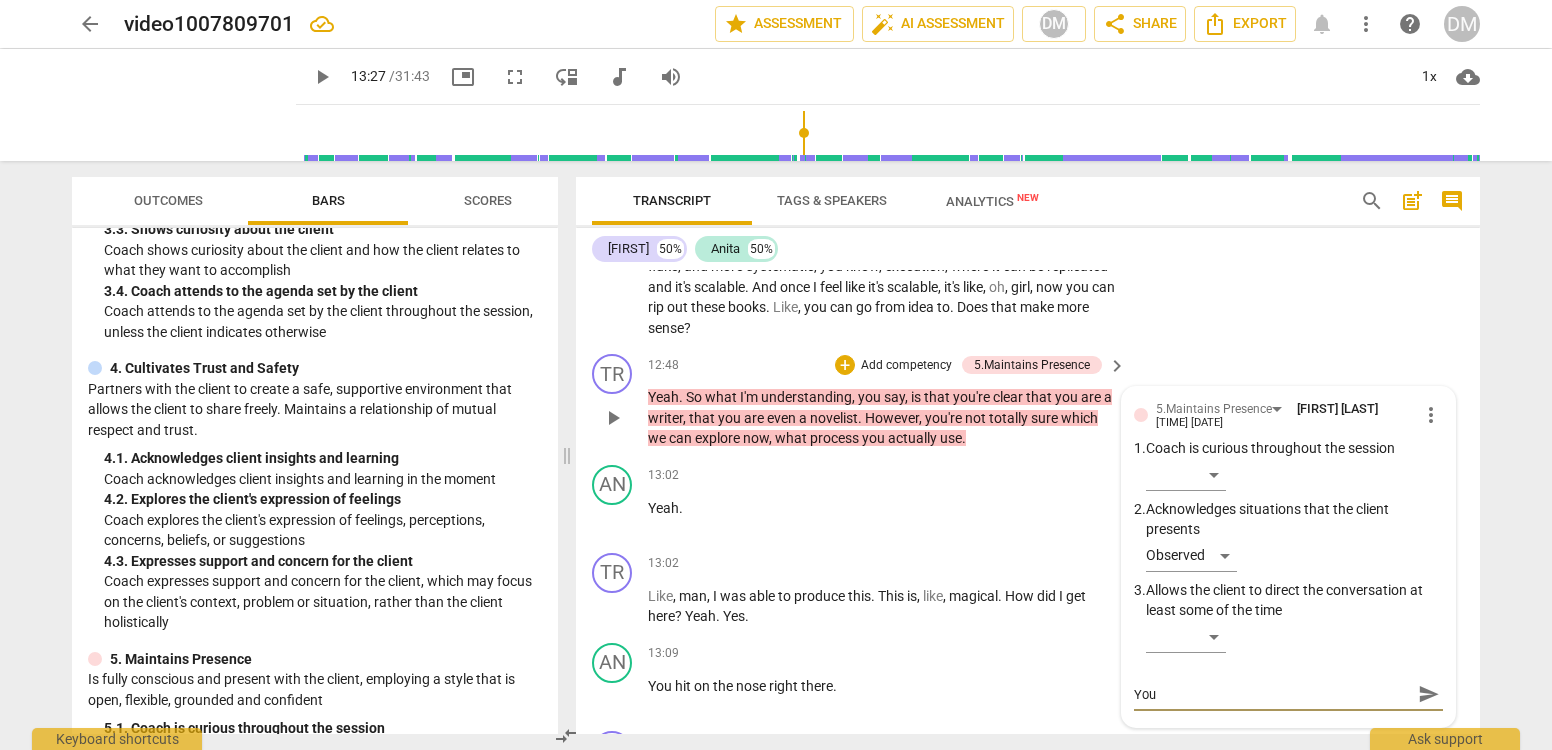 type on "You a" 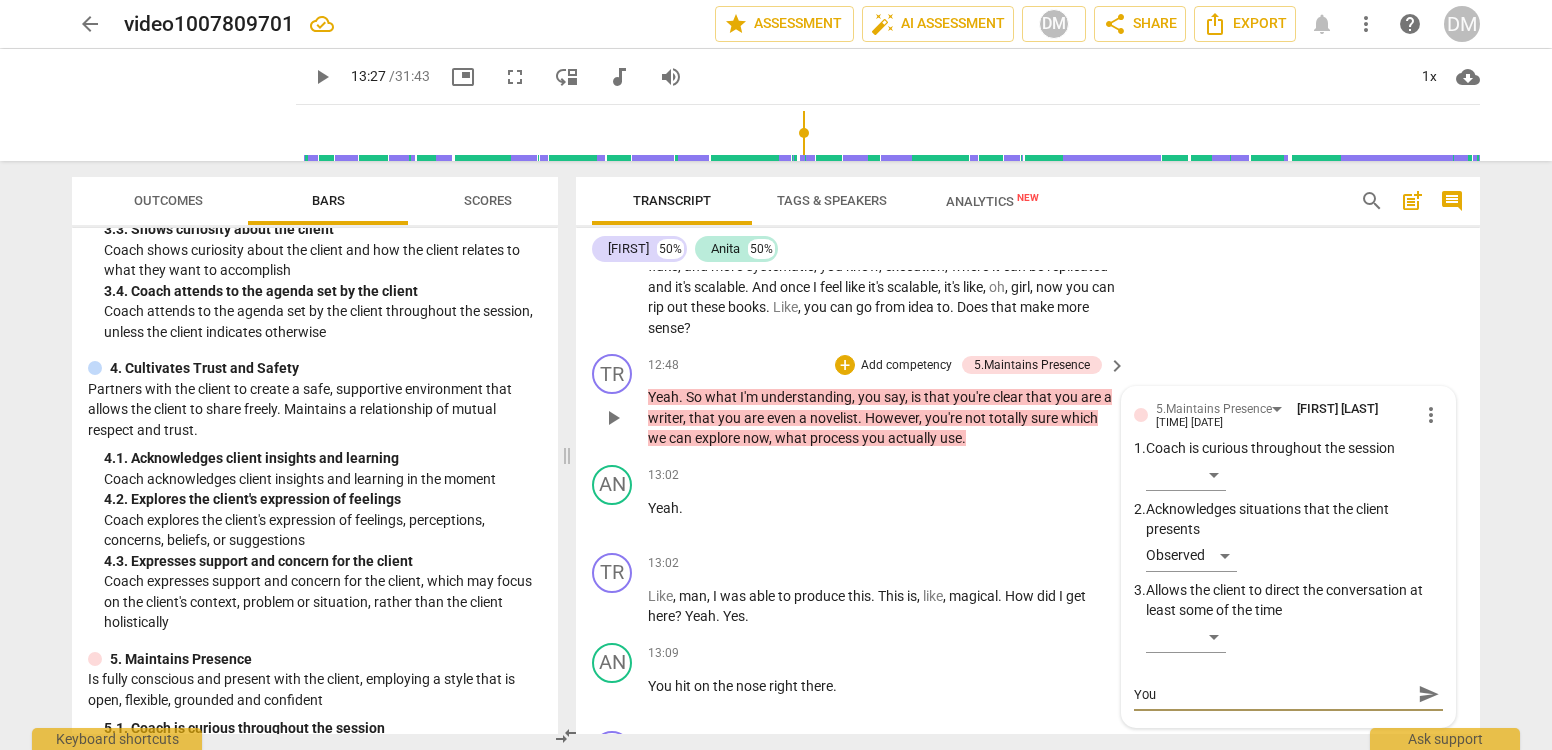 type on "You a" 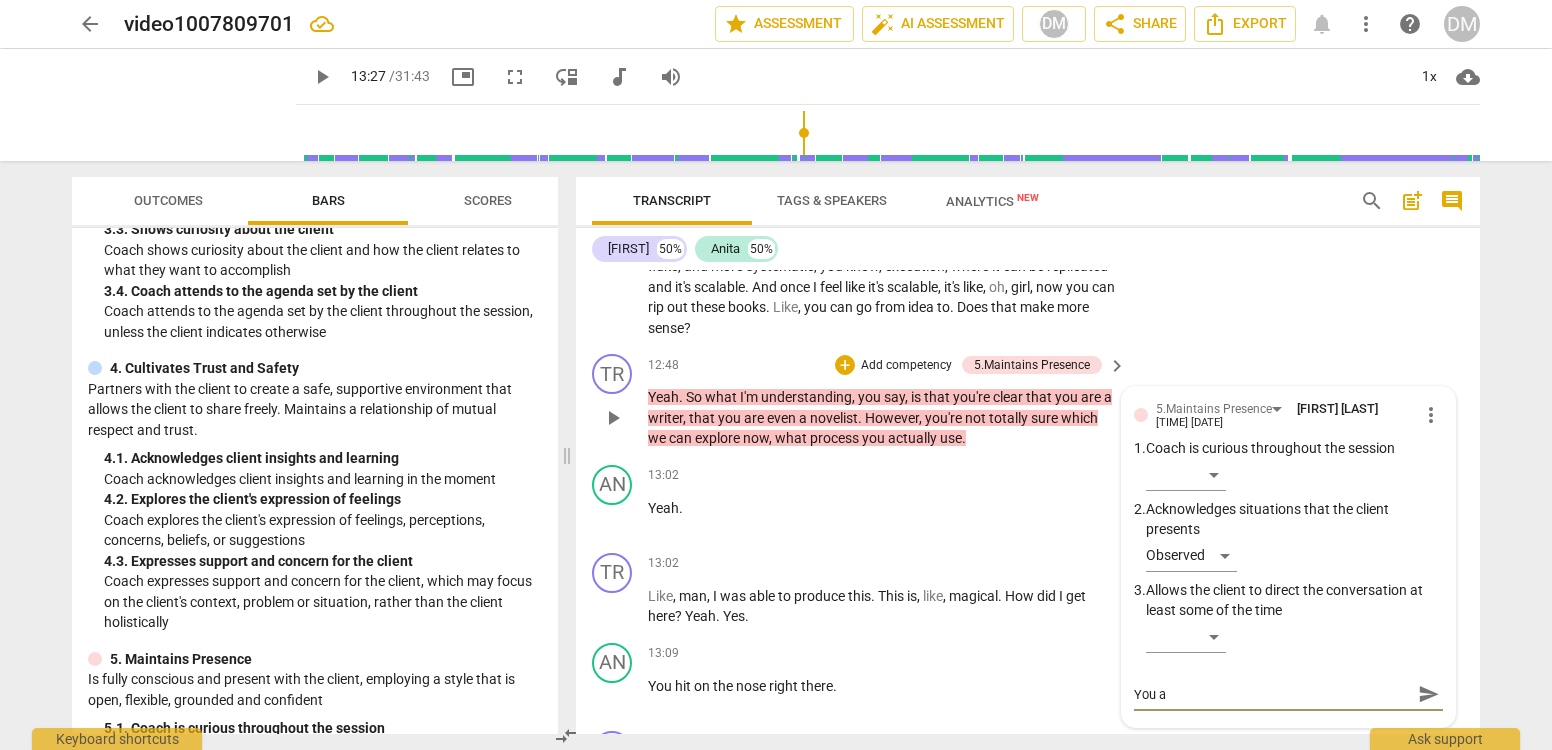 type on "You ac" 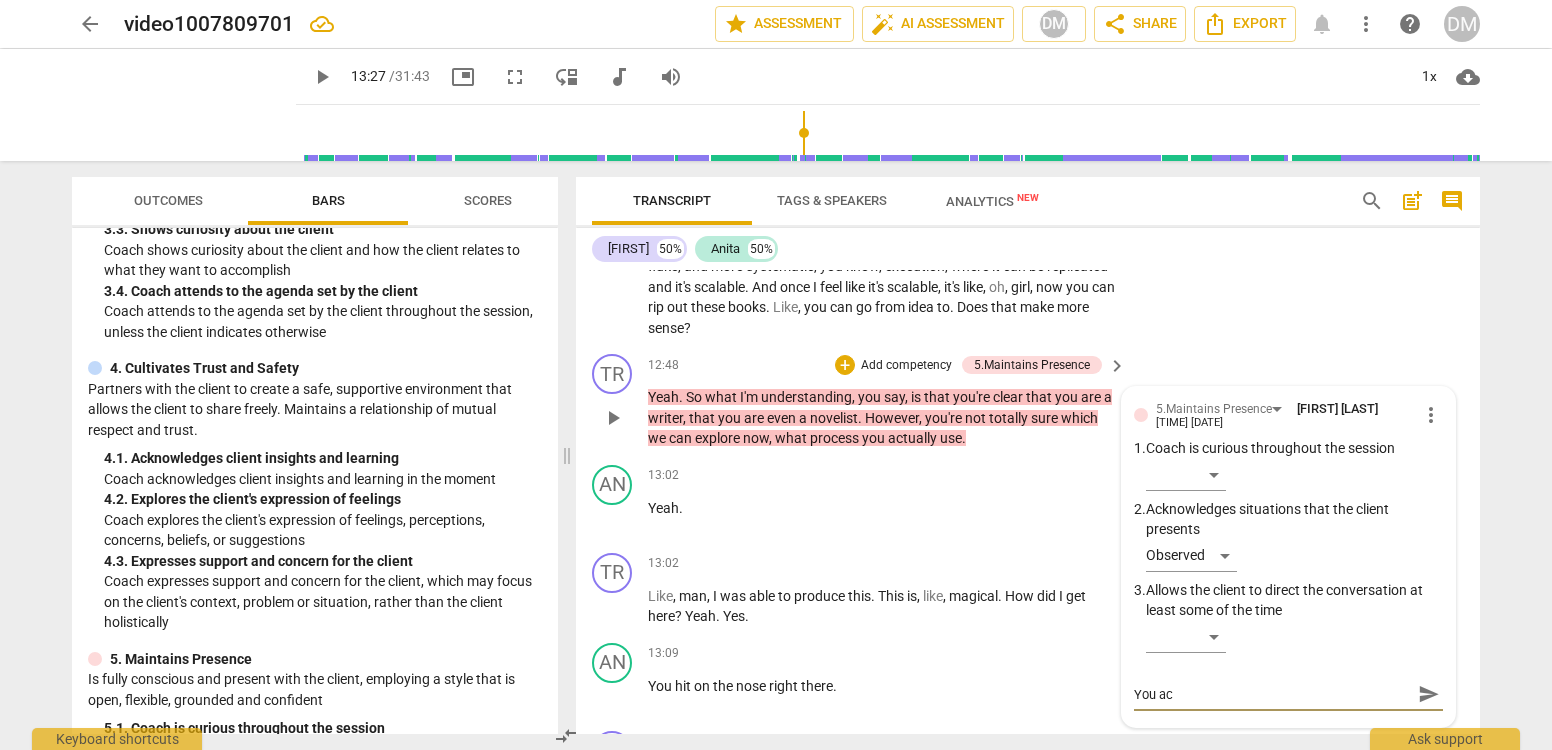 type on "You ack" 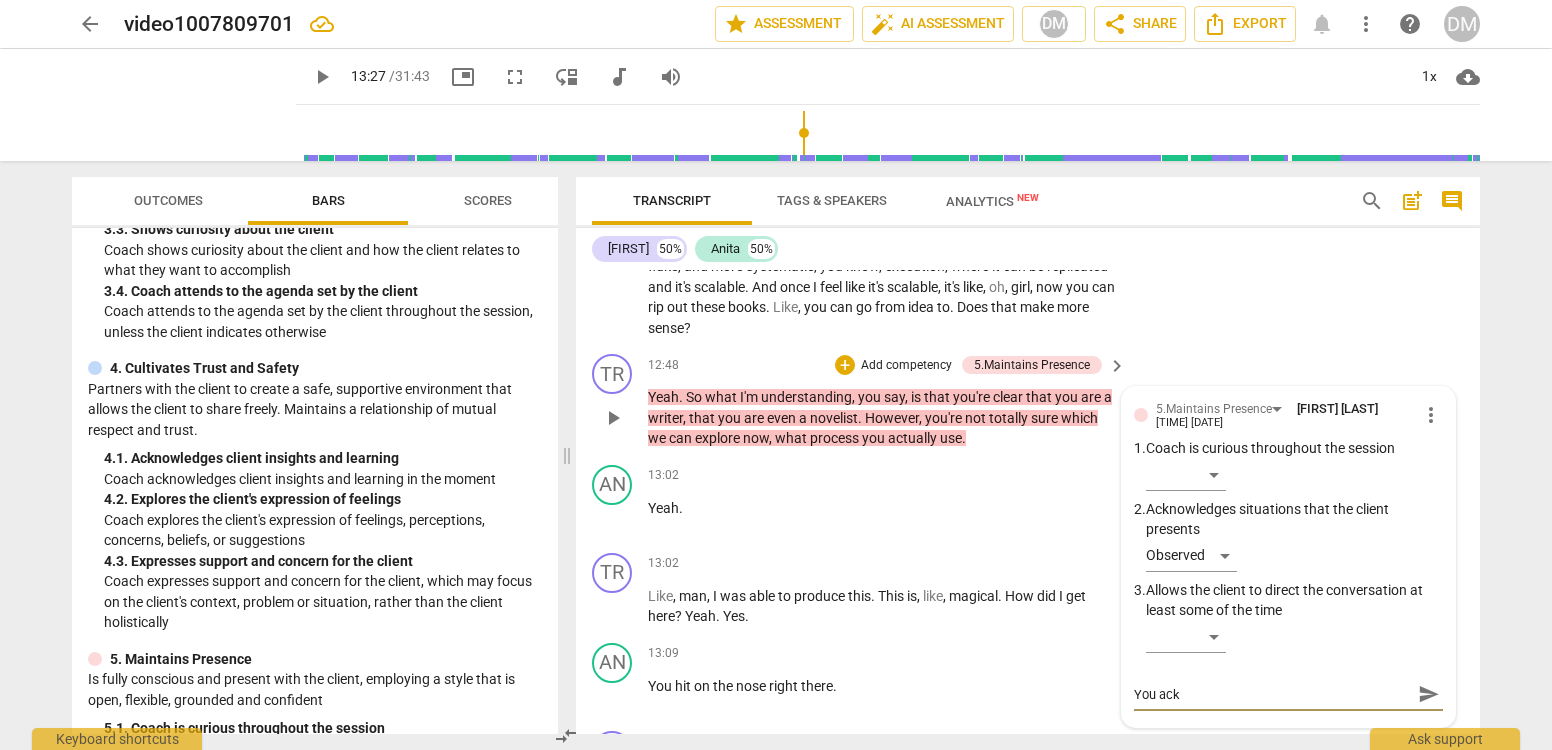 type on "You ackn" 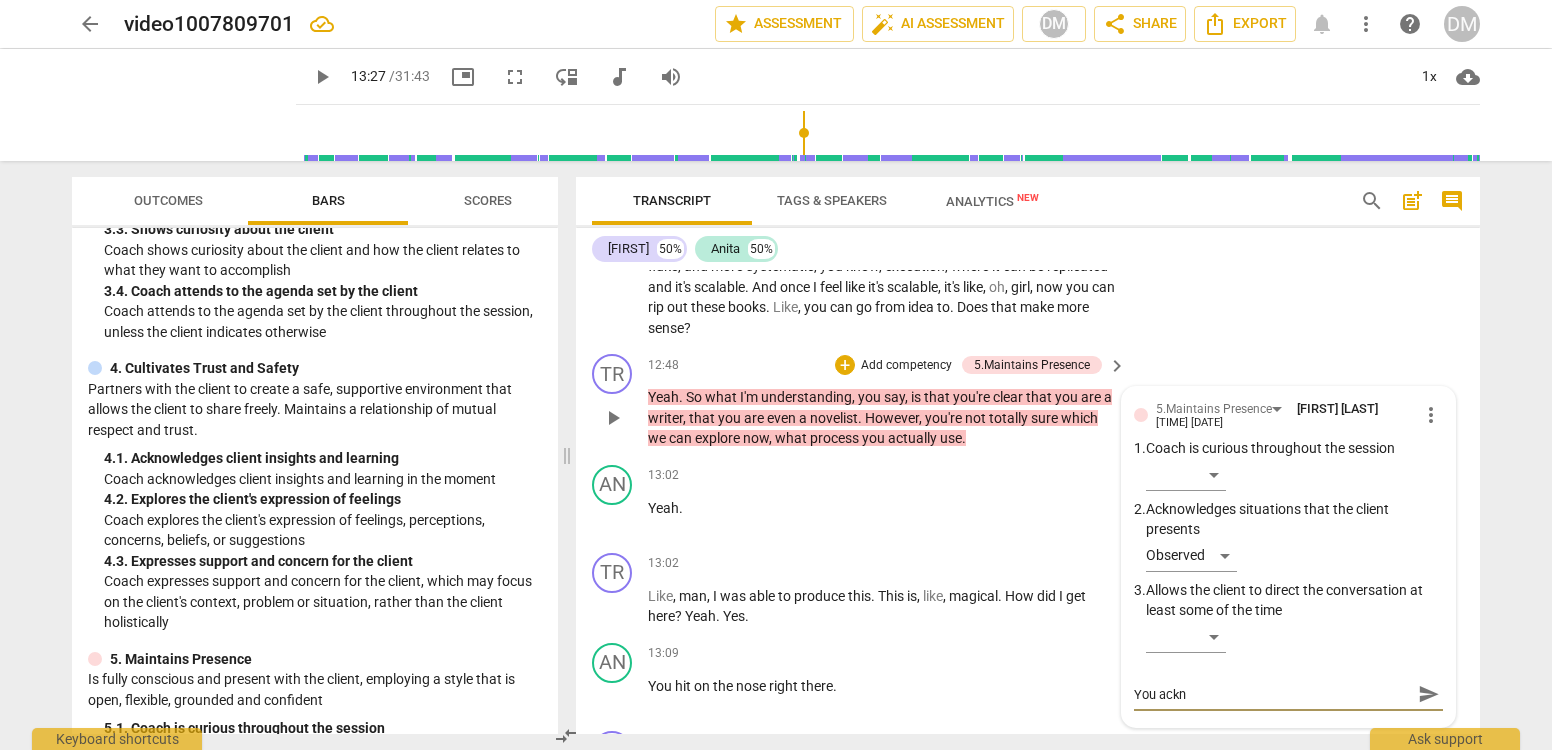 type on "You ackno" 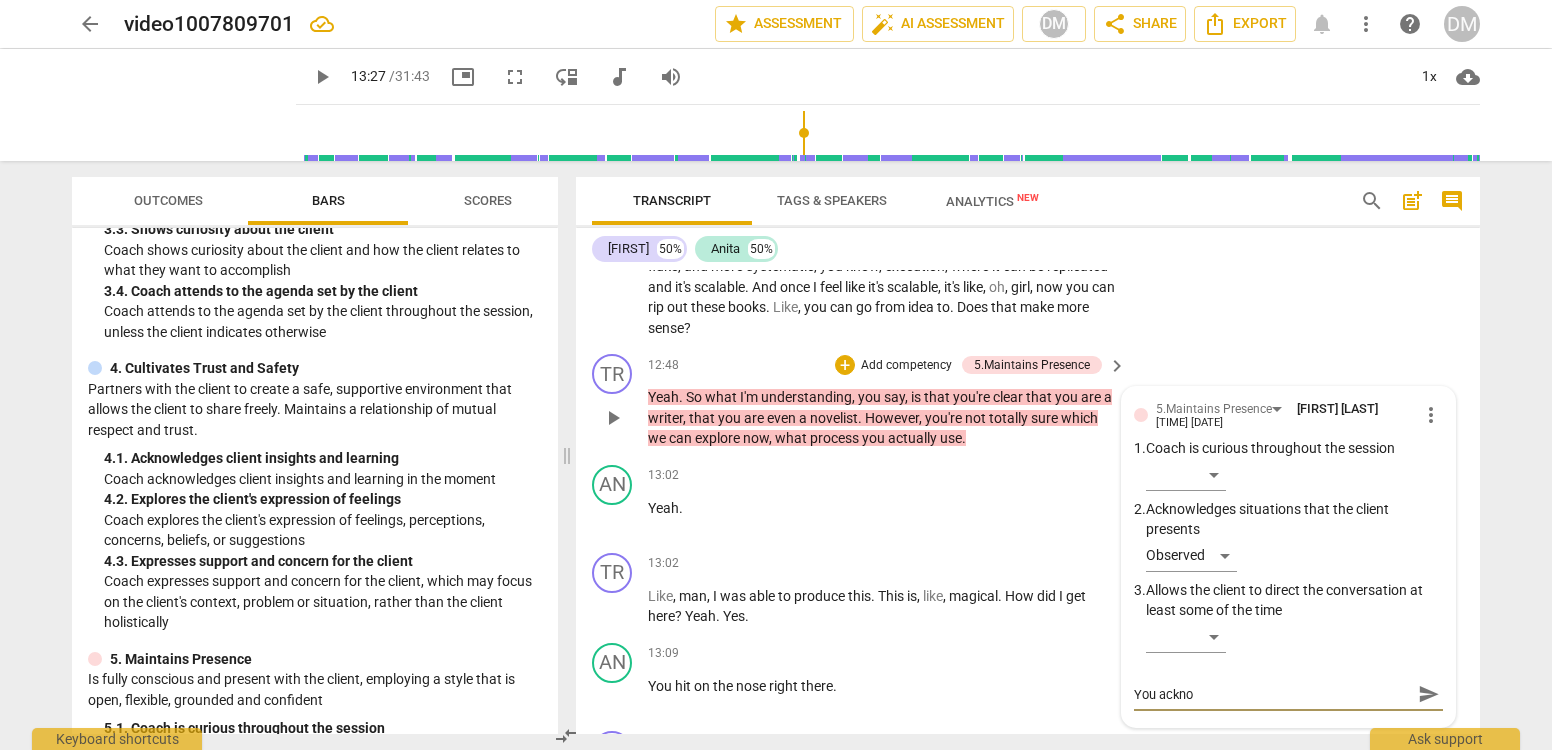 type on "You acknow" 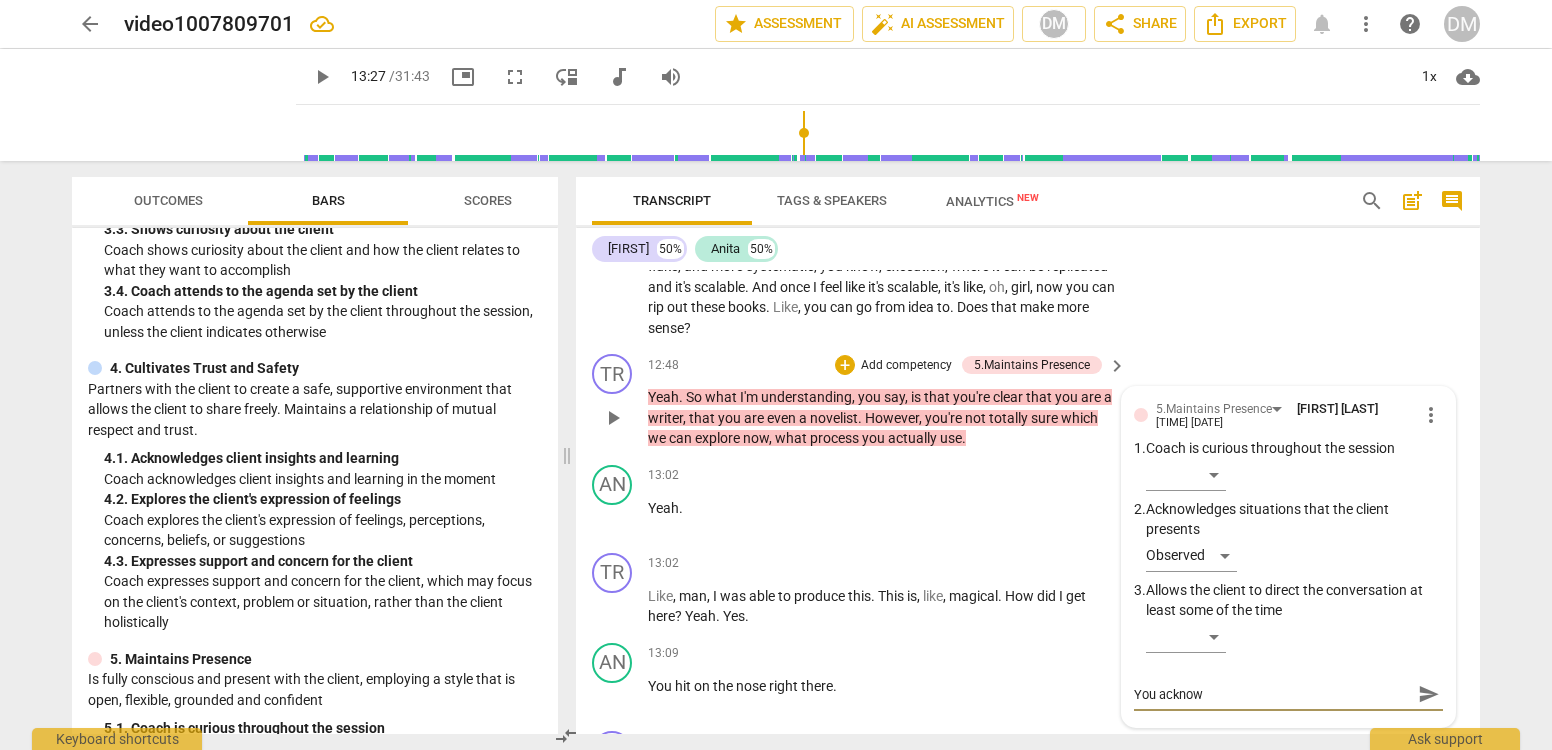 type on "You acknowl" 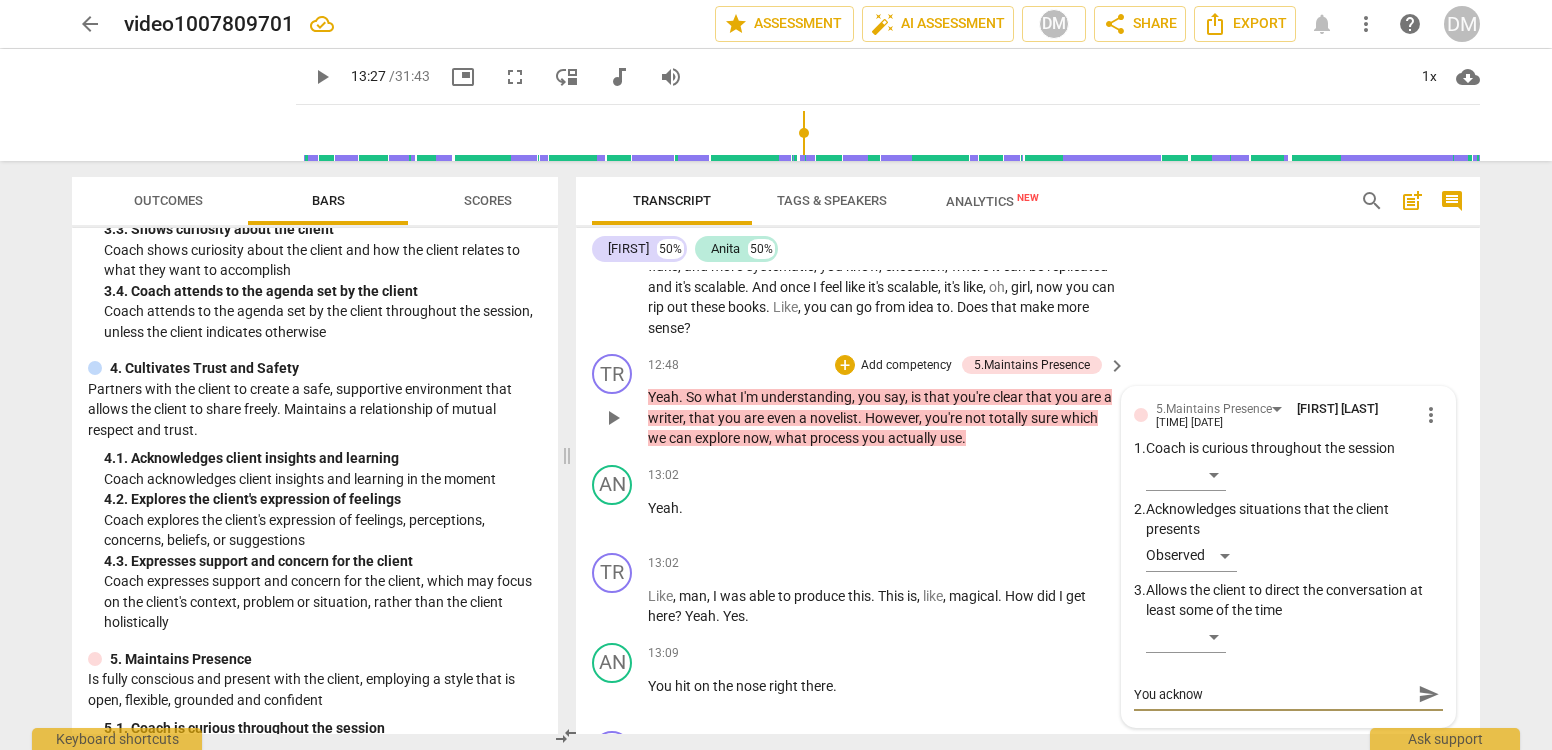 type on "You acknowl" 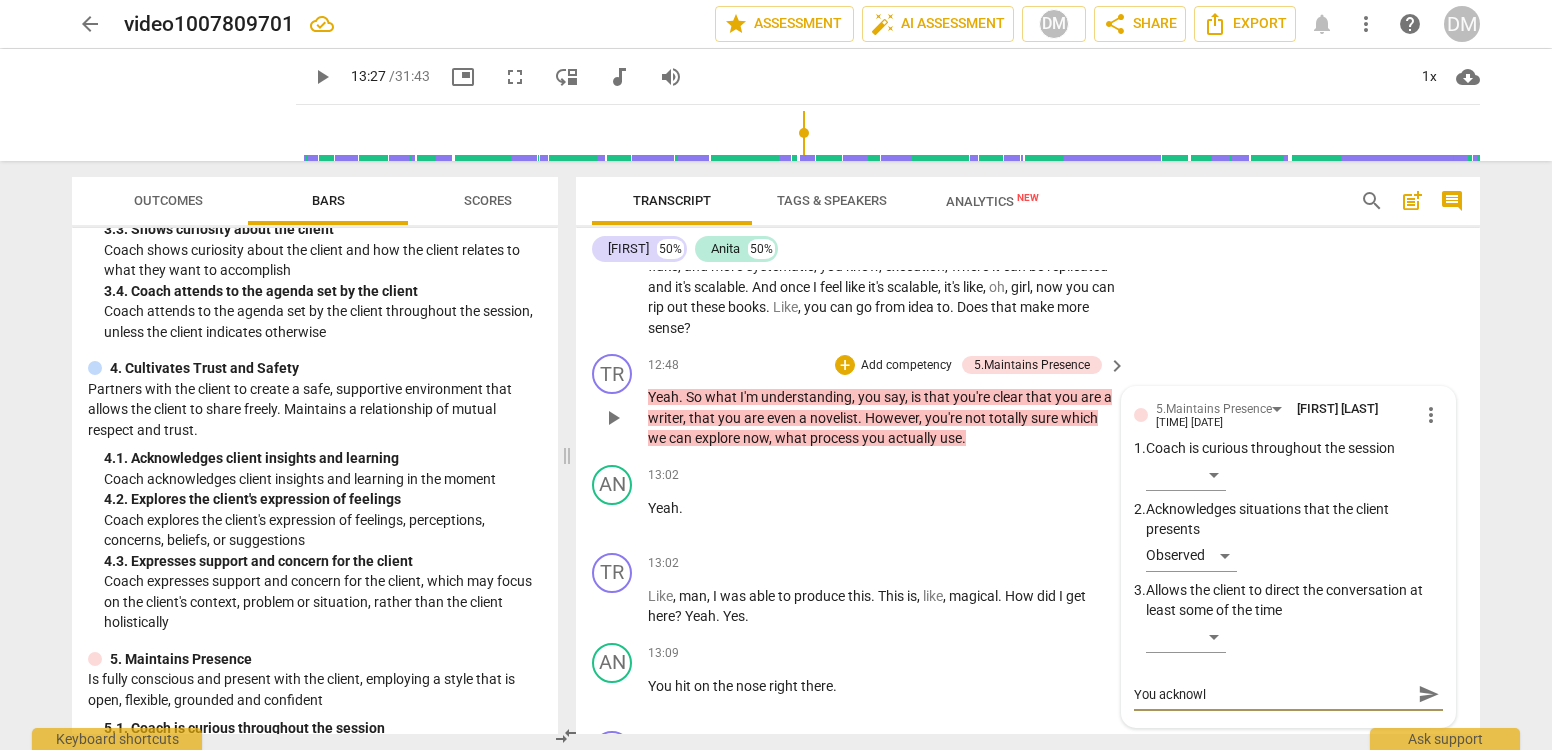 type on "You acknowle" 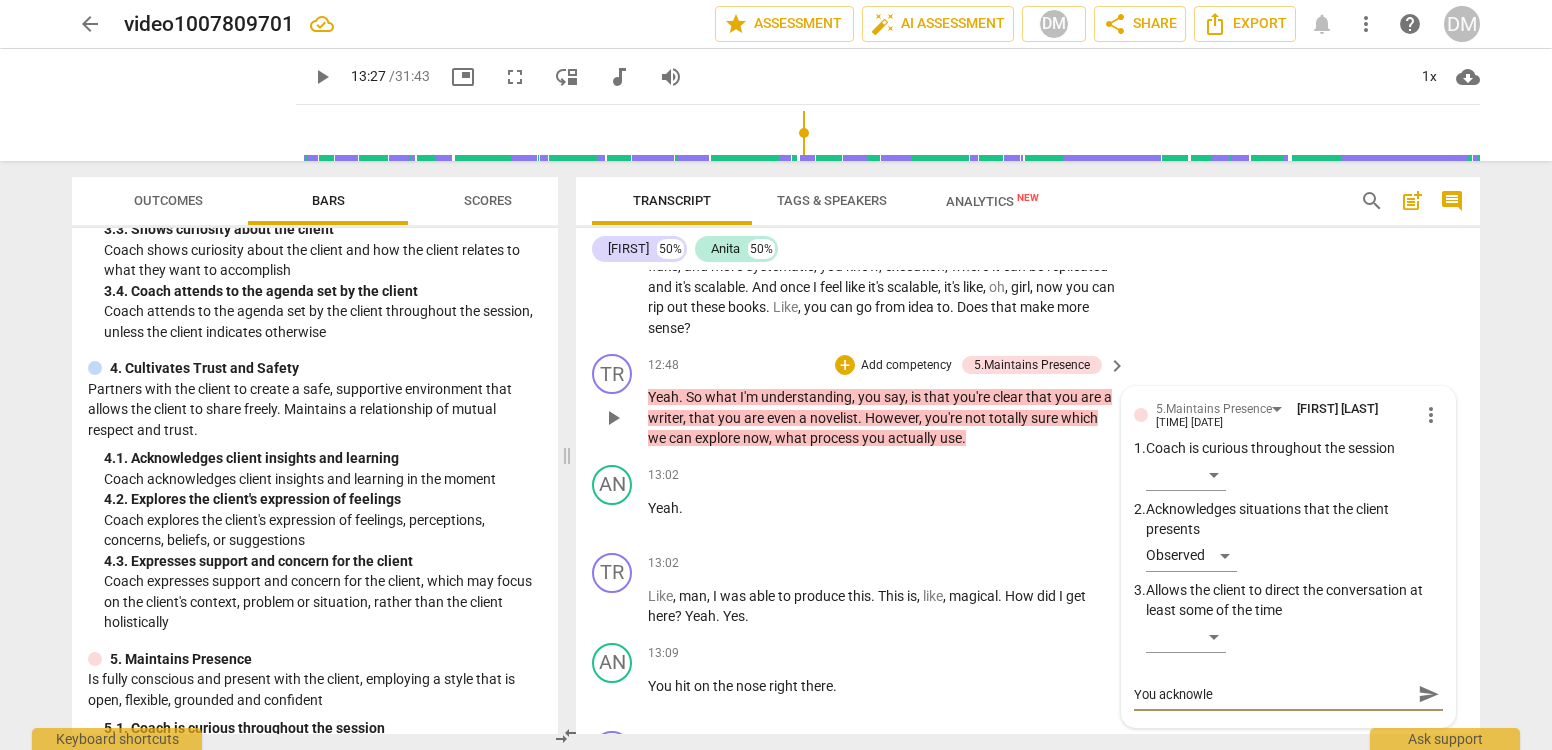 type on "You acknowled" 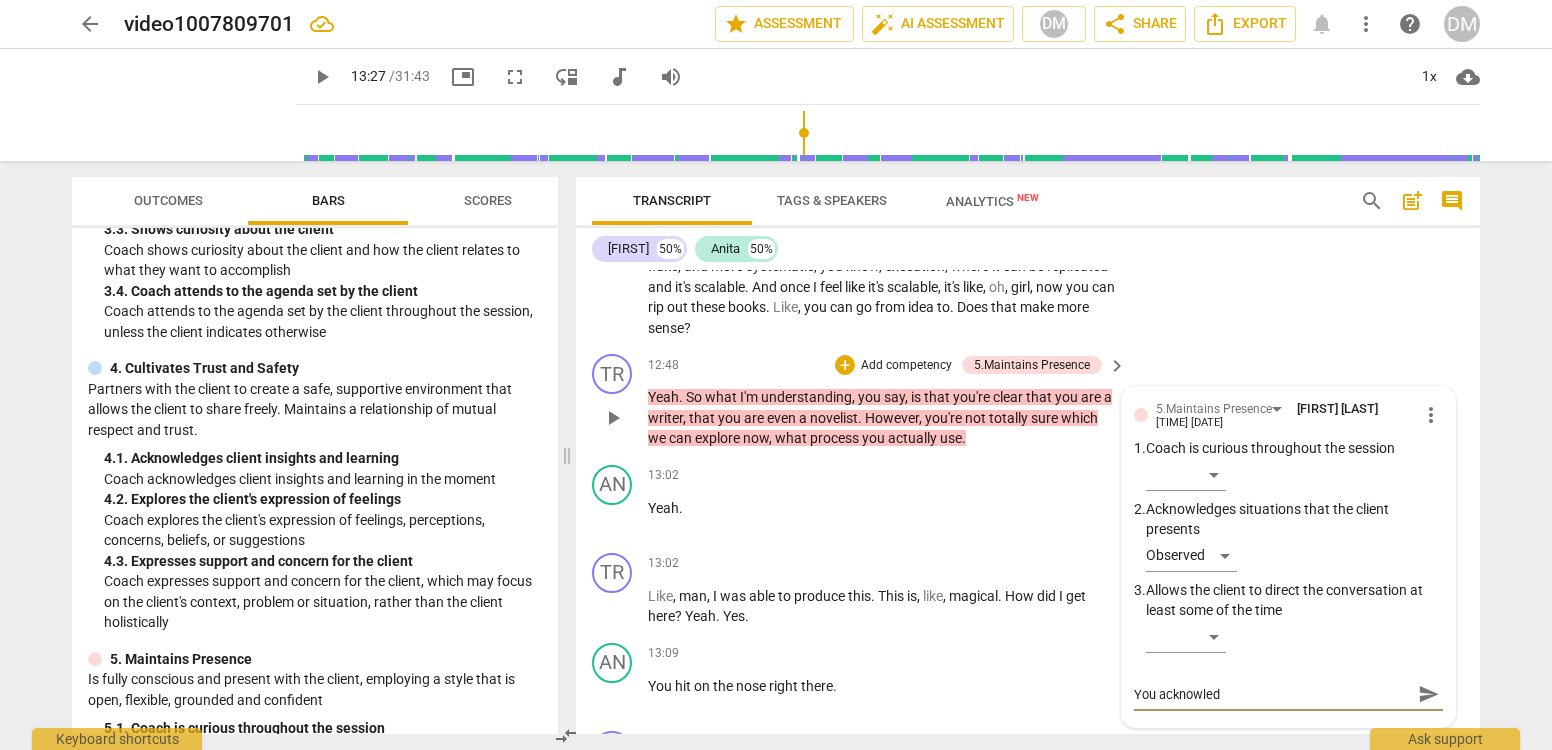 type on "You acknowledg" 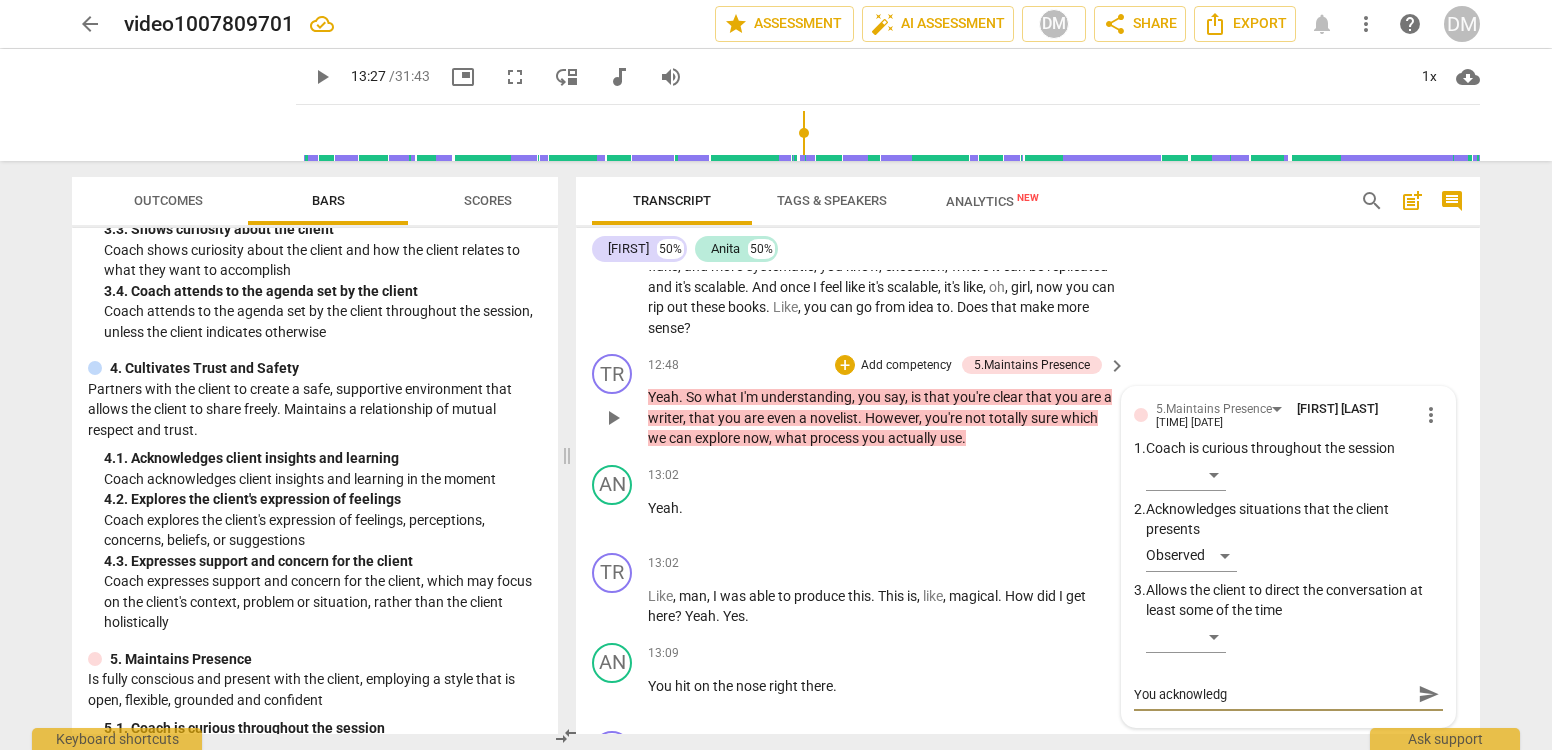 type on "You acknowledge" 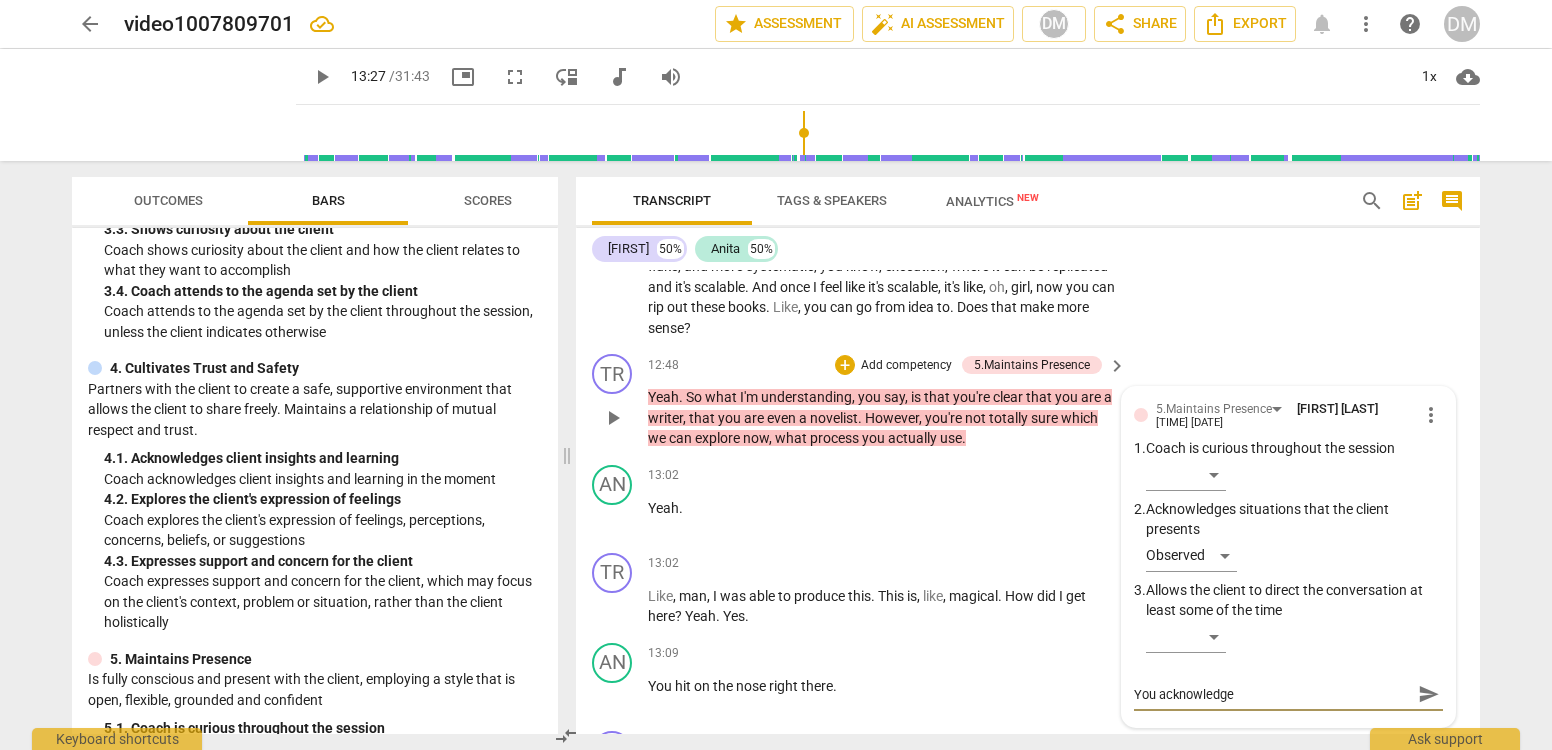 type on "You acknowledged" 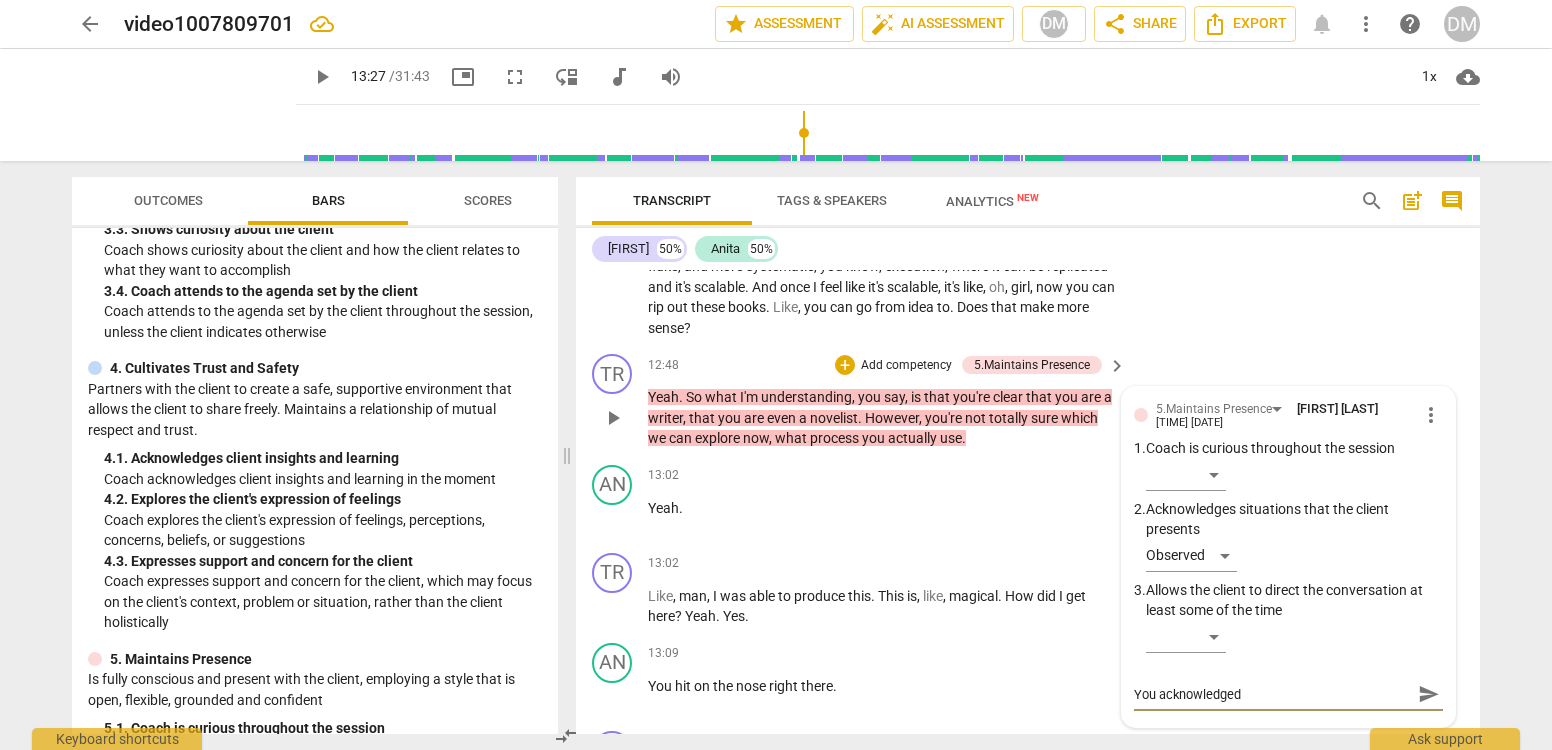 type on "You acknowledged" 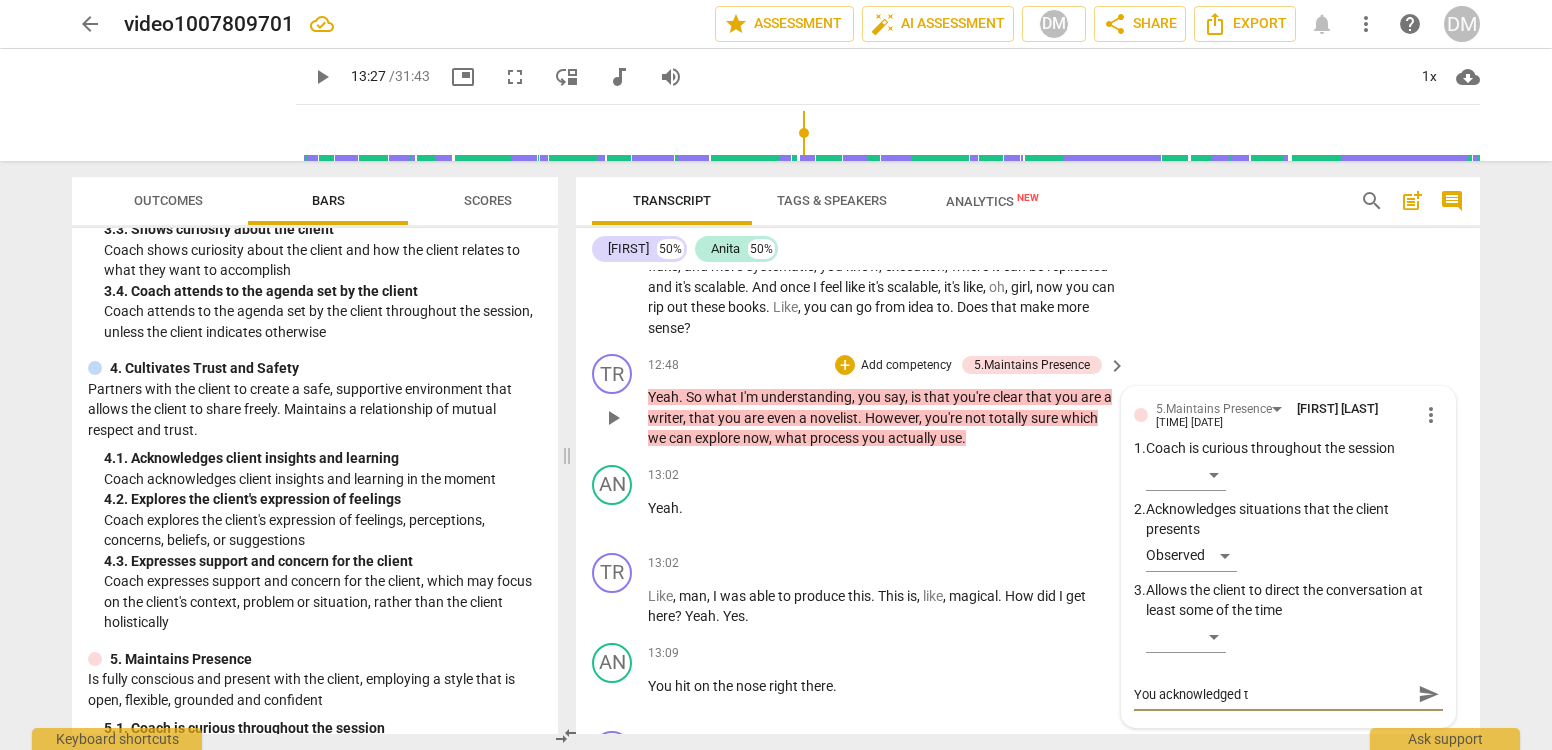 type on "You acknowledged th" 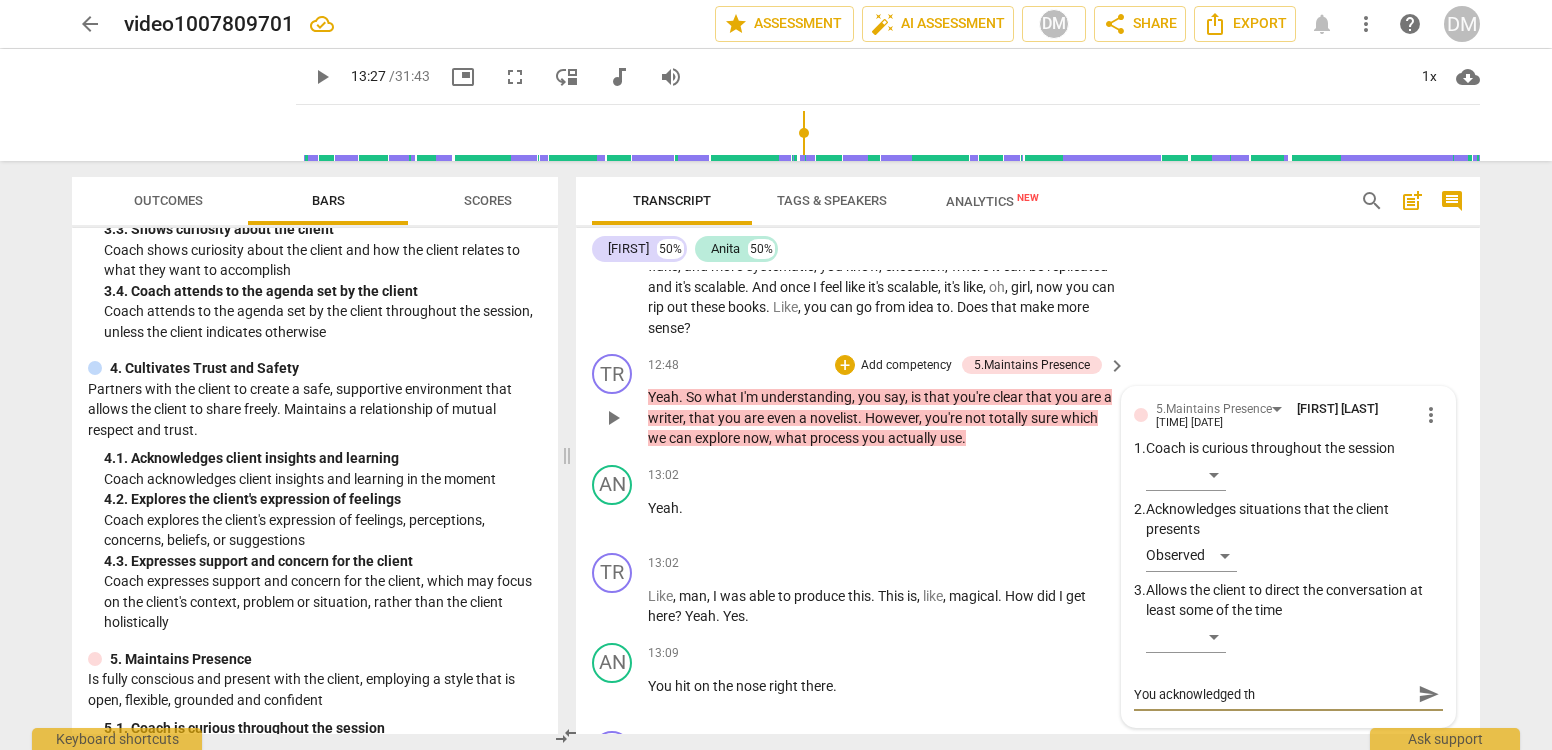 type on "You acknowledged the" 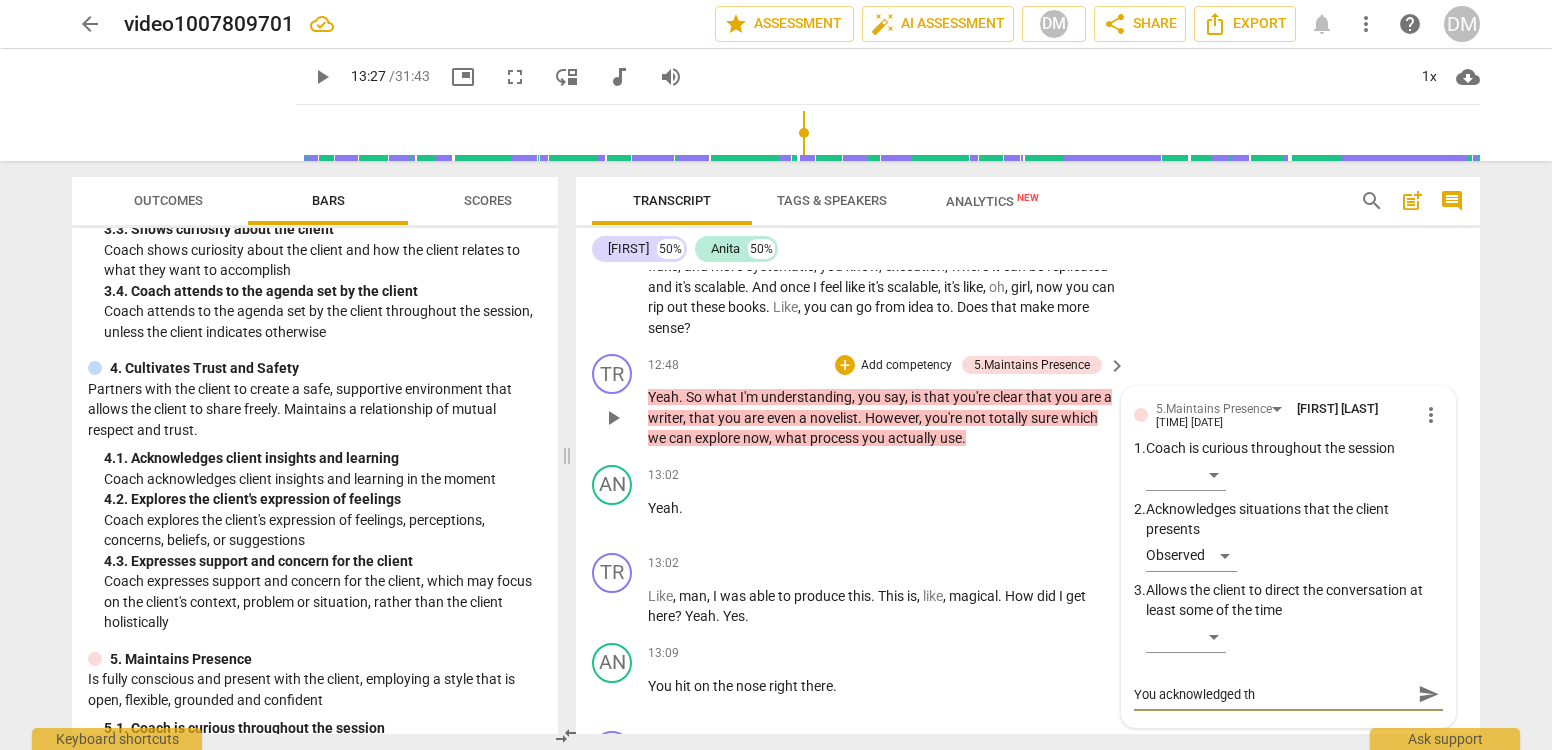 type on "You acknowledged the" 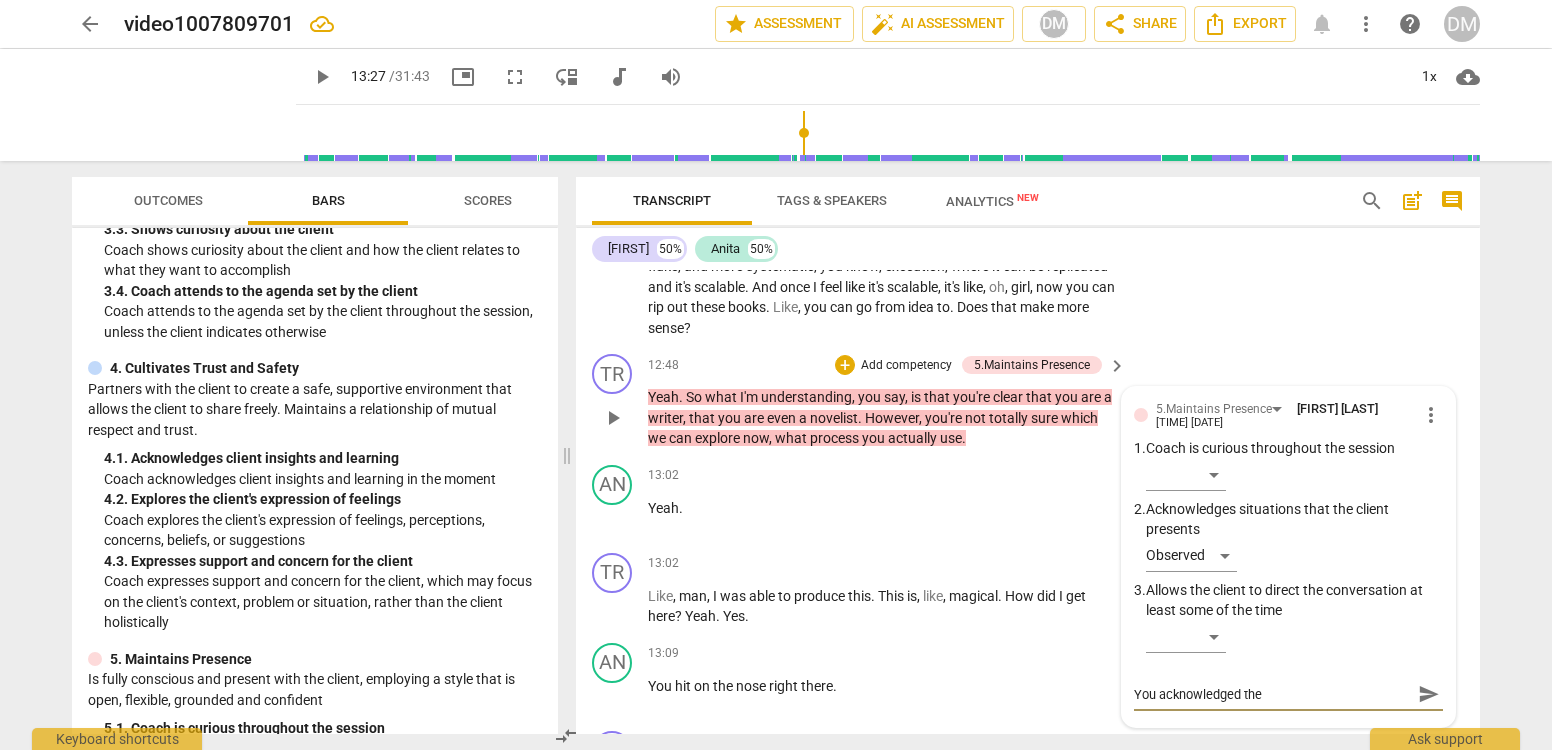 type on "You acknowledged the" 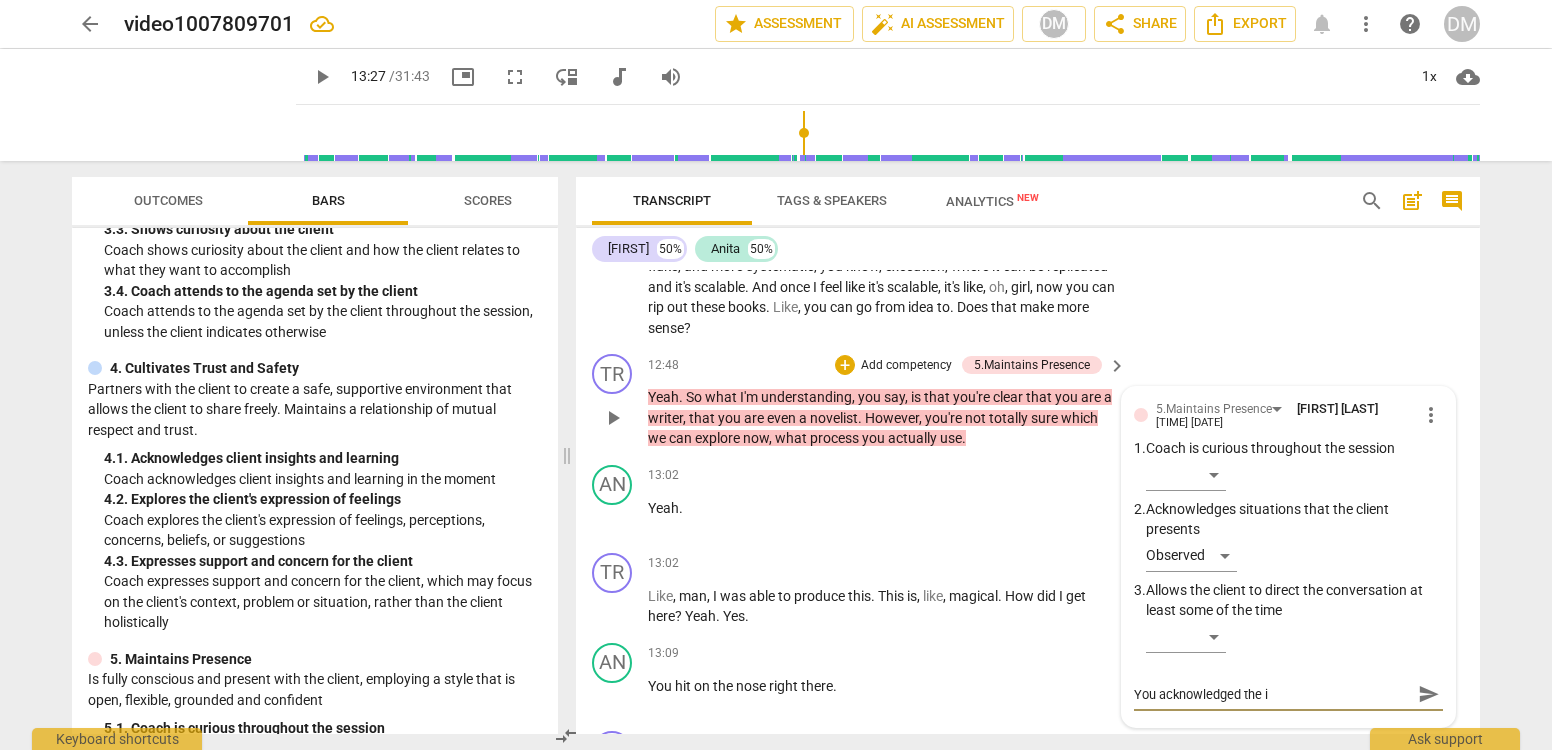type on "You acknowledged the in" 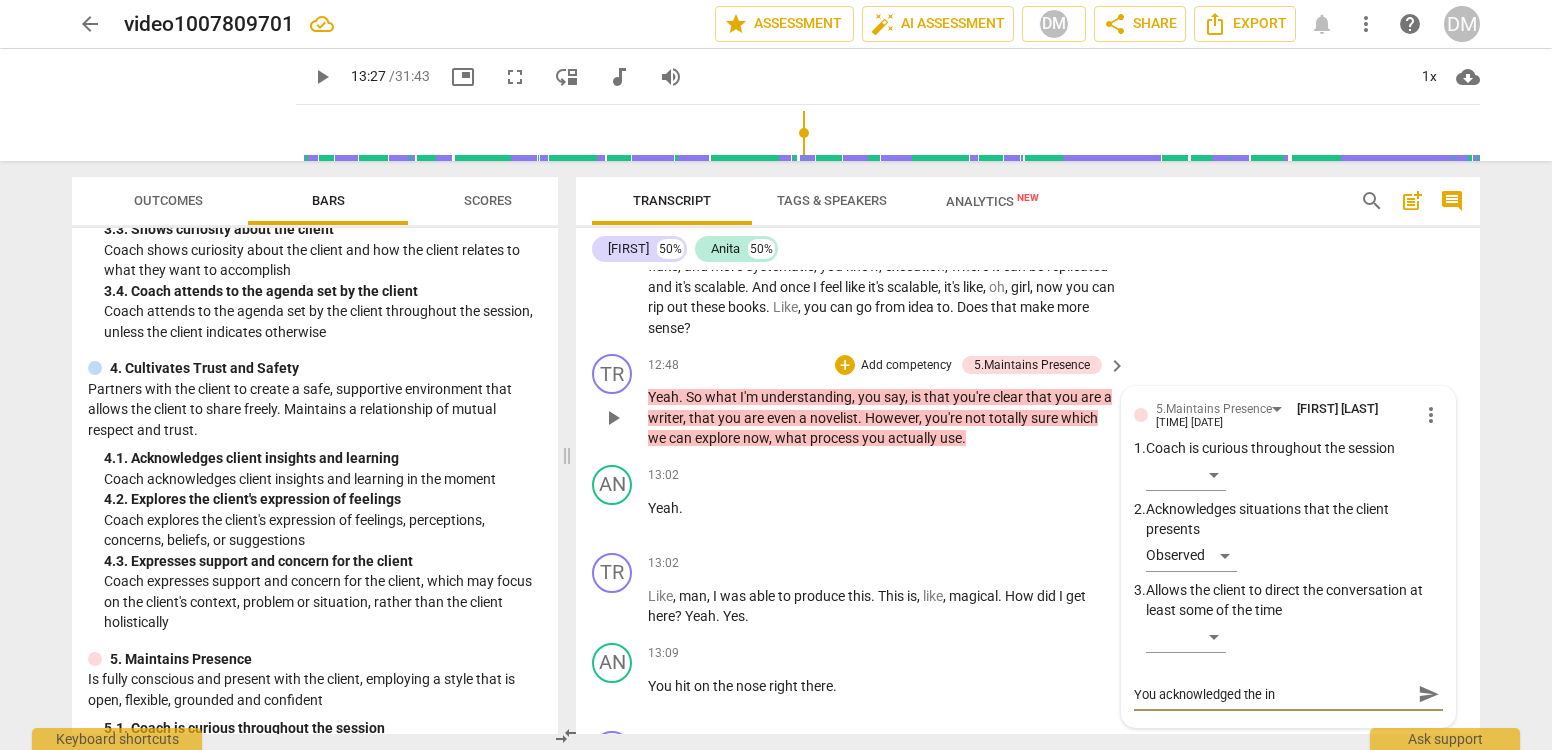 type on "You acknowledged the inf" 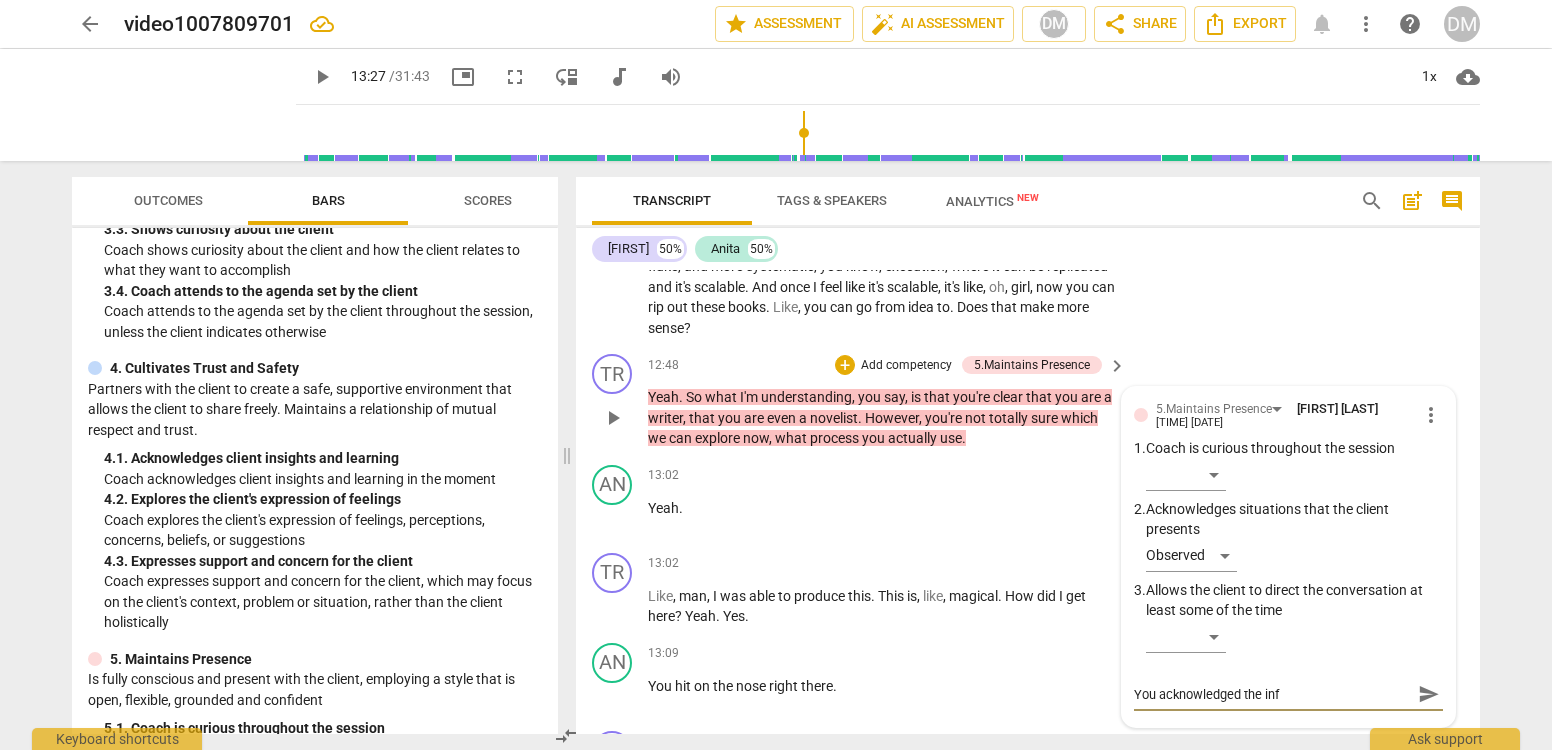 type on "You acknowledged the info" 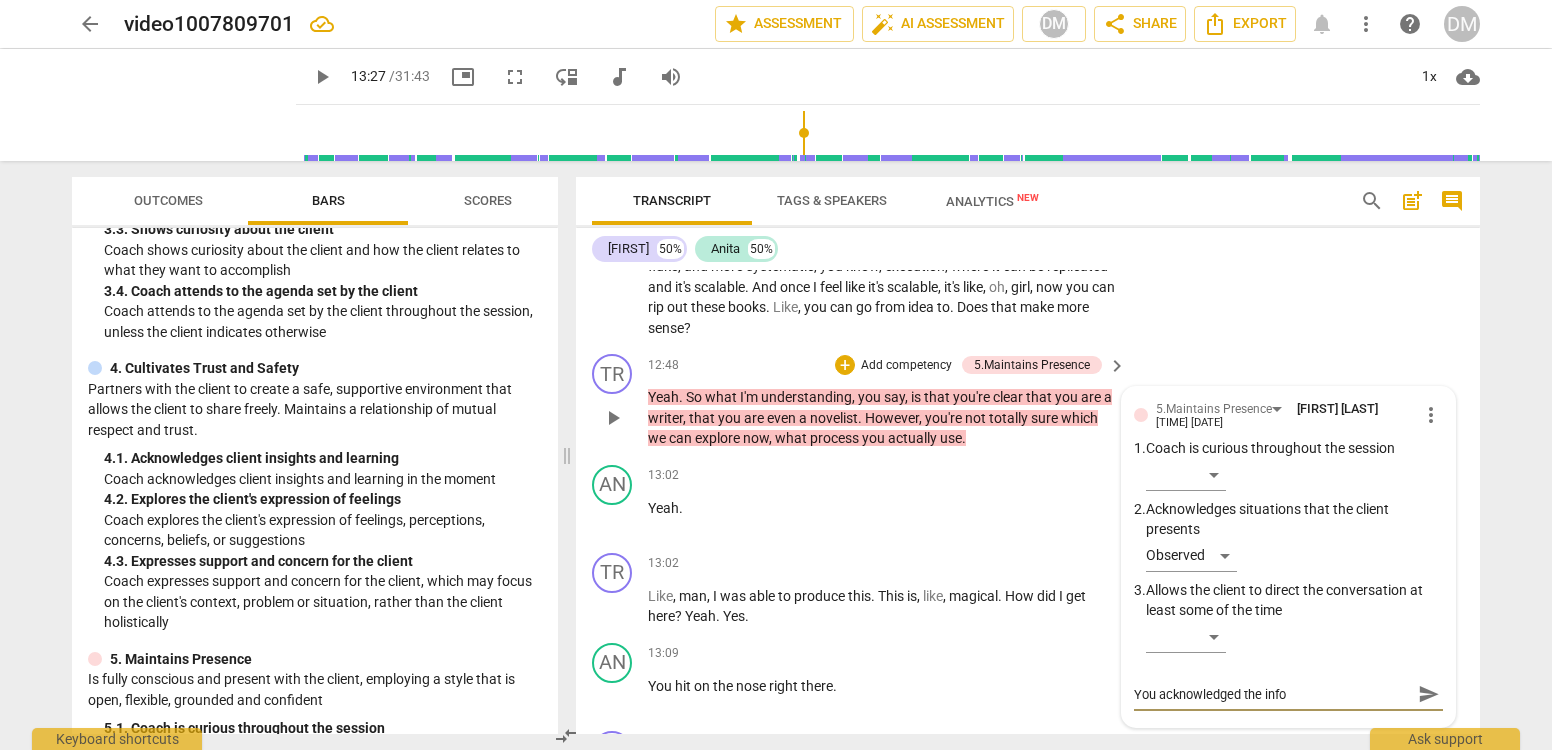 type on "You acknowledged the infor" 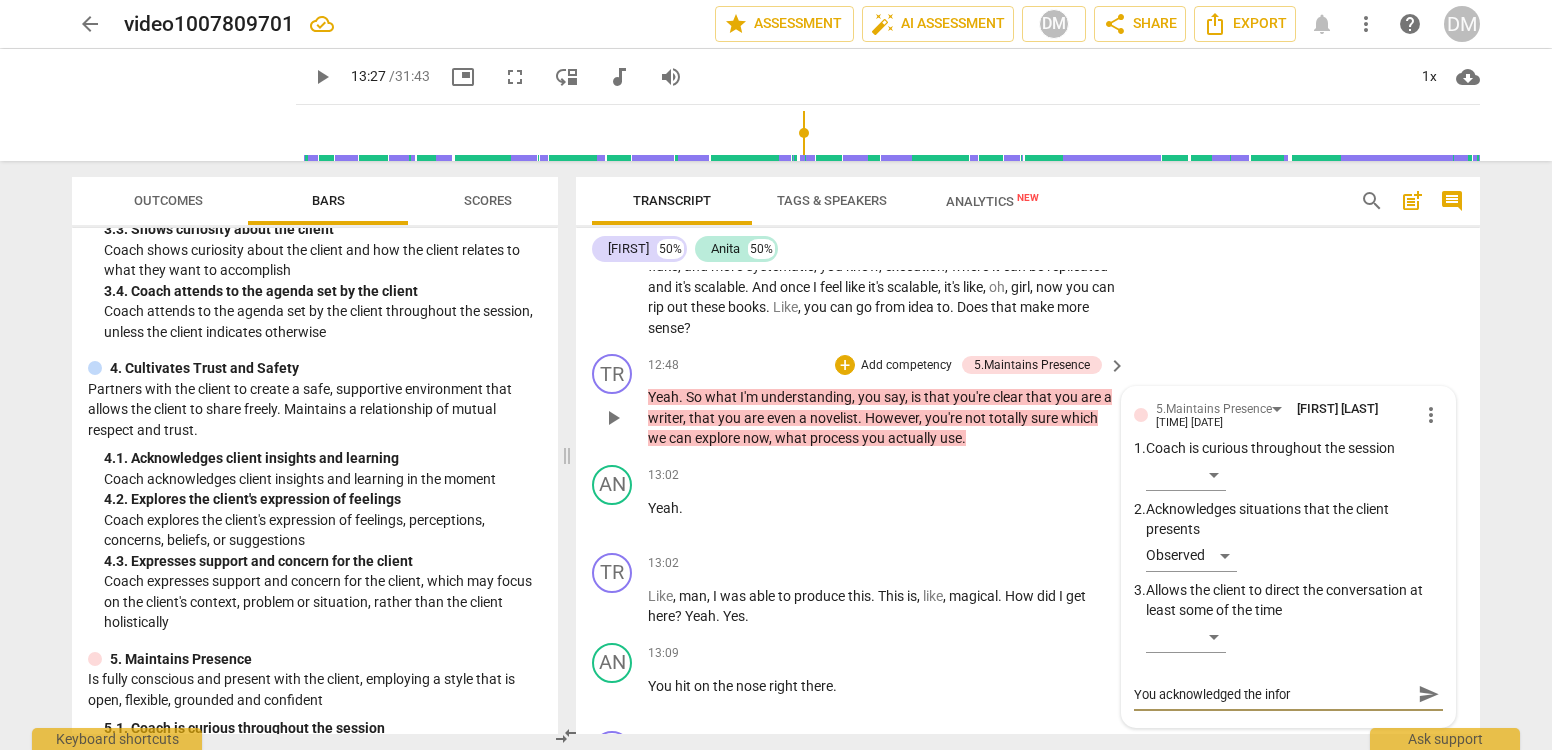 type on "You acknowledged the inform" 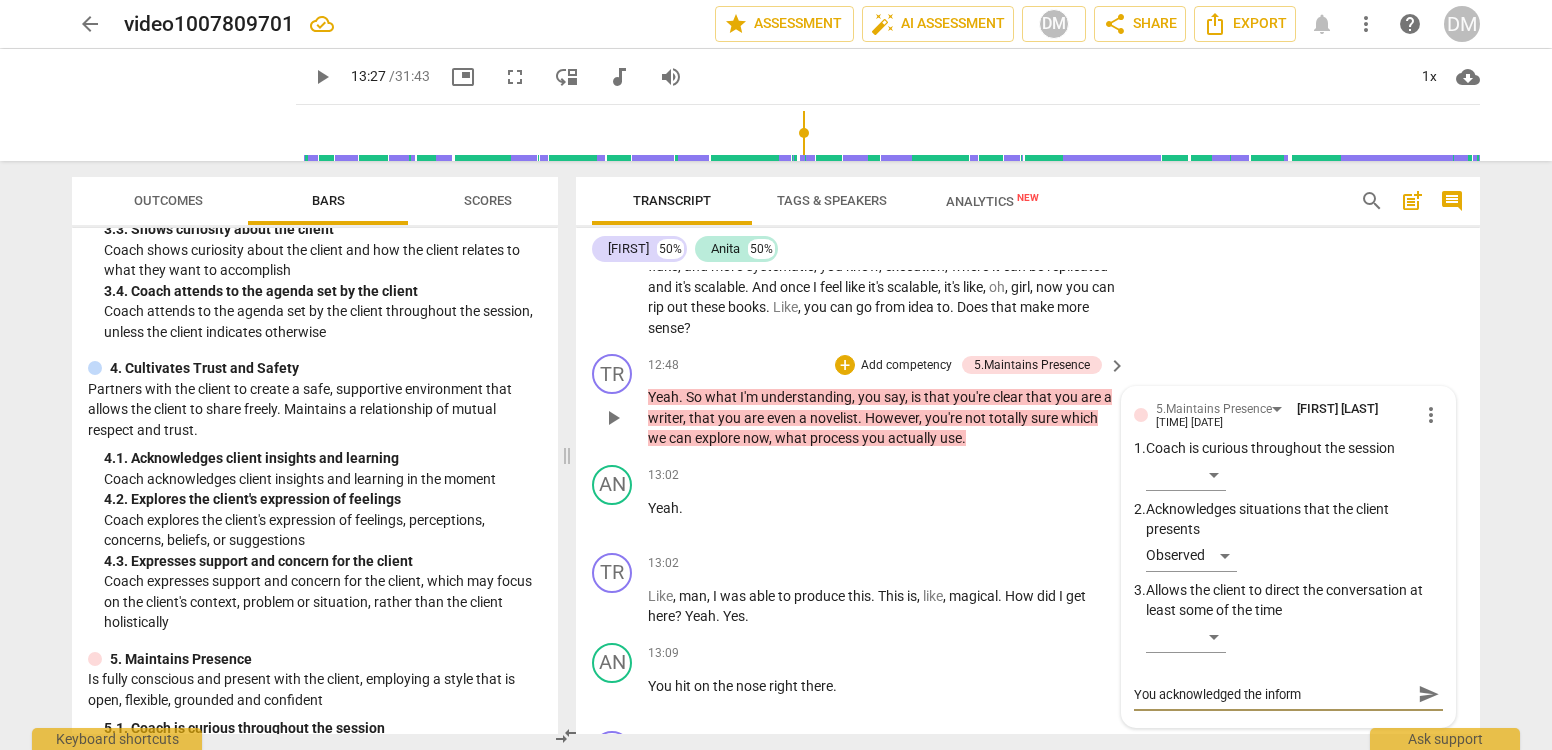 type on "You acknowledged the informa" 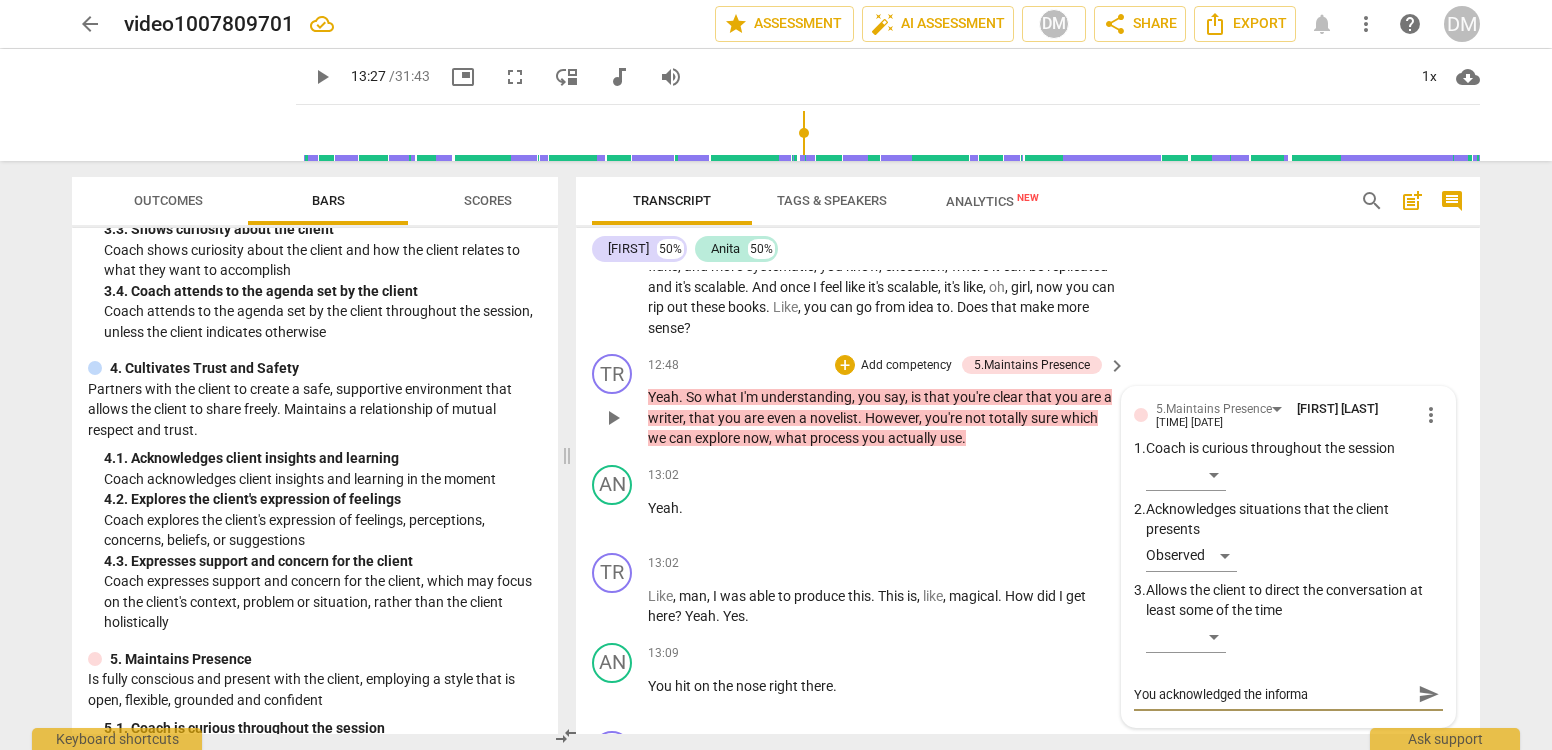 type on "You acknowledged the informat" 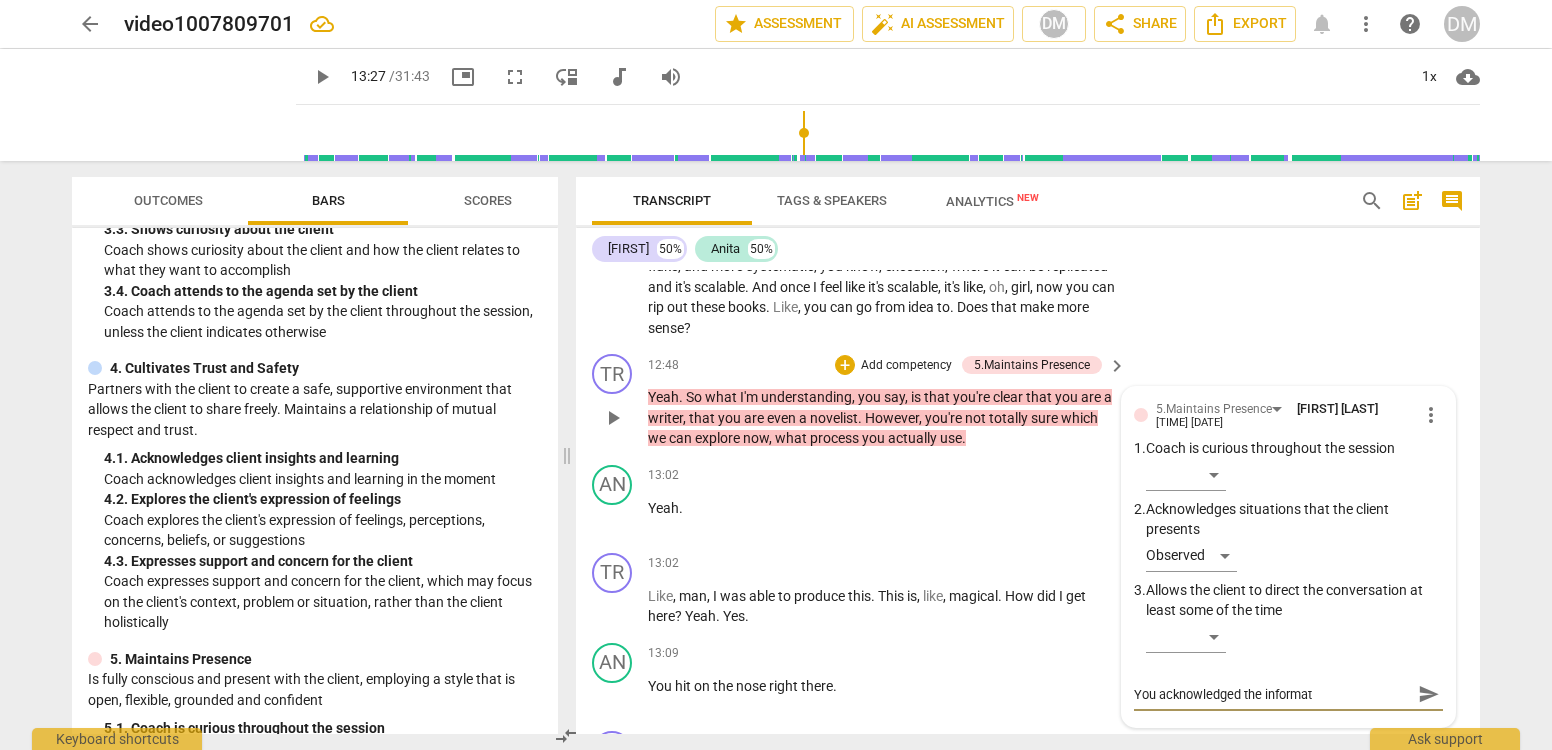 type on "You acknowledged the informati" 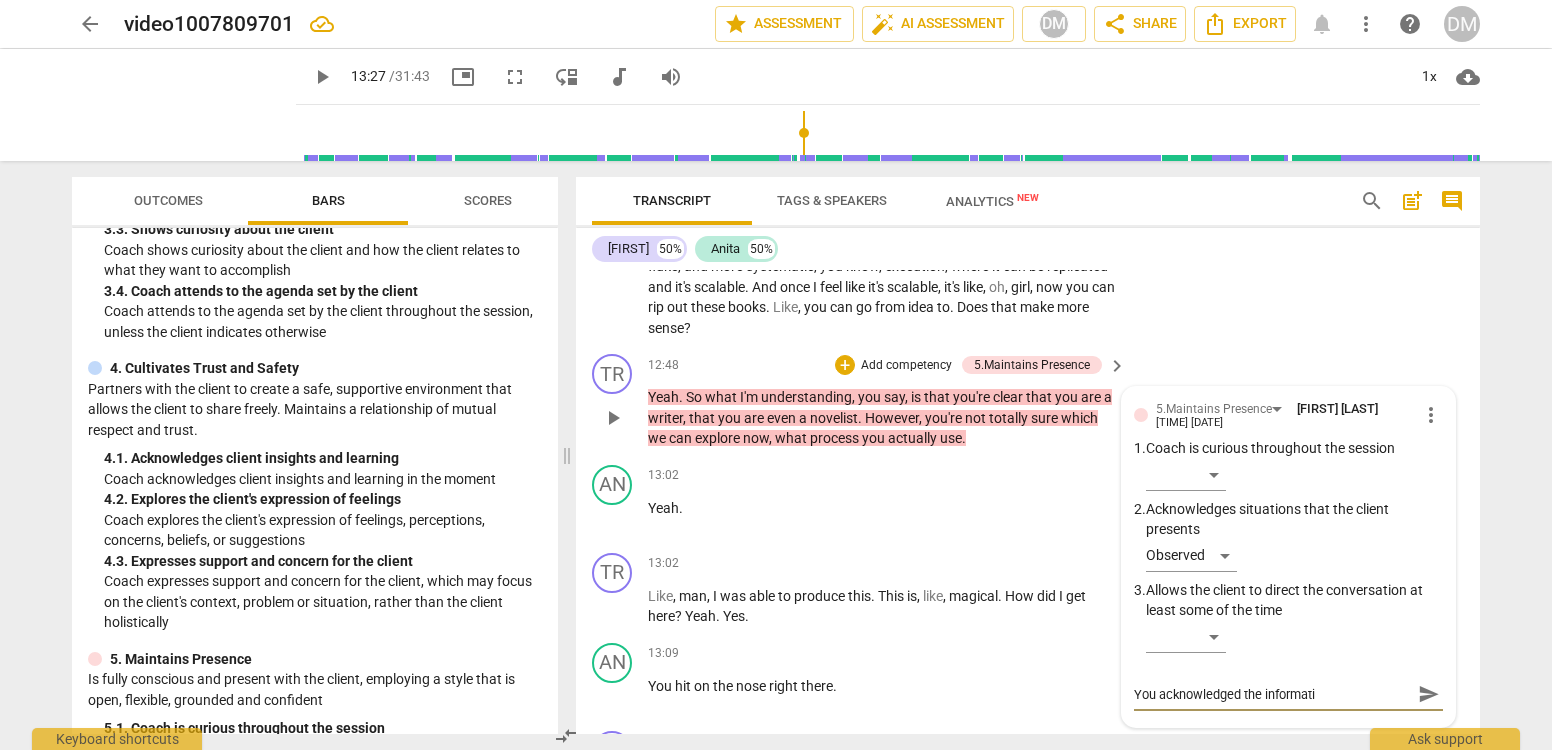 type on "You acknowledged the informatio" 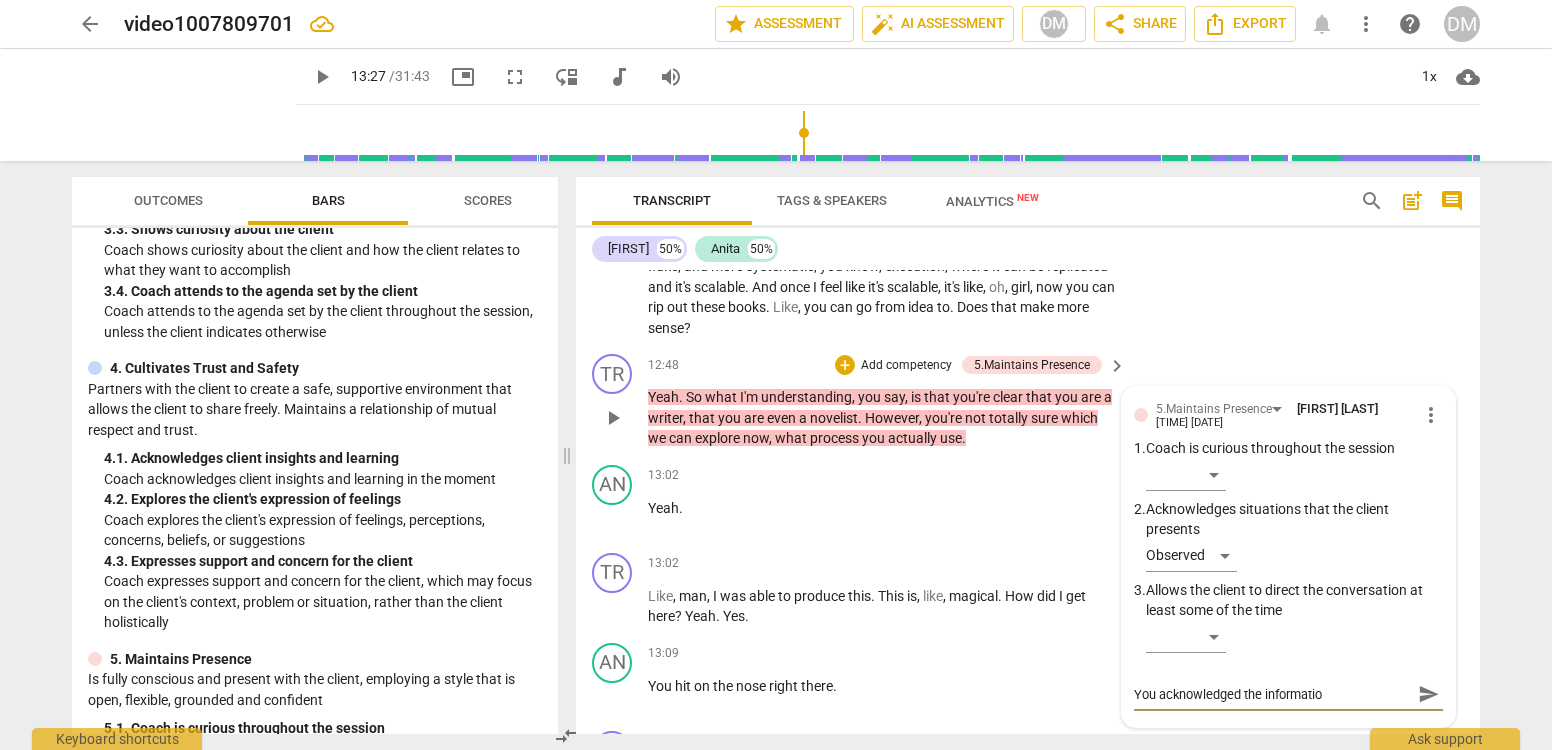 type on "You acknowledged the information" 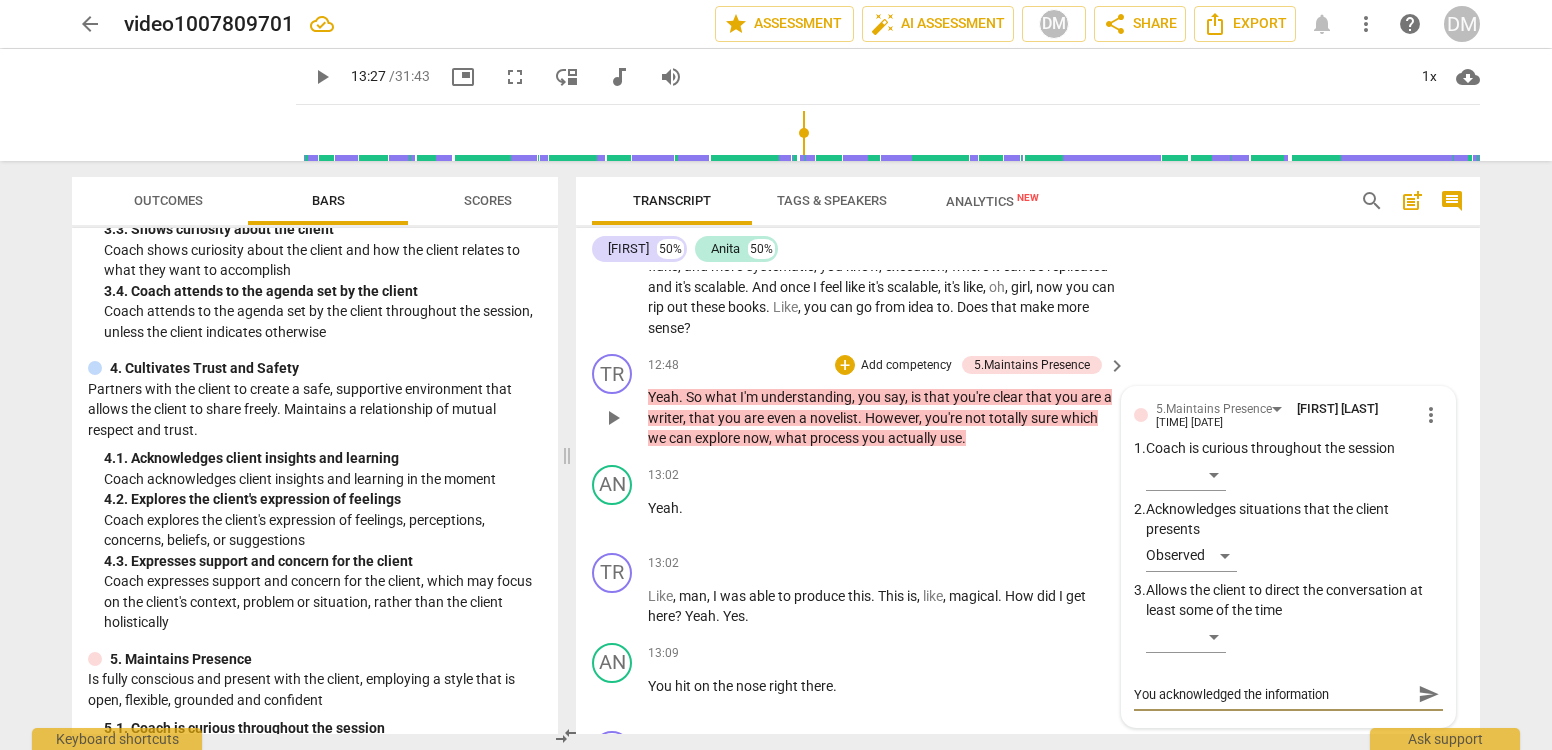 type on "You acknowledged the information" 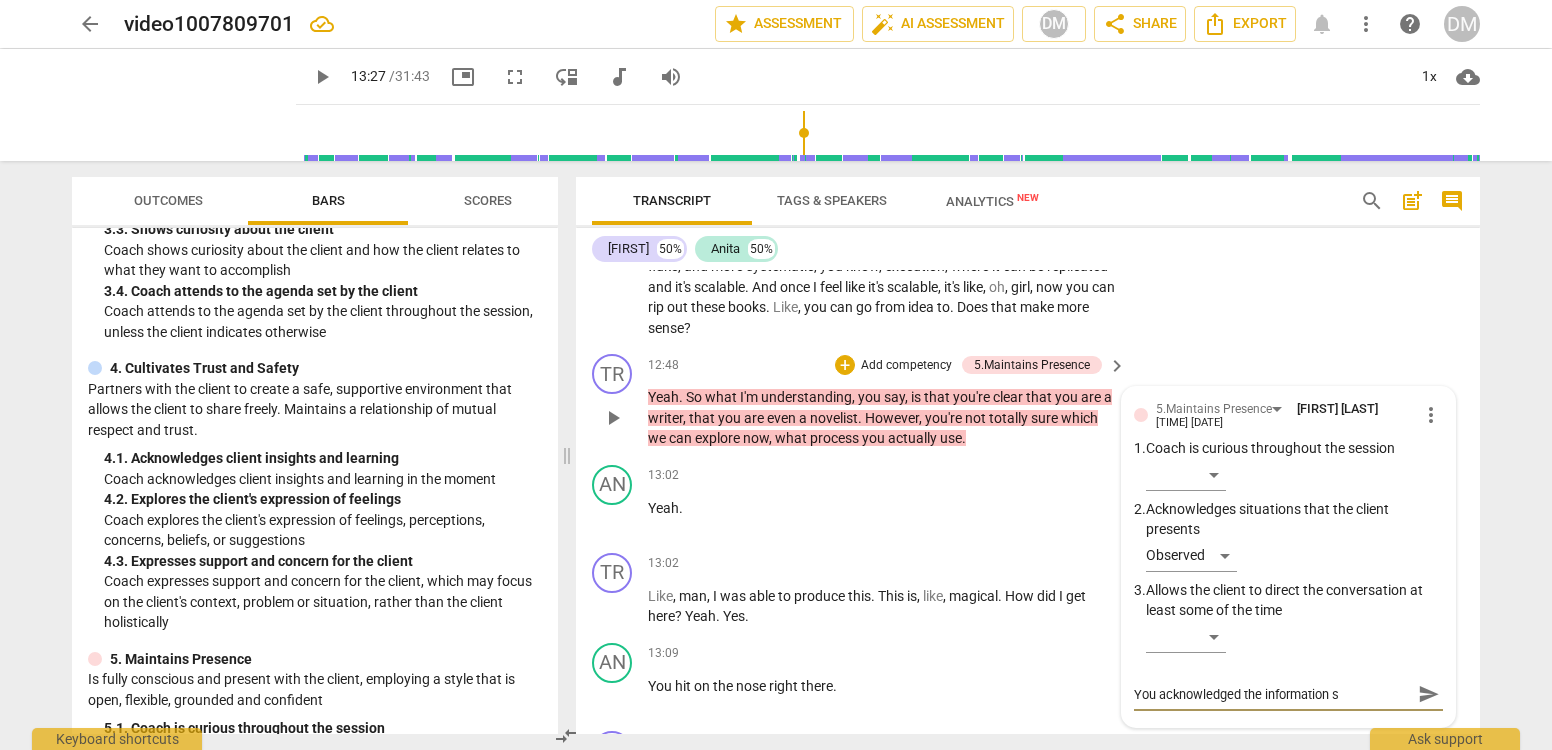 type on "You acknowledged the information sh" 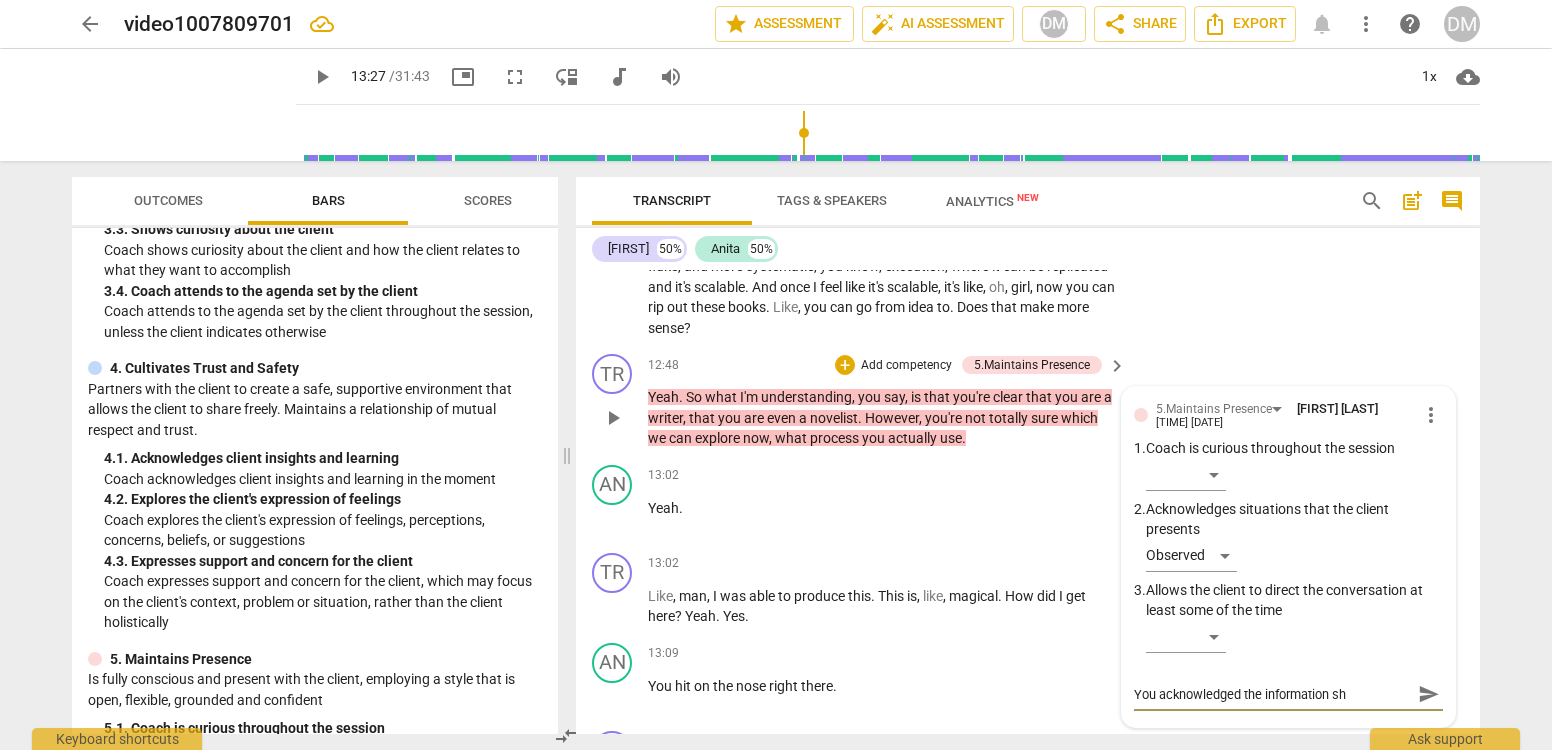 type on "You acknowledged the information she" 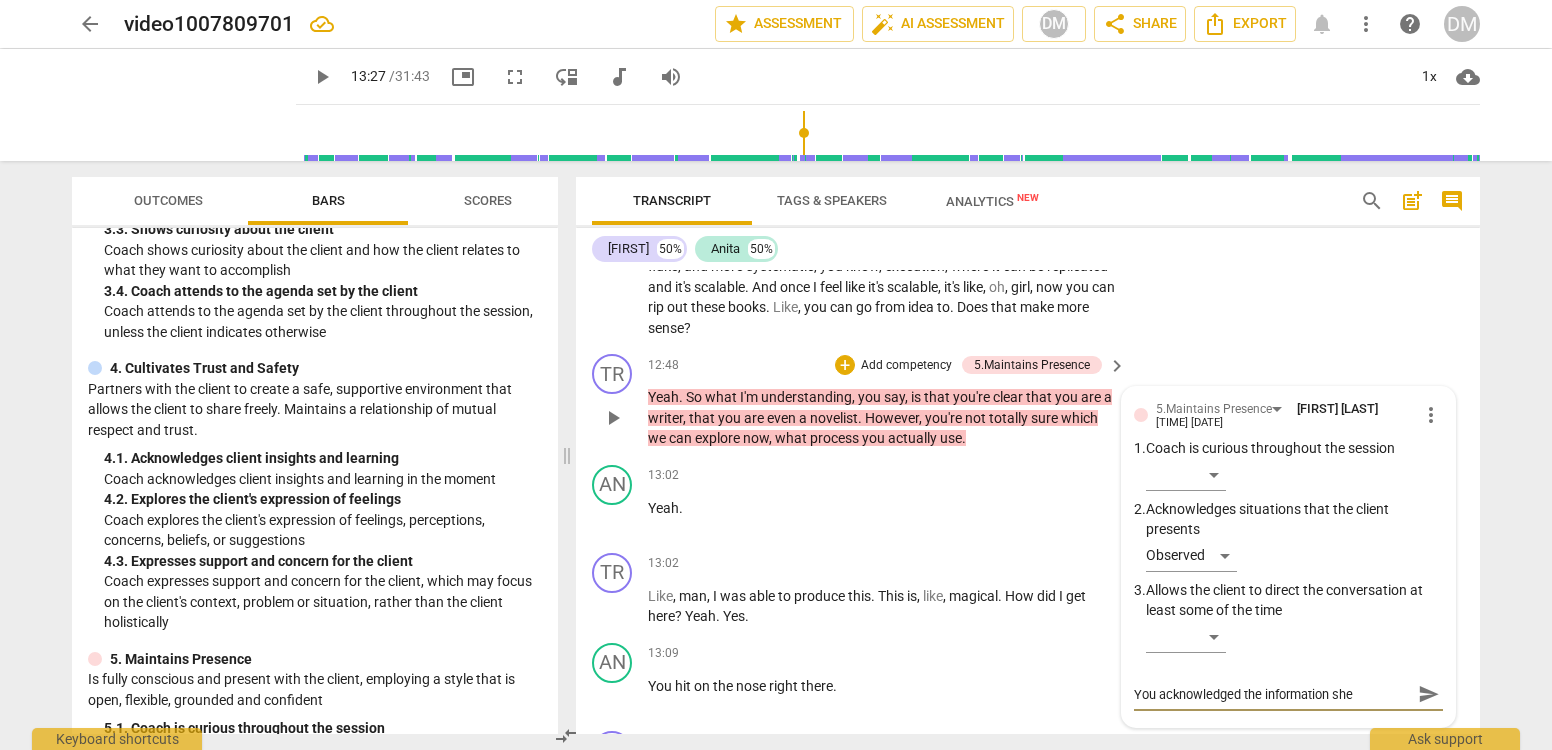 type on "You acknowledged the information she" 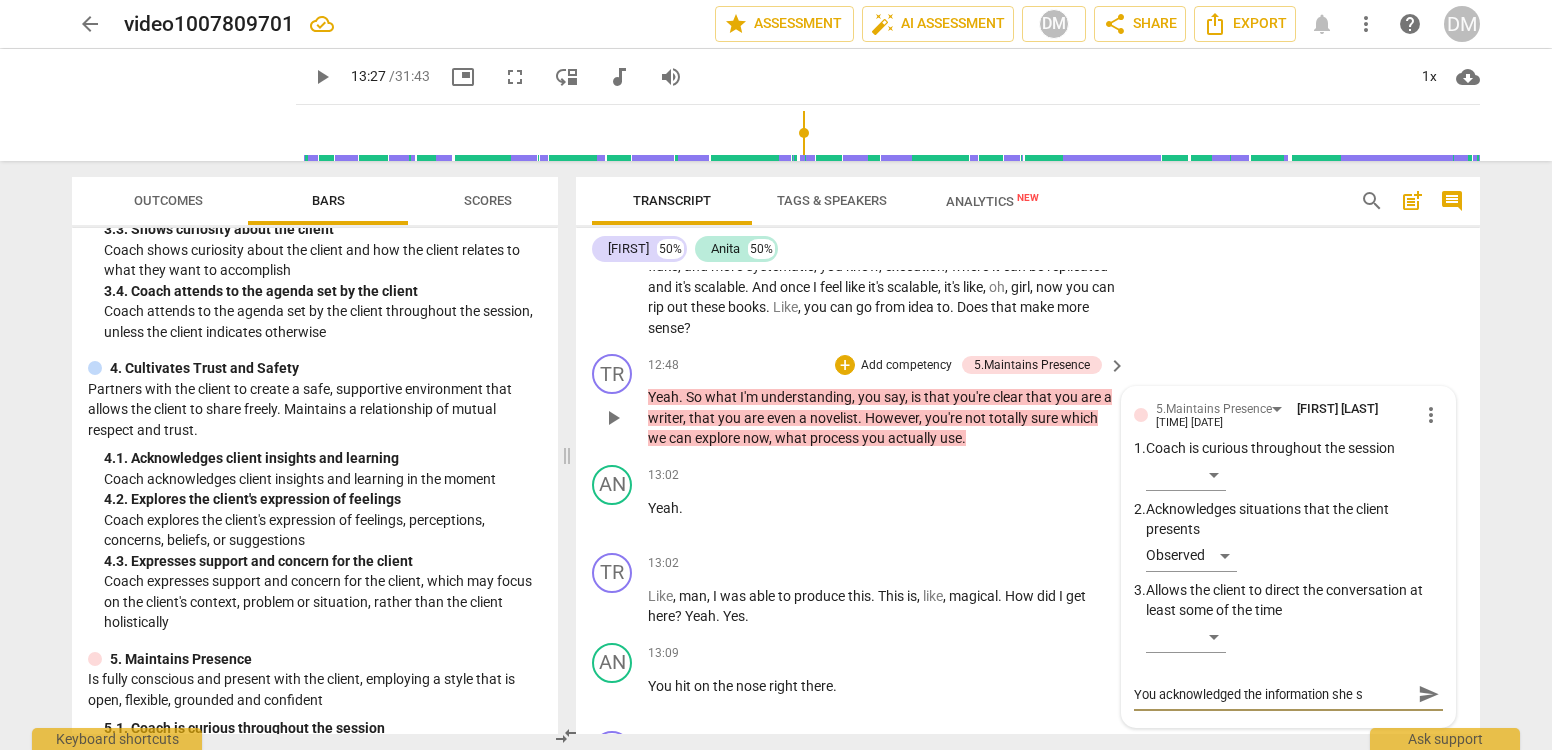 type on "You acknowledged the information she sh" 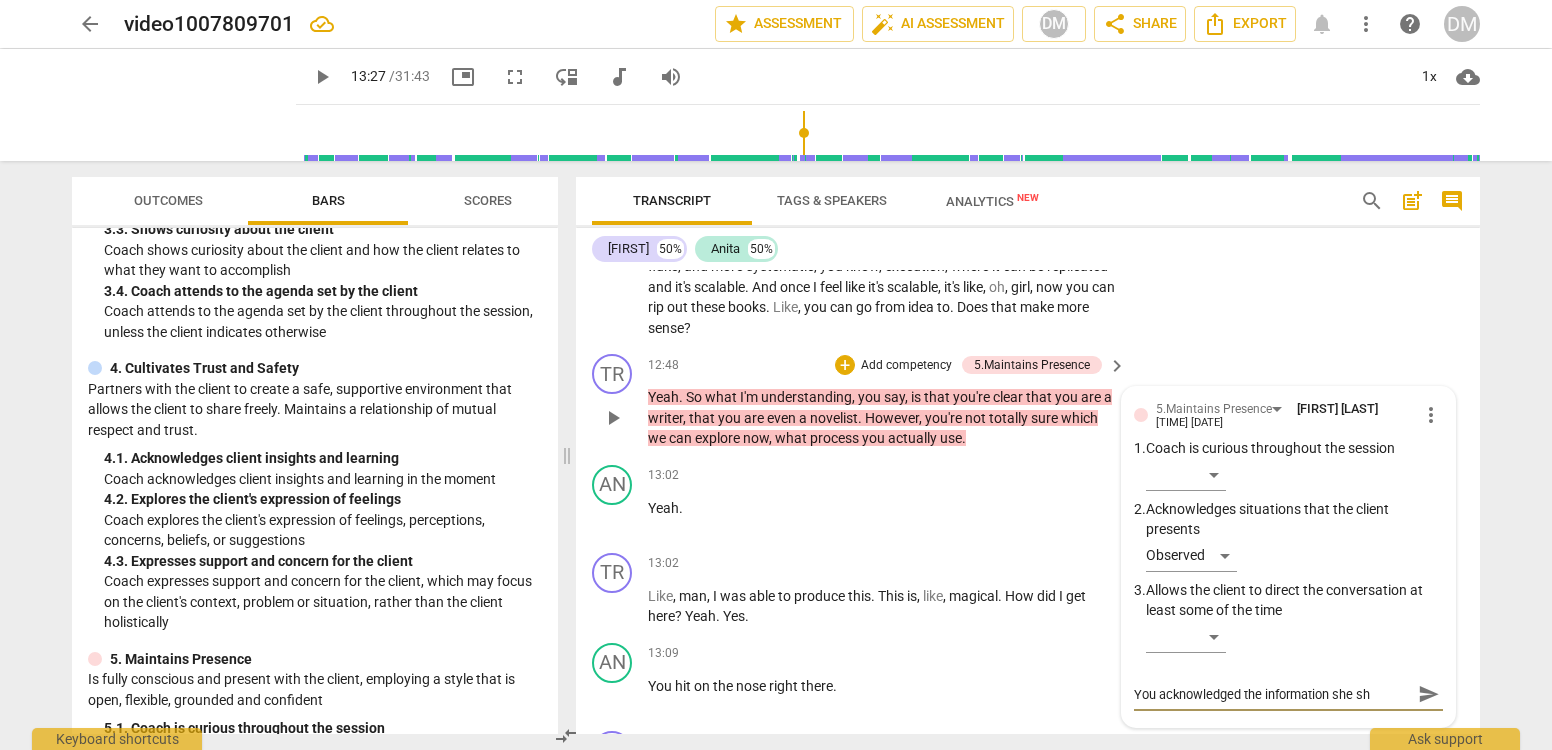 type on "You acknowledged the information she sha" 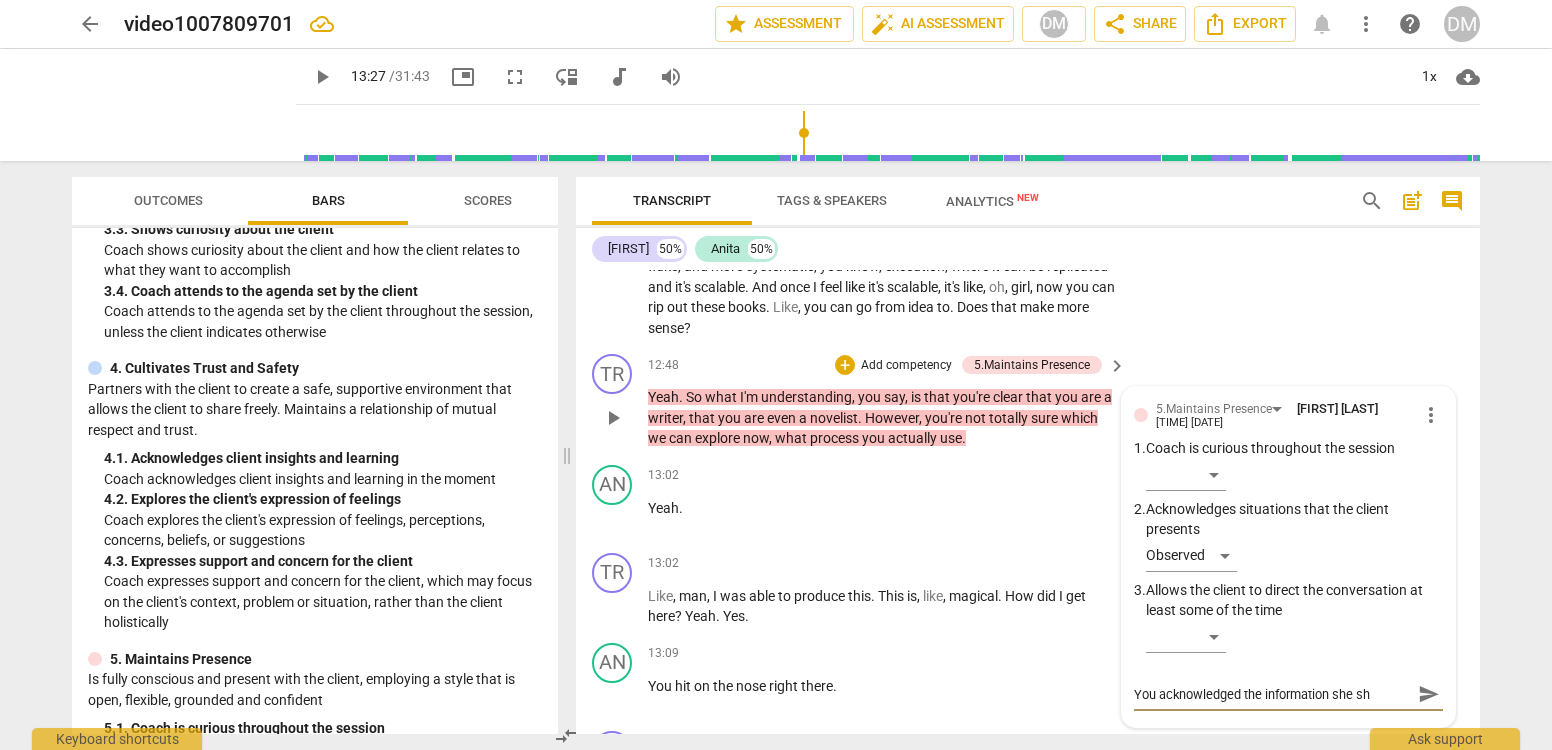 type on "You acknowledged the information she sha" 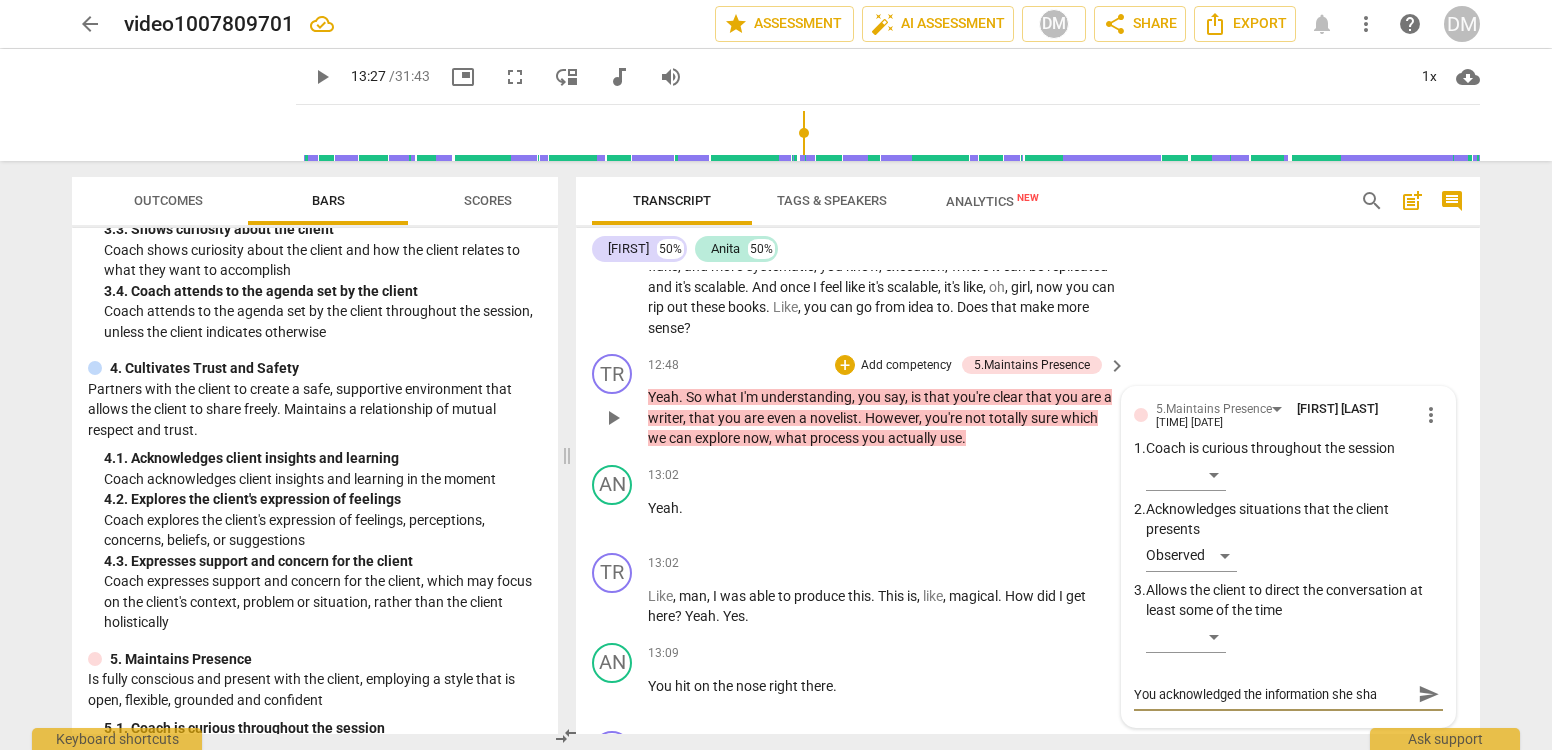 type on "You acknowledged the information she shar" 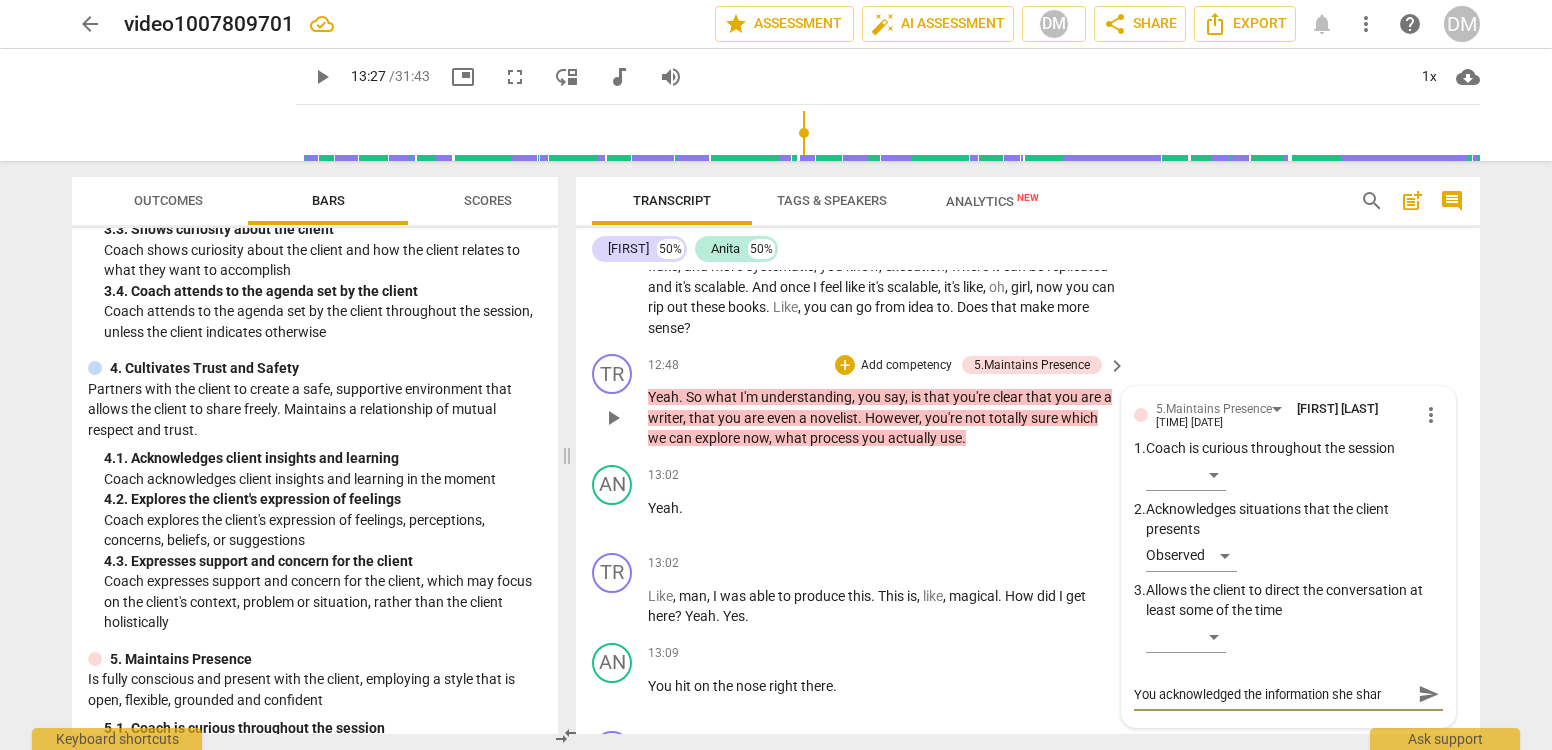 type on "You acknowledged the information she share" 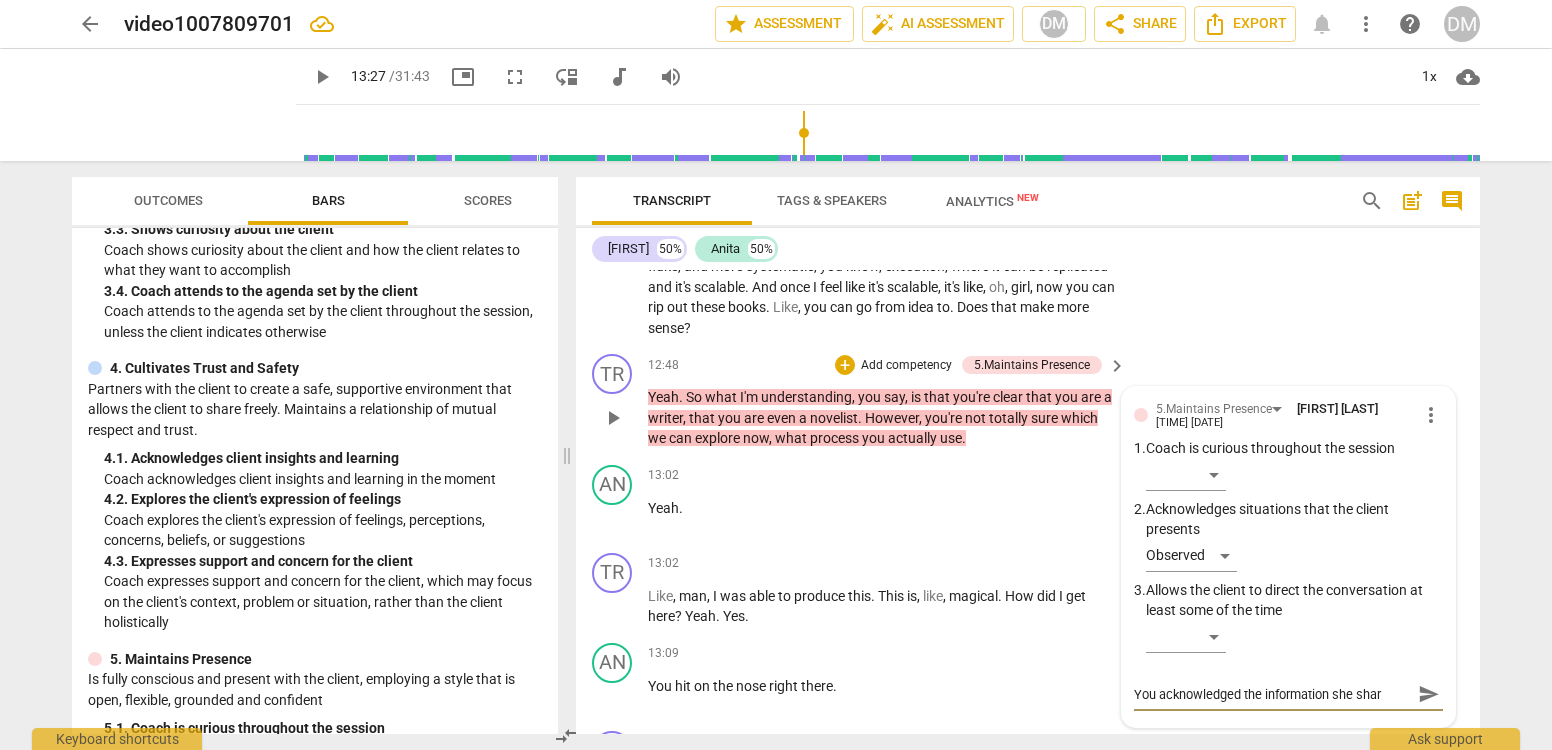 type on "You acknowledged the information she share" 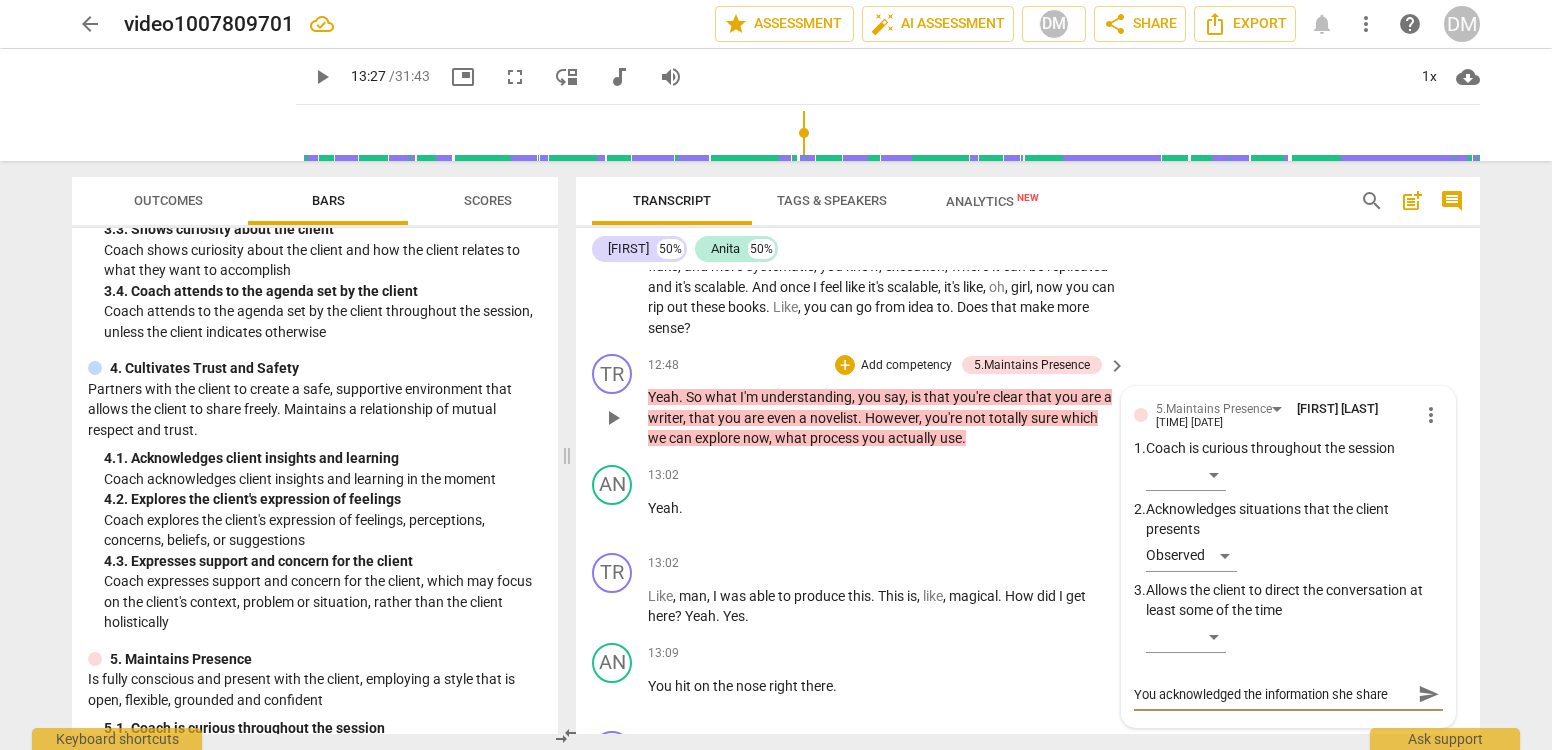 type on "You acknowledged the information she shared" 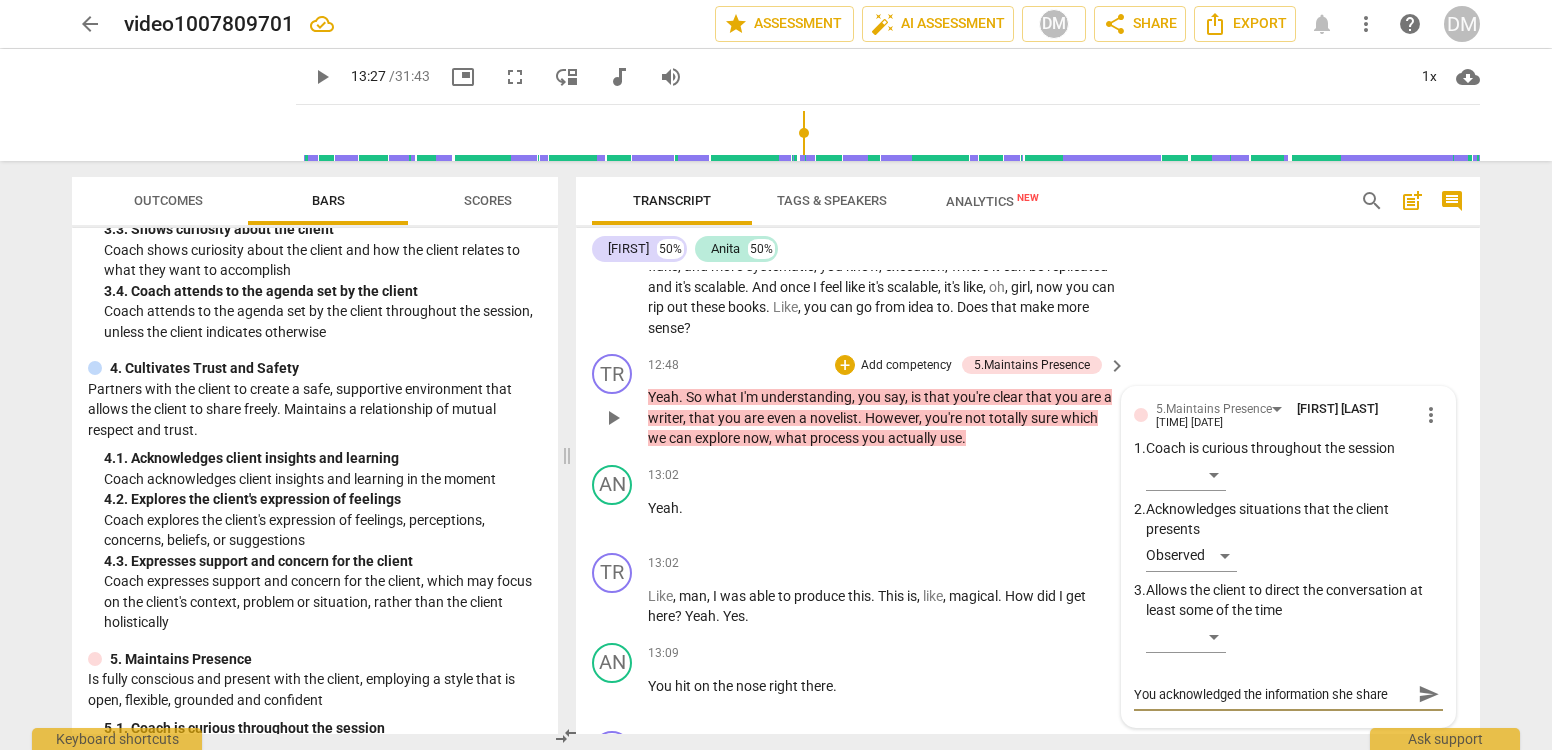 type on "You acknowledged the information she shared" 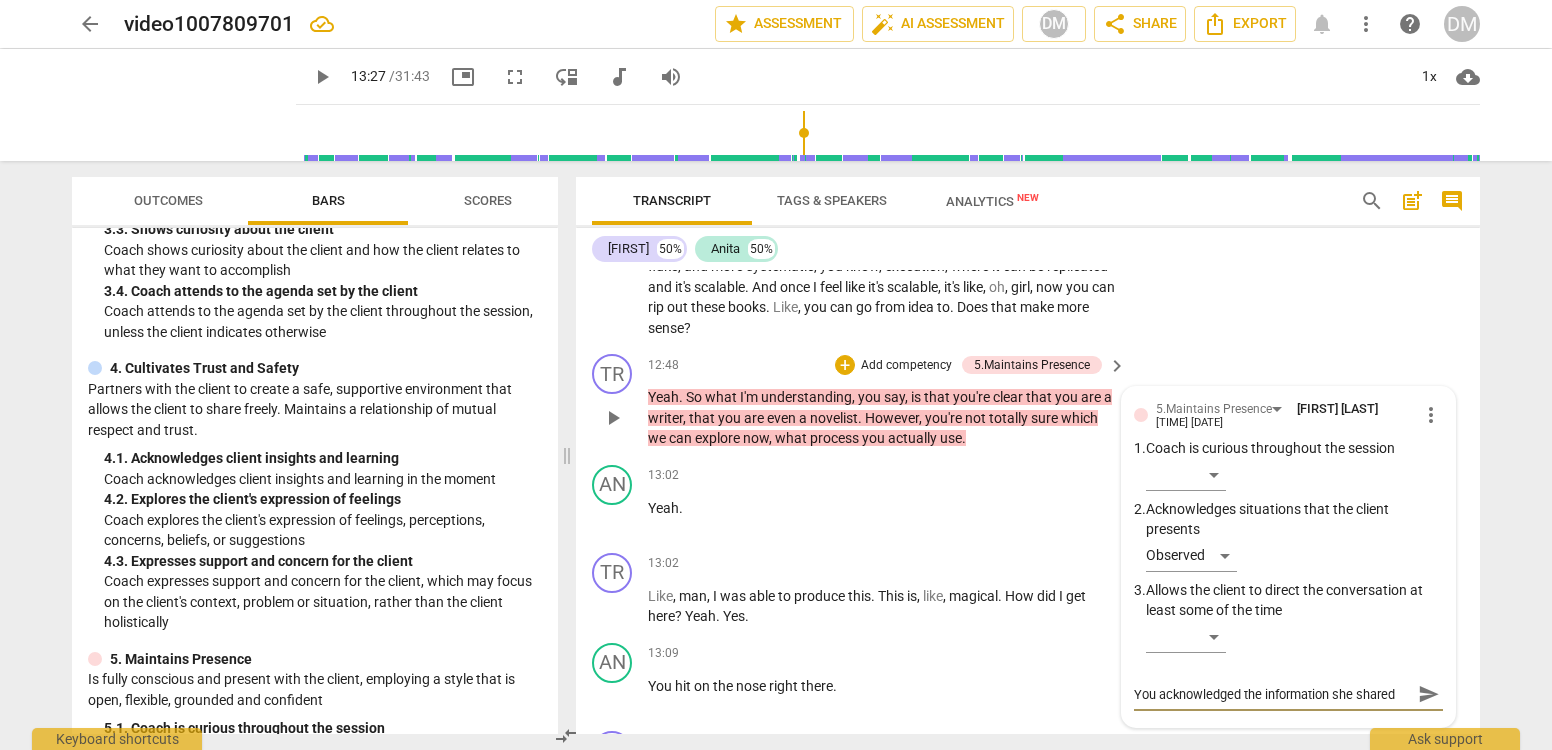 type on "You acknowledged the information she shared." 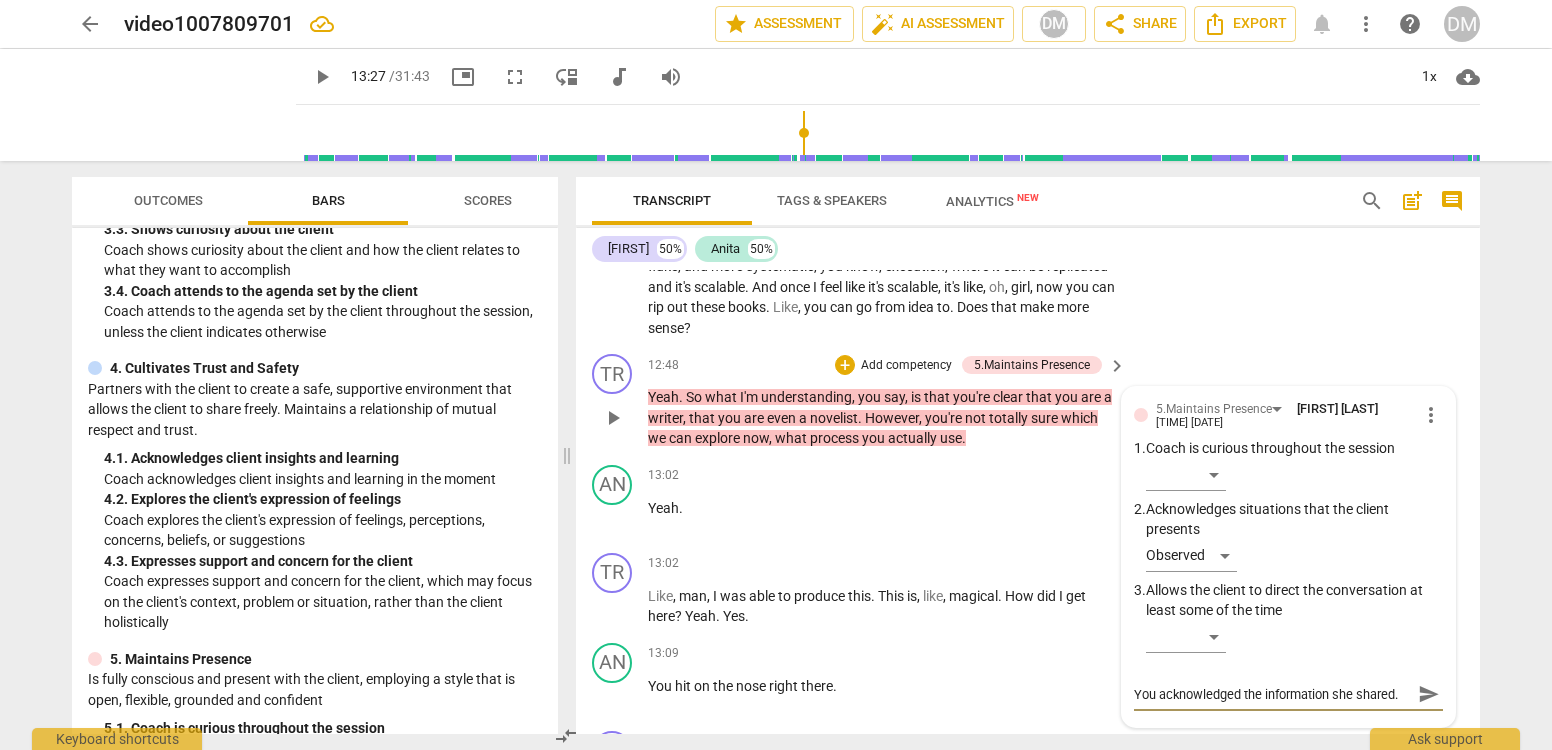 type on "You acknowledged the information she shared." 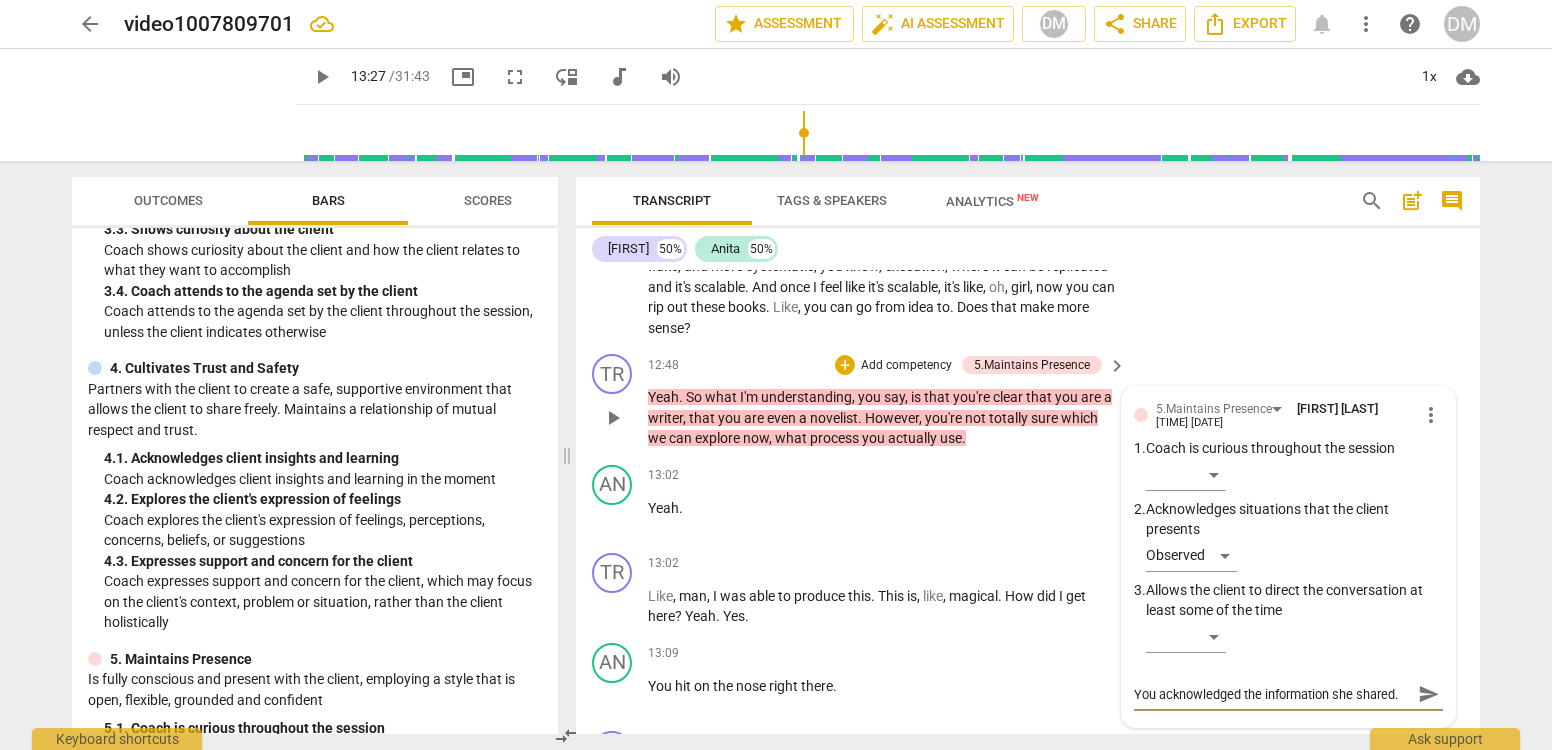 type on "You acknowledged the information she shared.  R" 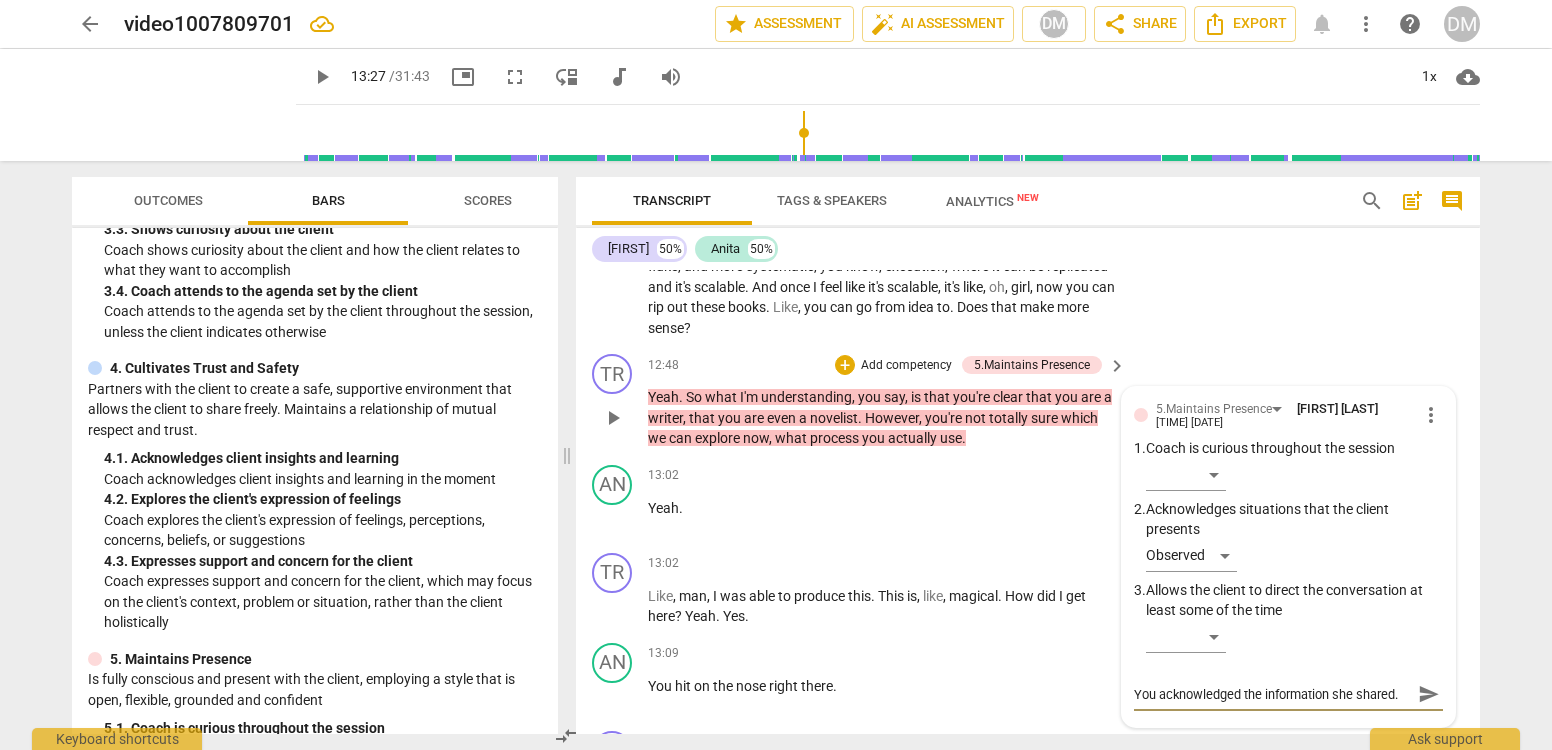 type on "You acknowledged the information she shared.  R" 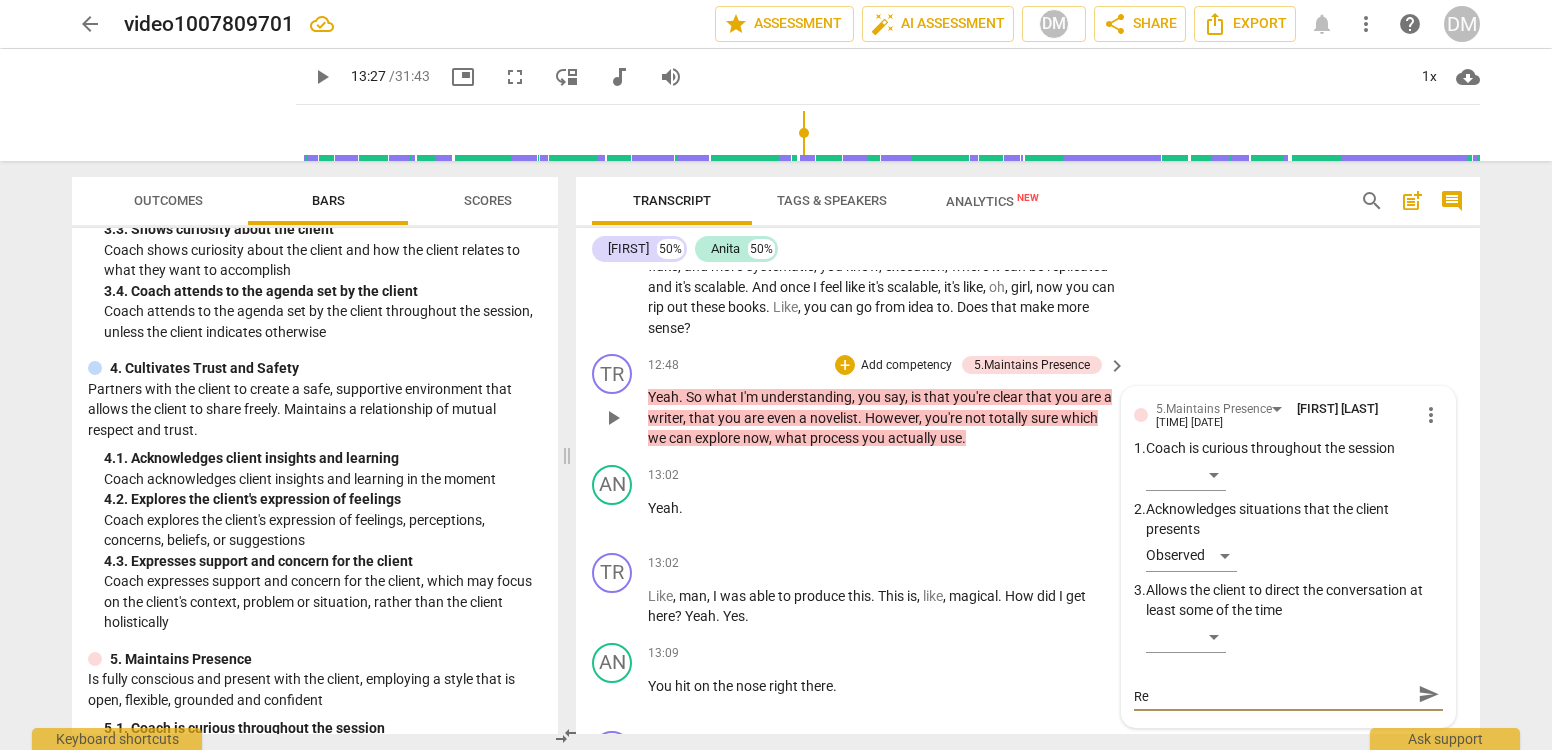 type on "You acknowledged the information she shared.  Rem" 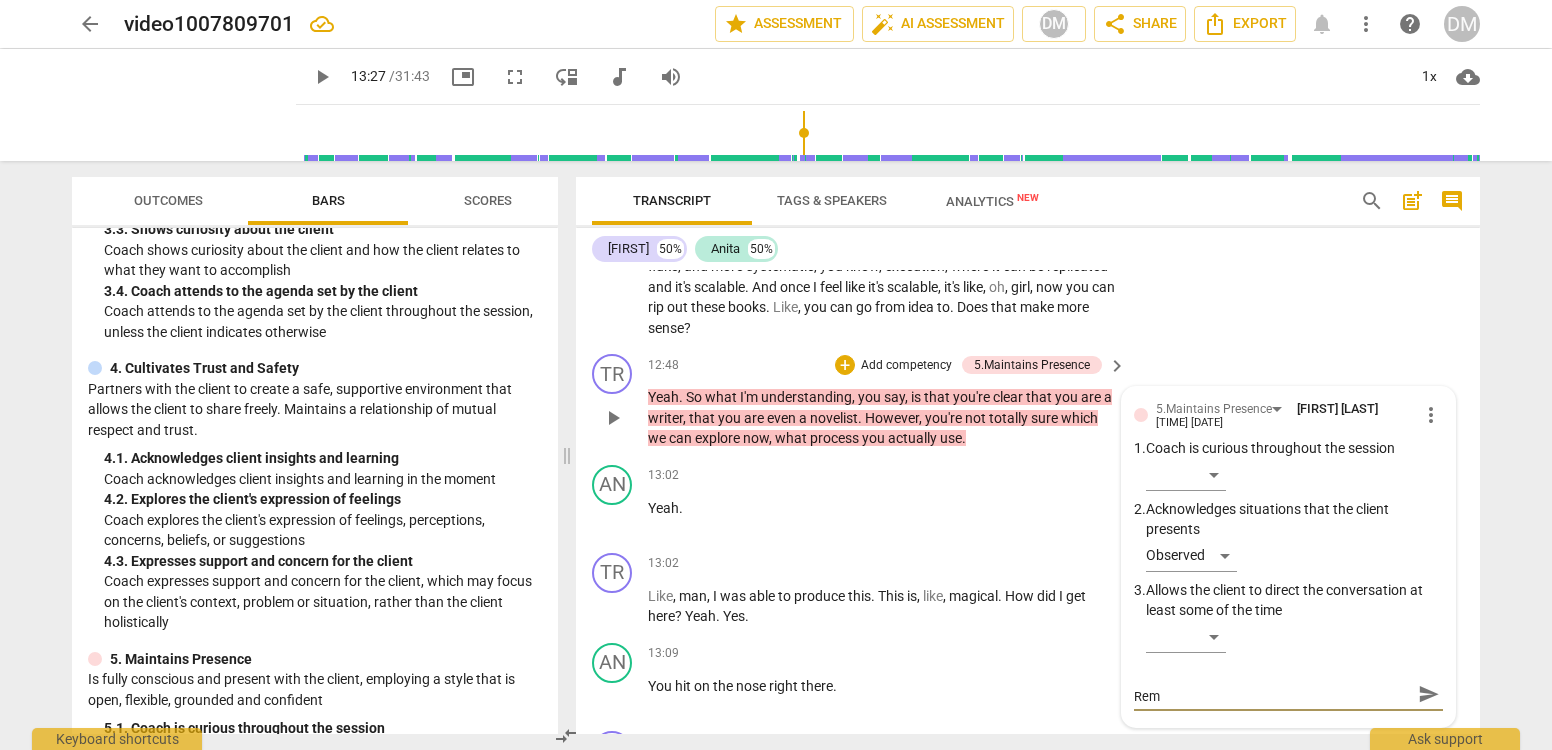 type on "You acknowledged the information she shared. Reme" 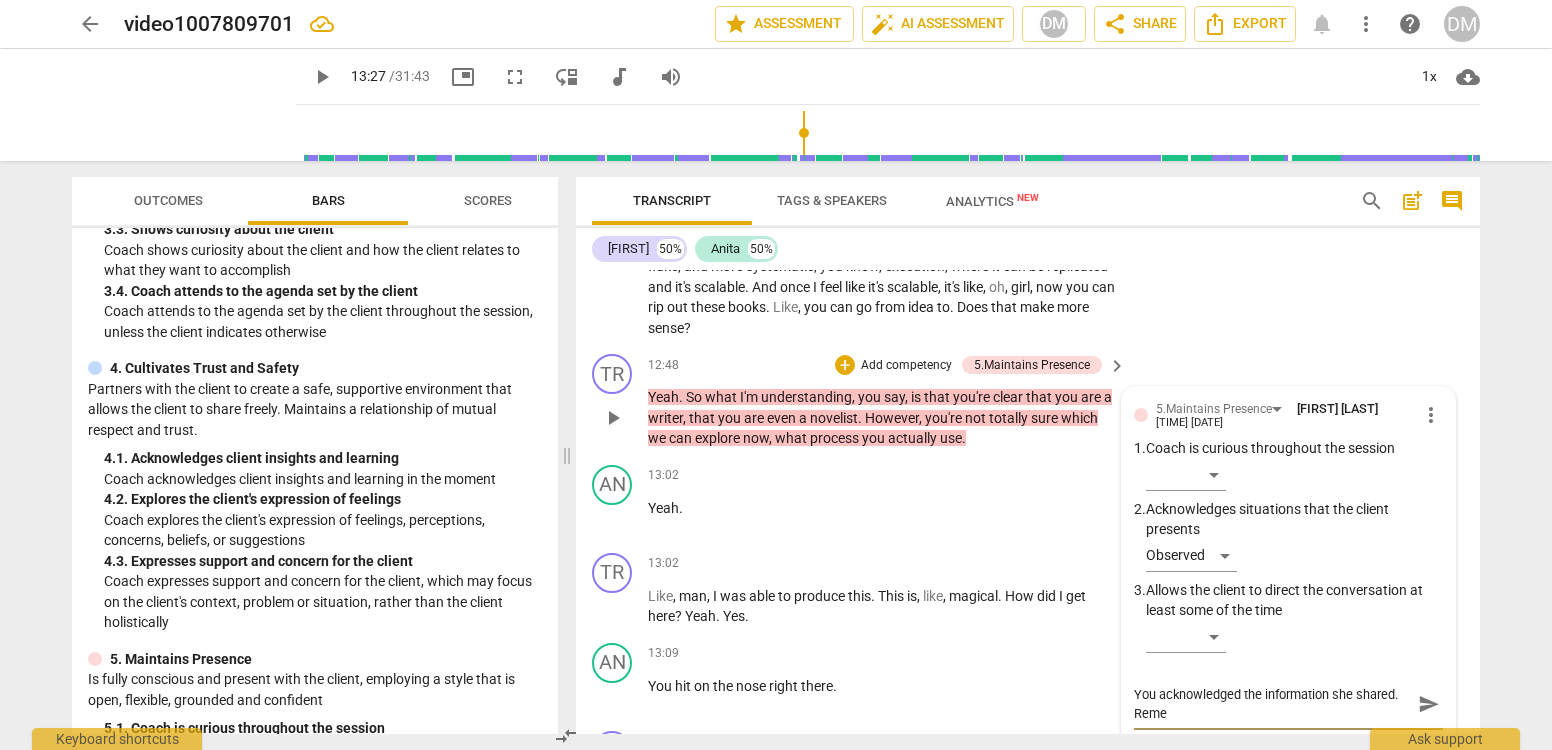type on "You acknowledged the information she shared.  Remem" 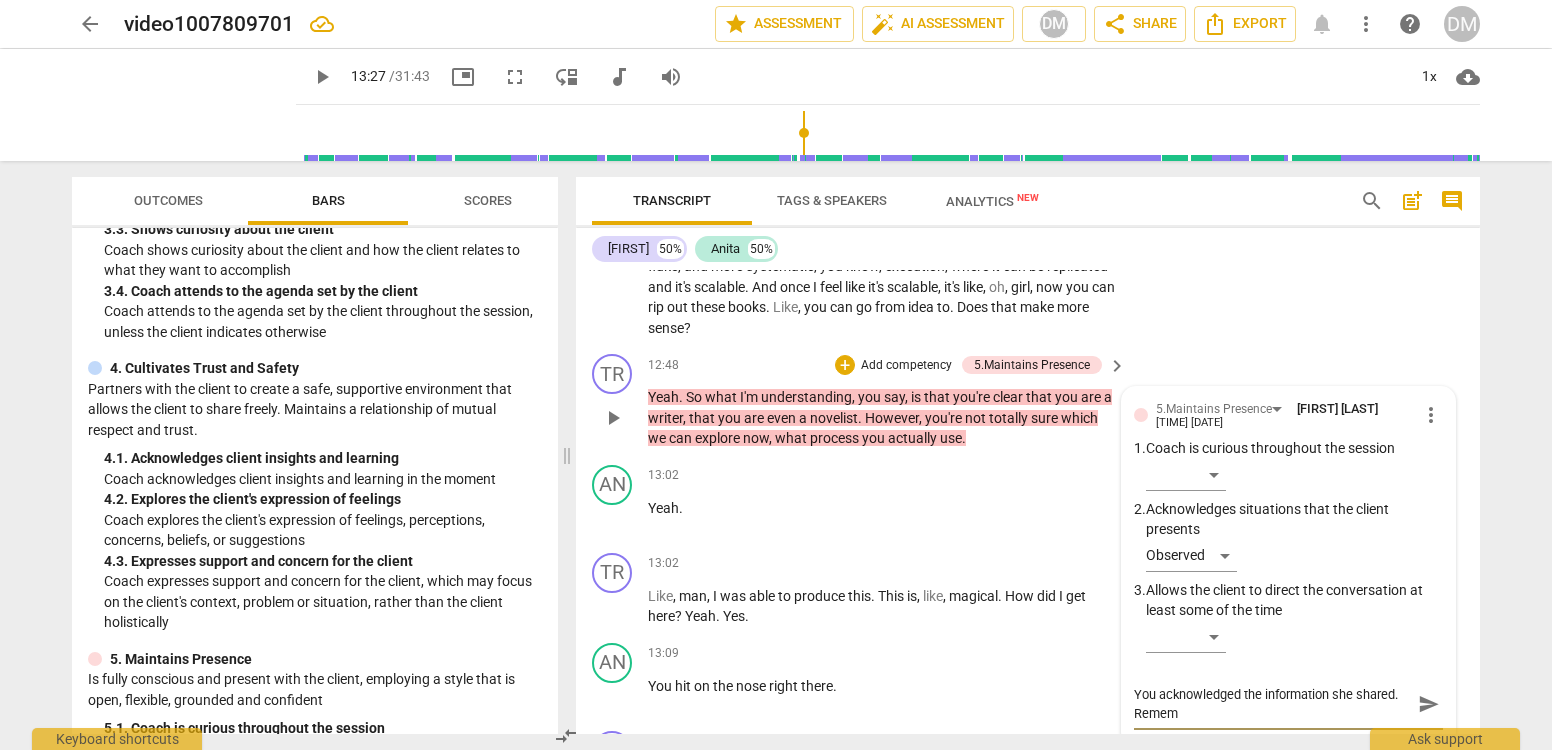 scroll, scrollTop: 0, scrollLeft: 0, axis: both 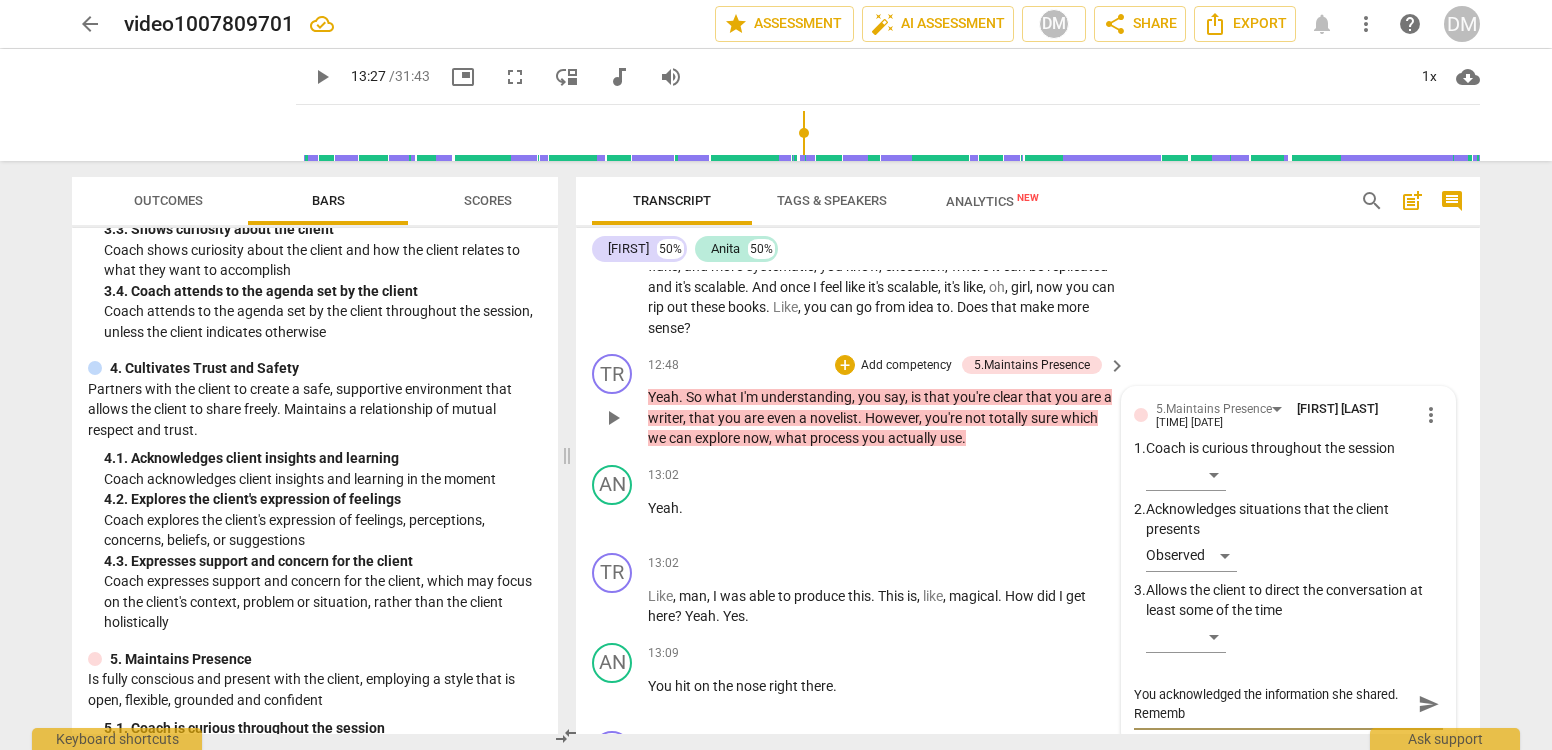 type on "You acknowledged the information she shared.  Remembe" 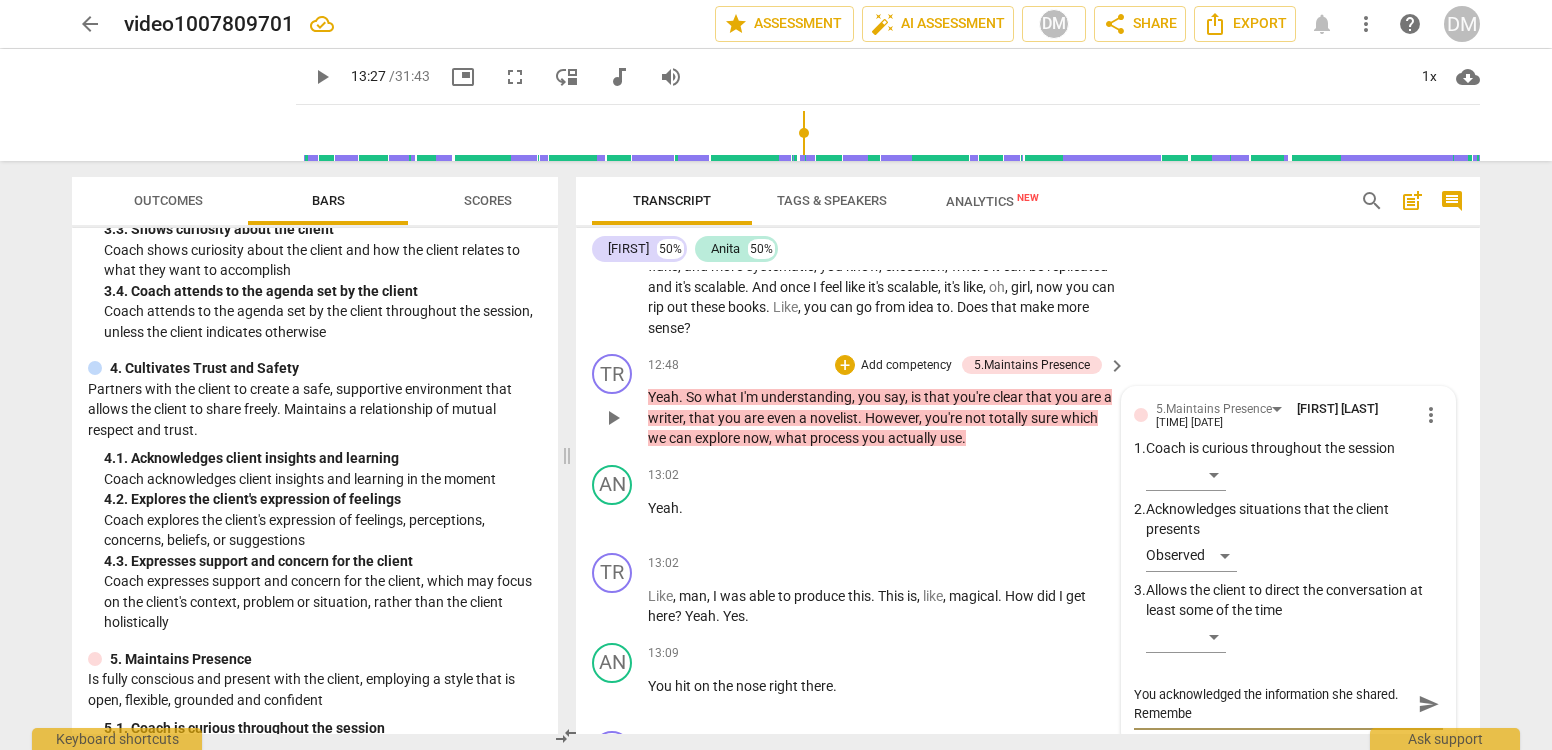 type on "You acknowledged the information she shared.  Remember" 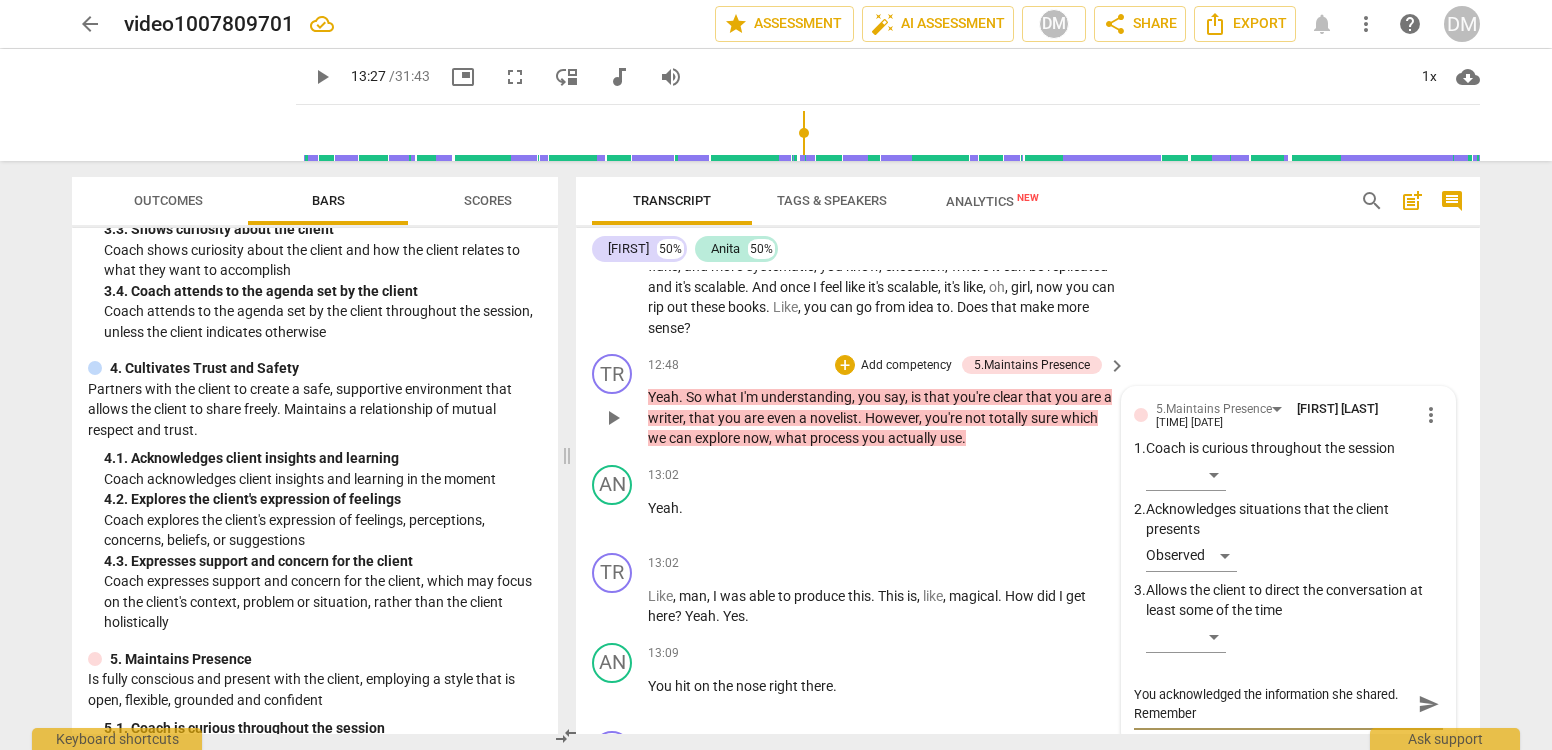 type on "You acknowledged the information she shared.  Remember" 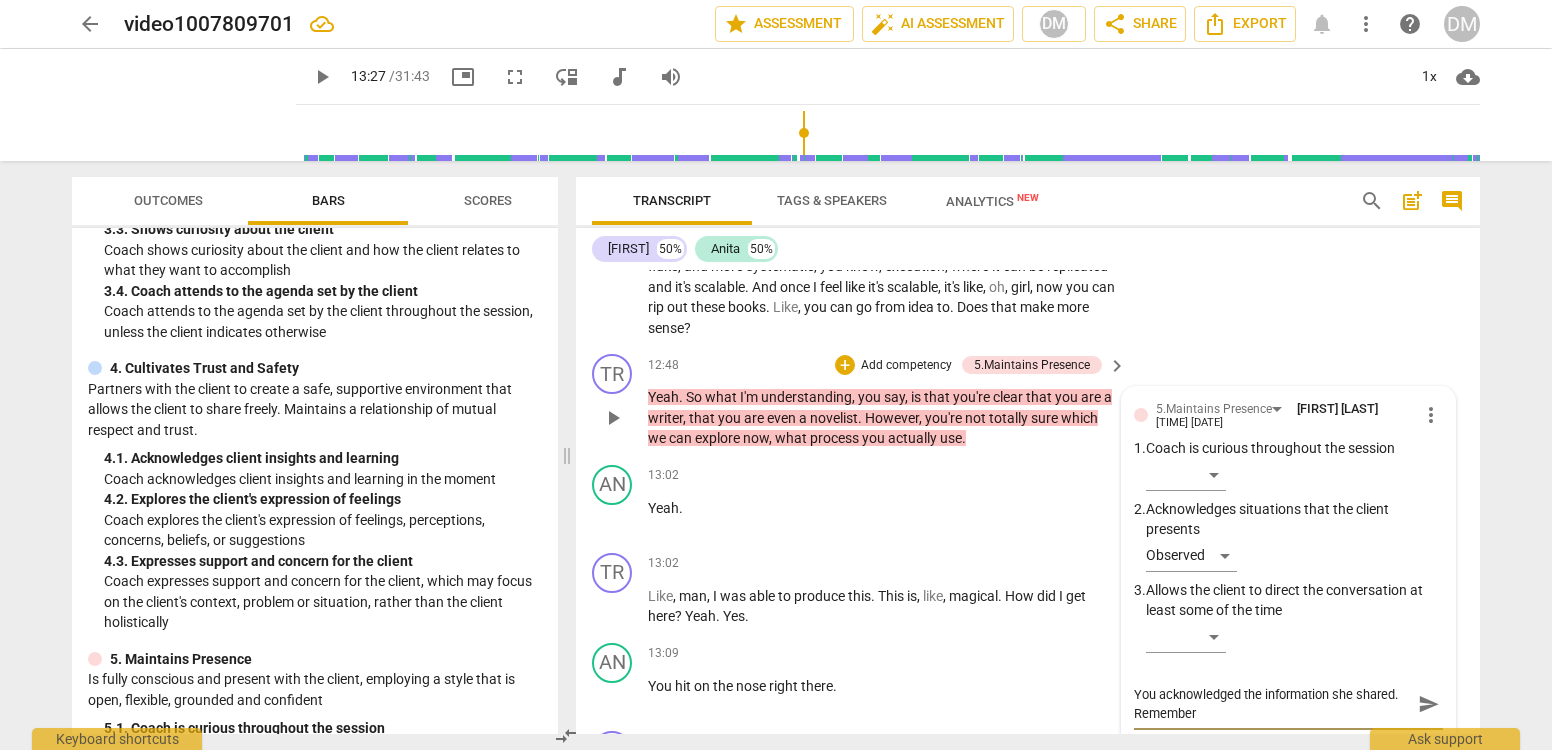 type on "You acknowledged the information she shared.  Remember y" 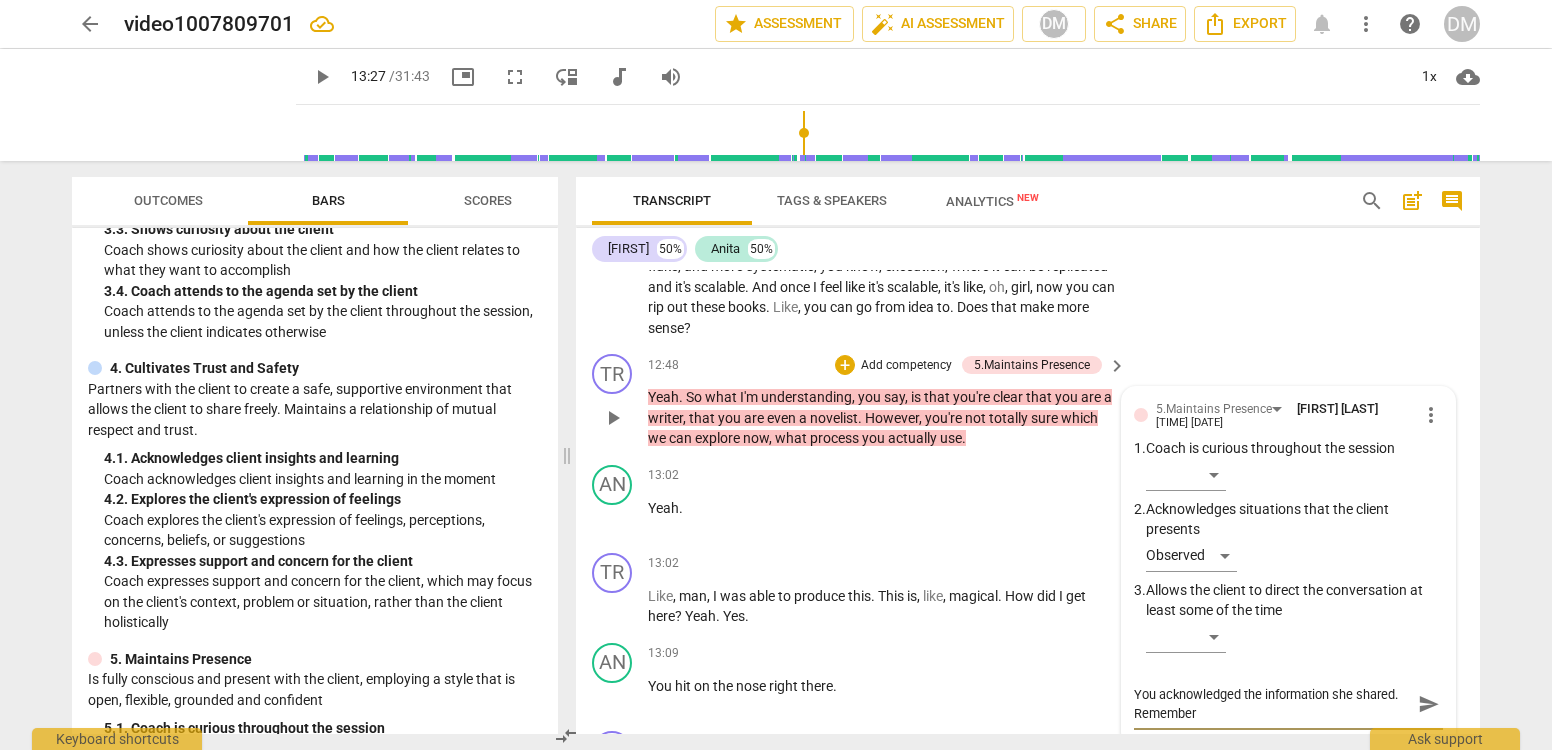 type on "You acknowledged the information she shared.  Remember y" 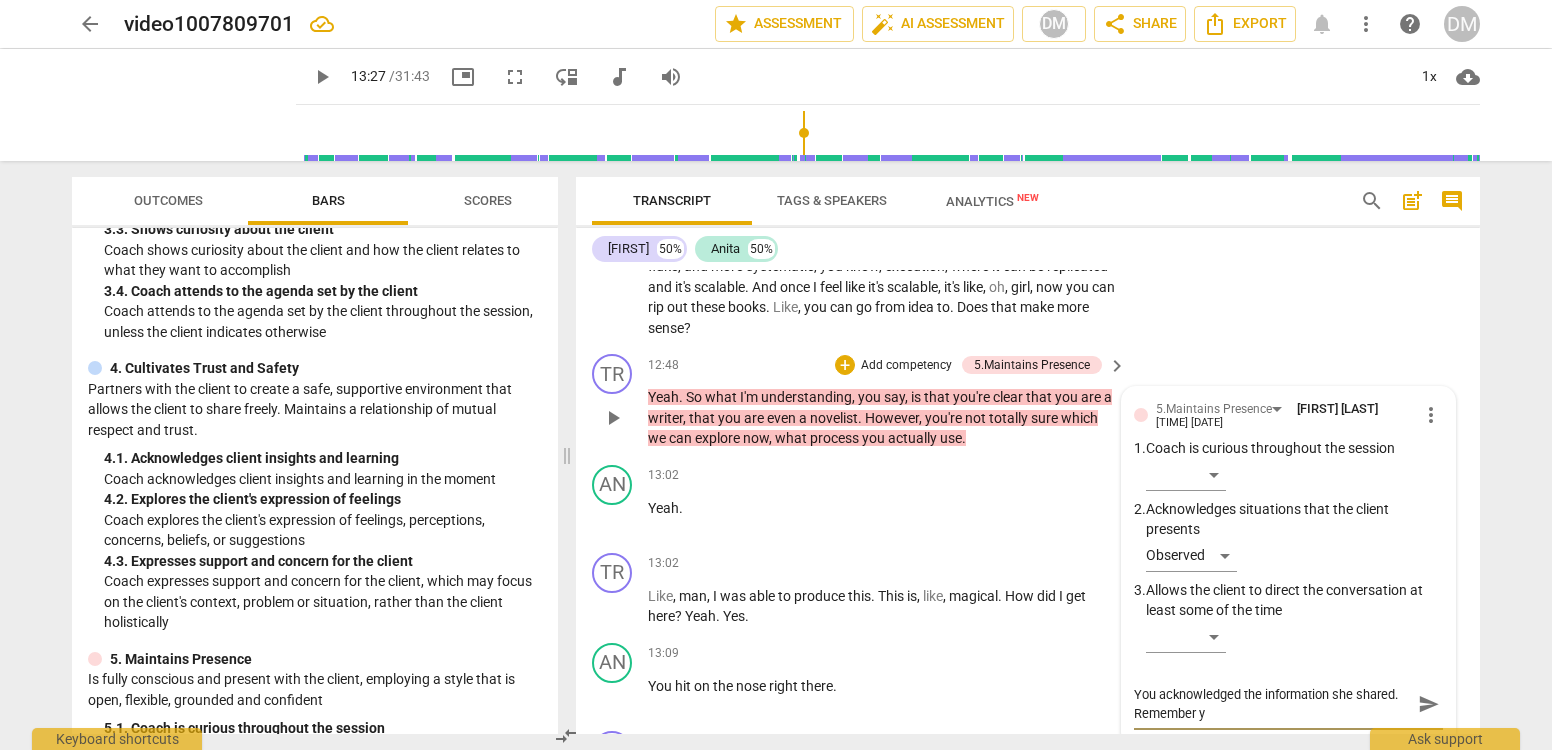 type on "You acknowledged the information she shared.  Remember yo" 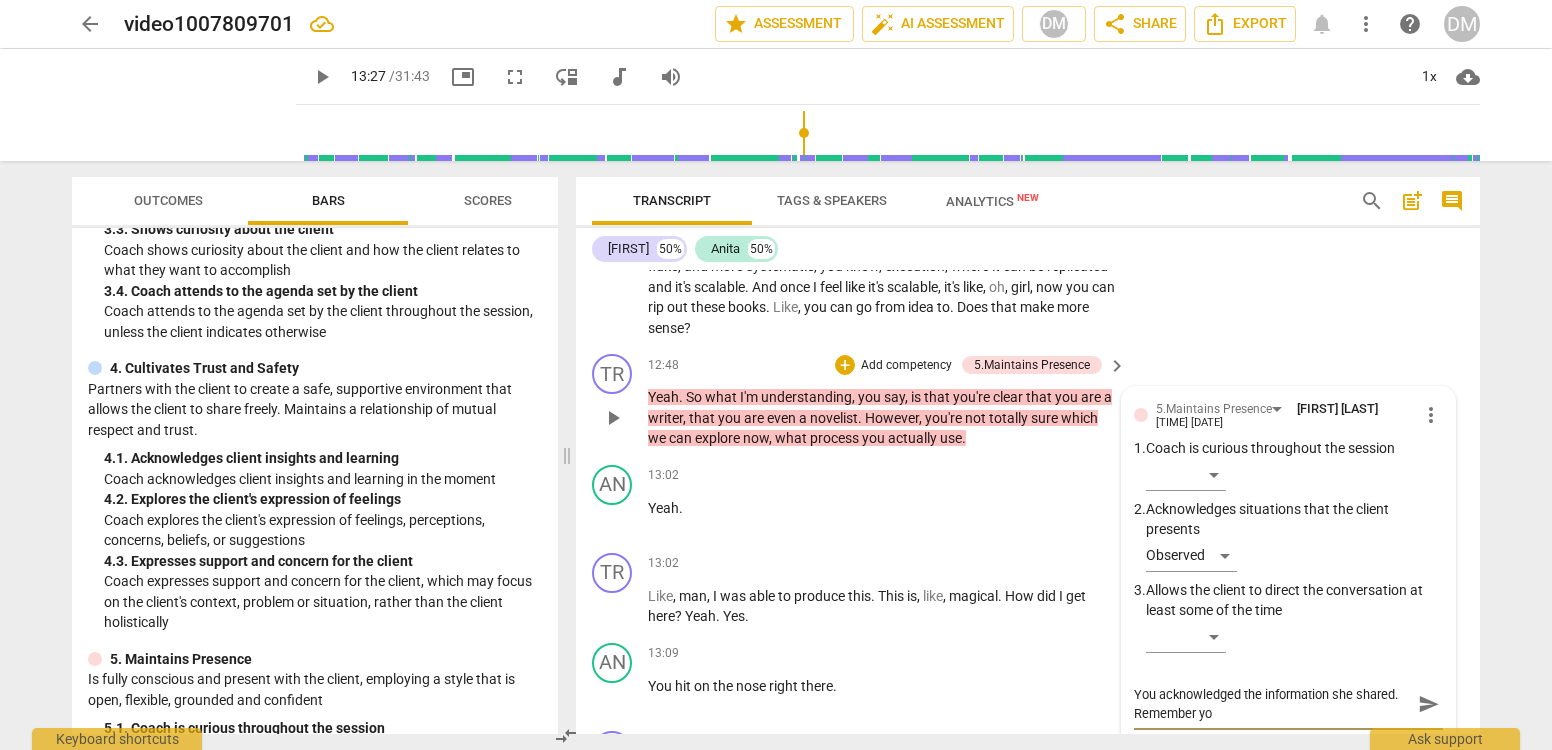 type on "You acknowledged the information she shared.  Remember you" 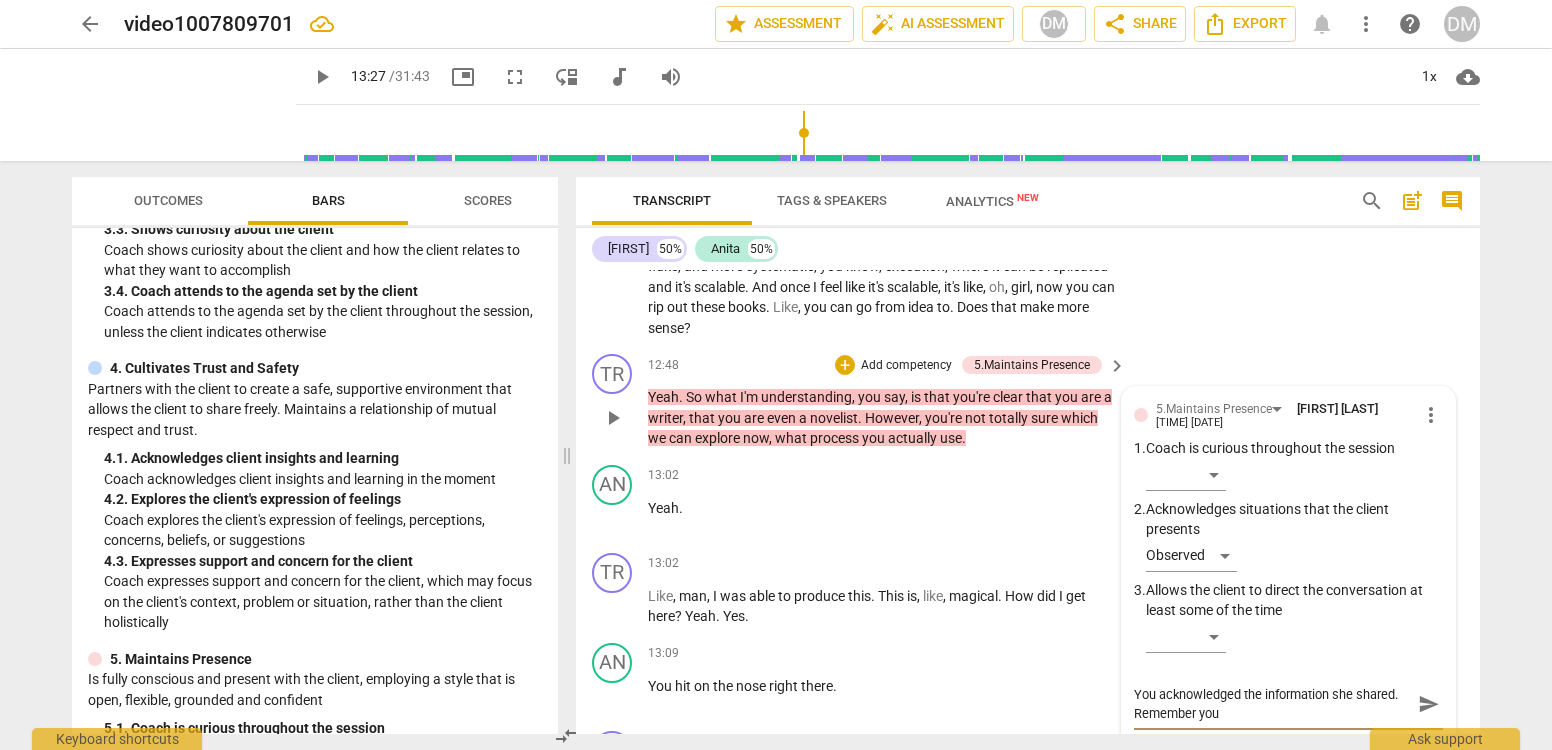 type on "You acknowledged the information she shared.  Remember you" 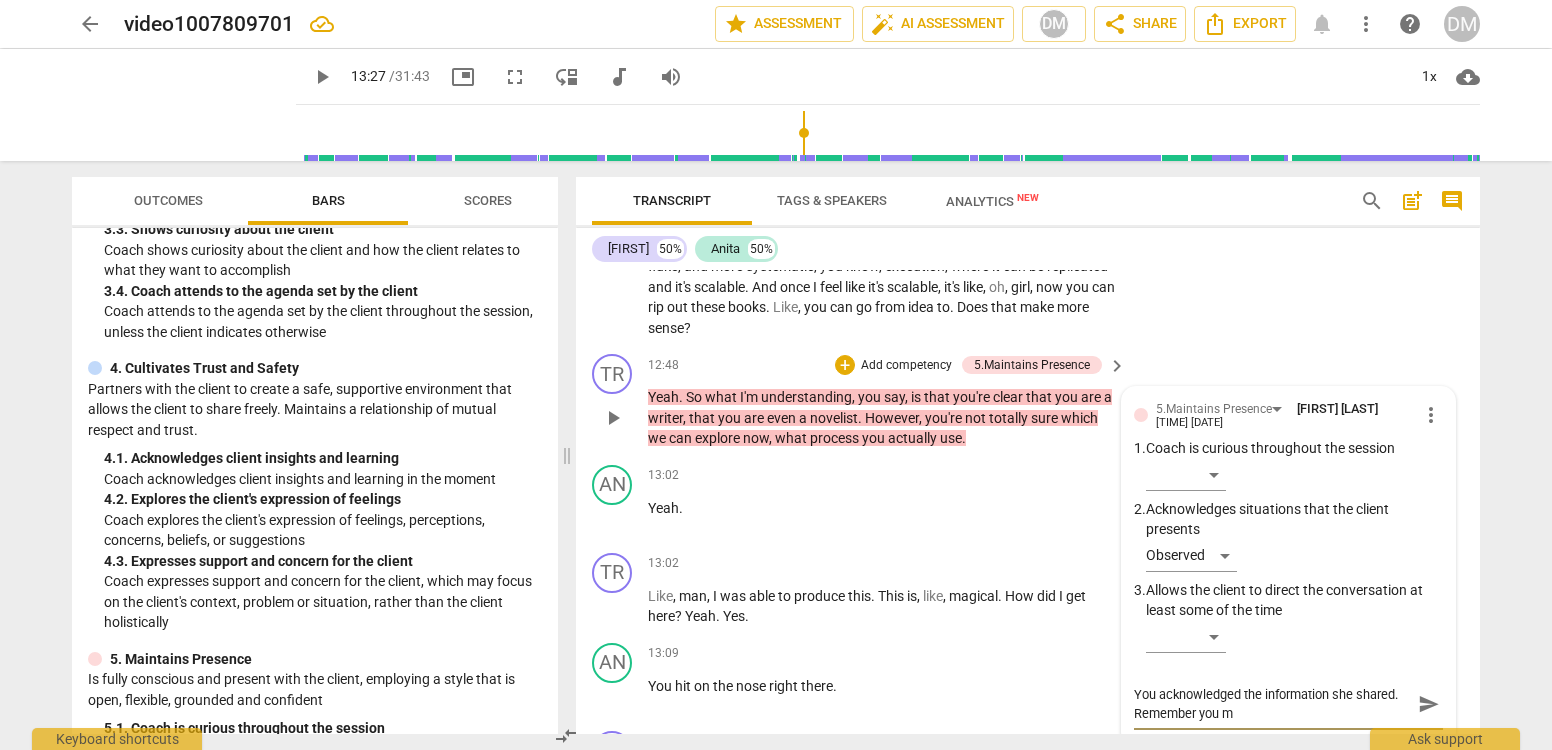 type on "You acknowledged the information she shared.  Remember you mu" 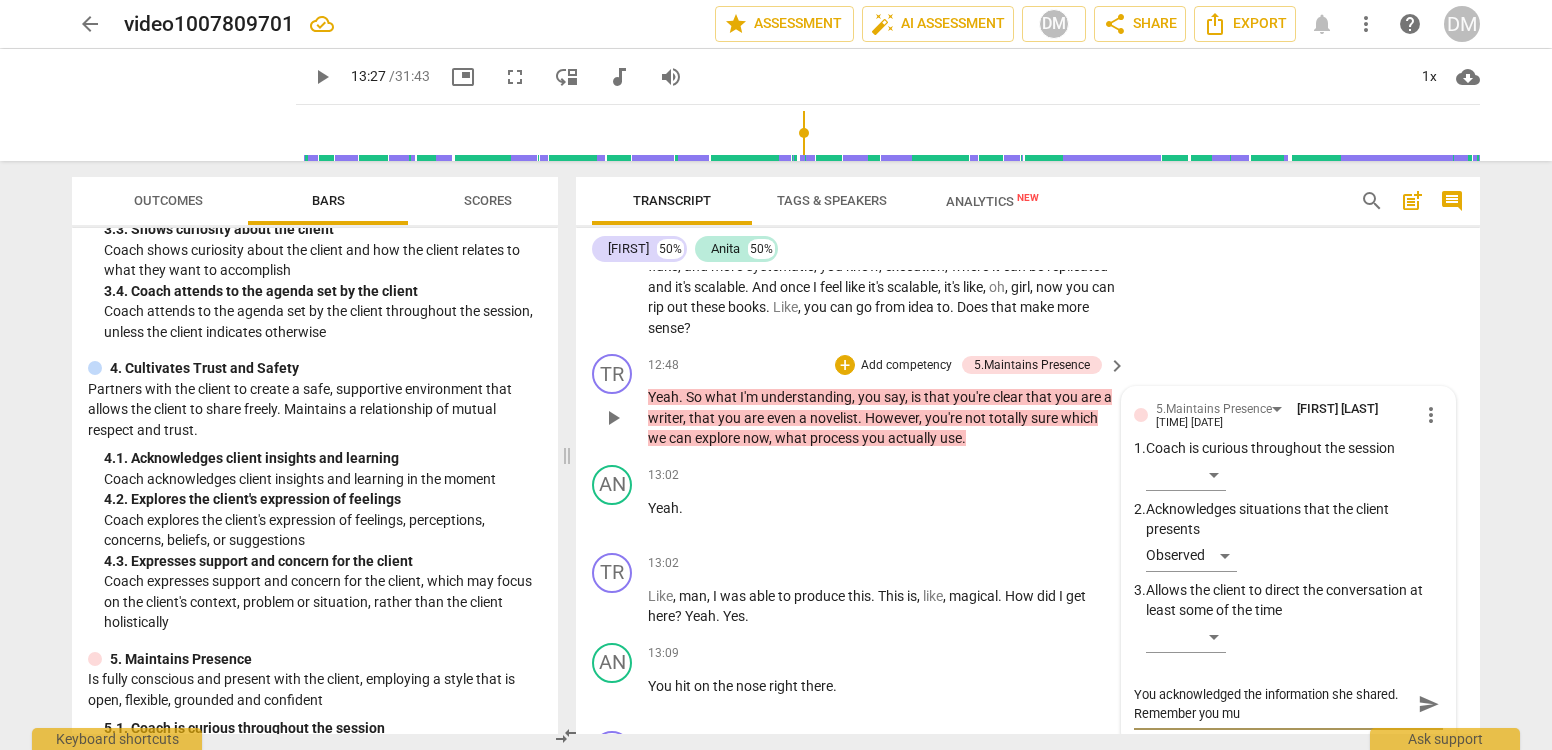 type on "You acknowledged the information she shared.  Remember you mus" 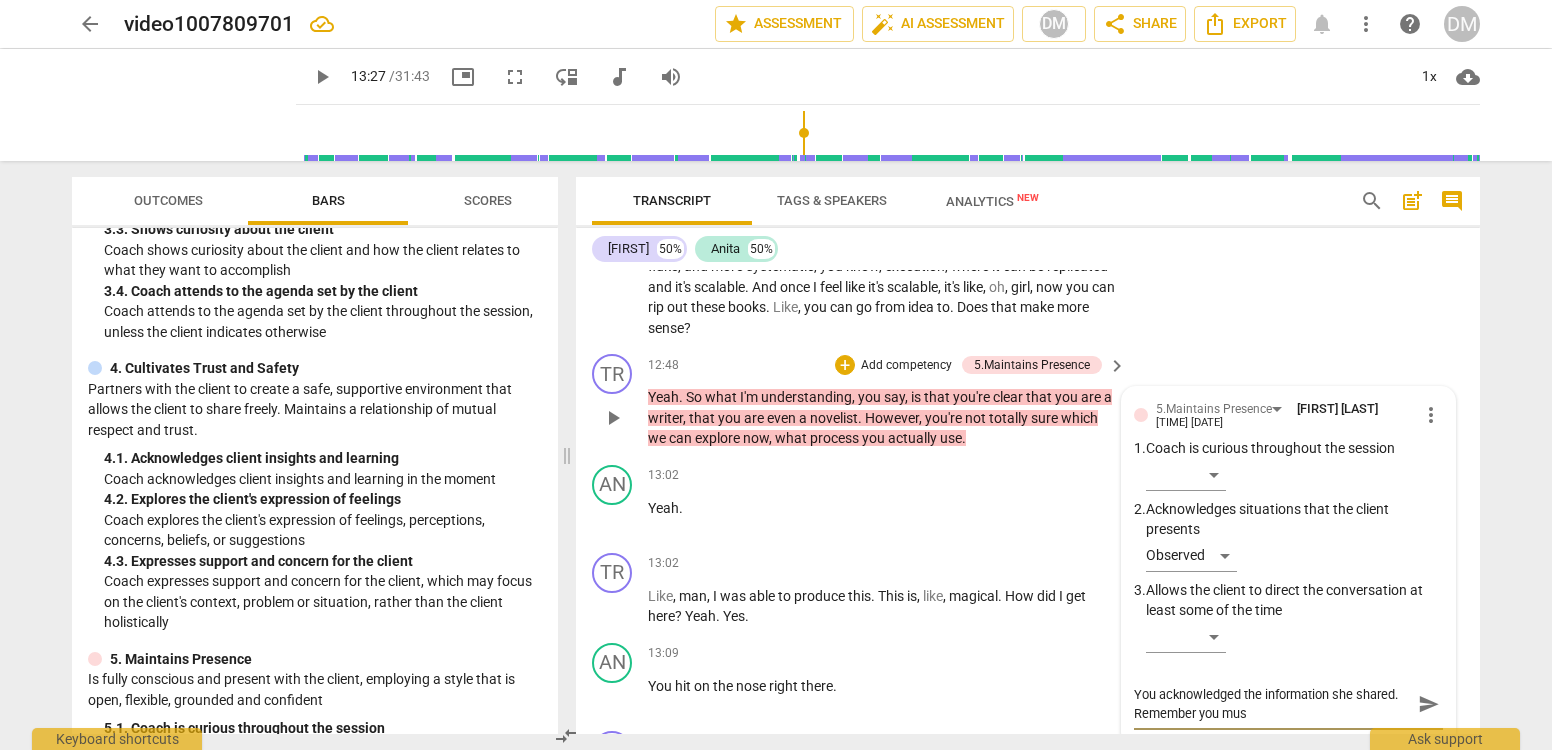 type on "You acknowledged the information she shared.  Remember you must" 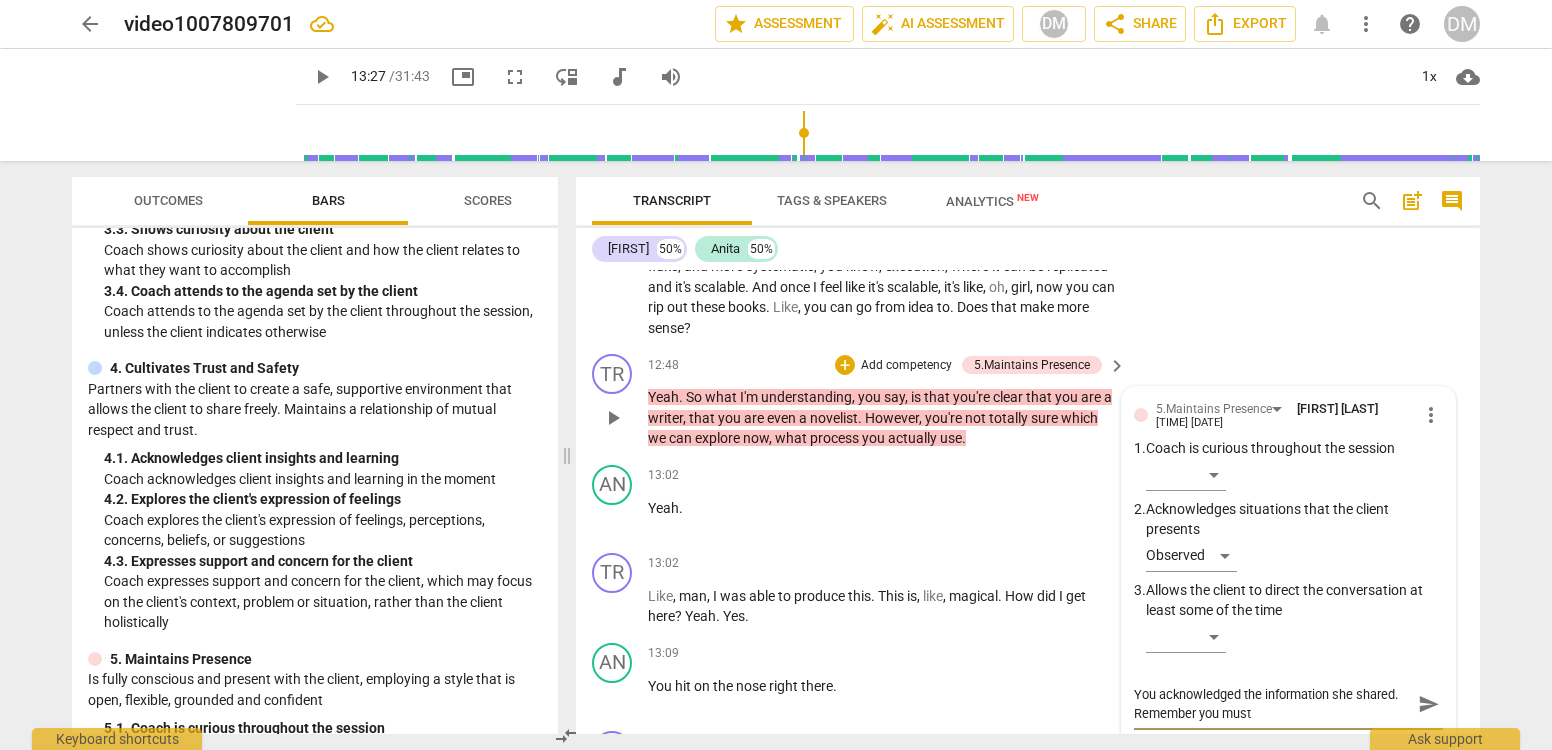 type on "You acknowledged the information she shared.  Remember you must" 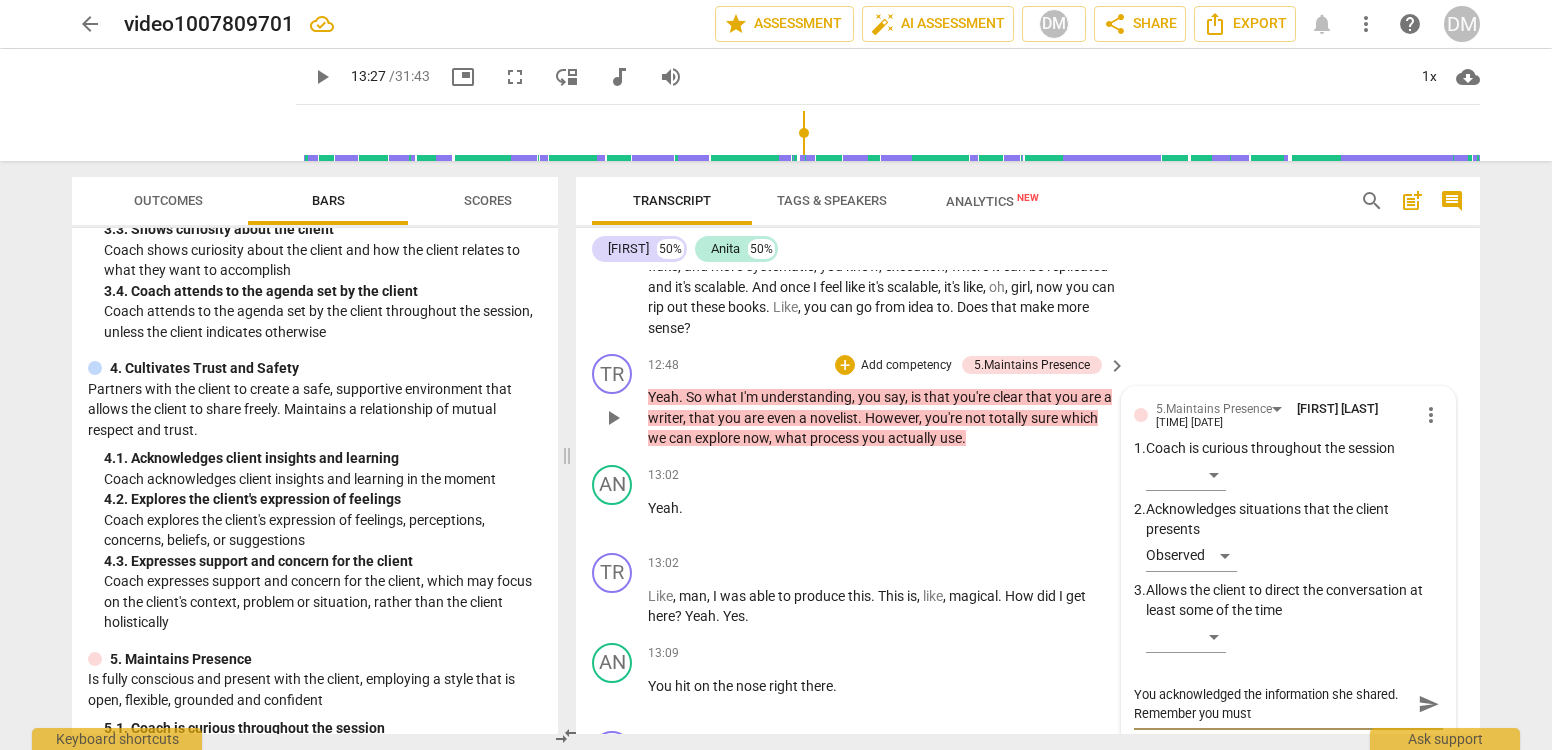 type on "You acknowledged the information she shared. Remember you must f" 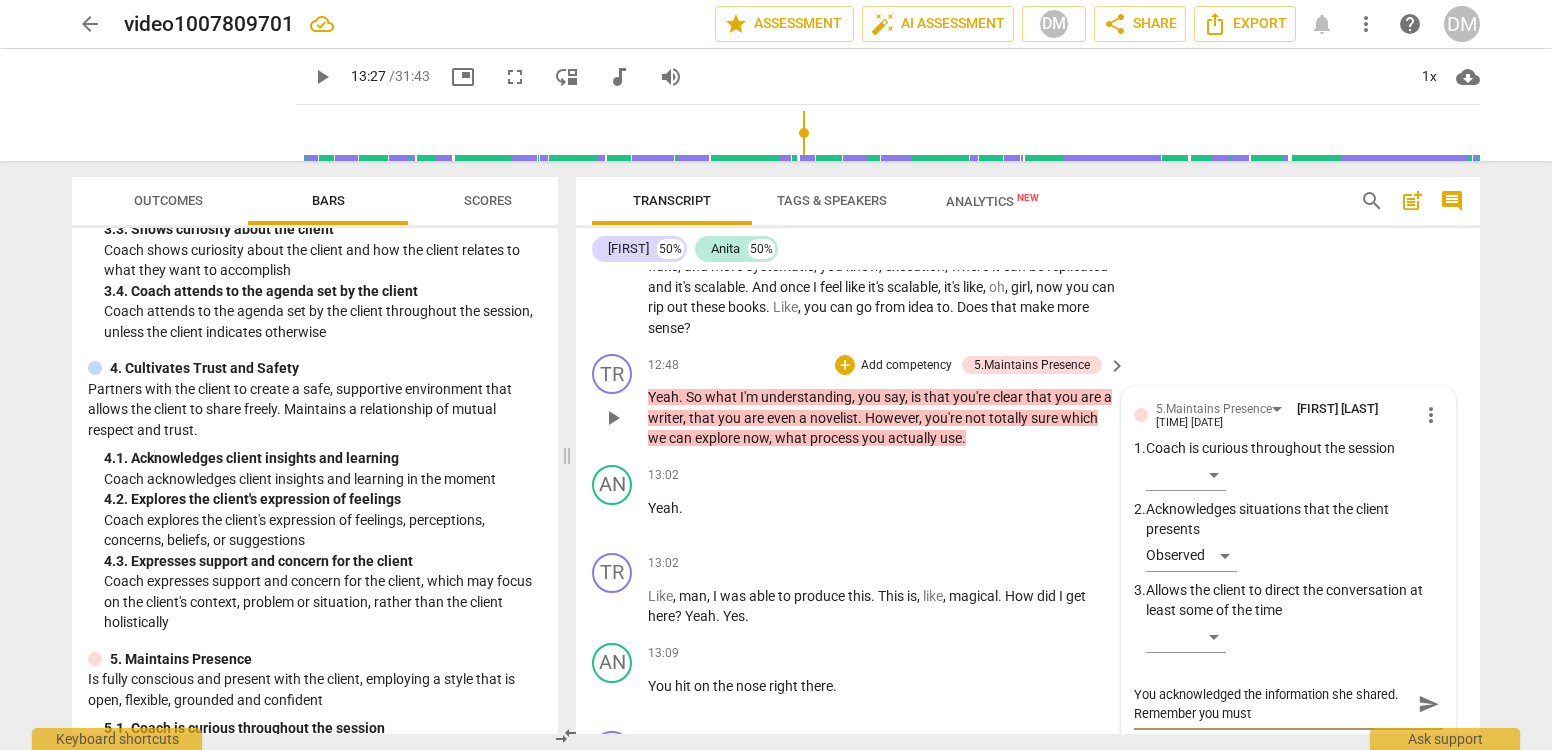 type on "You acknowledged the information she shared. Remember you must f" 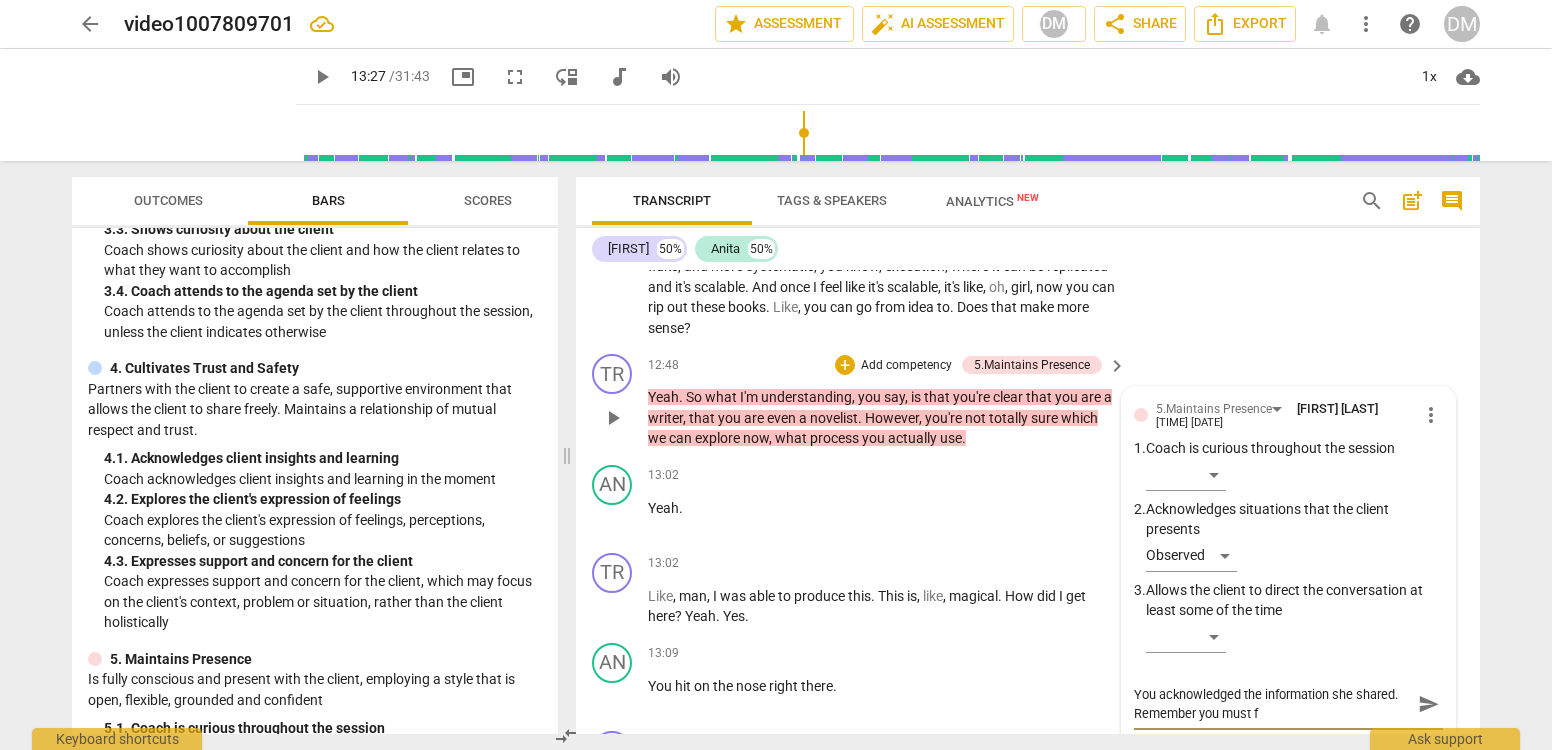 type on "You acknowledged the information she shared.  Remember you must fo" 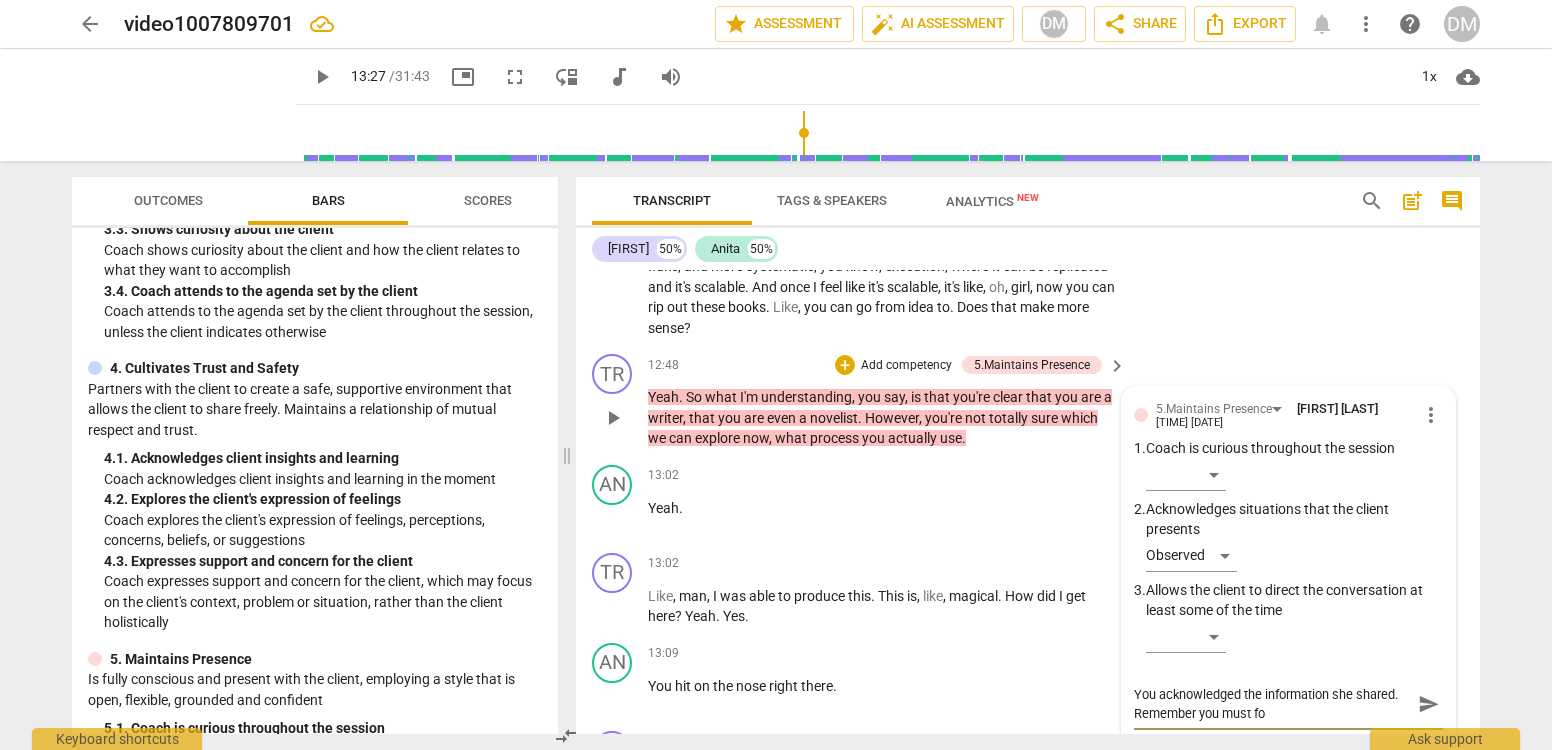 type on "You acknowledged the information she shared.  Remember you must for" 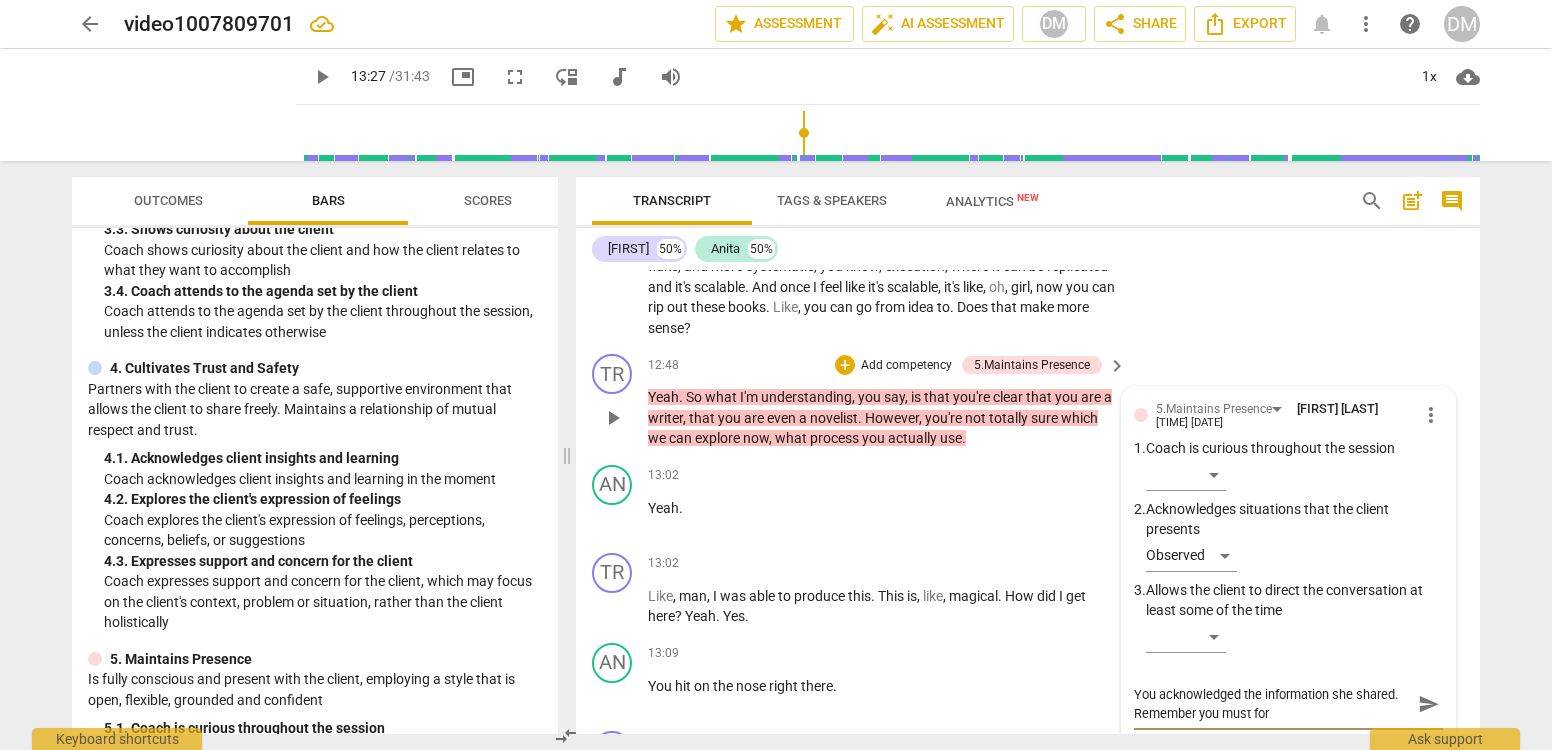 type on "You acknowledged the information she shared.  Remember you must for" 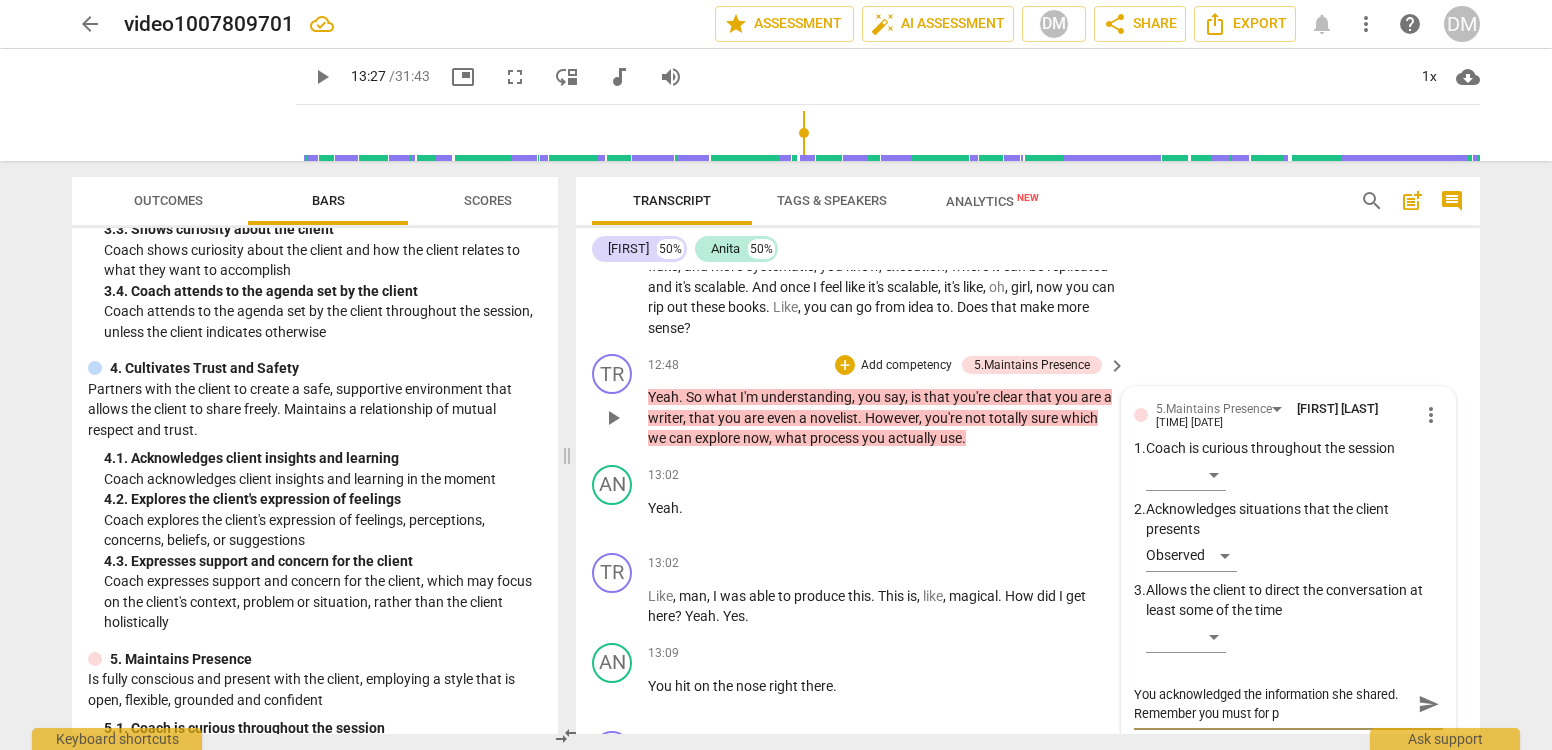 type on "You acknowledged the information she shared. Remember you must for pe" 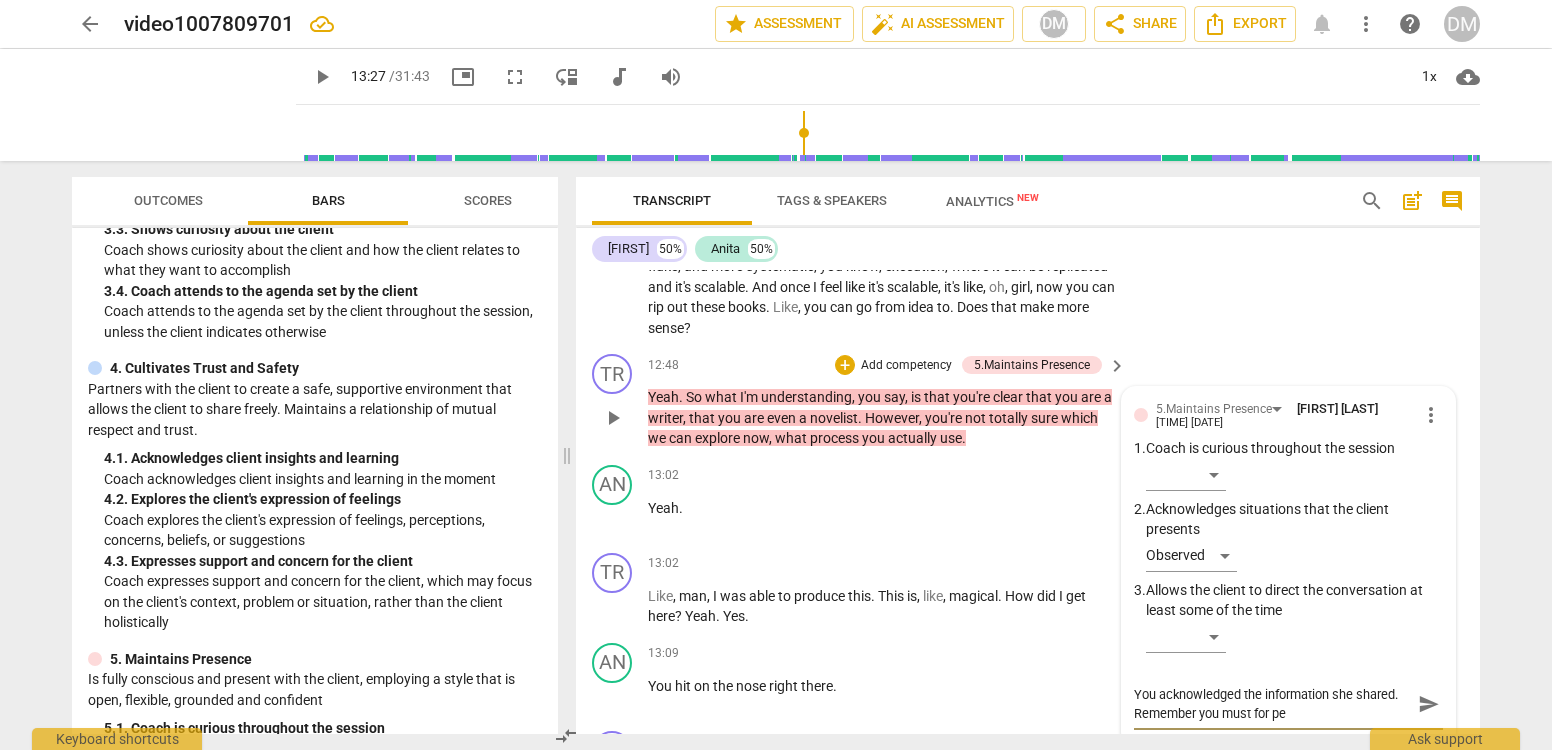 type on "You acknowledged the information she shared.  Remember you must for per" 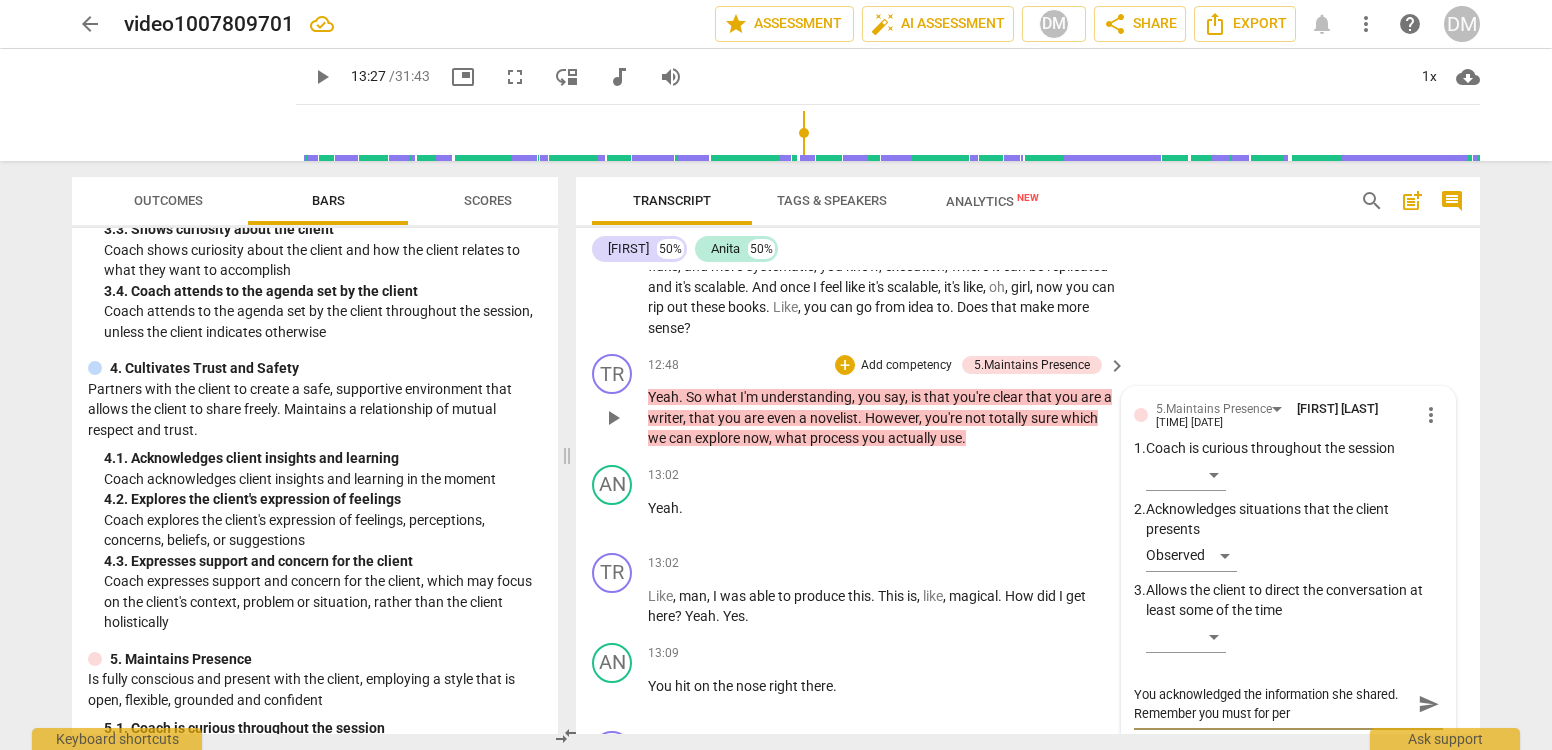 type on "You acknowledged the information she shared.  Remember you must for perm" 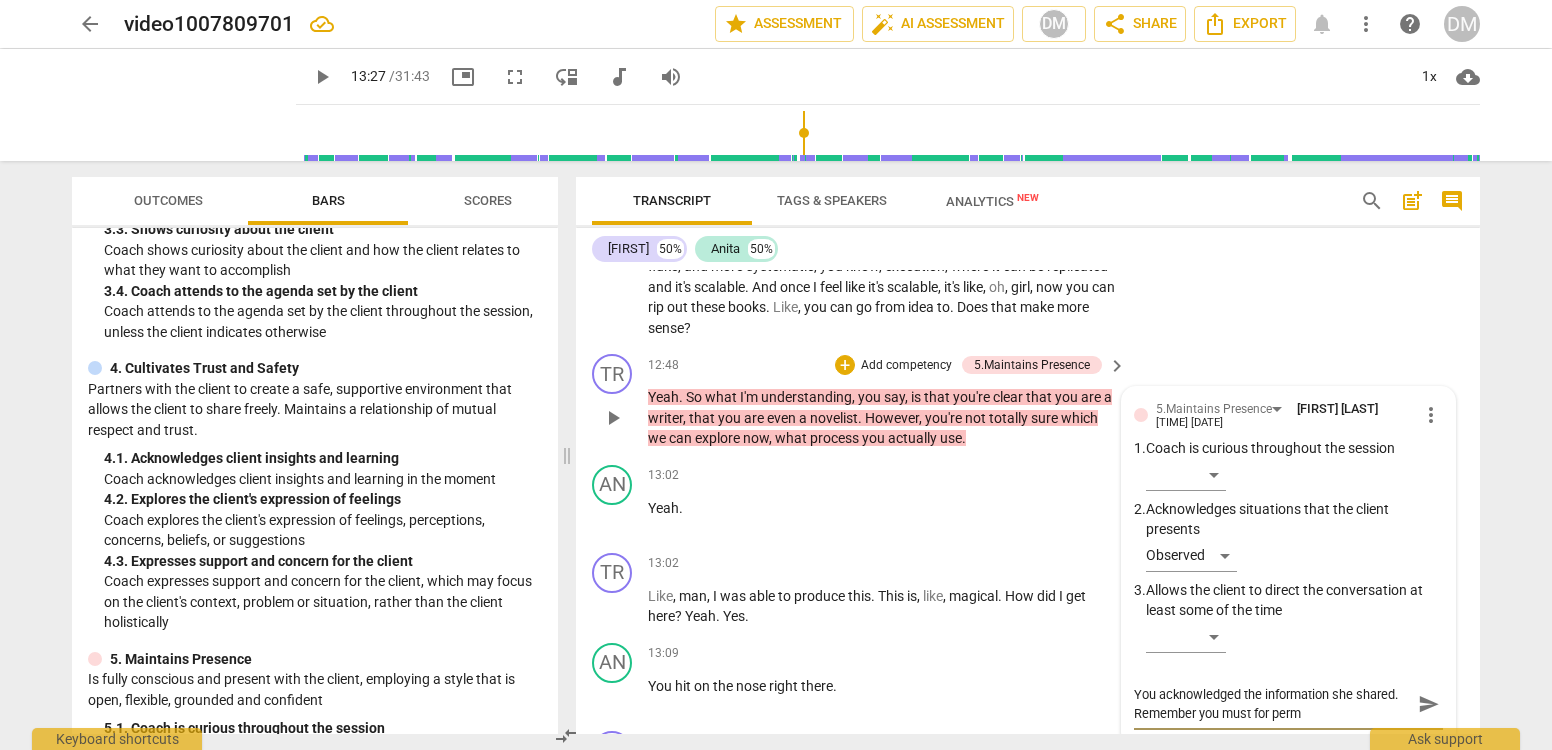type on "You acknowledged the information she shared.  Remember you must for permi" 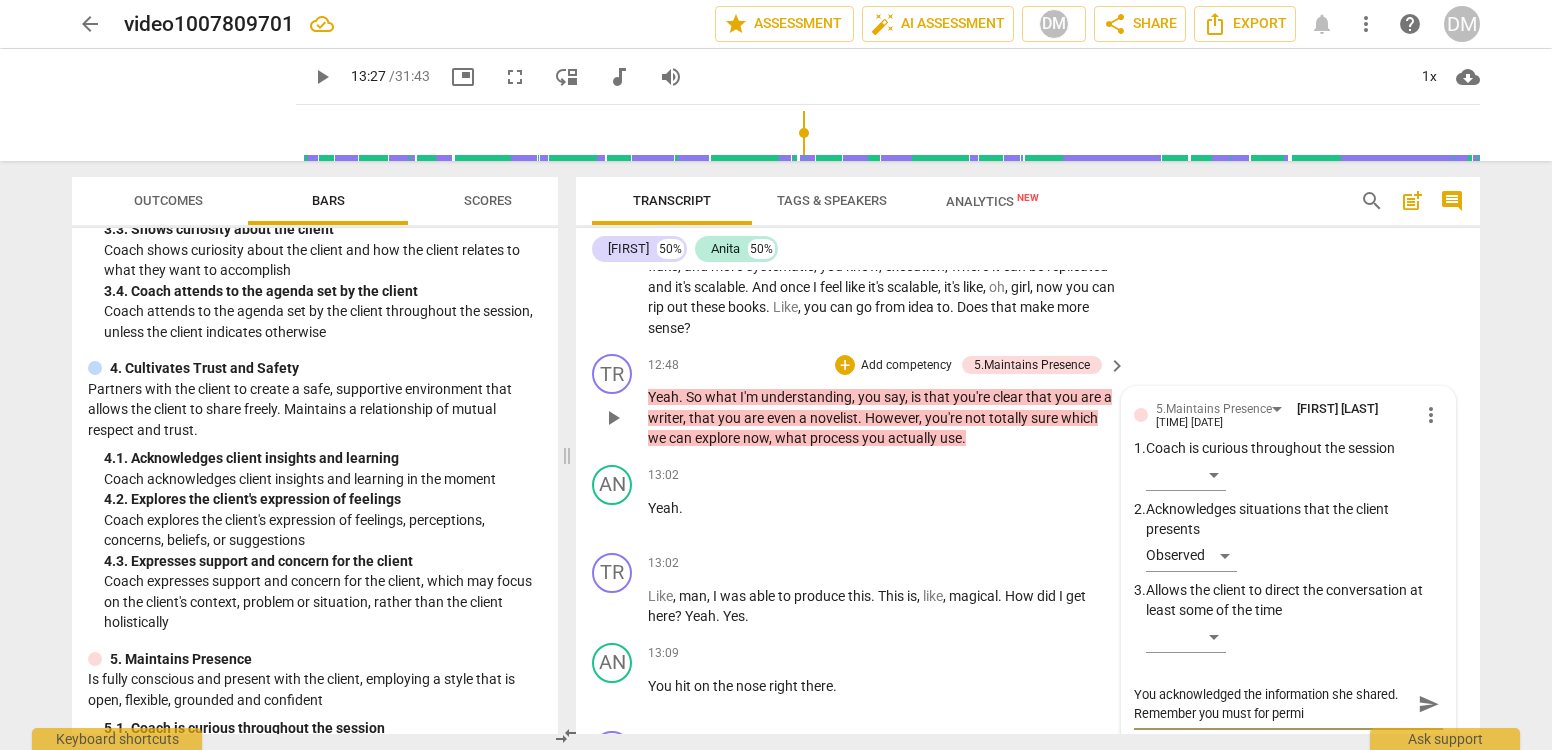 type on "You acknowledged the information she shared.  Remember you must for permis" 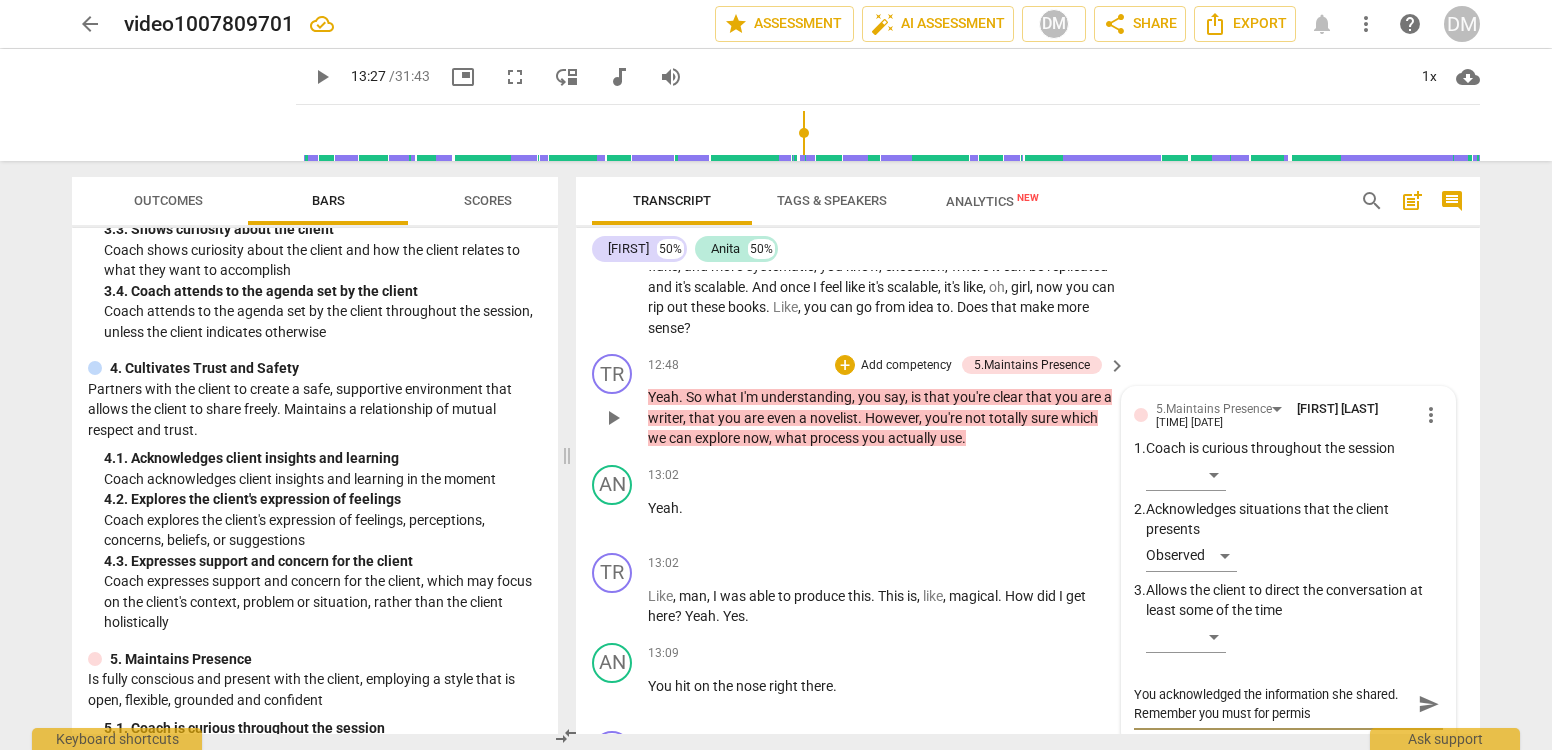 type on "You acknowledged the information she shared.  Remember you must for permiss" 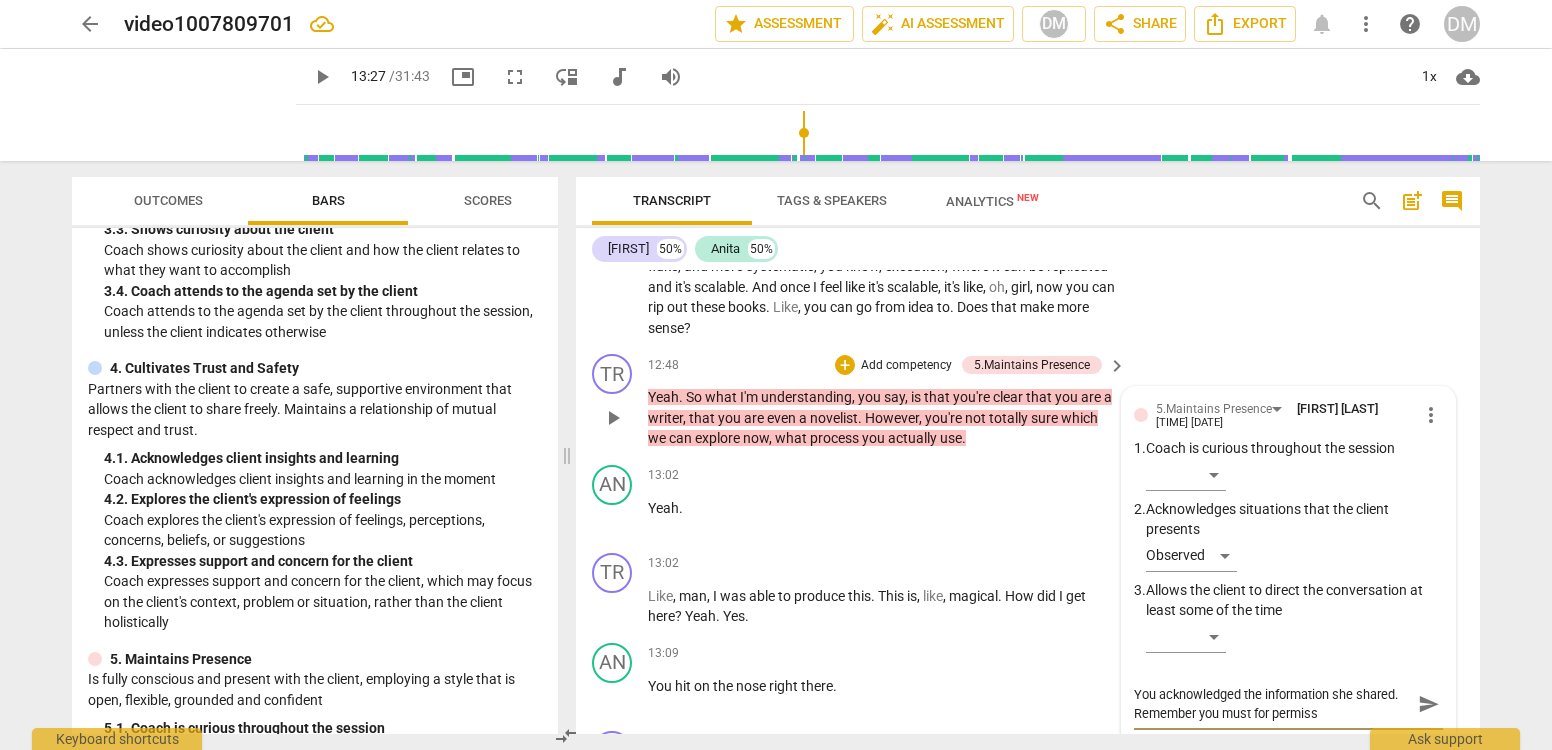 type on "You acknowledged the information she shared.  Remember you must for permissi" 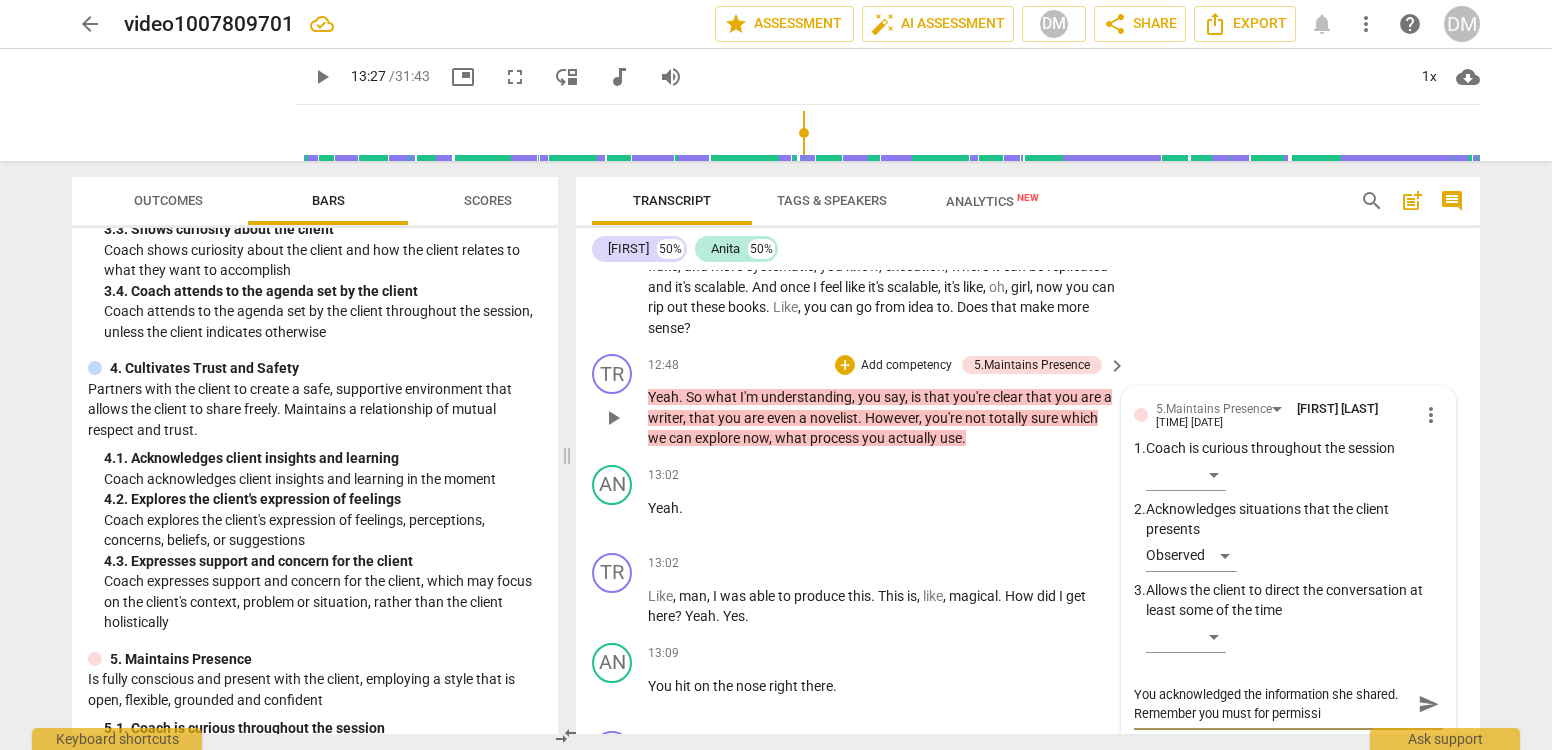type on "You acknowledged the information she shared.  Remember you must for permissio" 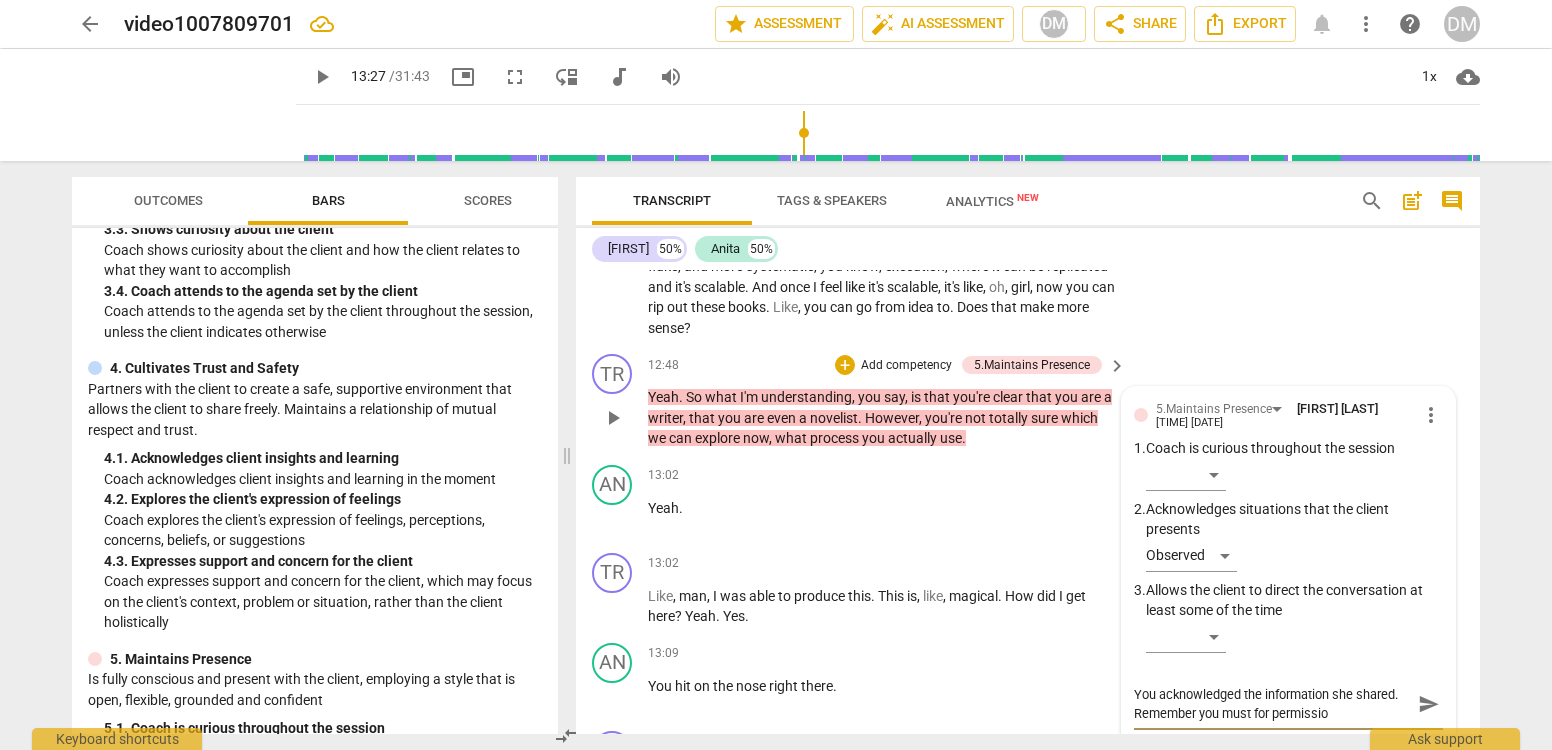 type on "You acknowledged the information she shared.  Remember you must for permission" 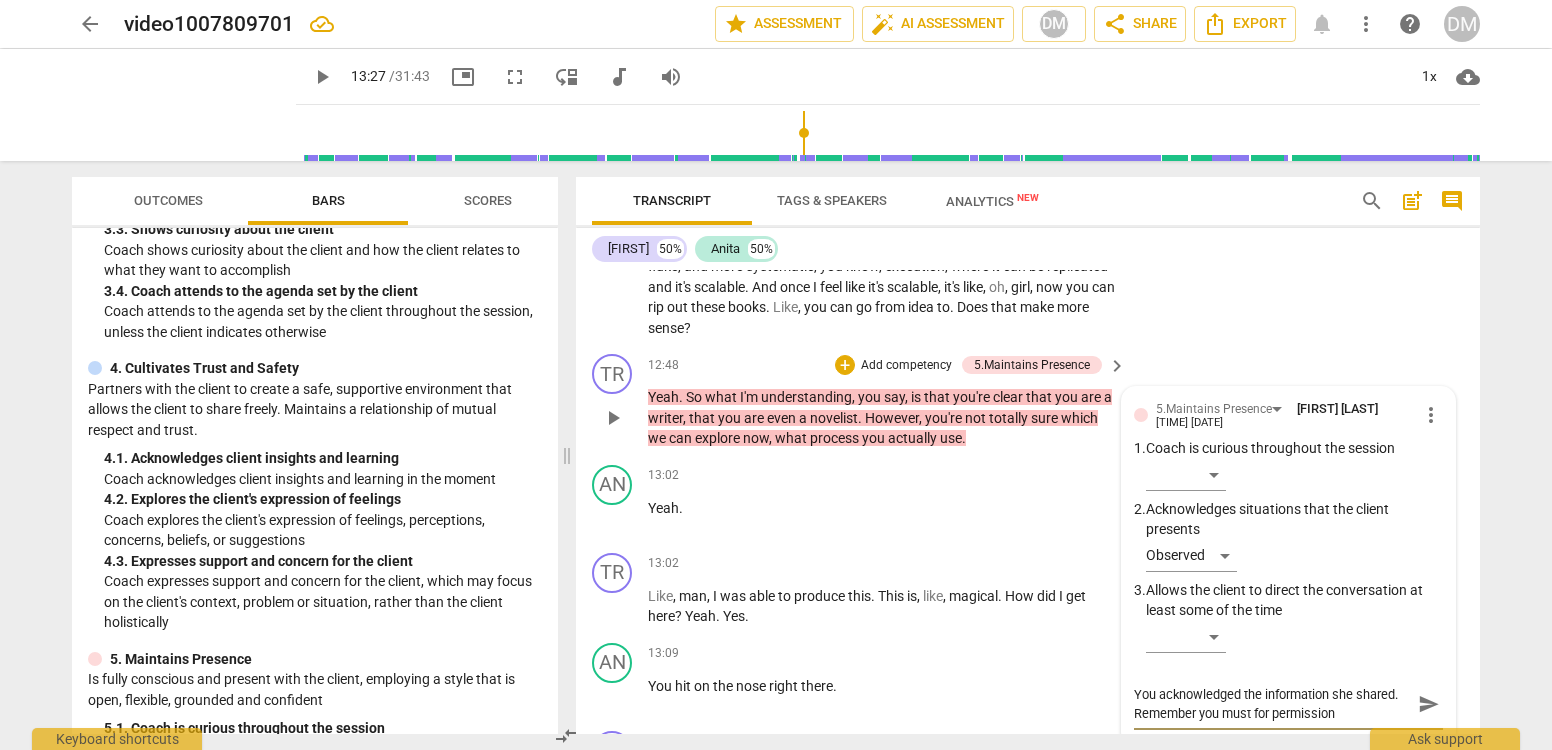 type on "You acknowledged the information she shared.  Remember you must for permission." 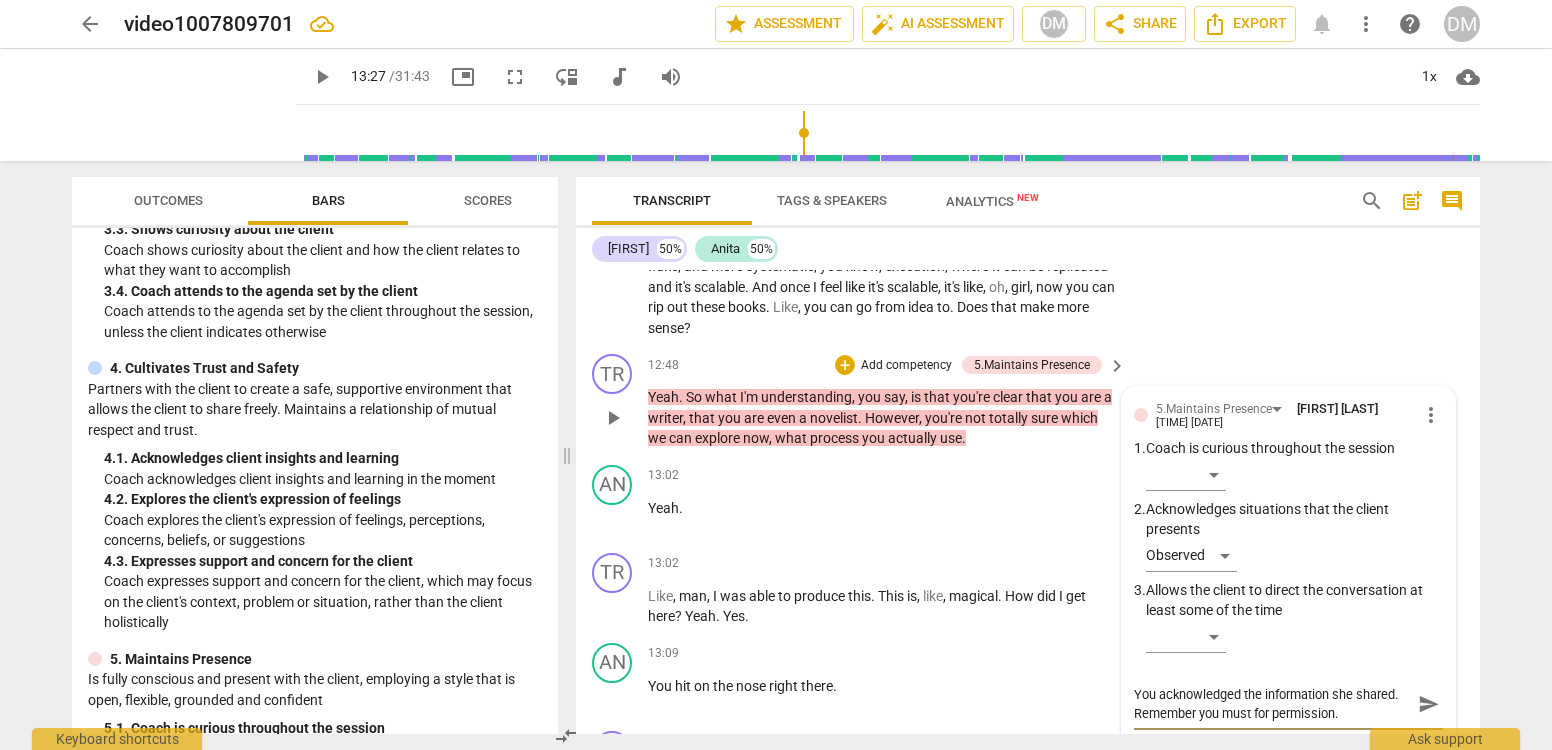 type on "You acknowledged the information she shared.  Remember you must for permission." 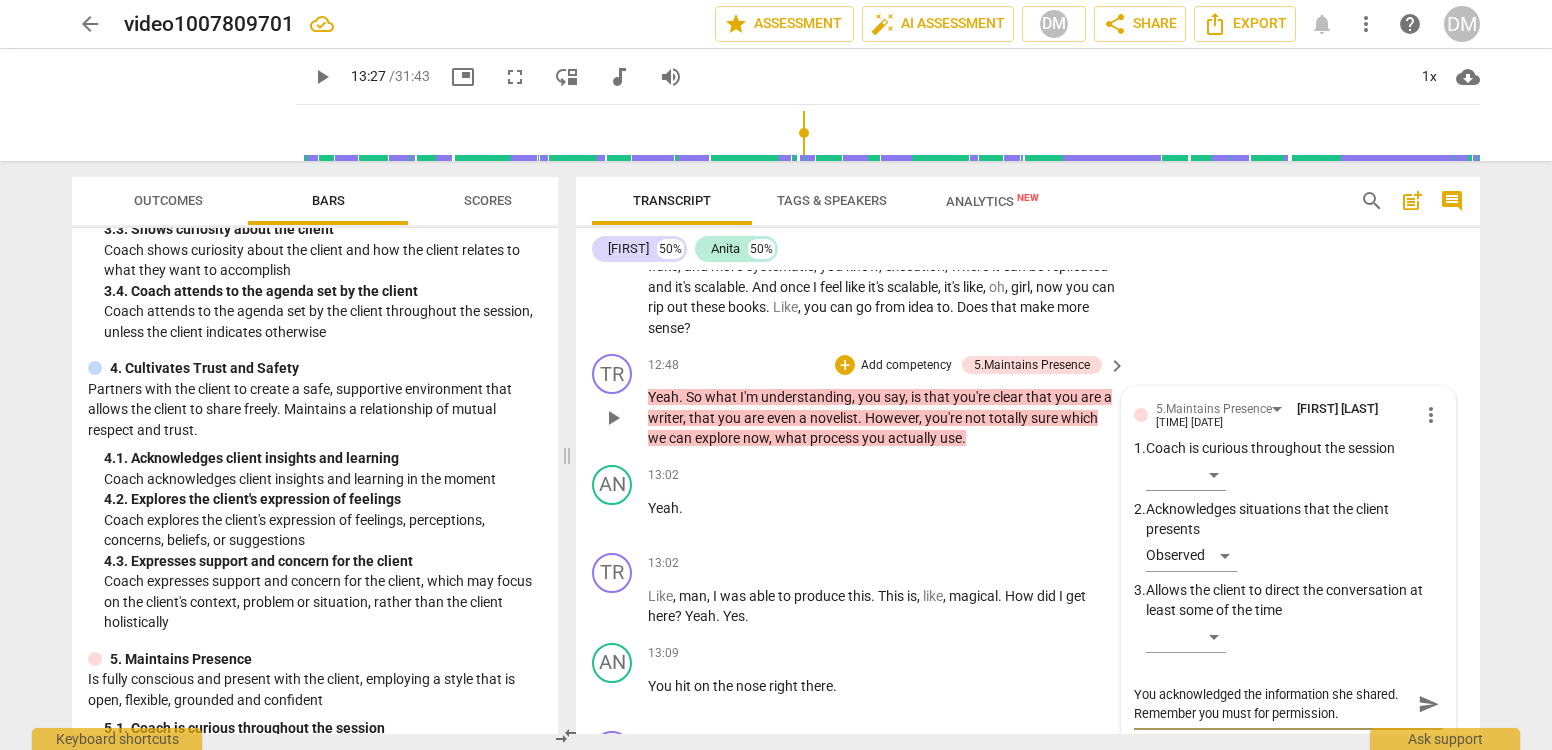 type on "You acknowledged the information she shared.  Remember you must for permission." 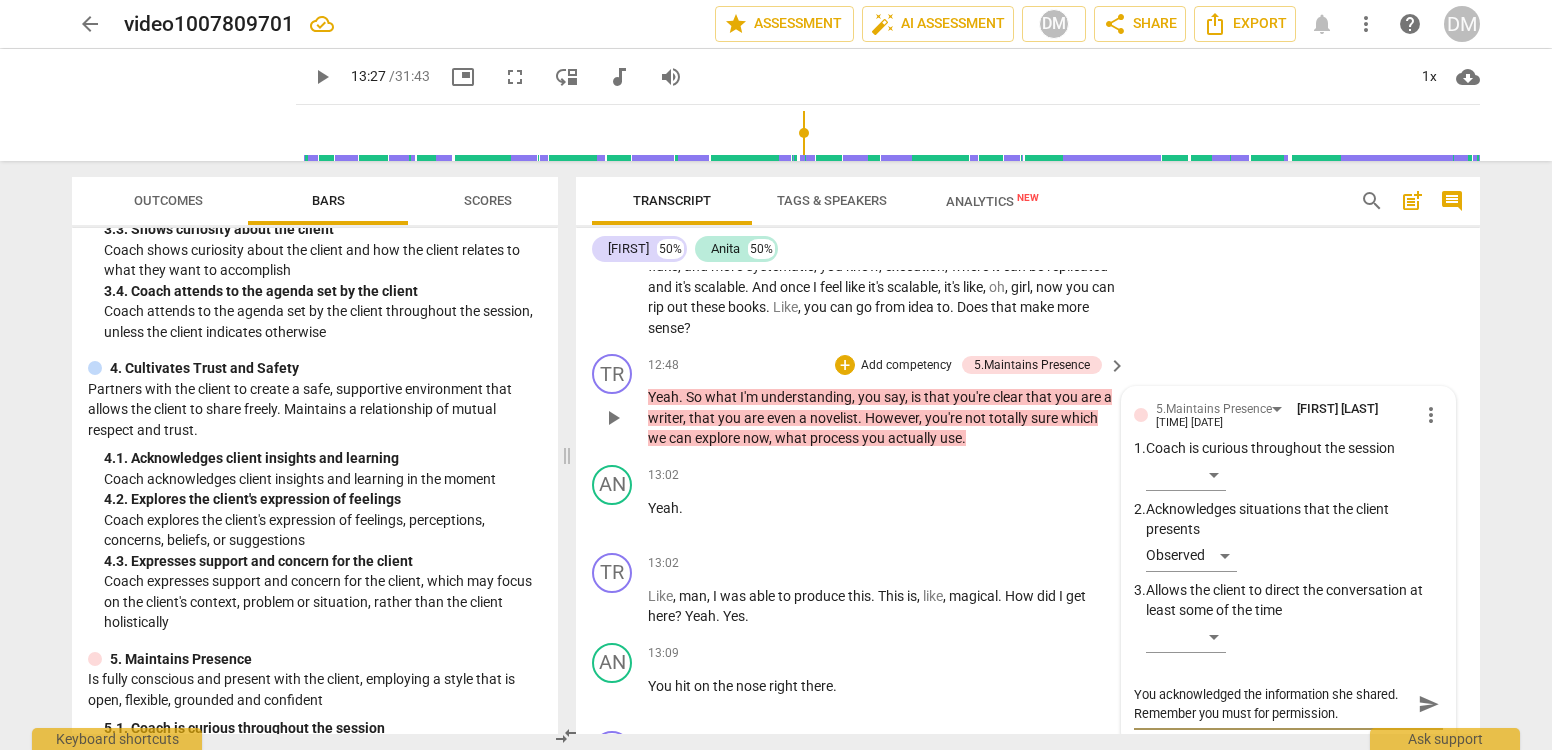 type on "You acknowledged the information she shared.  Remember you must for permission." 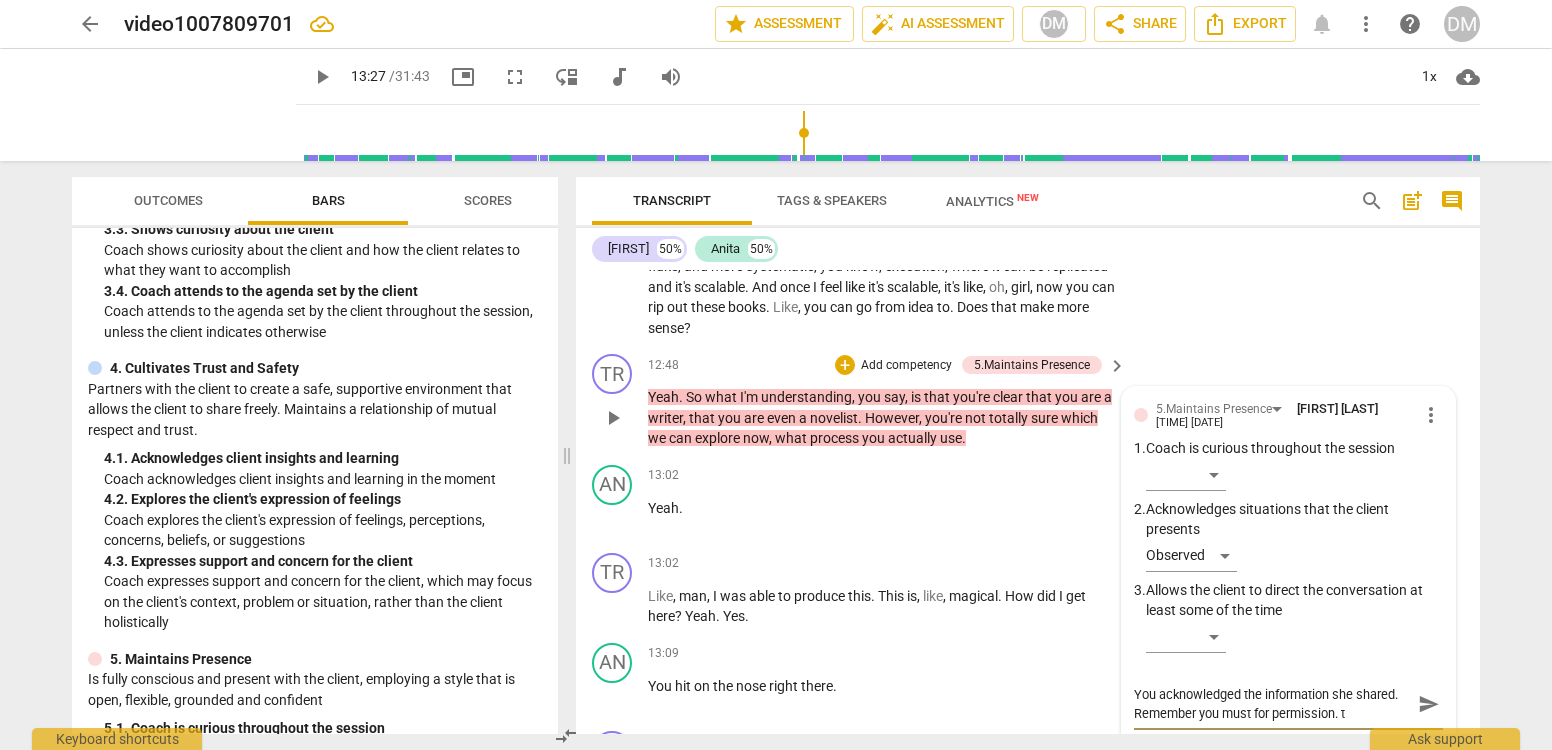 type on "You acknowledged the information she shared.  Remember you must for permission. to" 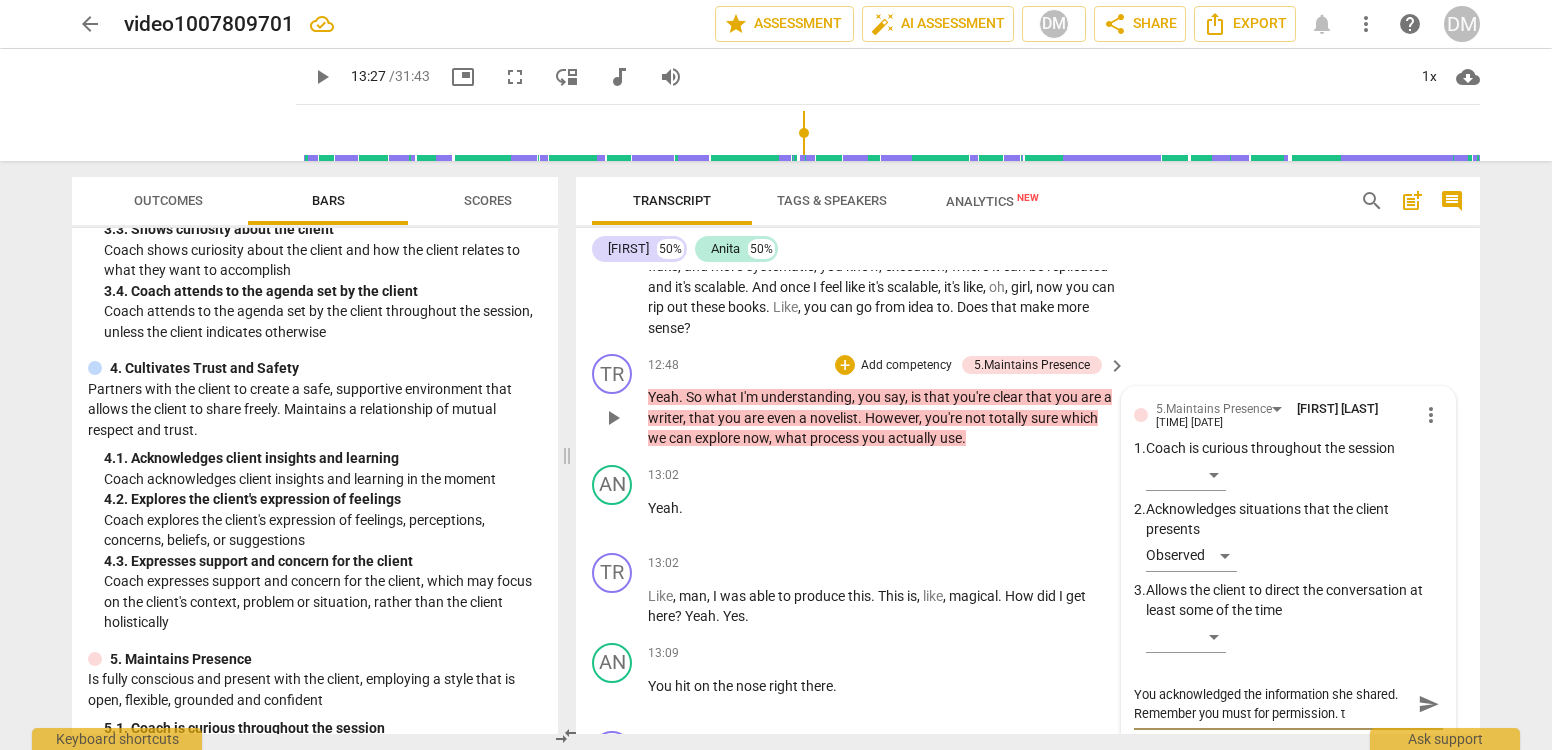 type on "You acknowledged the information she shared.  Remember you must for permission. to" 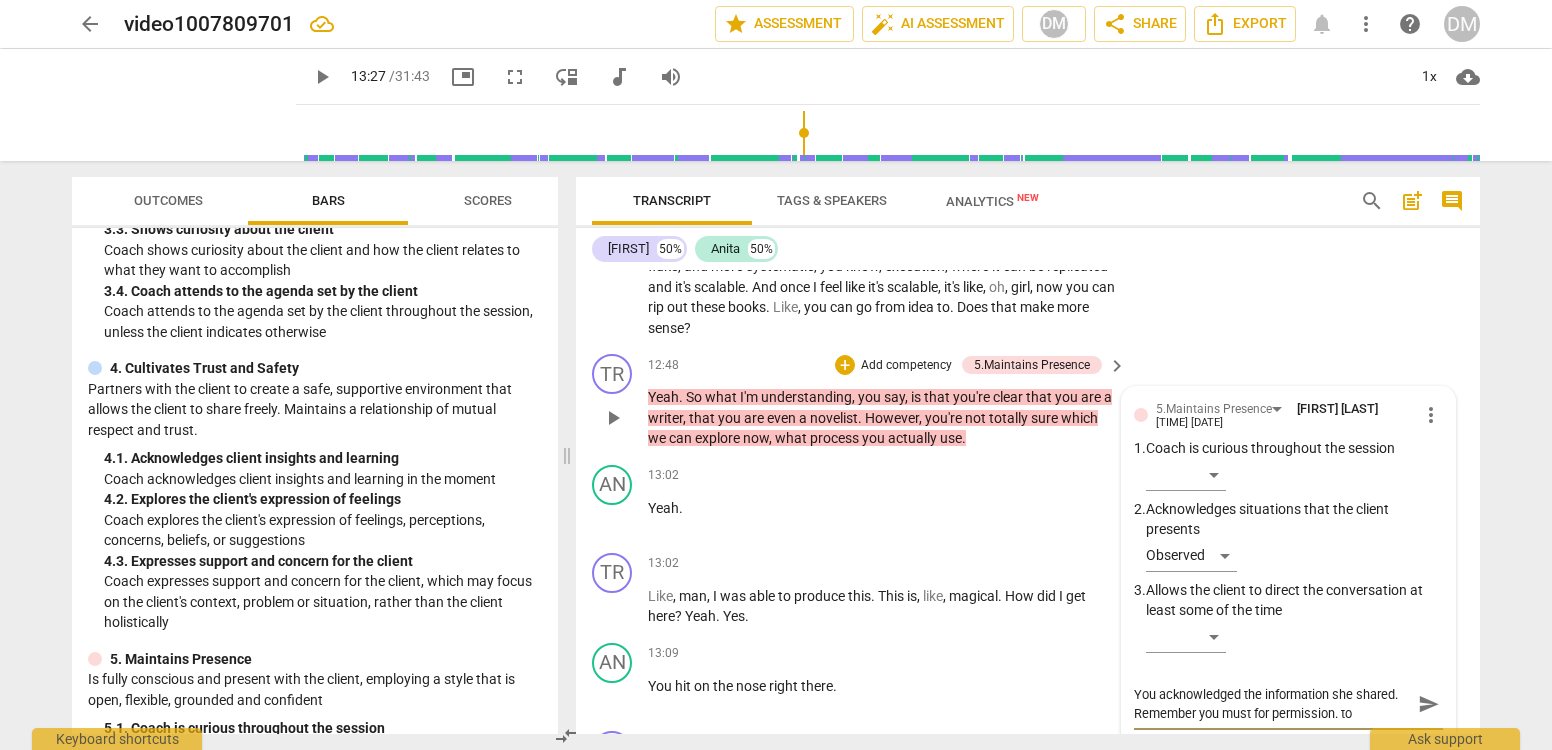 type on "You acknowledged the information she shared.  Remember you must for permission. to" 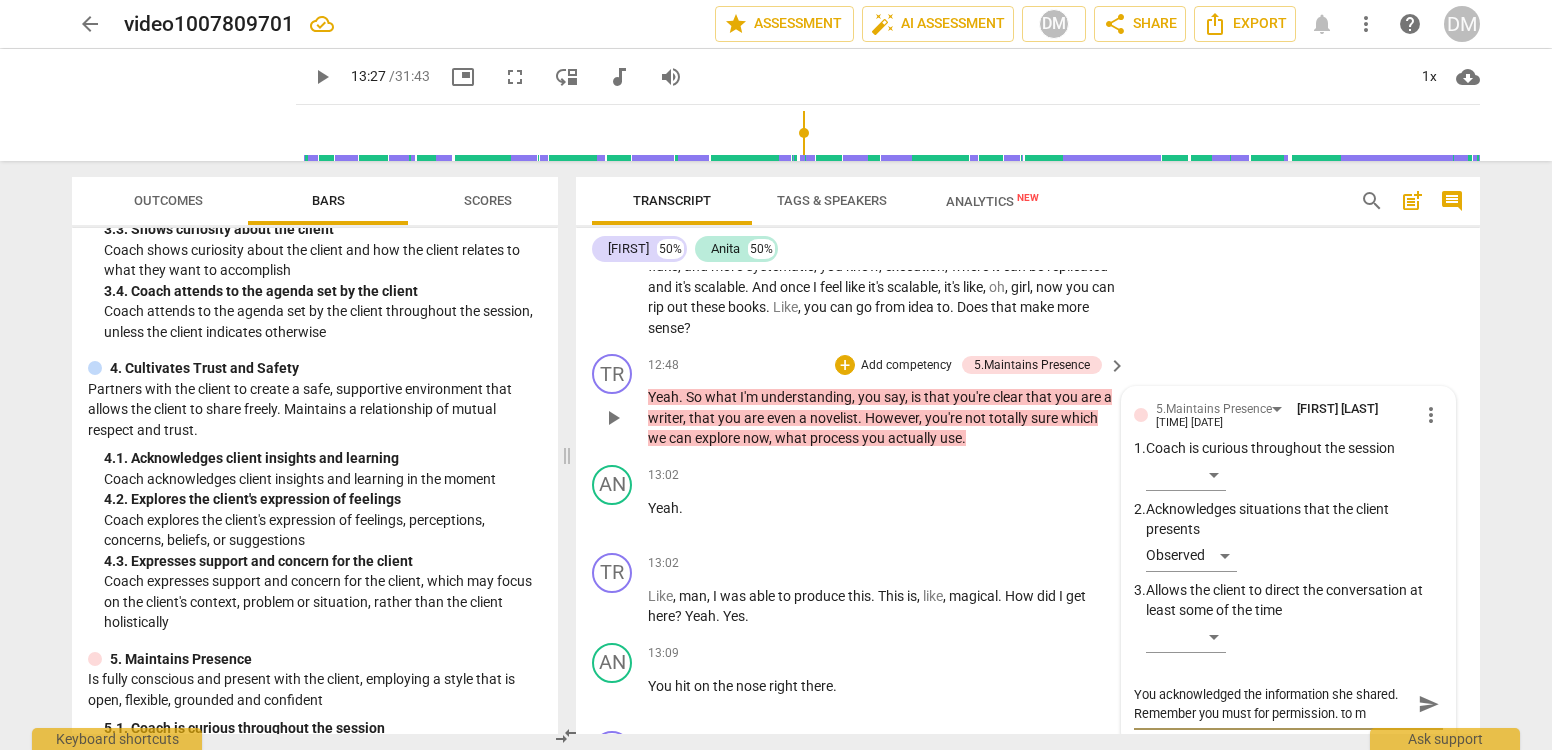 type on "You acknowledged the information she shared.  Remember you must for permission. to" 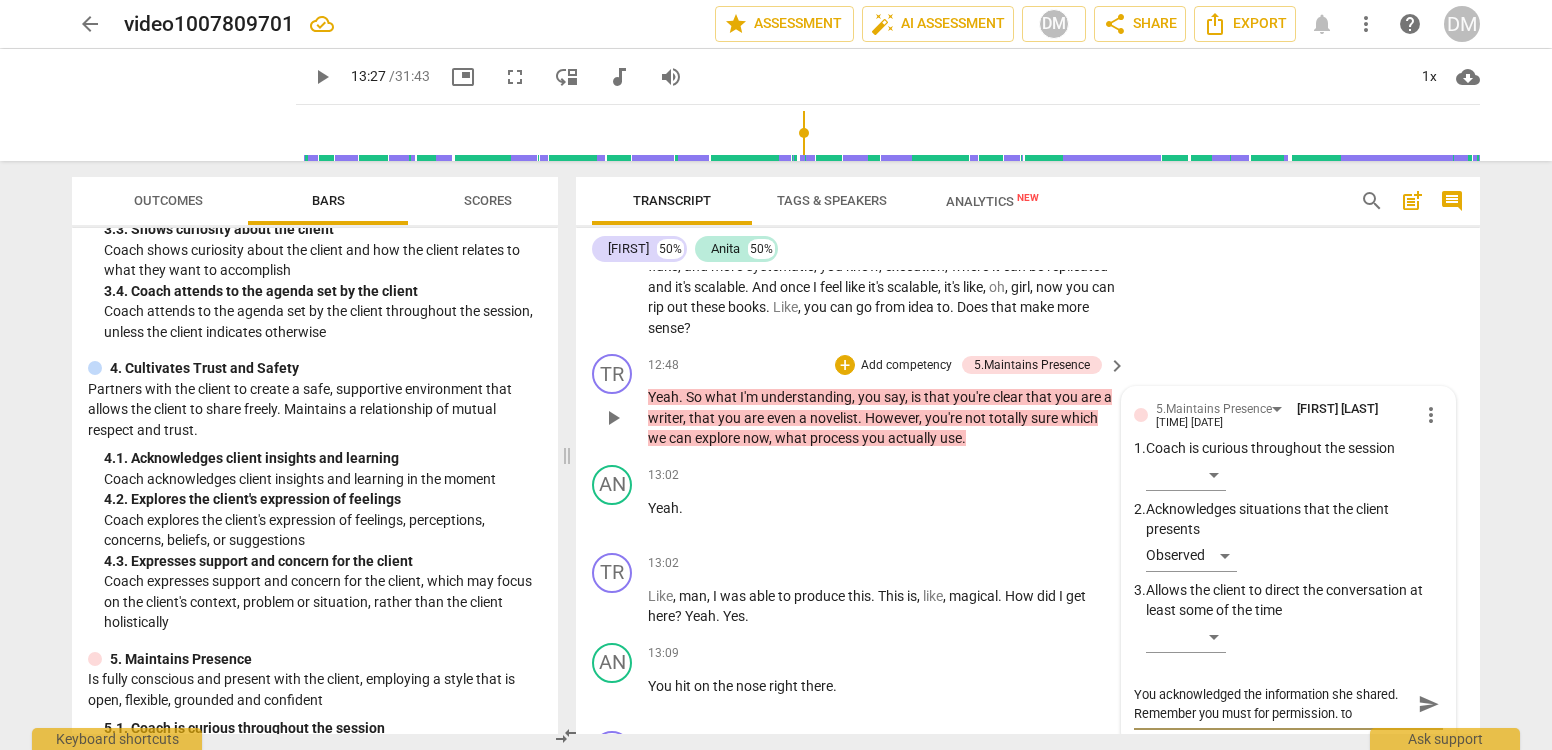 type on "You acknowledged the information she shared.  Remember you must for permission. to" 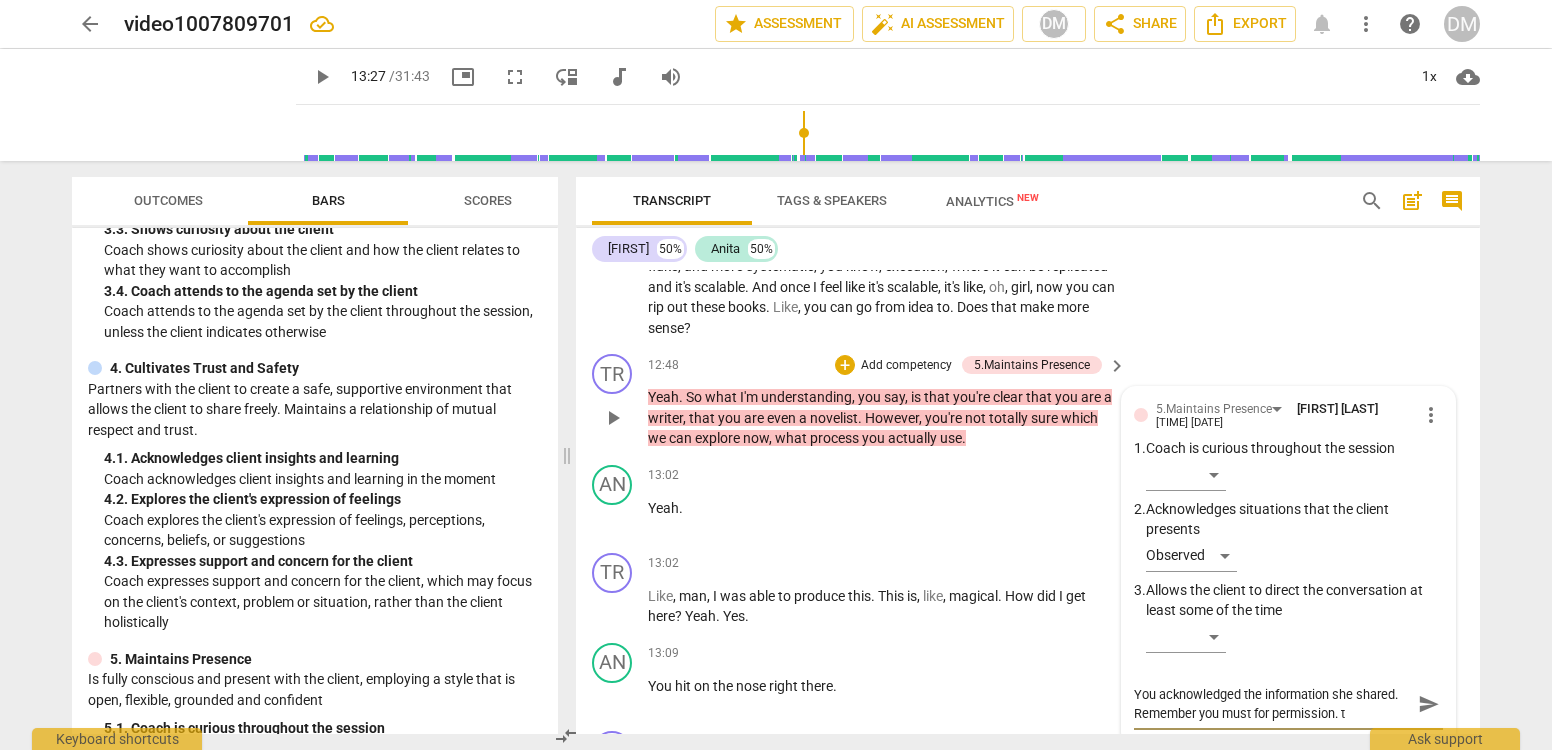 type on "You acknowledged the information she shared.  Remember you must for permission." 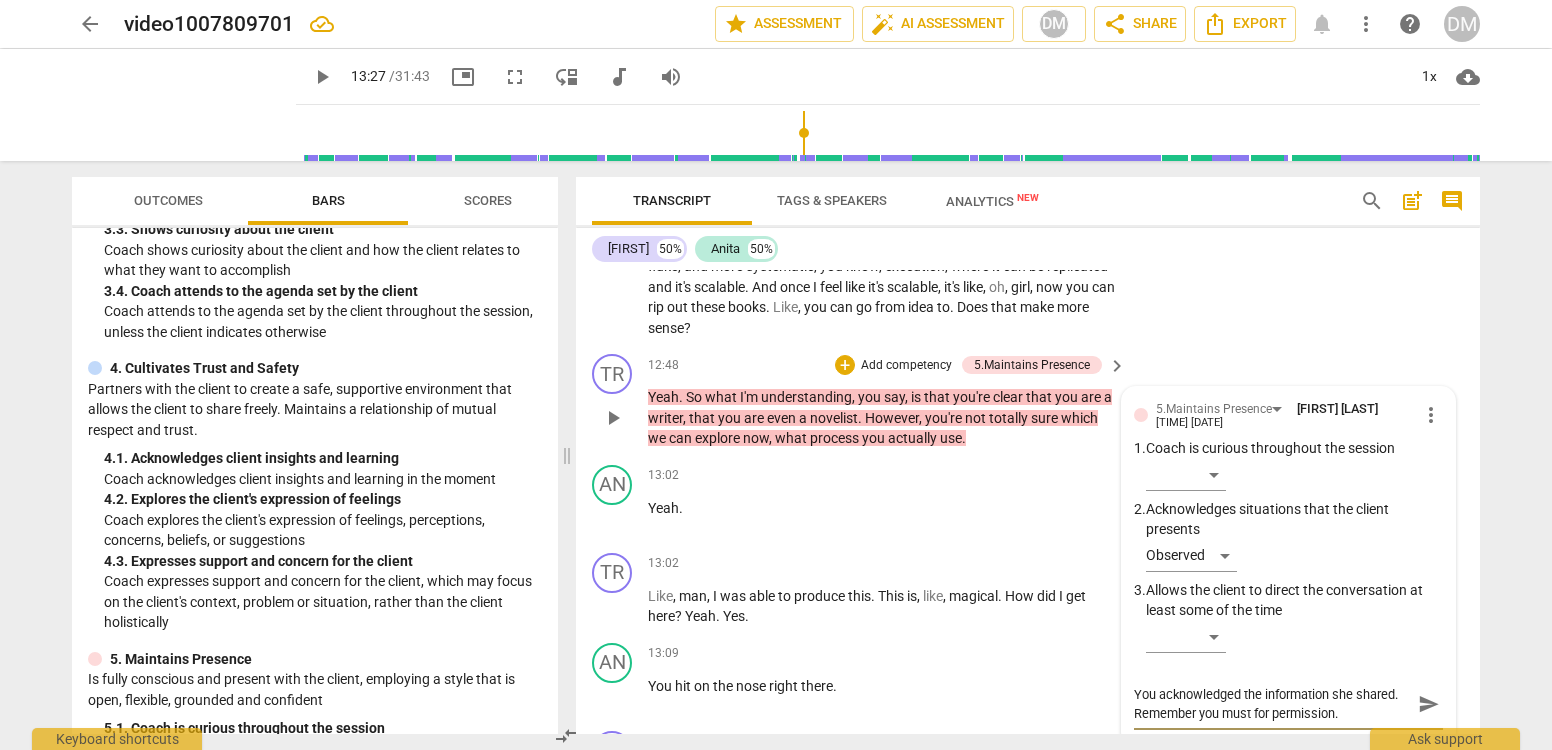 type on "You acknowledged the information she shared.  Remember you must for permission." 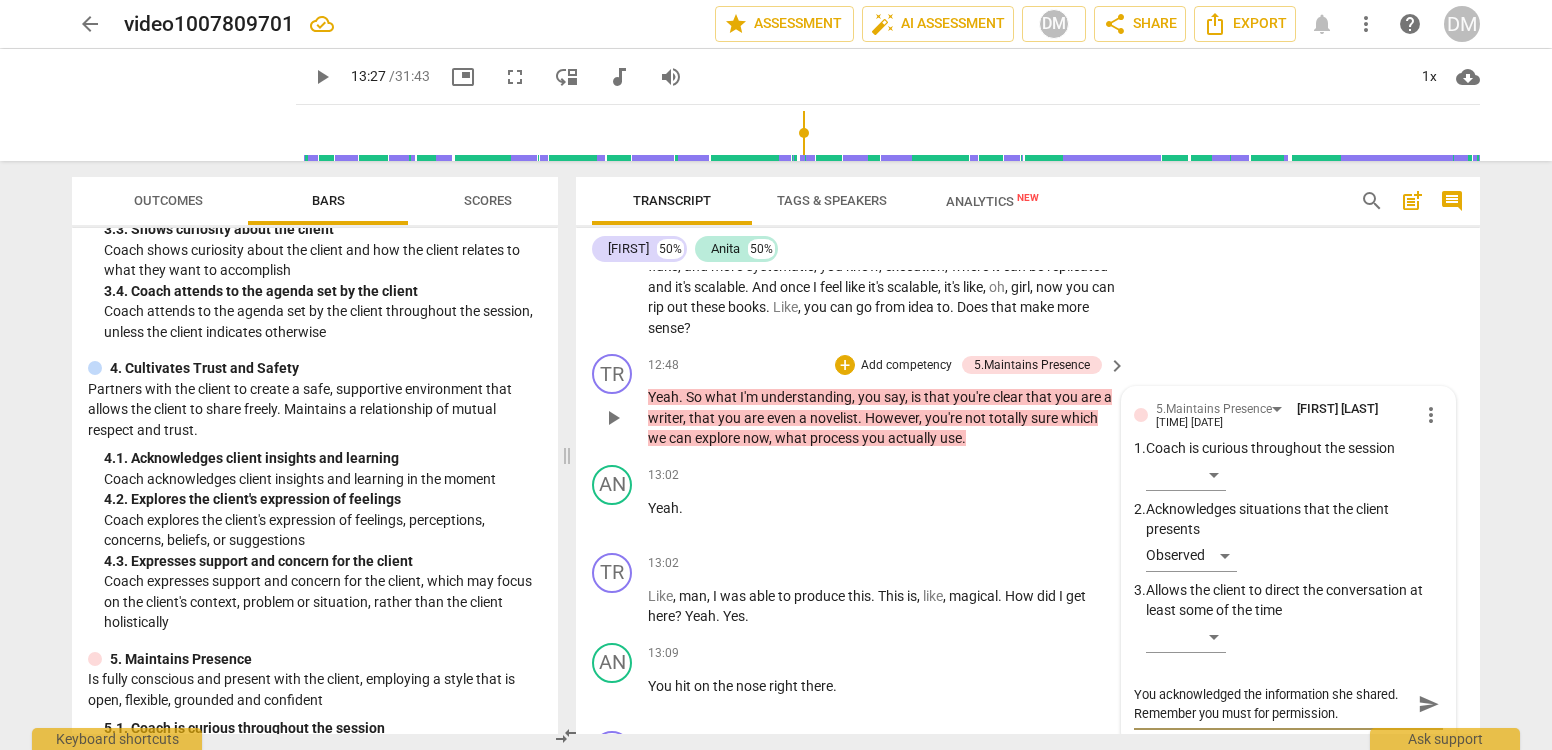 type on "You acknowledged the information she shared.  Remember you must for permission." 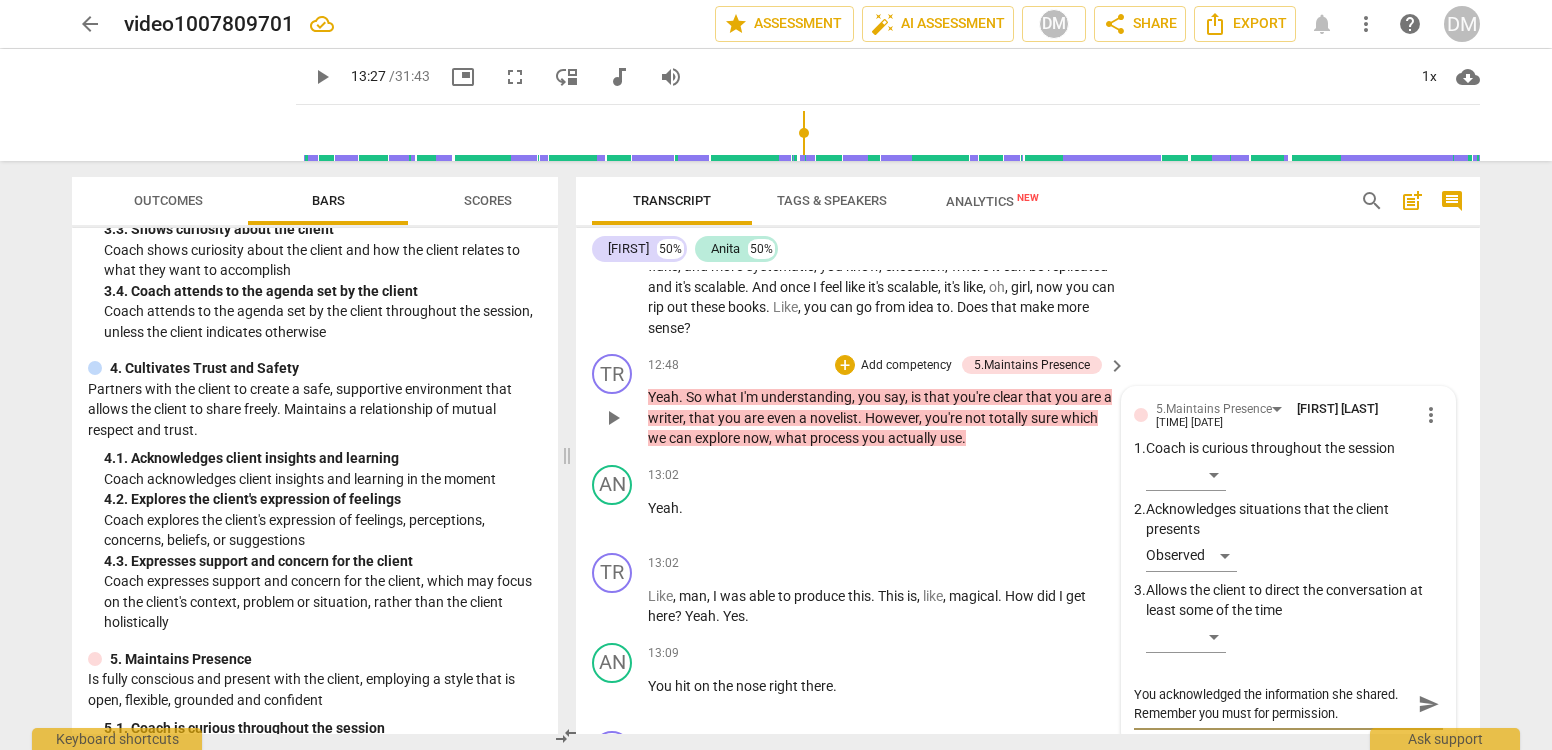 type on "You acknowledged the information she shared.  Remember you must for permission" 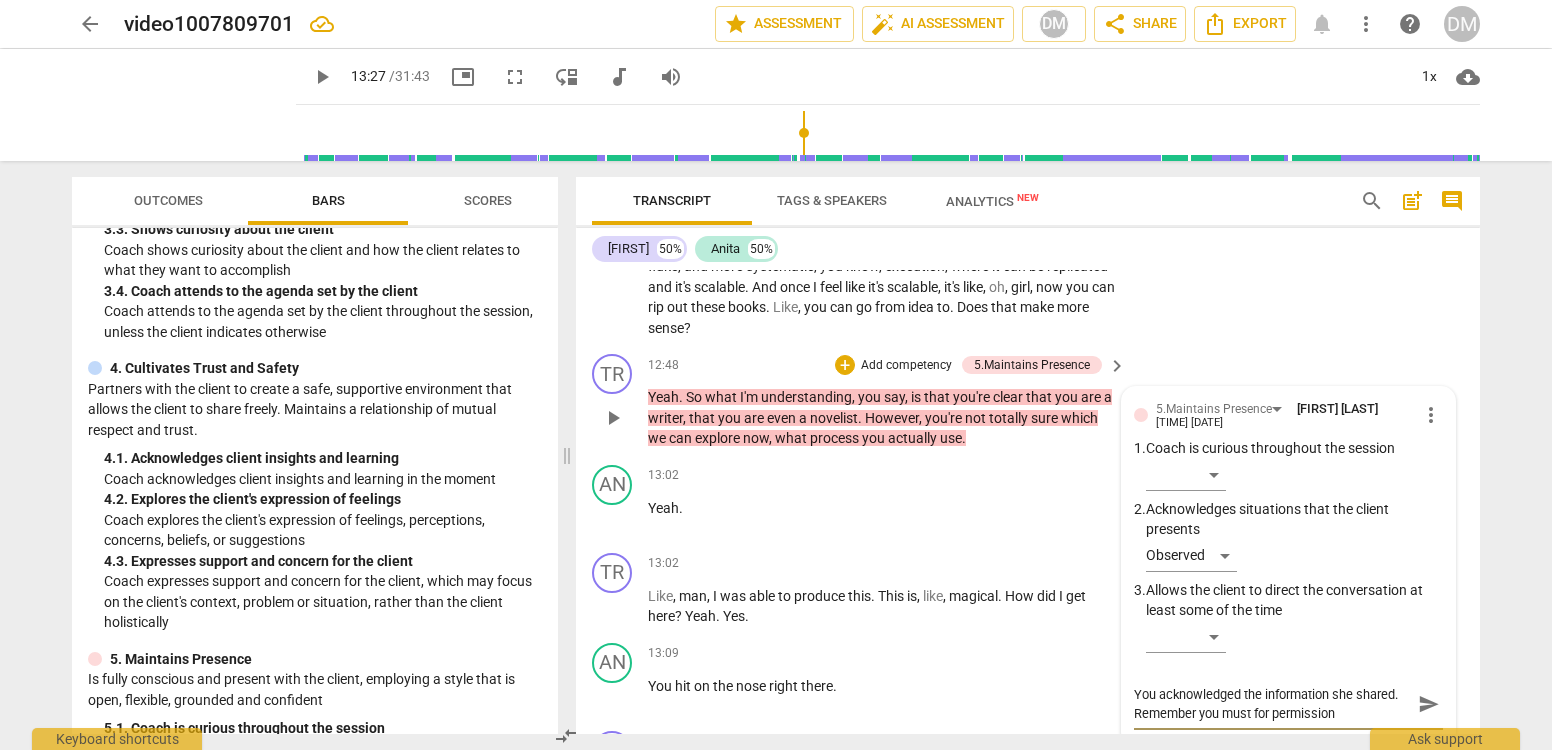 type on "You acknowledged the information she shared.  Remember you must for permission" 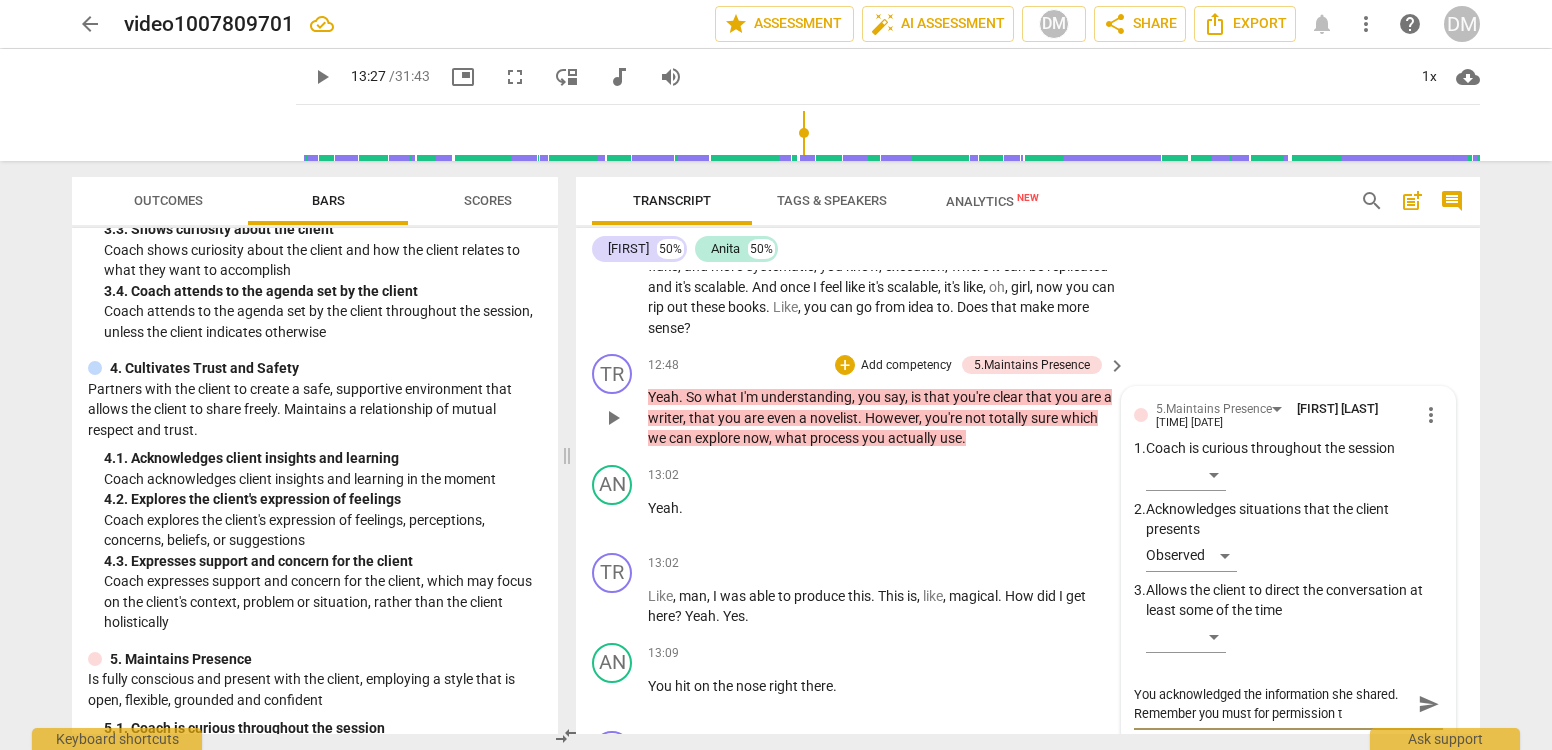 type on "You acknowledged the information she shared.  Remember you must for permission to" 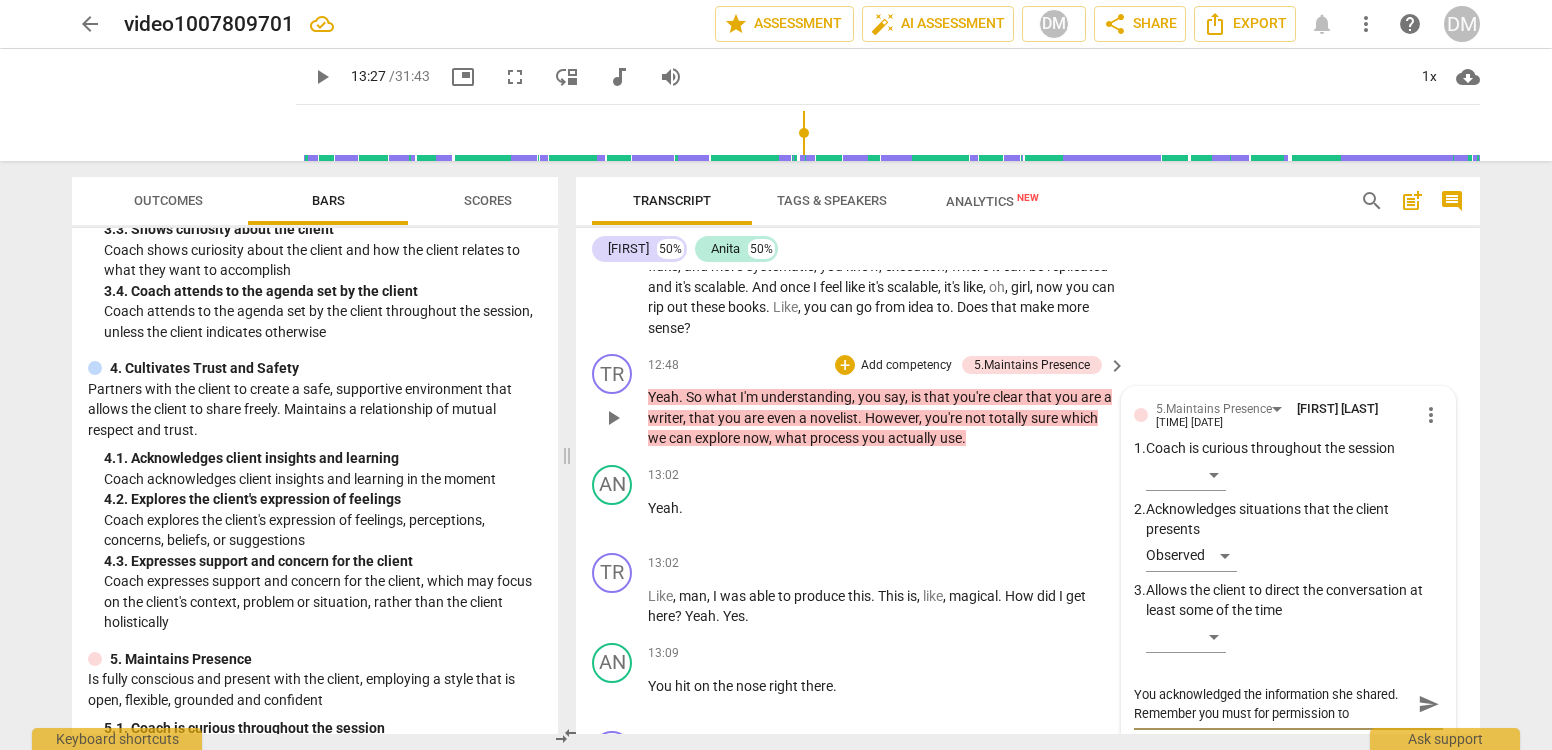 type on "You acknowledged the information she shared.  Remember you must for permission to" 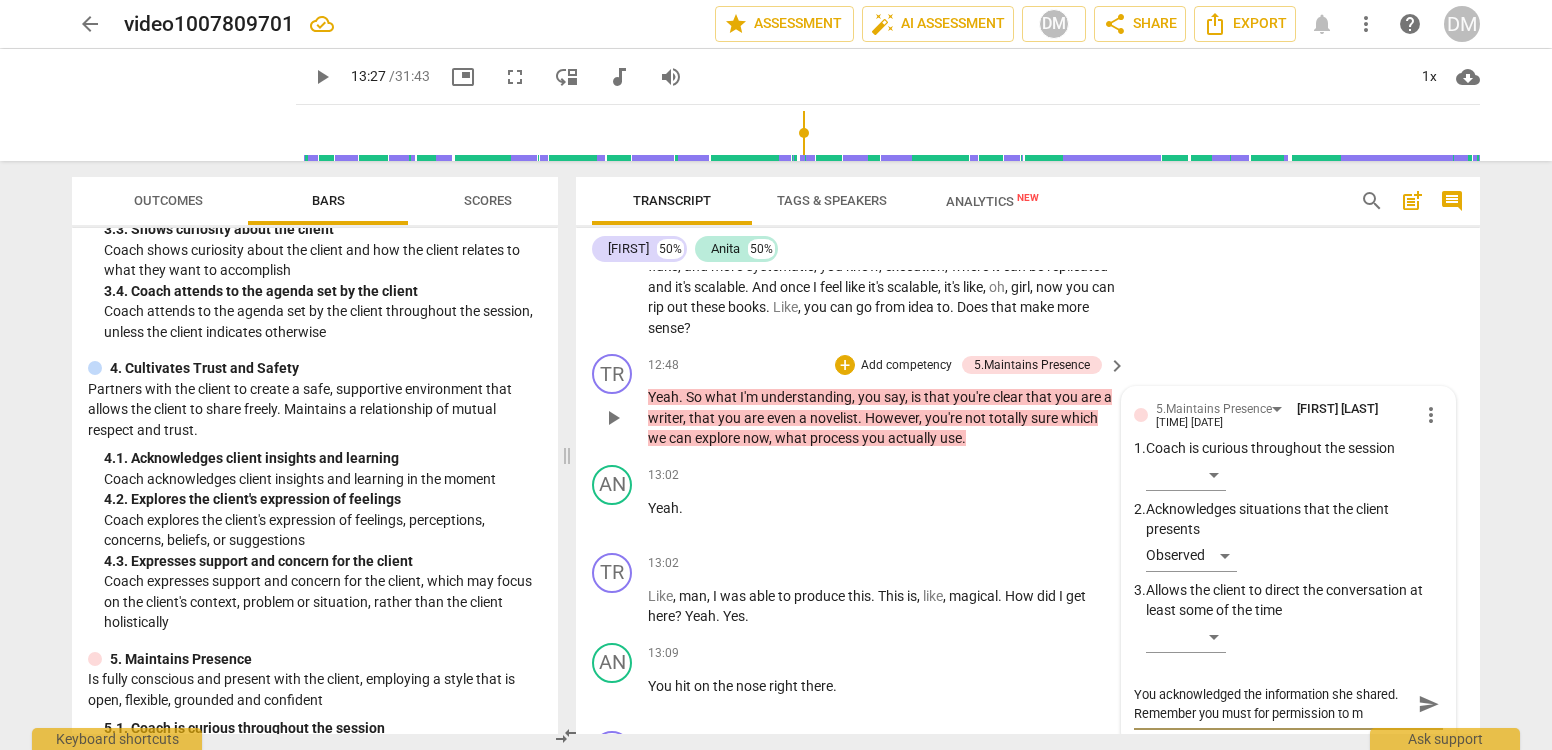 type on "You acknowledged the information she shared.  Remember you must for permission to mo" 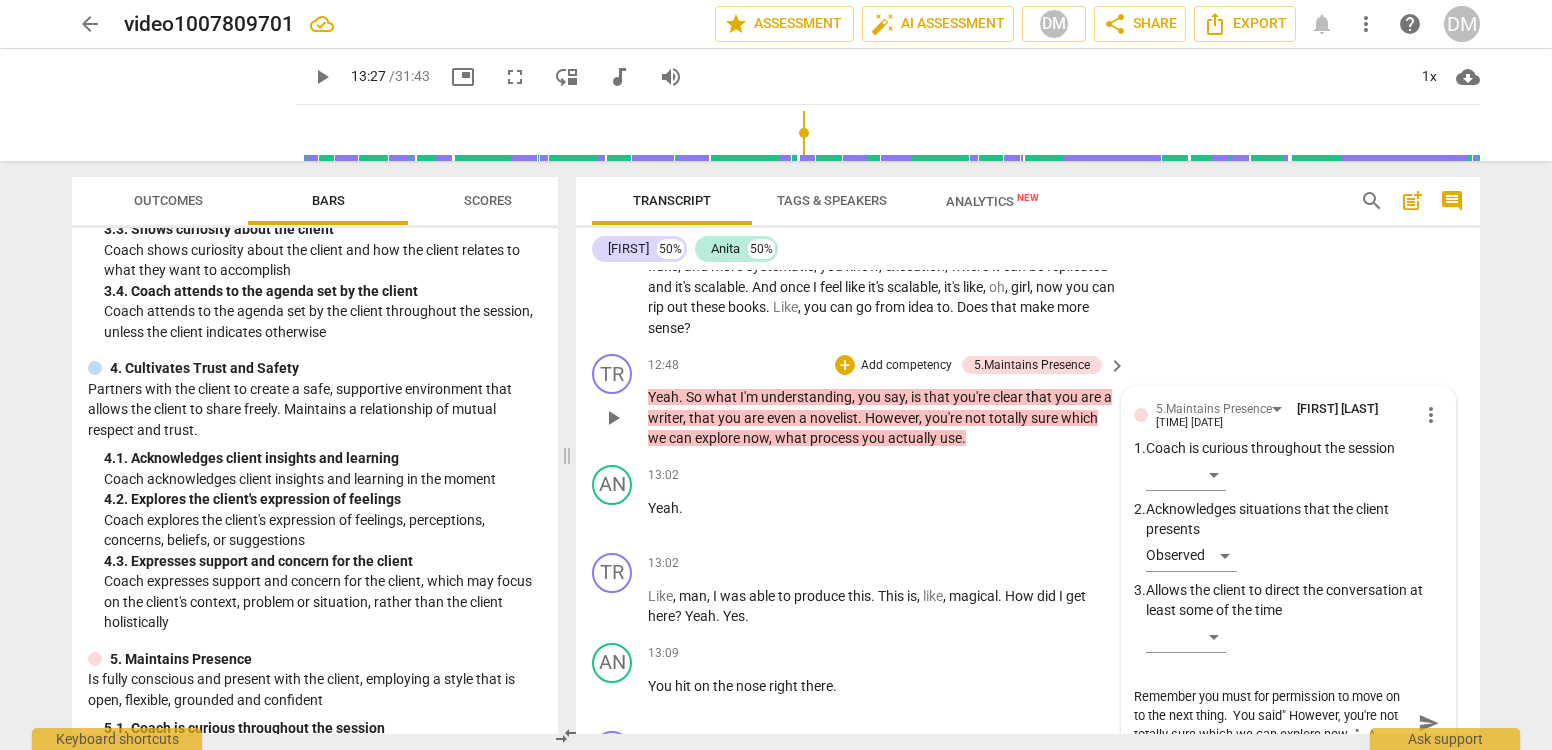 scroll, scrollTop: 0, scrollLeft: 0, axis: both 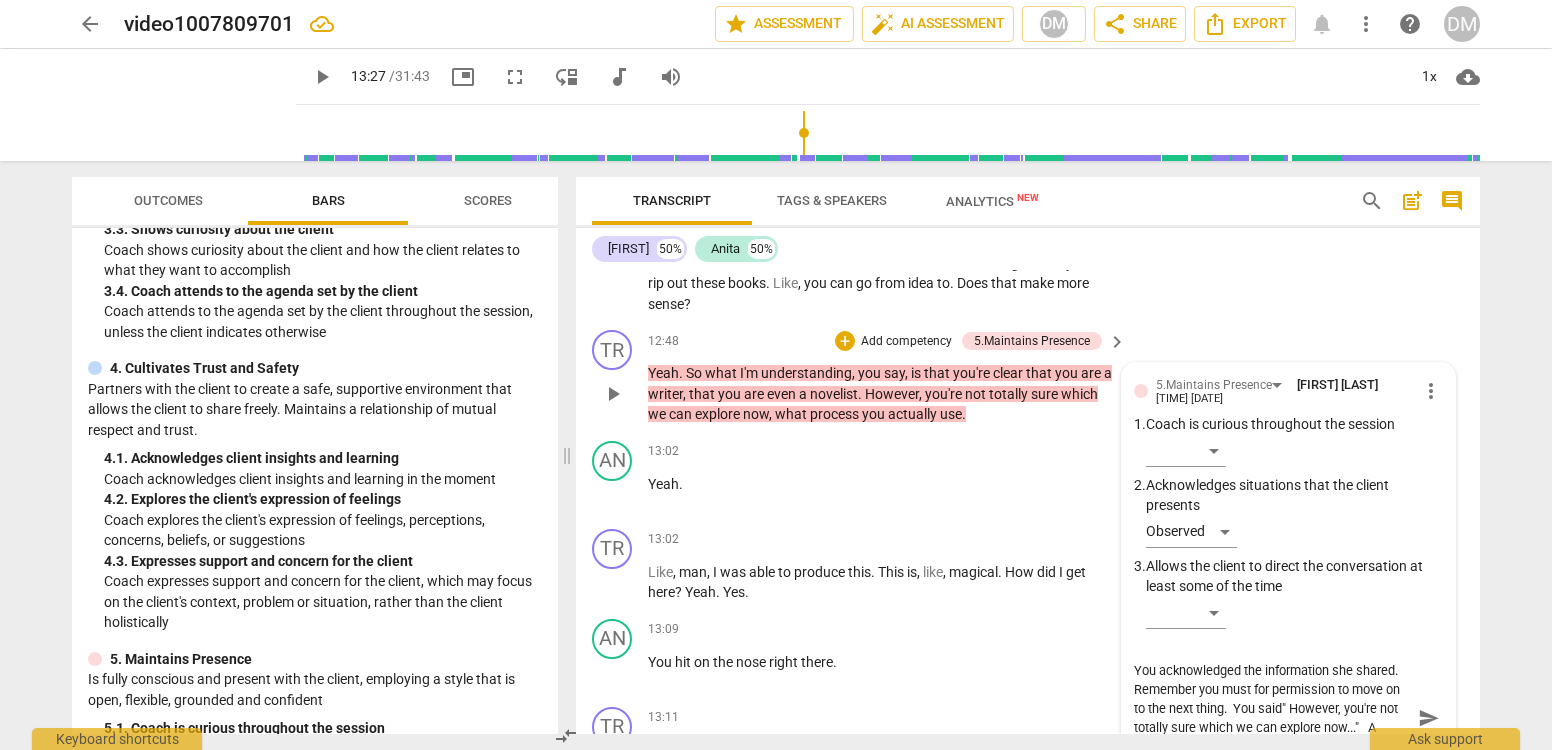 drag, startPoint x: 1175, startPoint y: 704, endPoint x: 1188, endPoint y: 695, distance: 15.811388 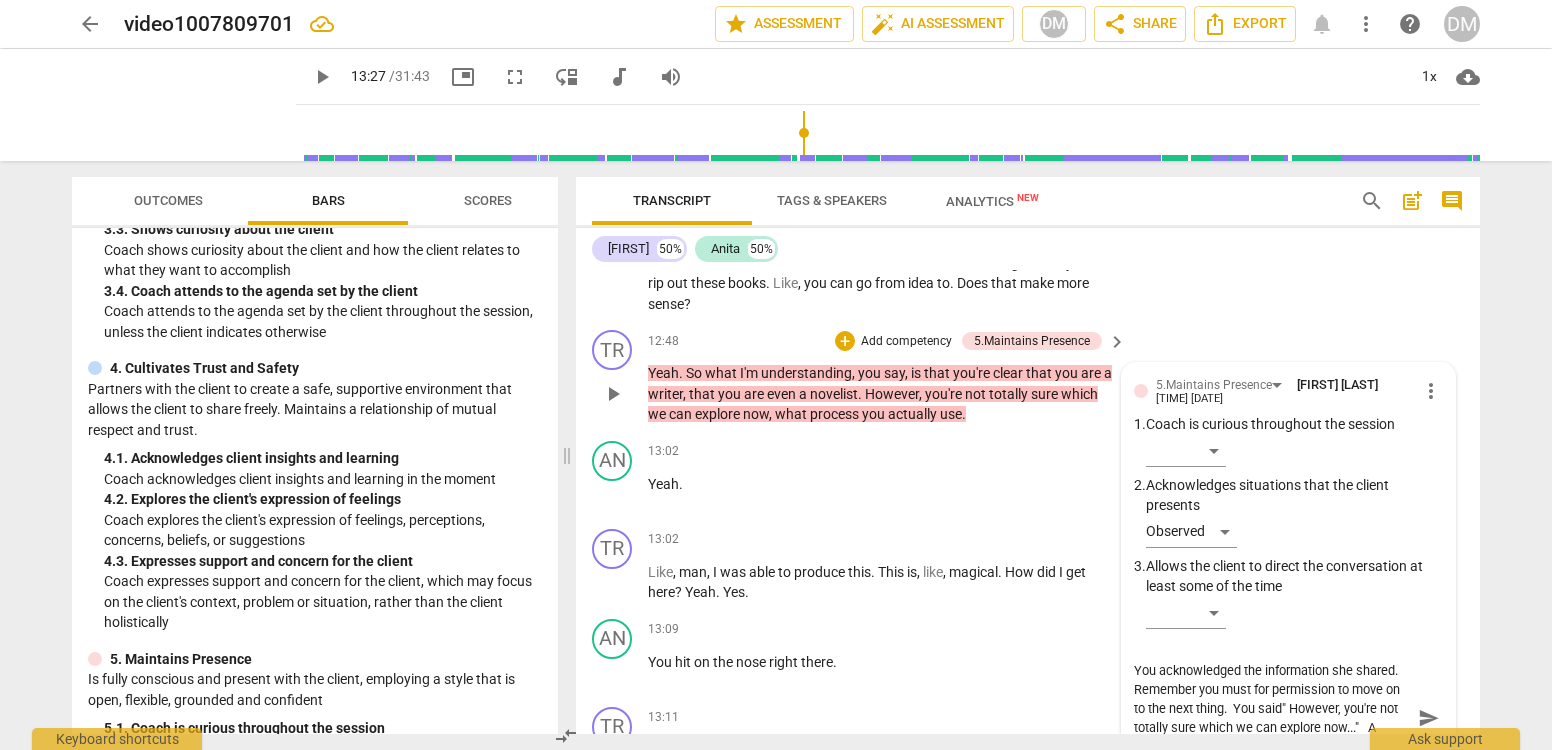 click on "You acknowledged the information she shared.  Remember you must for permission to move on to the next thing.  You said" However, you're not totally sure which we can explore now..."   A sample question would have been...."What are your thoughts on exploring the process you use?"" at bounding box center [1272, 718] 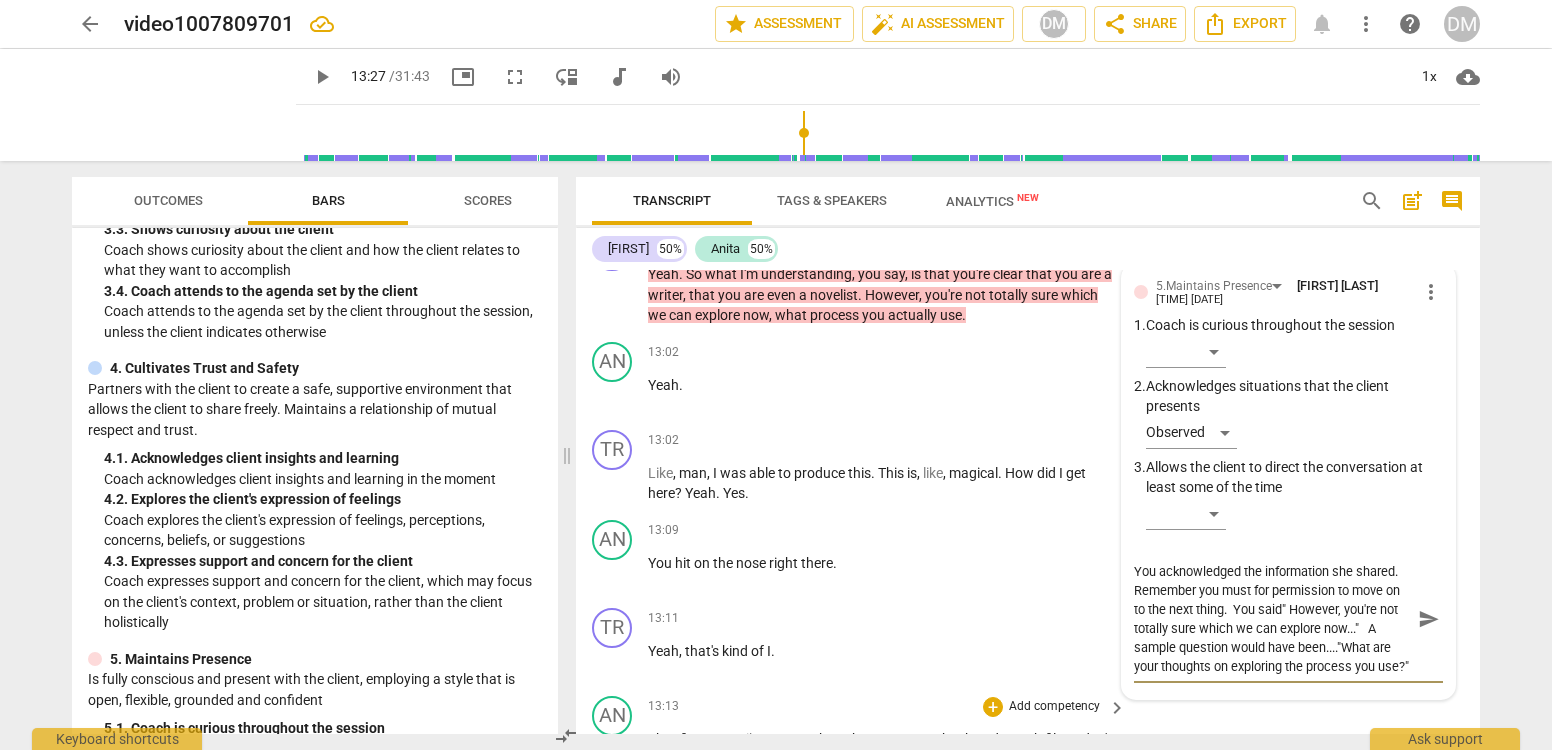 scroll, scrollTop: 4540, scrollLeft: 0, axis: vertical 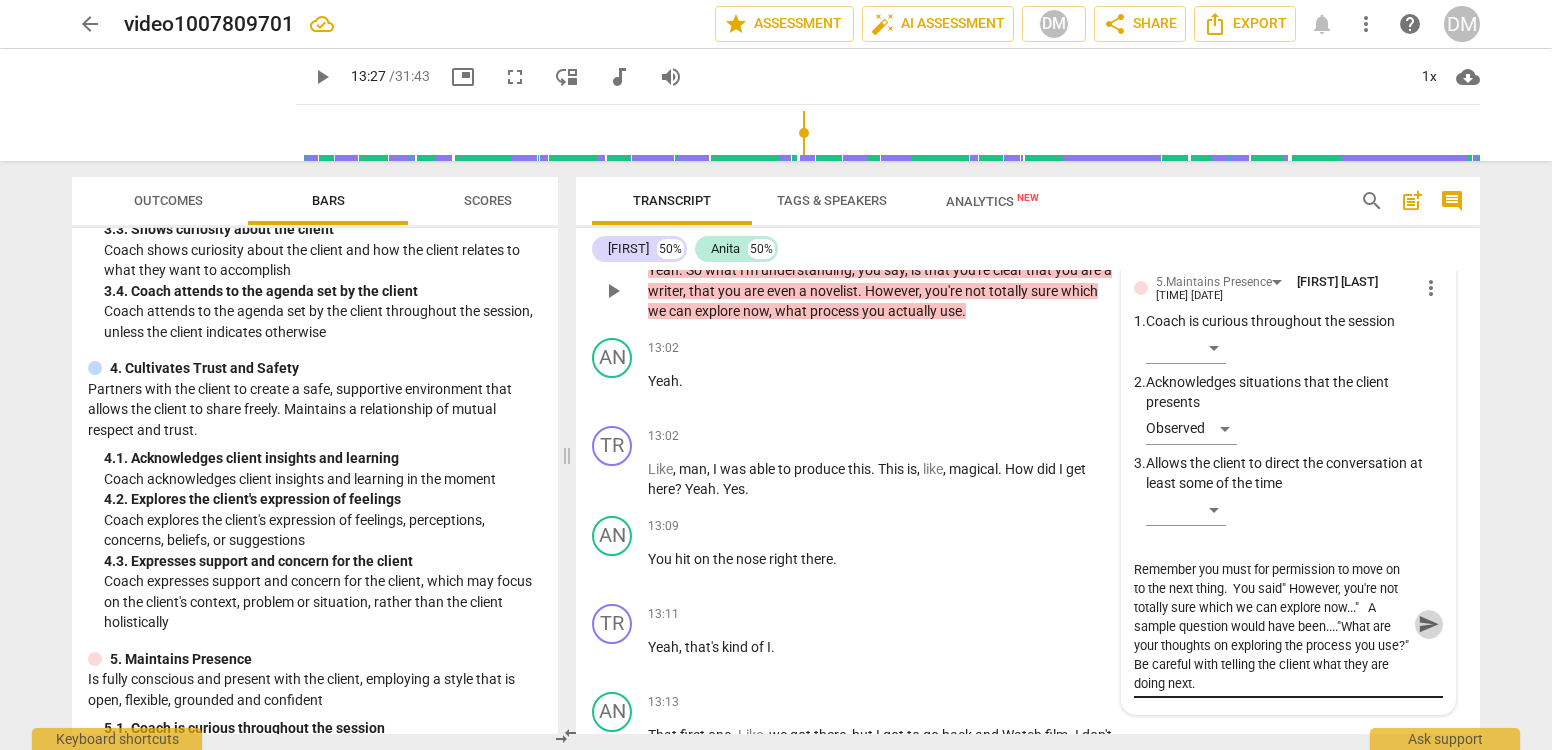 click on "send" at bounding box center (1429, 624) 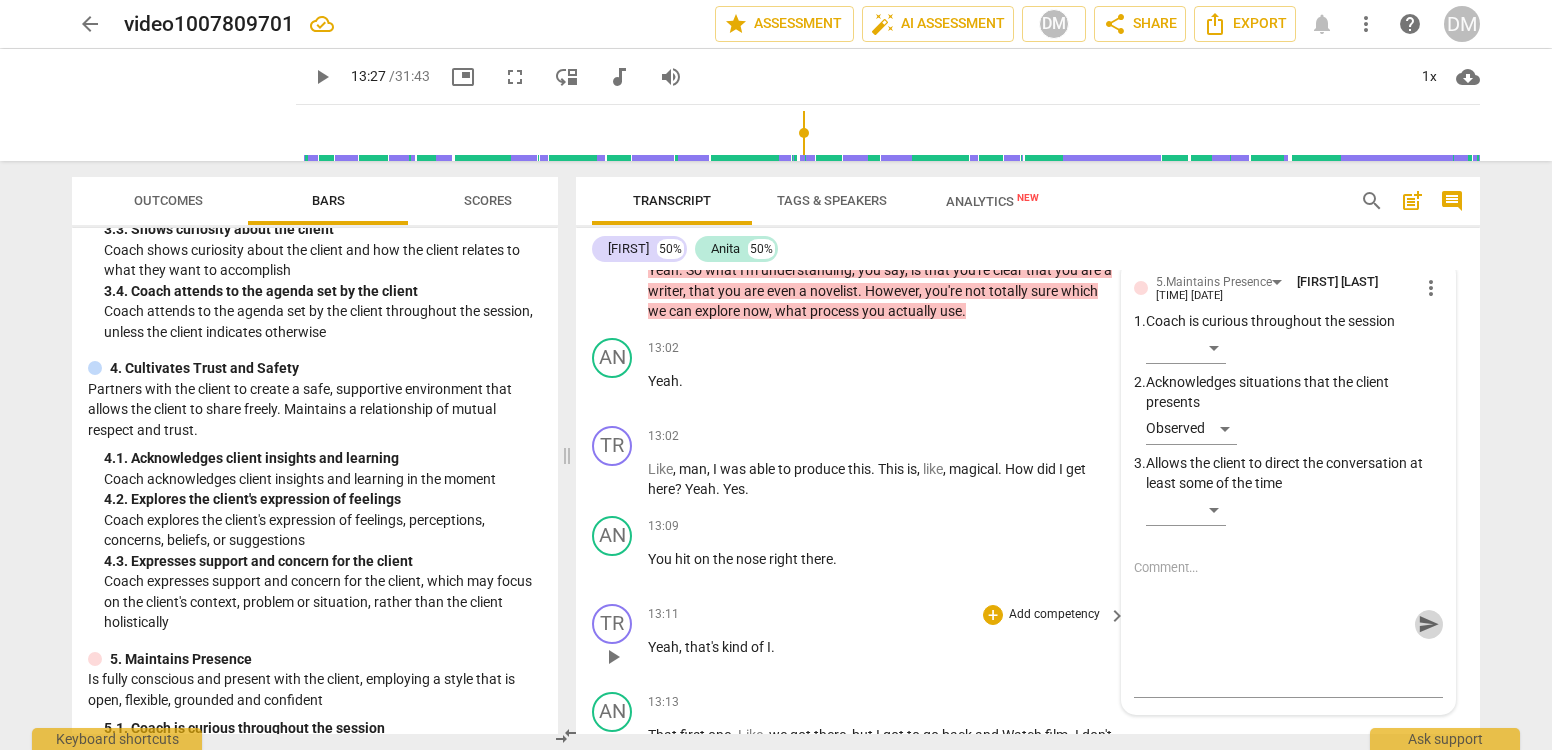 scroll, scrollTop: 0, scrollLeft: 0, axis: both 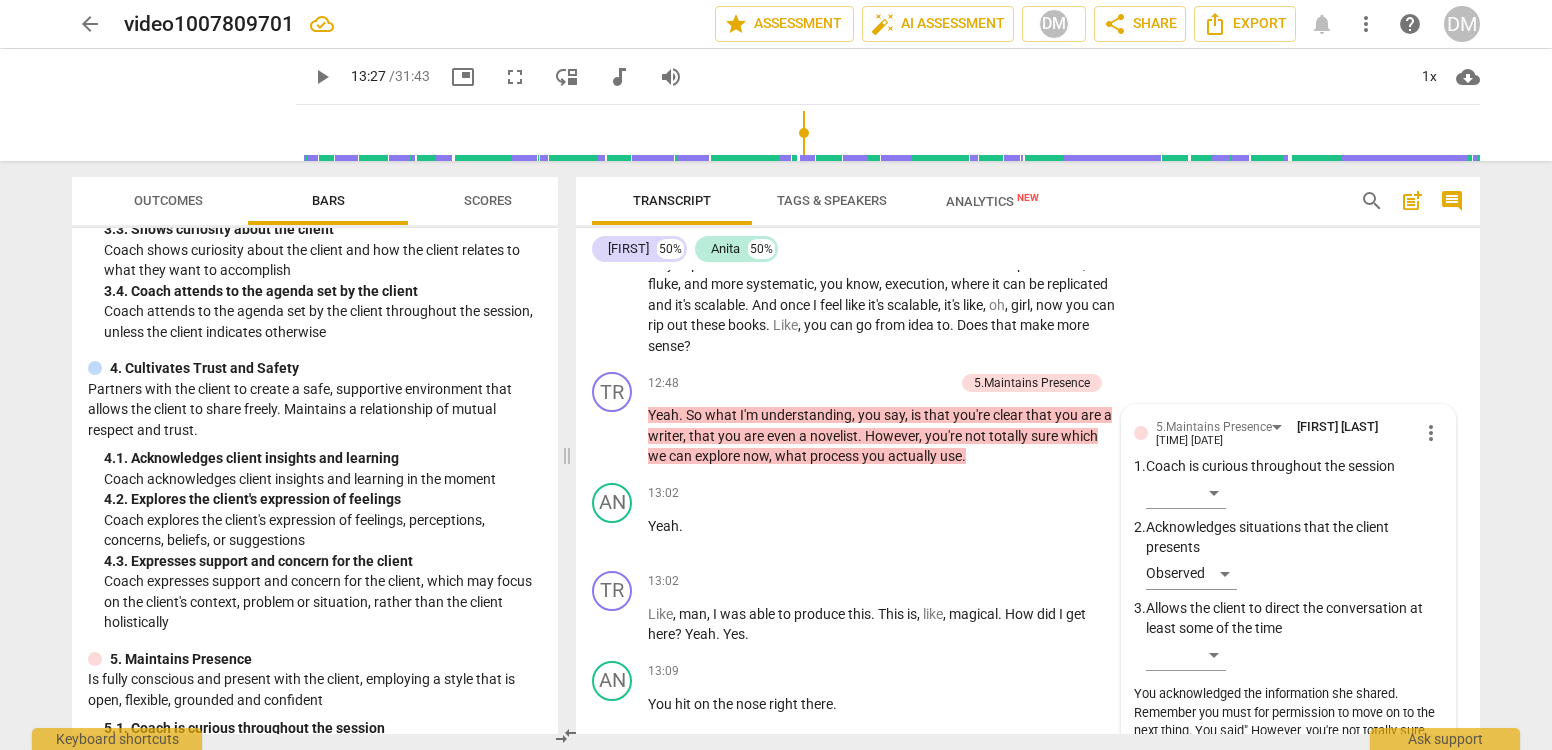 click on "Outcomes" at bounding box center (168, 200) 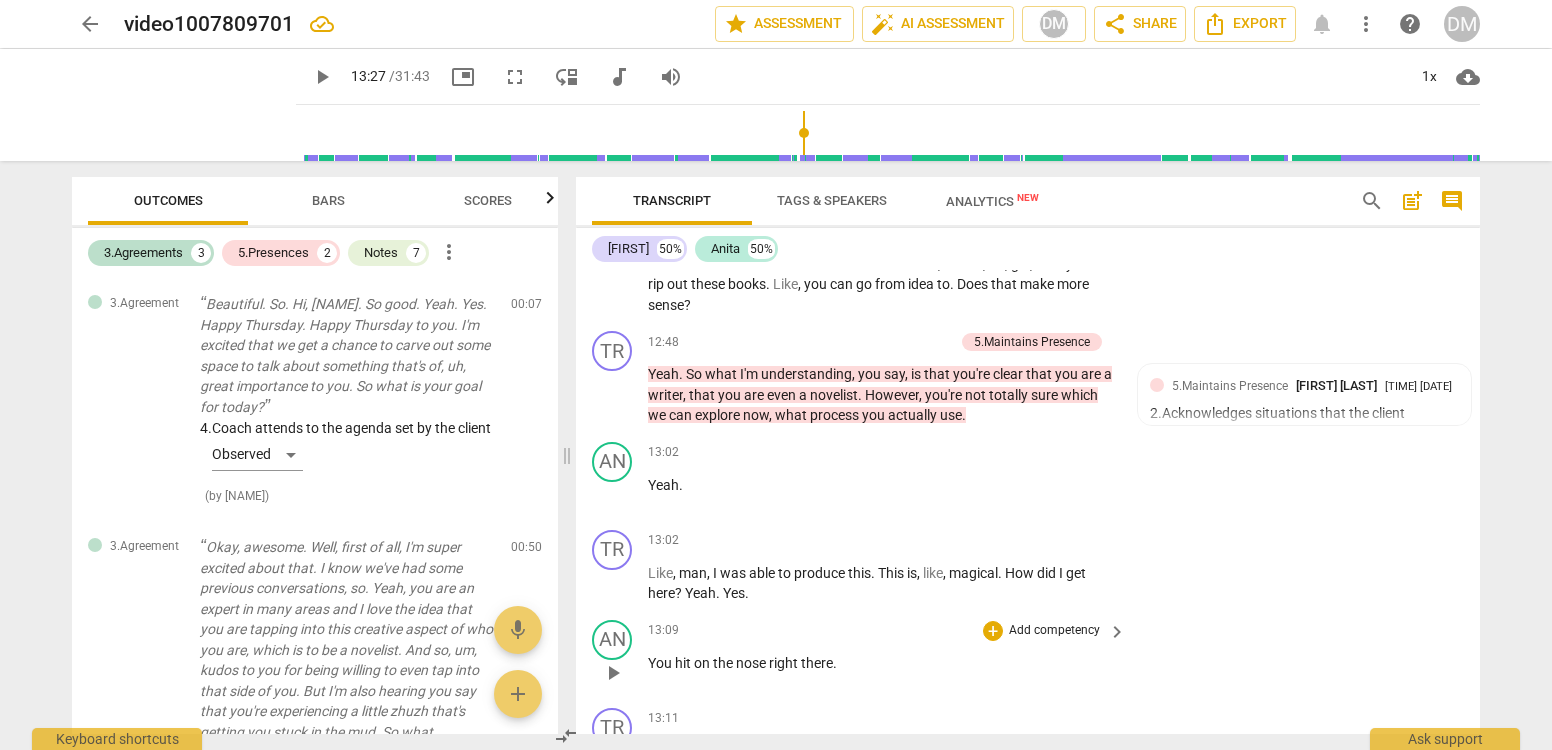 scroll, scrollTop: 4440, scrollLeft: 0, axis: vertical 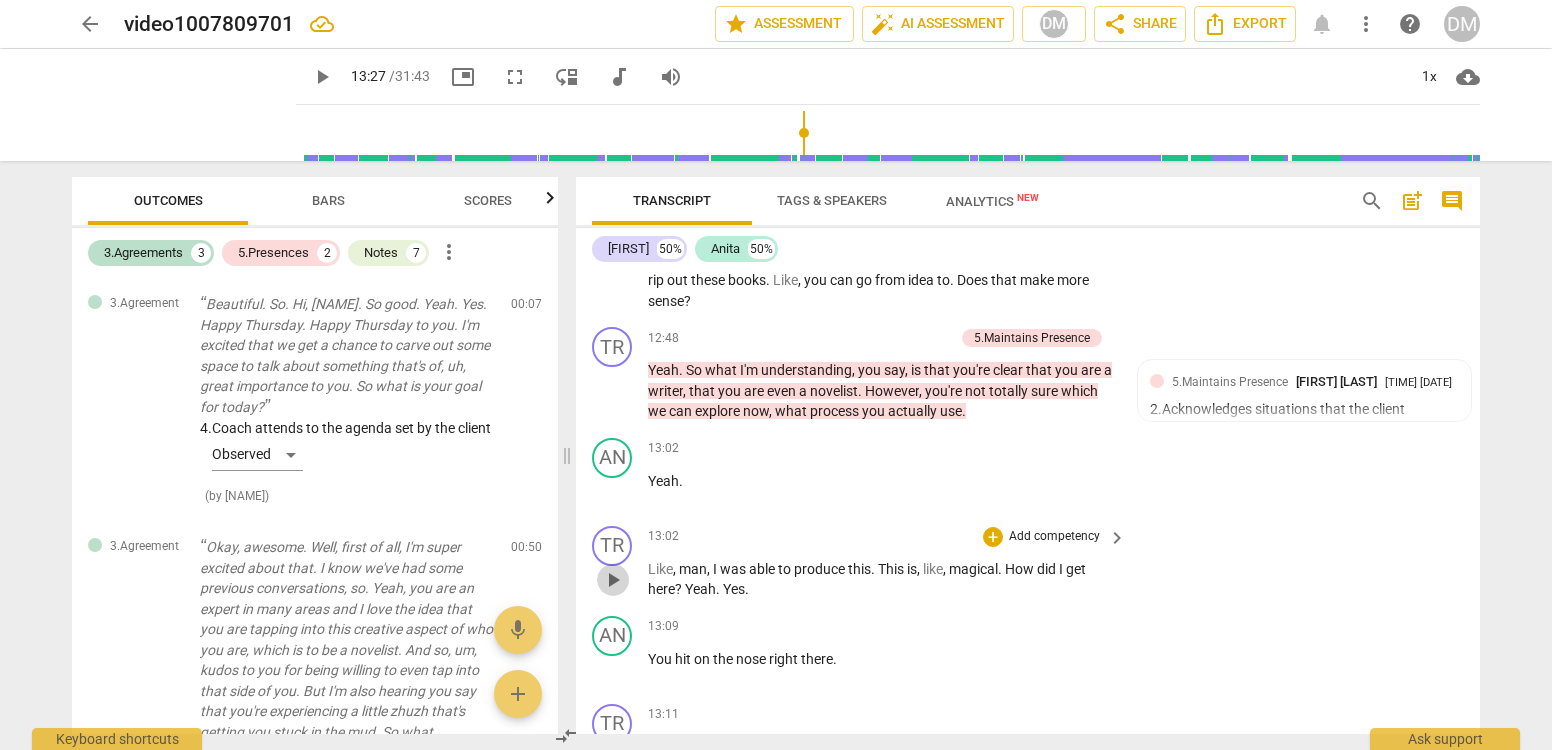 click on "play_arrow" at bounding box center [613, 580] 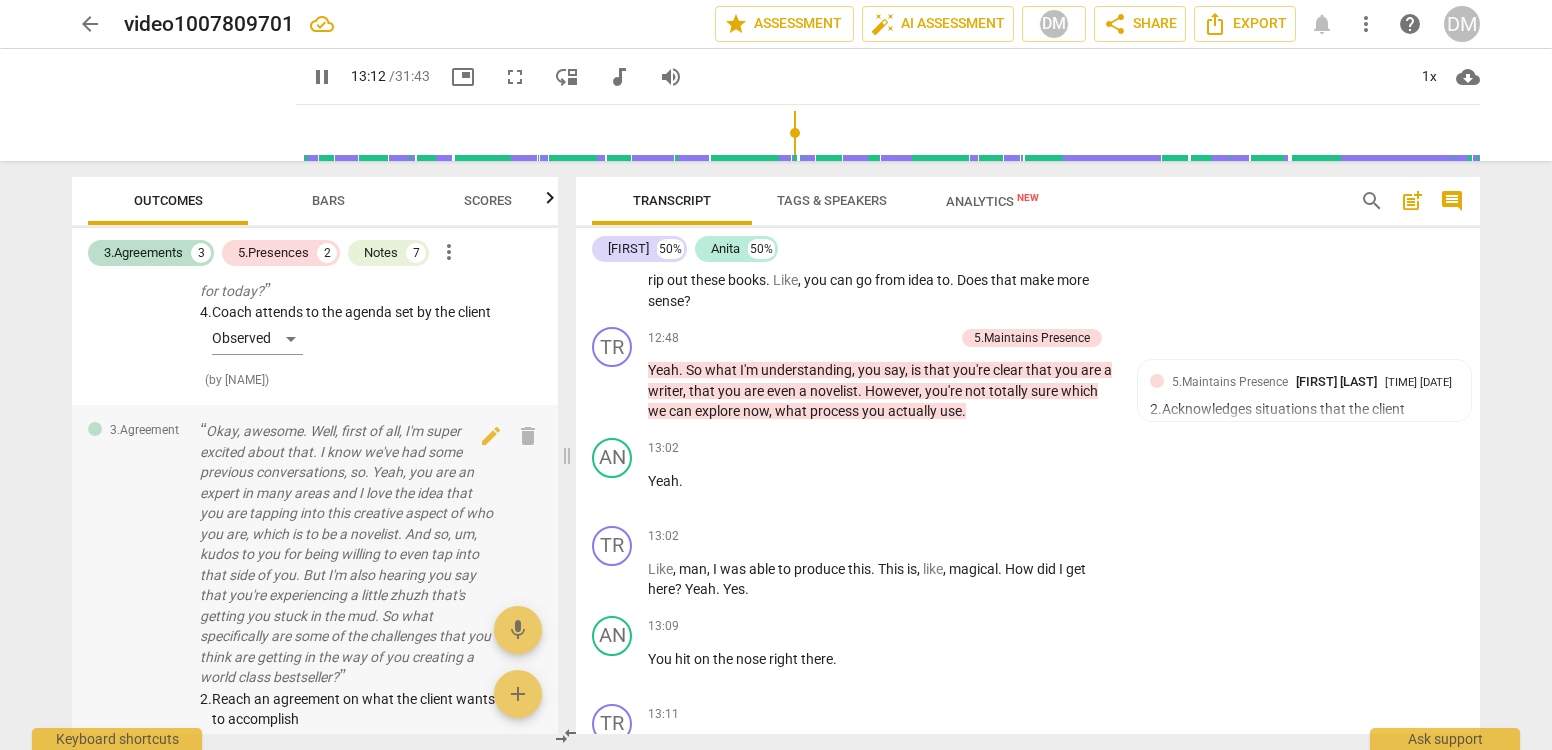 scroll, scrollTop: 0, scrollLeft: 0, axis: both 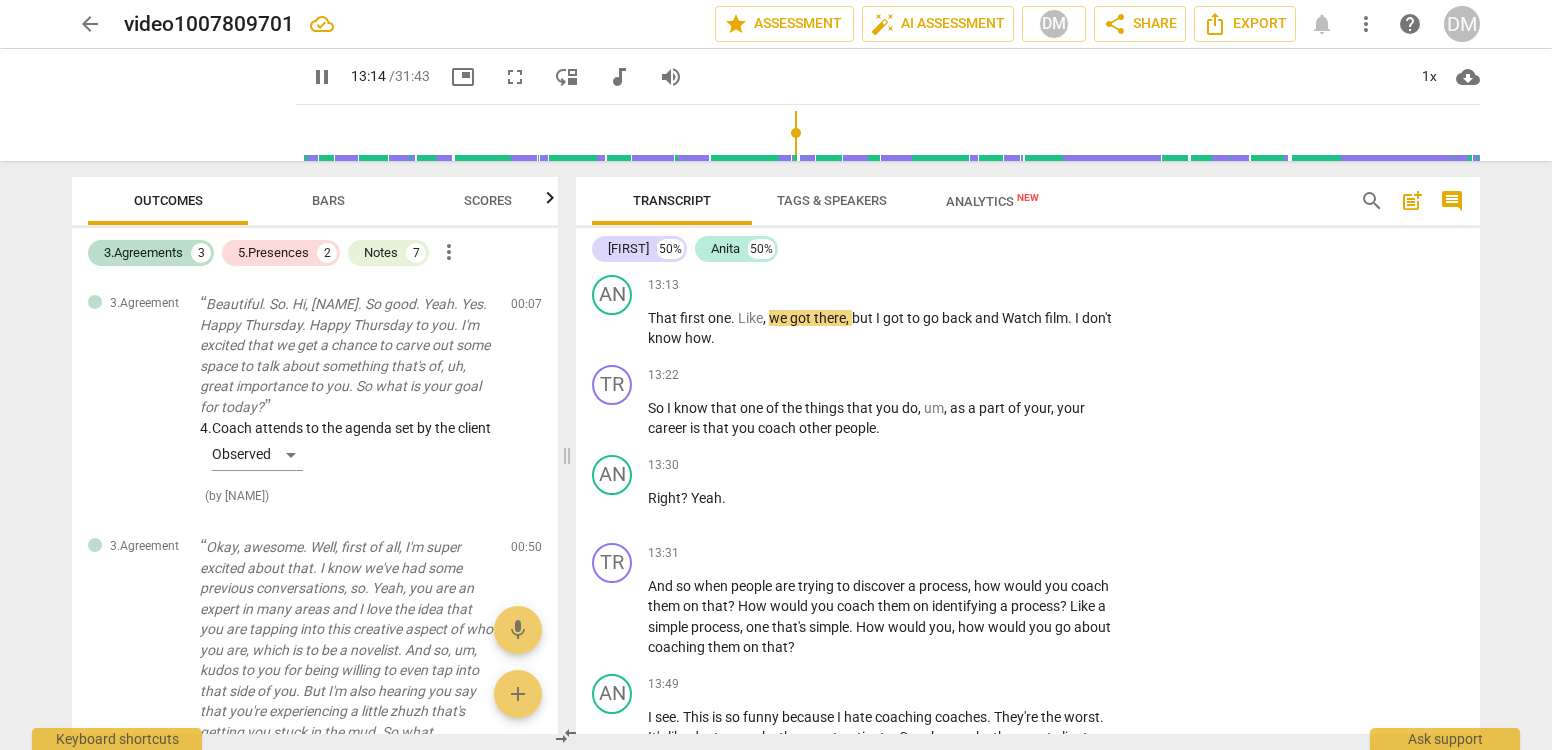 click on "Bars" at bounding box center [328, 200] 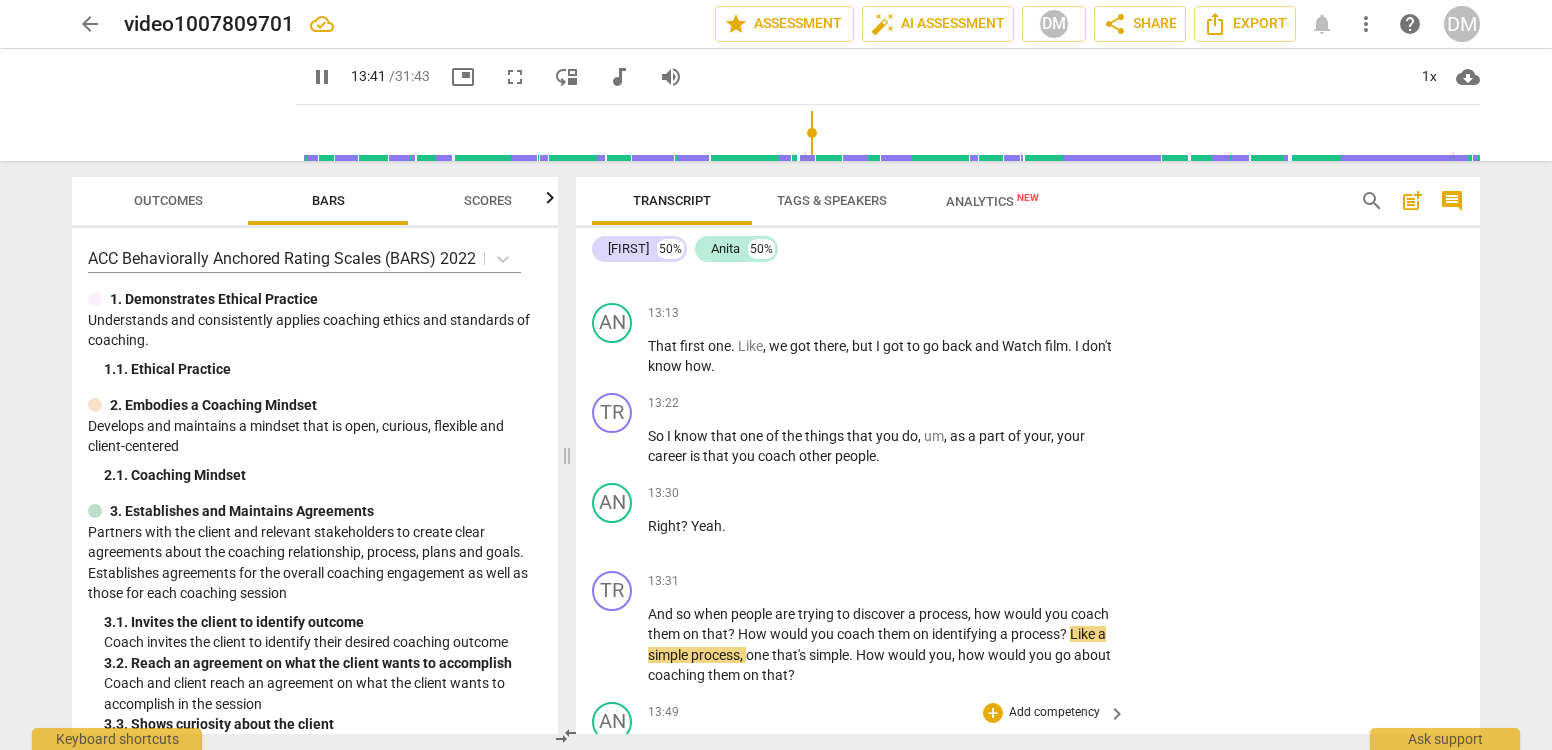 scroll, scrollTop: 4933, scrollLeft: 0, axis: vertical 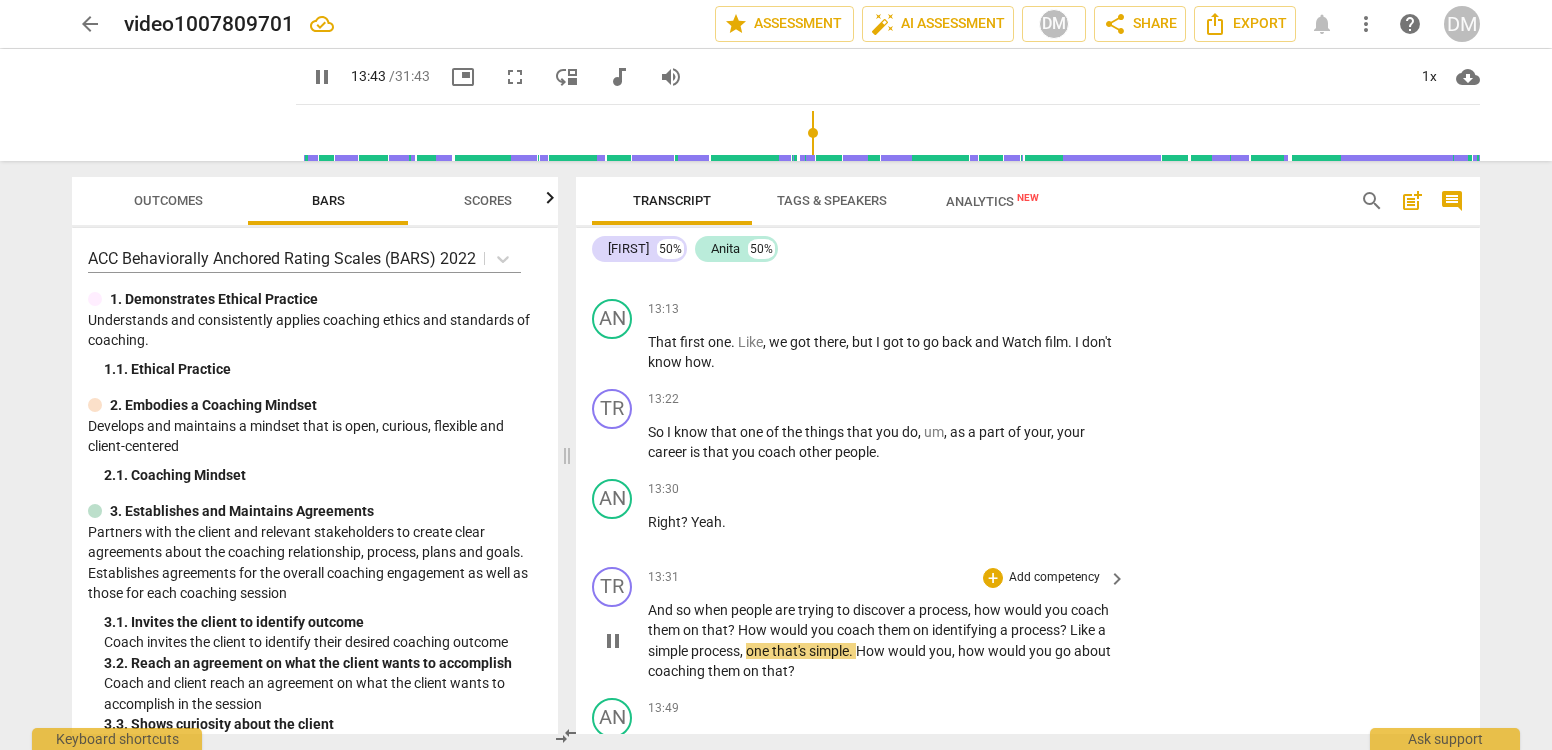 click on "Add competency" at bounding box center [1054, 578] 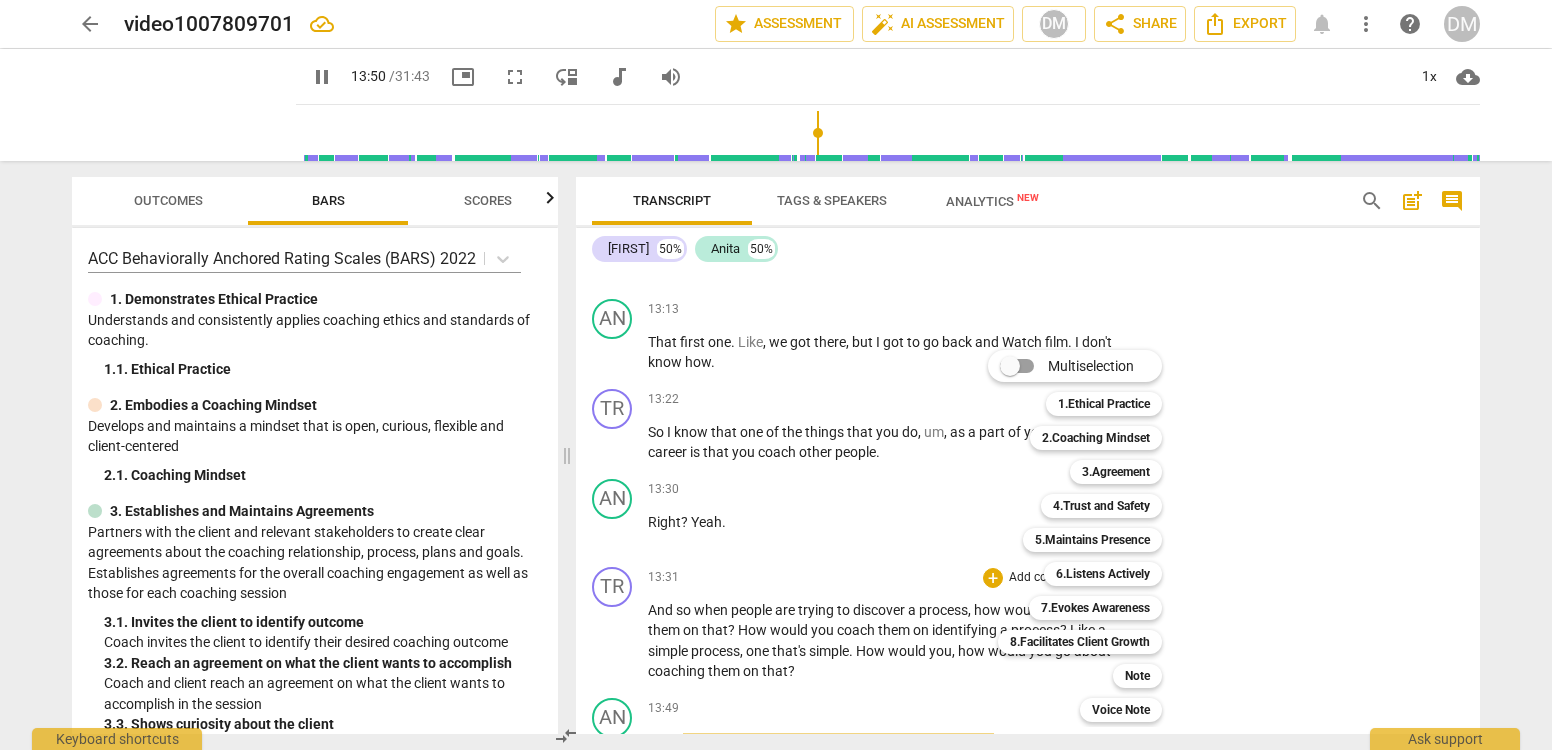 click at bounding box center [776, 375] 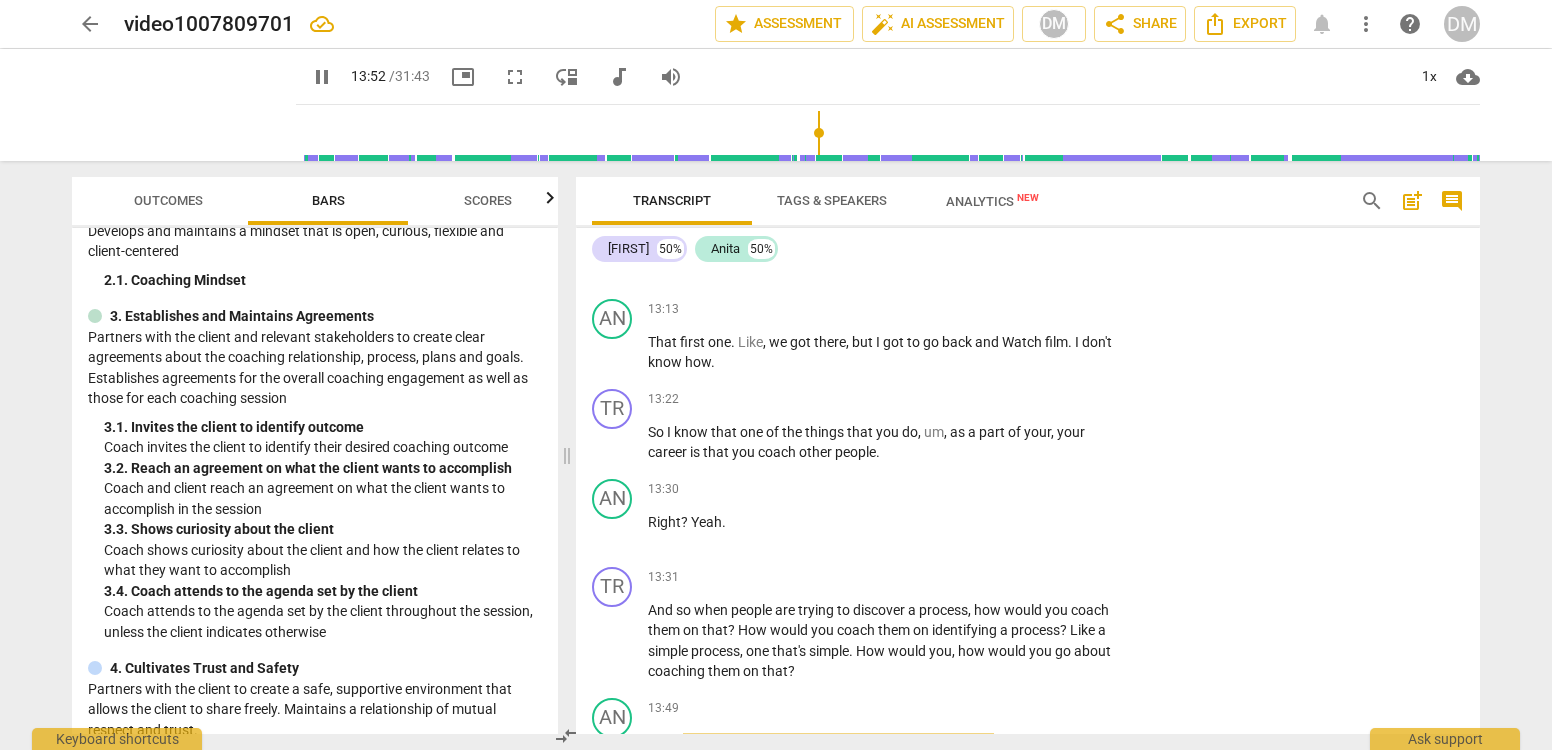 scroll, scrollTop: 199, scrollLeft: 0, axis: vertical 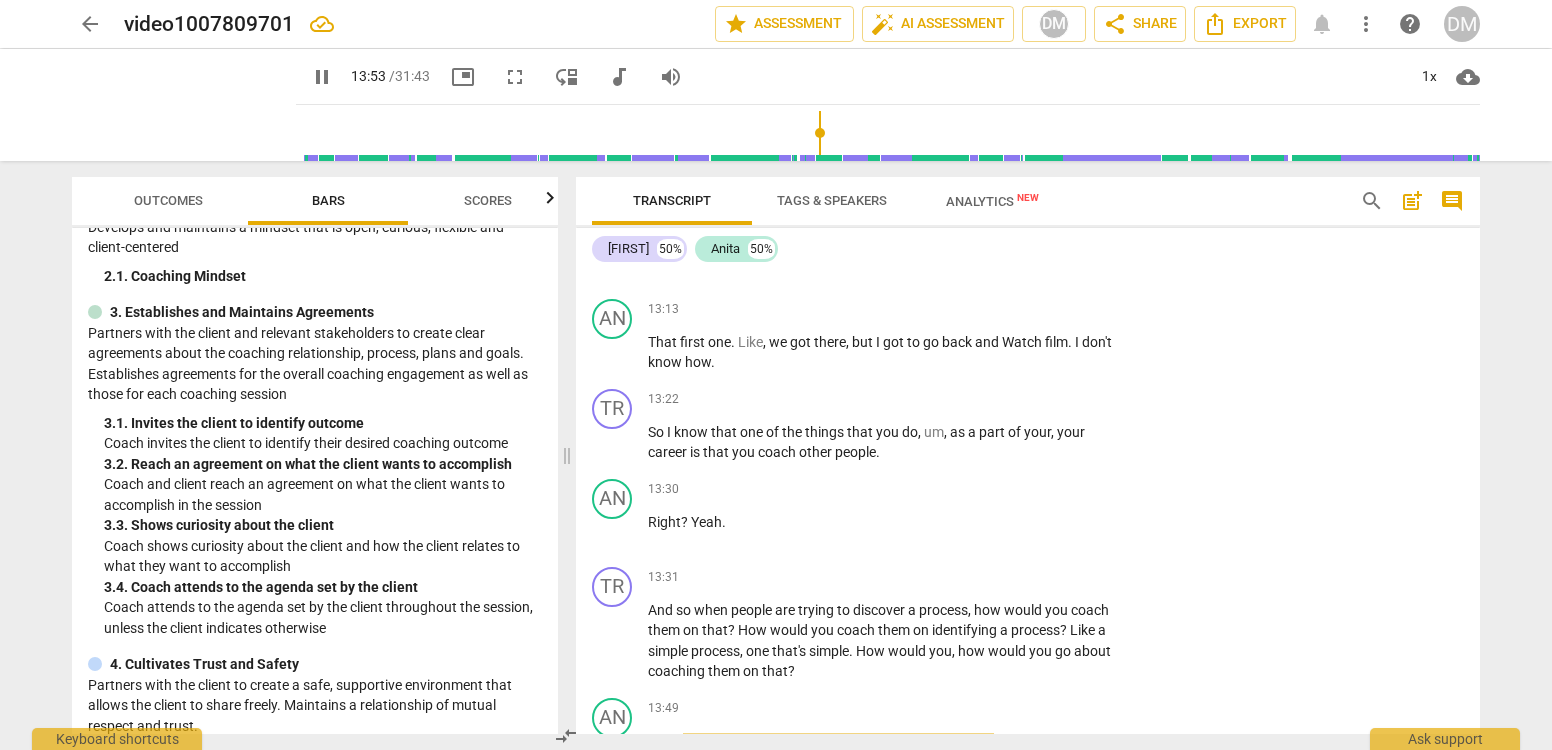 click on "pause" at bounding box center (322, 77) 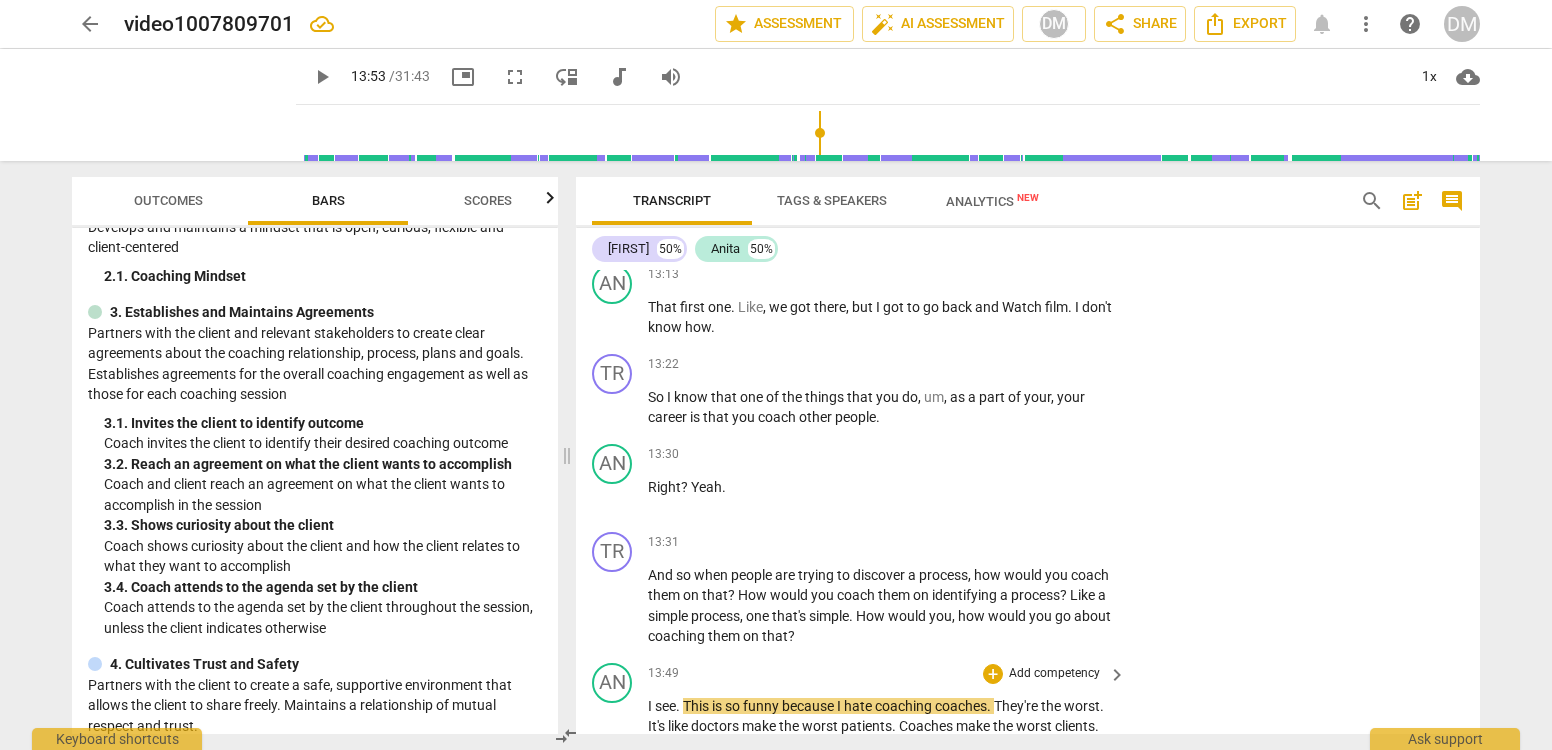 scroll, scrollTop: 4972, scrollLeft: 0, axis: vertical 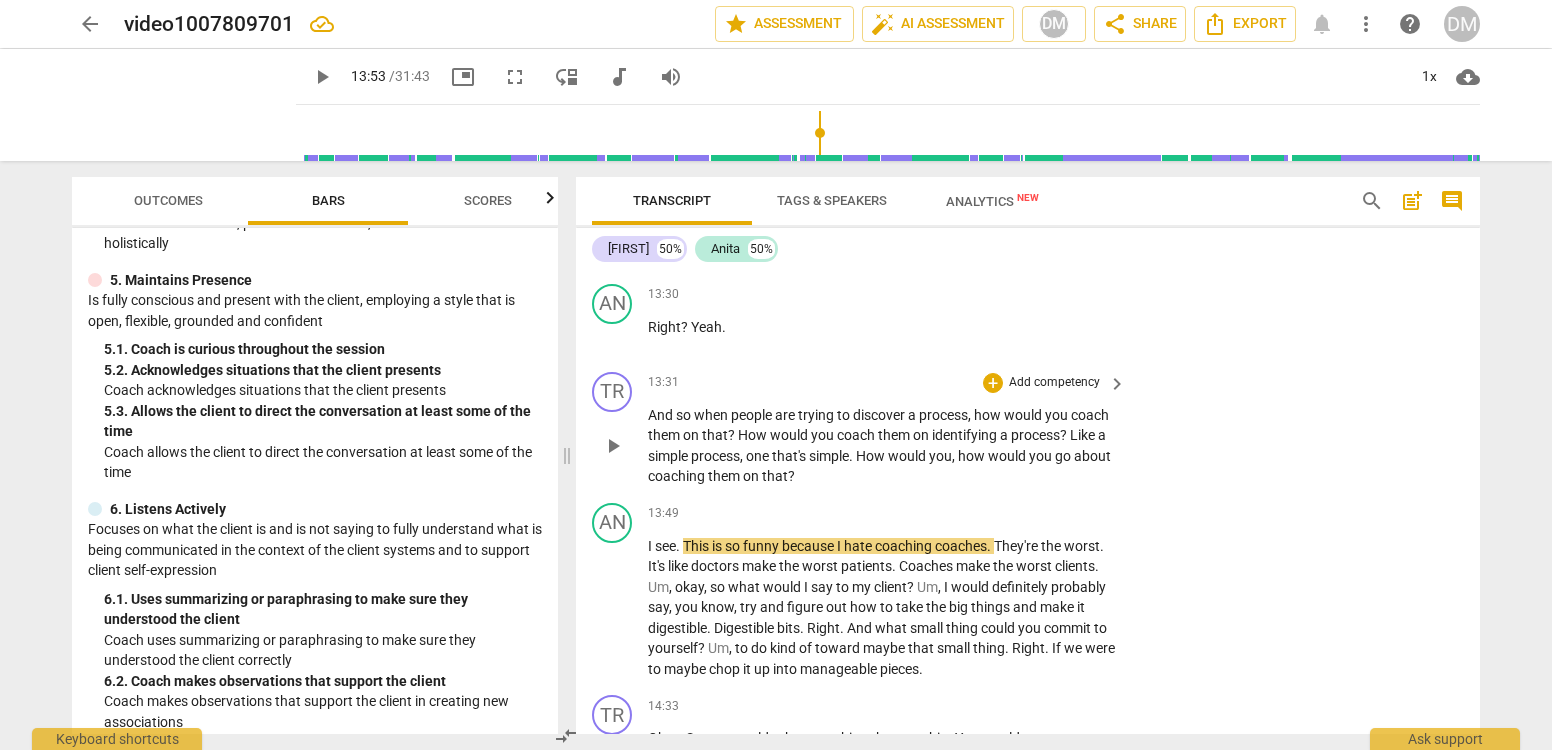 click on "Add competency" at bounding box center (1054, 383) 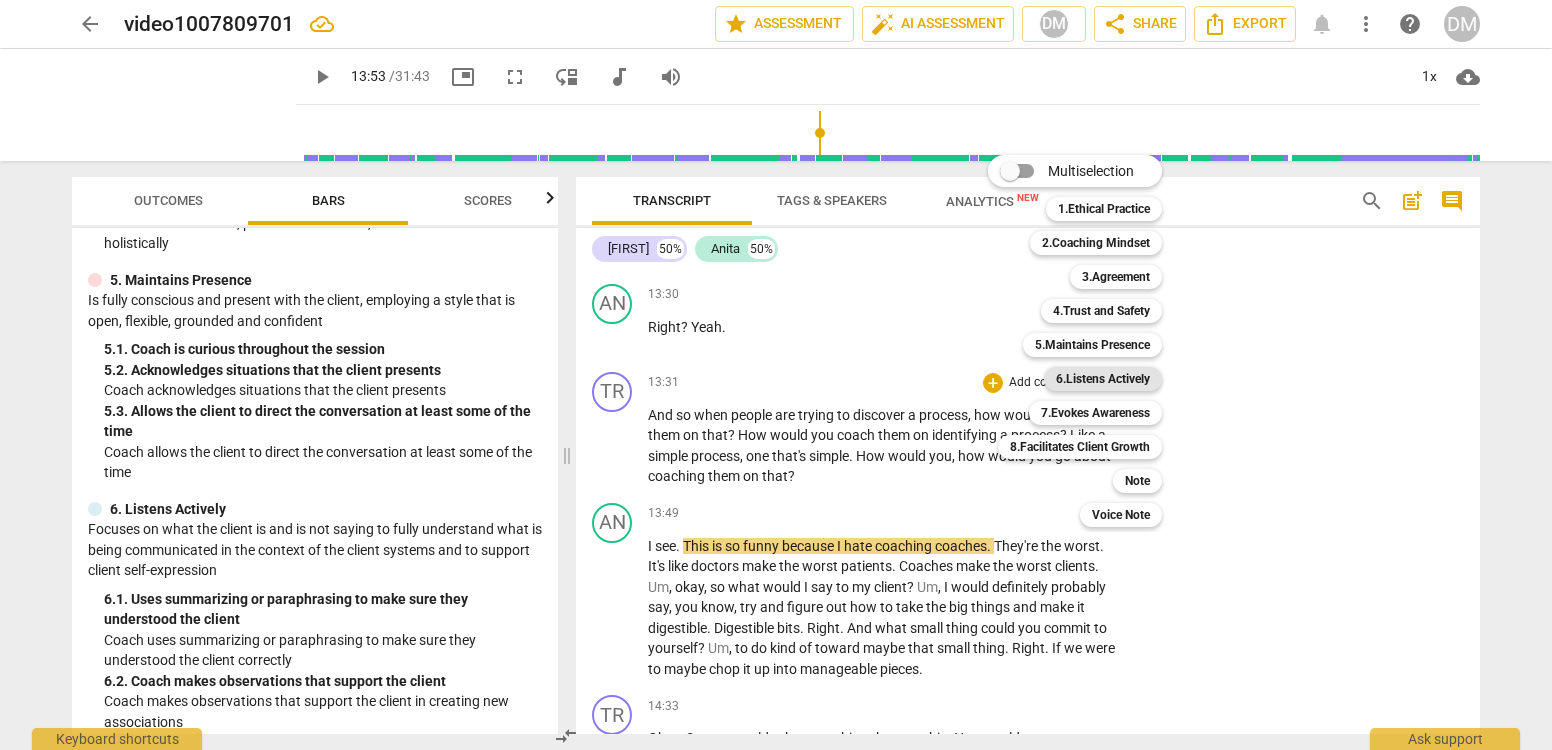 click on "6.Listens Actively" at bounding box center [1103, 379] 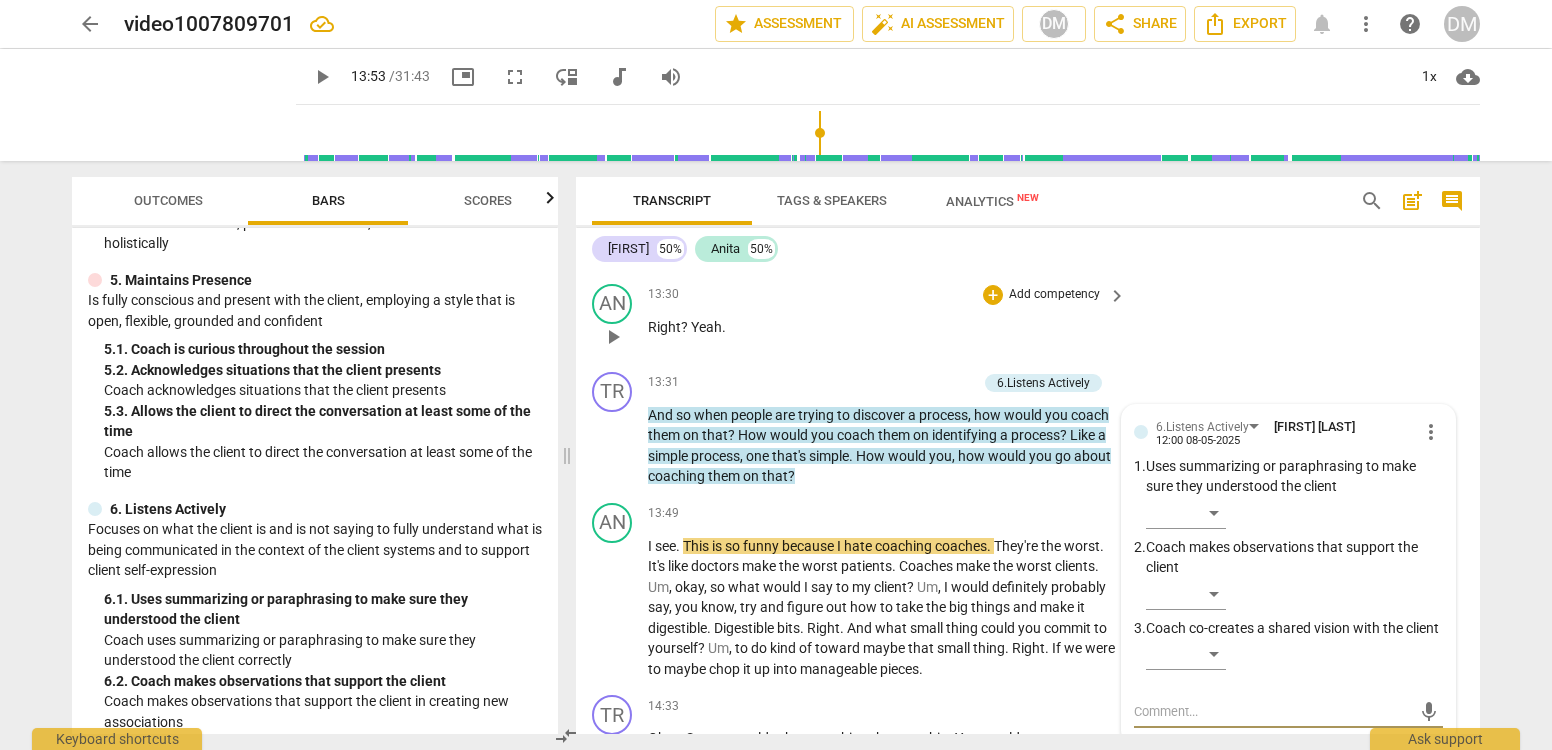 click on "AN play_arrow pause 13:30 + Add competency keyboard_arrow_right Right ?   Yeah ." at bounding box center [1028, 320] 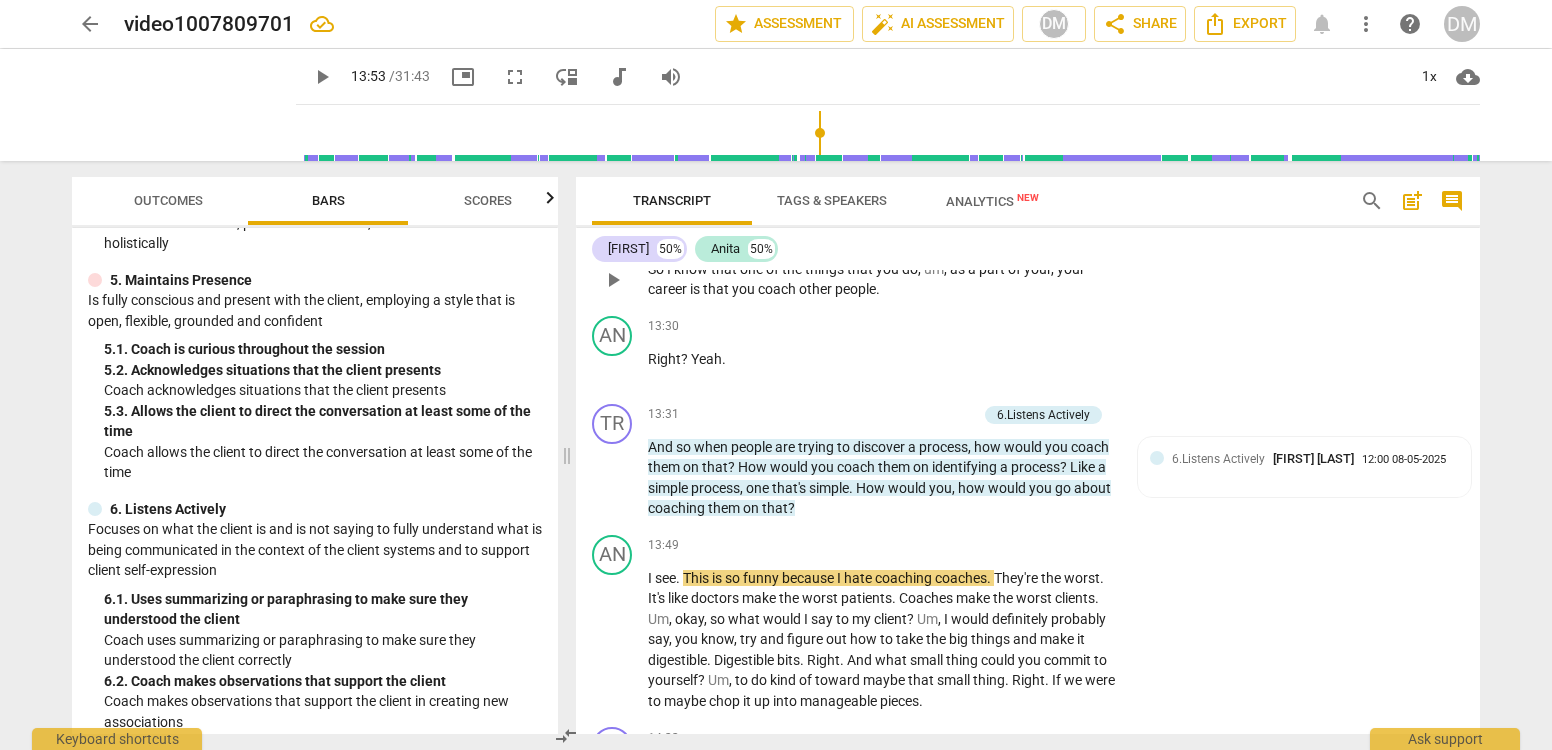 scroll, scrollTop: 4876, scrollLeft: 0, axis: vertical 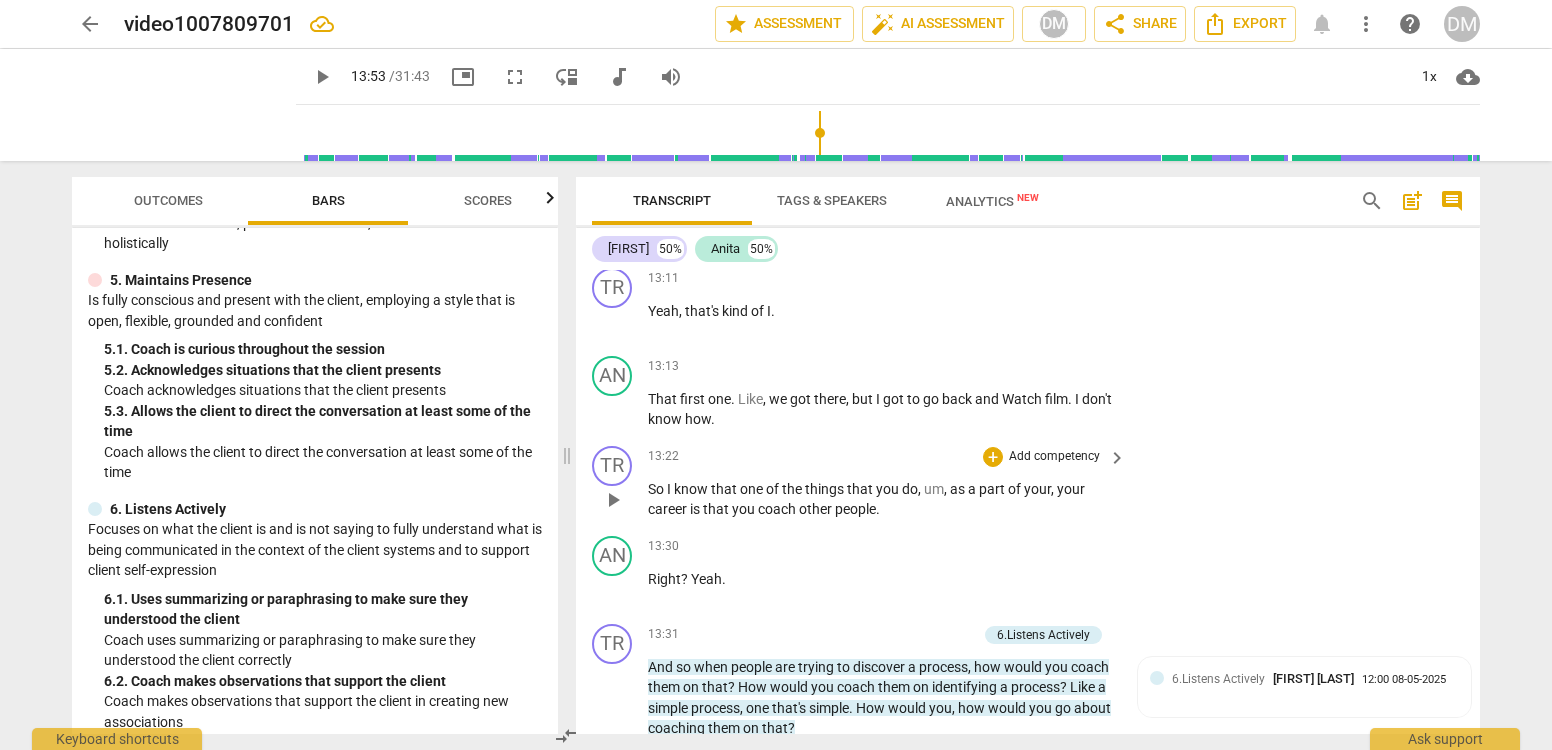 click on "Add competency" at bounding box center (1054, 457) 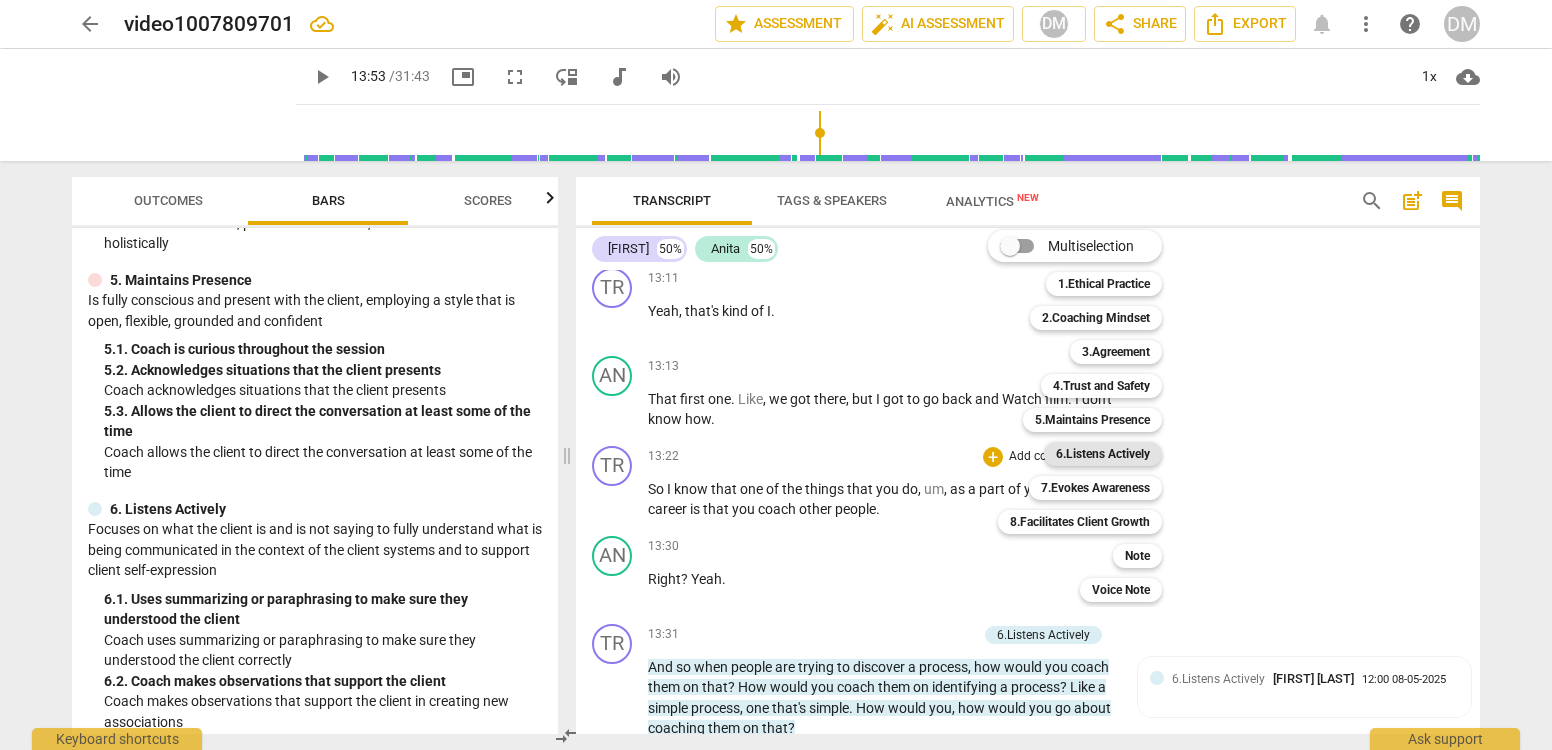 click on "6.Listens Actively" at bounding box center (1103, 454) 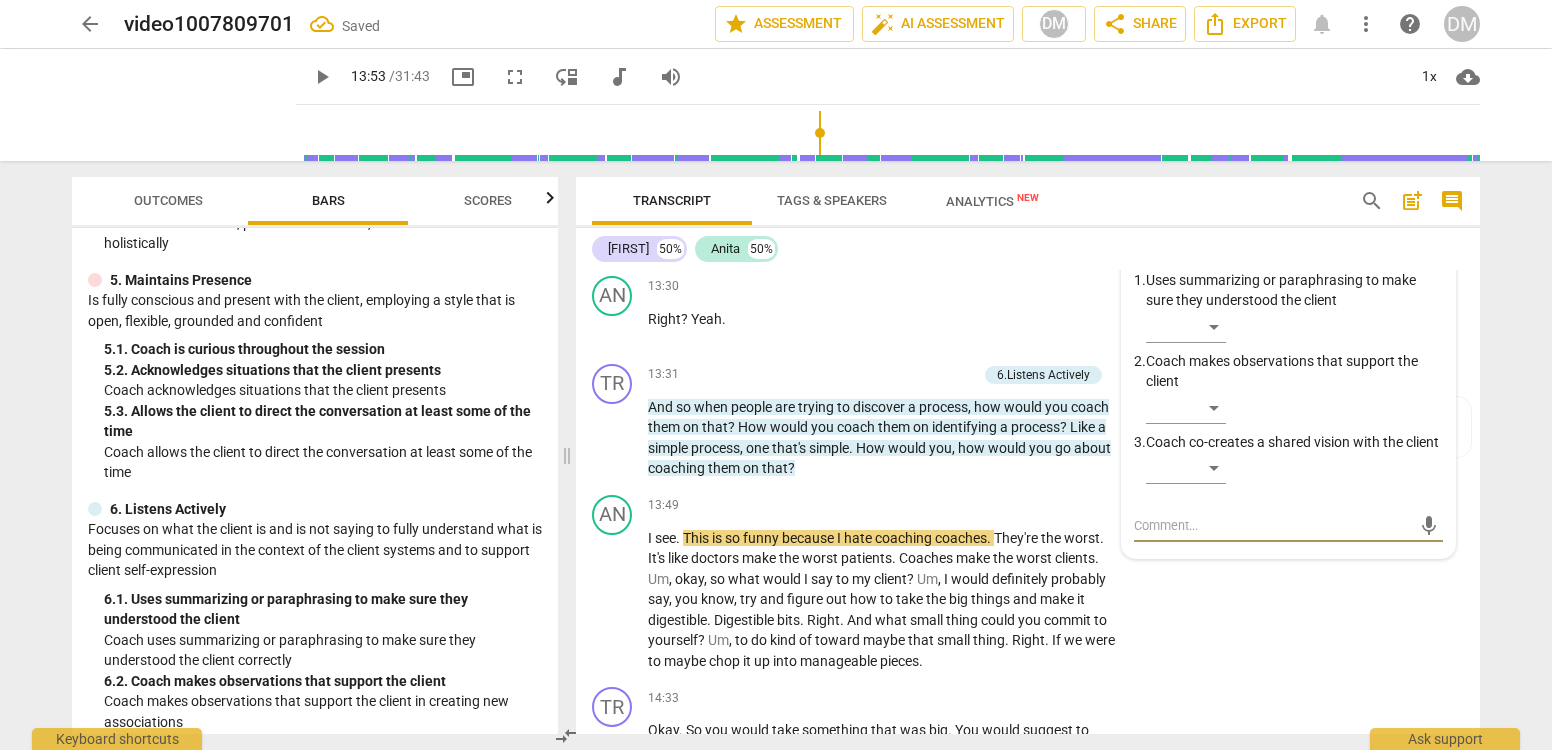 scroll, scrollTop: 5128, scrollLeft: 0, axis: vertical 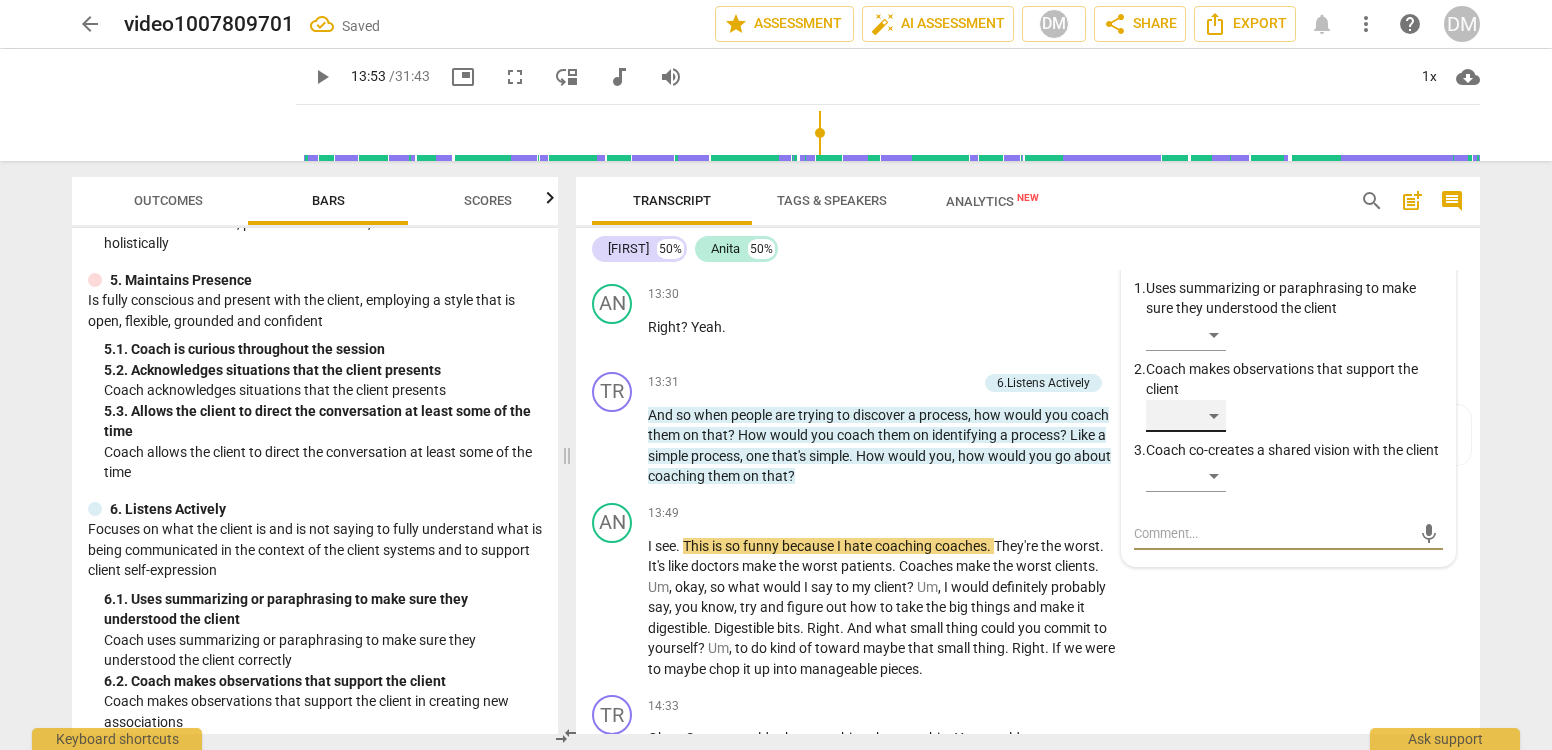 click on "​" at bounding box center (1186, 416) 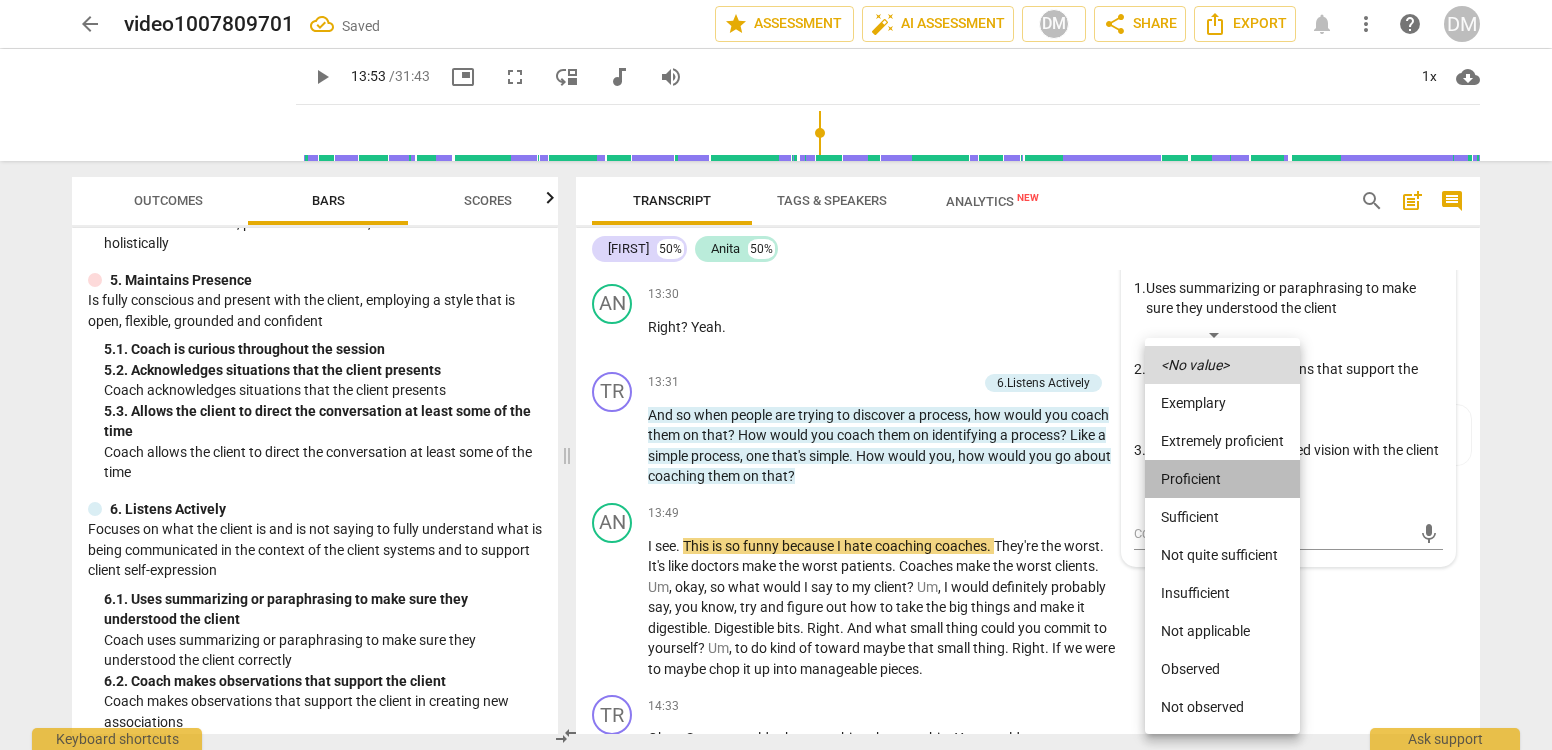 click on "Proficient" at bounding box center [1222, 479] 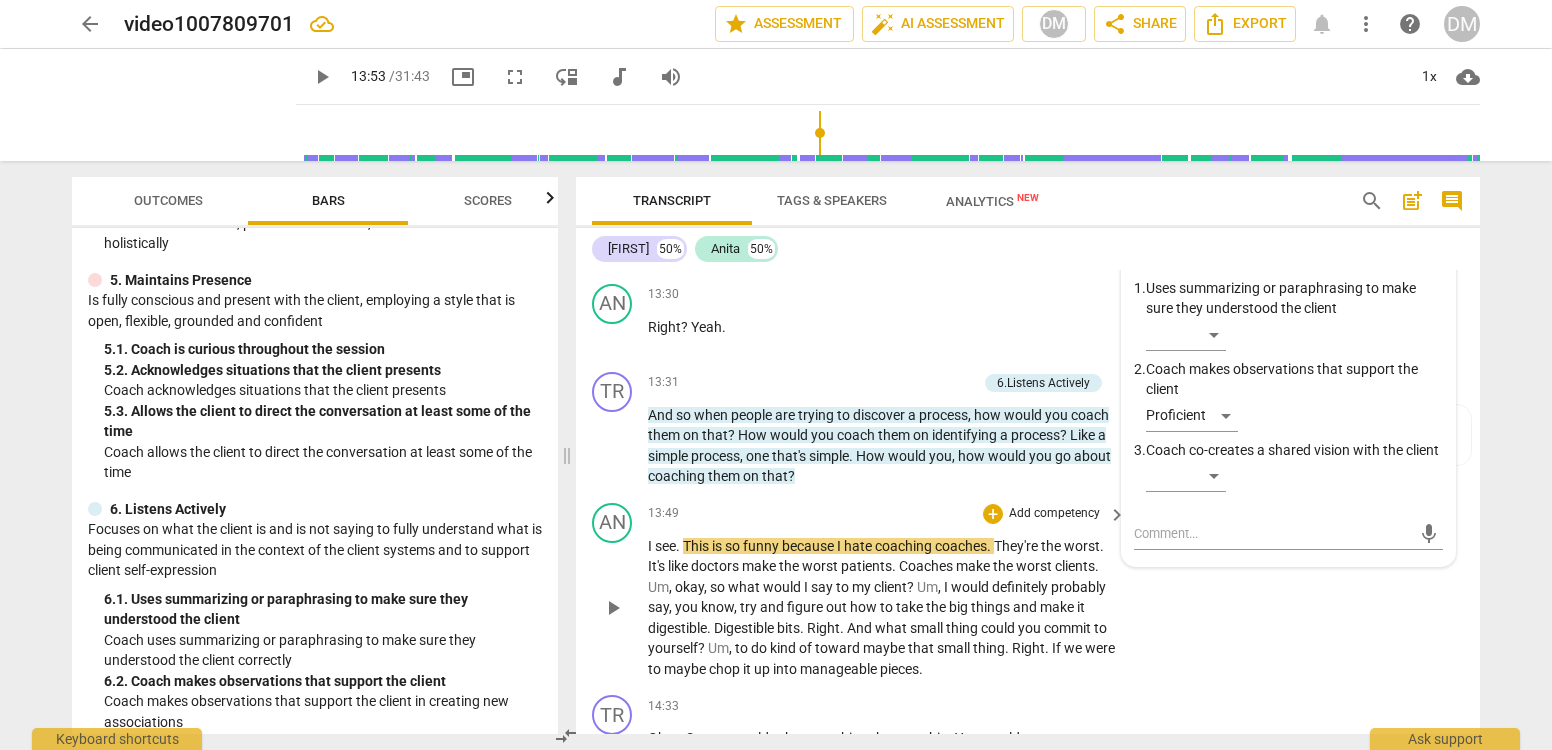 click on "AN play_arrow pause [TIME] + Add competency keyboard_arrow_right I see . This is so funny because I hate coaching coaches . They're the worst . It's like doctors make the worst patients . Coaches make the worst clients . Um , okay , so what would I say to my client ? Um , I would definitely probably say , you know , try and figure out how to take the big things and make it digestible . Digestible bits . Right . And what small thing could you commit to yourself ? Um , to do kind of toward maybe that small thing . Right . If we were to maybe chop it up into manageable pieces ." at bounding box center [1028, 591] 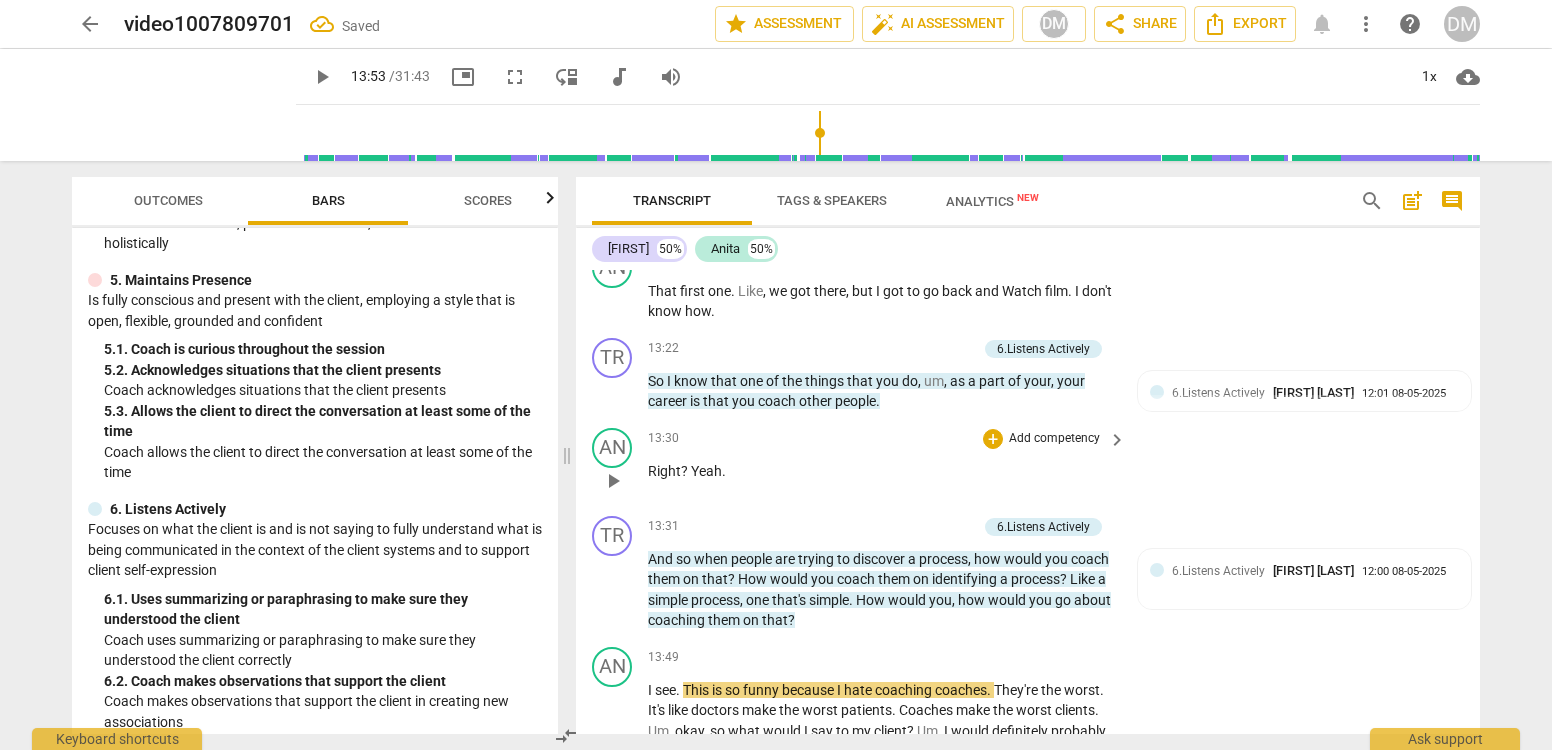 scroll, scrollTop: 4980, scrollLeft: 0, axis: vertical 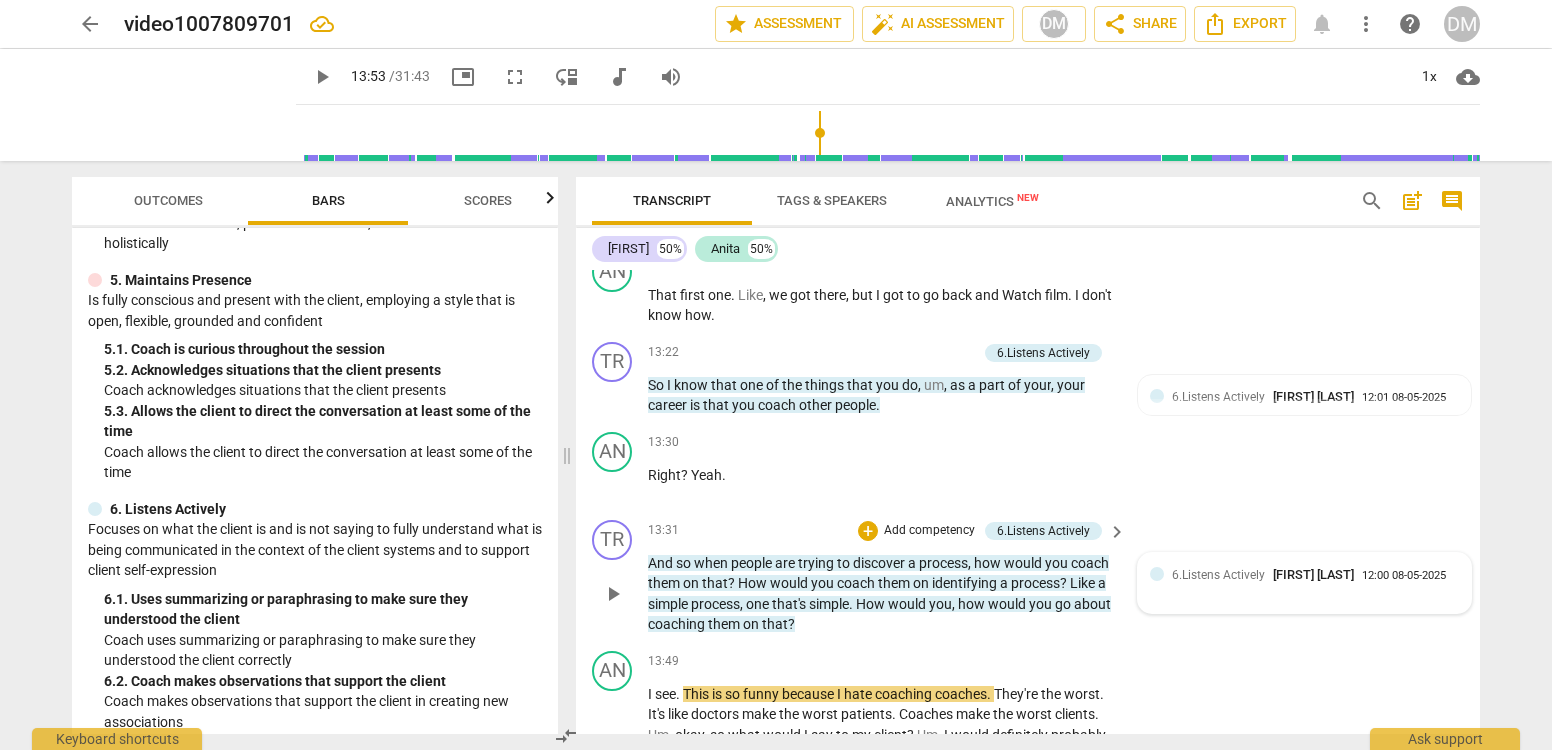 click on "6.Listens Actively" at bounding box center [1218, 575] 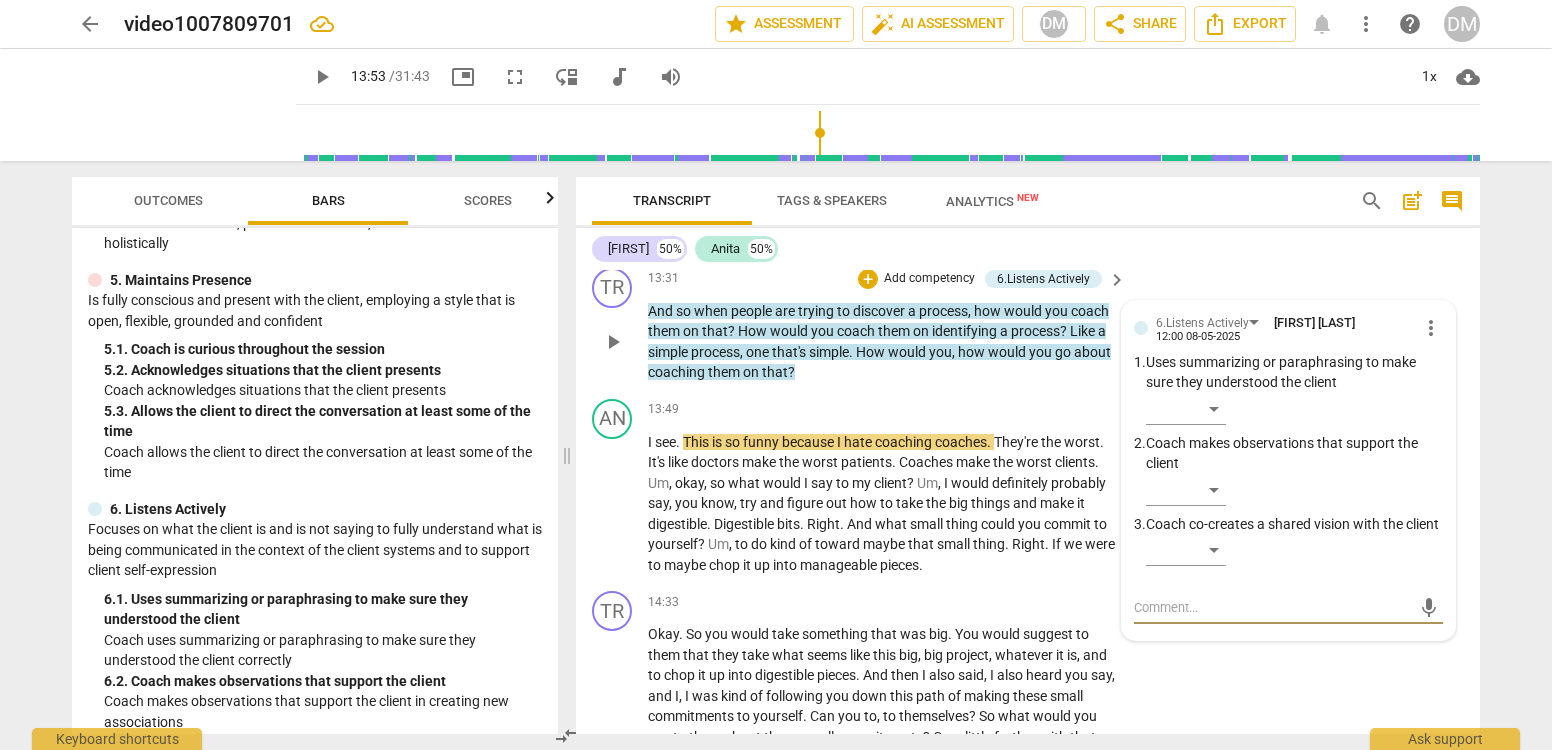 scroll, scrollTop: 5228, scrollLeft: 0, axis: vertical 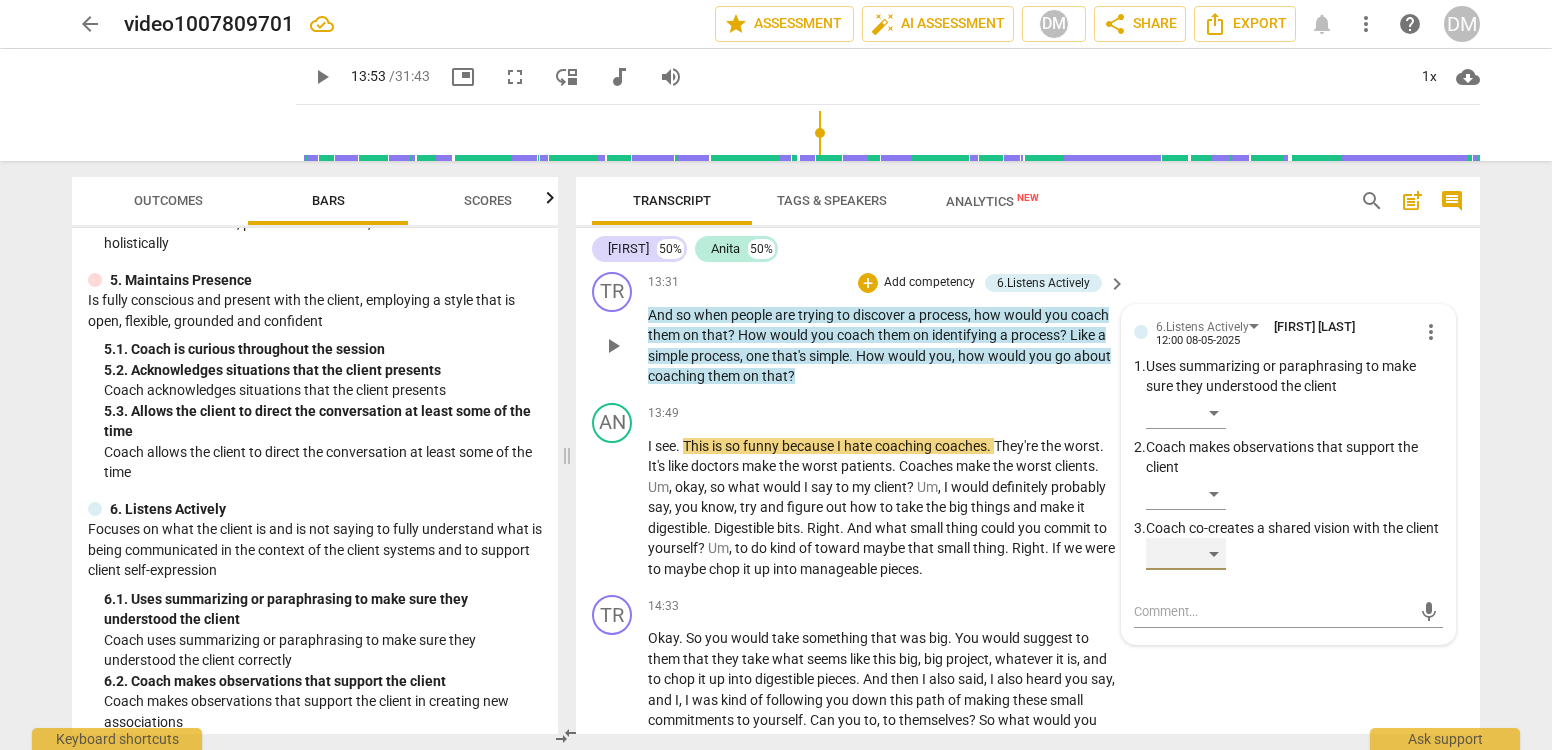click on "​" at bounding box center (1186, 554) 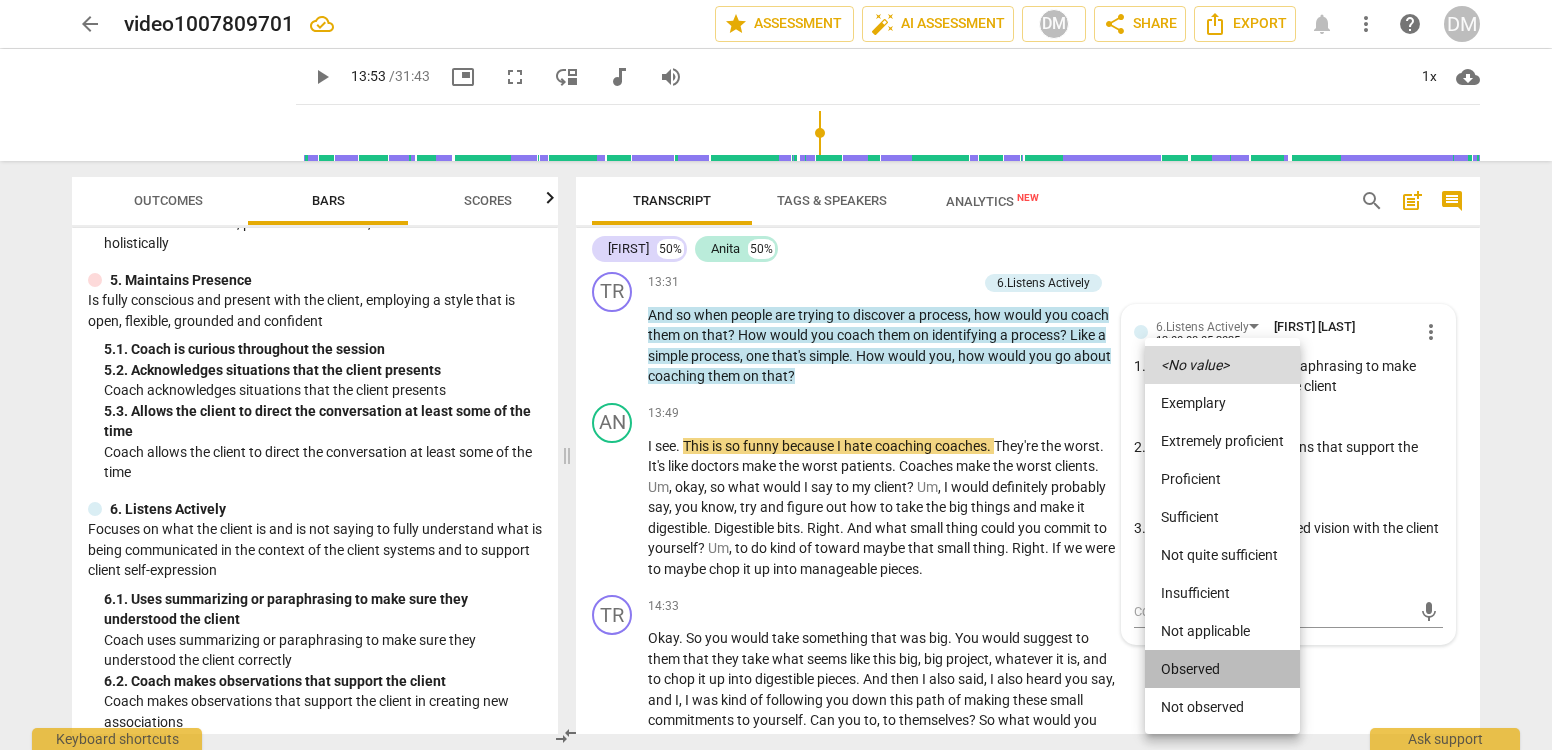 click on "Observed" at bounding box center [1222, 669] 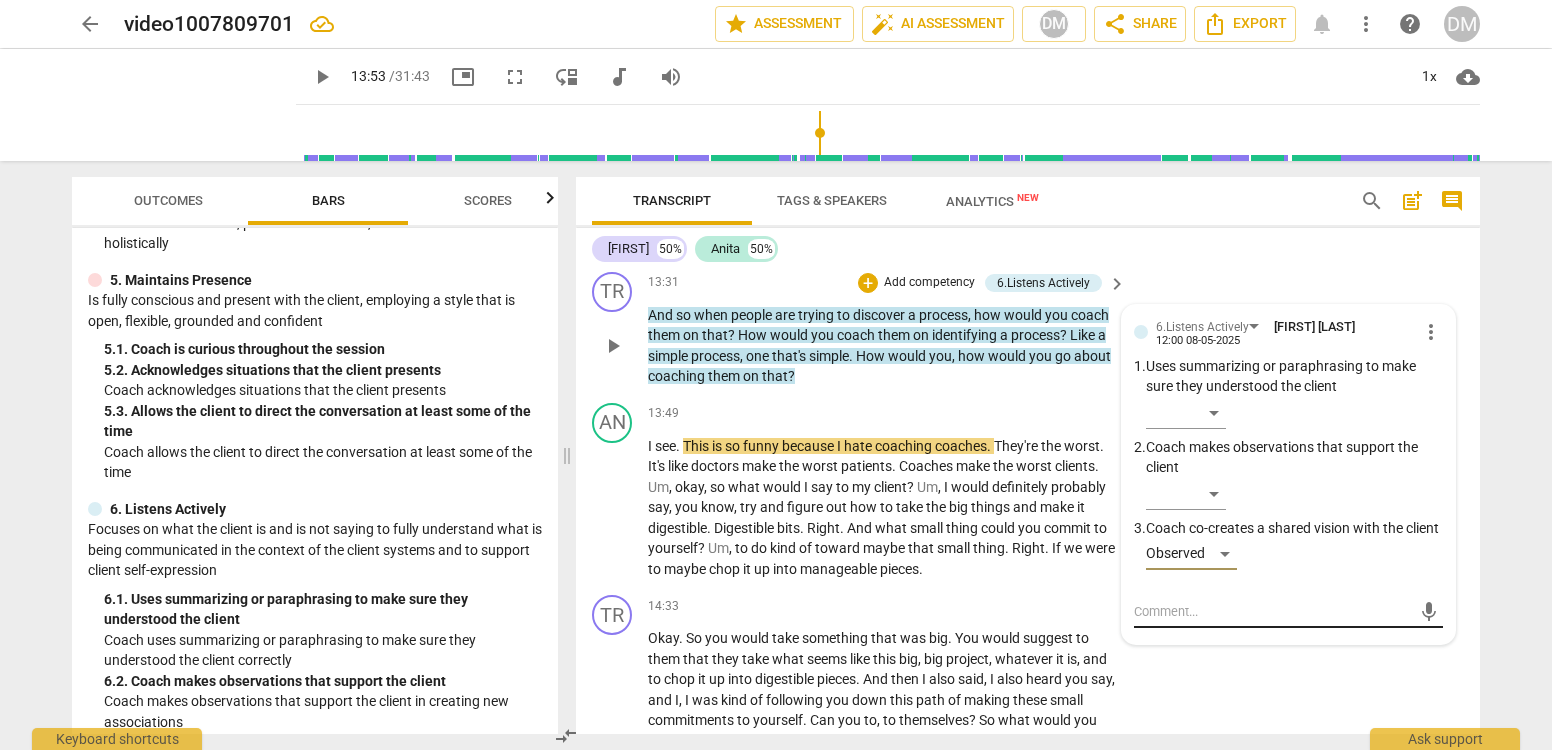 click at bounding box center [1272, 611] 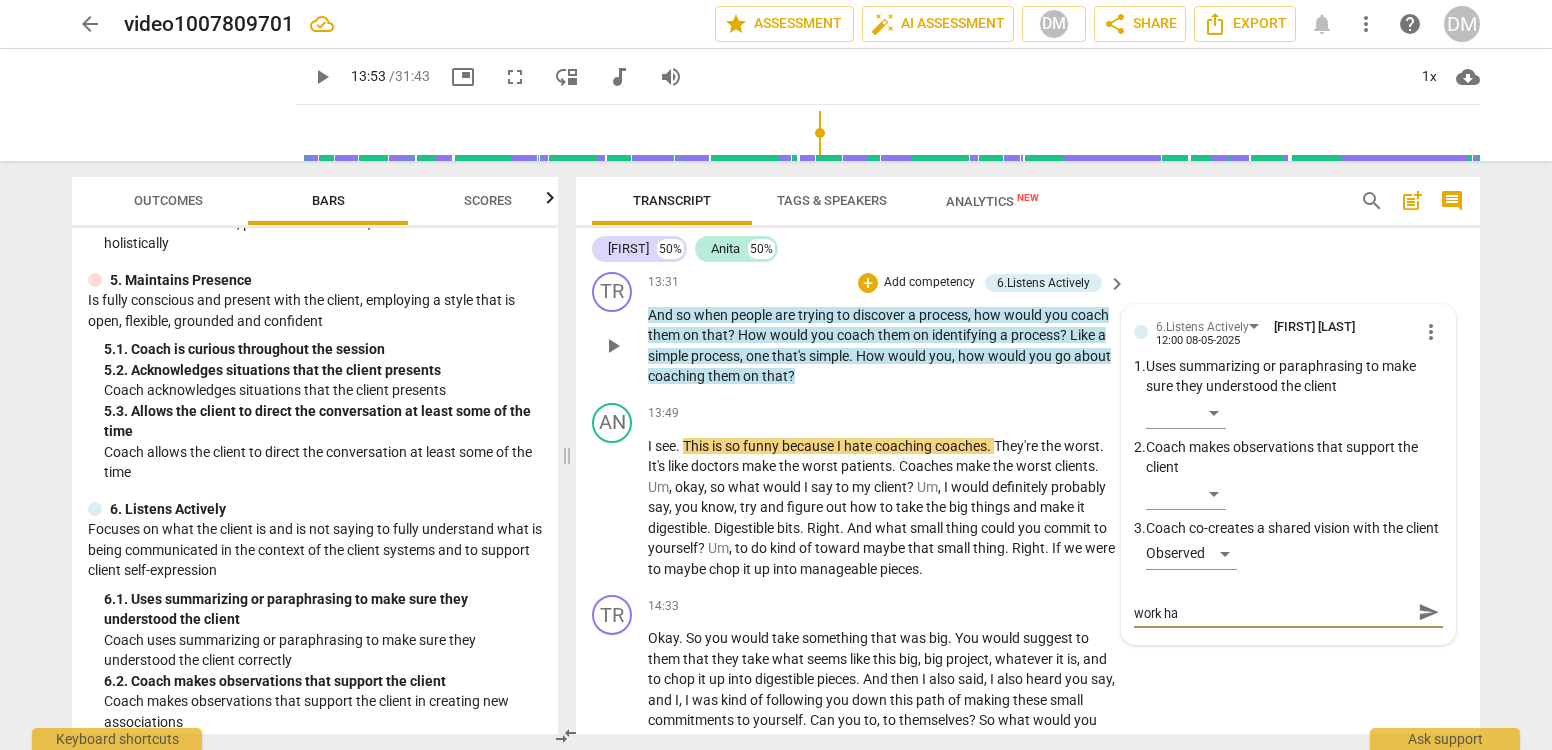 scroll, scrollTop: 0, scrollLeft: 0, axis: both 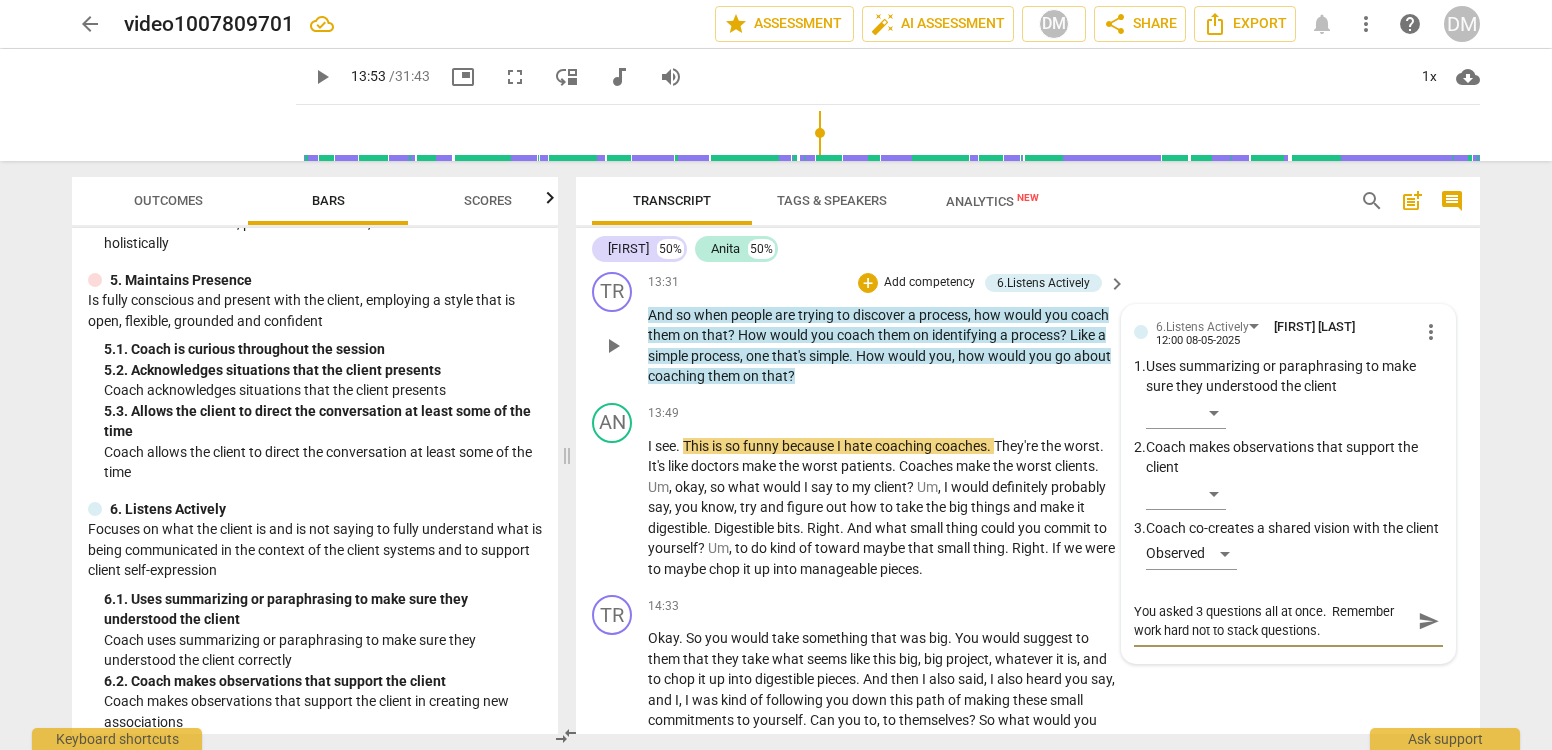 click on "send" at bounding box center [1429, 621] 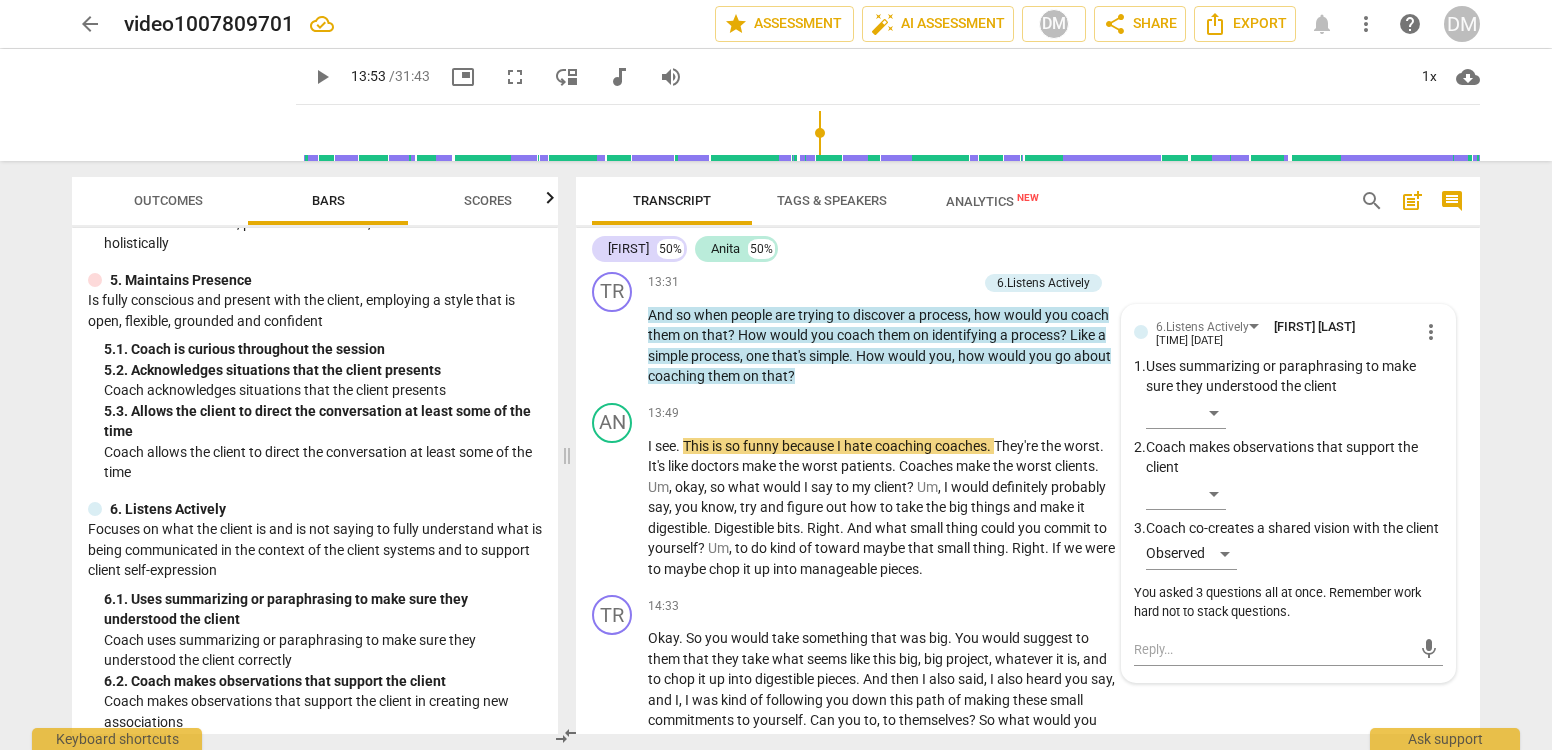 click on "Transcript Tags & Speakers Analytics   New search post_add comment Tracey 50% Anita 50% TR play_arrow pause 00:00 + Add competency keyboard_arrow_right Hold   on . AN play_arrow pause 00:02 + Add competency keyboard_arrow_right All   right ,   you   ladies   can   go   ahead   and   I'll   turn   my   camera   off . TR play_arrow pause 00:07 + Add competency 3.Agreement keyboard_arrow_right Beautiful .   So .   Hi ,   Anita .   So   good .   Yeah .   Yes .   Happy   Thursday .   Happy   Thursday   to   you .   I'm   excited   that   we   get   a   chance   to   carve   out   some   space   to   talk   about   something   that's   of ,   uh ,   great   importance   to   you .   So   what   is   your   goal   for   today ? 3.Agreement Demetra  Moore 10:00 08-04-2025 4.  Coach attends to the agenda set by the client Observed AN play_arrow pause 00:24 + Add competency keyboard_arrow_right Um ,   so .   So   in   addition   to   kind   of   my   professional   life ,   I'm   also   a   writer   and   I   seem" at bounding box center [1032, 455] 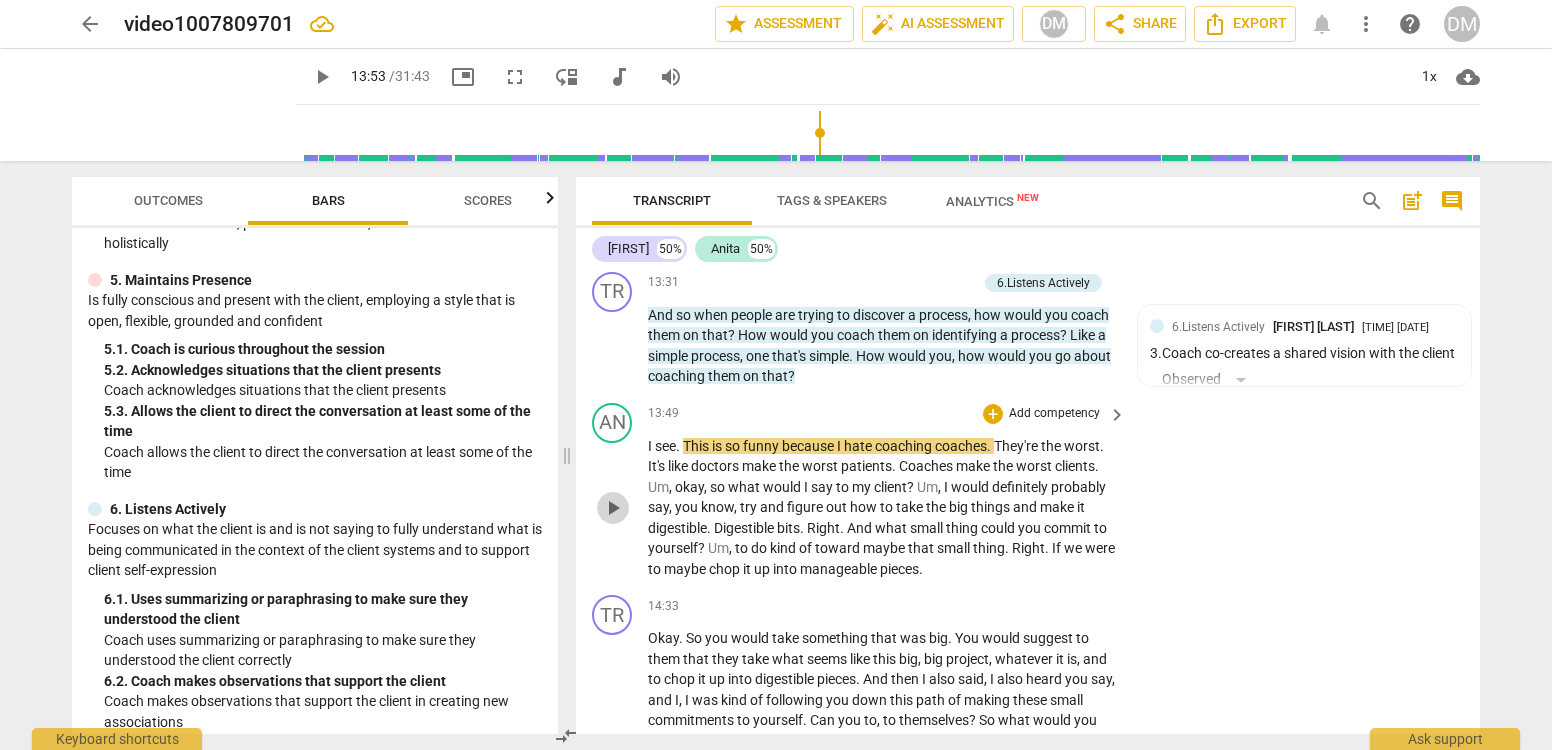 click on "play_arrow" at bounding box center (613, 508) 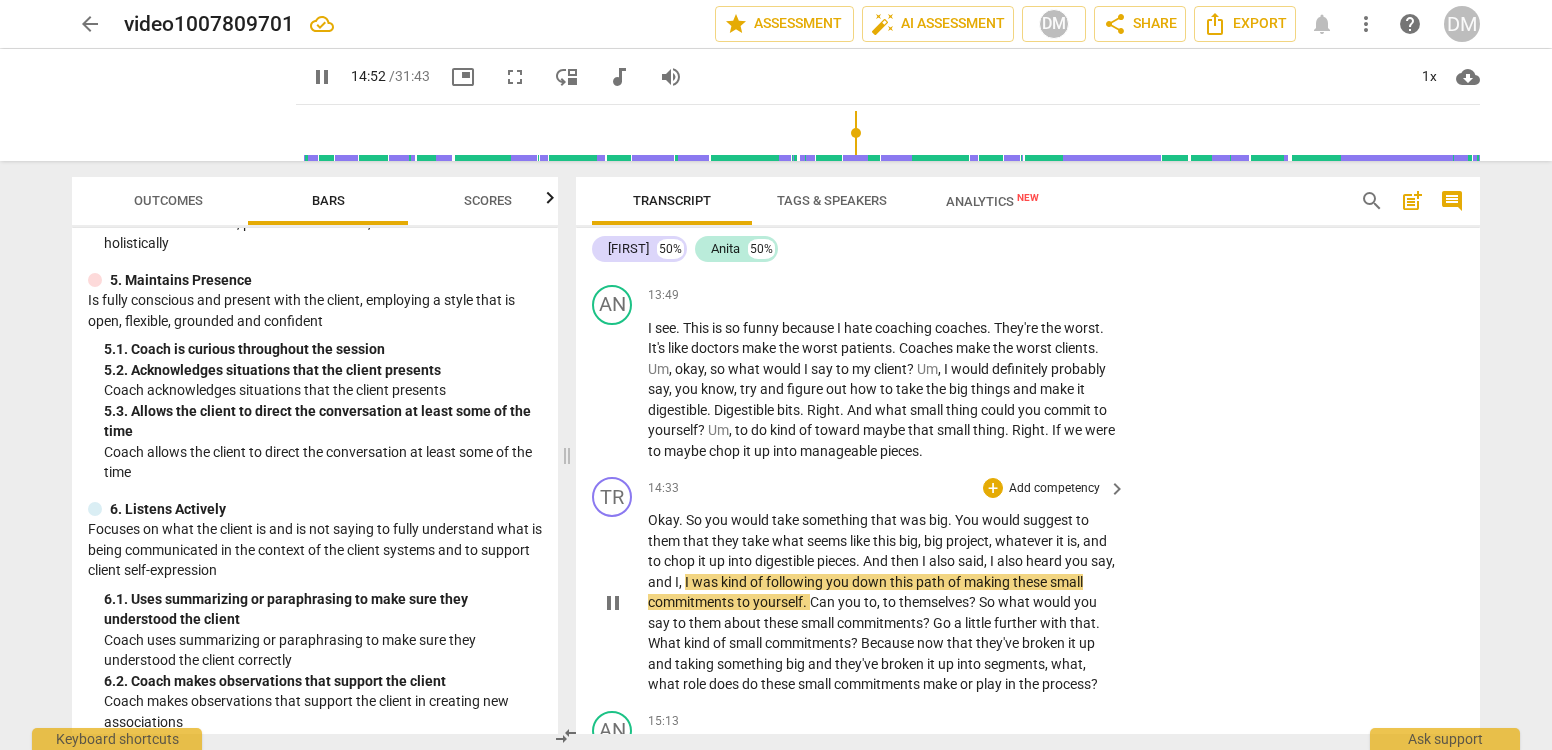 scroll, scrollTop: 5350, scrollLeft: 0, axis: vertical 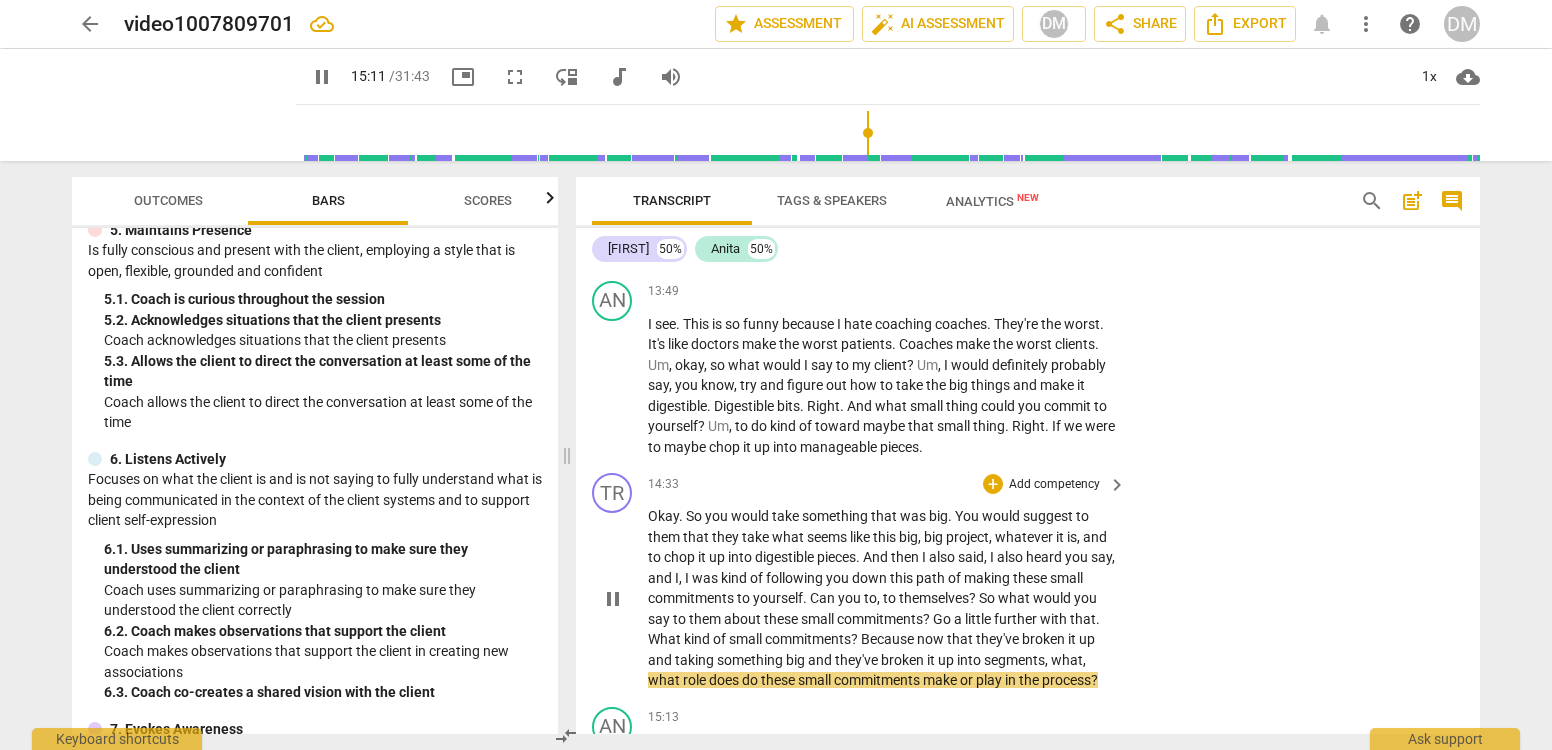 click on "Add competency" at bounding box center (1054, 485) 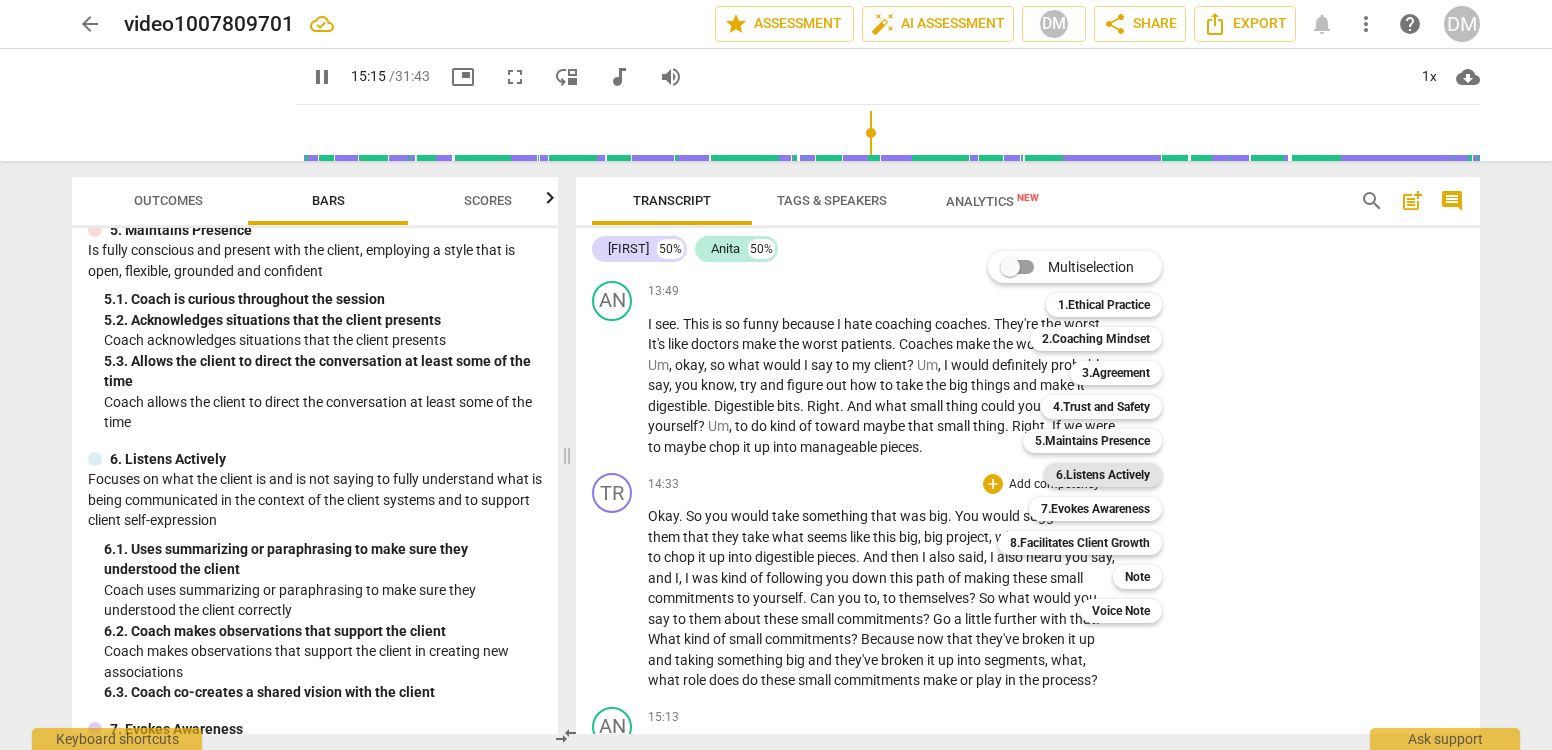 click on "6.Listens Actively" at bounding box center (1103, 475) 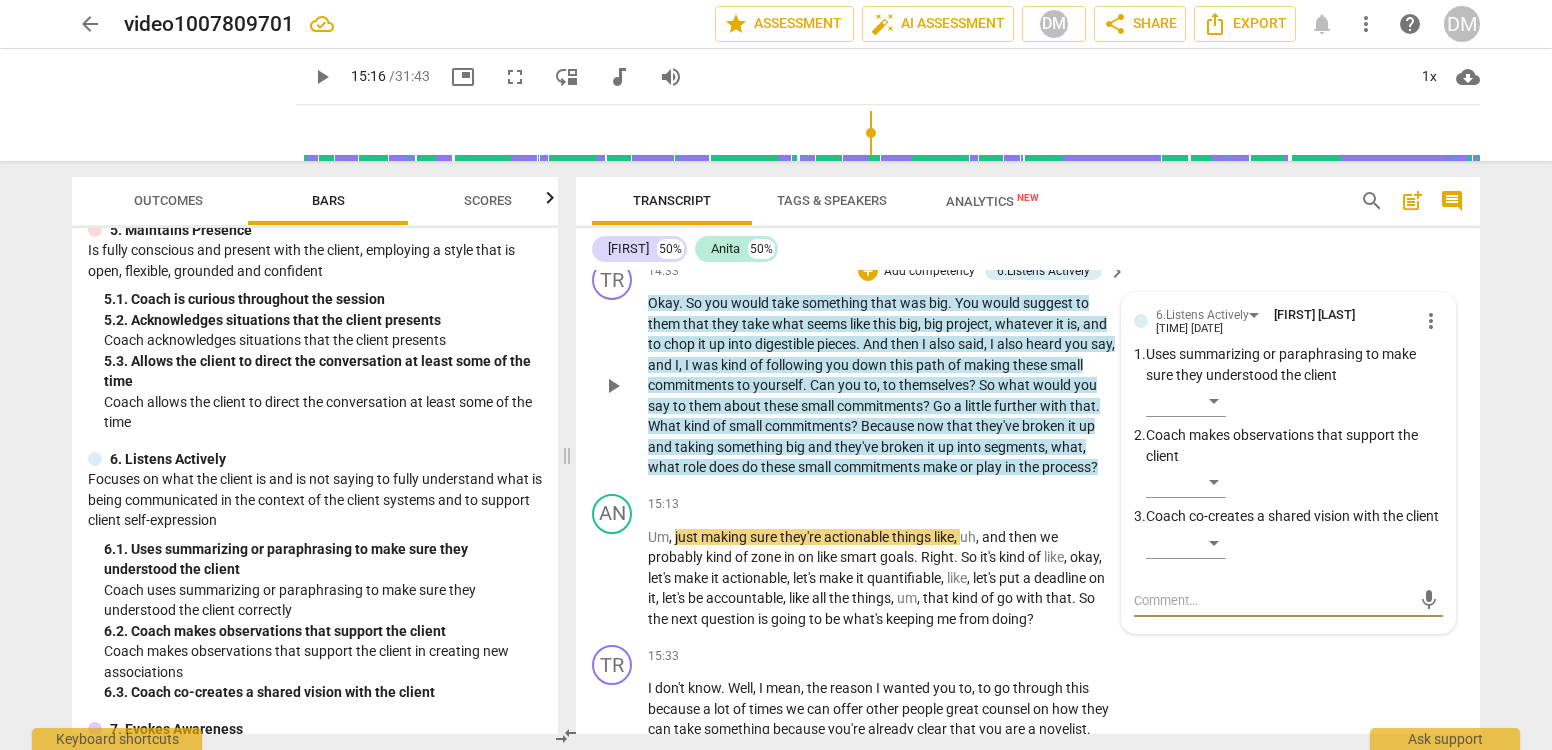 scroll, scrollTop: 5559, scrollLeft: 0, axis: vertical 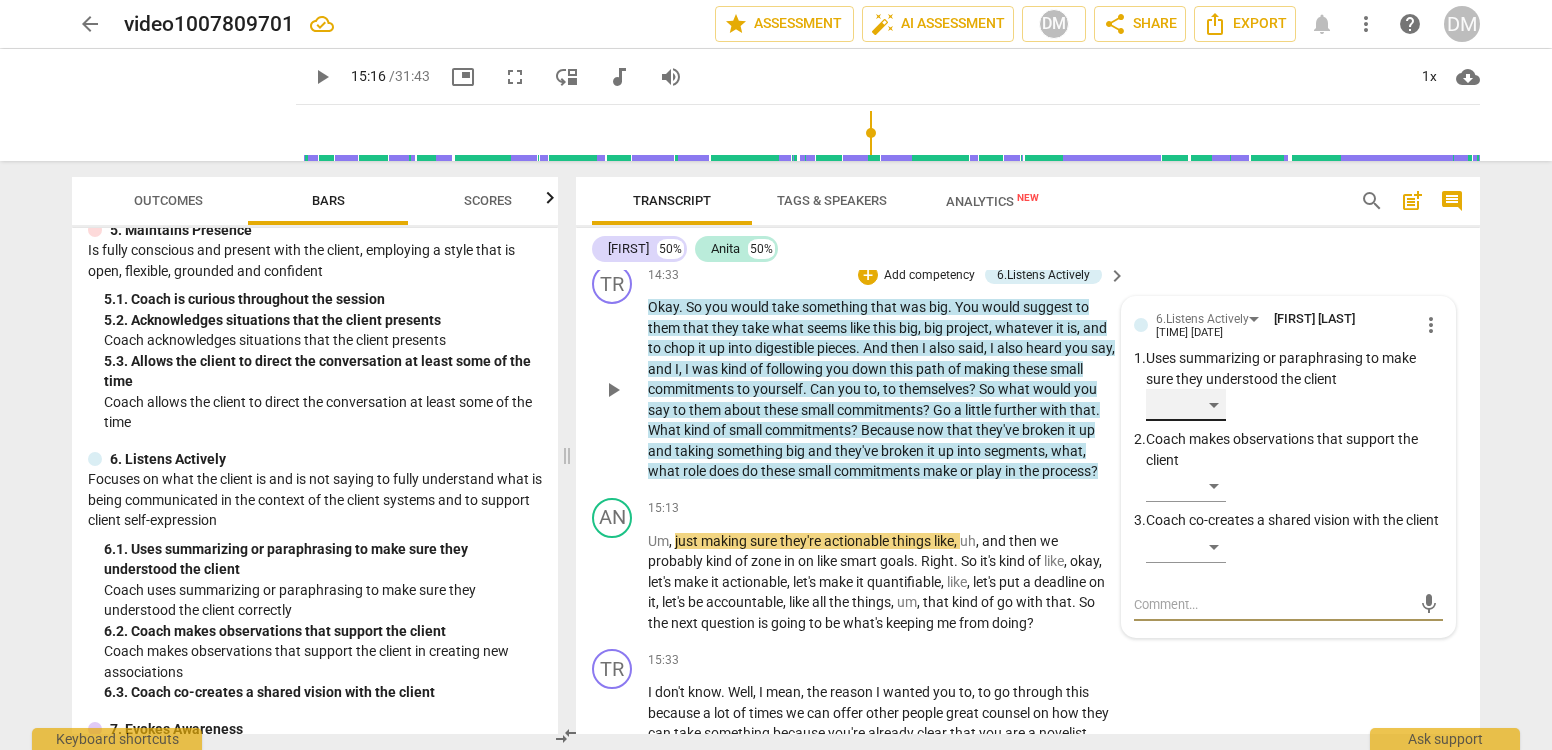 click on "​" at bounding box center (1186, 405) 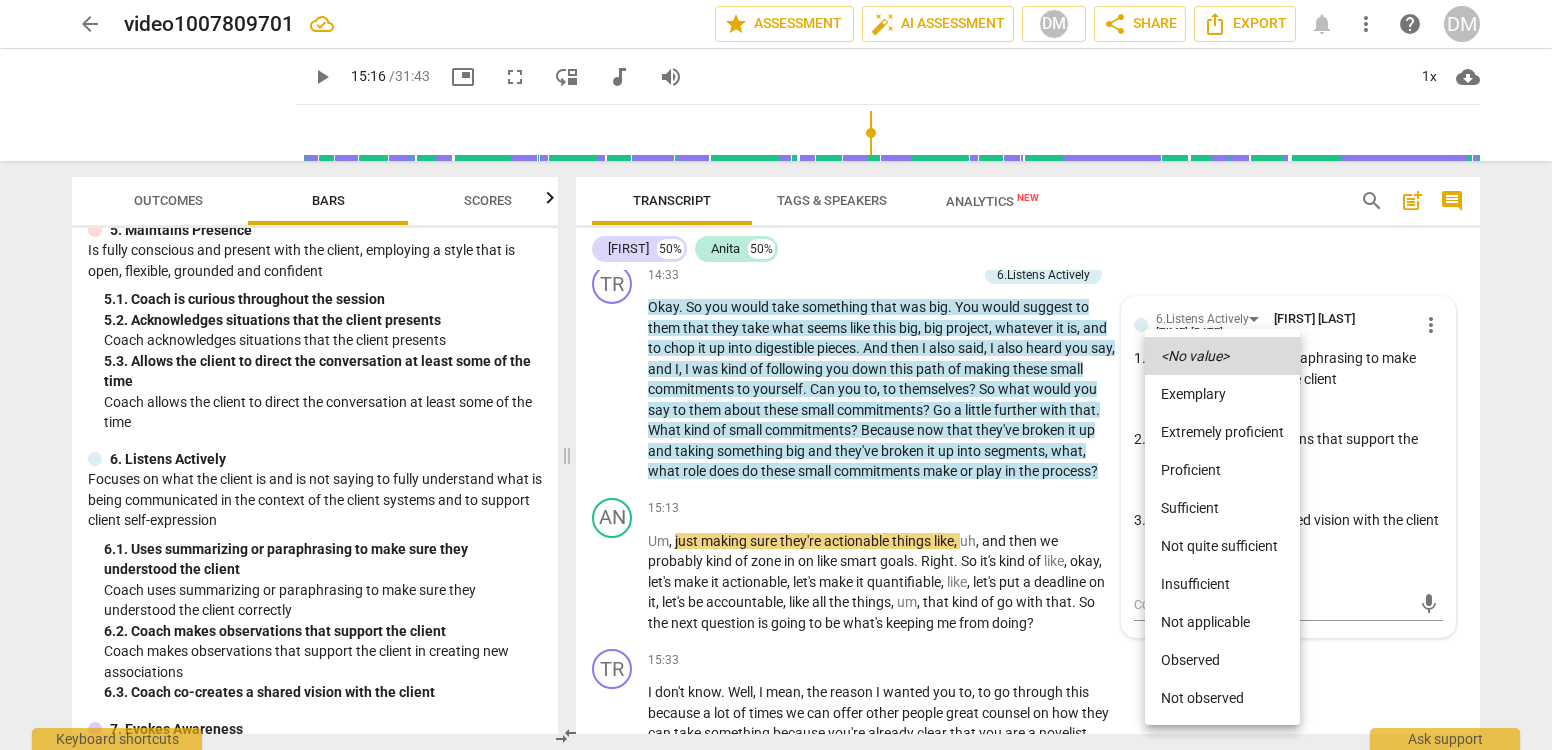 click on "Observed" at bounding box center [1222, 660] 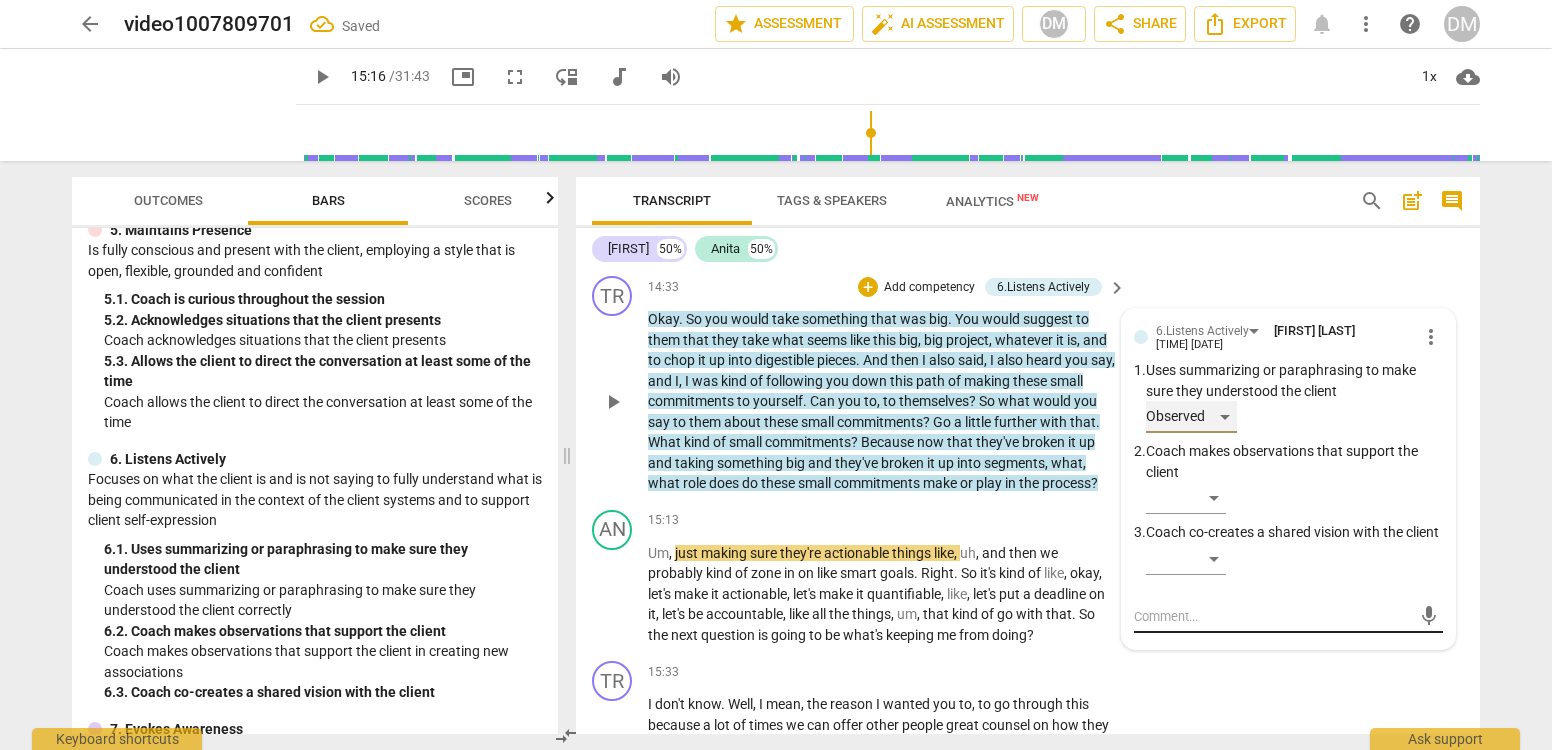scroll, scrollTop: 5509, scrollLeft: 0, axis: vertical 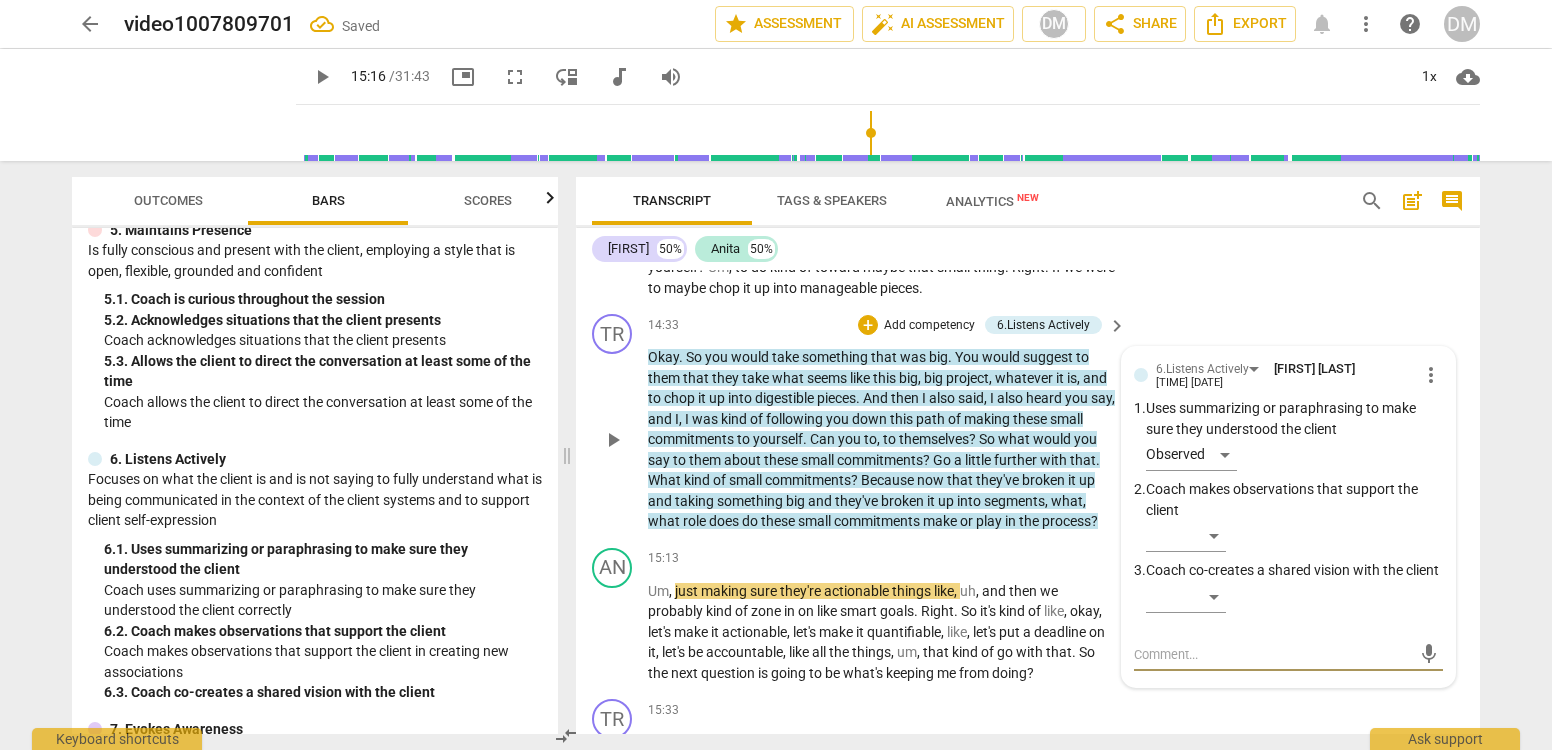 click at bounding box center (1272, 654) 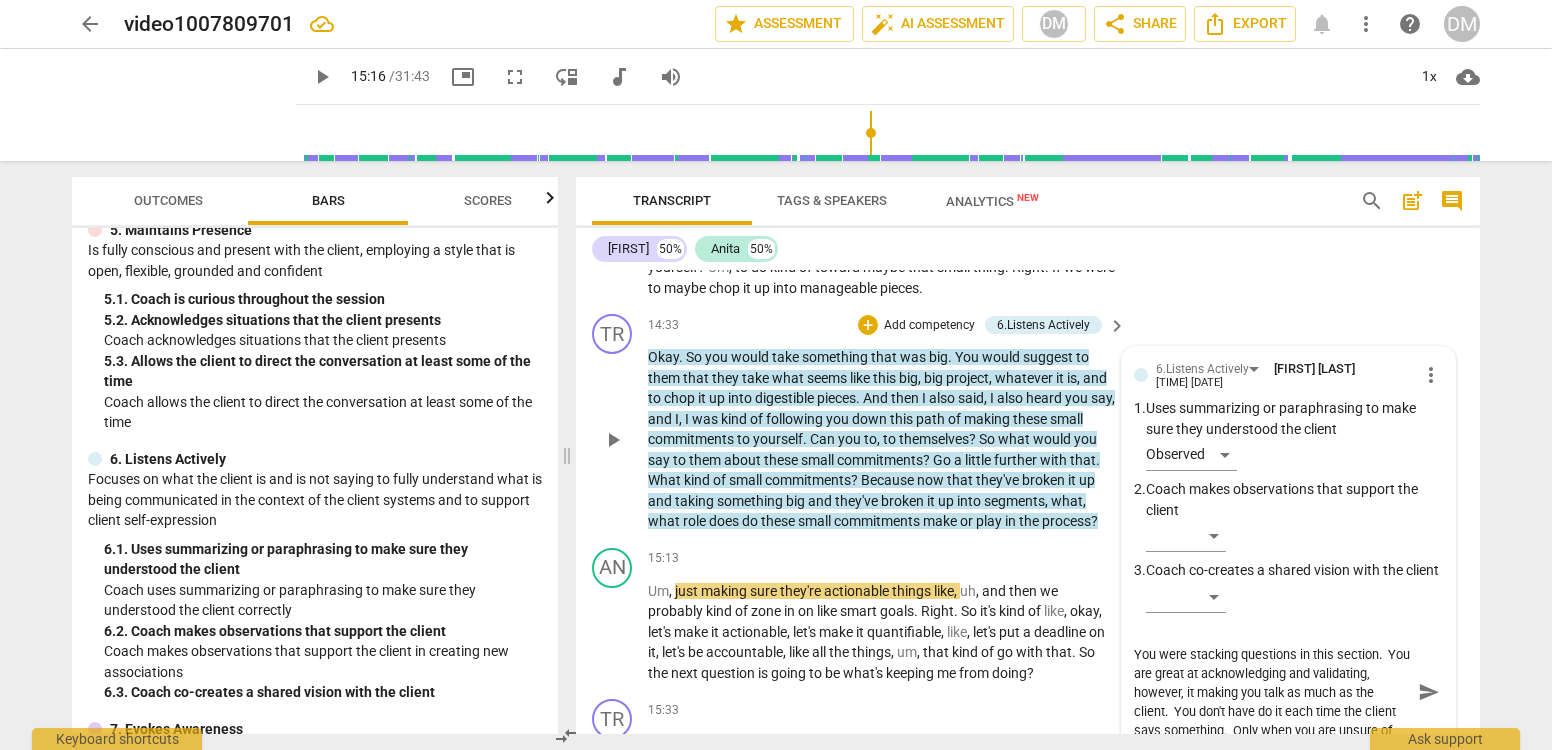 scroll, scrollTop: 17, scrollLeft: 0, axis: vertical 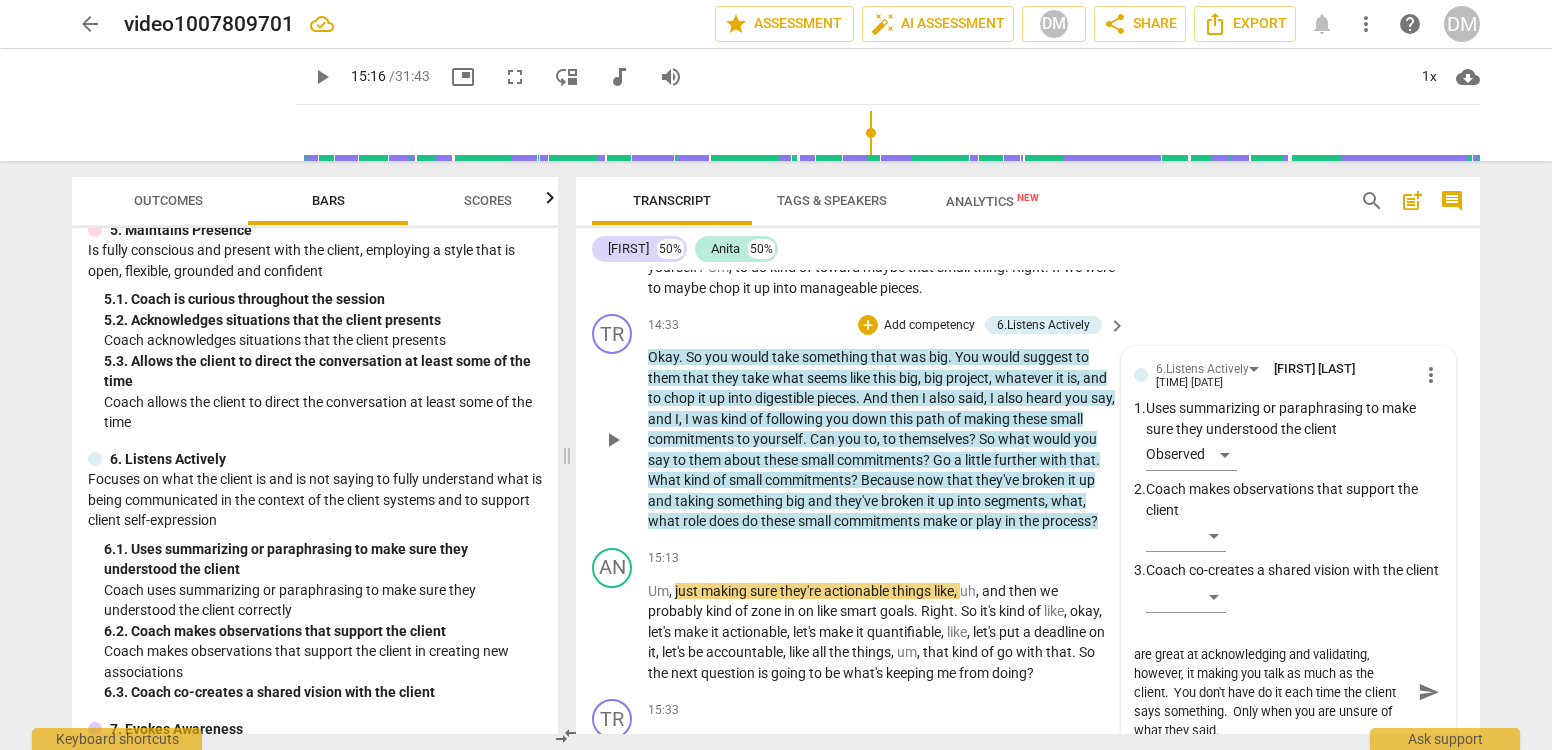 drag, startPoint x: 1232, startPoint y: 680, endPoint x: 1341, endPoint y: 715, distance: 114.48144 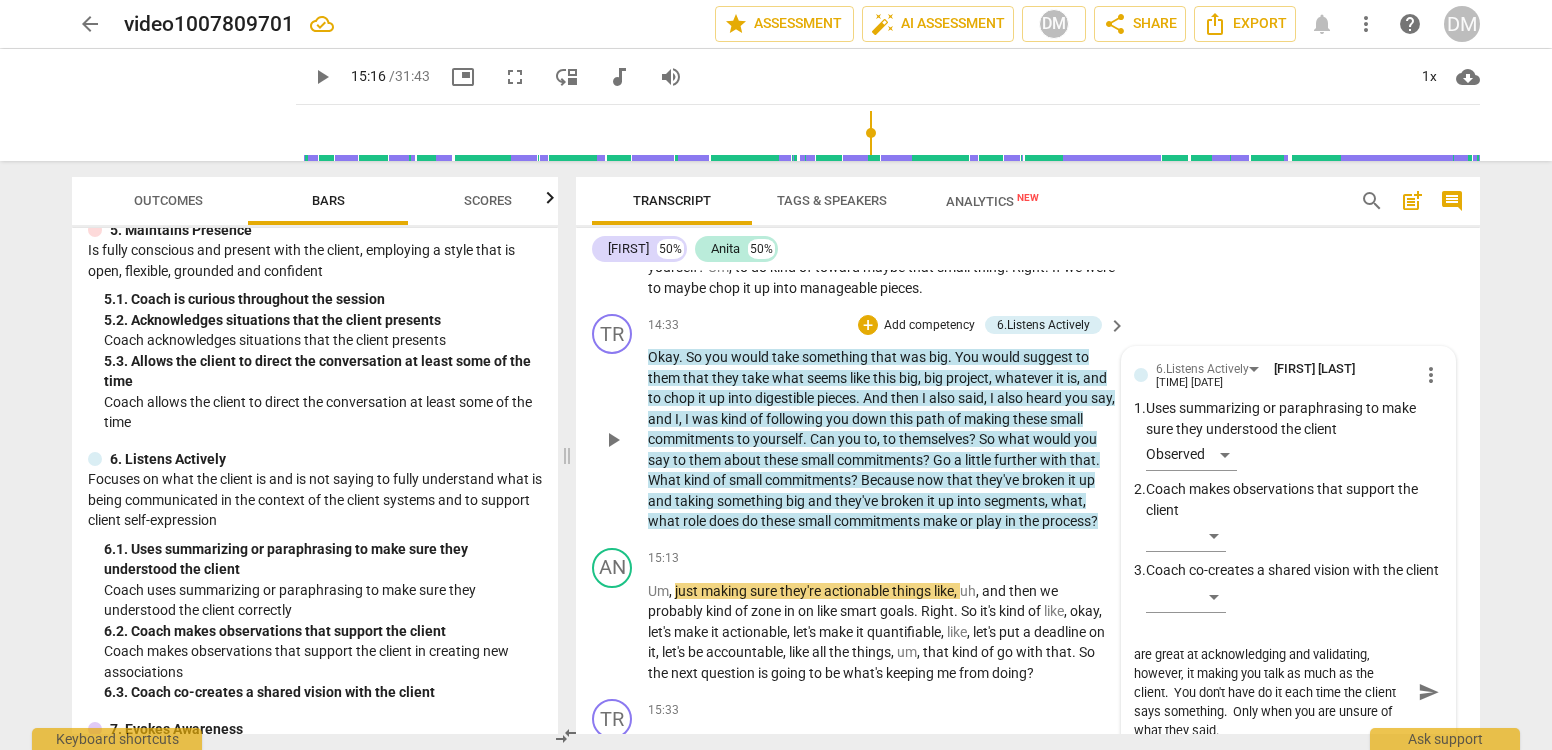 click on "You were stacking questions in this section.  You are great at acknowledging and validating, however, it making you talk as much as the client.  You don't have do it each time the client says something.  Only when you are unsure of what they said.  You were stacking questions in this section.  You are great at acknowledging and validating, however, it making you talk as much as the client.  You don't have do it each time the client says something.  Only when you are unsure of what they said.  send" at bounding box center [1288, 693] 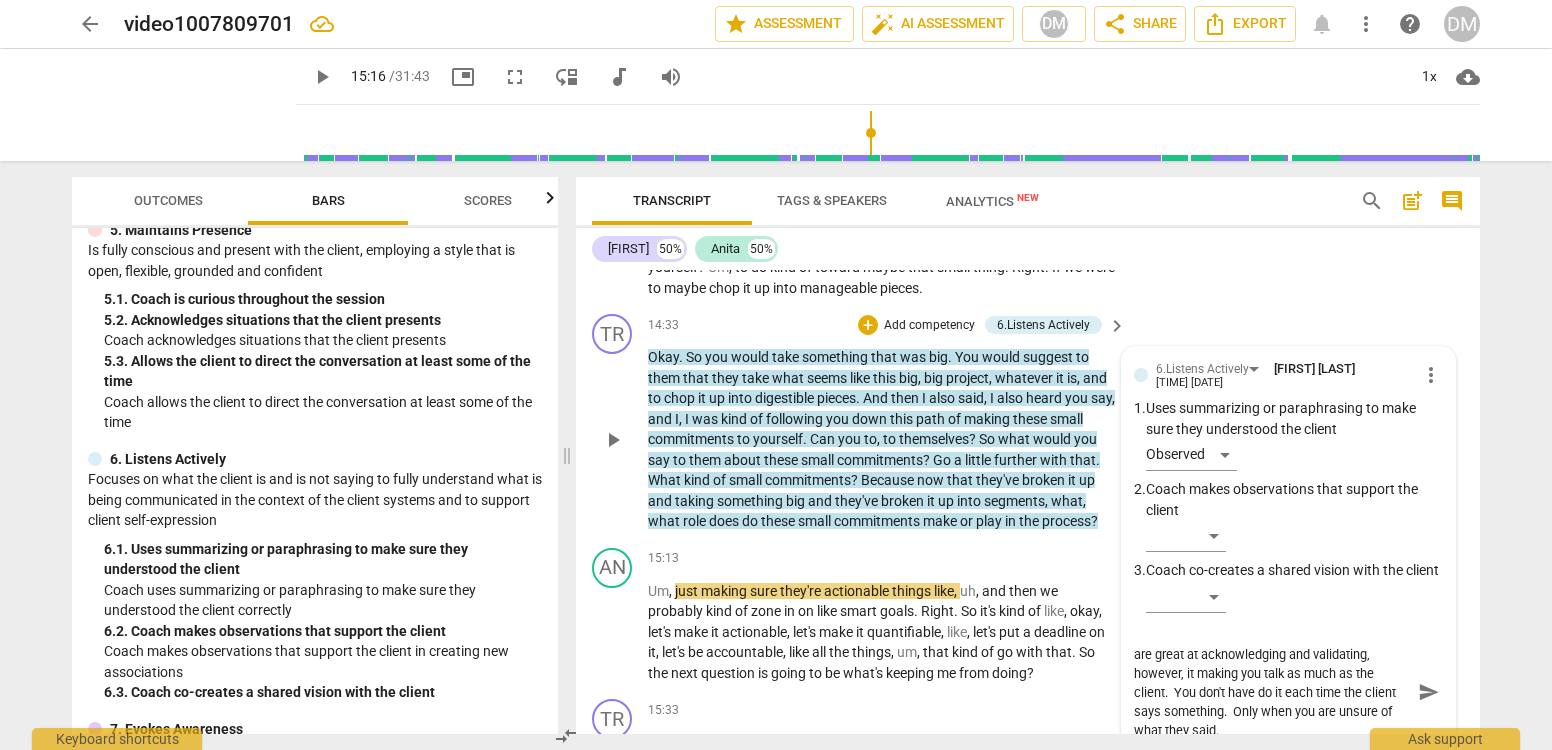paste on "It's about showing the client they are heard, understood, and that their emotions are valid, even if the coach doesn't necessarily agree with their perspective" 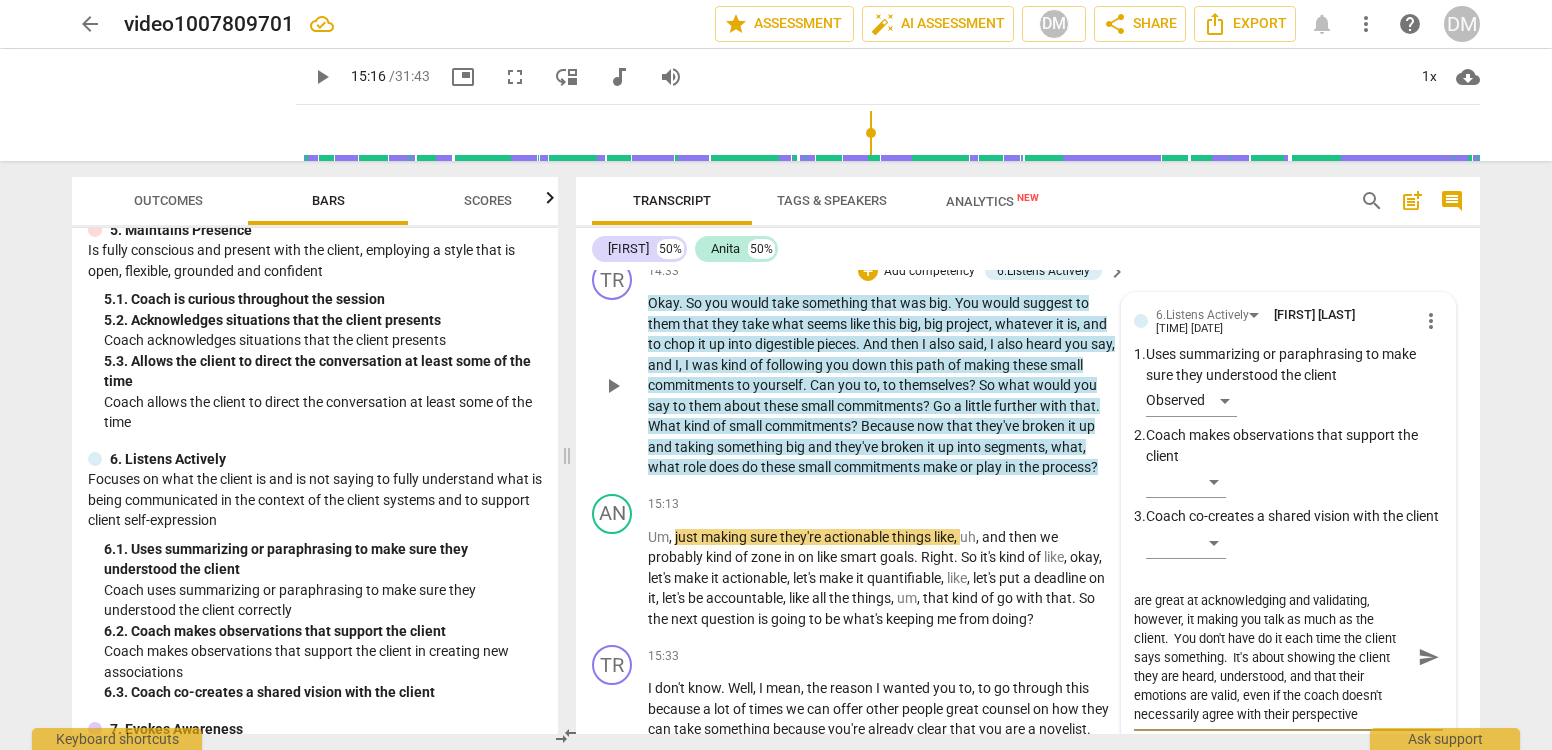 scroll, scrollTop: 5567, scrollLeft: 0, axis: vertical 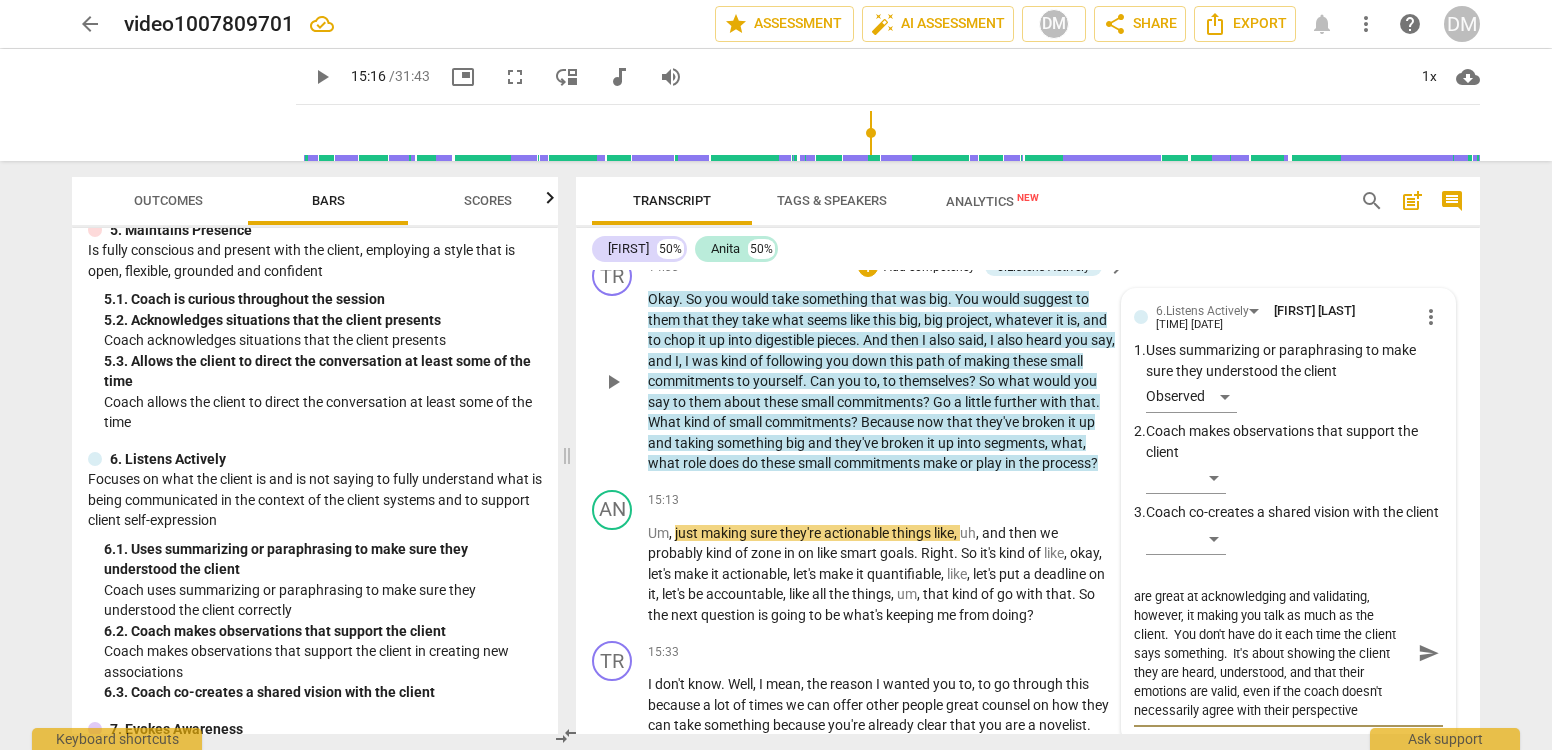 click on "You were stacking questions in this section.  You are great at acknowledging and validating, however, it making you talk as much as the client.  You don't have do it each time the client says something.  It's about showing the client they are heard, understood, and that their emotions are valid, even if the coach doesn't necessarily agree with their perspective" at bounding box center (1272, 653) 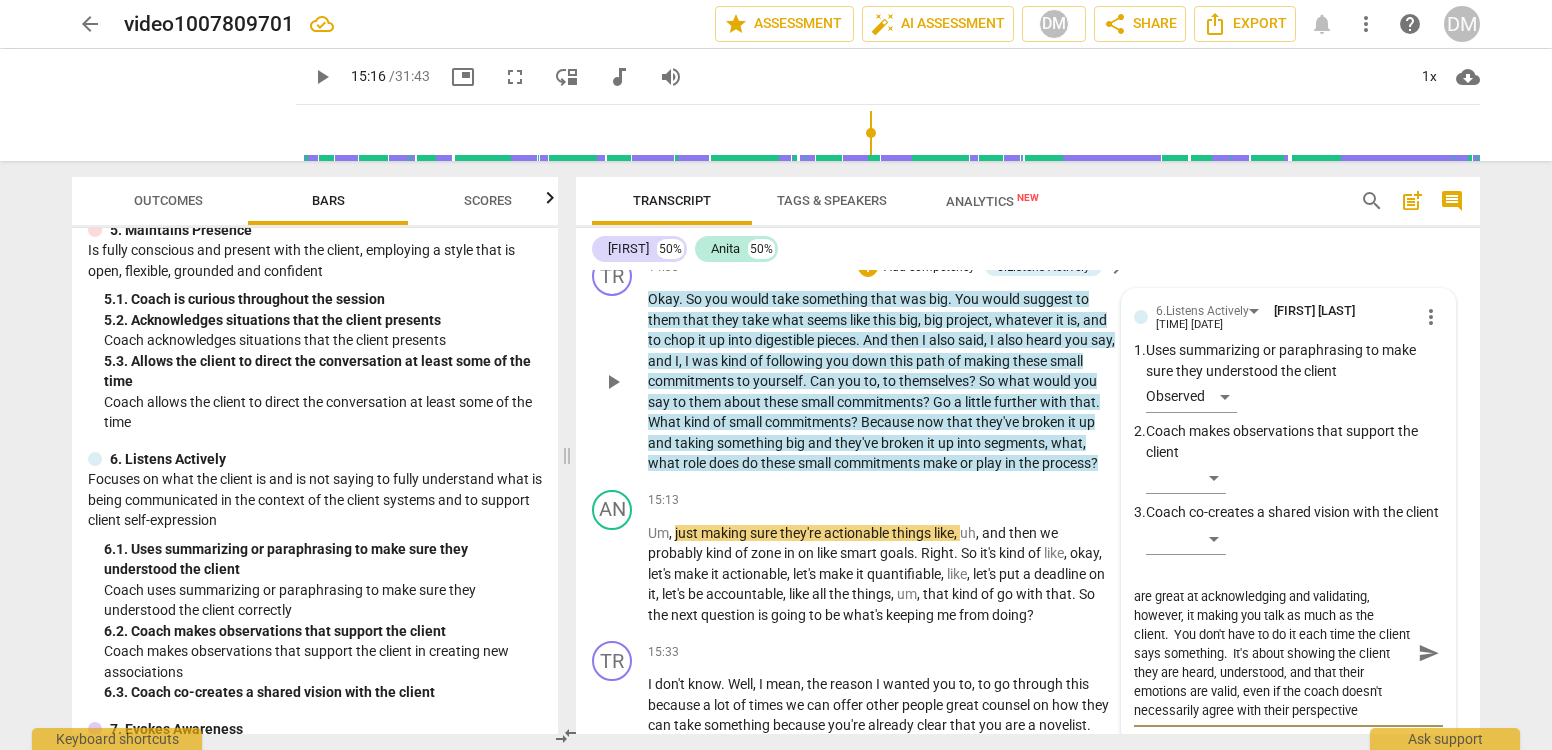 drag, startPoint x: 1299, startPoint y: 661, endPoint x: 1397, endPoint y: 662, distance: 98.005104 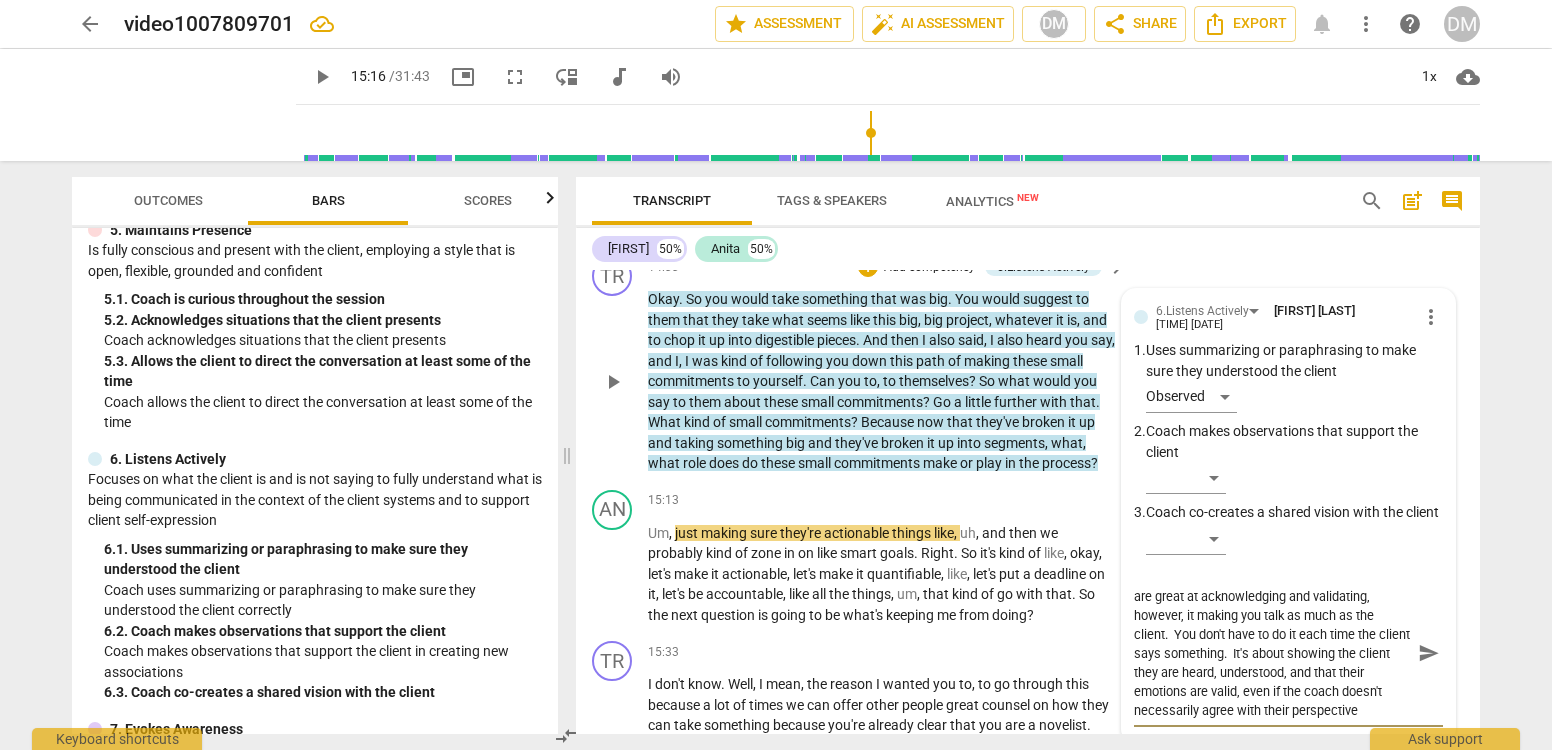 click on "You were stacking questions in this section.  You are great at acknowledging and validating, however, it making you talk as much as the client.  You don't have to do it each time the client says something.  It's about showing the client they are heard, understood, and that their emotions are valid, even if the coach doesn't necessarily agree with their perspective" at bounding box center [1272, 653] 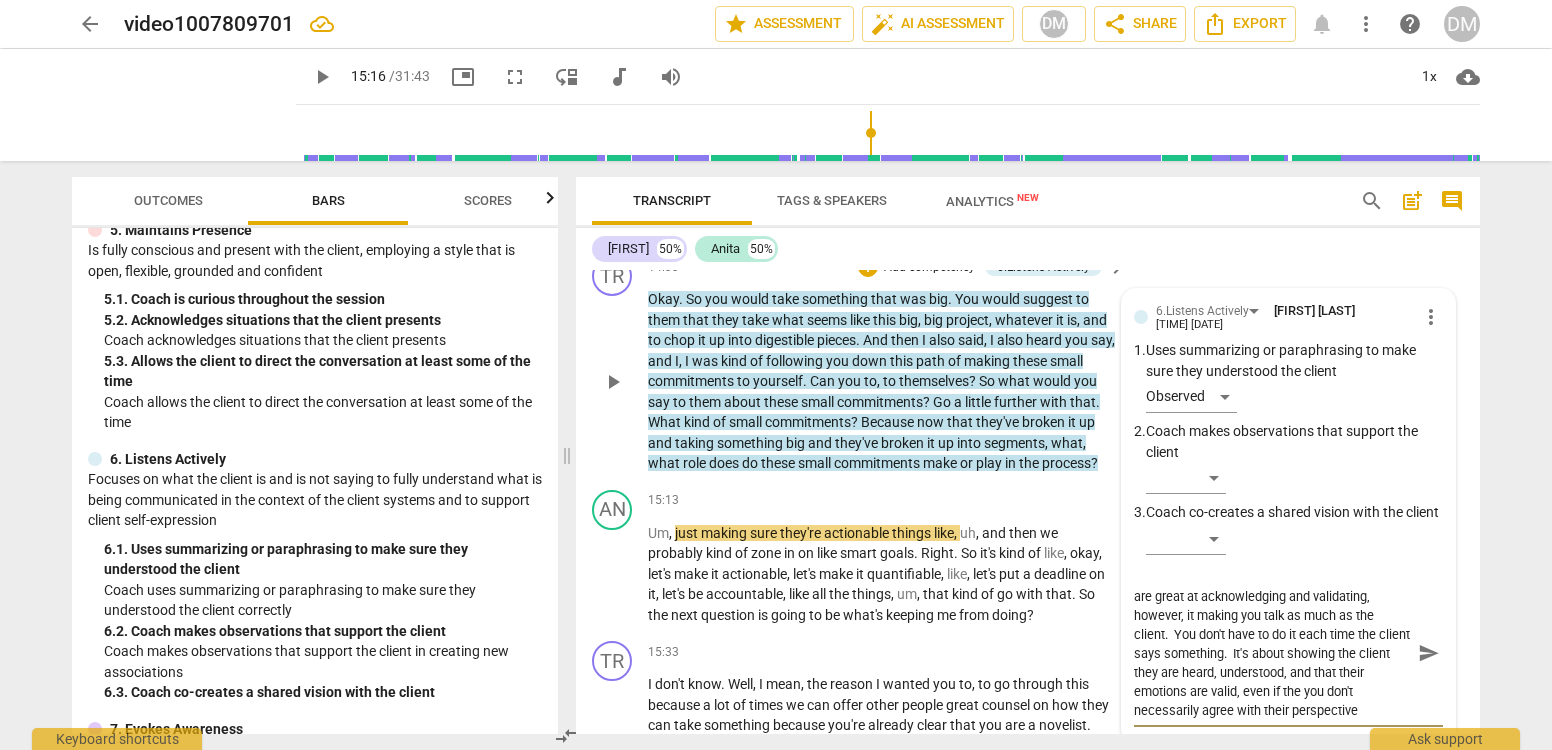 click on "You were stacking questions in this section.  You are great at acknowledging and validating, however, it making you talk as much as the client.  You don't have to do it each time the client says something.  It's about showing the client they are heard, understood, and that their emotions are valid, even if the you don't necessarily agree with their perspective" at bounding box center (1272, 653) 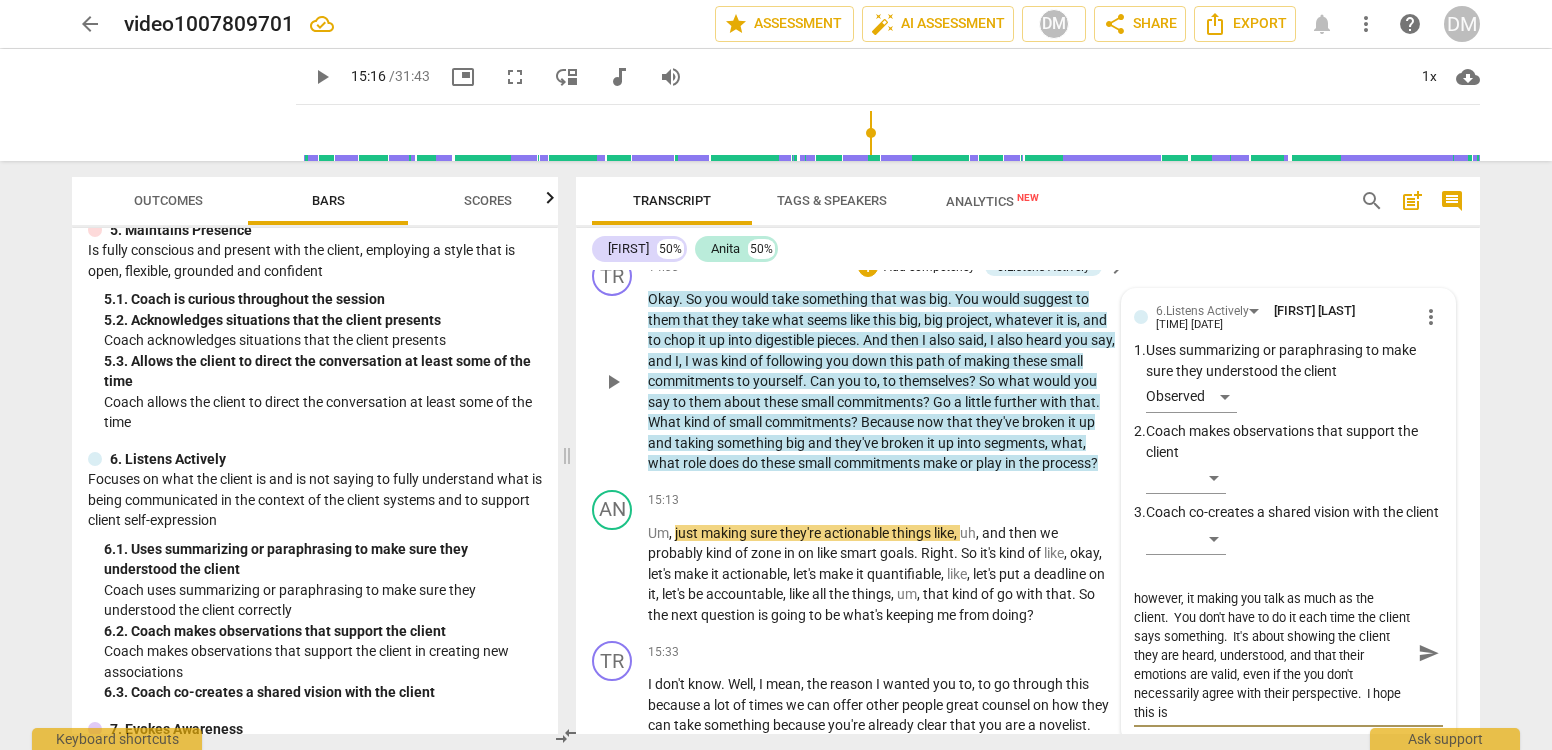 scroll, scrollTop: 19, scrollLeft: 0, axis: vertical 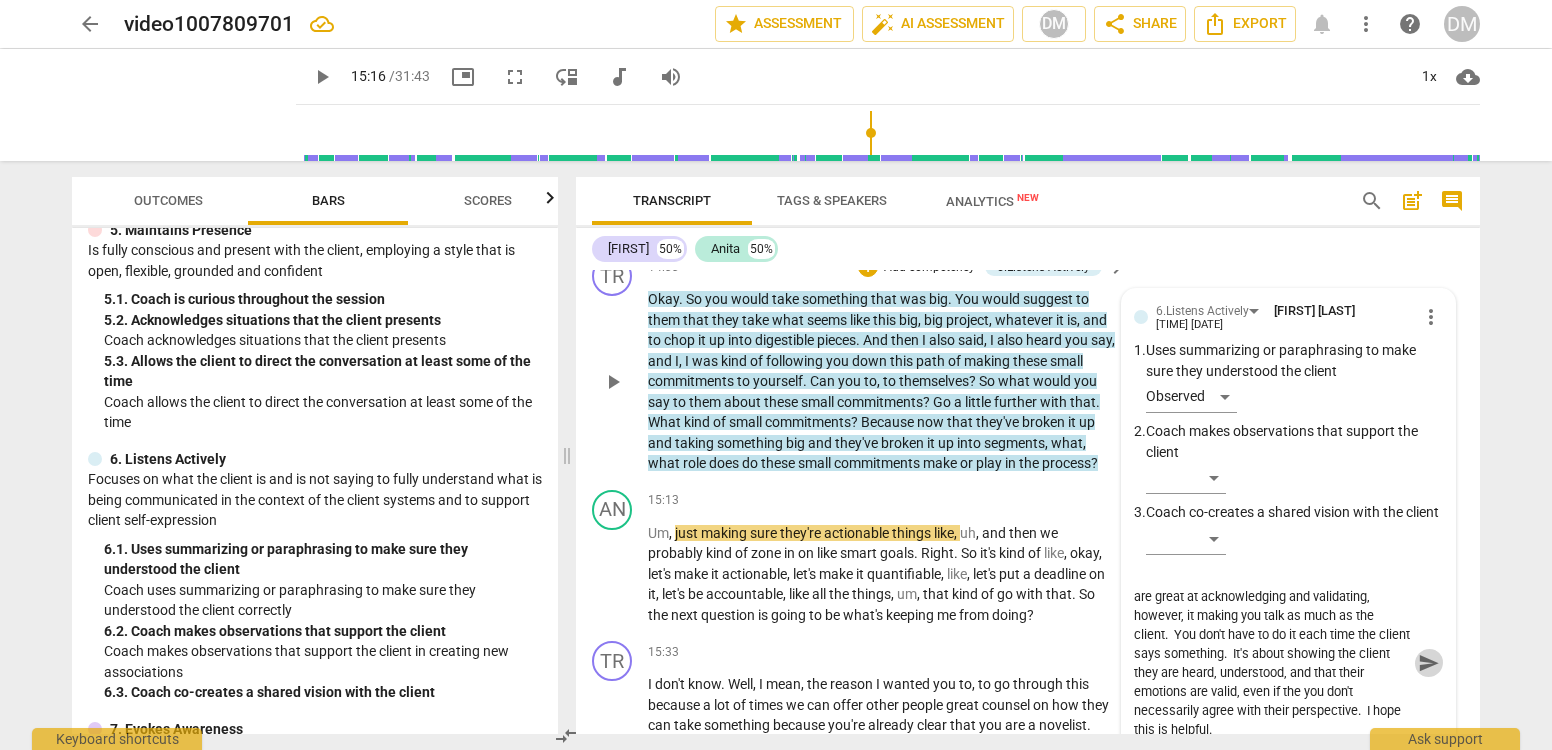 click on "send" at bounding box center (1429, 663) 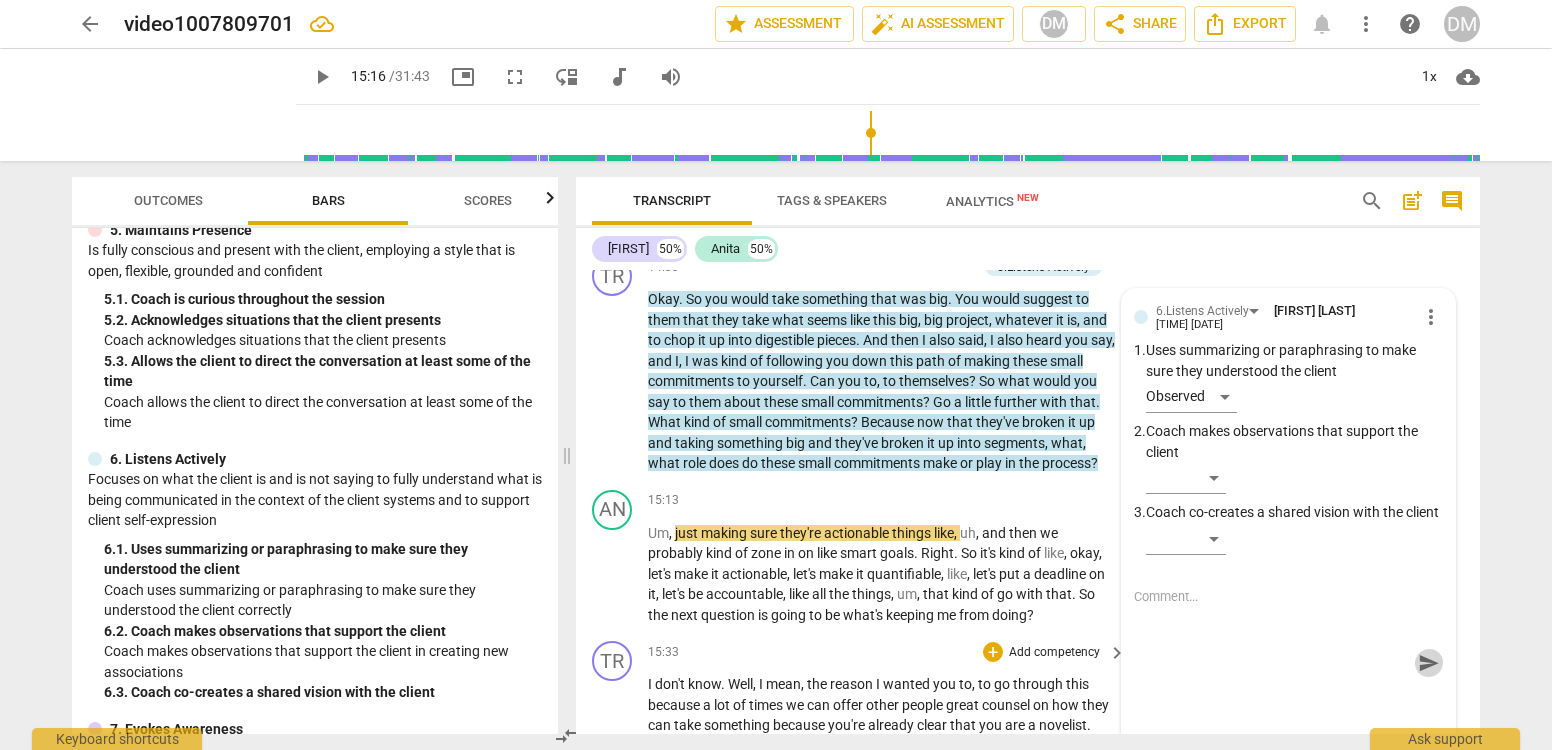 scroll, scrollTop: 0, scrollLeft: 0, axis: both 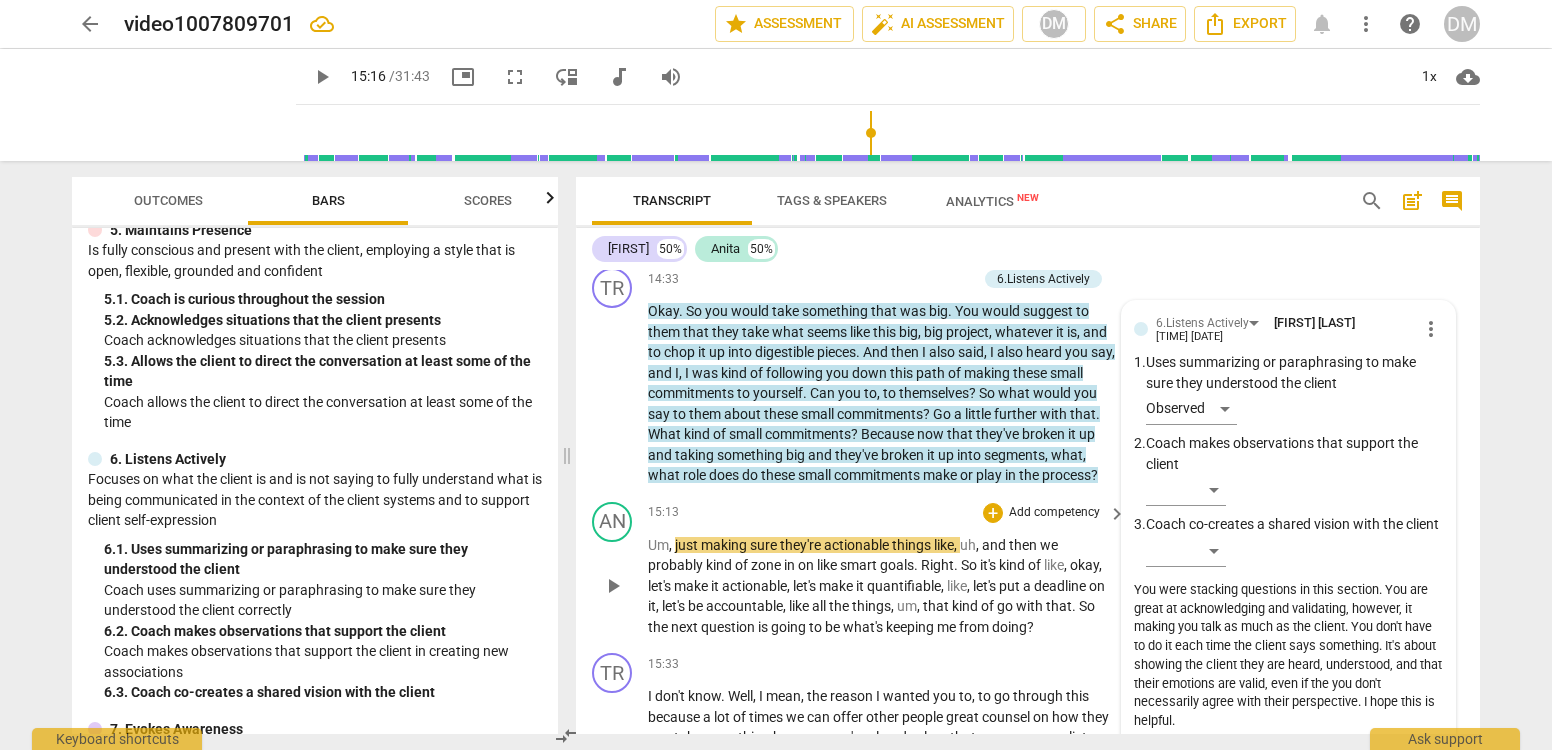 click on "15:13 + Add competency keyboard_arrow_right" at bounding box center [888, 513] 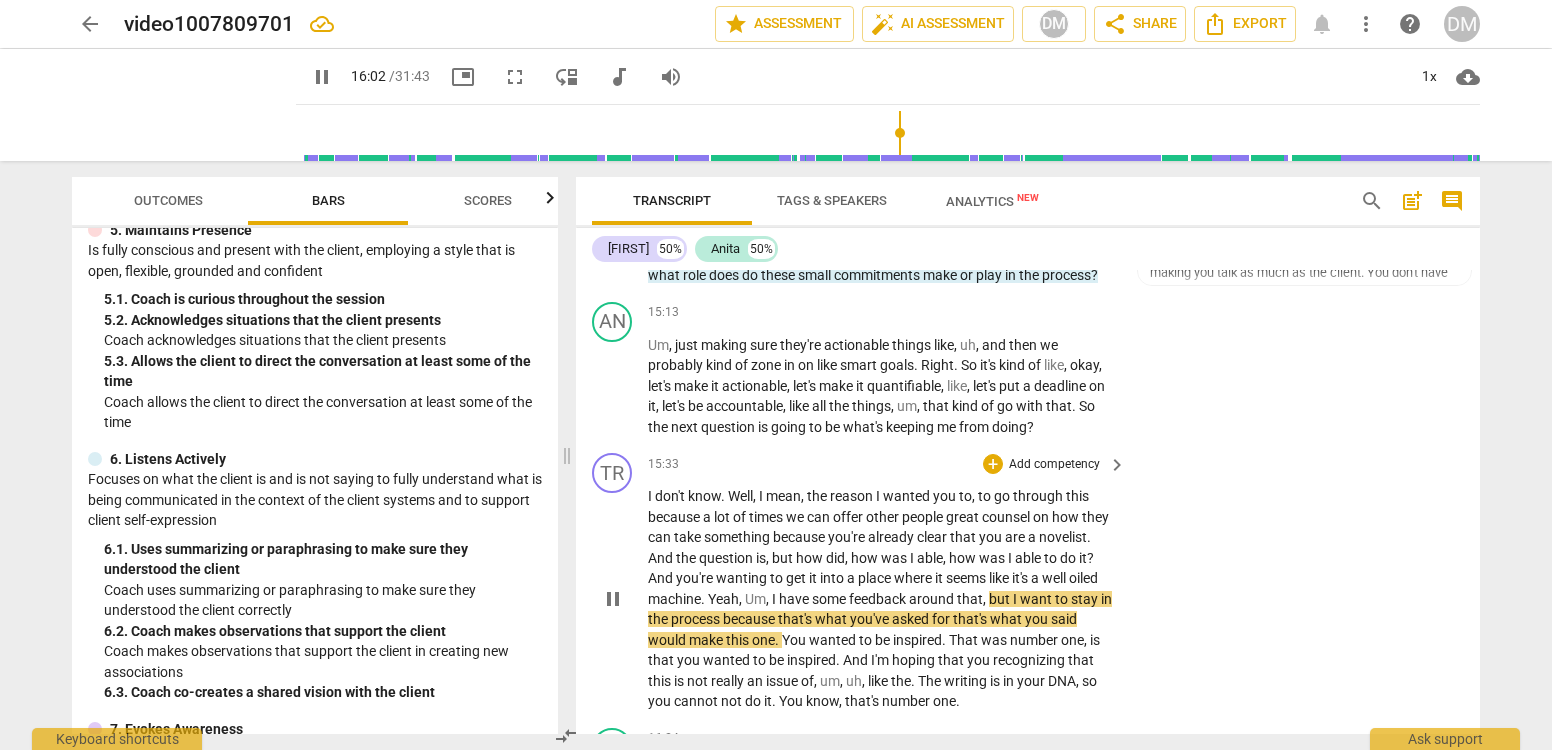 scroll, scrollTop: 5759, scrollLeft: 0, axis: vertical 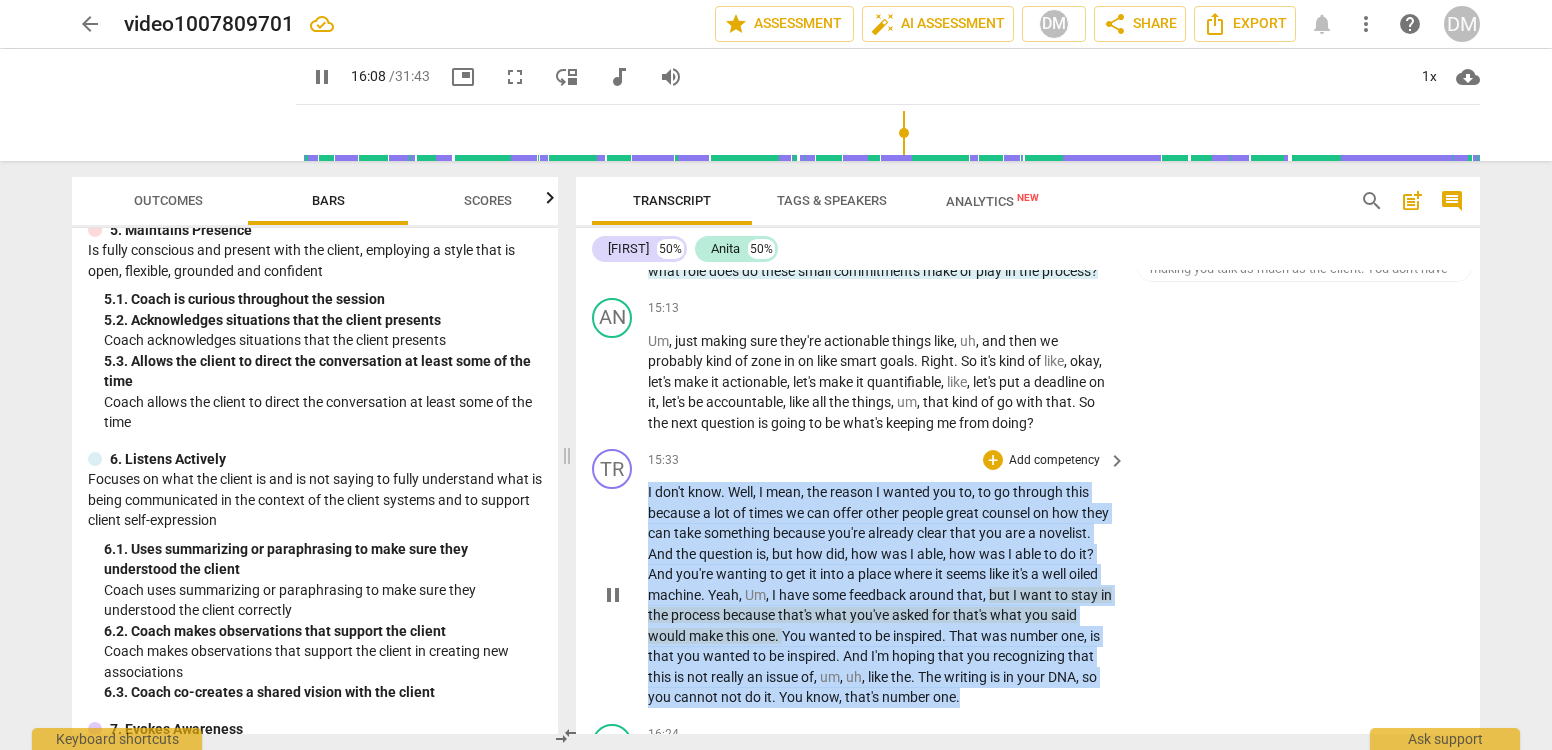 drag, startPoint x: 648, startPoint y: 436, endPoint x: 1064, endPoint y: 642, distance: 464.21115 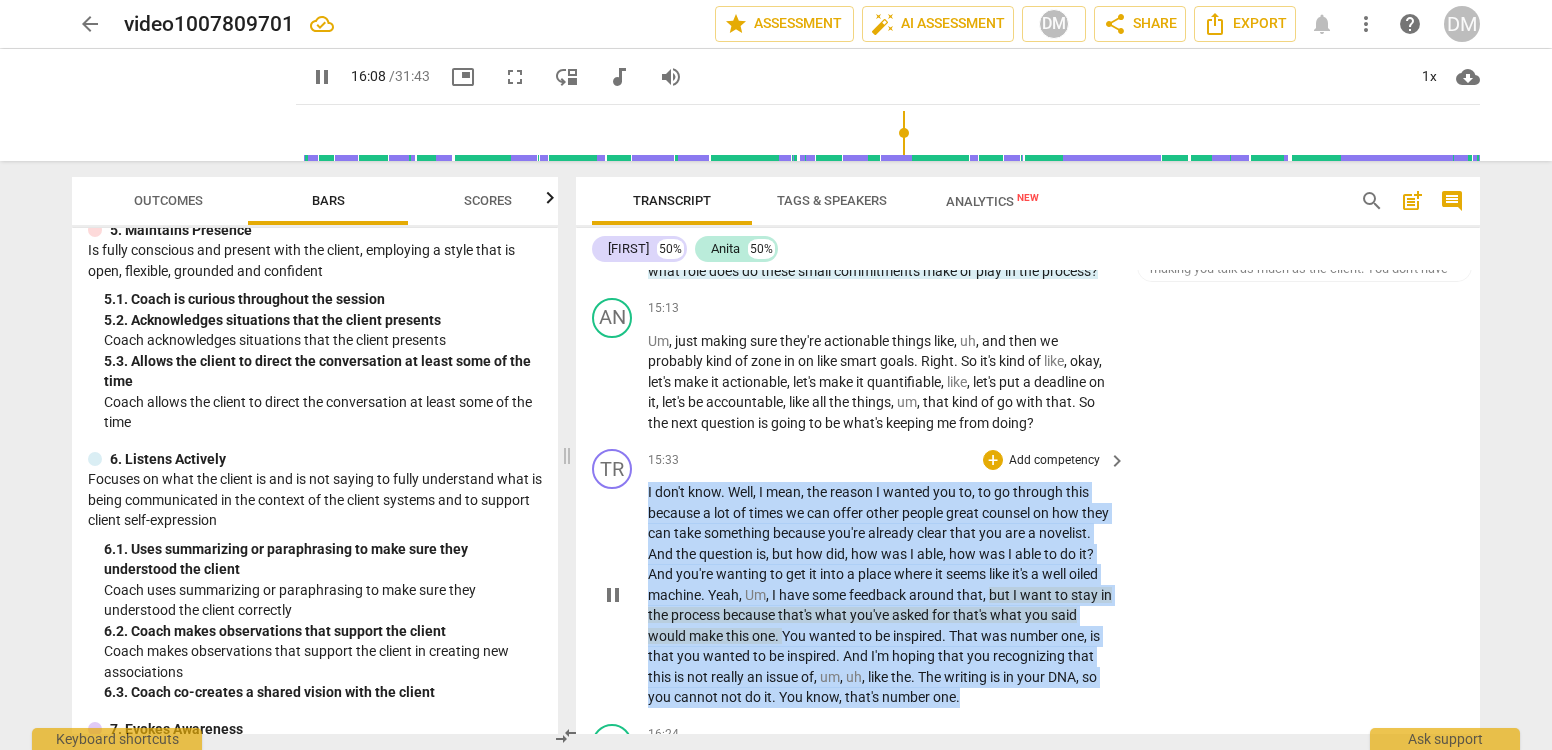 click on "I   don't   know .   Well ,   I   mean ,   the   reason   I   wanted   you   to ,   to   go   through   this   because   a   lot   of   times   we   can   offer   other   people   great   counsel   on   how   they   can   take   something   because   you're   already   clear   that   you   are   a   novelist .   And   the   question   is ,   but   how   did ,   how   was   I   able ,   how   was   I   able   to   do   it ?   And   you're   wanting   to   get   it   into   a   place   where   it   seems   like   it's   a   well   oiled   machine .   Yeah ,   Um ,   I   have   some   feedback   around   that ,   but   I   want   to   stay   in   the   process   because   that's   what   you've   asked   for   that's   what   you   said   would   make   this   one .   You   wanted   to   be   inspired .   That   was   number   one ,   is   that   you   wanted   to   be   inspired .   And   I'm   hoping   that   you   recognizing   that   this   is   not   really   an   issue   of ,   um ,   uh ,   like   the ." at bounding box center [882, 595] 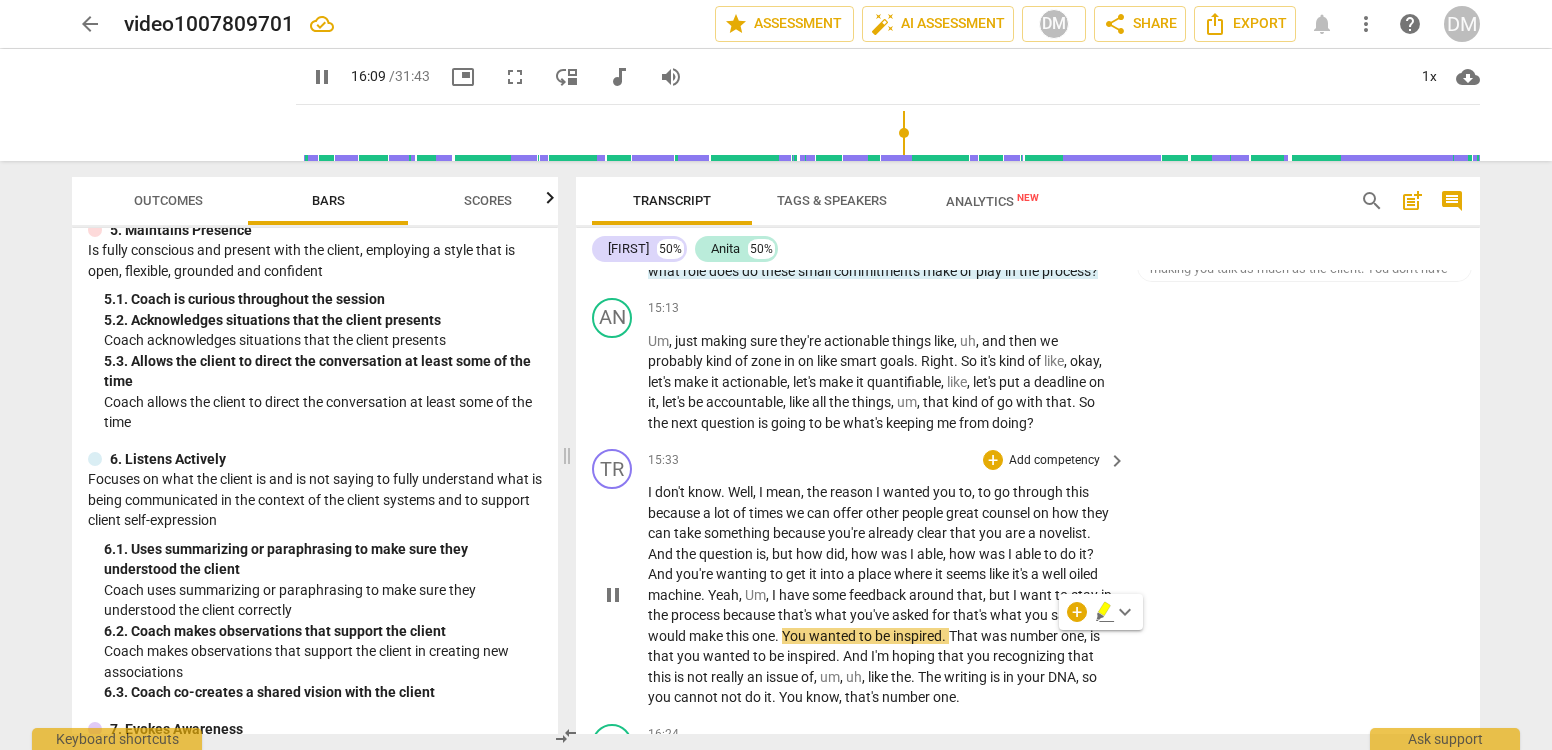 click on "Add competency" at bounding box center [1054, 461] 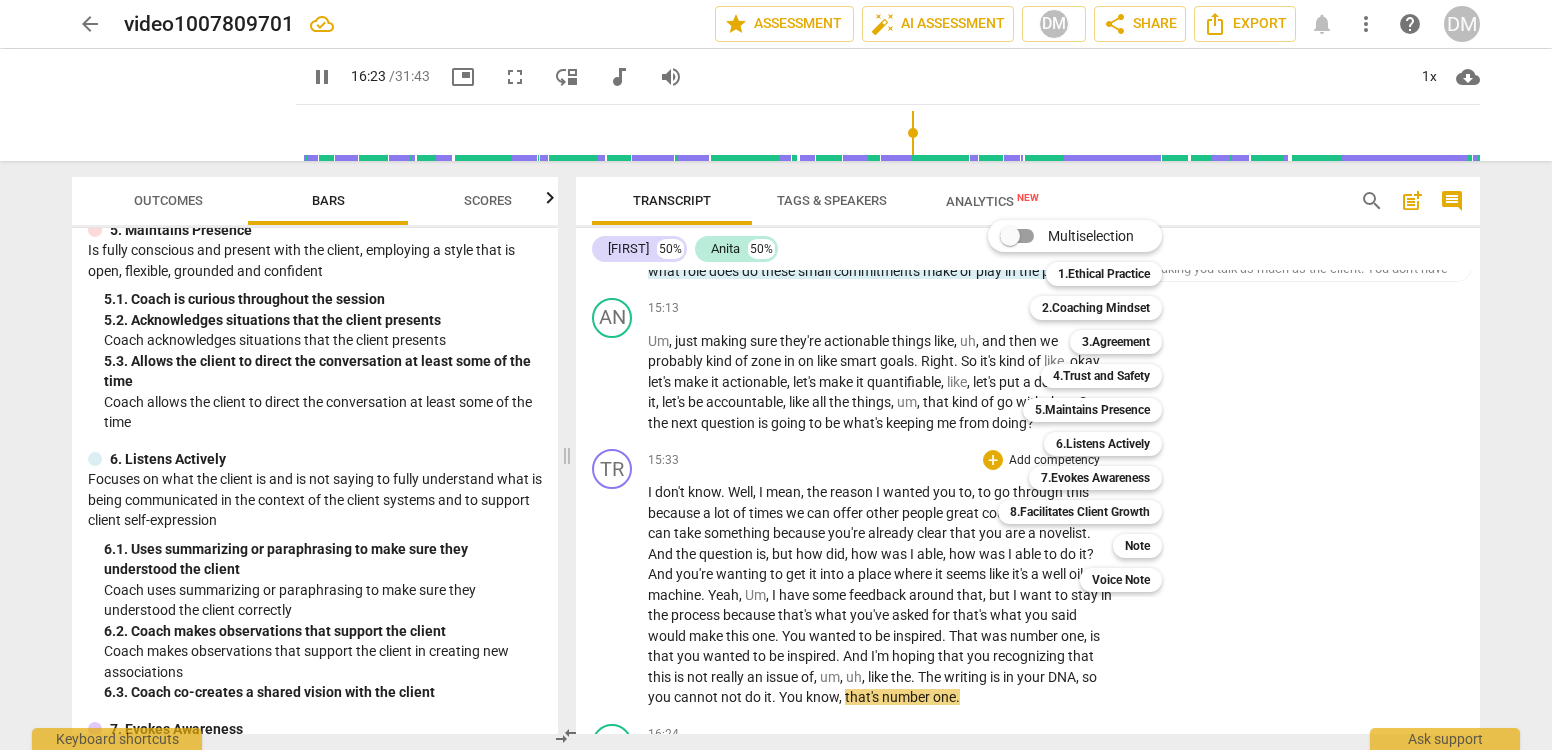 click at bounding box center [776, 375] 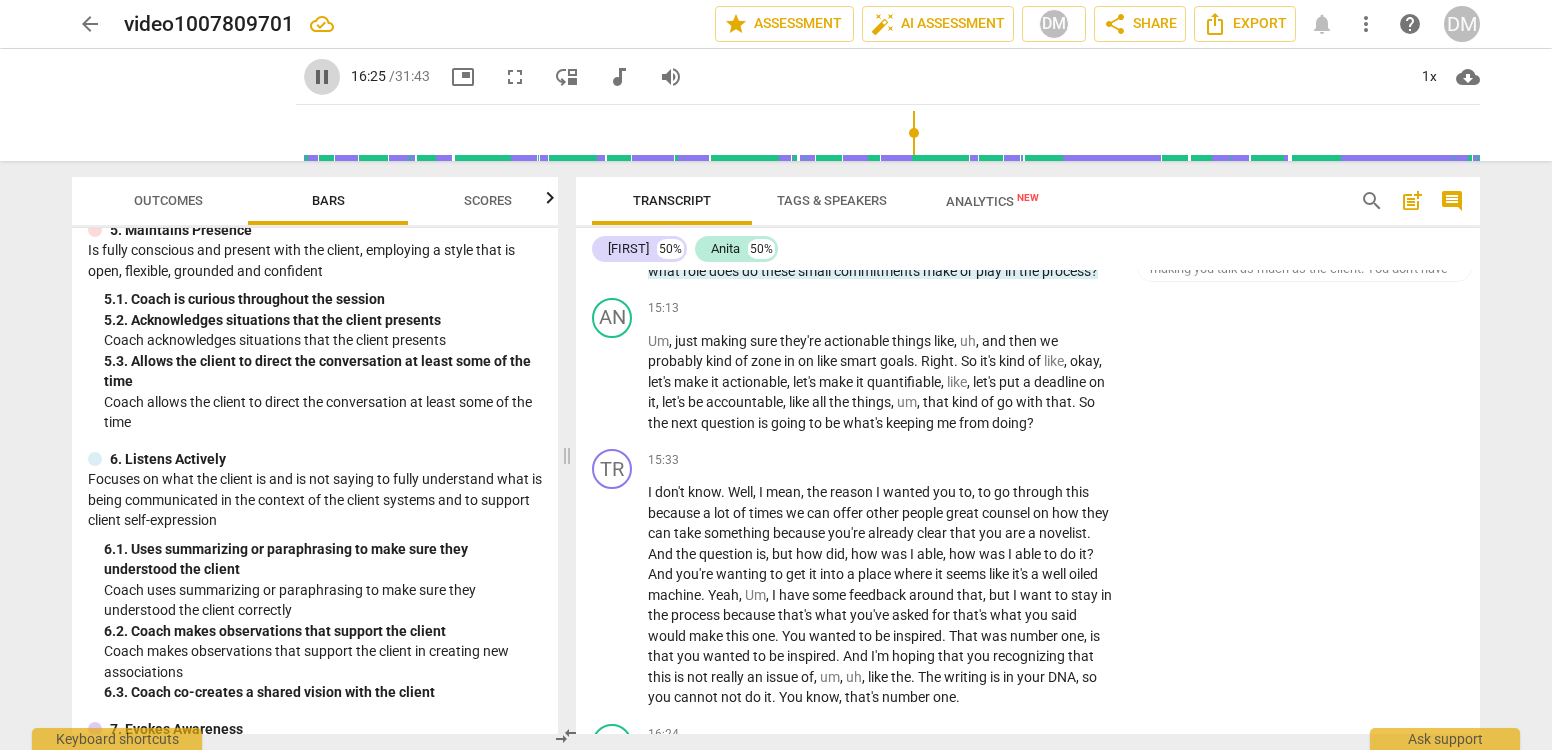 click on "pause" at bounding box center (322, 77) 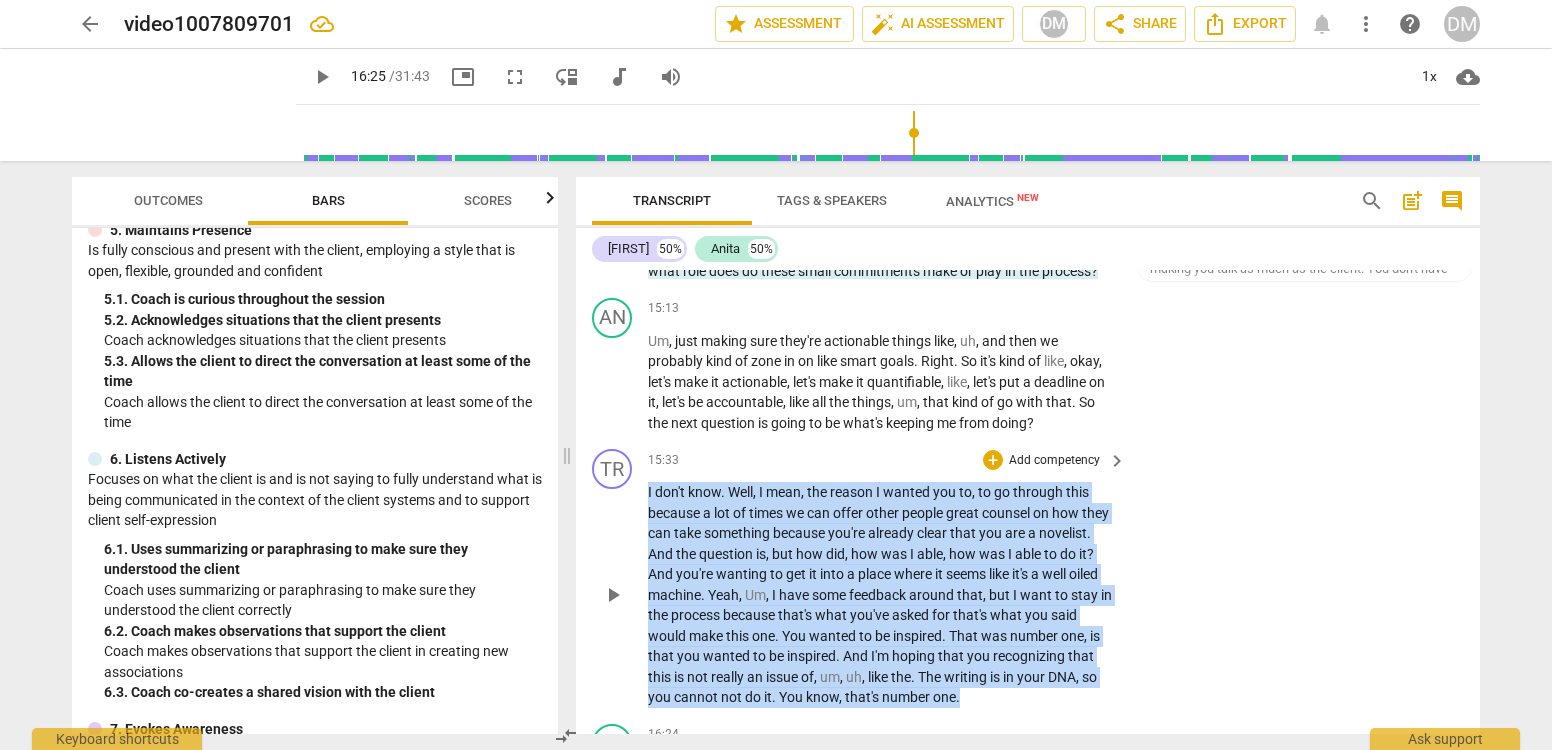 drag, startPoint x: 645, startPoint y: 435, endPoint x: 1099, endPoint y: 647, distance: 501.05887 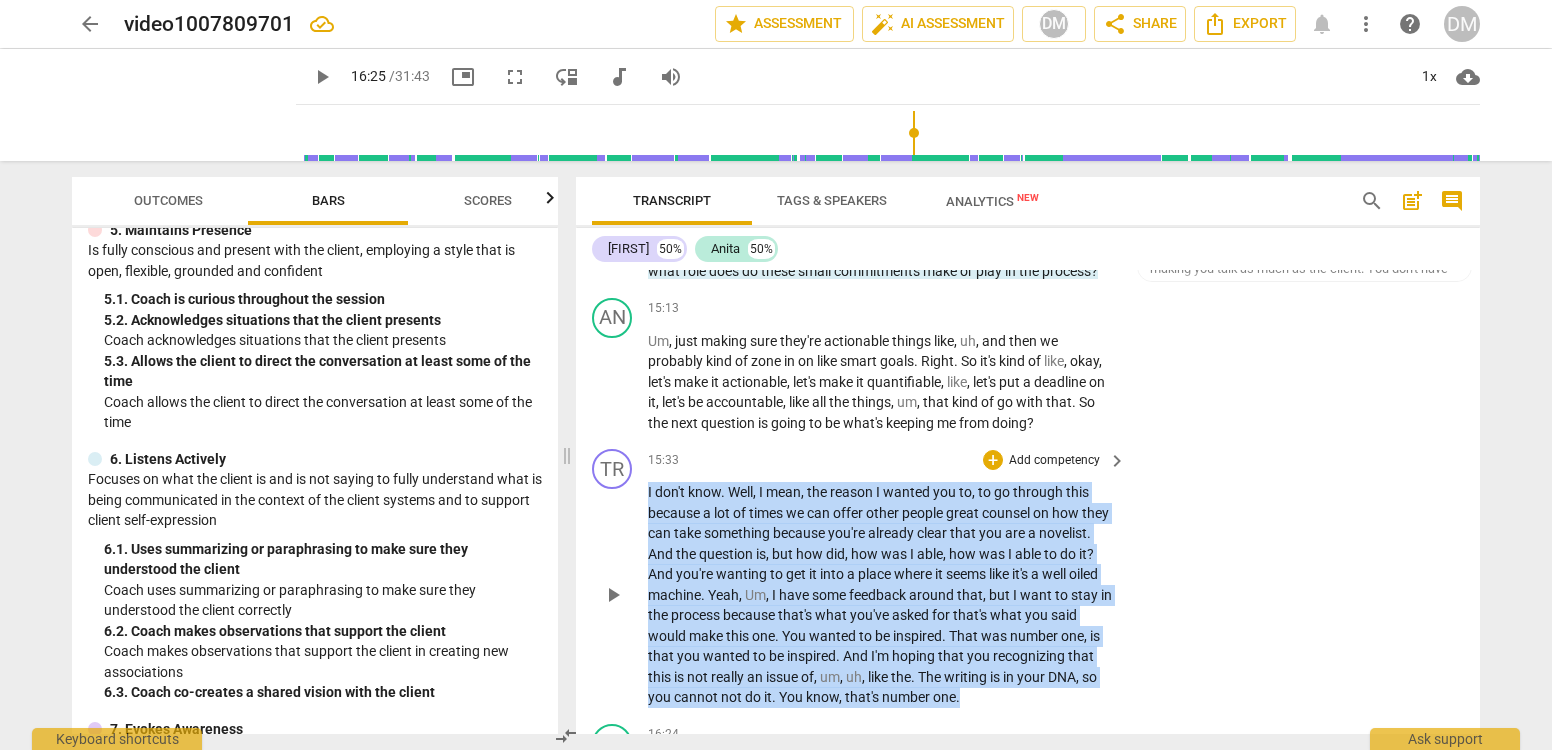 click on "TR play_arrow pause 15:33 + Add competency keyboard_arrow_right I   don't   know .   Well ,   I   mean ,   the   reason   I   wanted   you   to ,   to   go   through   this   because   a   lot   of   times   we   can   offer   other   people   great   counsel   on   how   they   can   take   something   because   you're   already   clear   that   you   are   a   novelist .   And   the   question   is ,   but   how   did ,   how   was   I   able ,   how   was   I   able   to   do   it ?   And   you're   wanting   to   get   it   into   a   place   where   it   seems   like   it's   a   well   oiled   machine .   Yeah ,   Um ,   I   have   some   feedback   around   that ,   but   I   want   to   stay   in   the   process   because   that's   what   you've   asked   for   that's   what   you   said   would   make   this   one .   You   wanted   to   be   inspired .   That   was   number   one ,   is   that   you   wanted   to   be   inspired .   And   I'm   hoping   that   you   recognizing   that   this   is" at bounding box center (1028, 578) 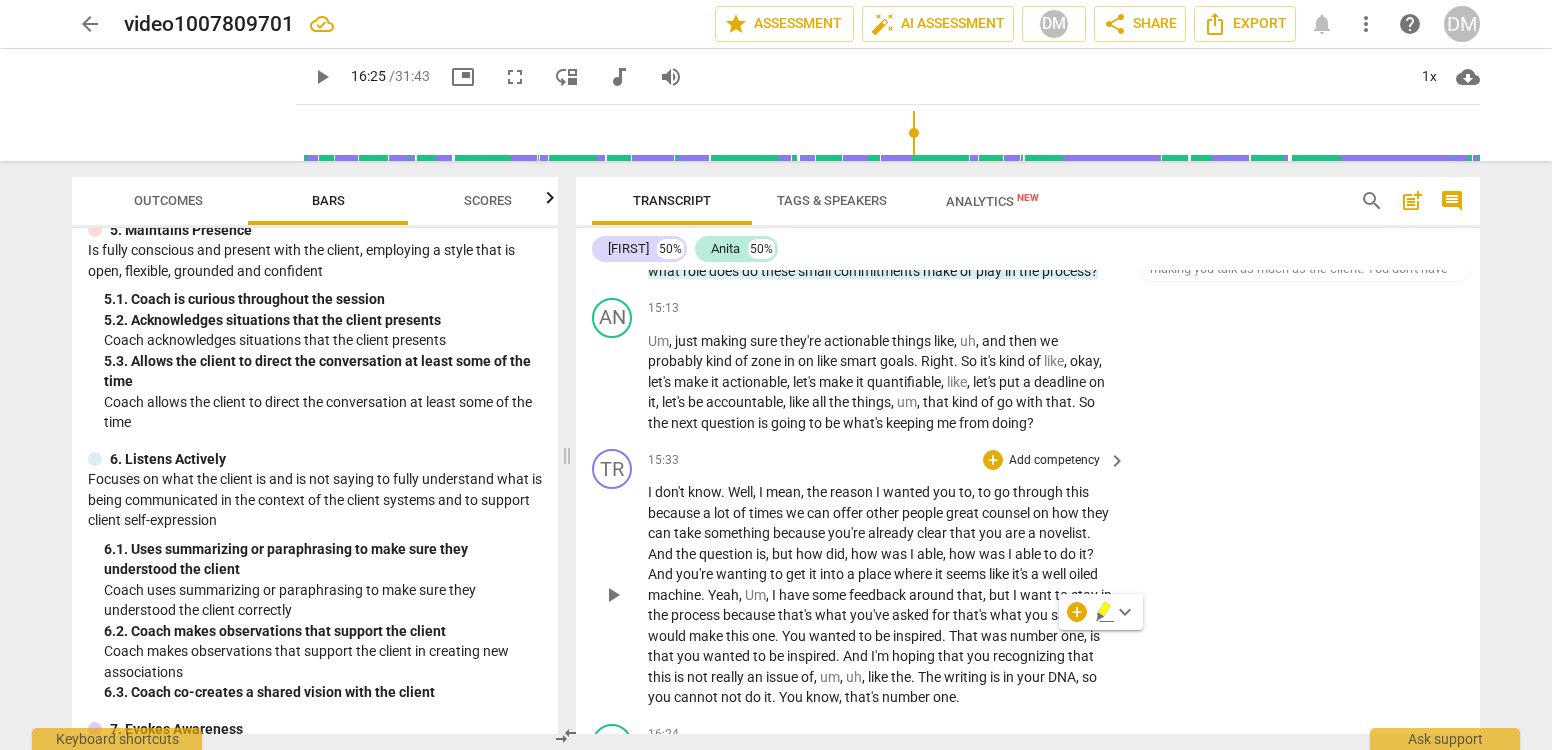 click on "Add competency" at bounding box center [1054, 461] 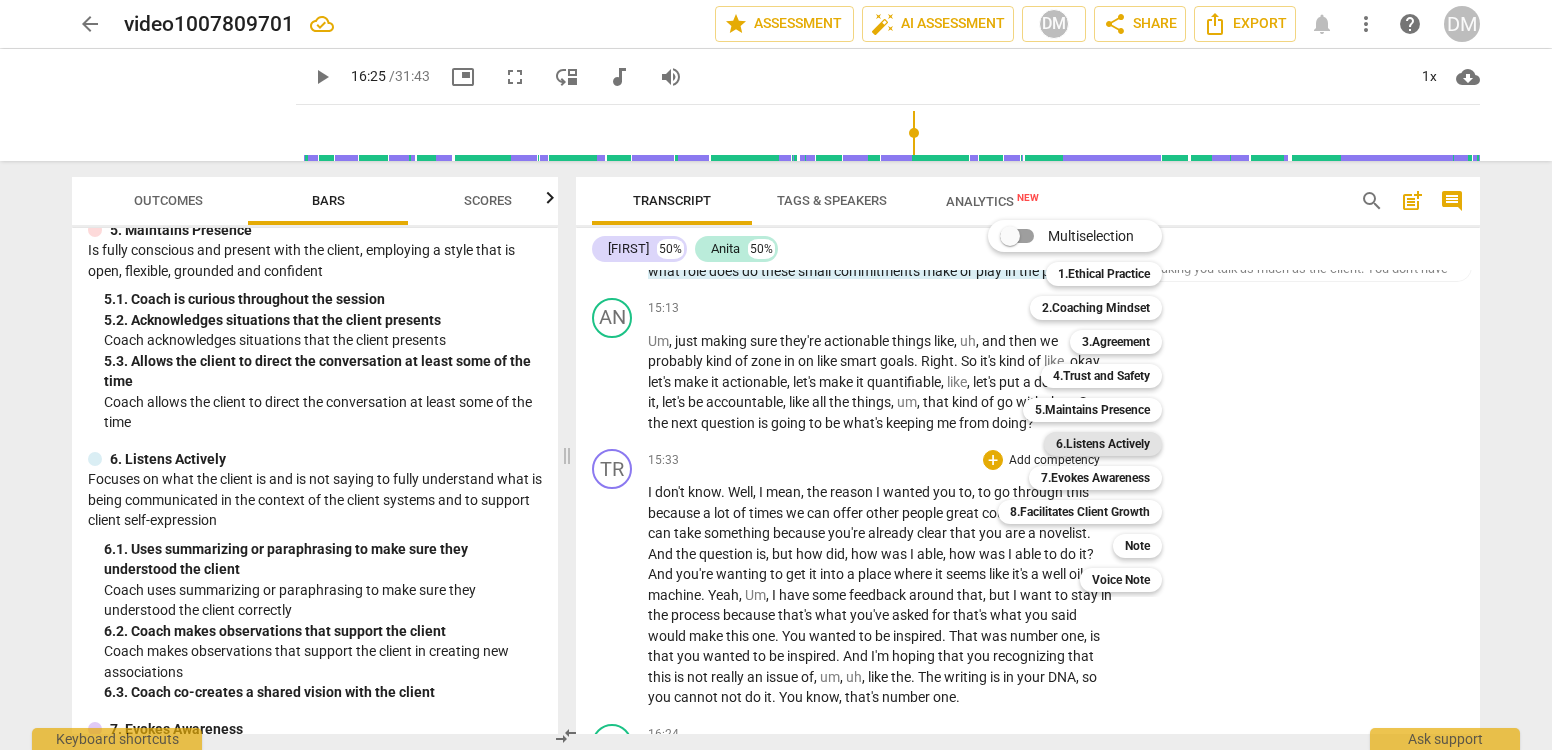 click on "6.Listens Actively" at bounding box center [1103, 444] 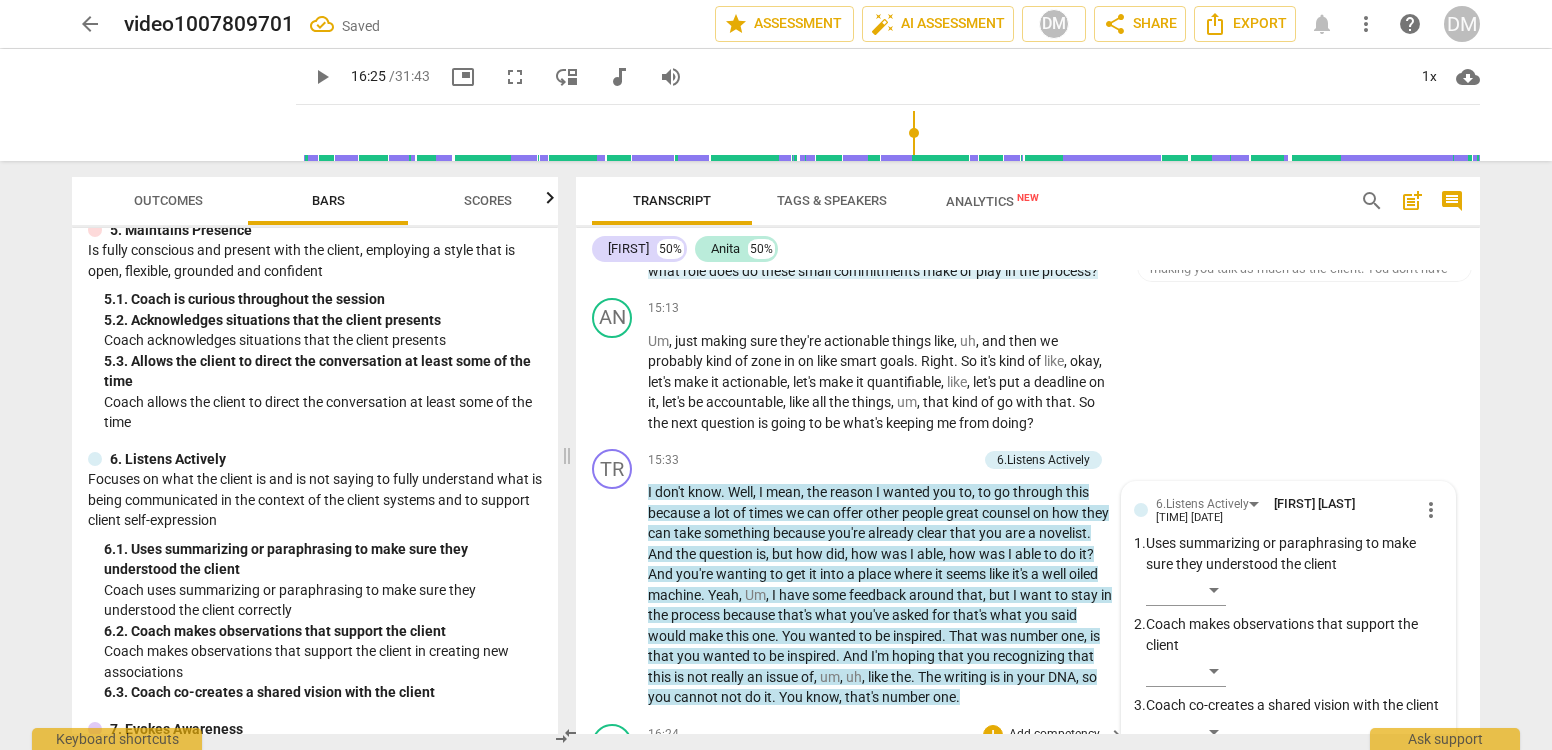 scroll, scrollTop: 6009, scrollLeft: 0, axis: vertical 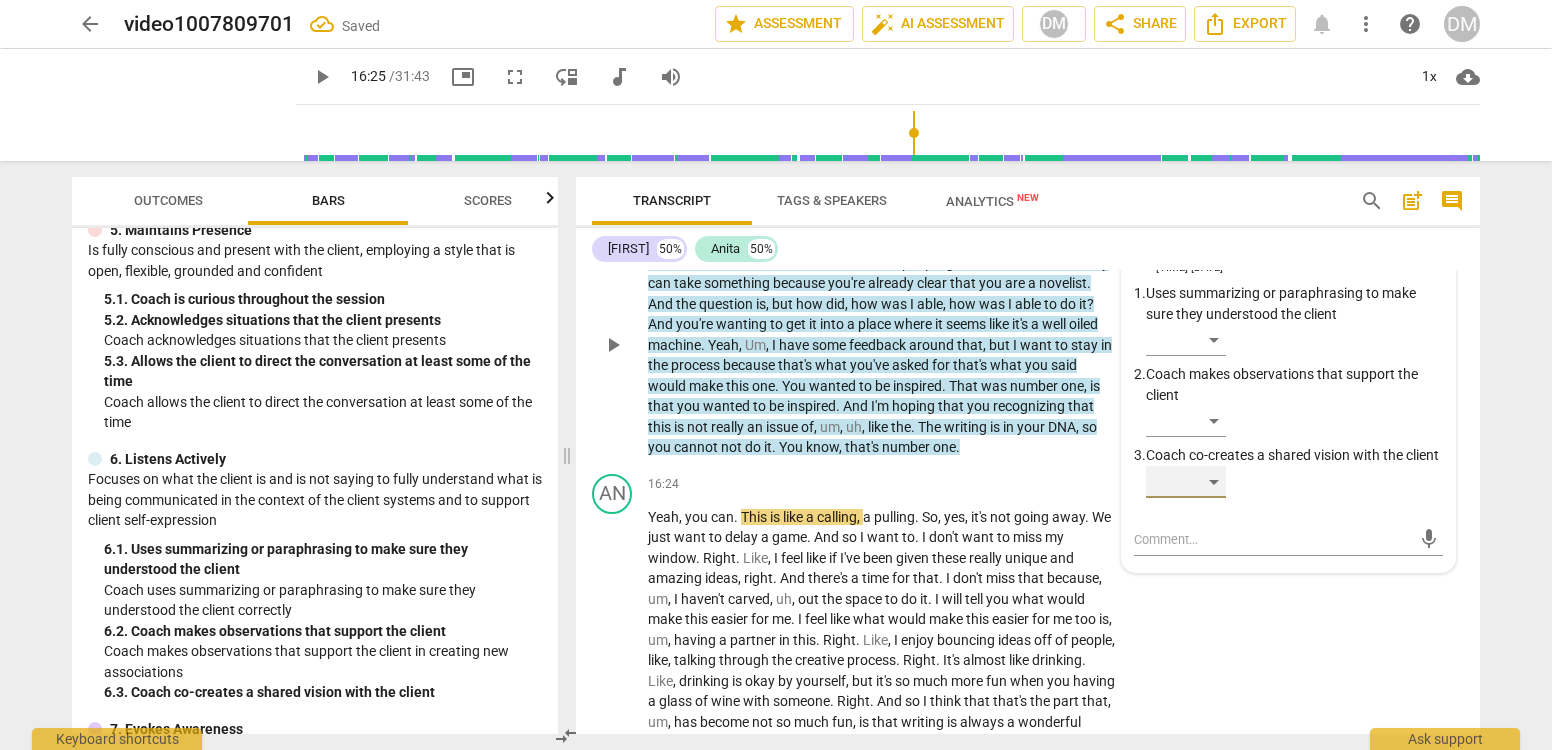 click on "​" at bounding box center [1186, 482] 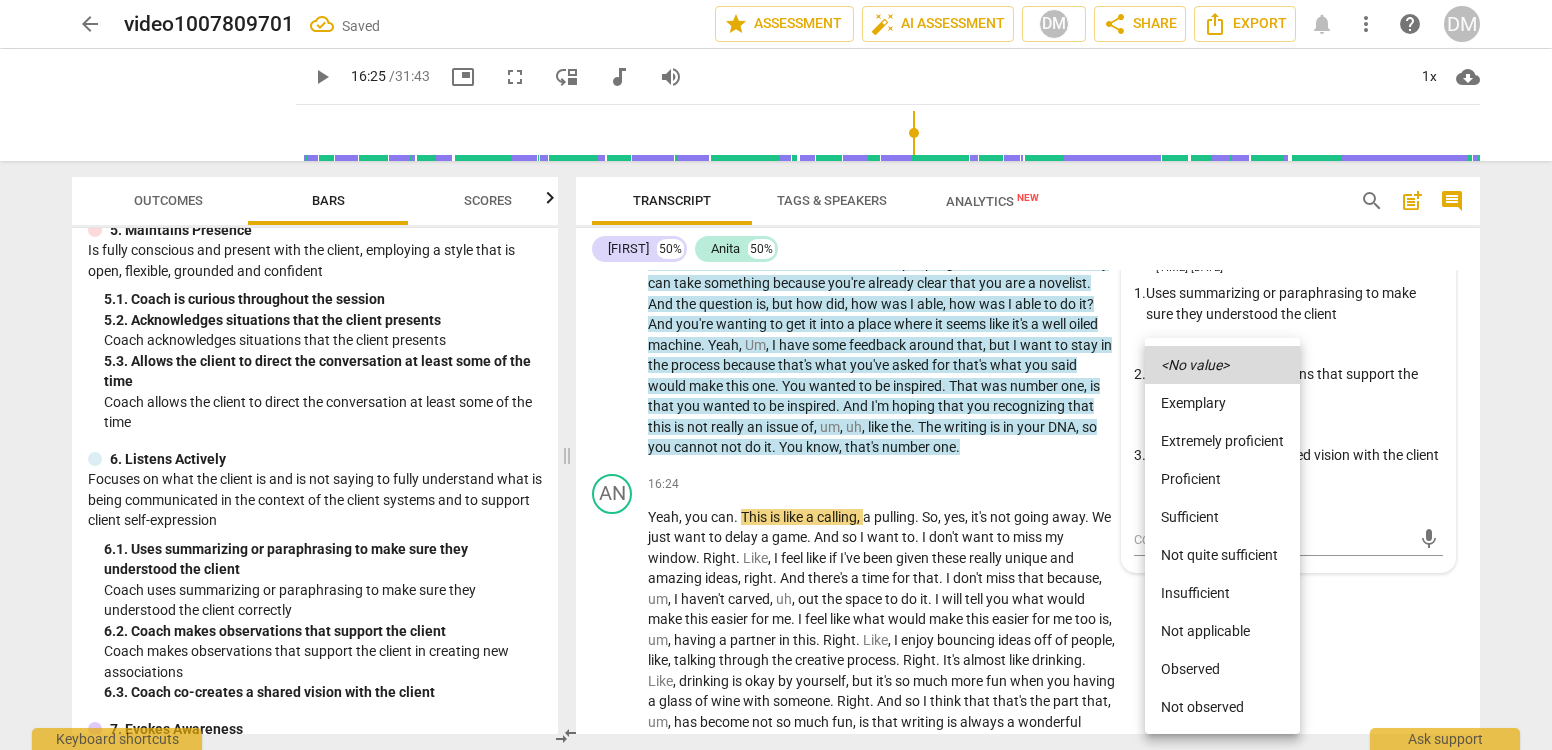 click on "Observed" at bounding box center (1222, 669) 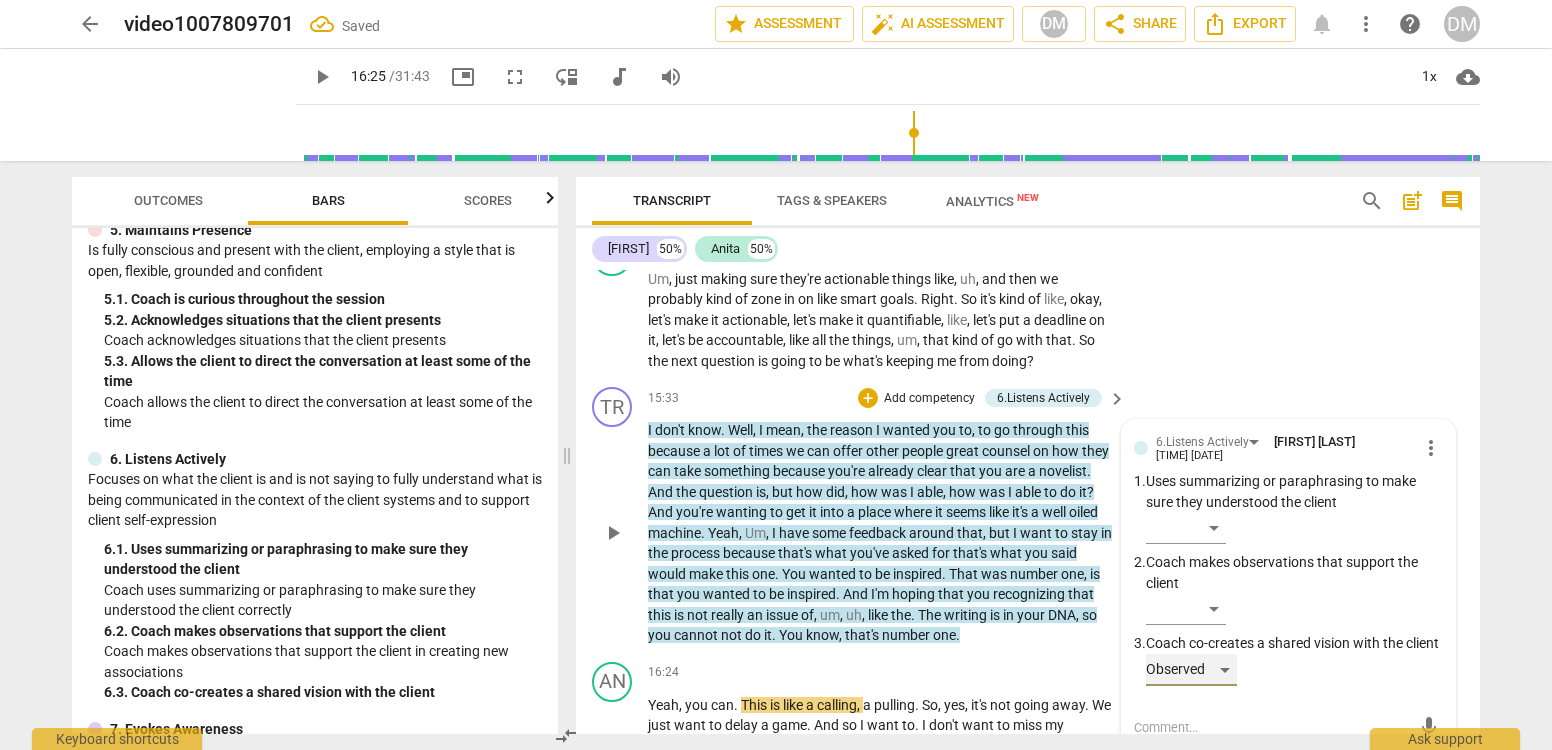 scroll, scrollTop: 5825, scrollLeft: 0, axis: vertical 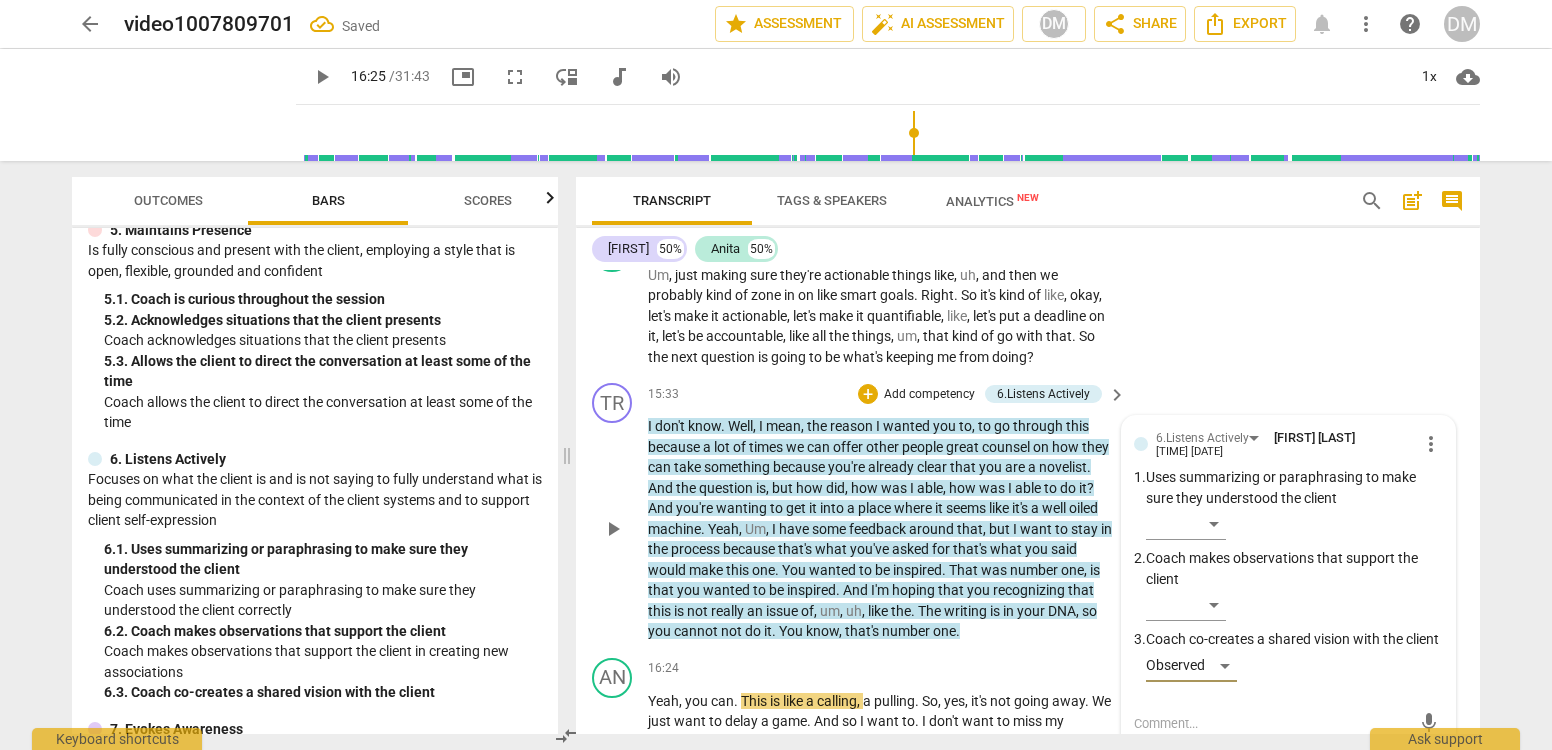 click at bounding box center (1272, 723) 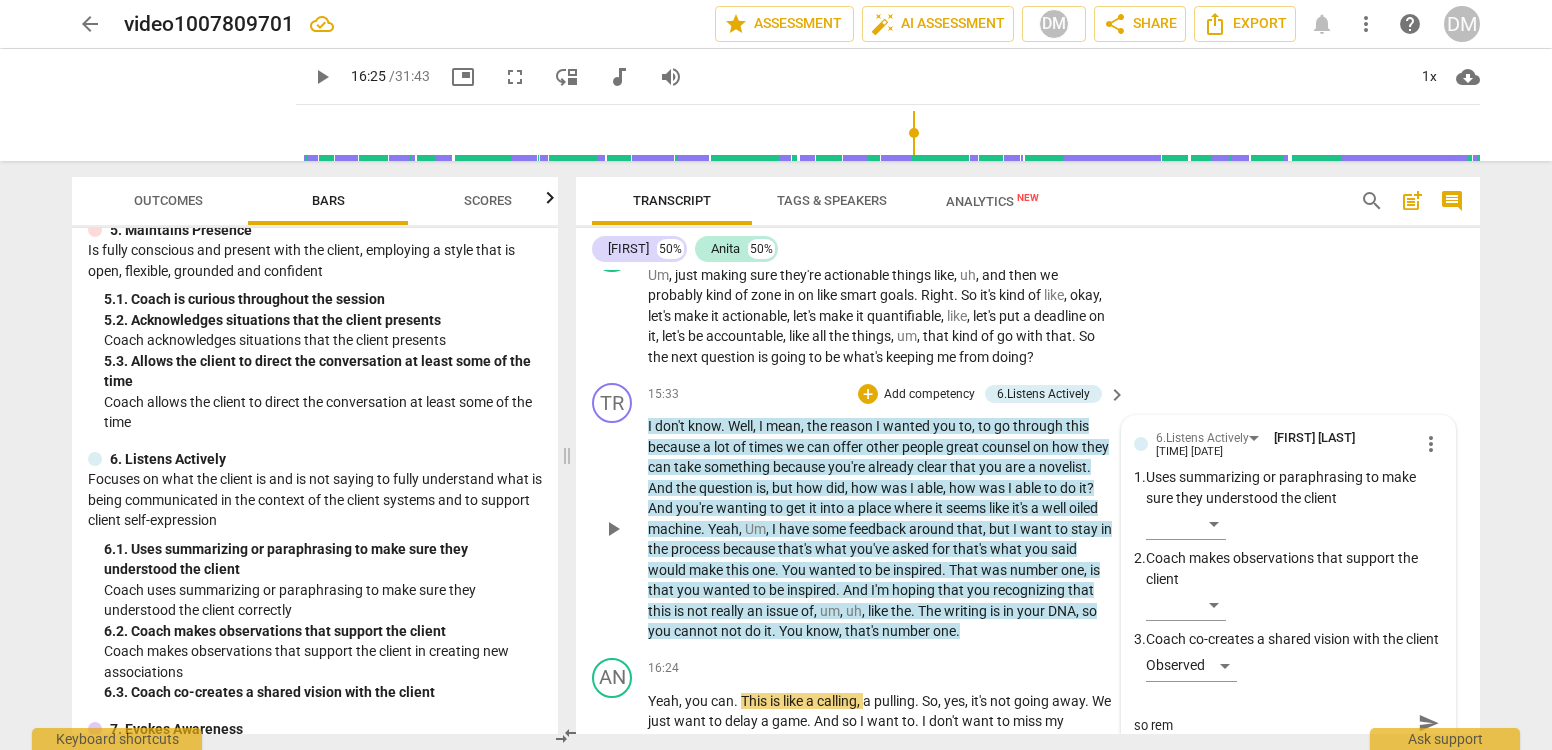 scroll, scrollTop: 0, scrollLeft: 0, axis: both 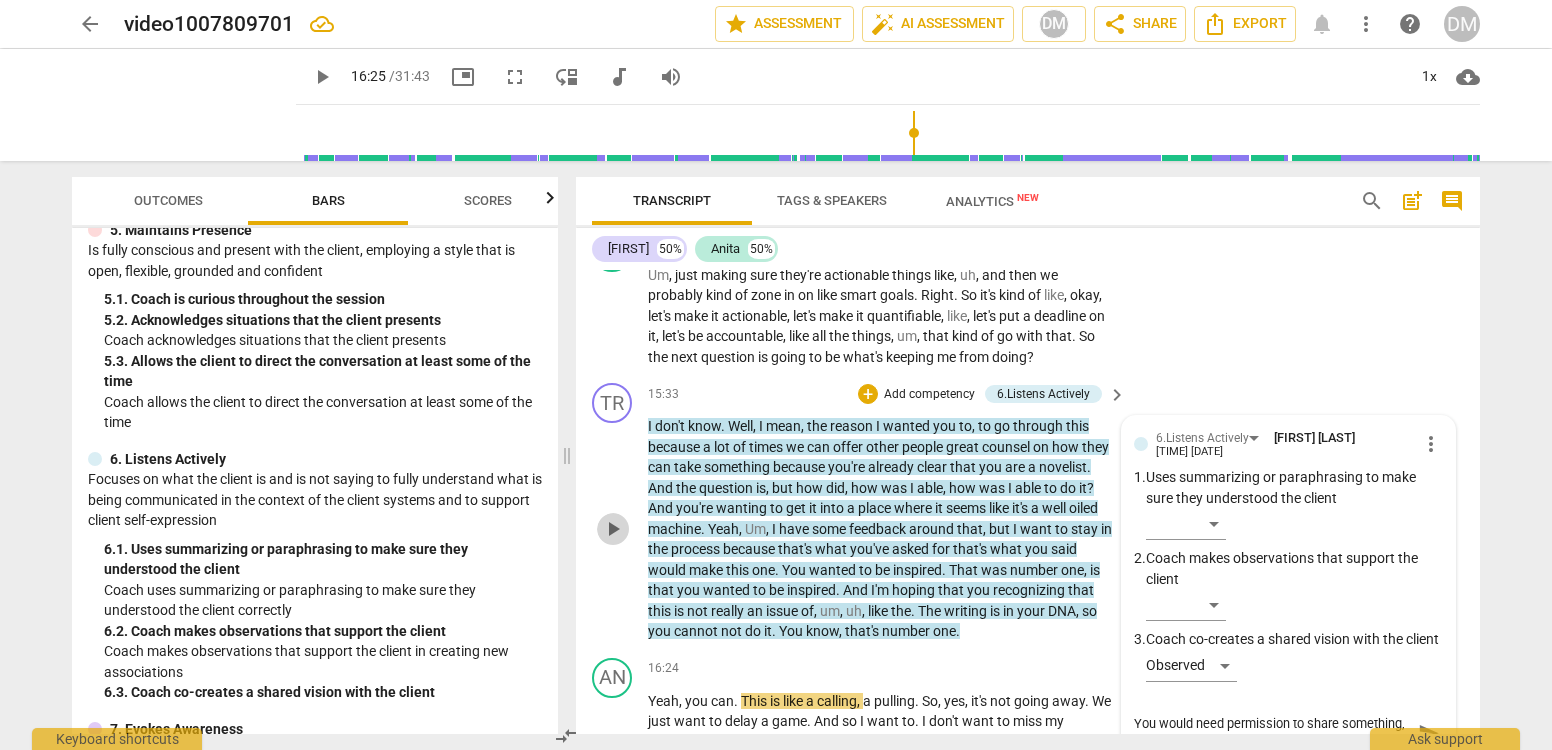 click on "play_arrow" at bounding box center [613, 529] 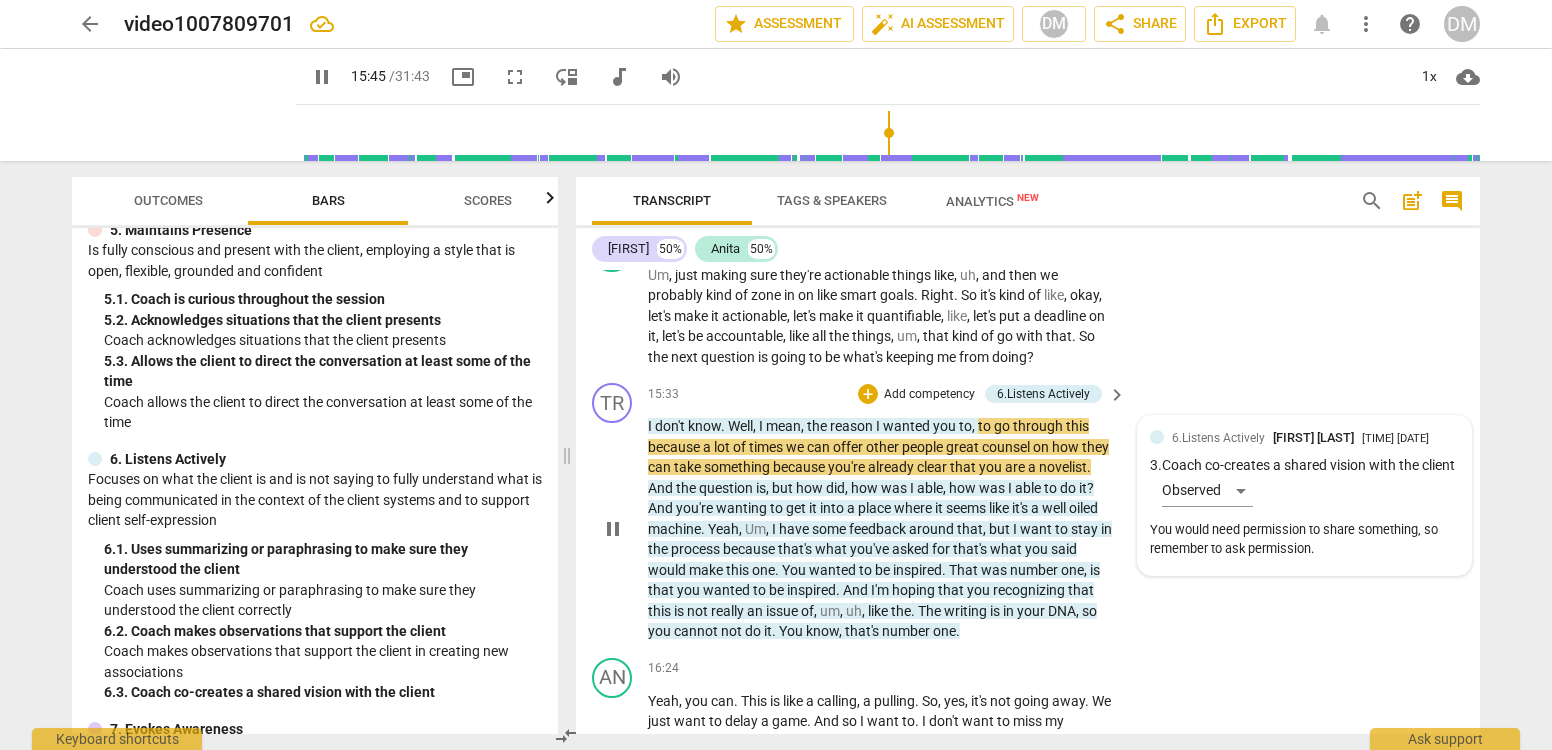 click on "You would need permission to share something, so remember to ask permission." at bounding box center (1304, 540) 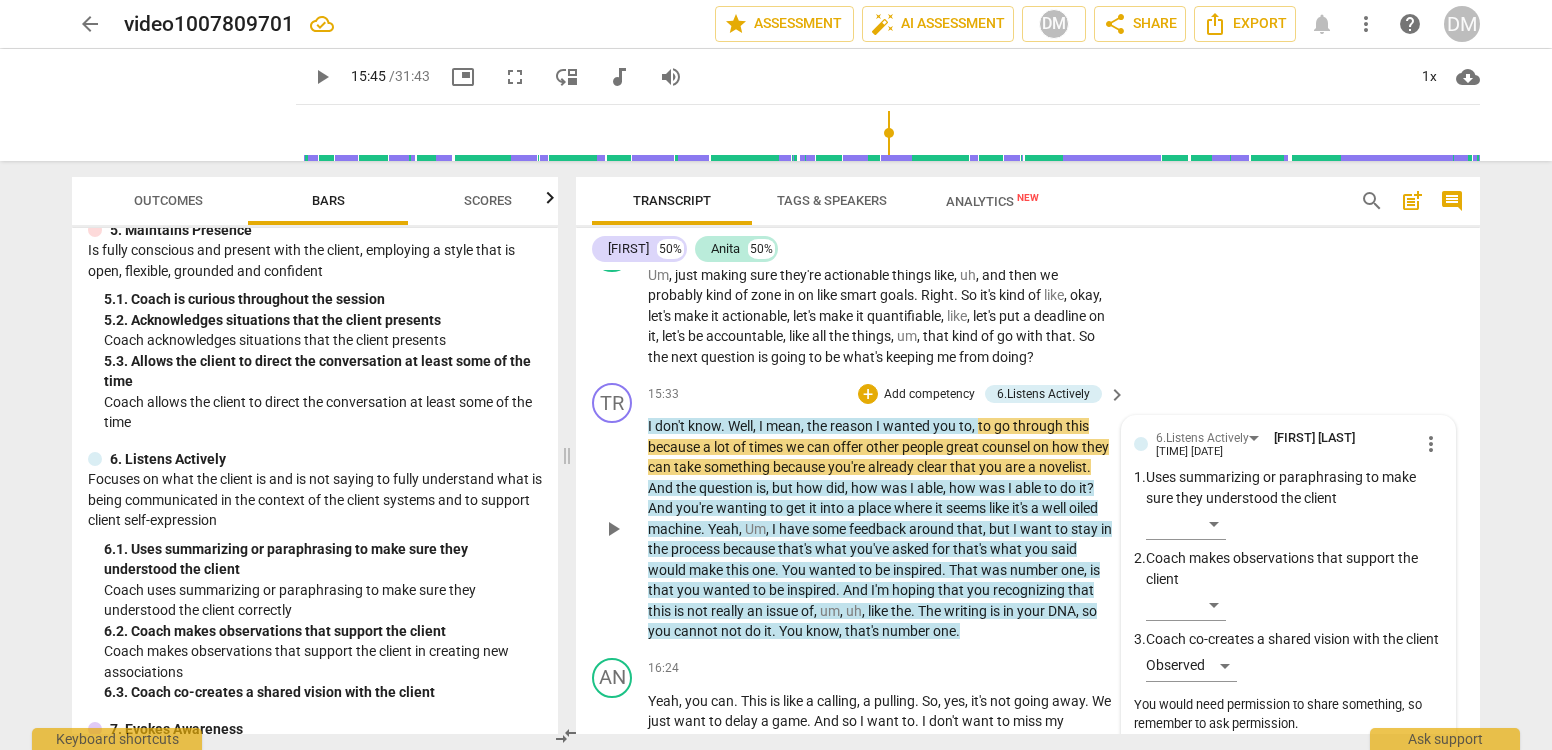 click on "play_arrow" at bounding box center (613, 529) 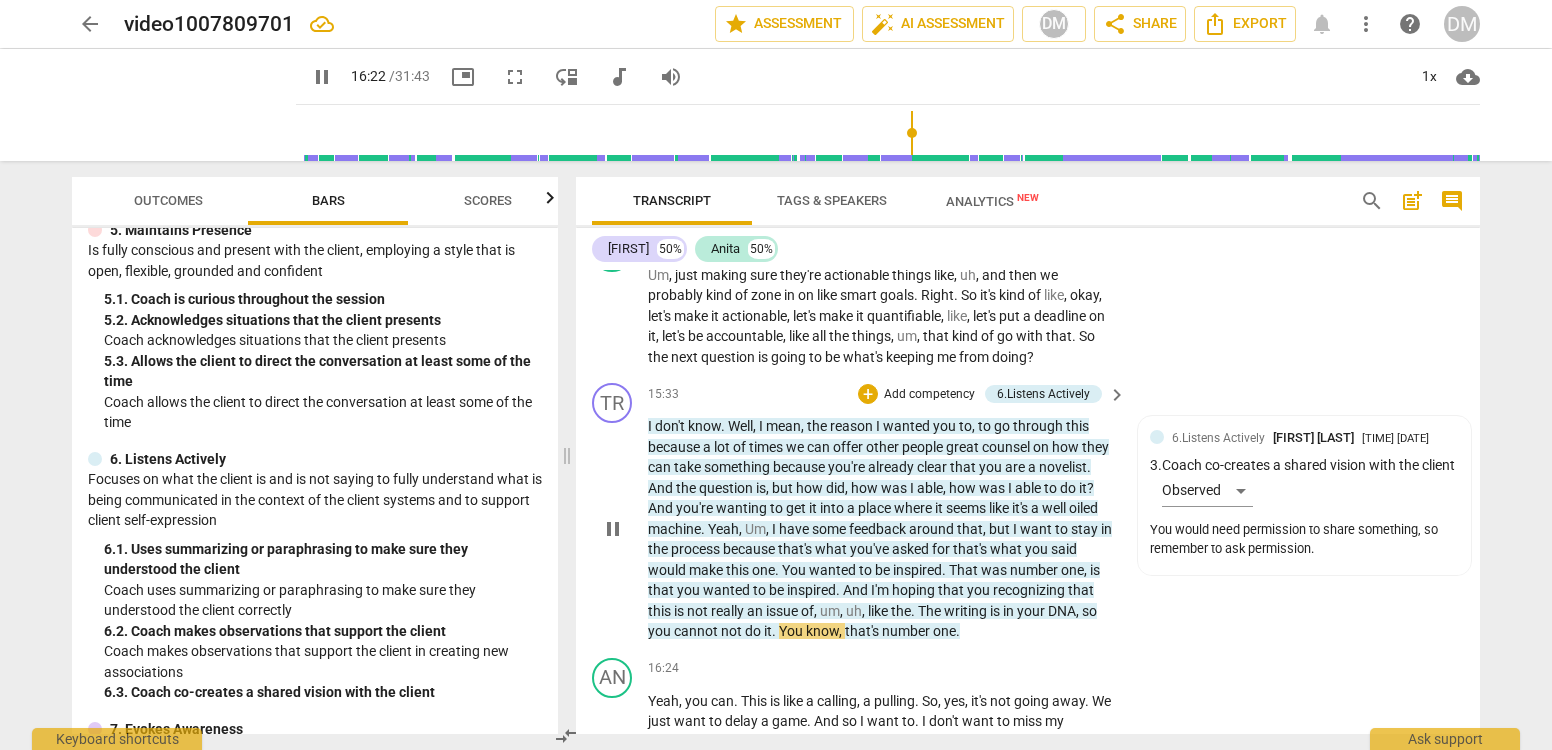 click on "pause" at bounding box center [613, 529] 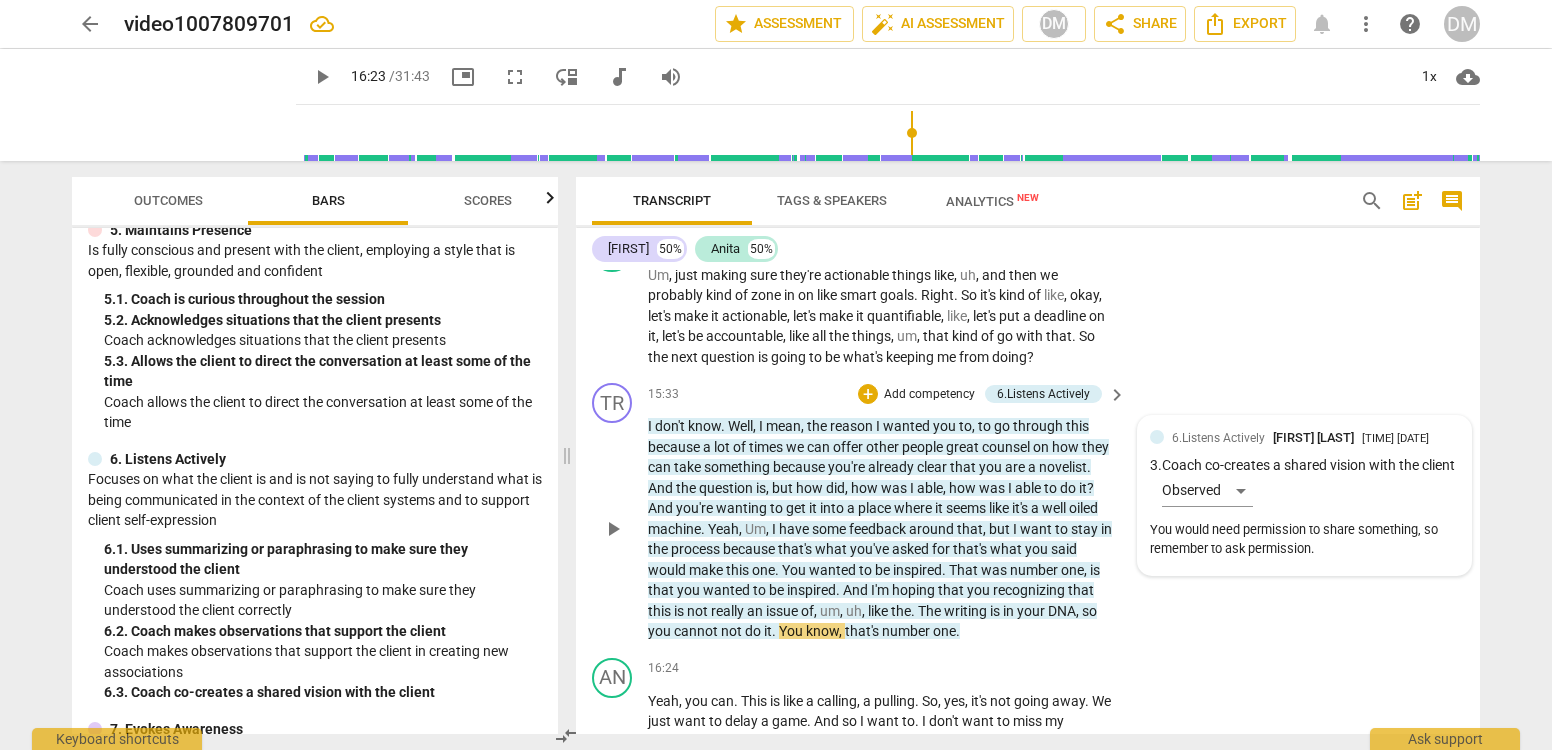 click on "You would need permission to share something, so remember to ask permission." at bounding box center (1304, 540) 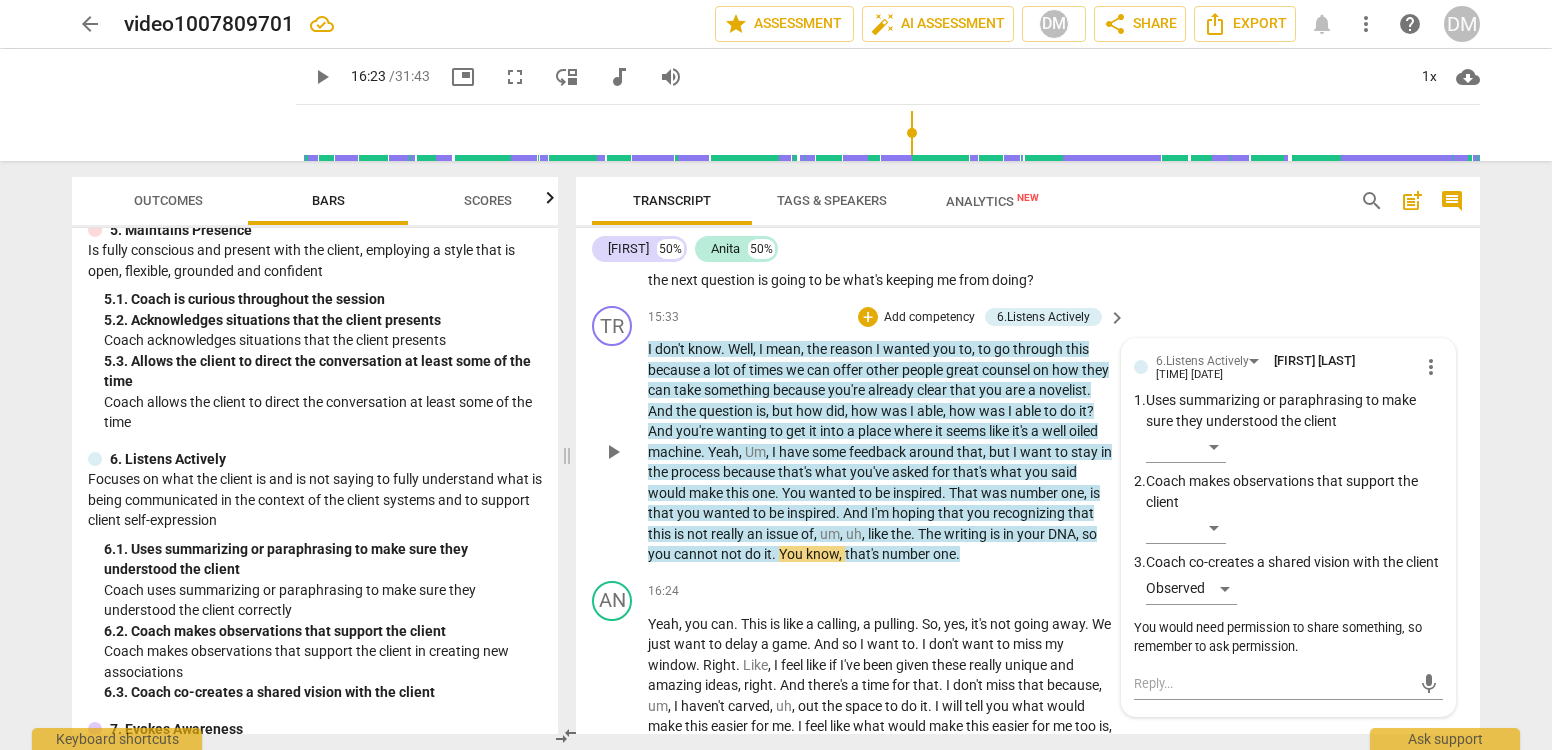 scroll, scrollTop: 5939, scrollLeft: 0, axis: vertical 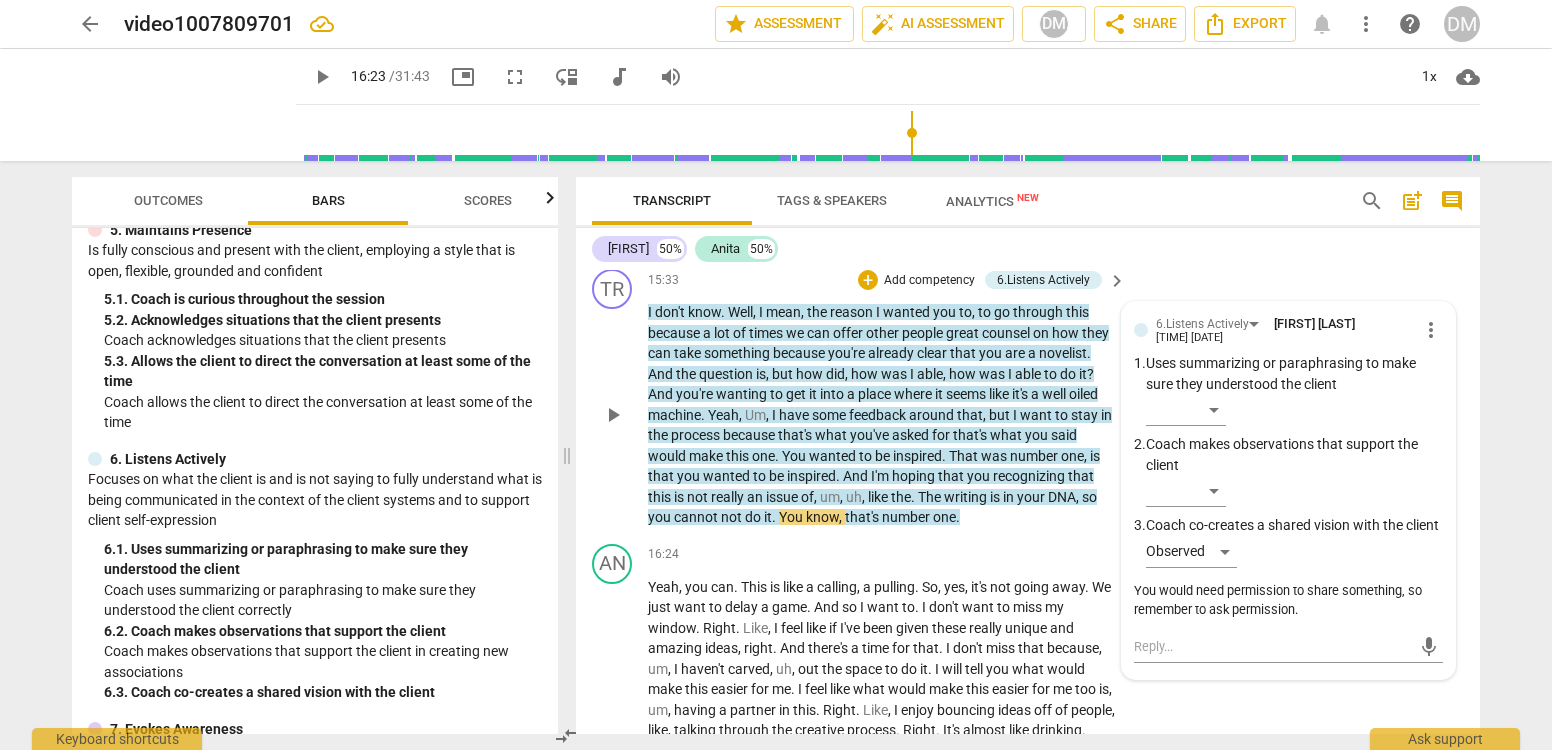 click on "You would need permission to share something, so remember to ask permission." at bounding box center [1288, 601] 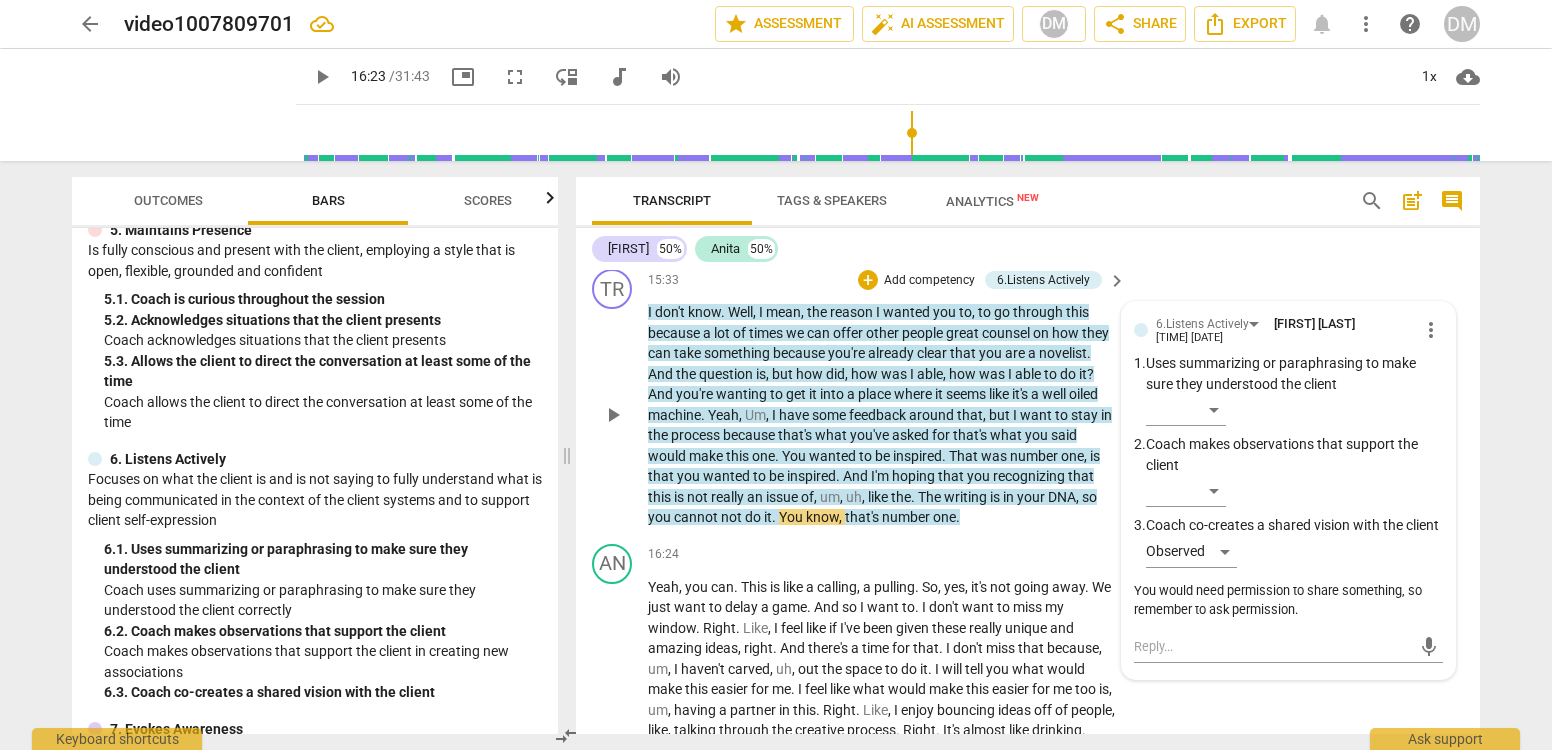 click on "You would need permission to share something, so remember to ask permission." at bounding box center [1288, 601] 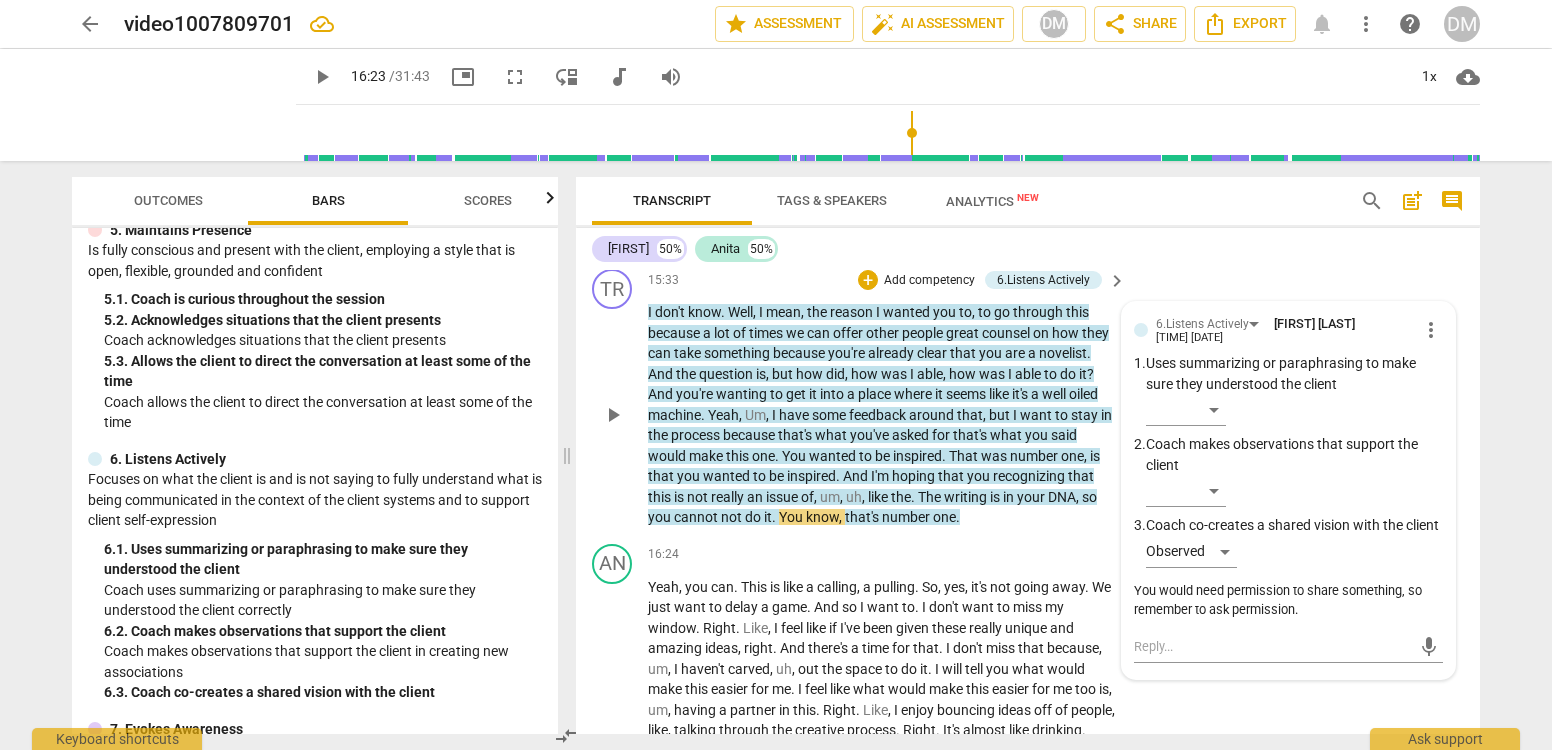 click on "You would need permission to share something, so remember to ask permission." at bounding box center [1288, 601] 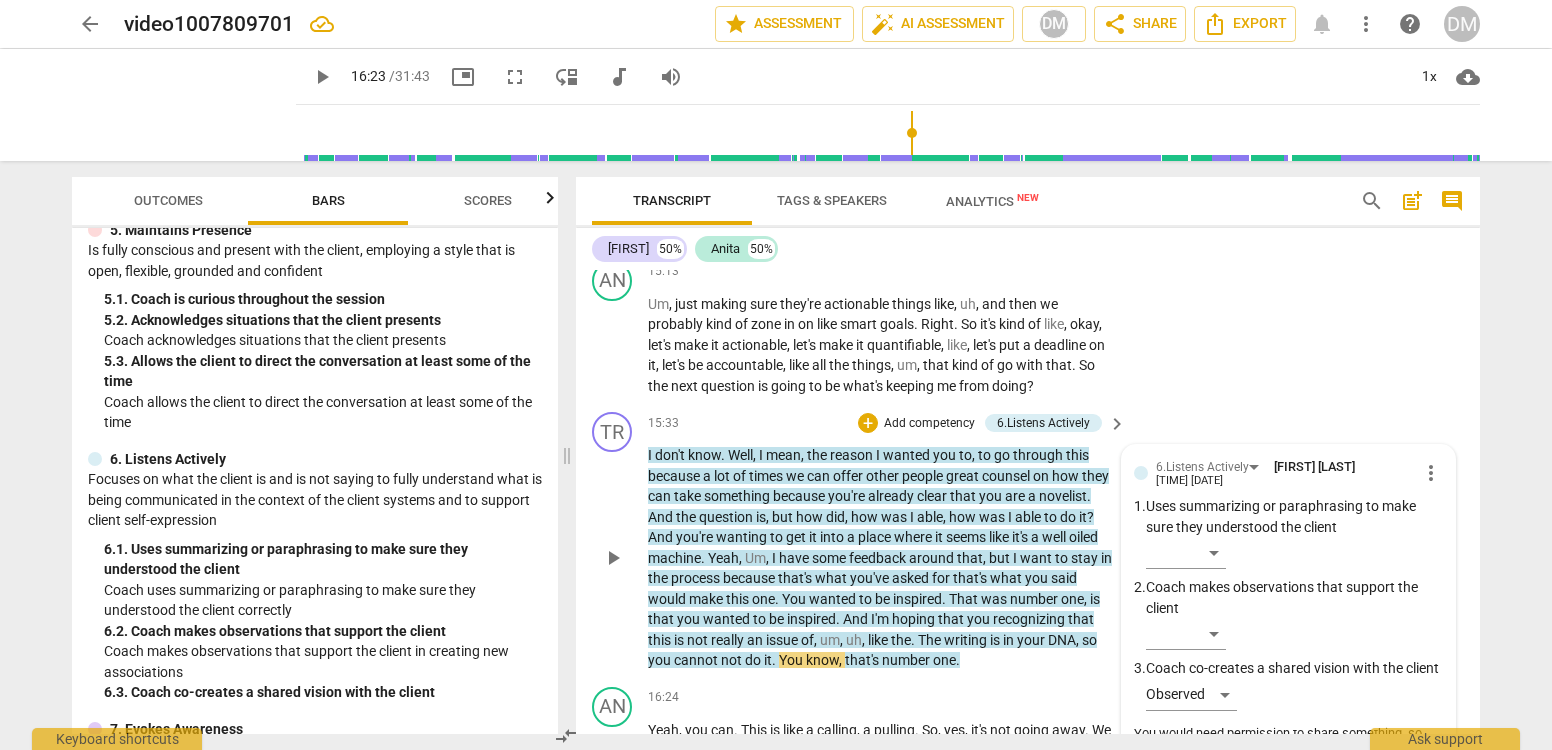 scroll, scrollTop: 5951, scrollLeft: 0, axis: vertical 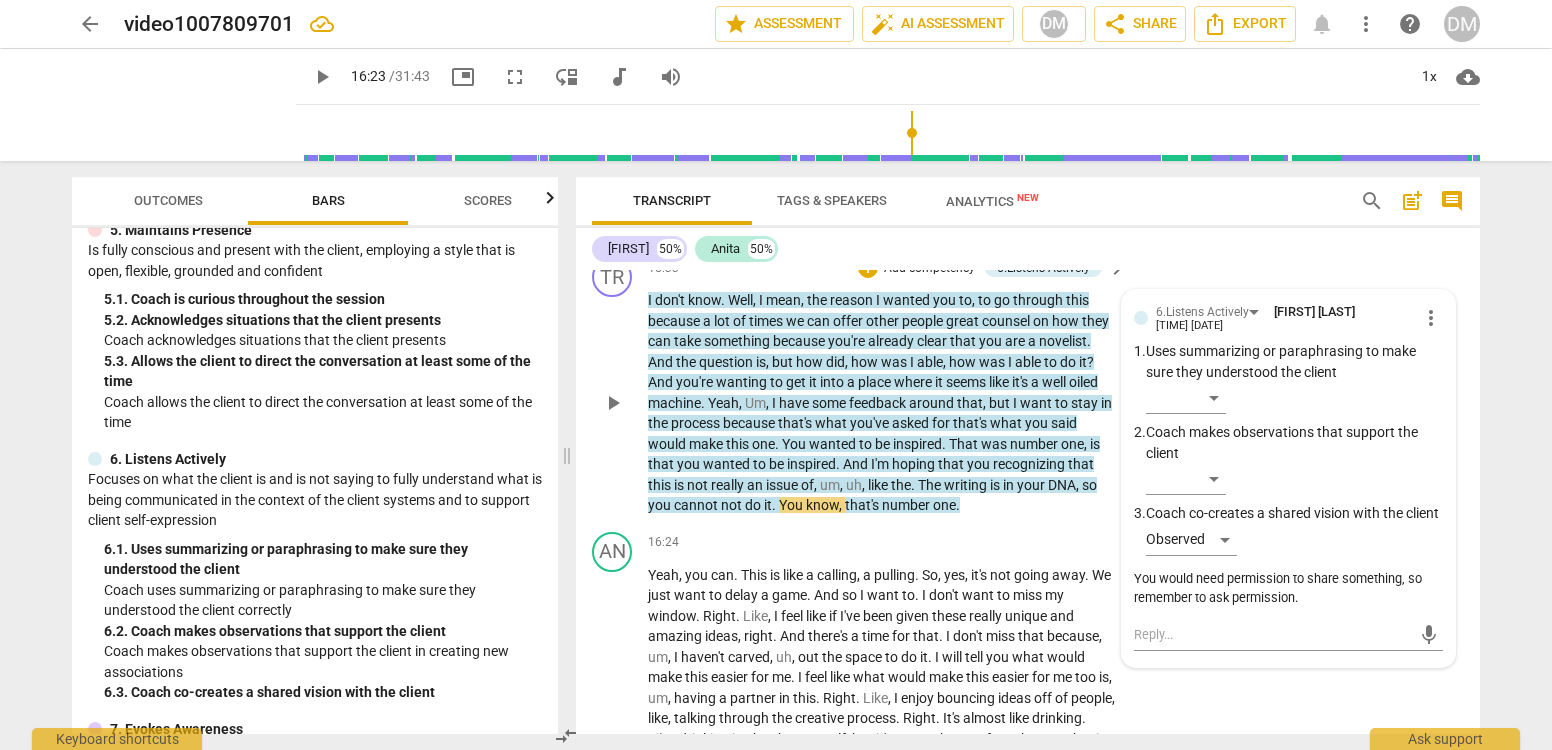 click on "You would need permission to share something, so remember to ask permission." at bounding box center (1288, 589) 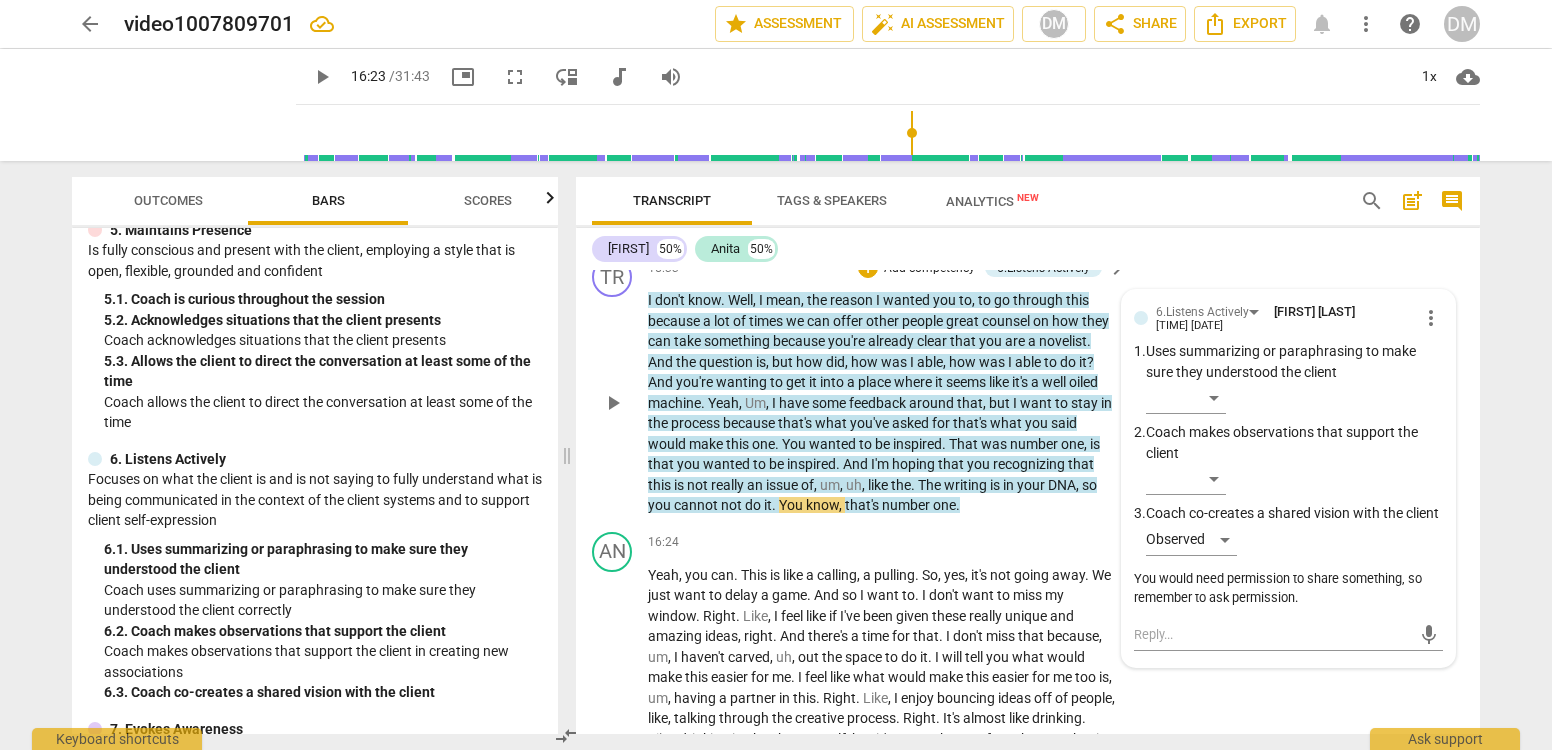 click on "You would need permission to share something, so remember to ask permission." at bounding box center [1288, 589] 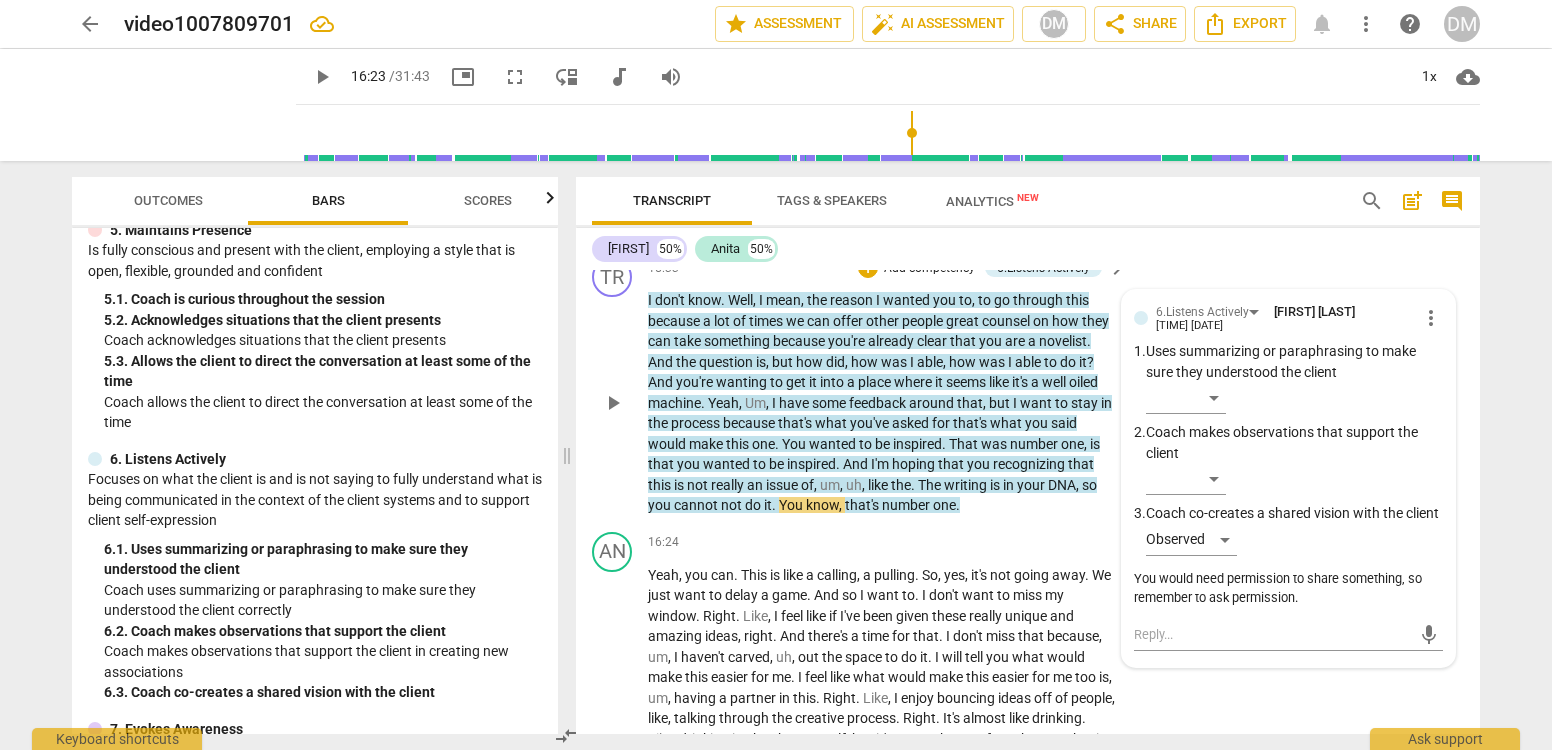 click on "You would need permission to share something, so remember to ask permission." at bounding box center [1288, 589] 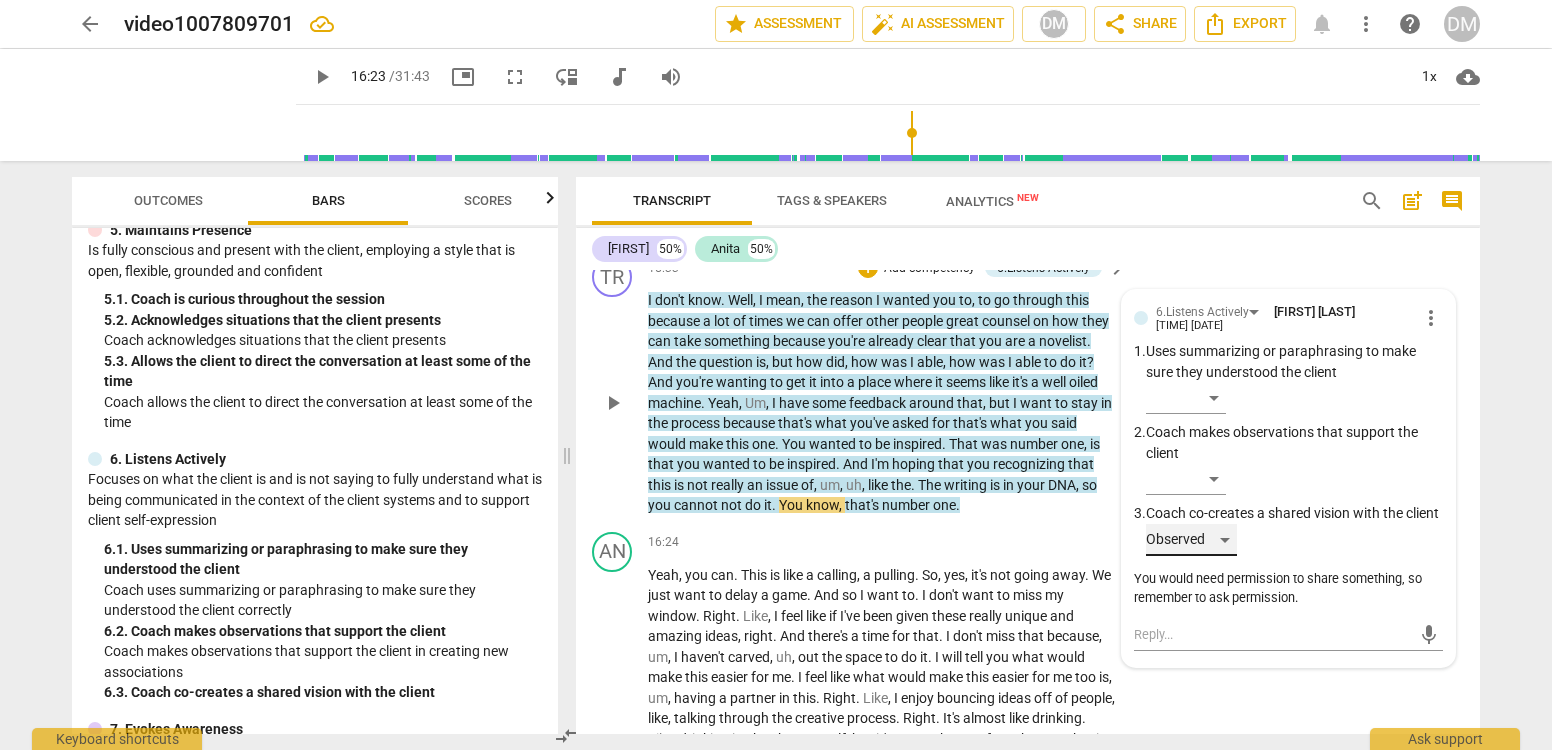 click on "Observed" at bounding box center [1191, 540] 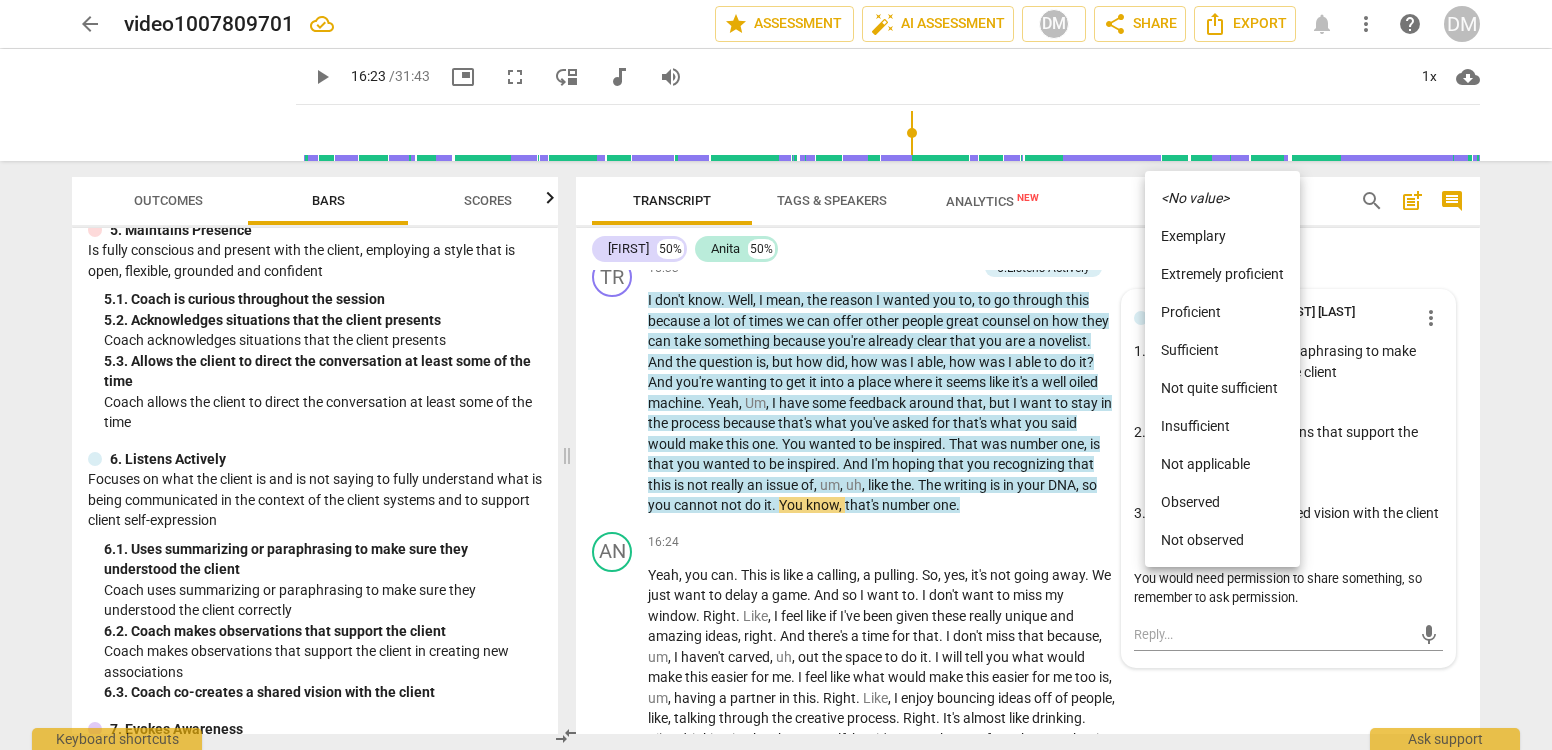 click on "Observed" at bounding box center [1222, 502] 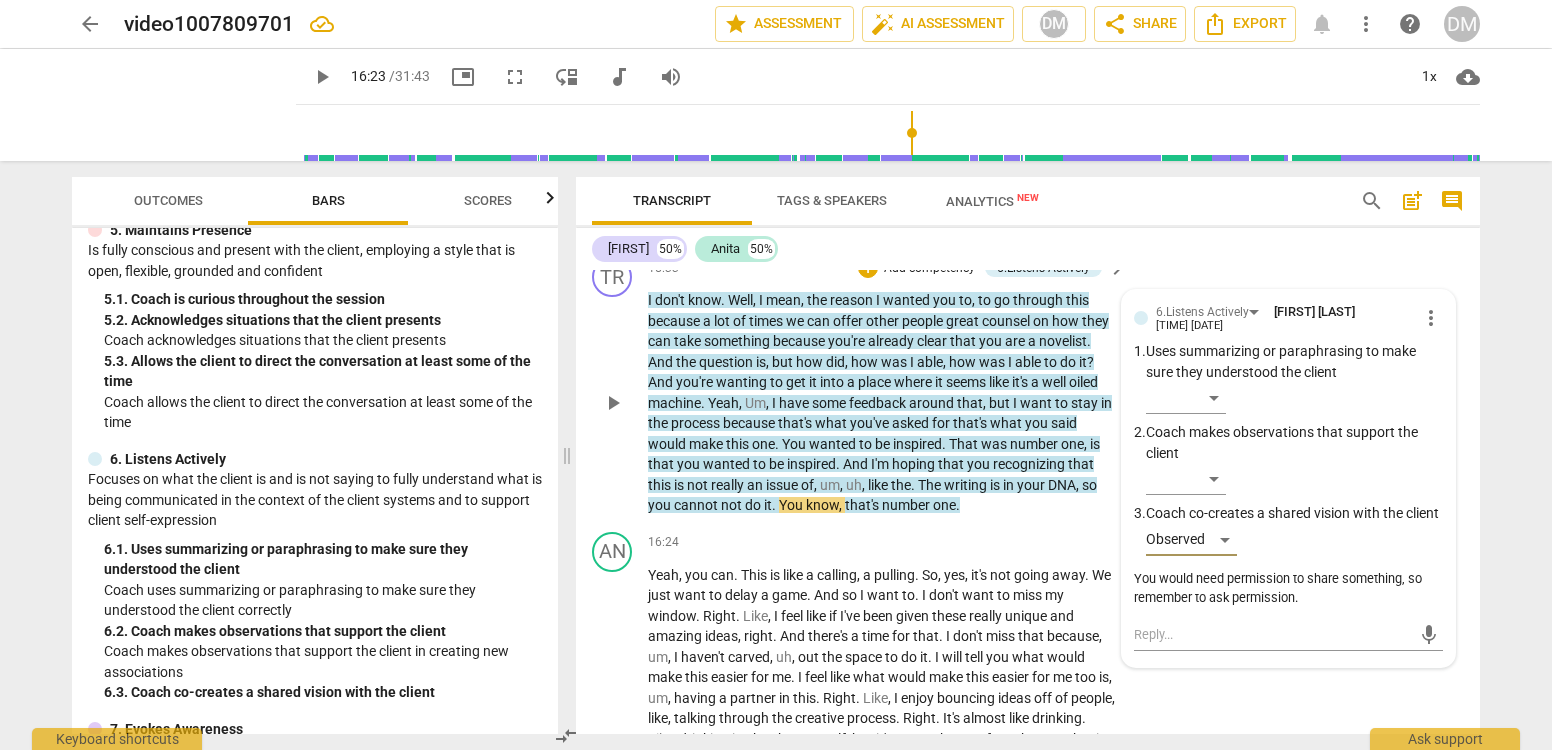 click on "You would need permission to share something, so remember to ask permission." at bounding box center (1288, 589) 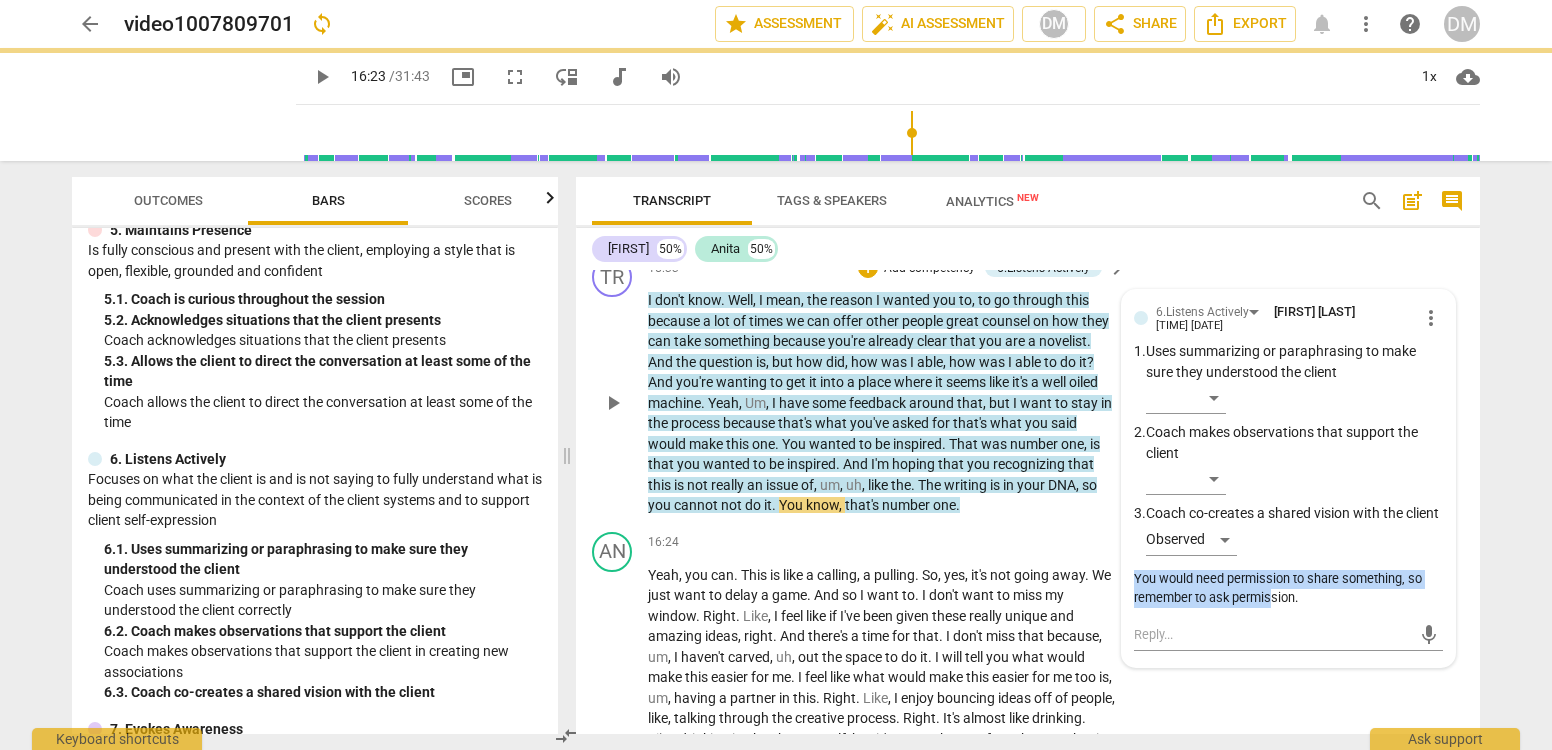 drag, startPoint x: 1270, startPoint y: 555, endPoint x: 1119, endPoint y: 531, distance: 152.89539 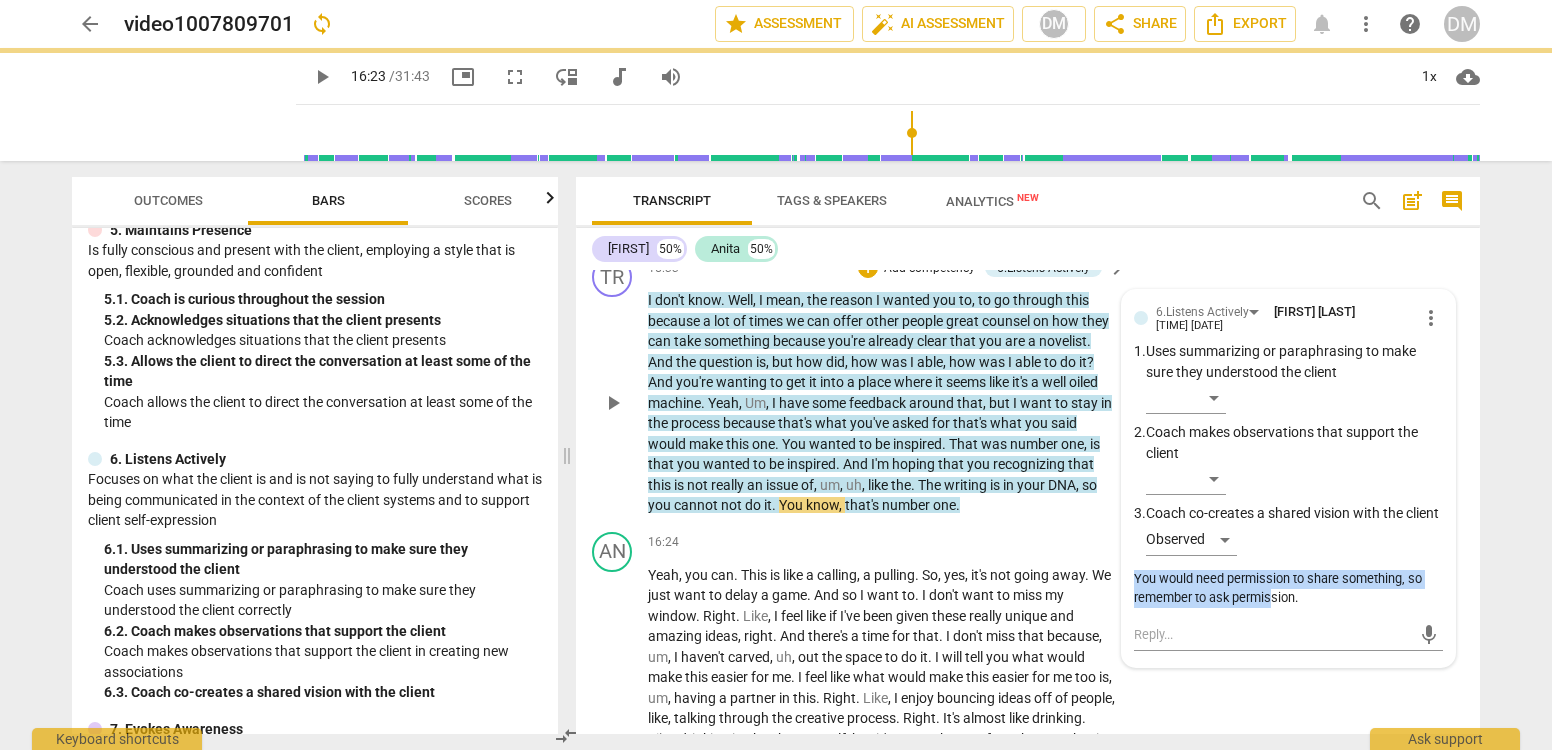 click on "6.Listens Actively [FIRST] [LAST] 12:11 08-05-2025 more_vert 1.  Uses summarizing or paraphrasing to make sure they understood the client ​ 2.  Coach makes observations that support the client ​ 3.  Coach co-creates a shared vision with the client Observed You would need permission to share something, so remember to ask permission.   mic" at bounding box center (1288, 478) 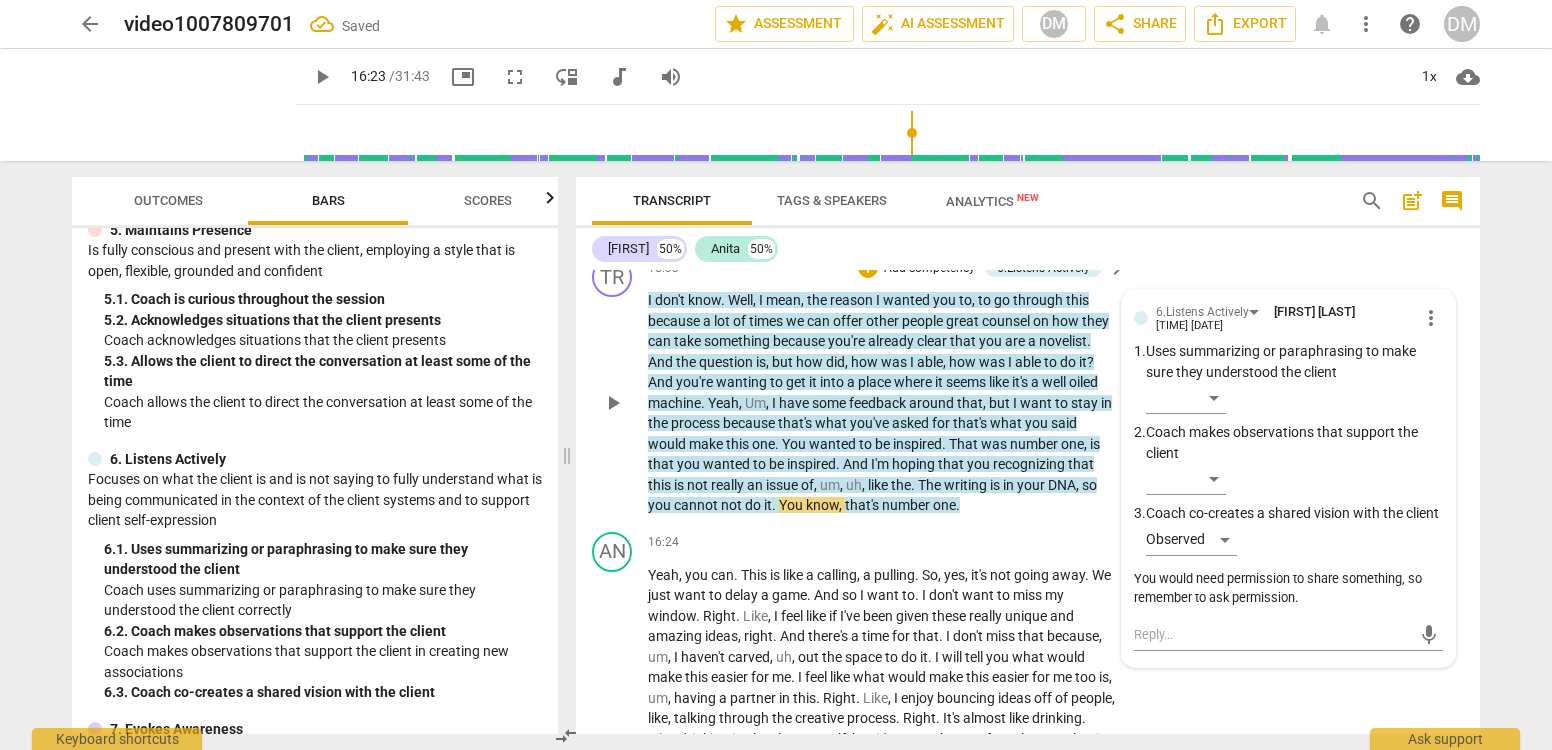 click on "You would need permission to share something, so remember to ask permission." at bounding box center [1288, 589] 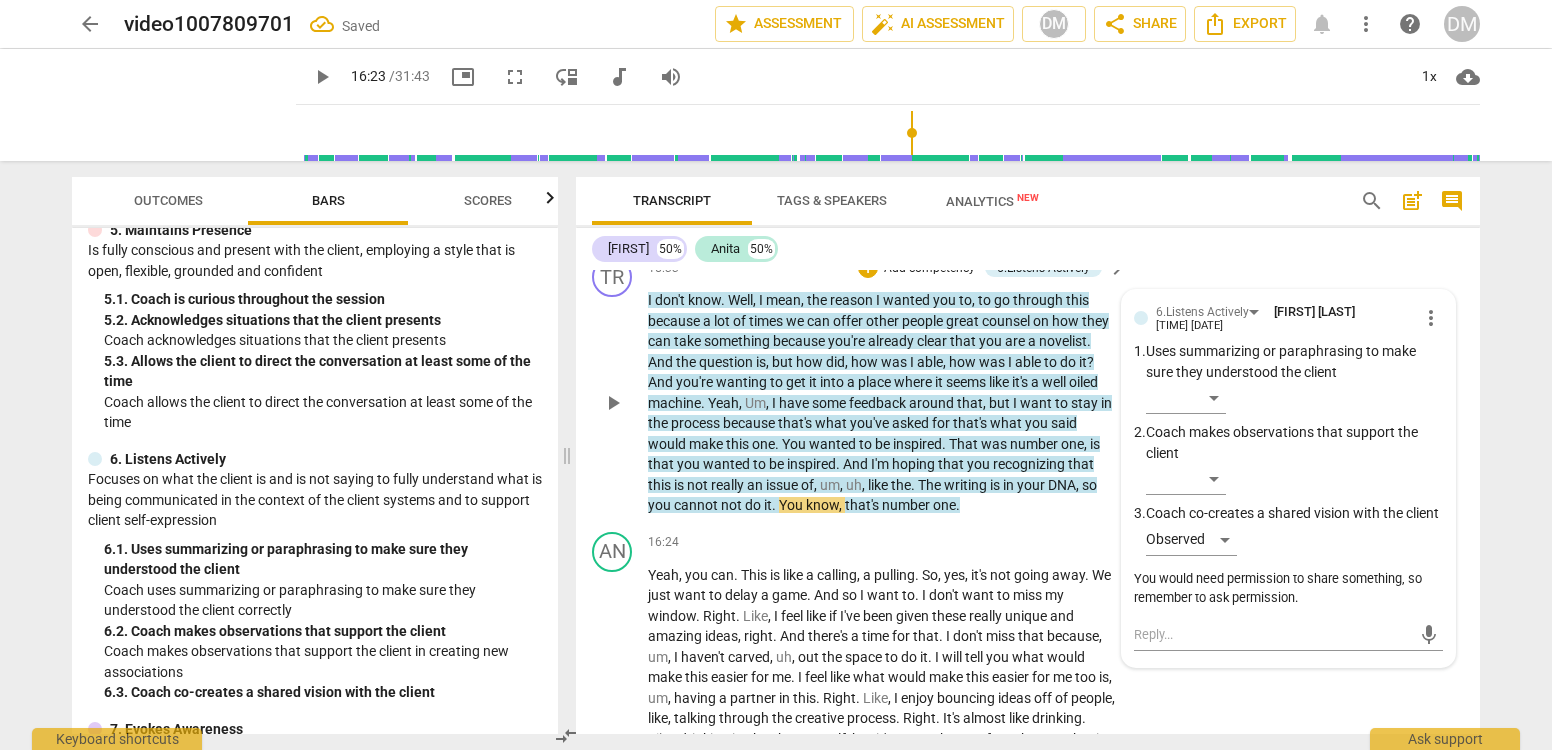 click on "You would need permission to share something, so remember to ask permission." at bounding box center [1288, 589] 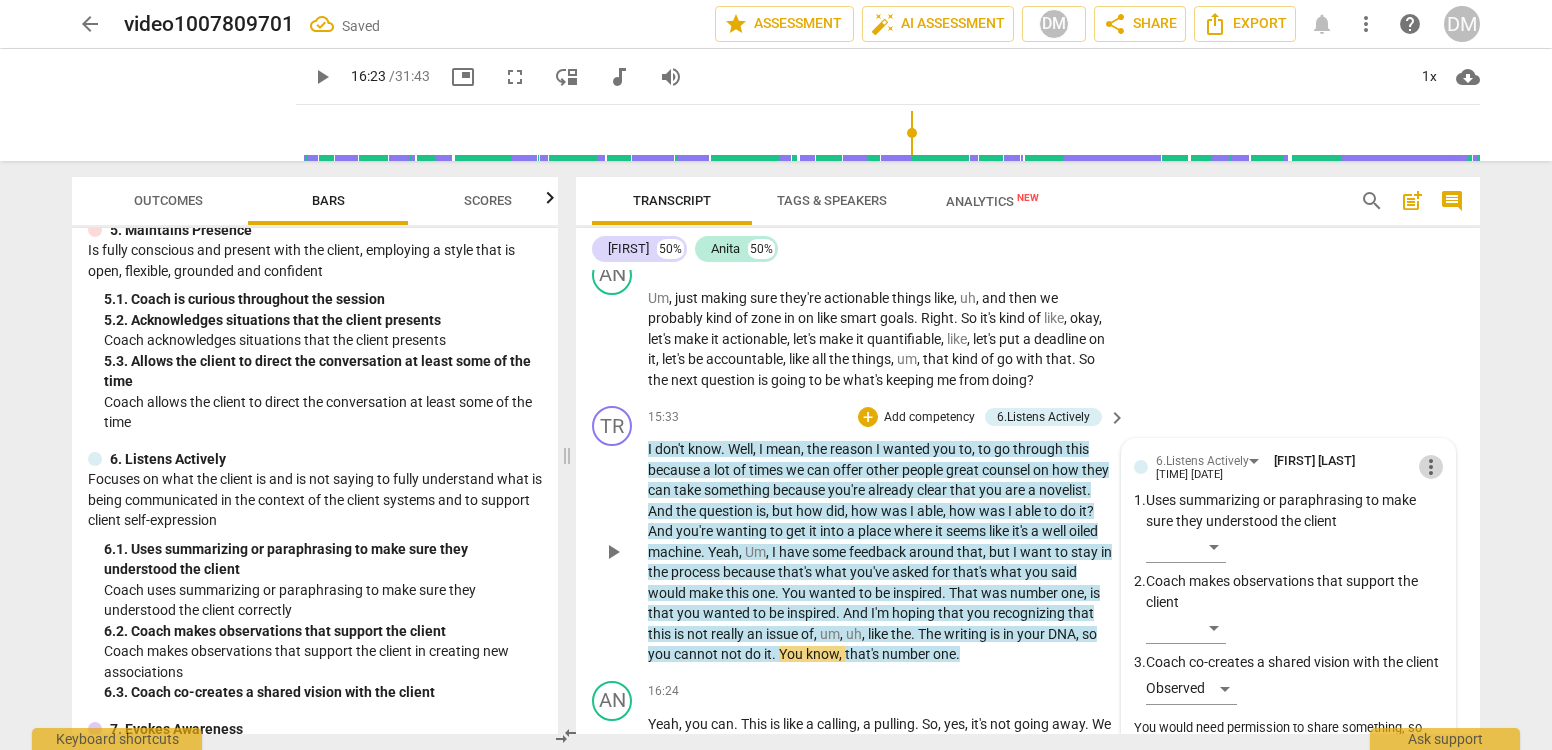 click on "more_vert" at bounding box center (1431, 467) 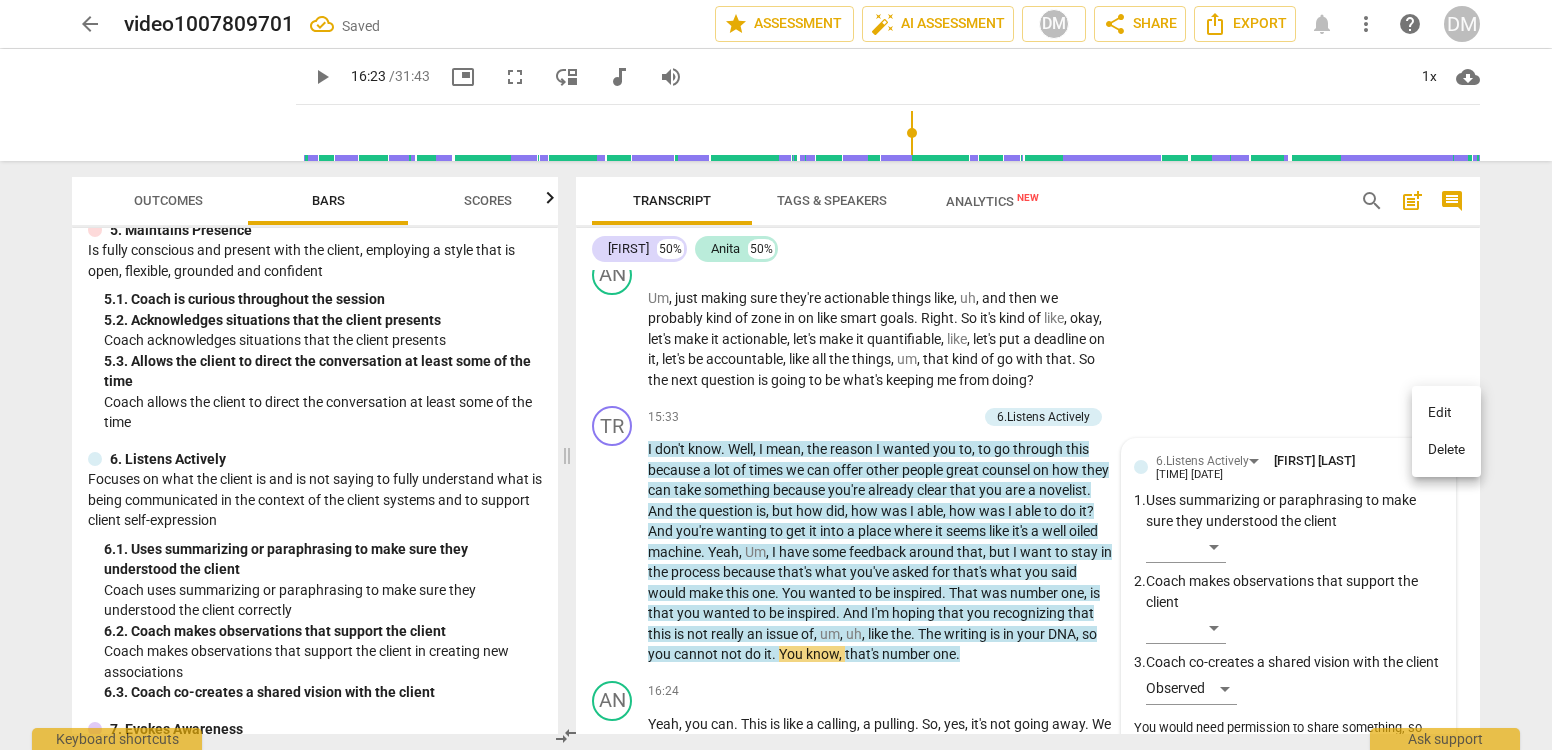 click on "Edit" at bounding box center (1446, 413) 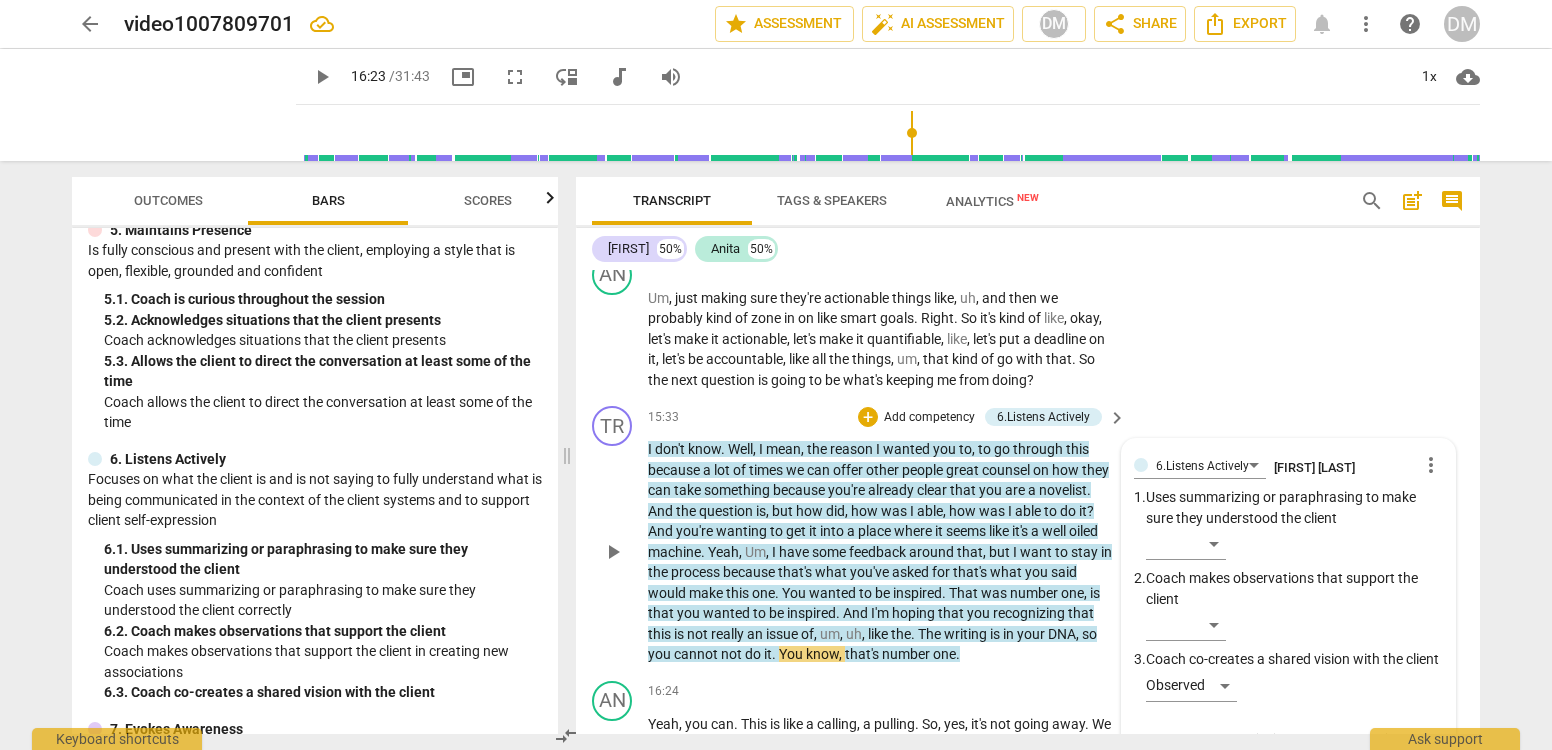 scroll, scrollTop: 5834, scrollLeft: 0, axis: vertical 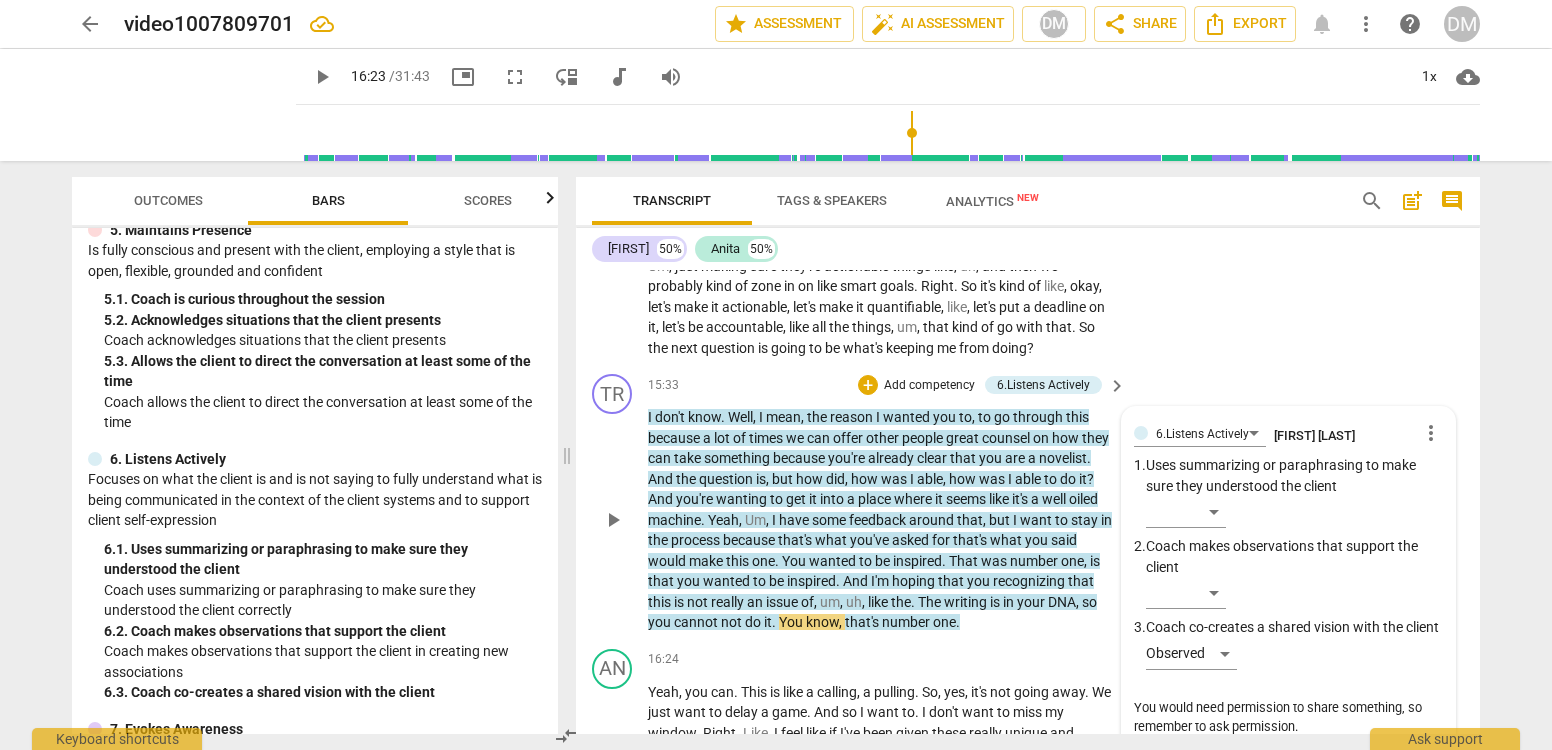 drag, startPoint x: 1302, startPoint y: 691, endPoint x: 1337, endPoint y: 691, distance: 35 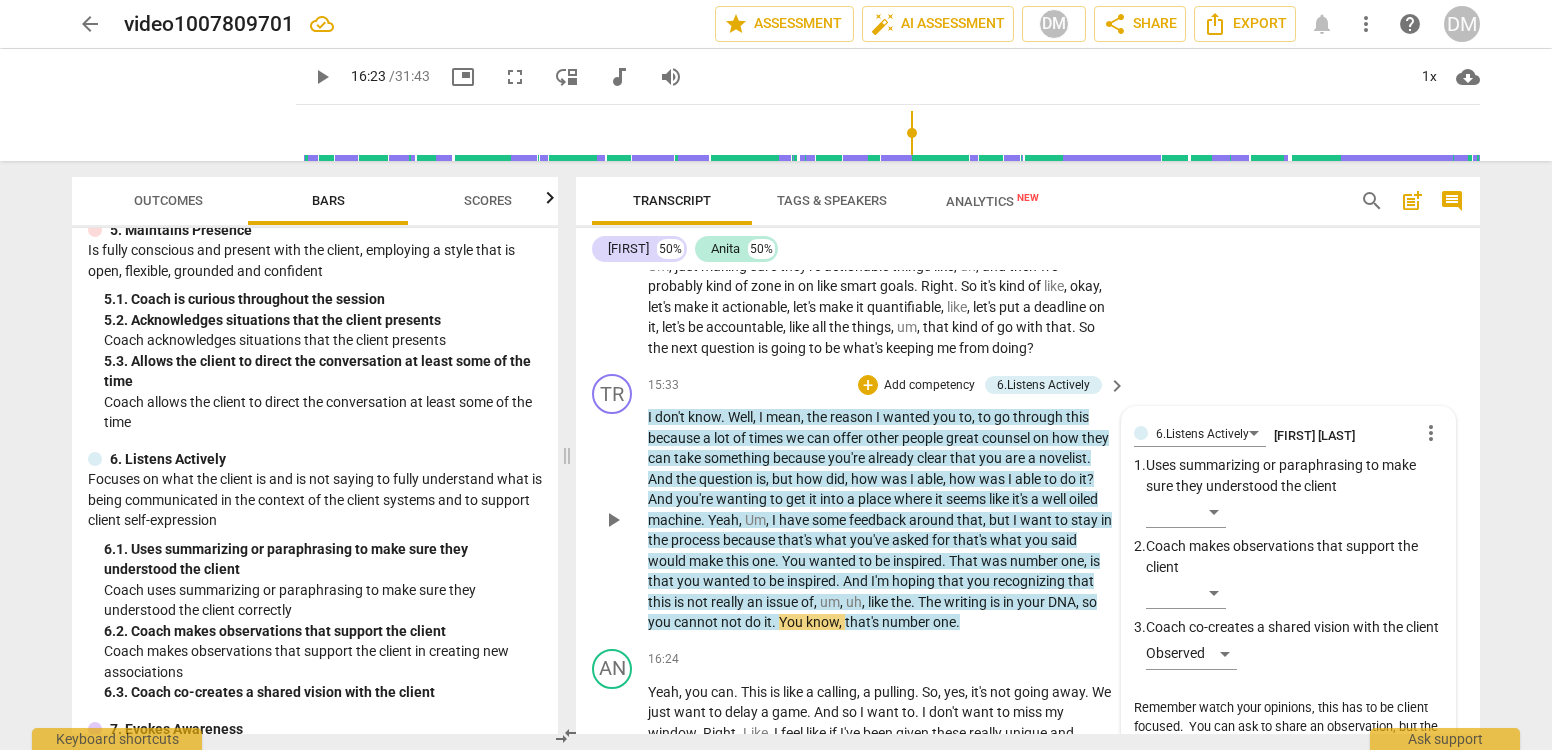 scroll, scrollTop: 0, scrollLeft: 0, axis: both 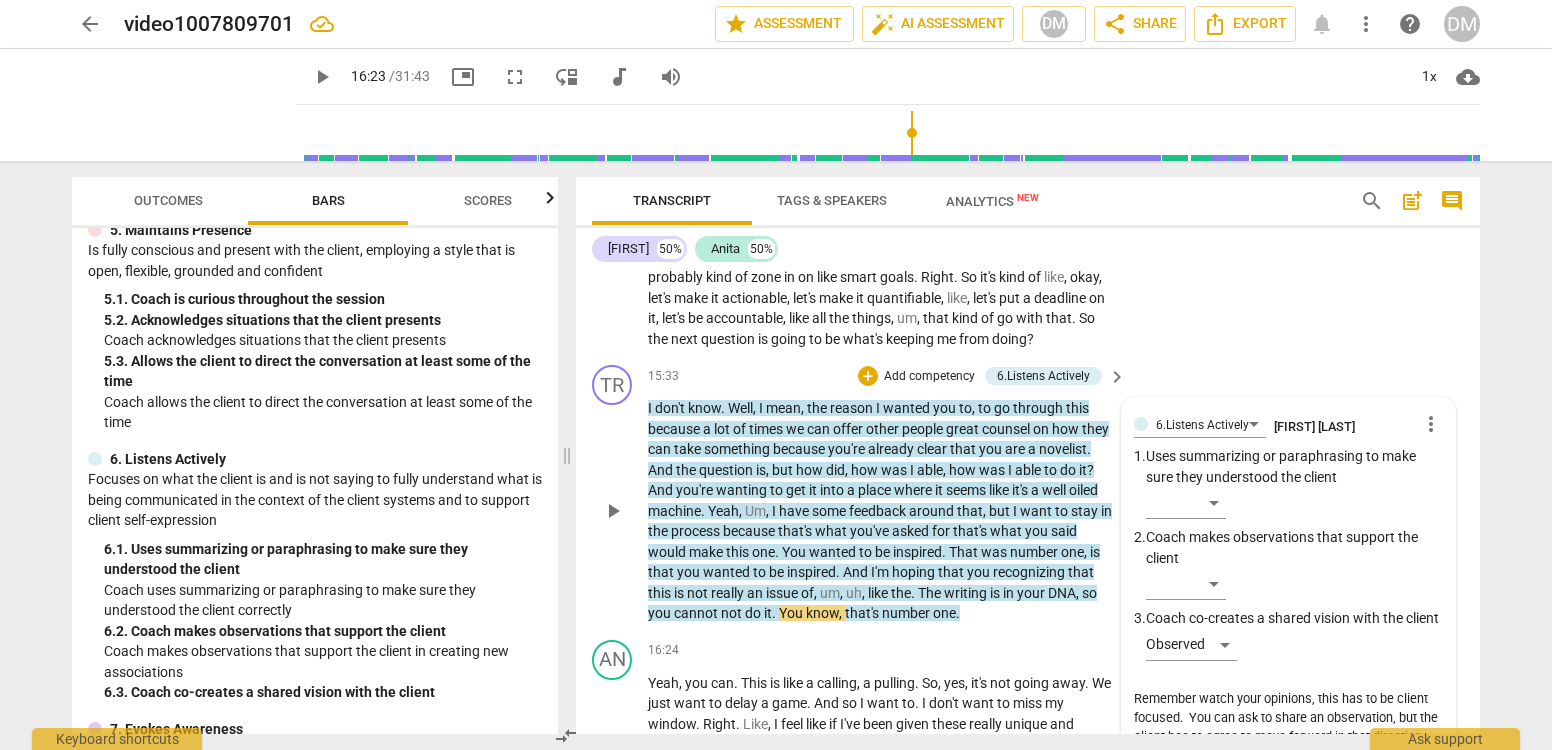 click on "Remember watch your opinions, this has to be client focused.  You can ask to share an observation, but the client has to agree to move forward in that direction." at bounding box center (1288, 727) 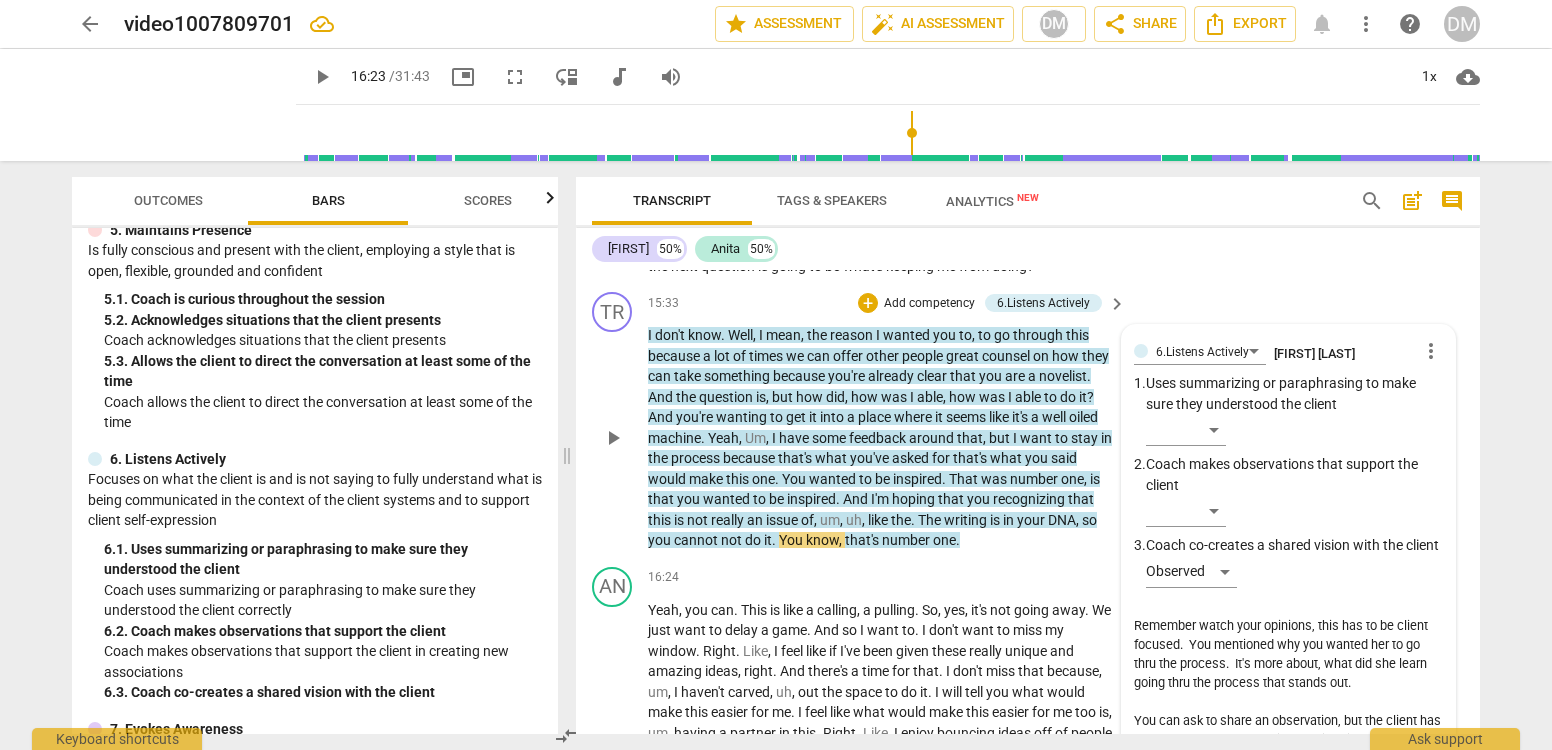 scroll, scrollTop: 5920, scrollLeft: 0, axis: vertical 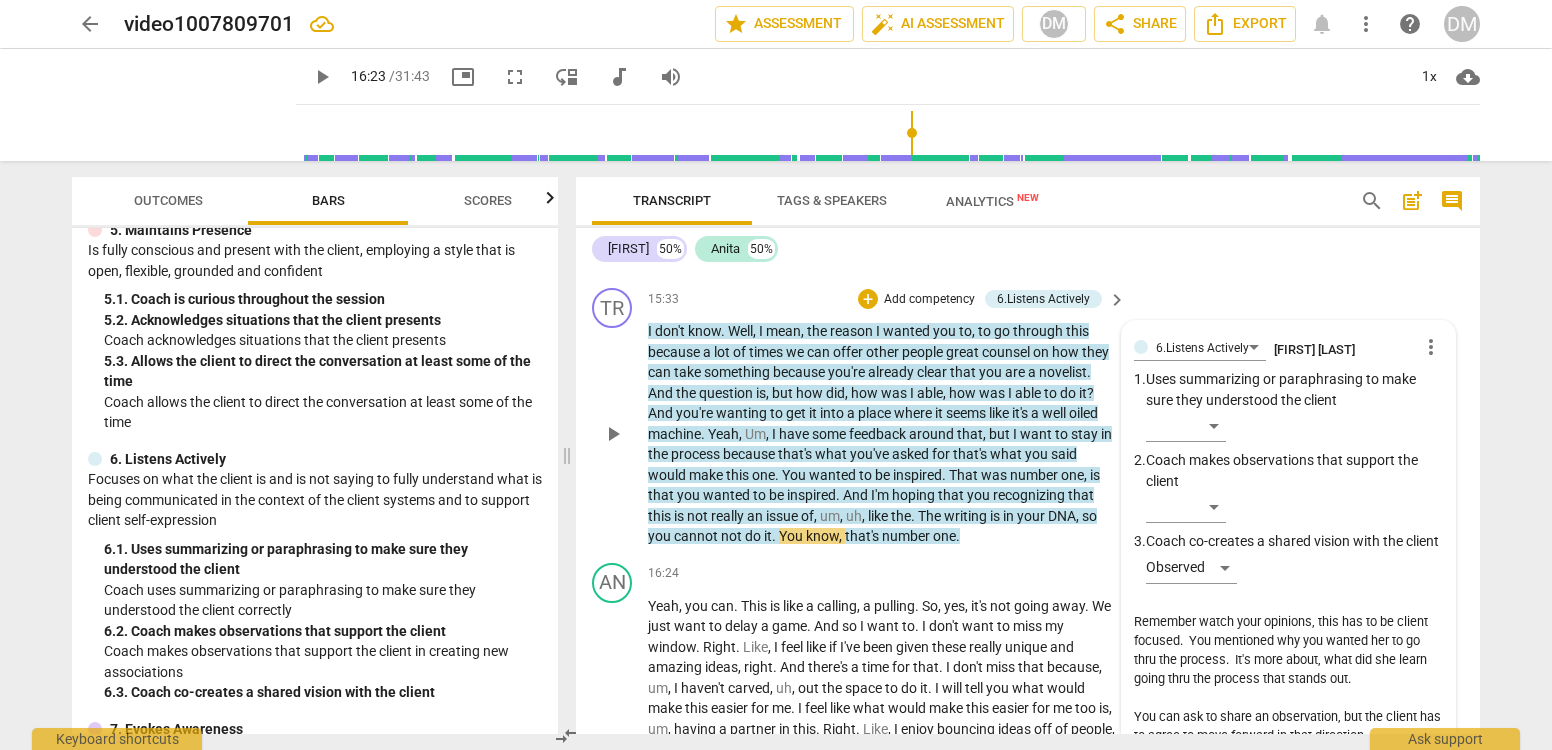 click on "Remember watch your opinions, this has to be client focused.  You mentioned why you wanted her to go thru the process.  It's more about, what did she learn going thru the process that stands out.
You can ask to share an observation, but the client has to agree to move forward in that direction." at bounding box center (1288, 678) 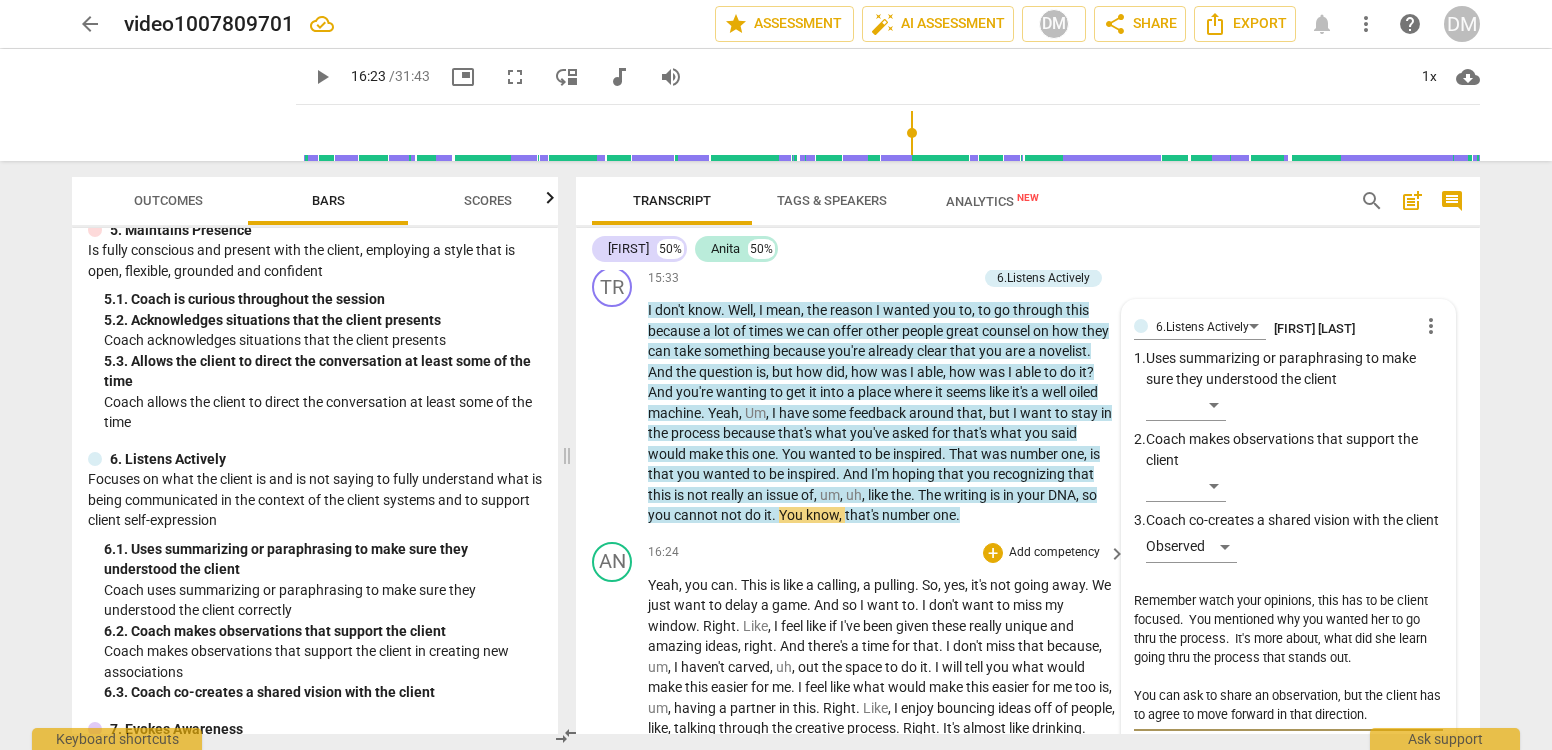 scroll, scrollTop: 6058, scrollLeft: 0, axis: vertical 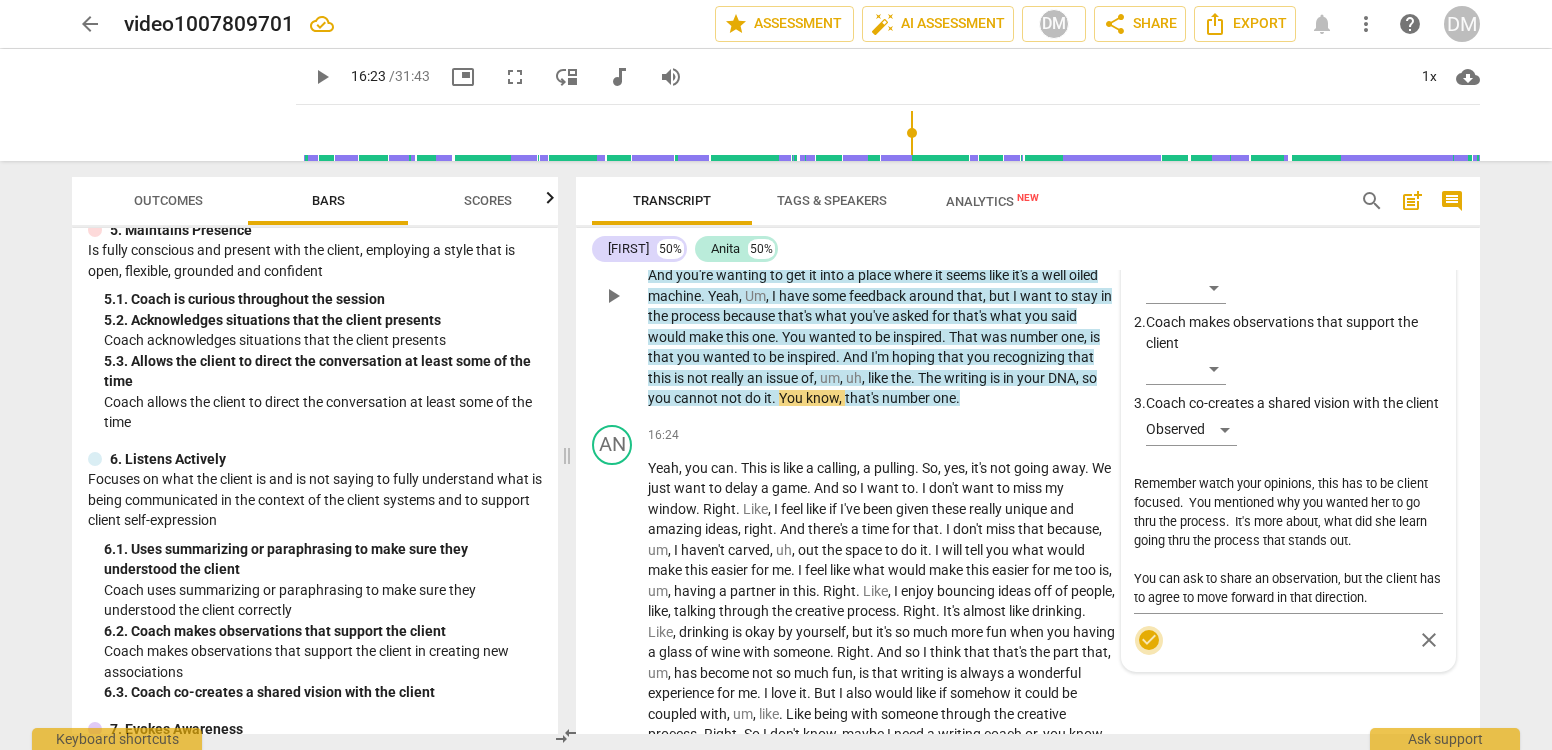 click on "check_circle" at bounding box center (1149, 640) 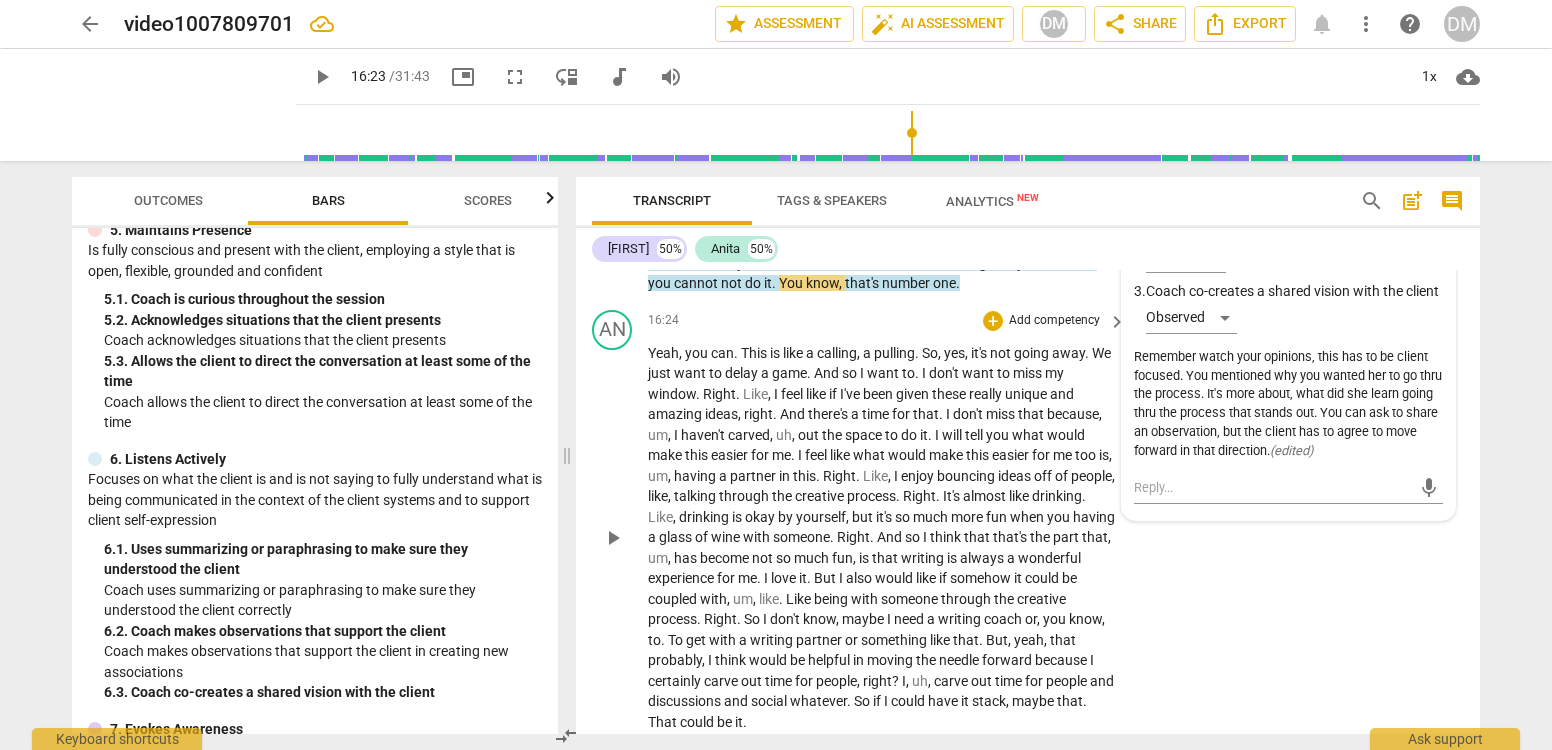 scroll, scrollTop: 6148, scrollLeft: 0, axis: vertical 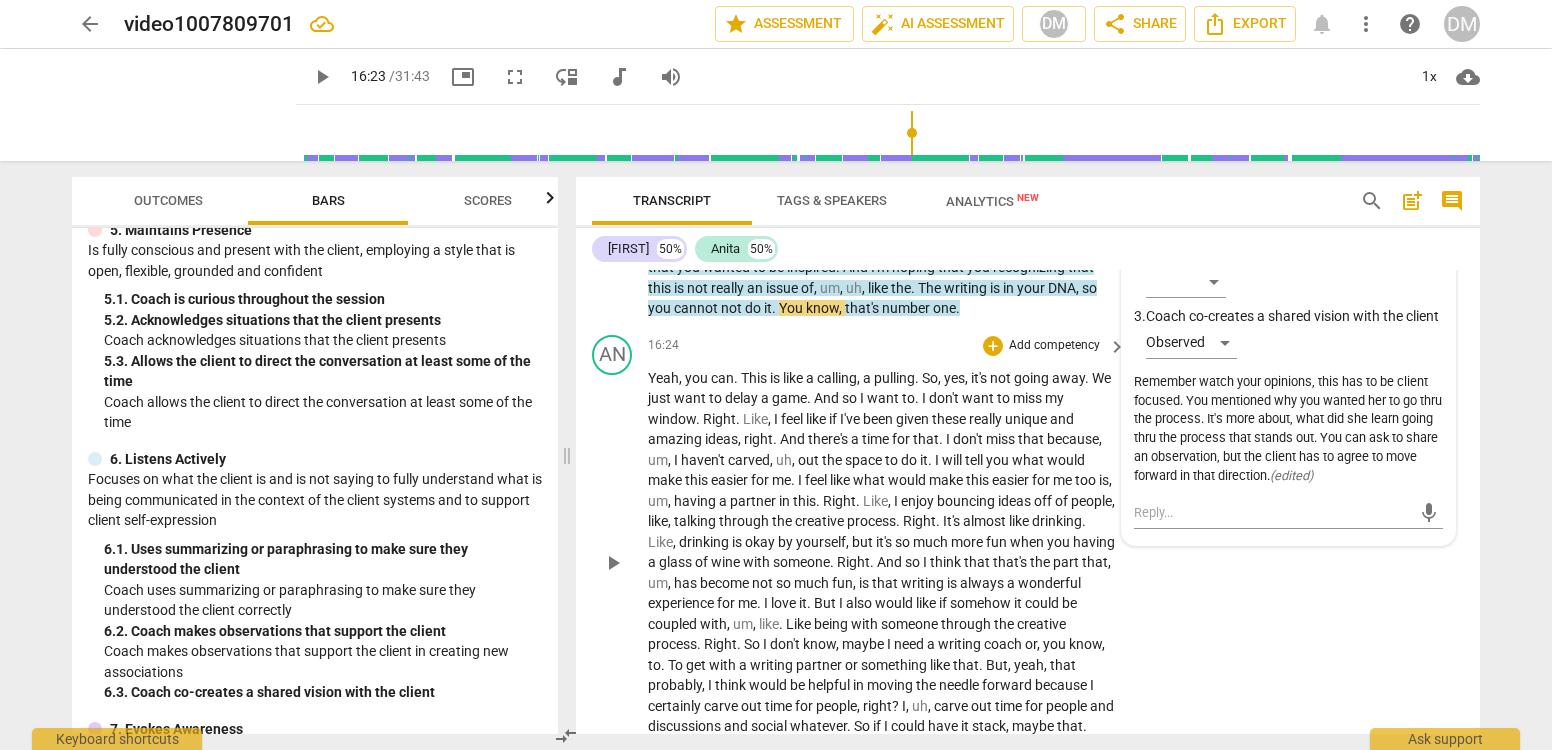 click on "play_arrow" at bounding box center [613, 563] 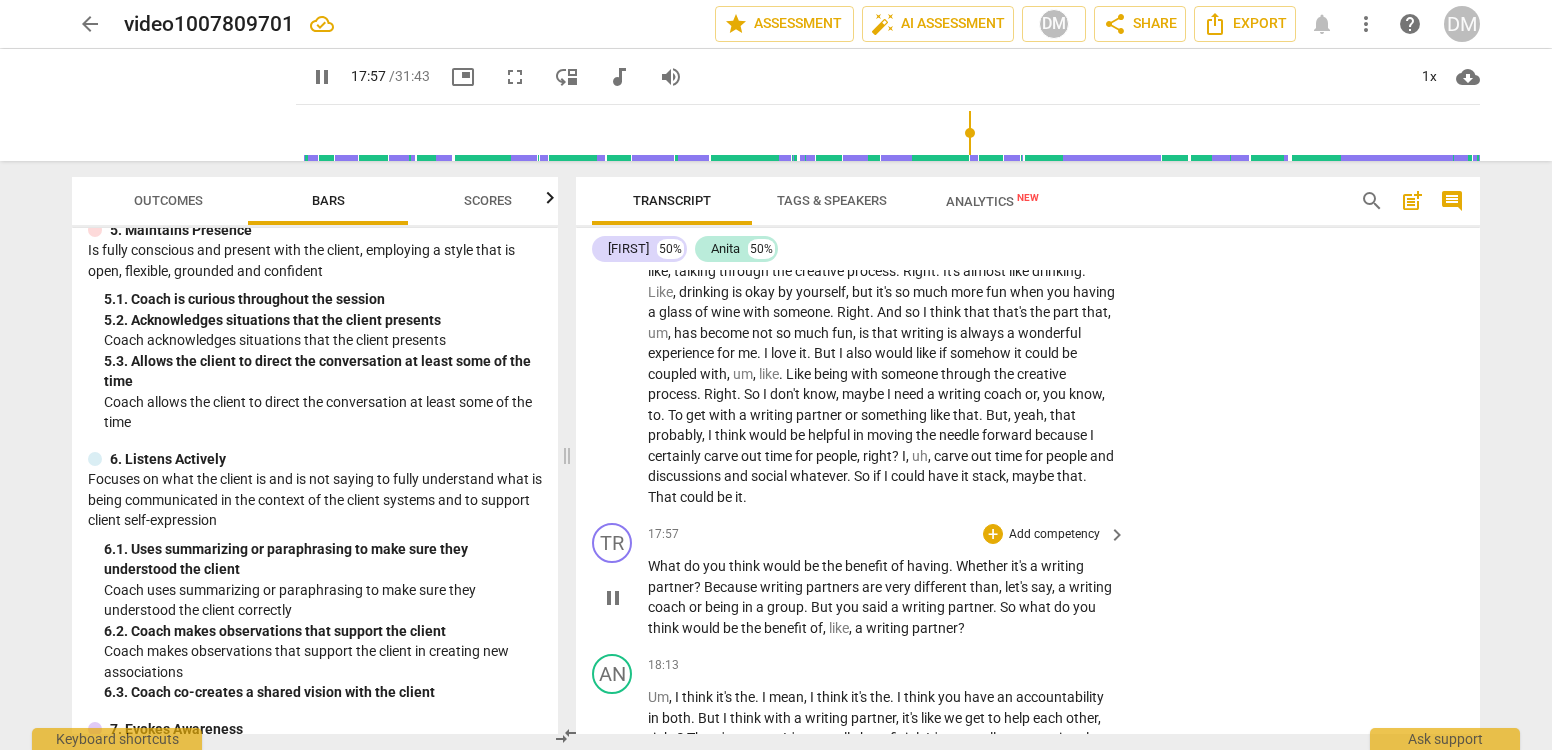 scroll, scrollTop: 6402, scrollLeft: 0, axis: vertical 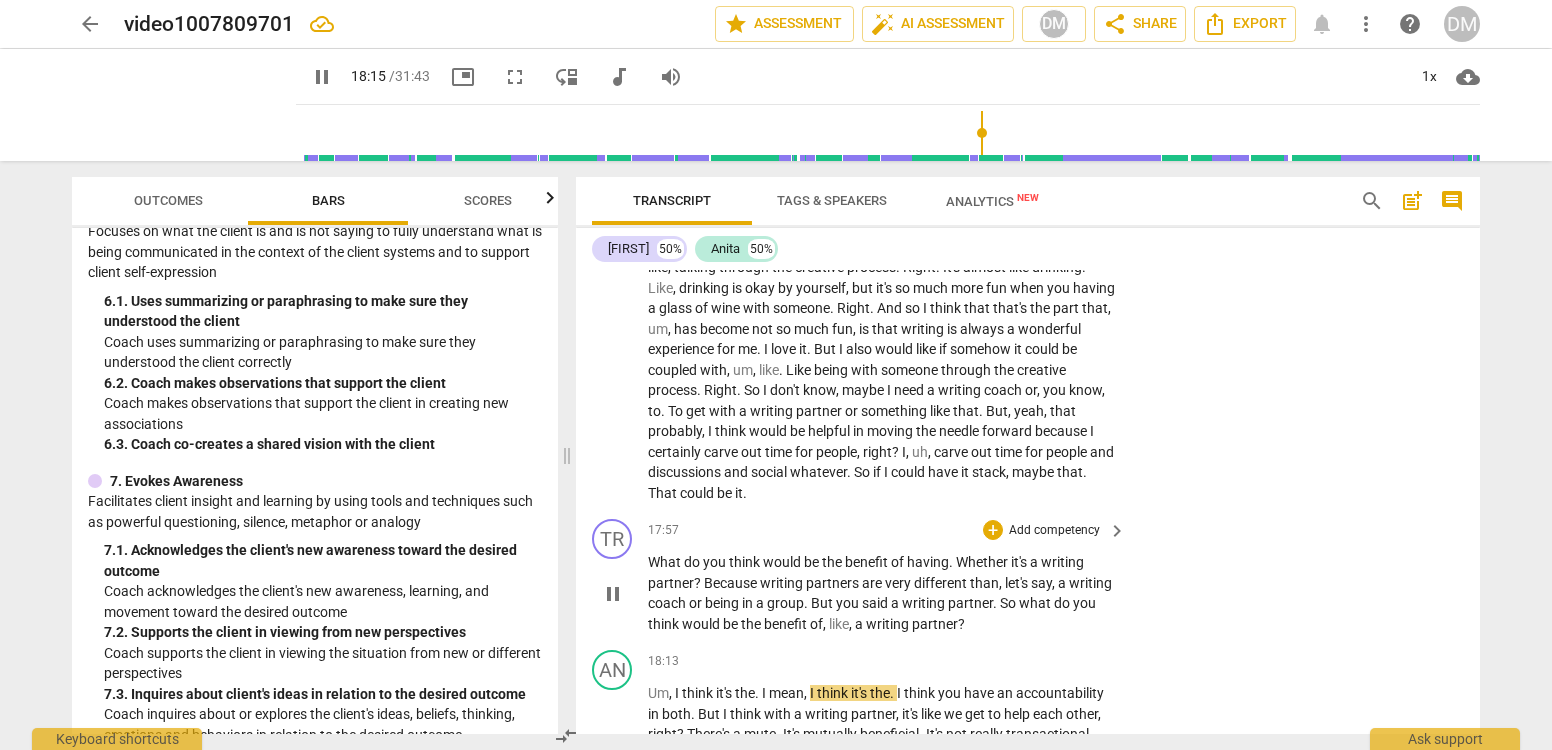 click on "Add competency" at bounding box center (1054, 531) 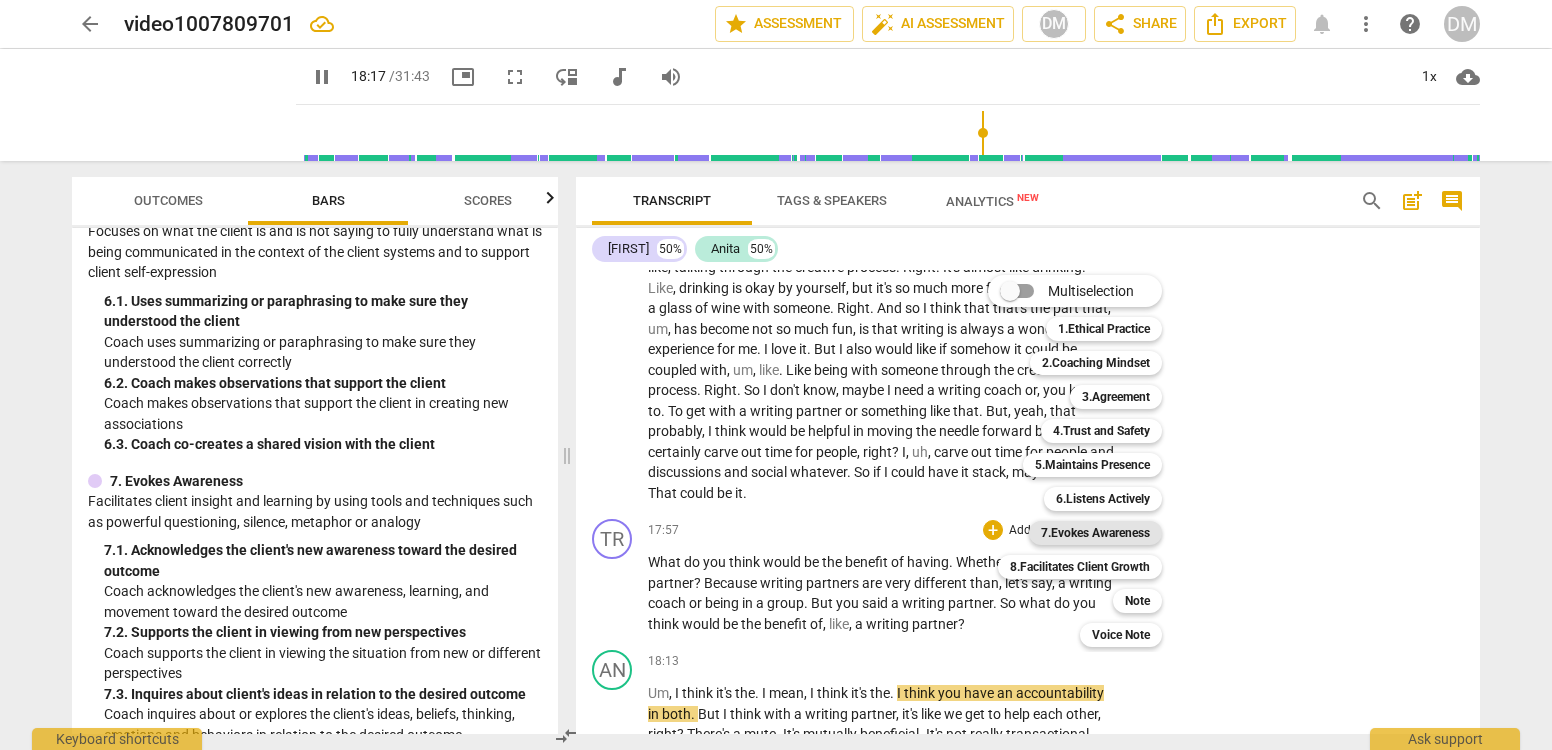 click on "7.Evokes Awareness" at bounding box center (1095, 533) 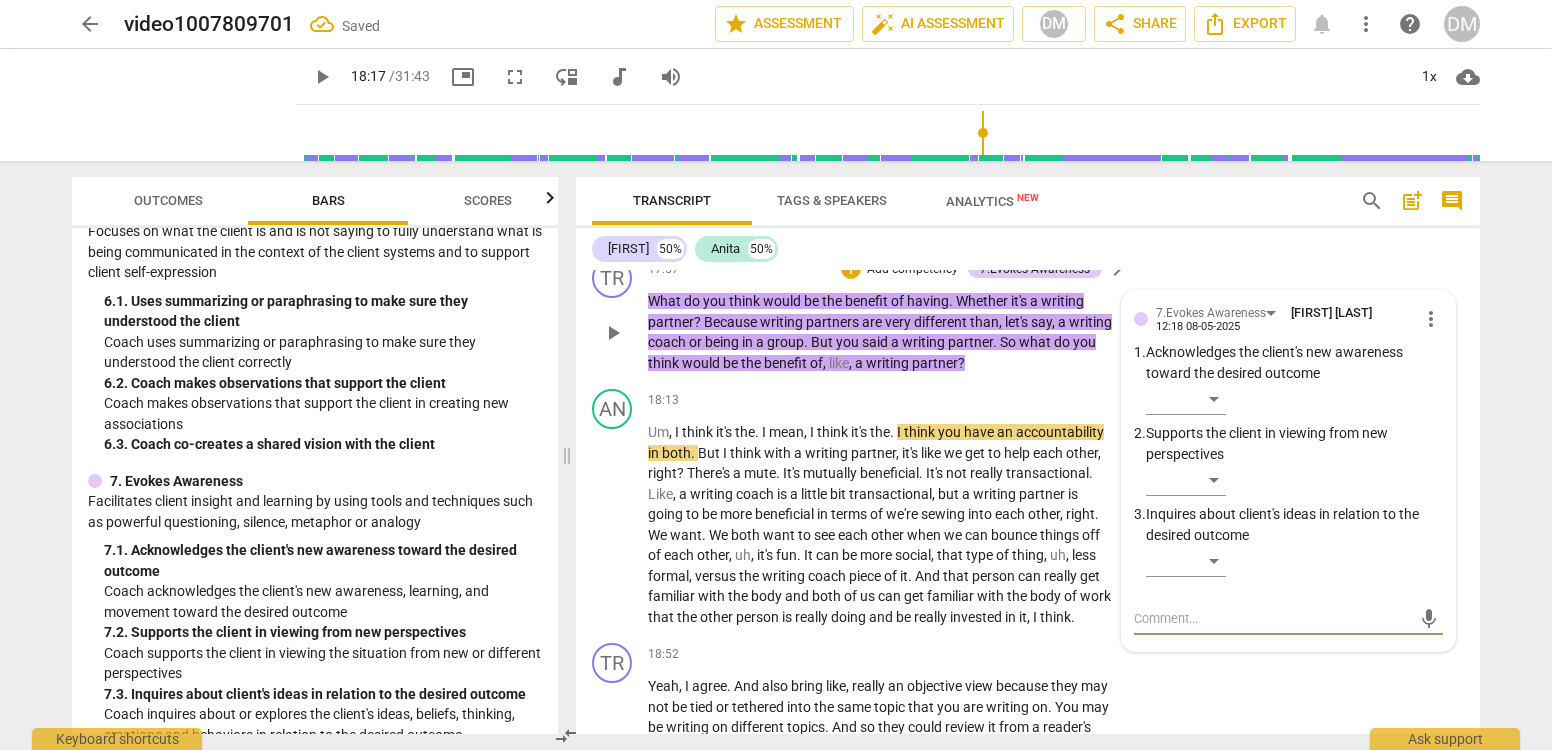 scroll, scrollTop: 6654, scrollLeft: 0, axis: vertical 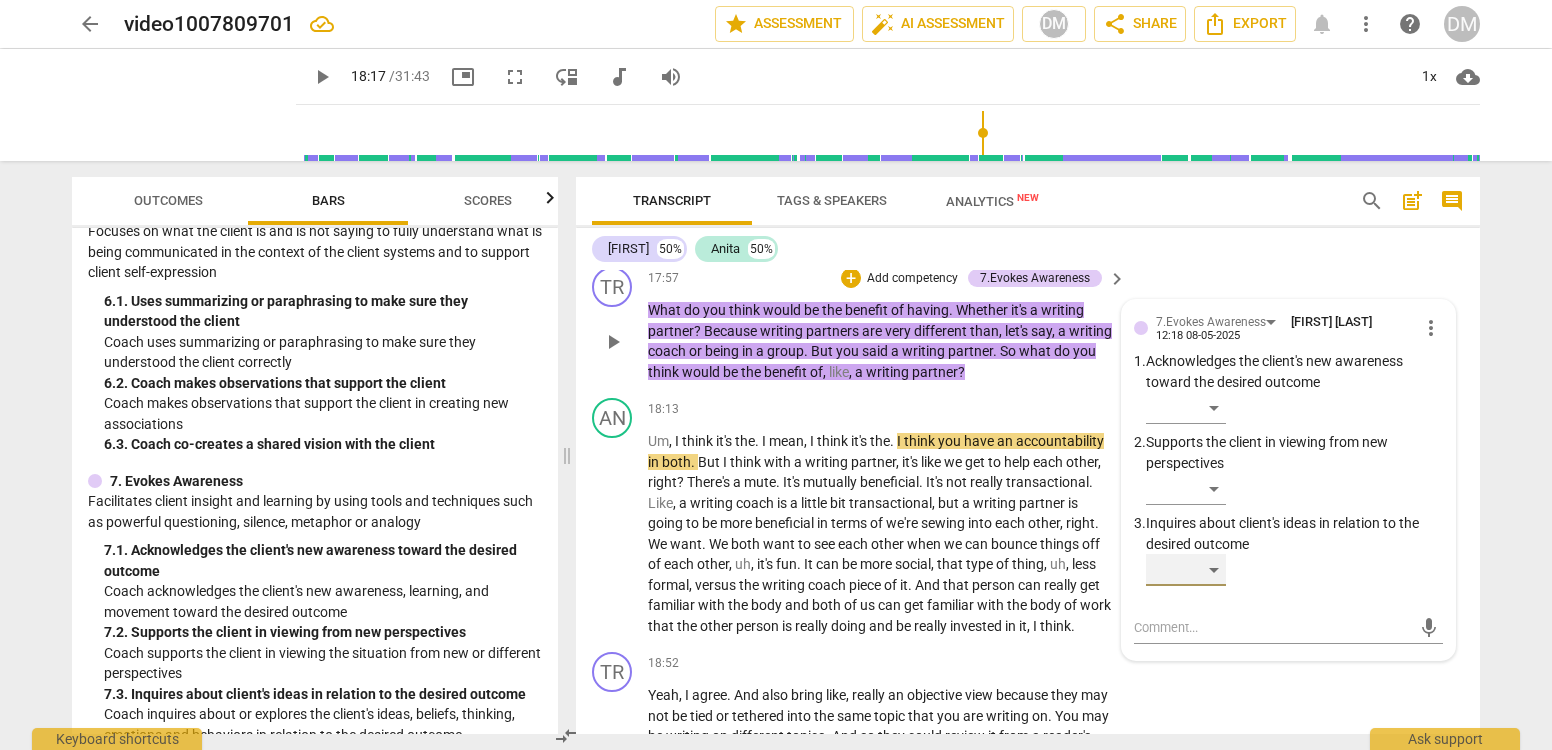 click on "​" at bounding box center (1186, 570) 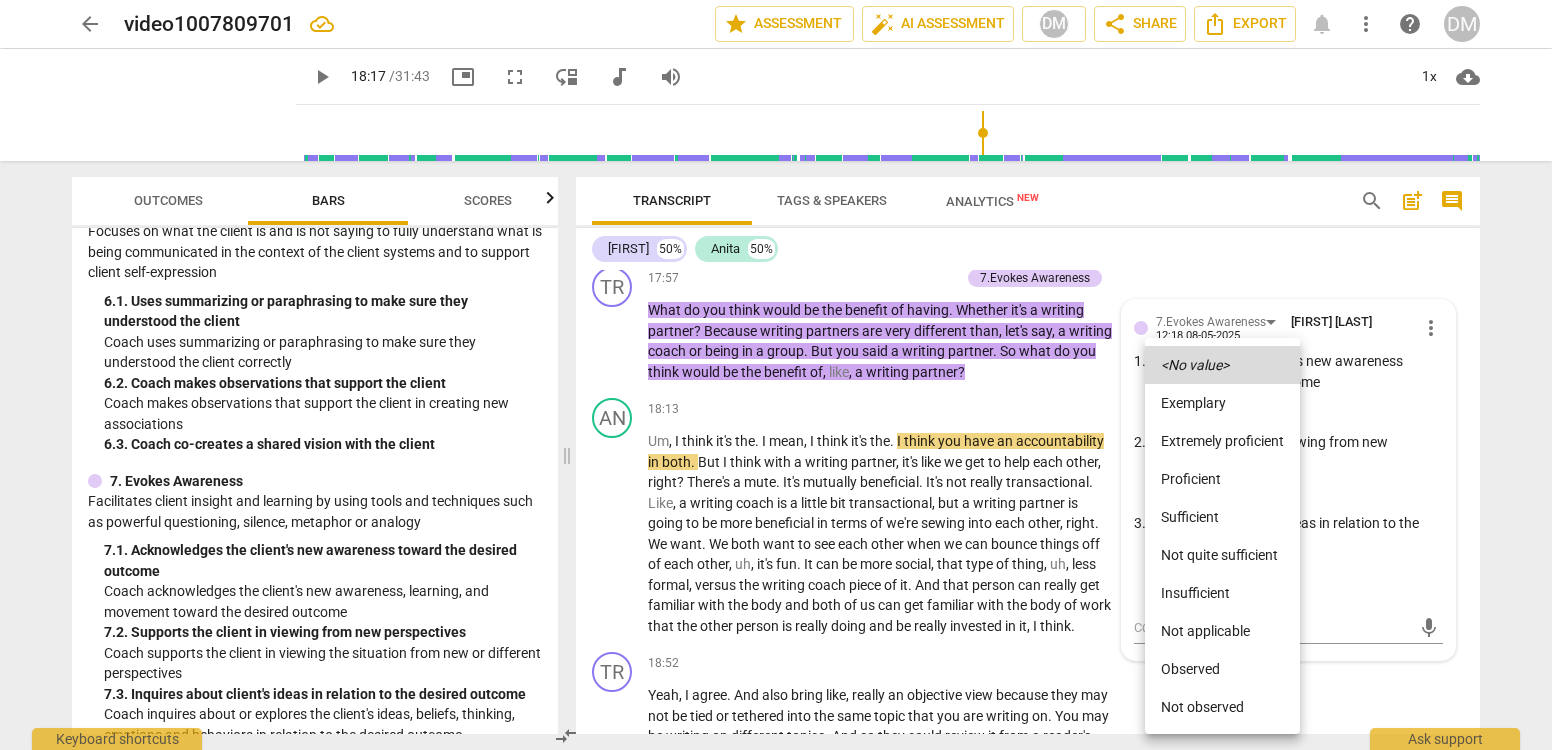 click on "Observed" at bounding box center [1222, 669] 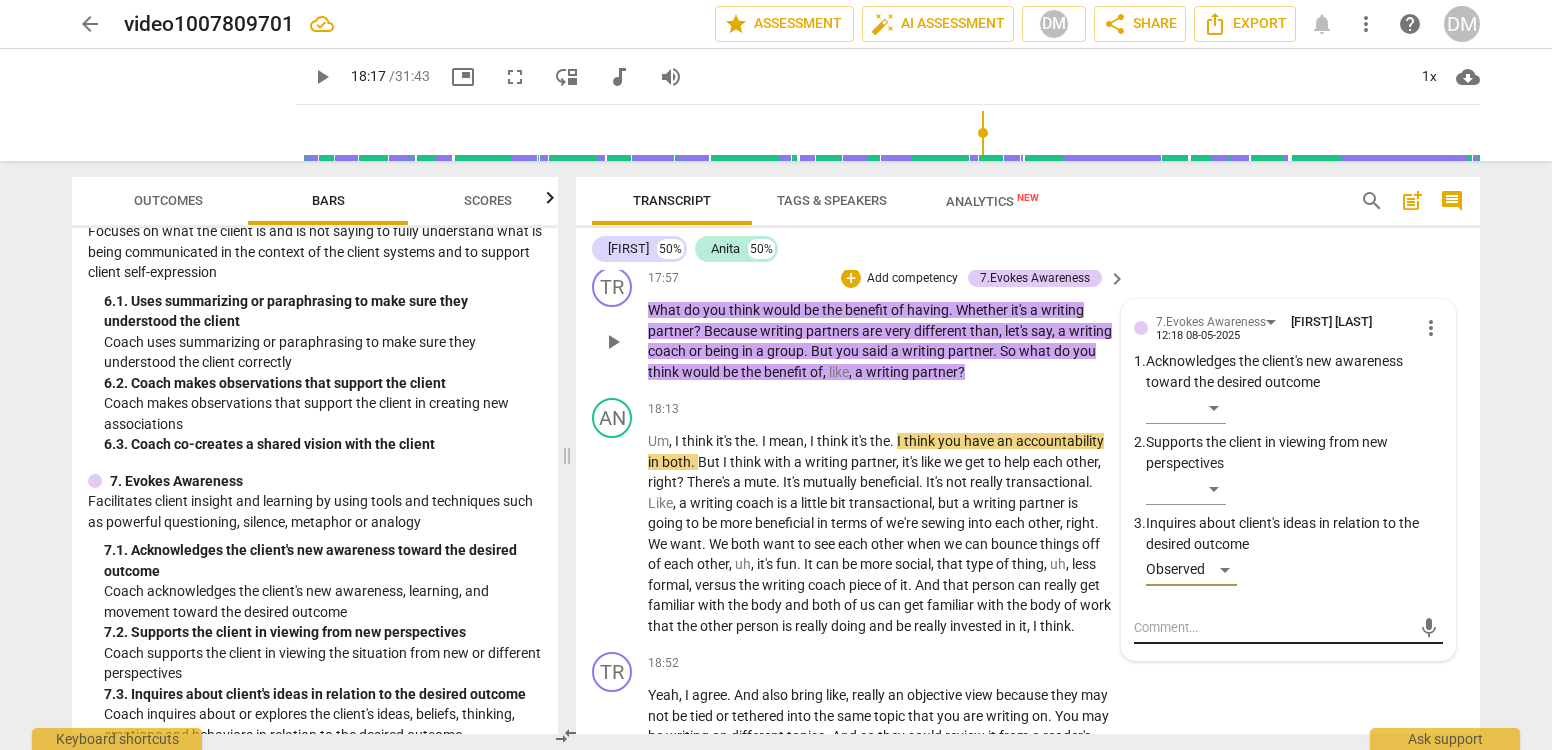 click at bounding box center (1272, 627) 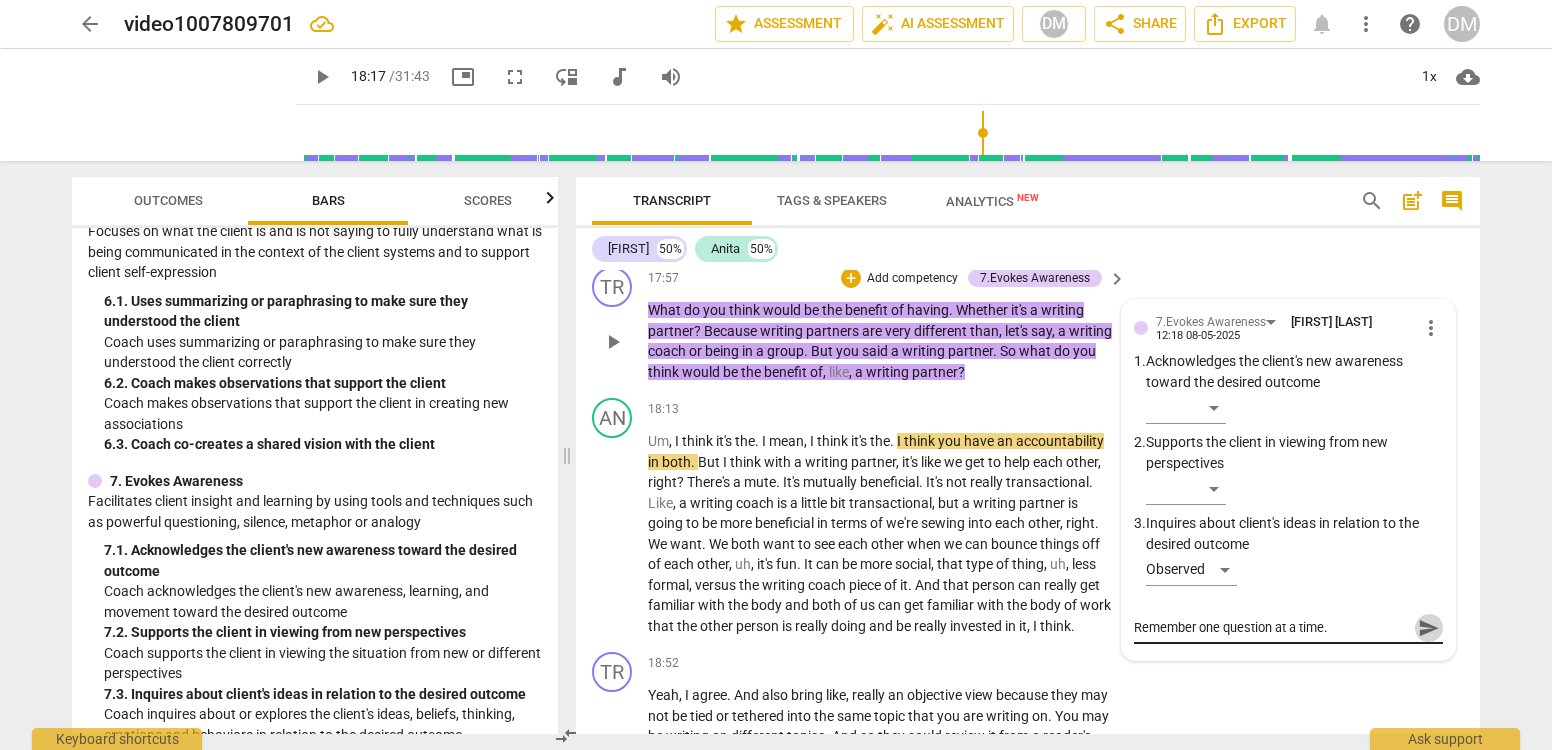 click on "send" at bounding box center (1429, 628) 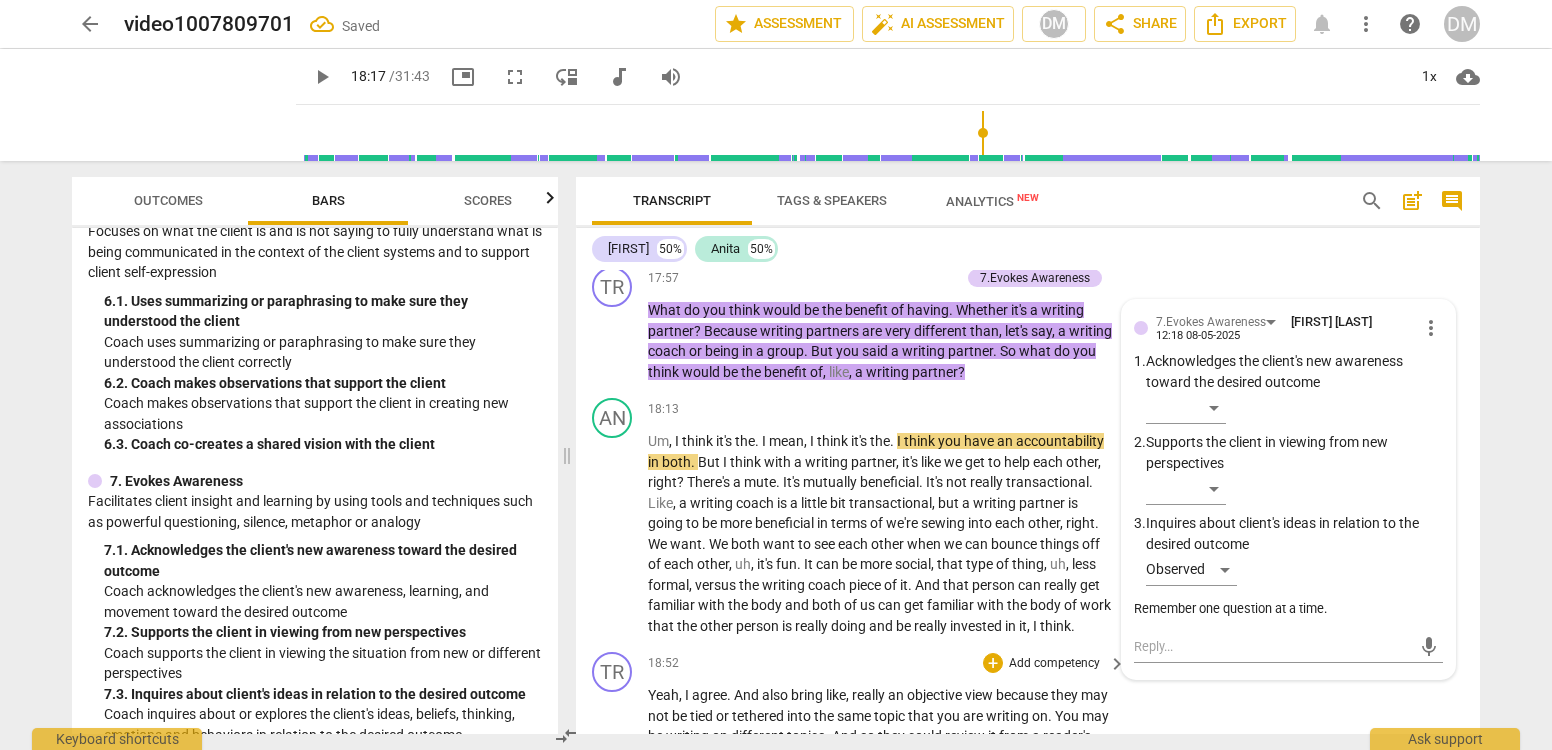 click on "TR play_arrow pause 18:52 + Add competency keyboard_arrow_right Yeah ,   I   agree .   And   also   bring   like ,   really   an   objective   view   because   they   may   not   be   tied   or   tethered   into   the   same   topic   that   you   are   writing   on .   You   may   be   writing   on   different   topics .   And   so   they   could   review   it   from   a   reader's   perspective   and   not   necessarily   from   a   content   expert .   So   that   could .   That   could   definitely   offer   some   value   there .   Where   do   you   think   you   would   go   to   find ,   let's   just   say ,   a   writing   partner ?" at bounding box center (1028, 730) 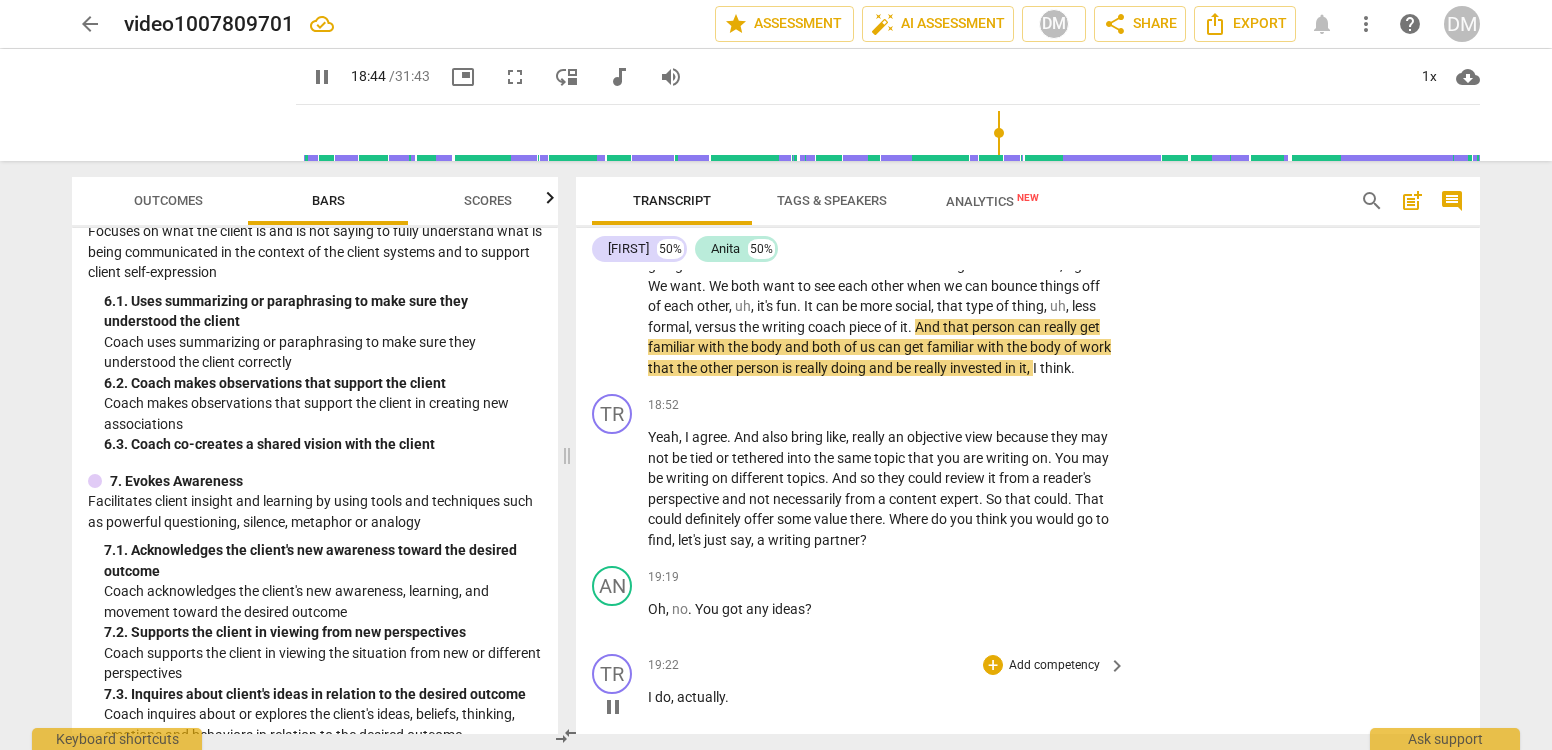 scroll, scrollTop: 6889, scrollLeft: 0, axis: vertical 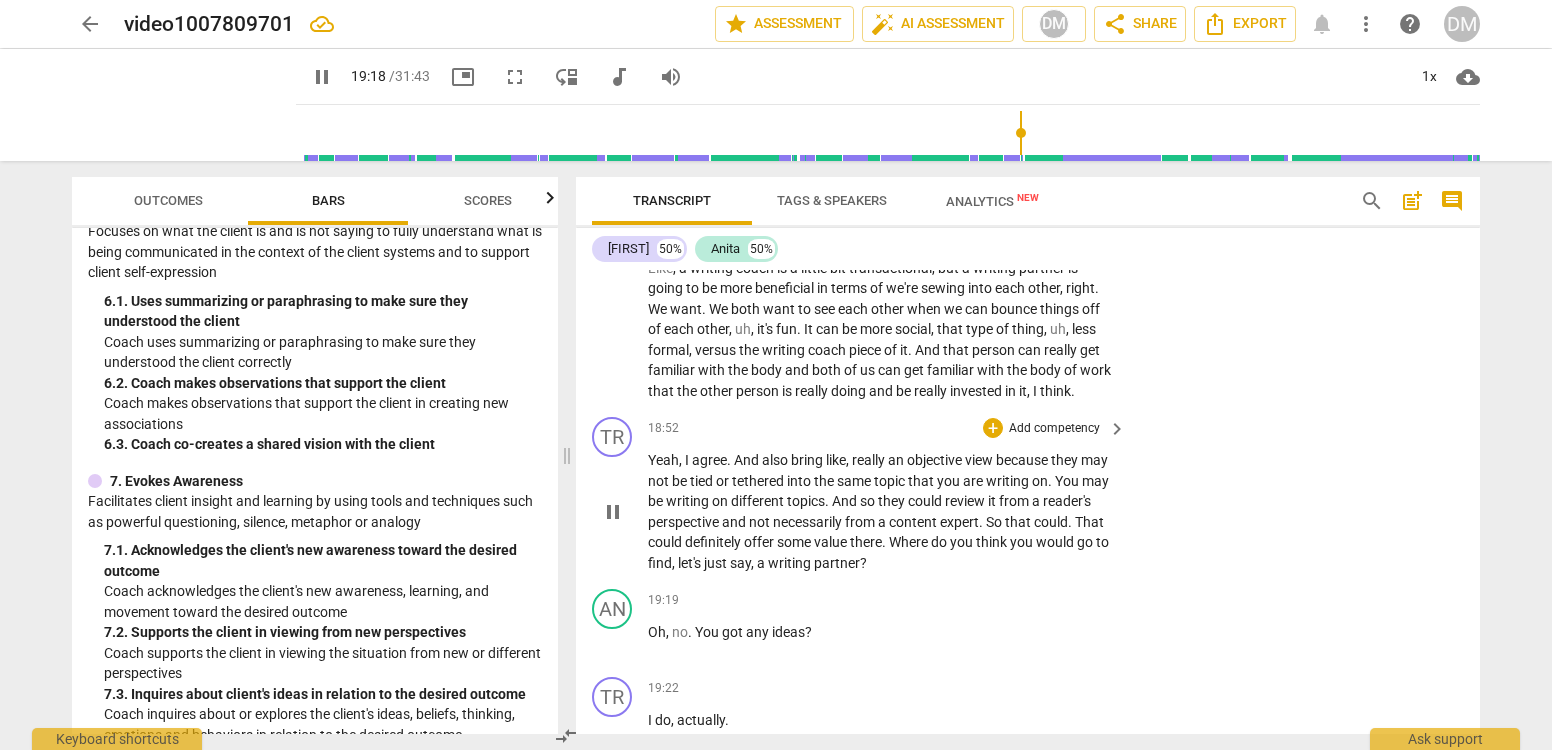 click on "Add competency" at bounding box center [1054, 429] 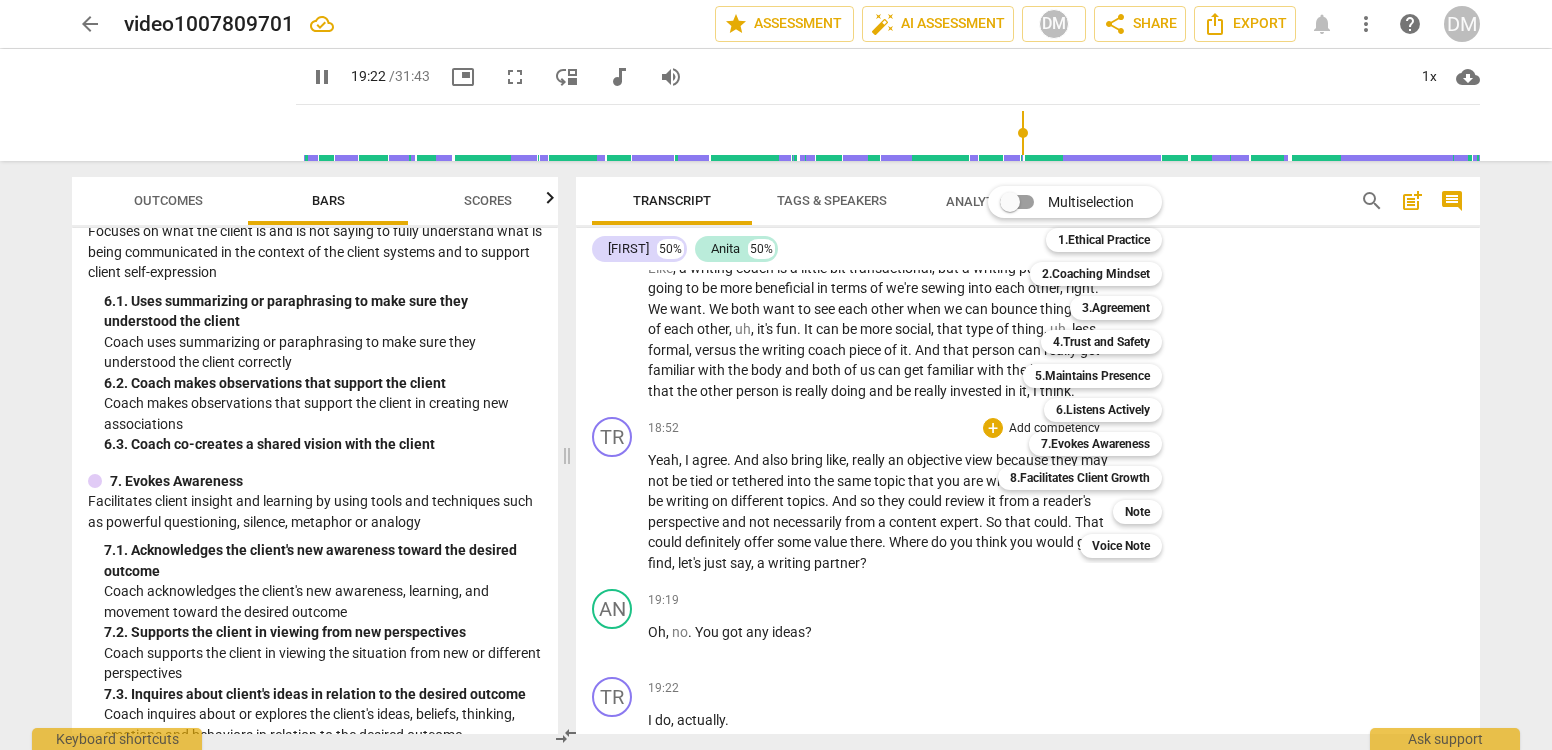 click at bounding box center [776, 375] 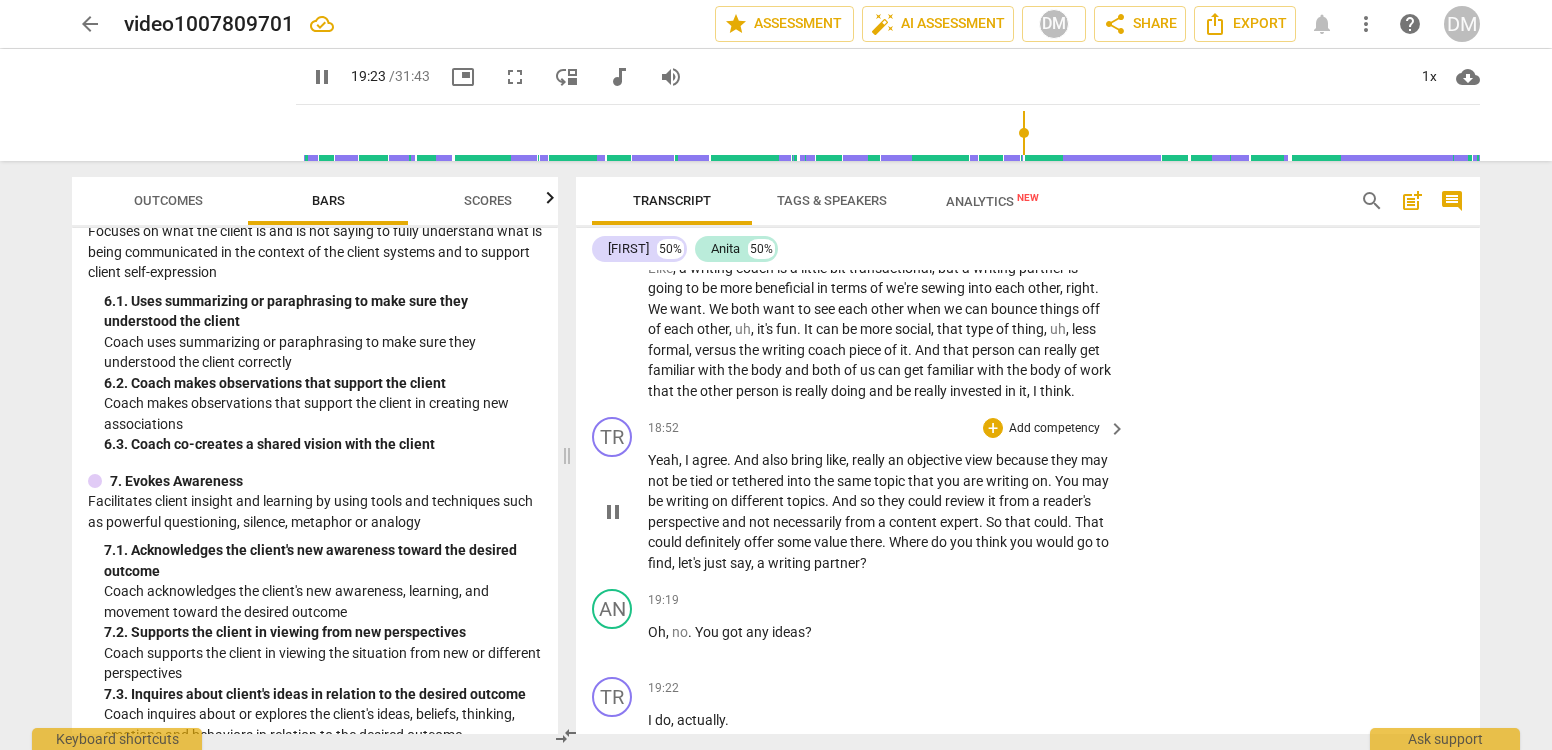 click on "pause" at bounding box center [613, 512] 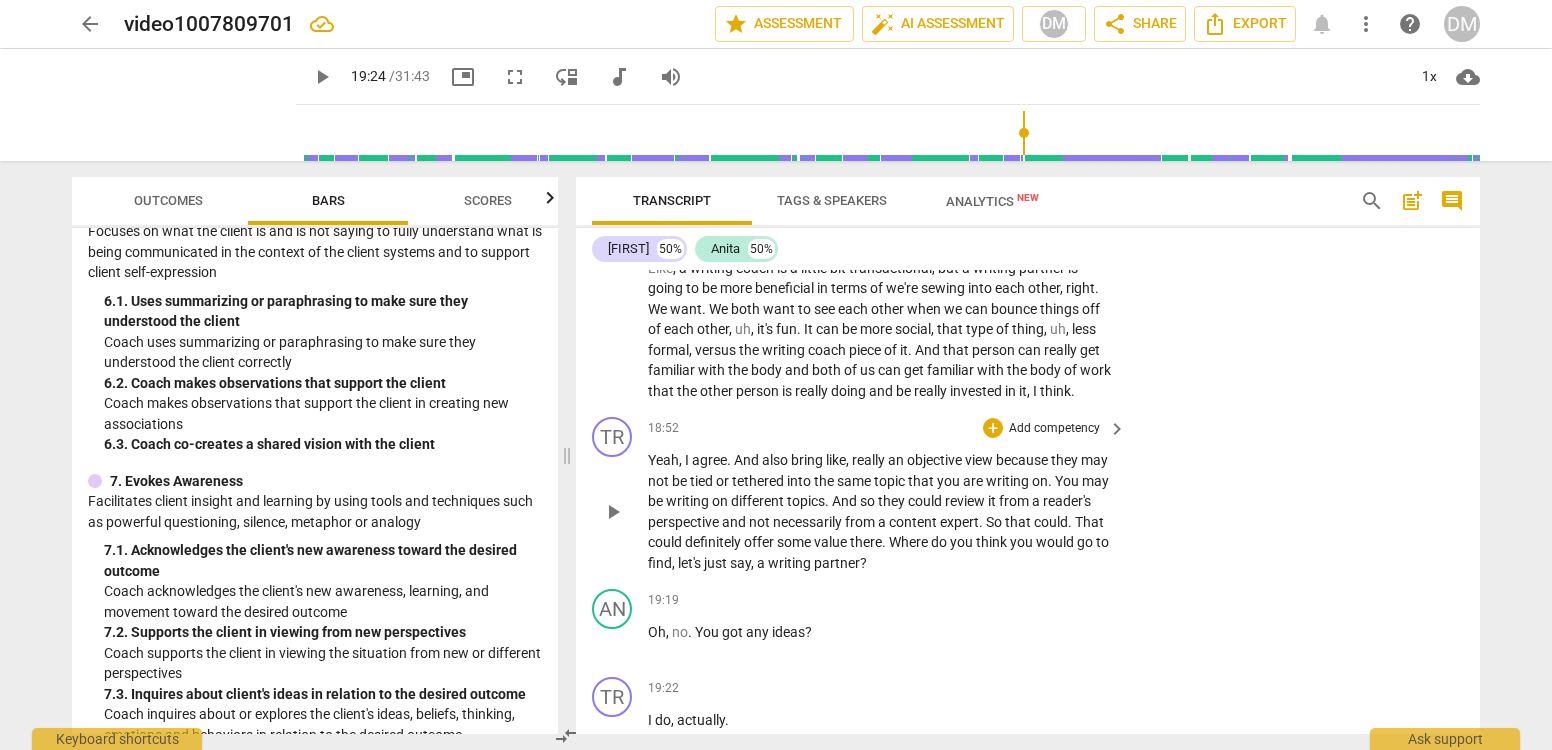 click on "Add competency" at bounding box center (1054, 429) 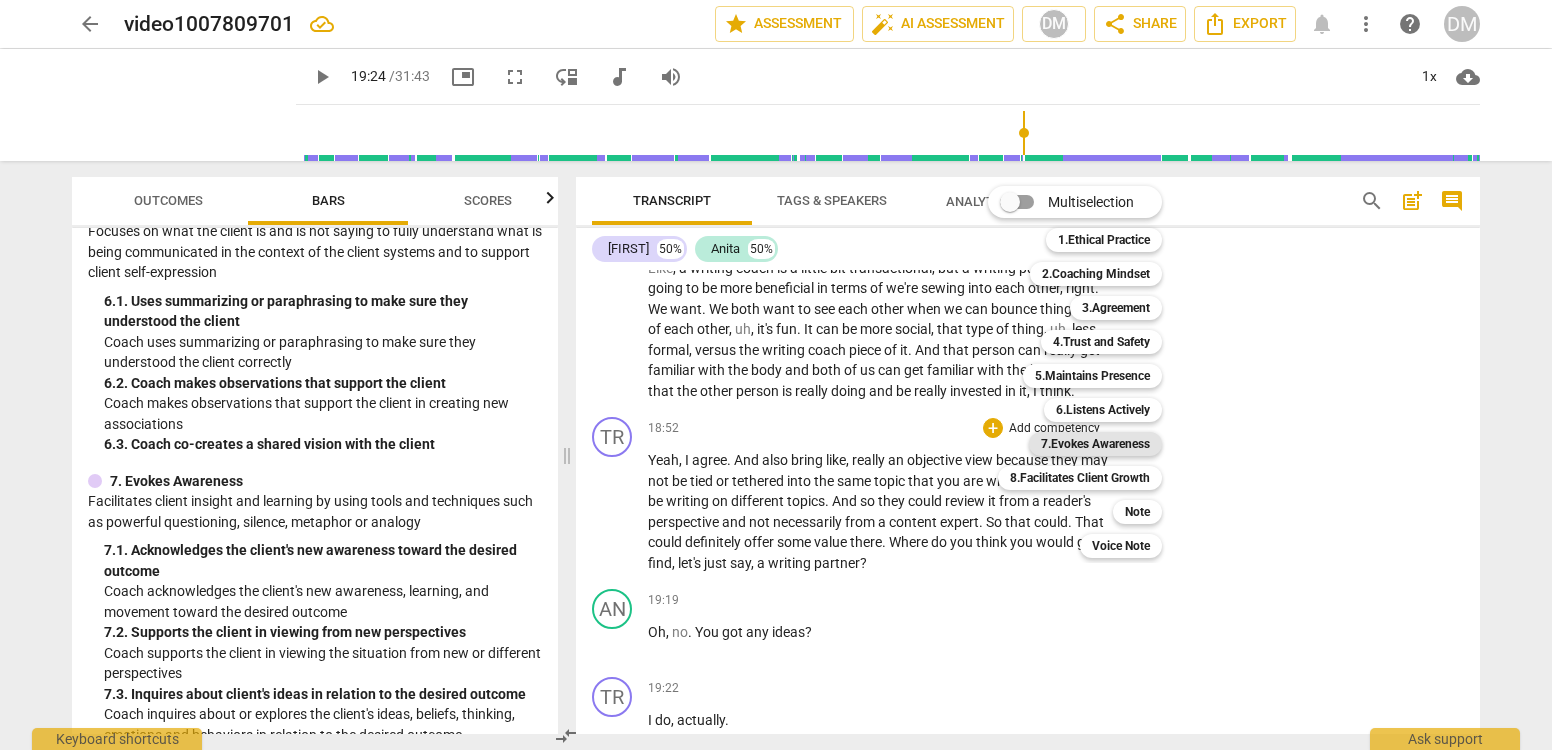 click on "7.Evokes Awareness" at bounding box center (1095, 444) 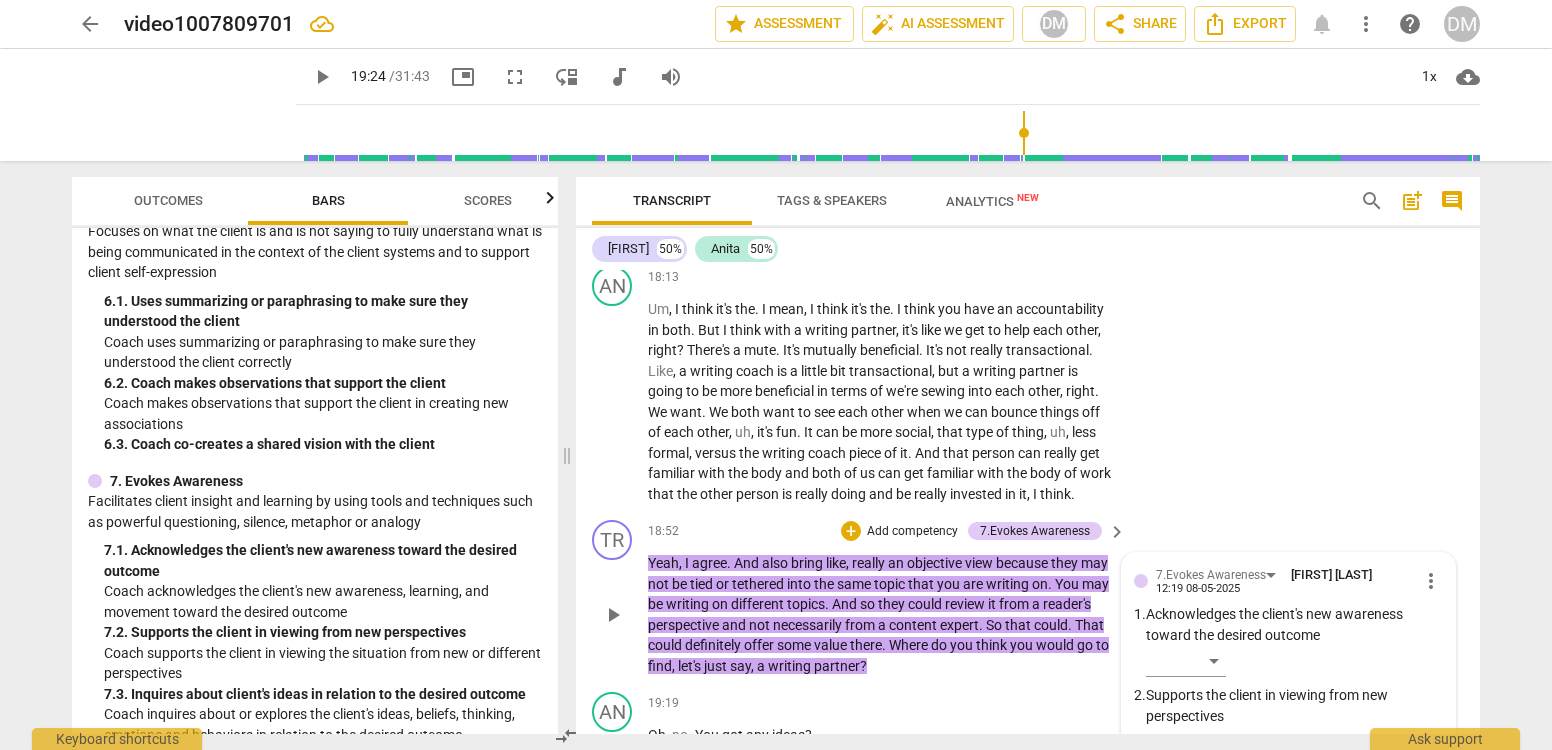 scroll, scrollTop: 6902, scrollLeft: 0, axis: vertical 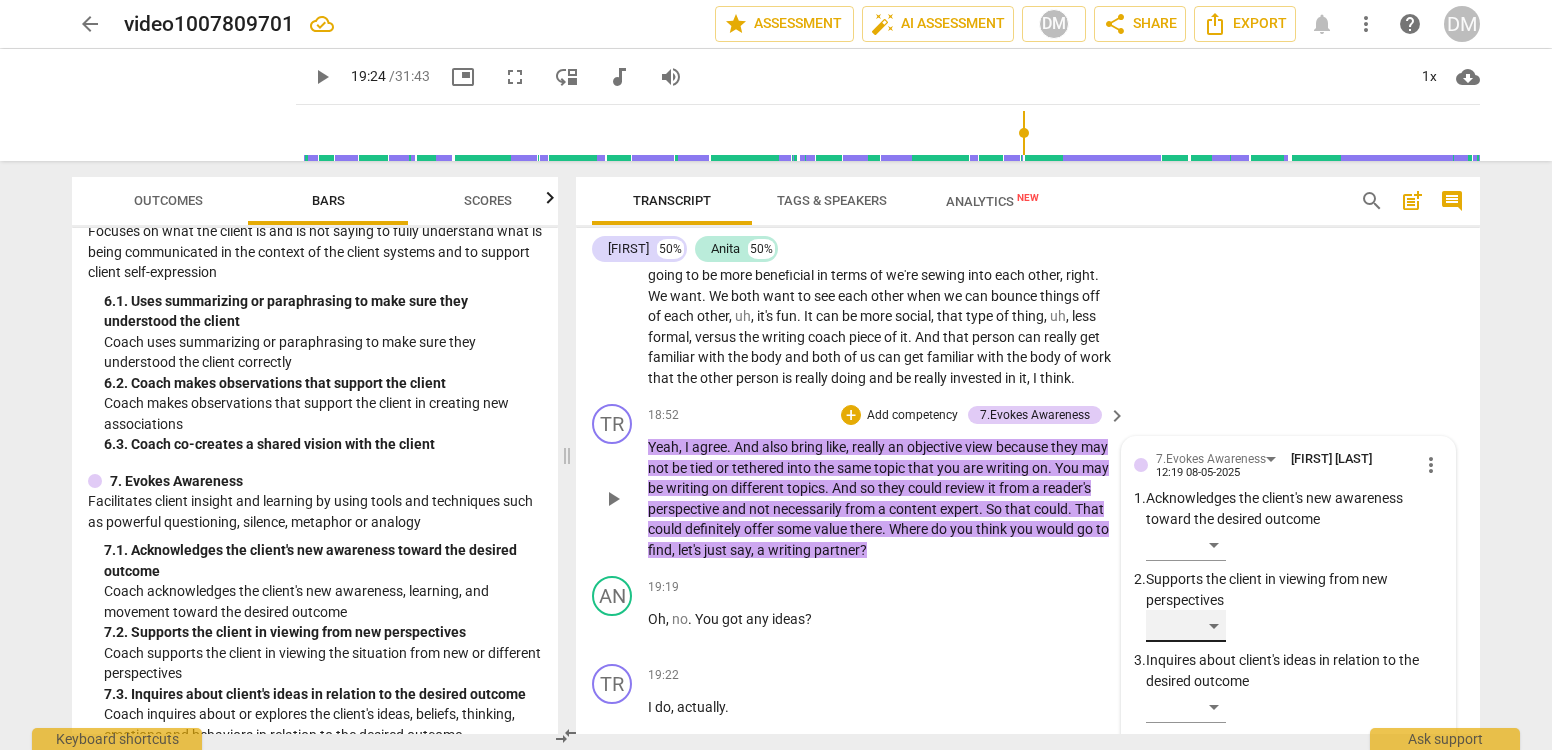 click on "​" at bounding box center (1186, 626) 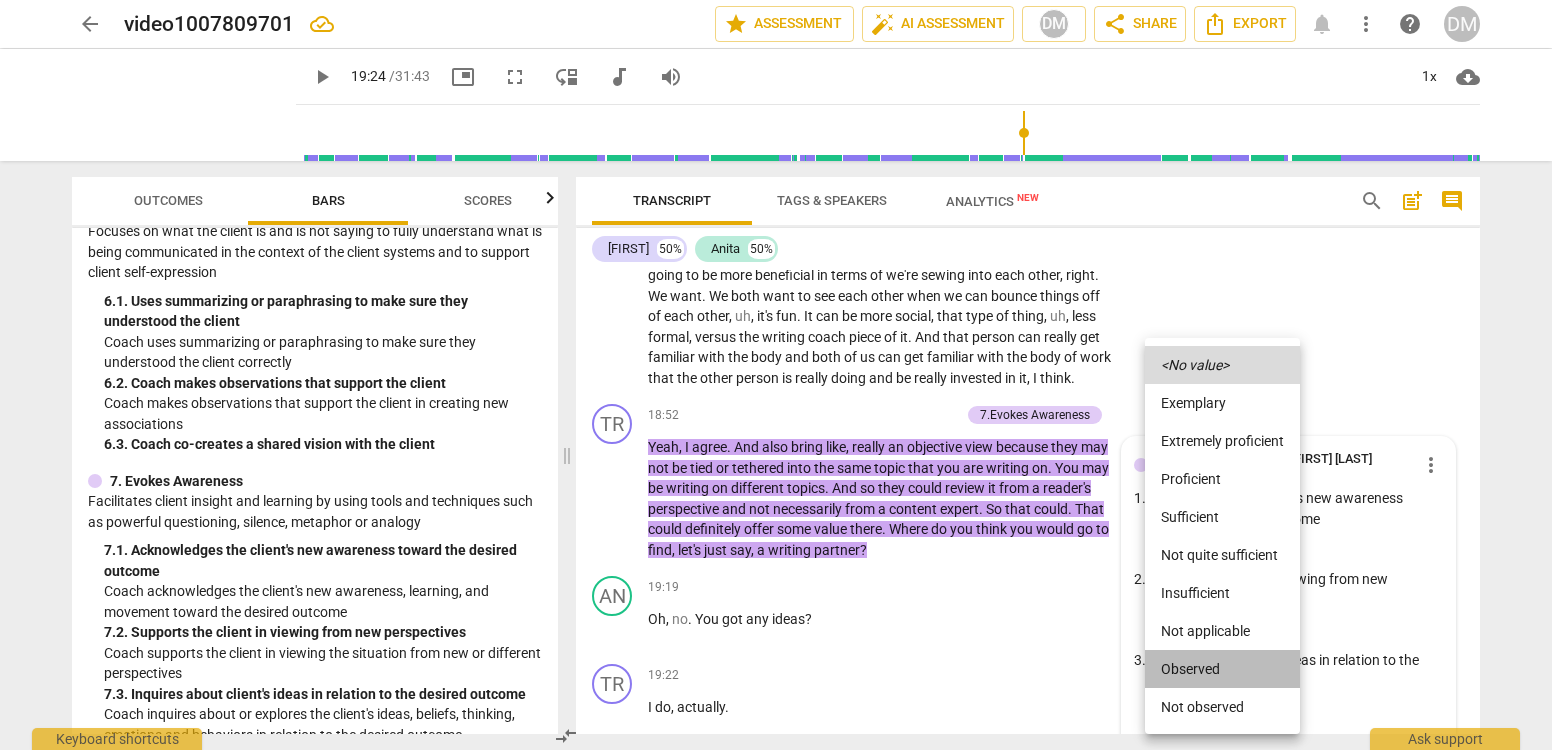 click on "Observed" at bounding box center (1222, 669) 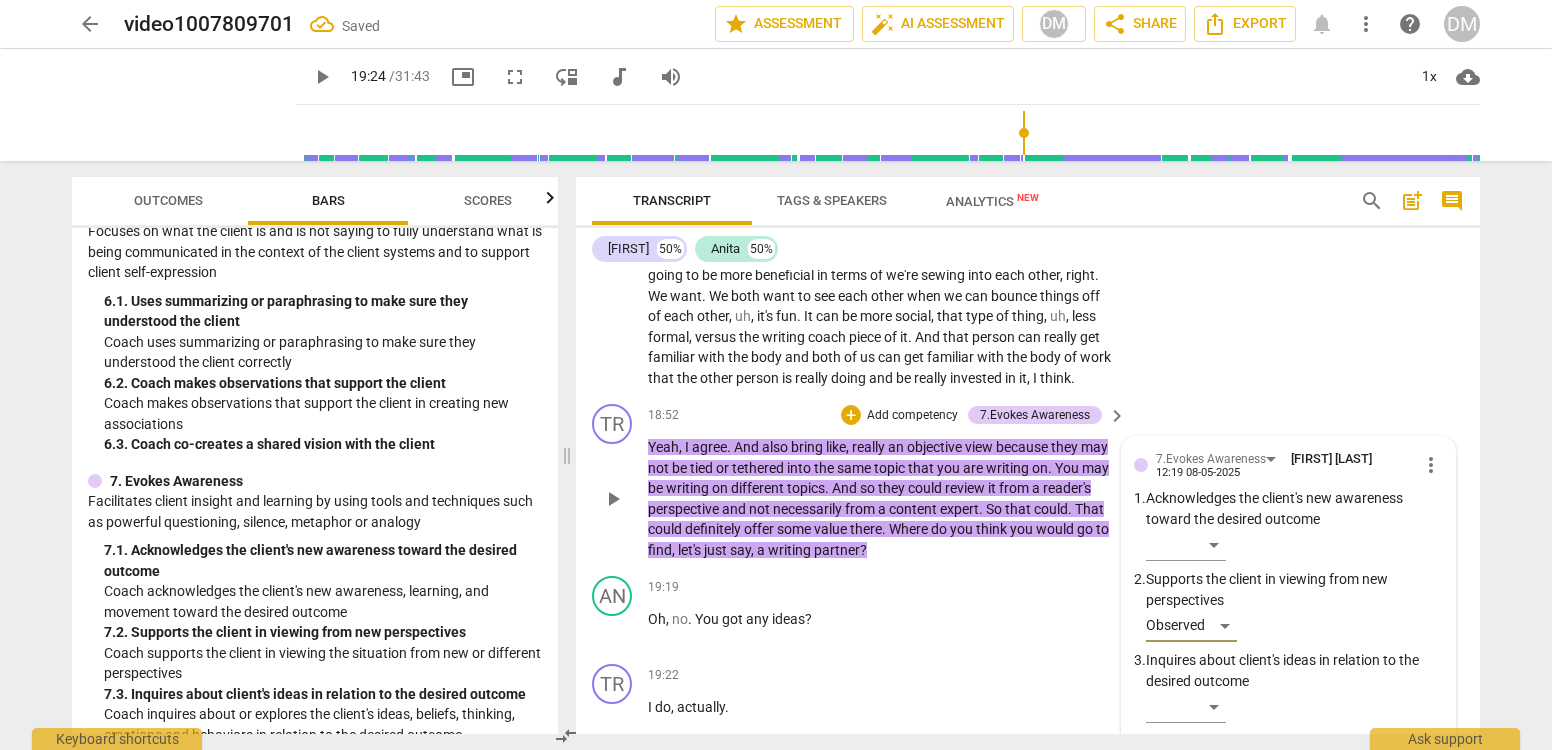 click at bounding box center (1272, 764) 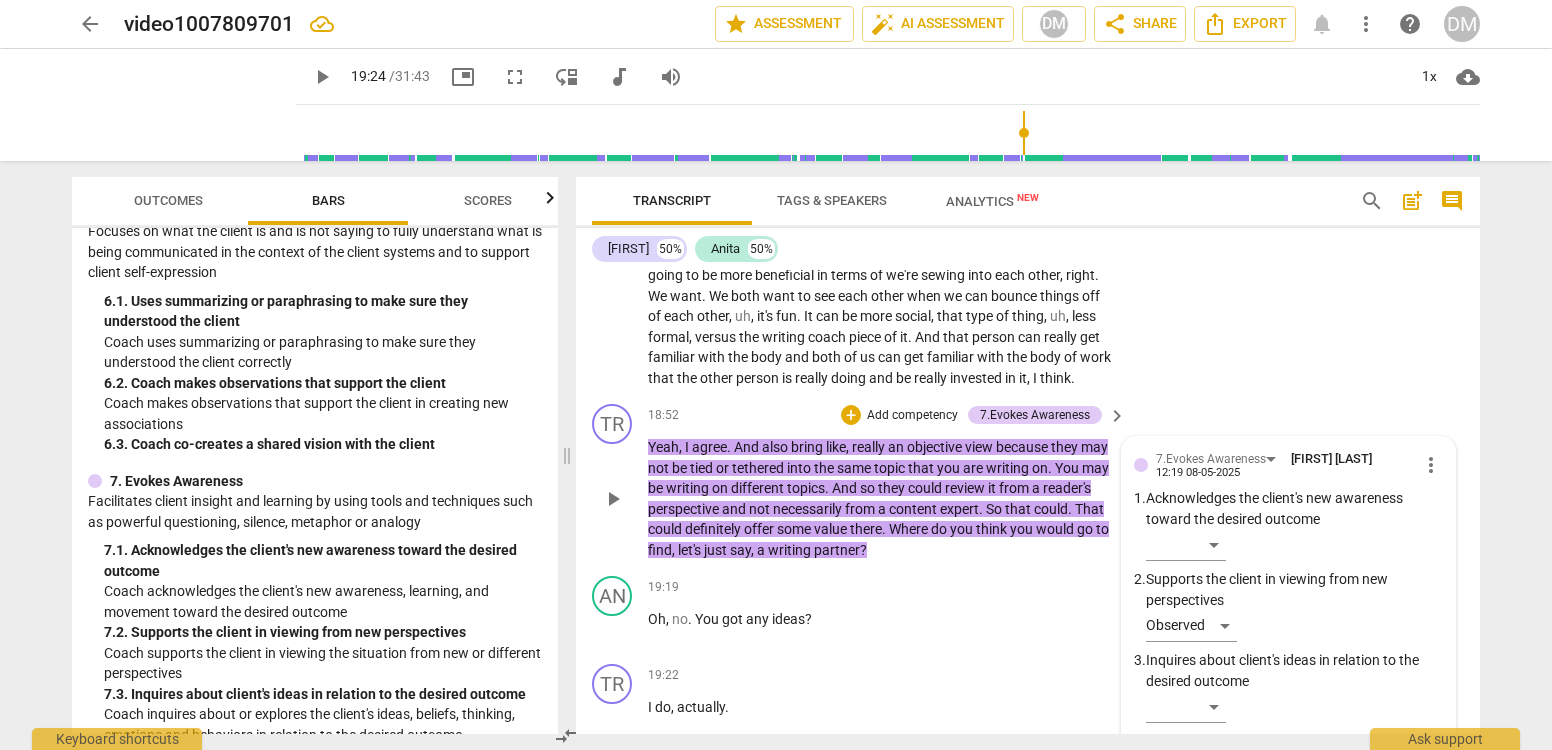 click at bounding box center (1272, 764) 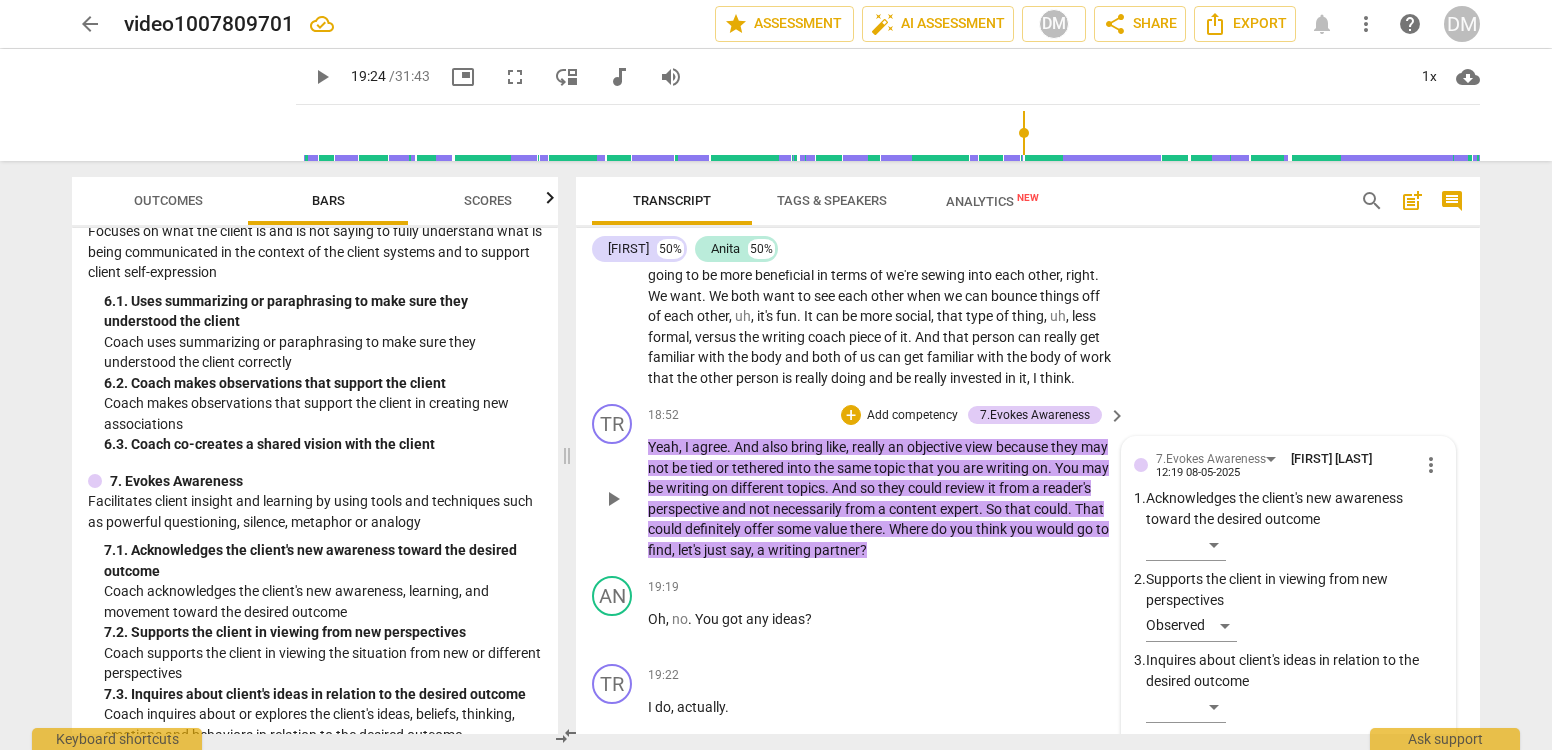 scroll, scrollTop: 0, scrollLeft: 0, axis: both 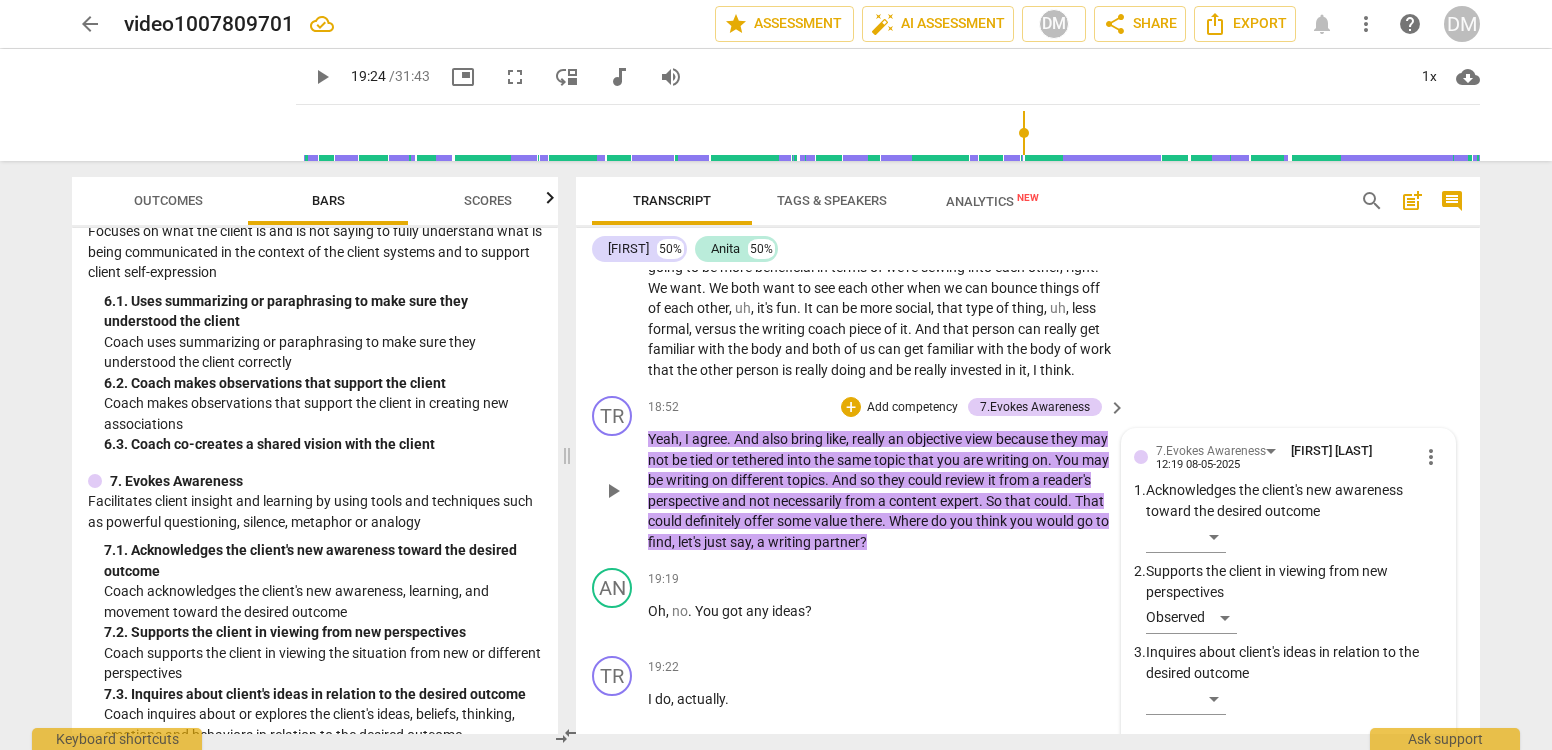 click on "This was a good section, just remember to remove your opinions." at bounding box center (1272, 766) 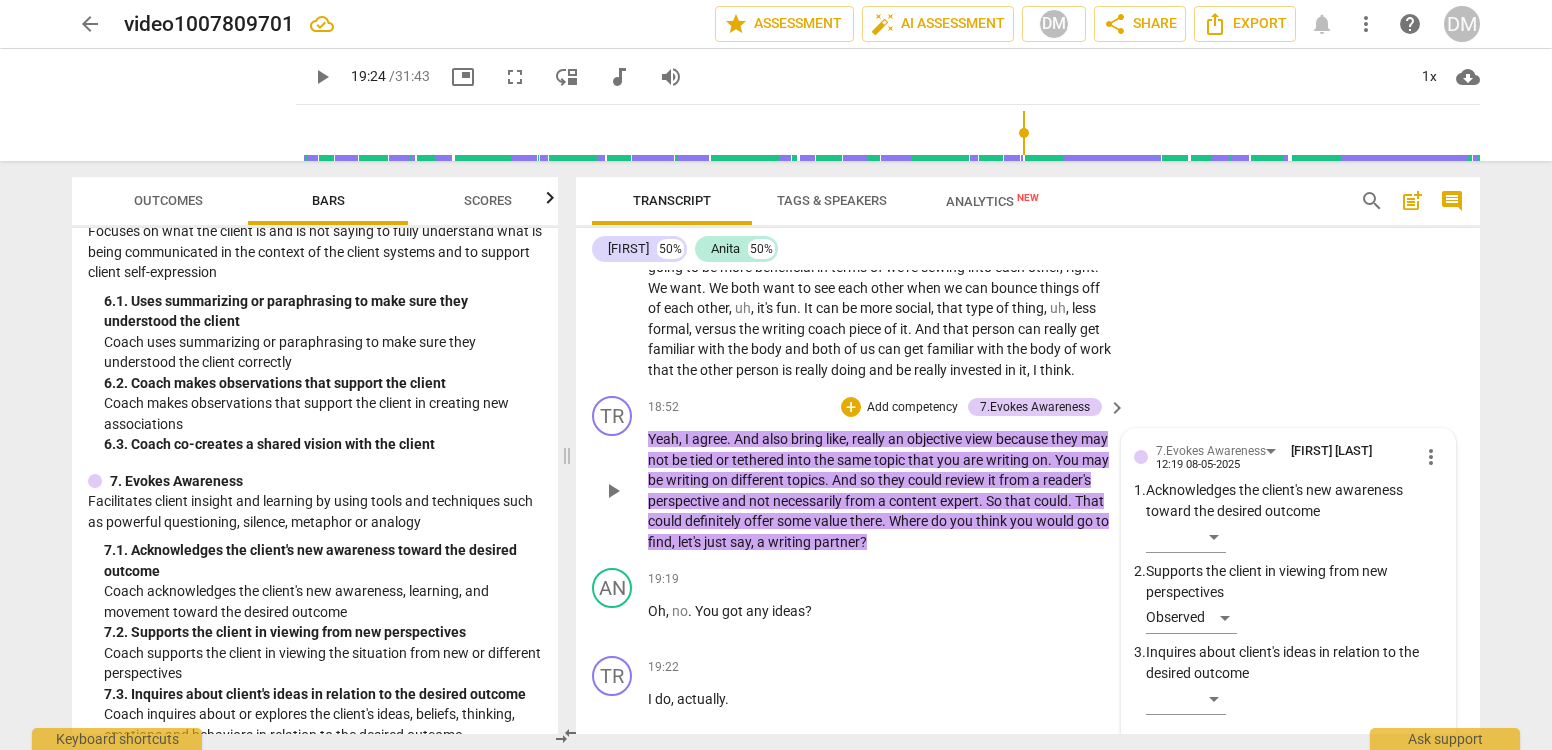 scroll, scrollTop: 0, scrollLeft: 0, axis: both 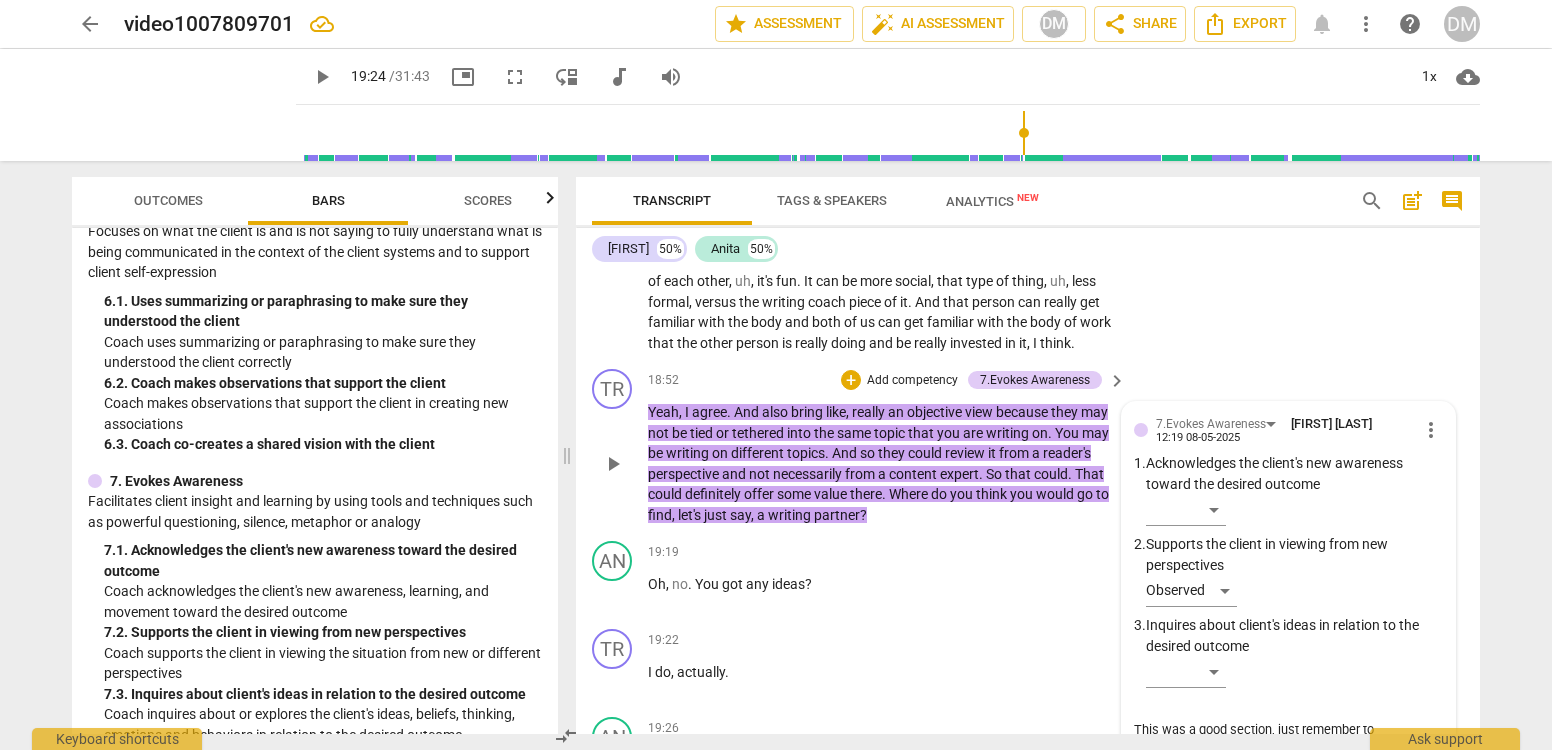 click on "send" at bounding box center [1429, 758] 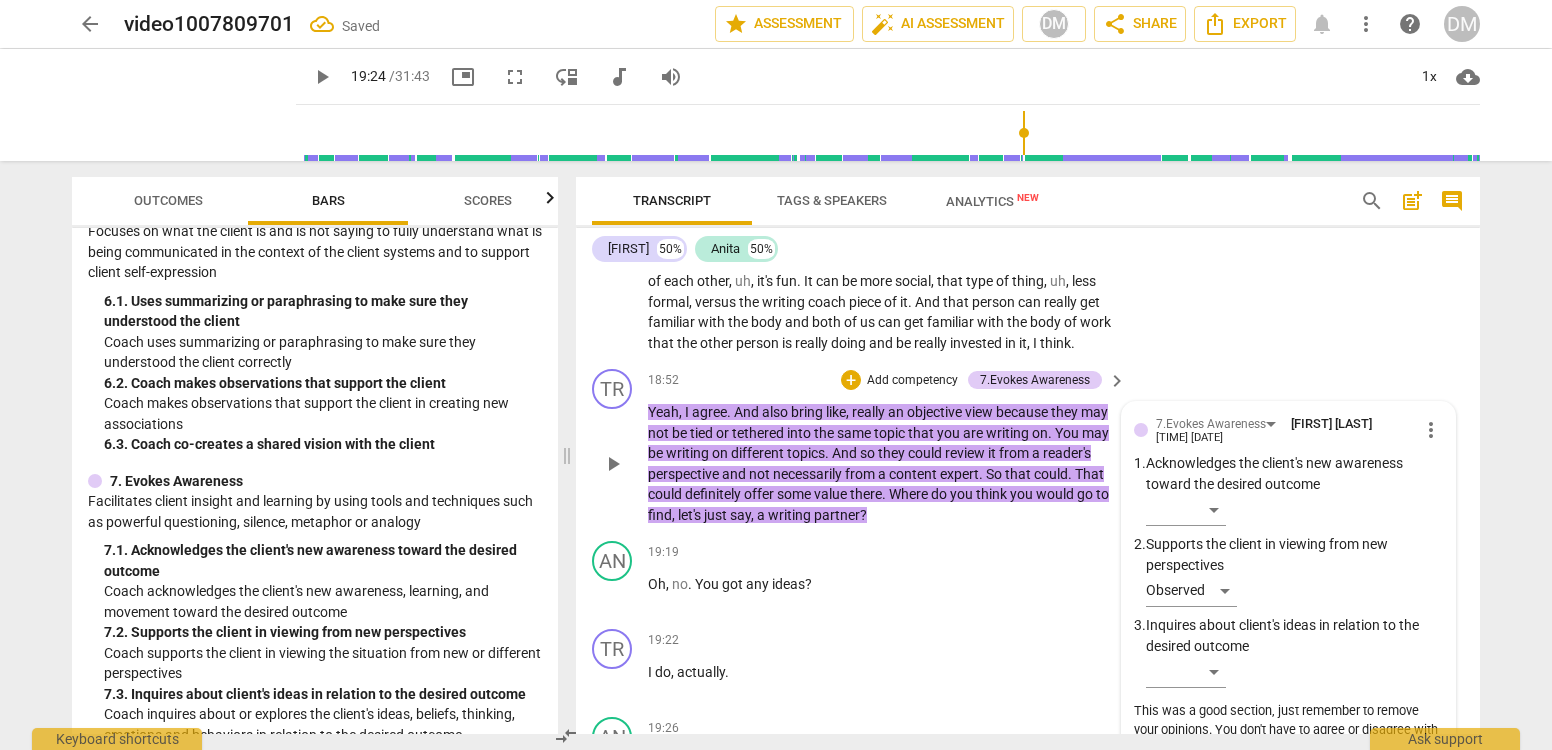 scroll, scrollTop: 7106, scrollLeft: 0, axis: vertical 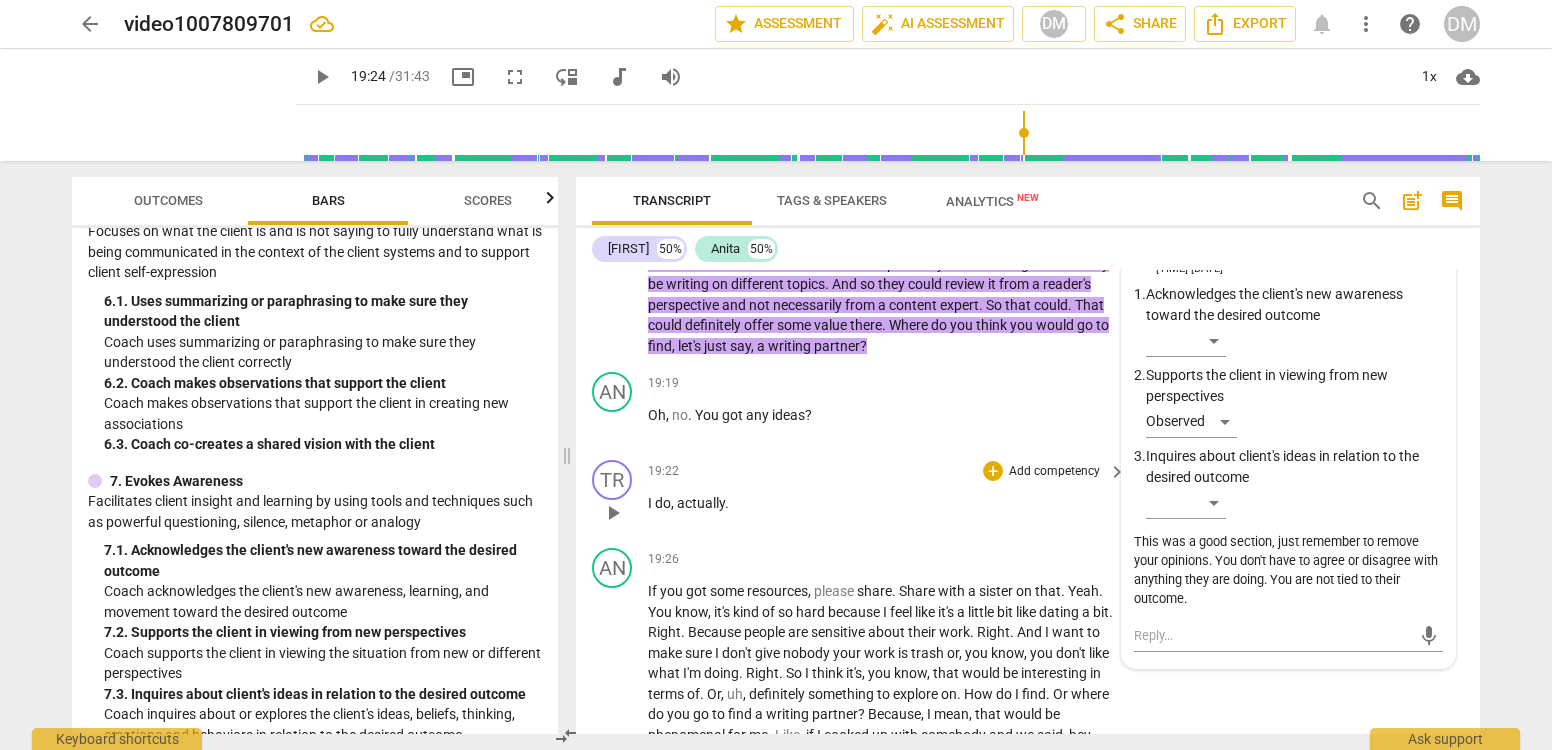 click on "I   do ,   actually ." at bounding box center (882, 503) 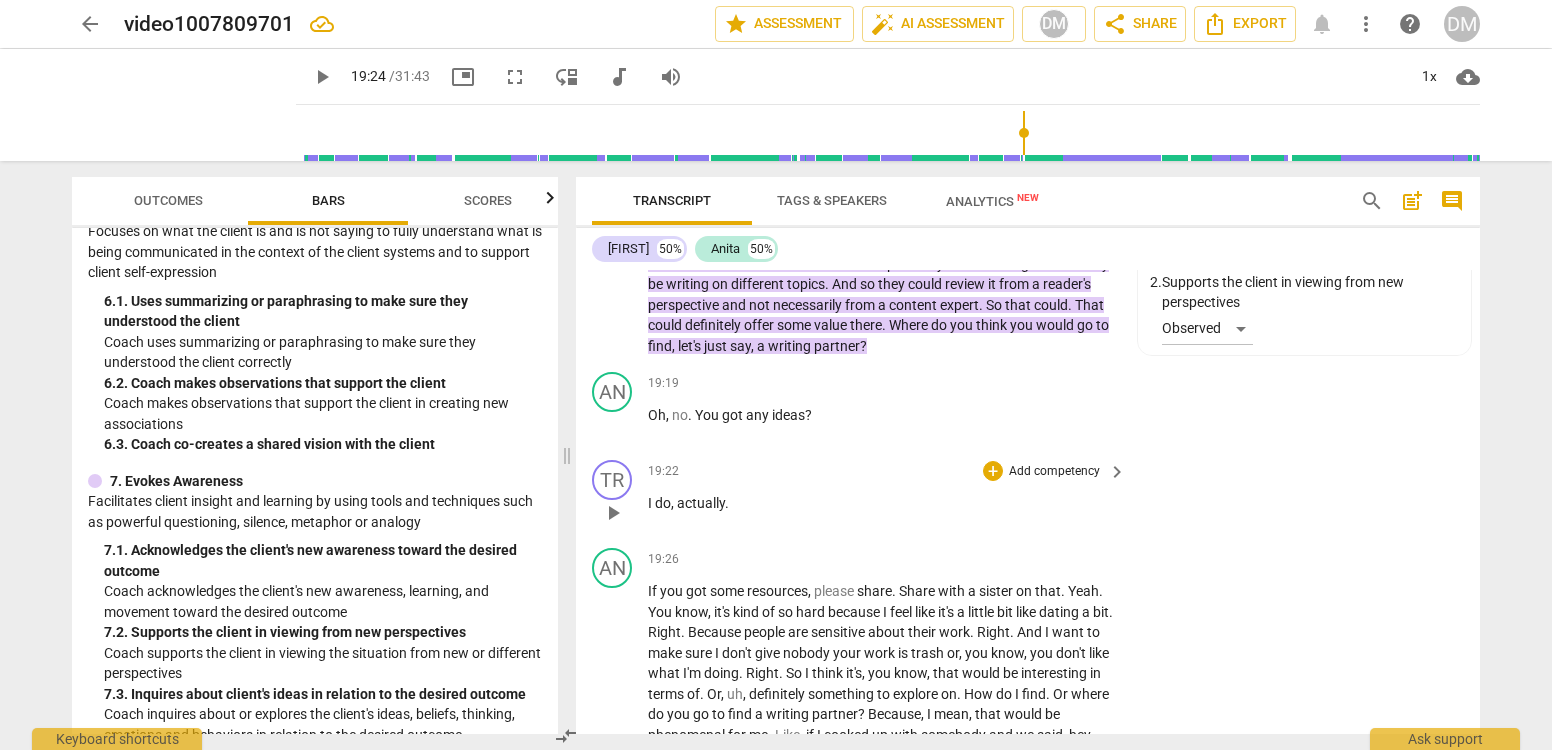 click on "Add competency" at bounding box center [1054, 472] 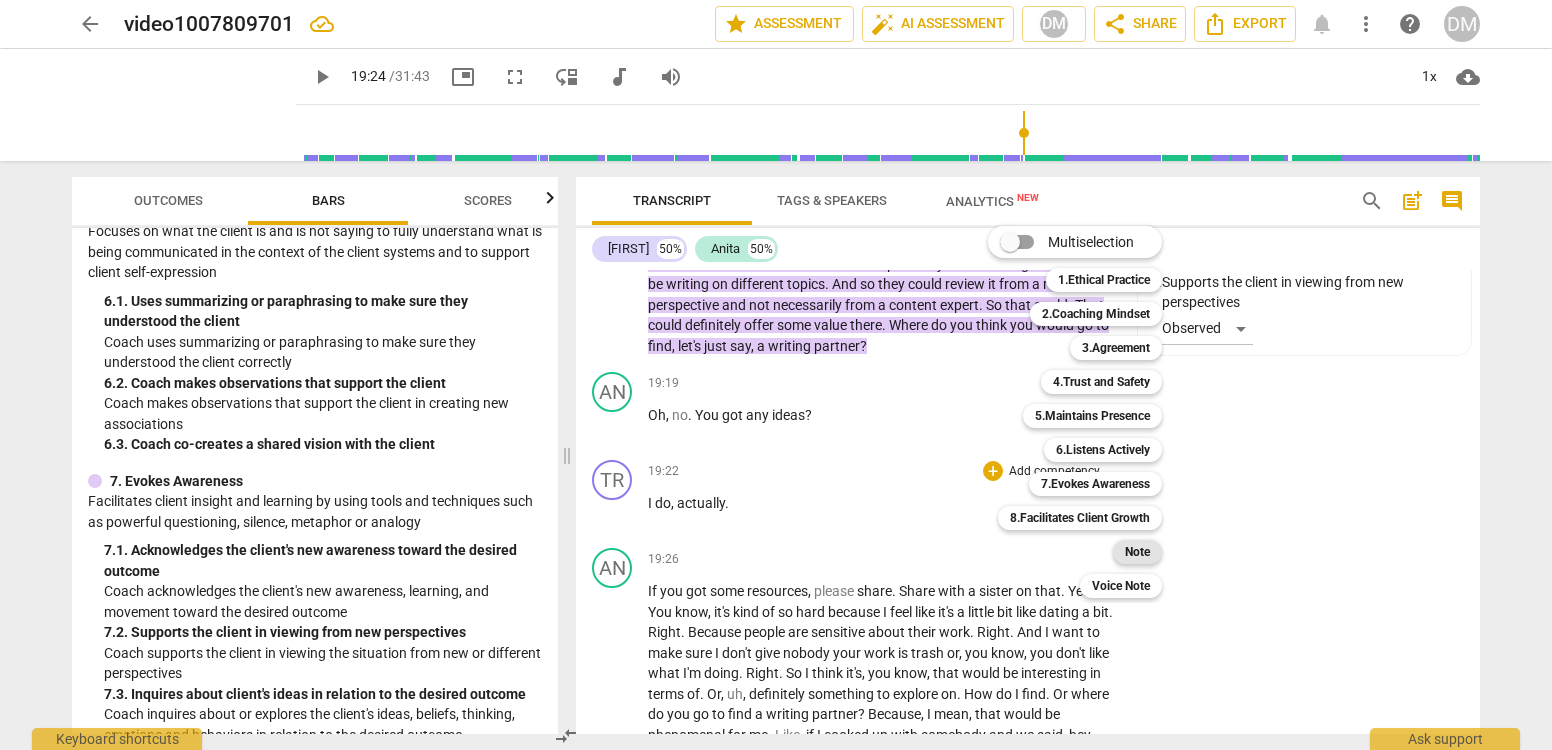 click on "Note" at bounding box center [1137, 552] 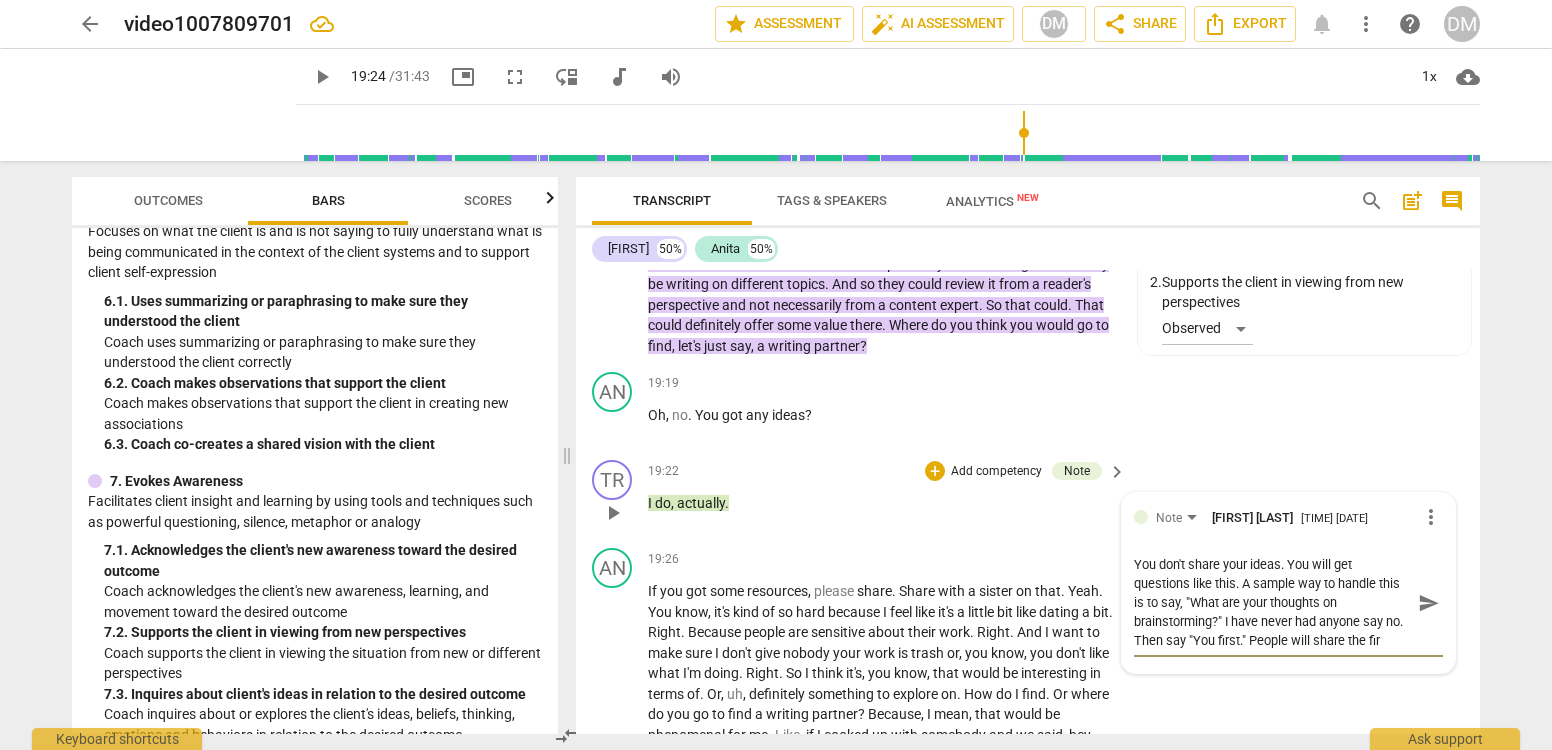 scroll, scrollTop: 17, scrollLeft: 0, axis: vertical 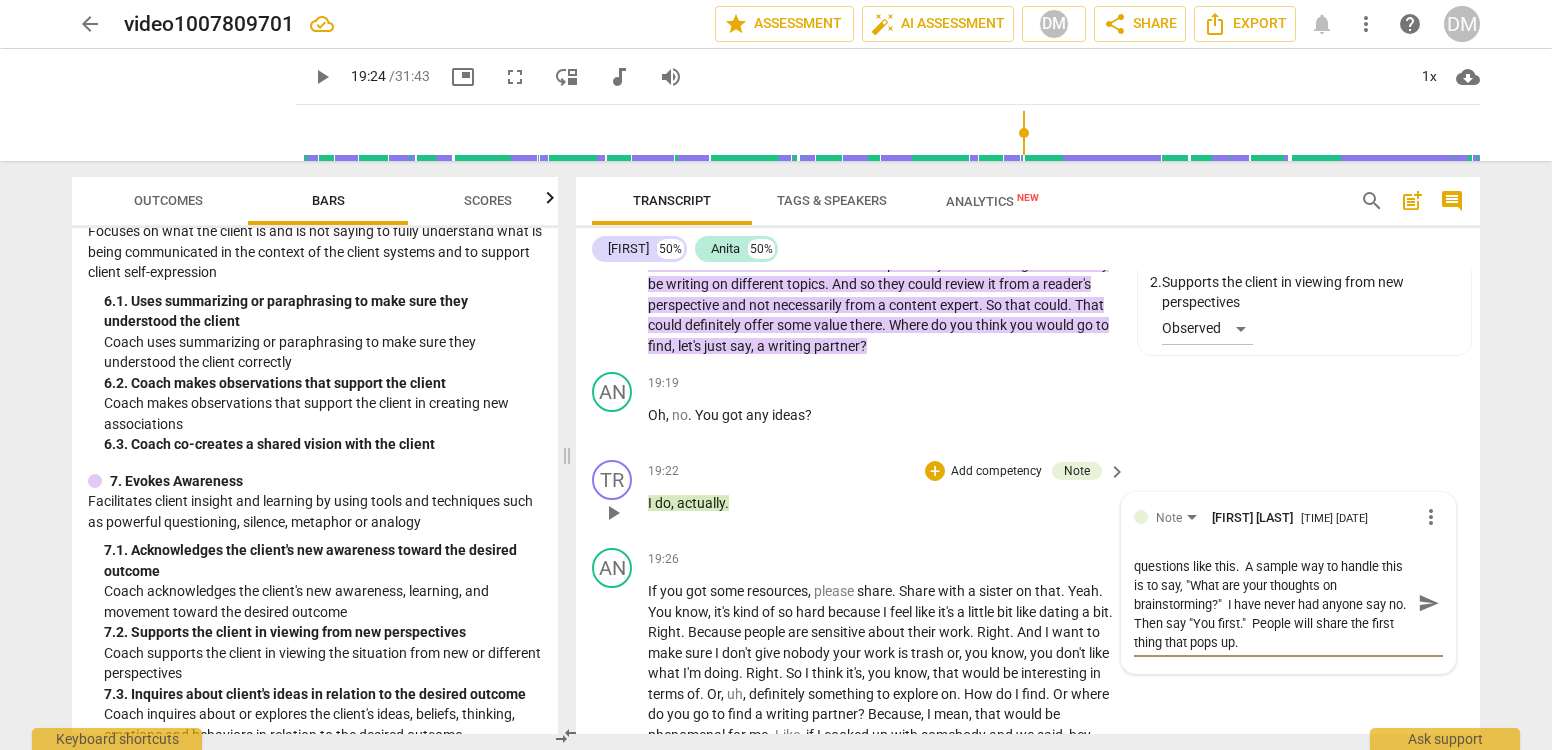 click on "send" at bounding box center (1429, 603) 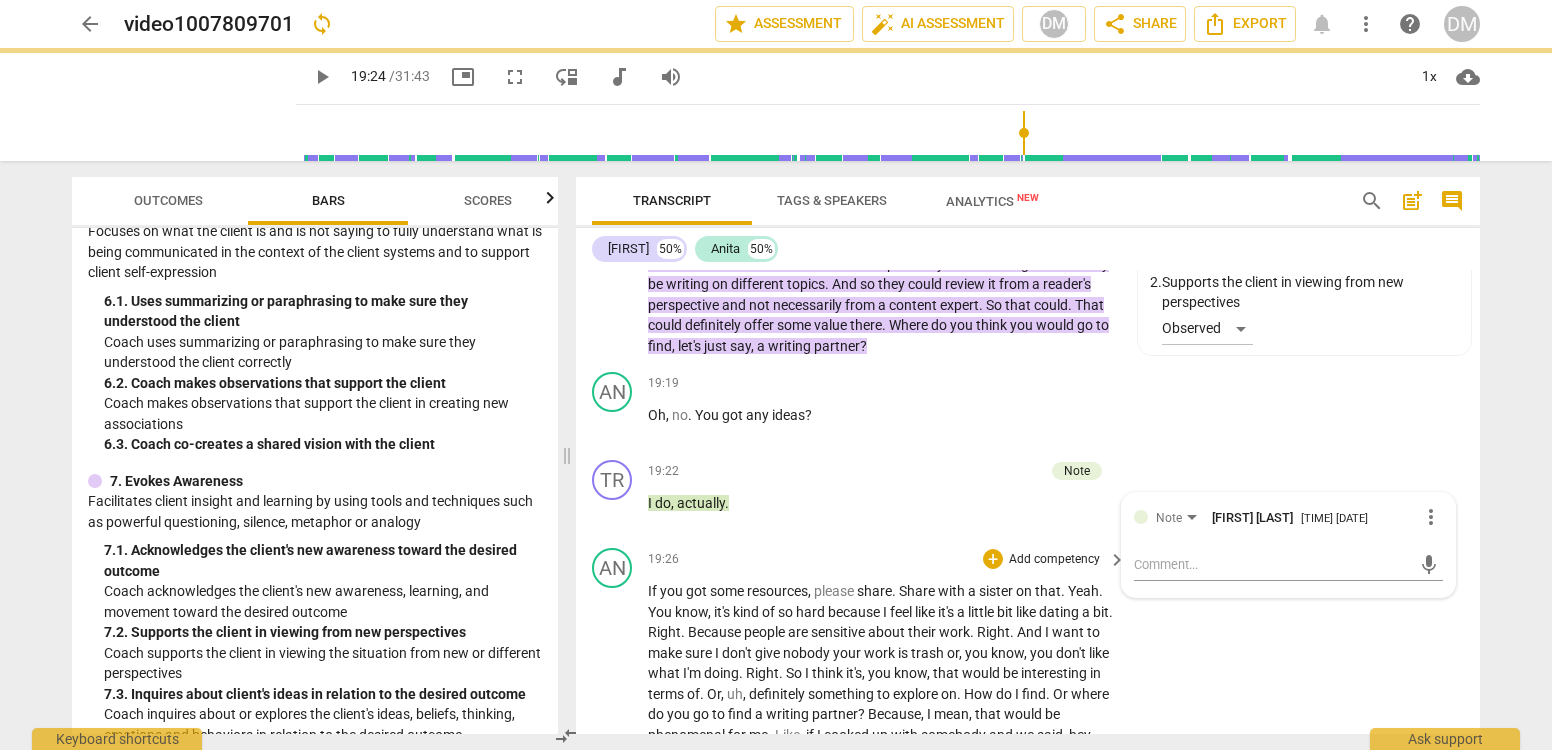 scroll, scrollTop: 0, scrollLeft: 0, axis: both 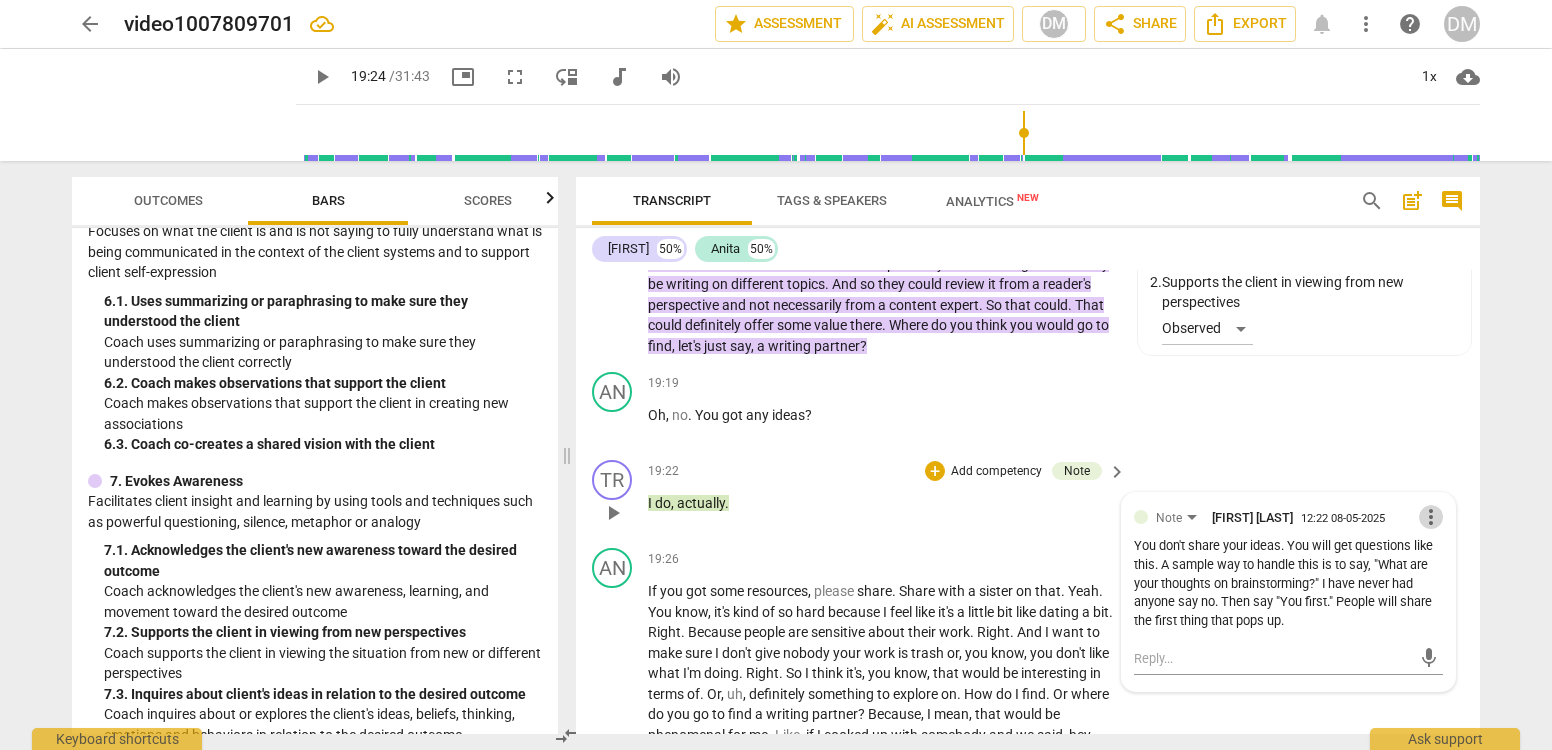 click on "more_vert" at bounding box center (1431, 517) 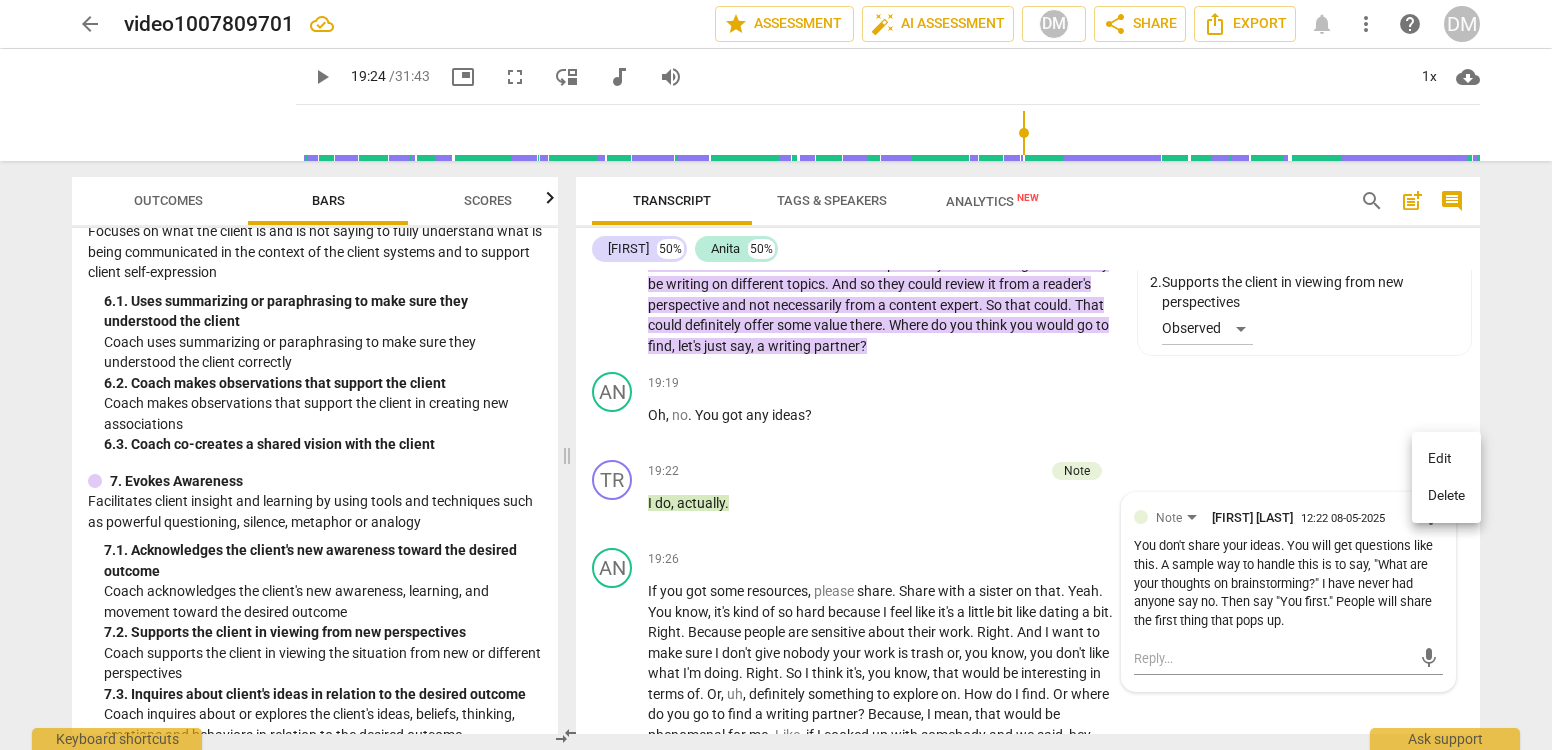 click on "Edit" at bounding box center (1446, 459) 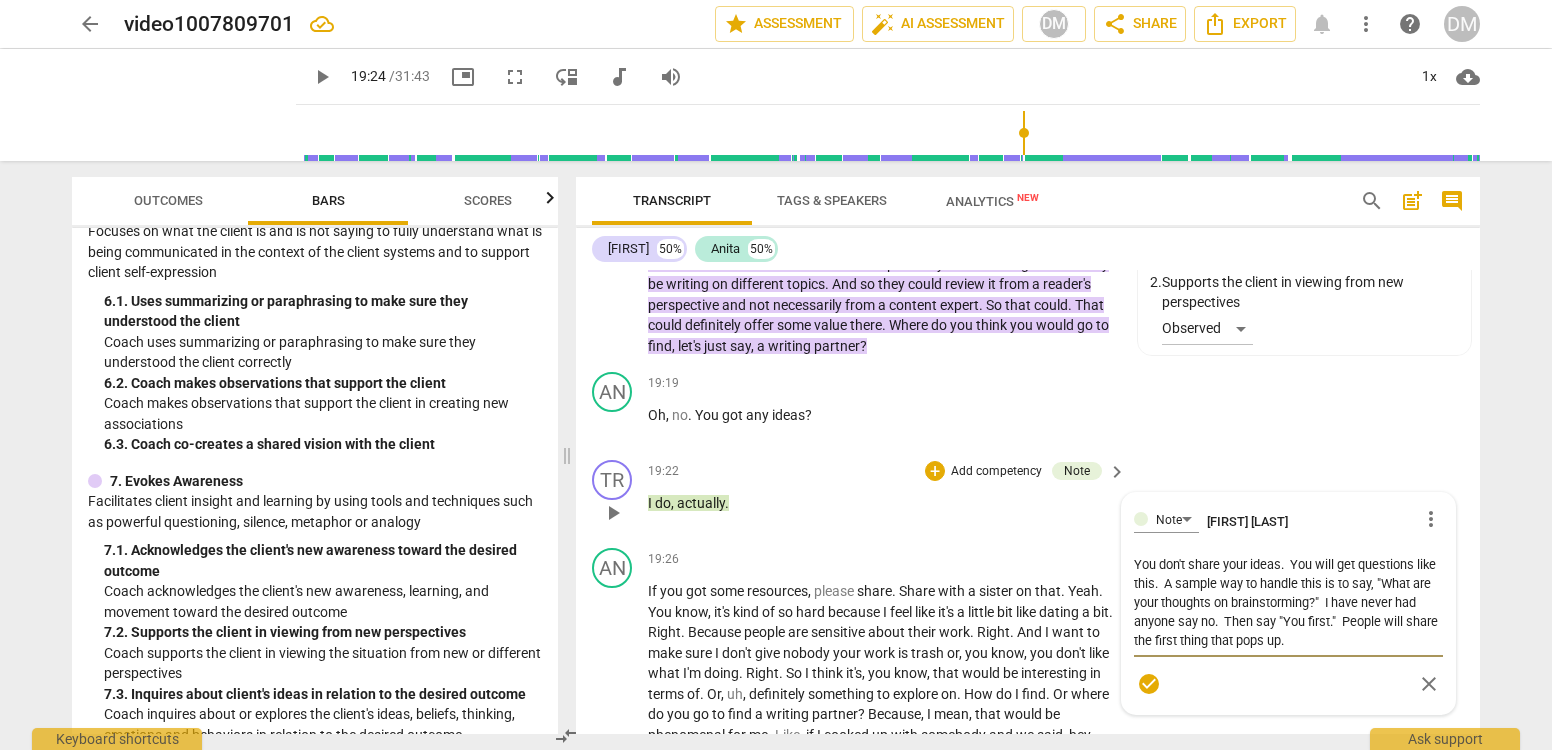 drag, startPoint x: 1321, startPoint y: 537, endPoint x: 1384, endPoint y: 535, distance: 63.03174 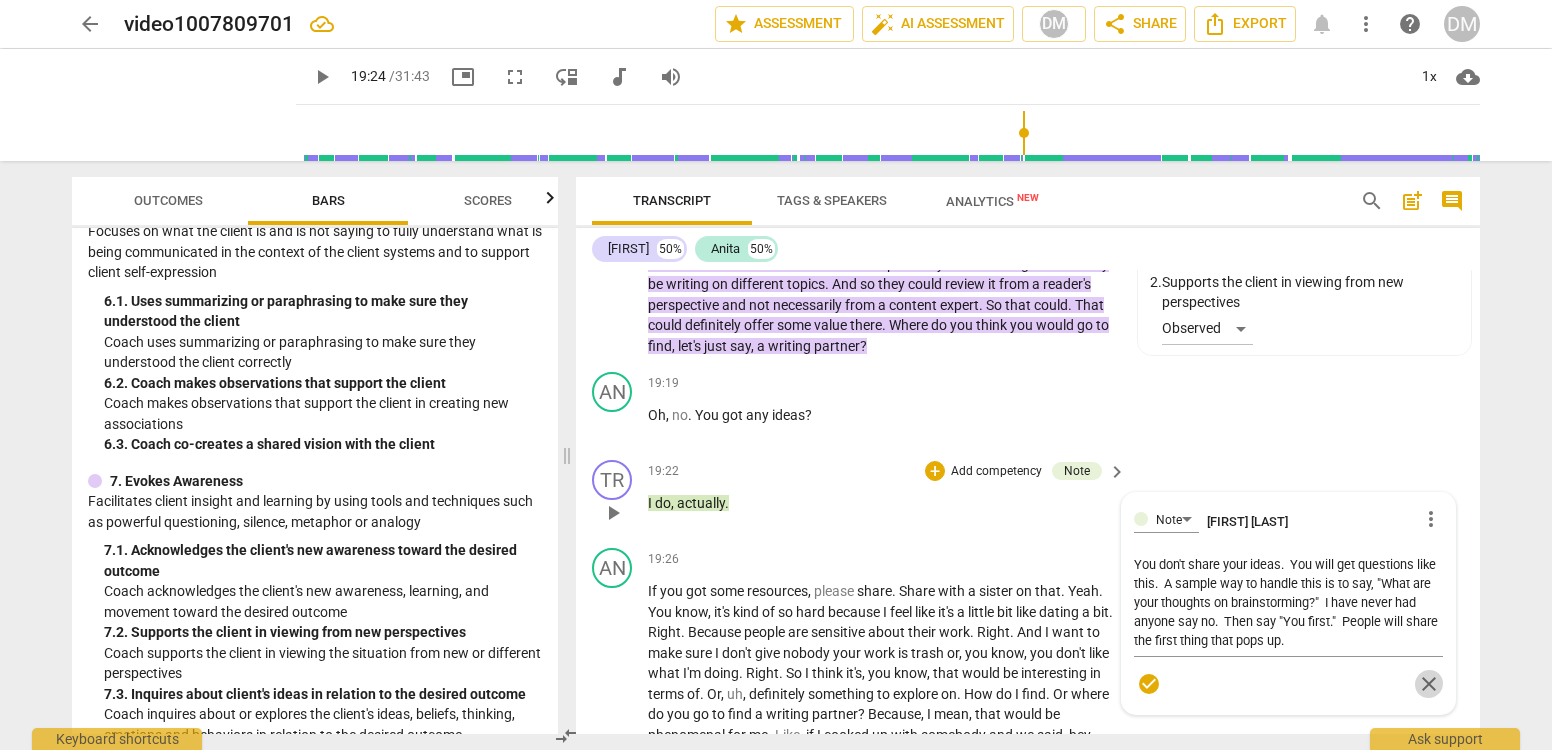 click on "close" at bounding box center [1429, 684] 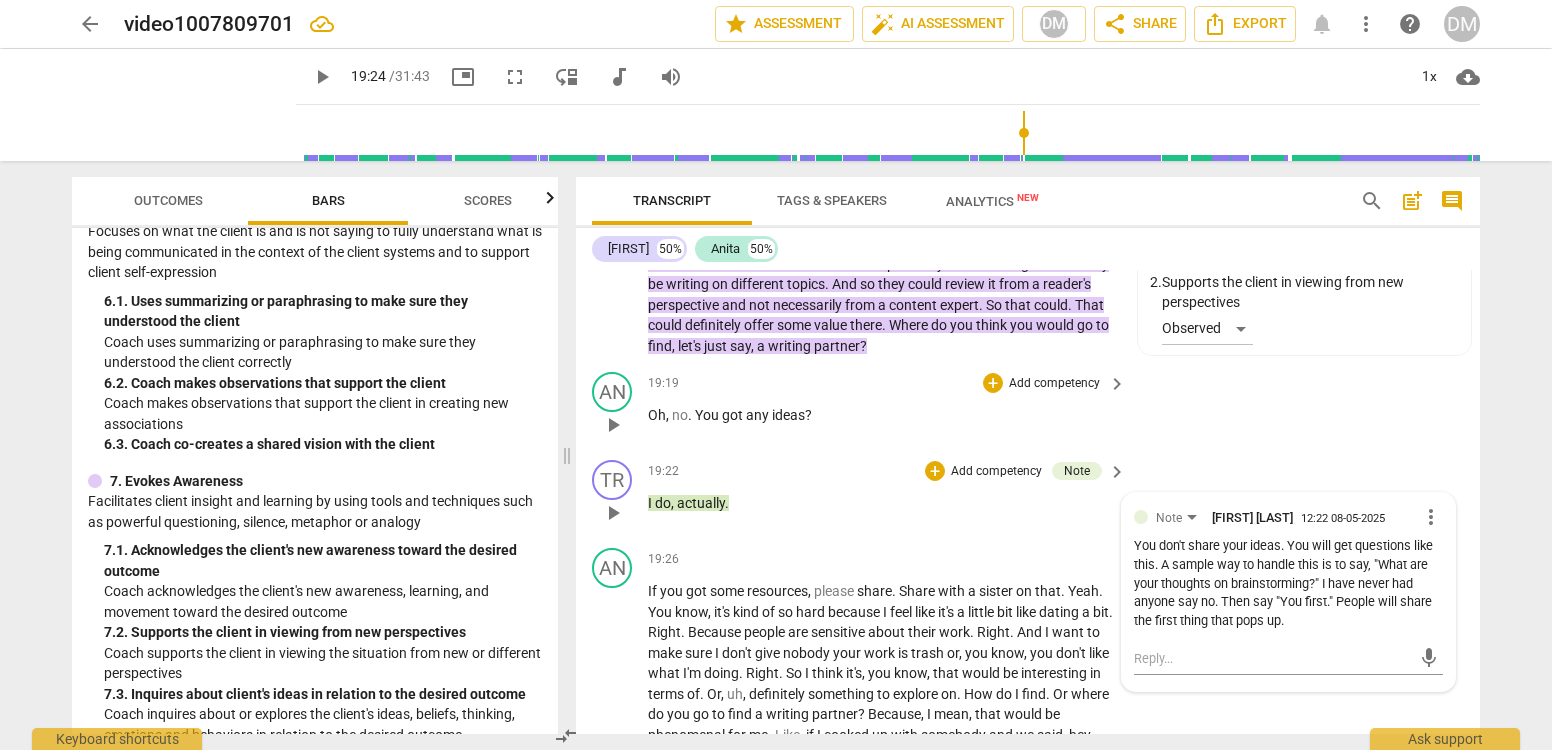 click on "[TIME] + Add competency keyboard_arrow_right Oh , no . You got any ideas ?" at bounding box center (1028, 408) 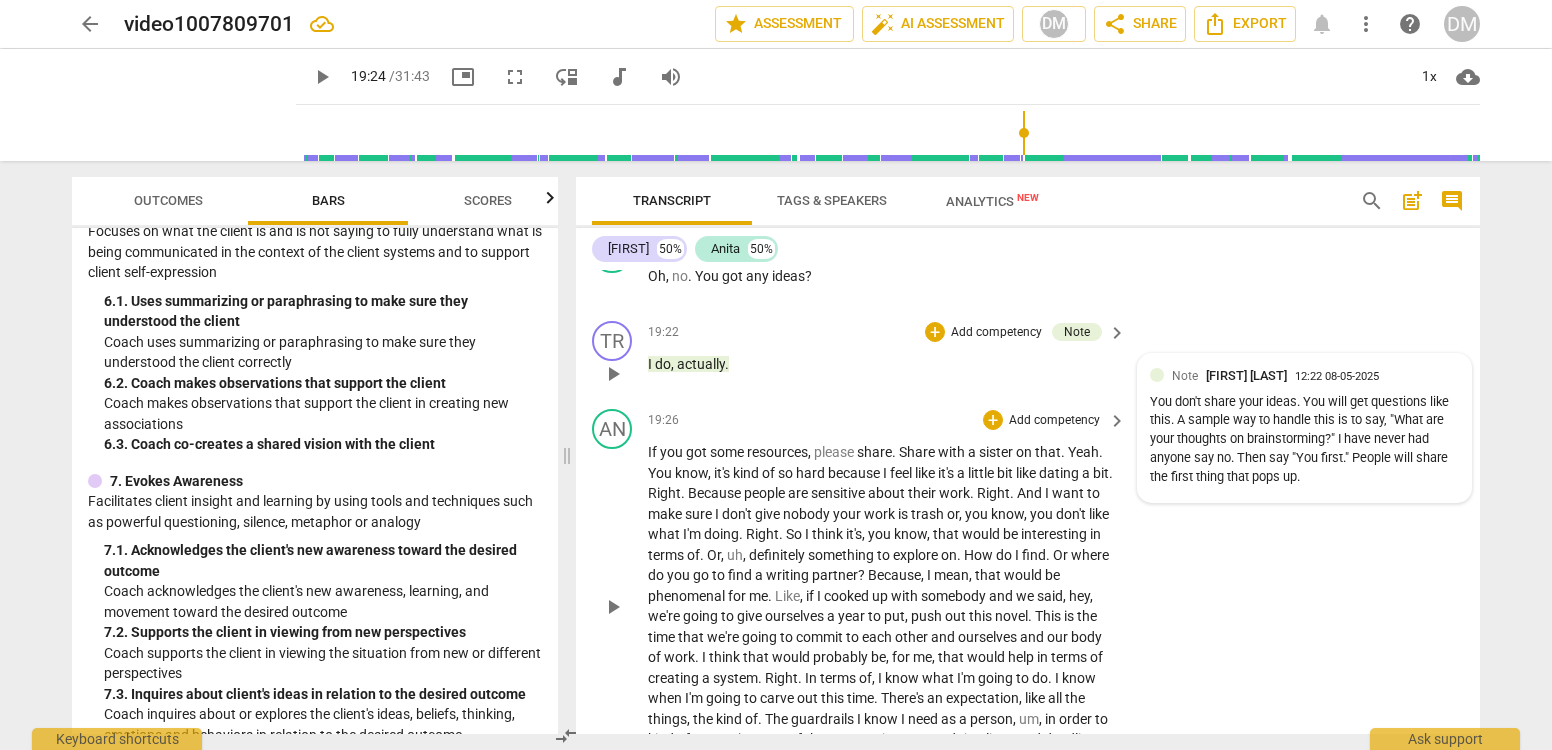 scroll, scrollTop: 7249, scrollLeft: 0, axis: vertical 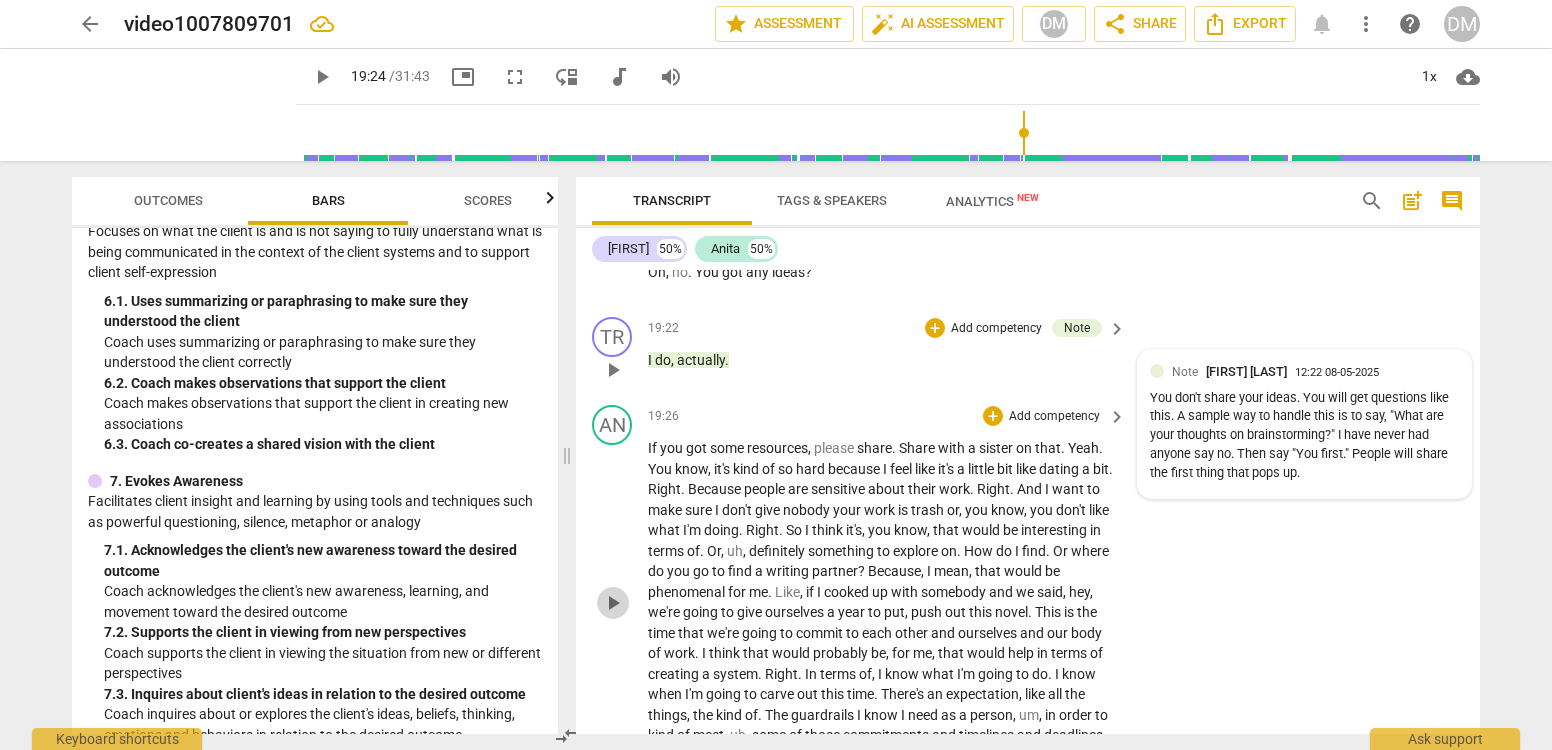 click on "play_arrow" at bounding box center [613, 603] 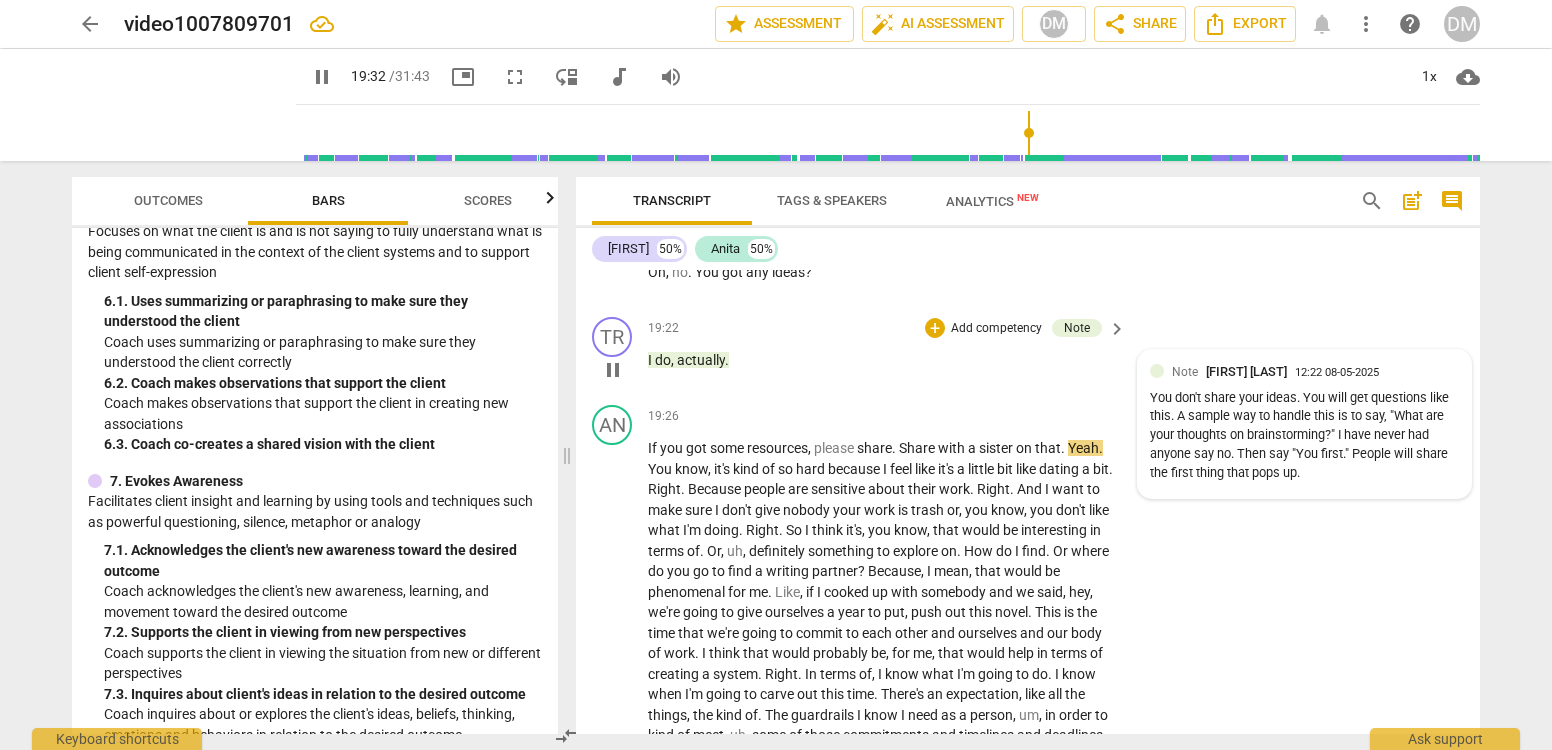 click on "Note [PERSON] [LASTNAME] [TIME] [DATE] You don't share your ideas. You will get questions like this. A sample way to handle this is to say, "What are your thoughts on brainstorming?" I have never had anyone say no. Then say "You first." People will share the first thing that pops up." at bounding box center [1304, 424] 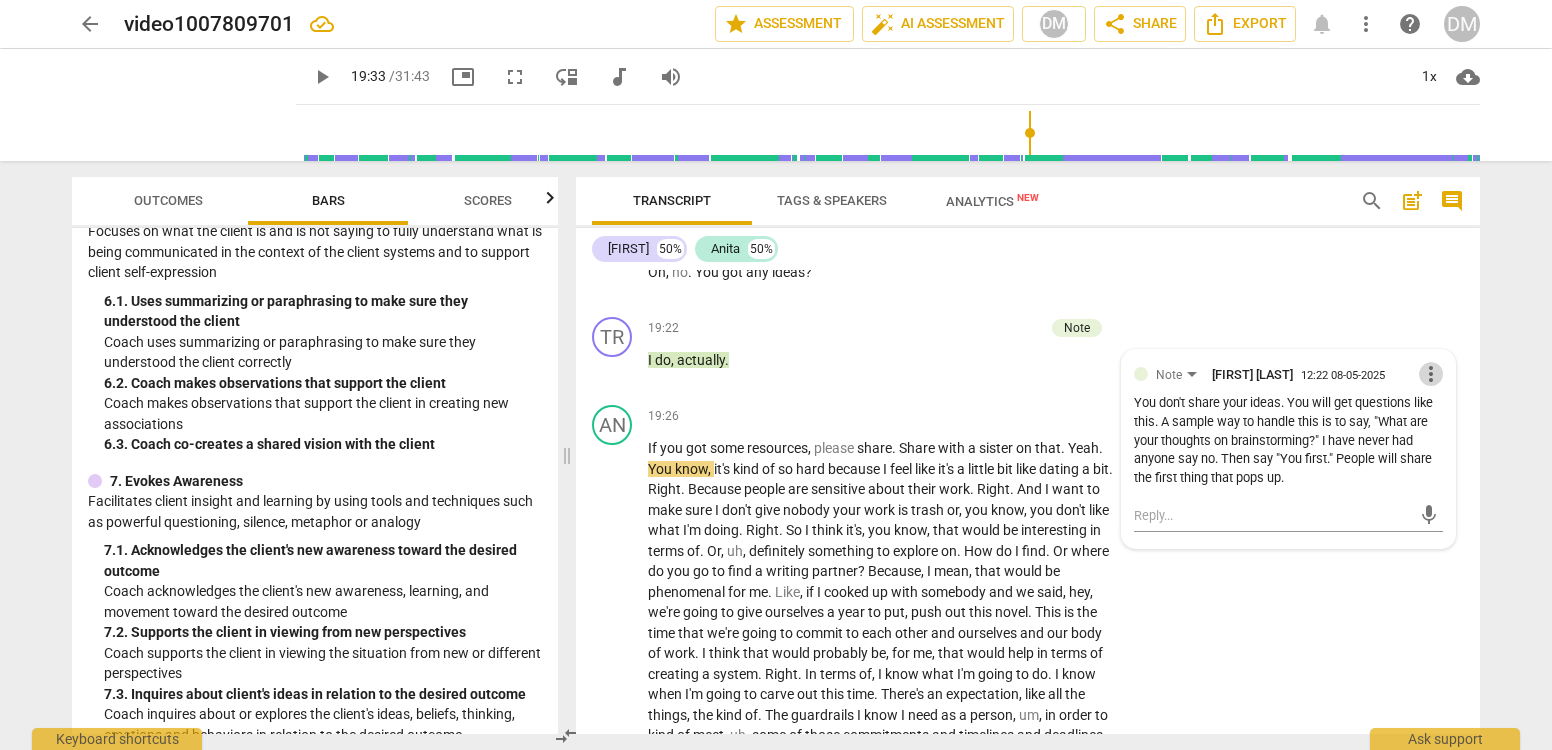 click on "more_vert" at bounding box center (1431, 374) 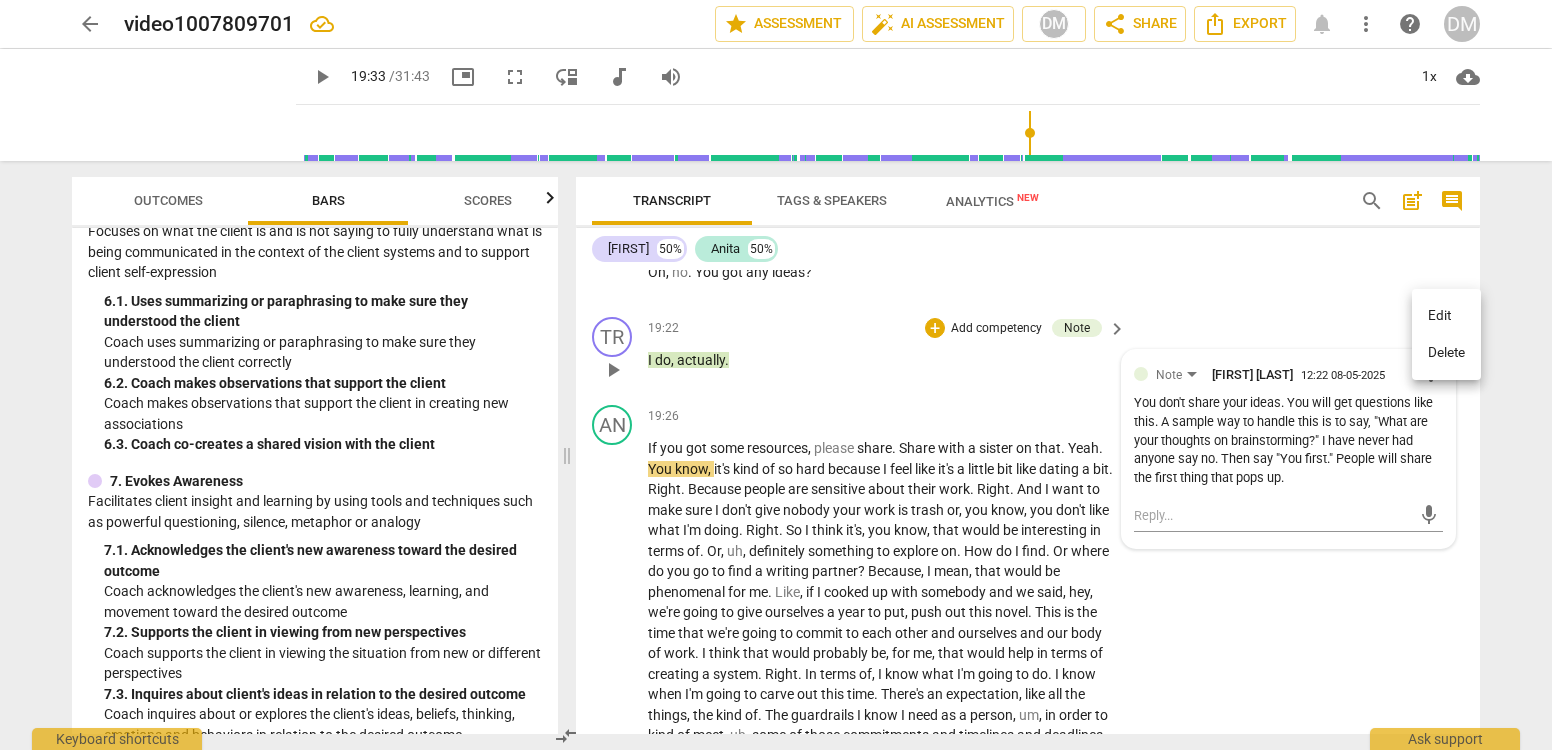 click on "Edit" at bounding box center [1446, 316] 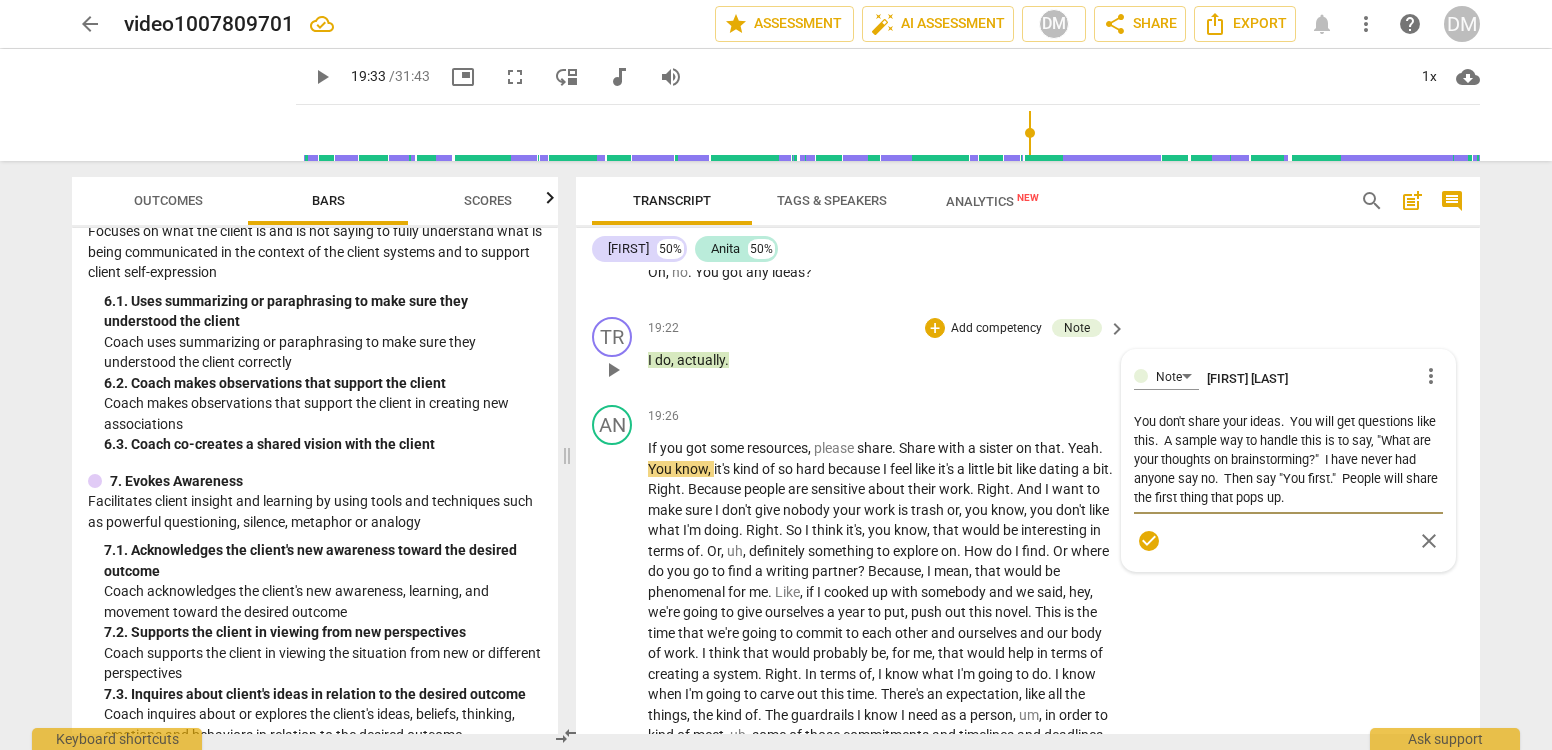 click on "You don't share your ideas.  You will get questions like this.  A sample way to handle this is to say, "What are your thoughts on brainstorming?"  I have never had anyone say no.  Then say "You first."  People will share the first thing that pops up." at bounding box center (1288, 459) 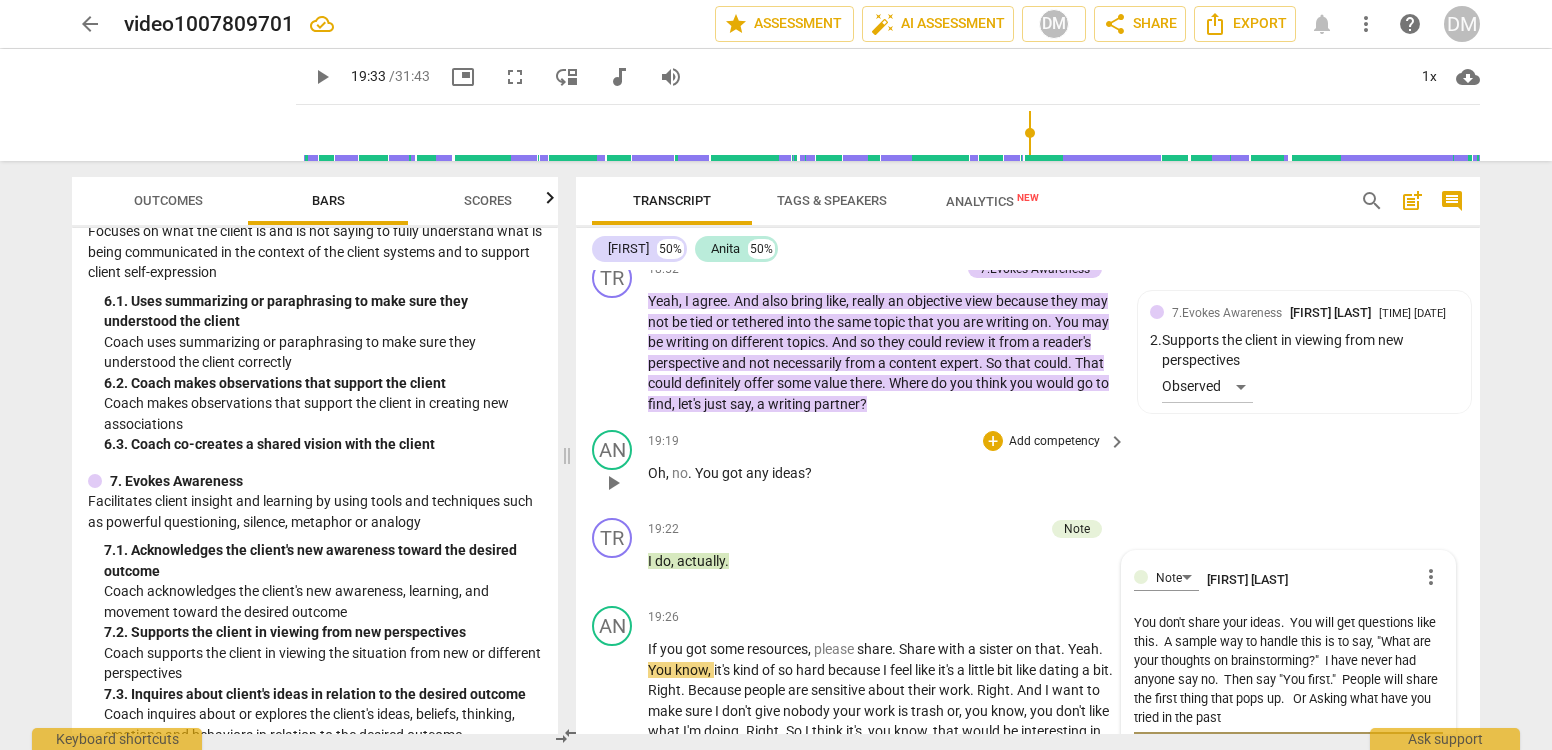 scroll, scrollTop: 7044, scrollLeft: 0, axis: vertical 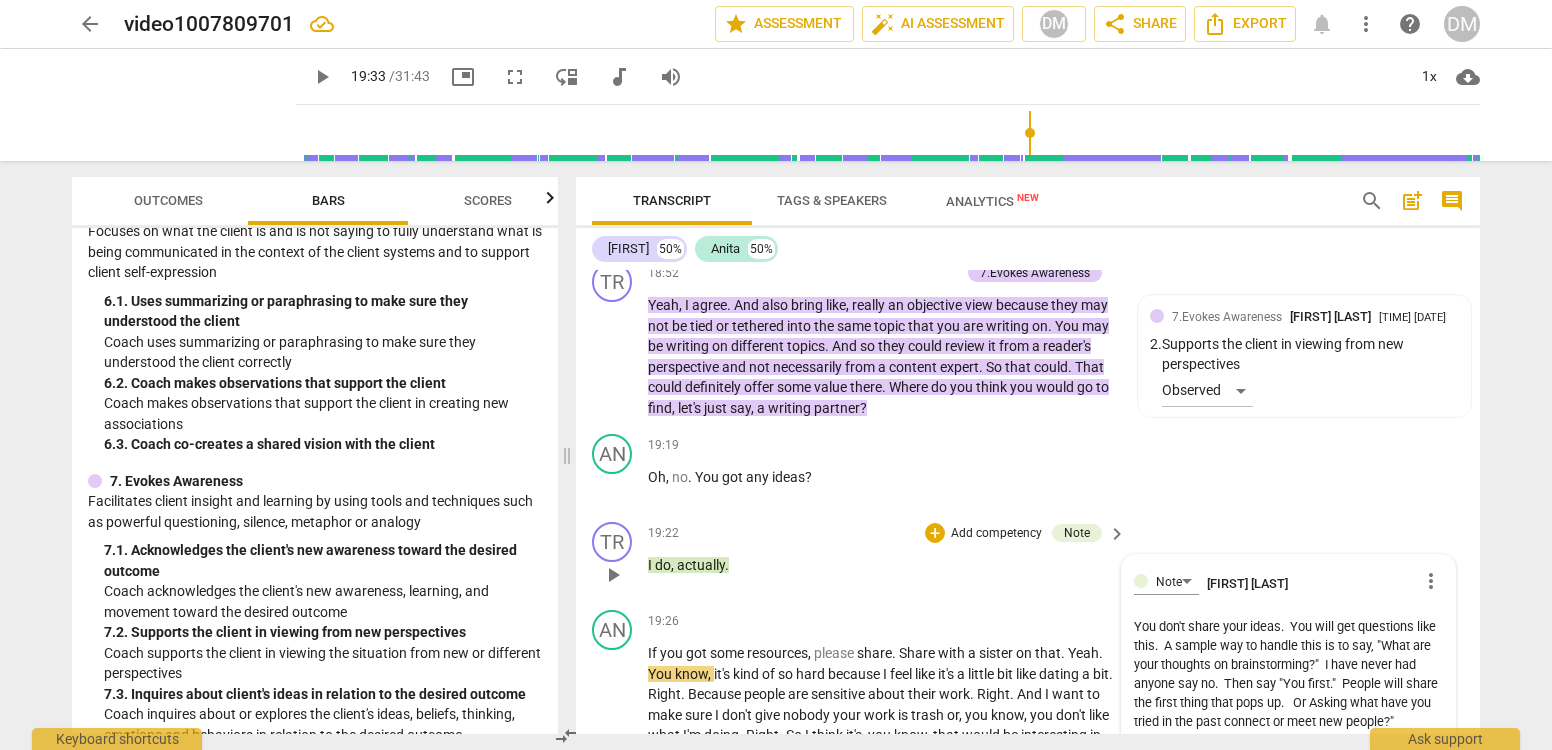drag, startPoint x: 1314, startPoint y: 644, endPoint x: 1398, endPoint y: 625, distance: 86.12201 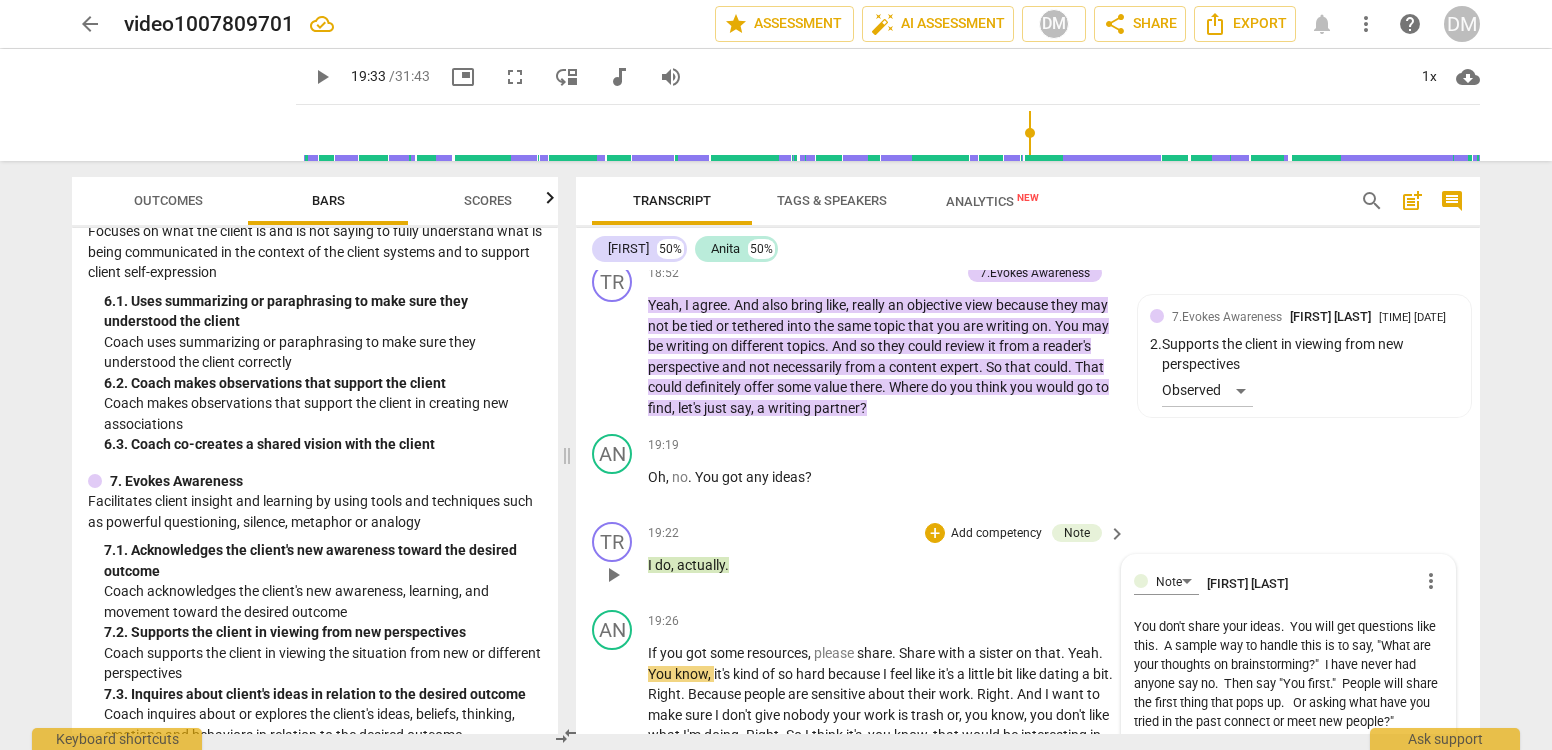 drag, startPoint x: 1359, startPoint y: 644, endPoint x: 1389, endPoint y: 626, distance: 34.98571 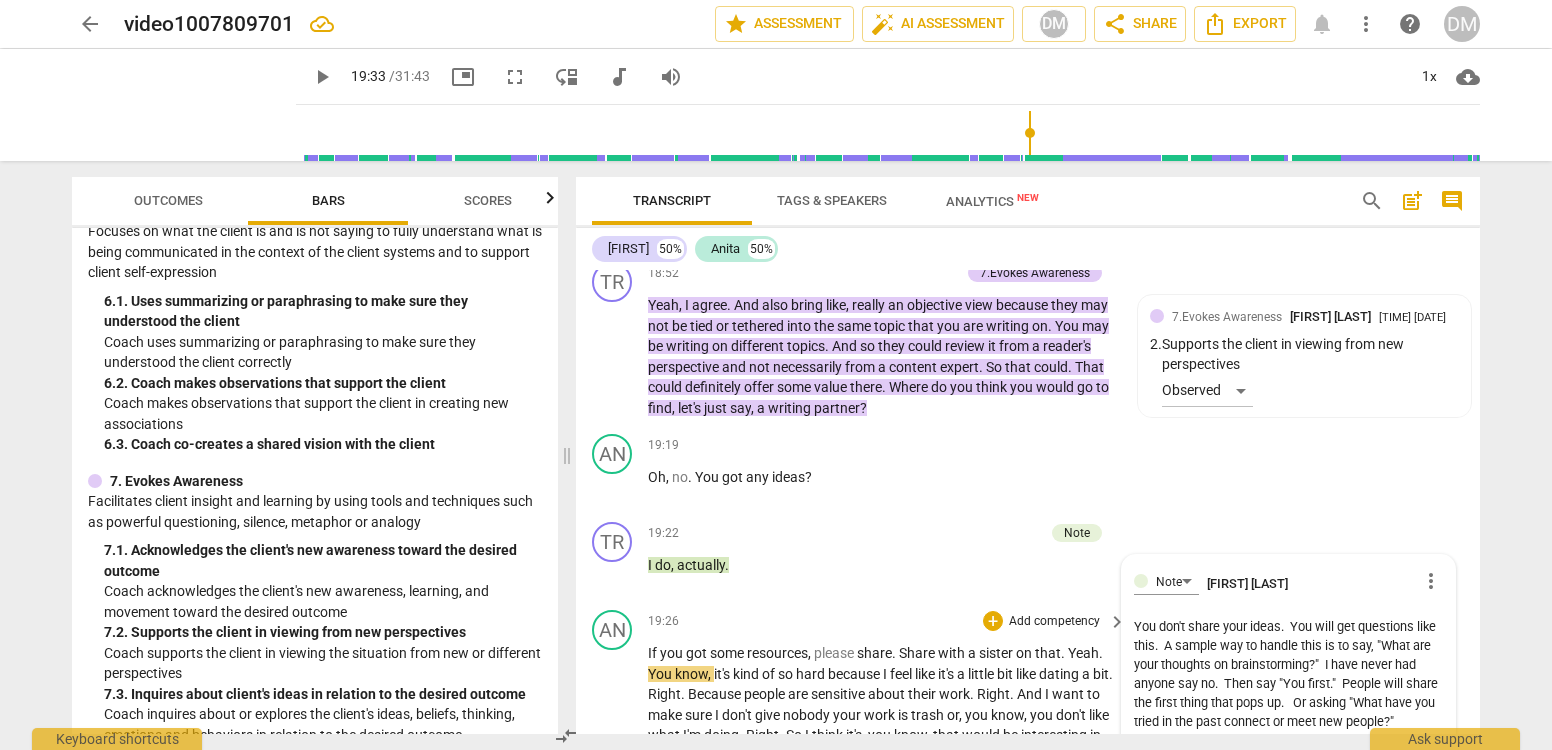 scroll, scrollTop: 7193, scrollLeft: 0, axis: vertical 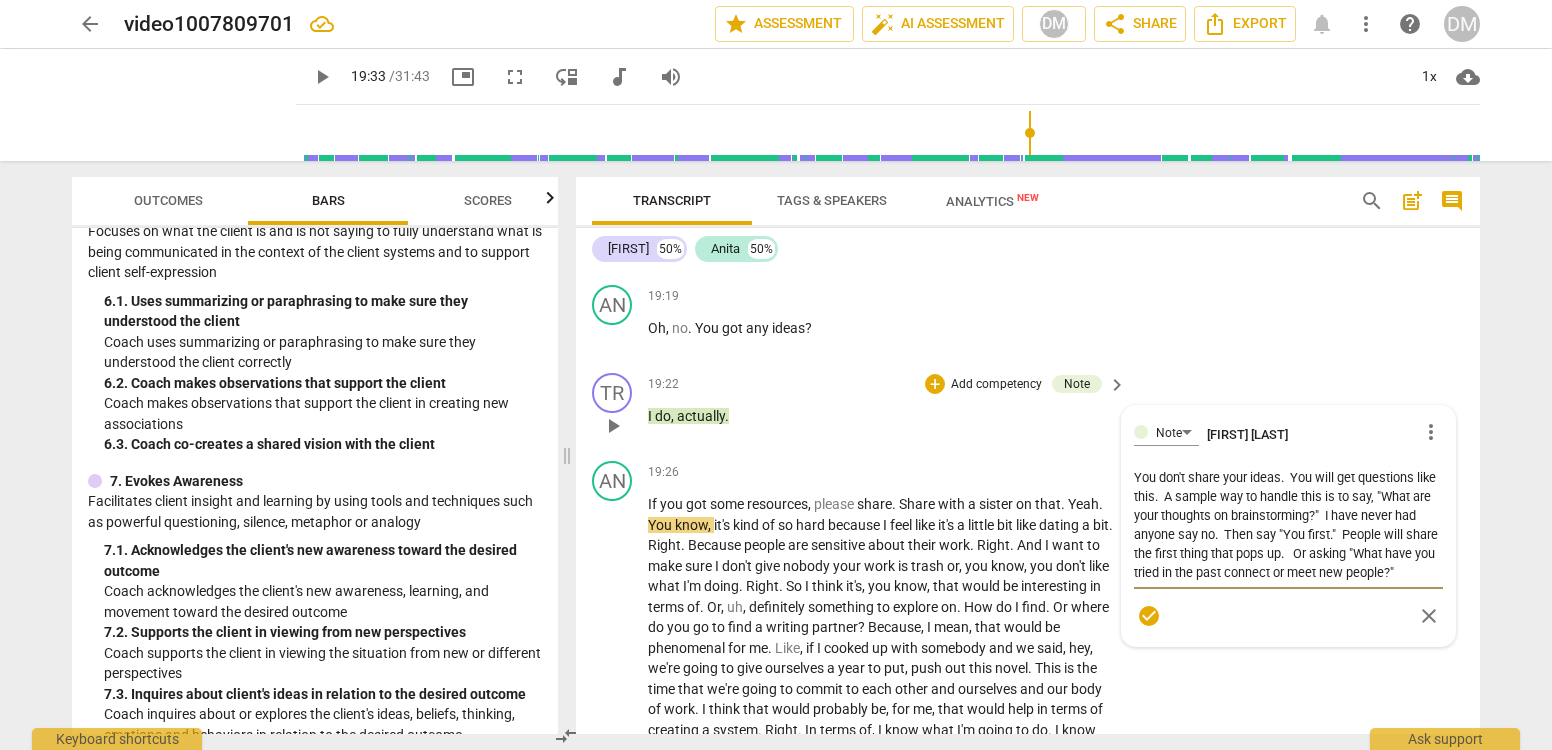 click on "check_circle" at bounding box center (1149, 616) 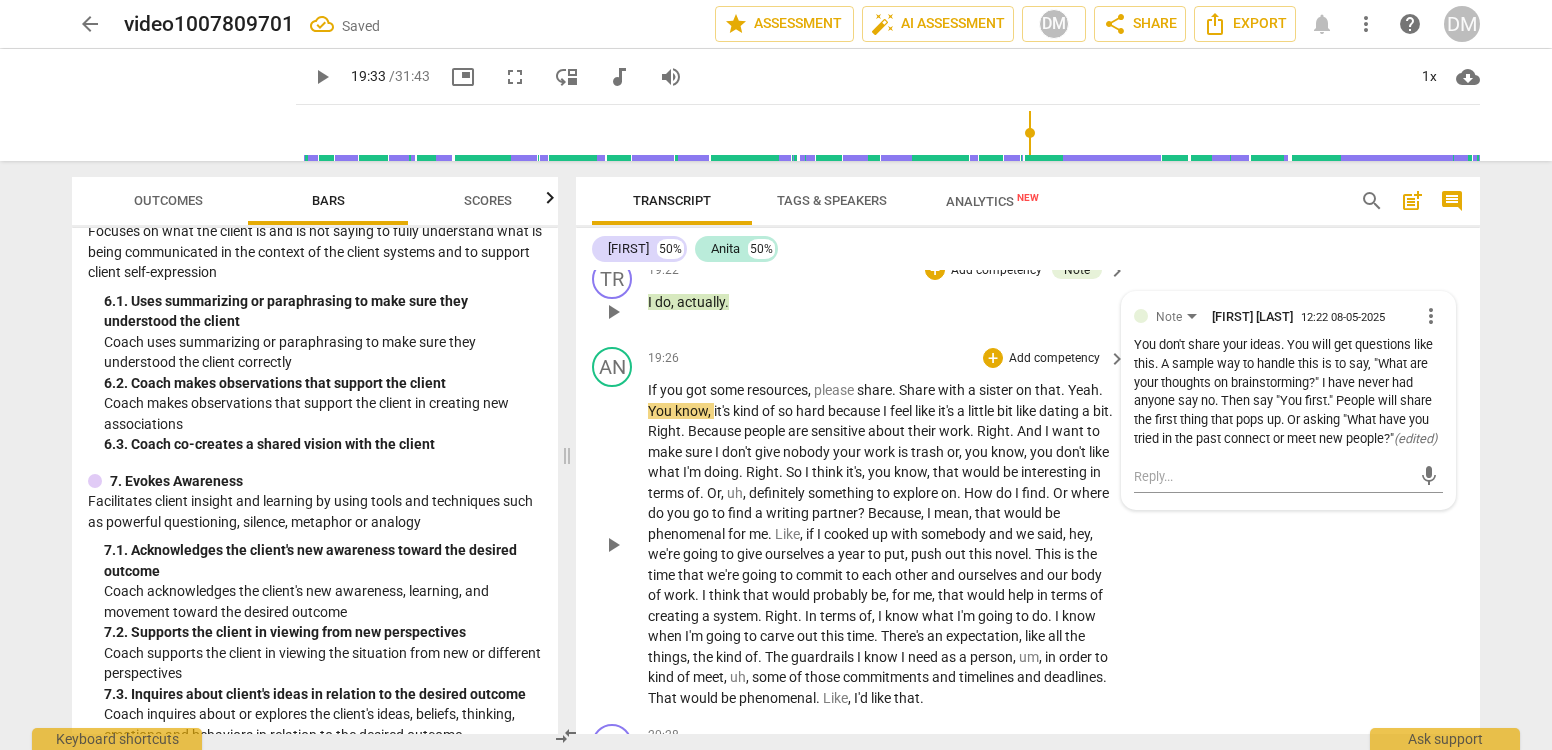 scroll, scrollTop: 7352, scrollLeft: 0, axis: vertical 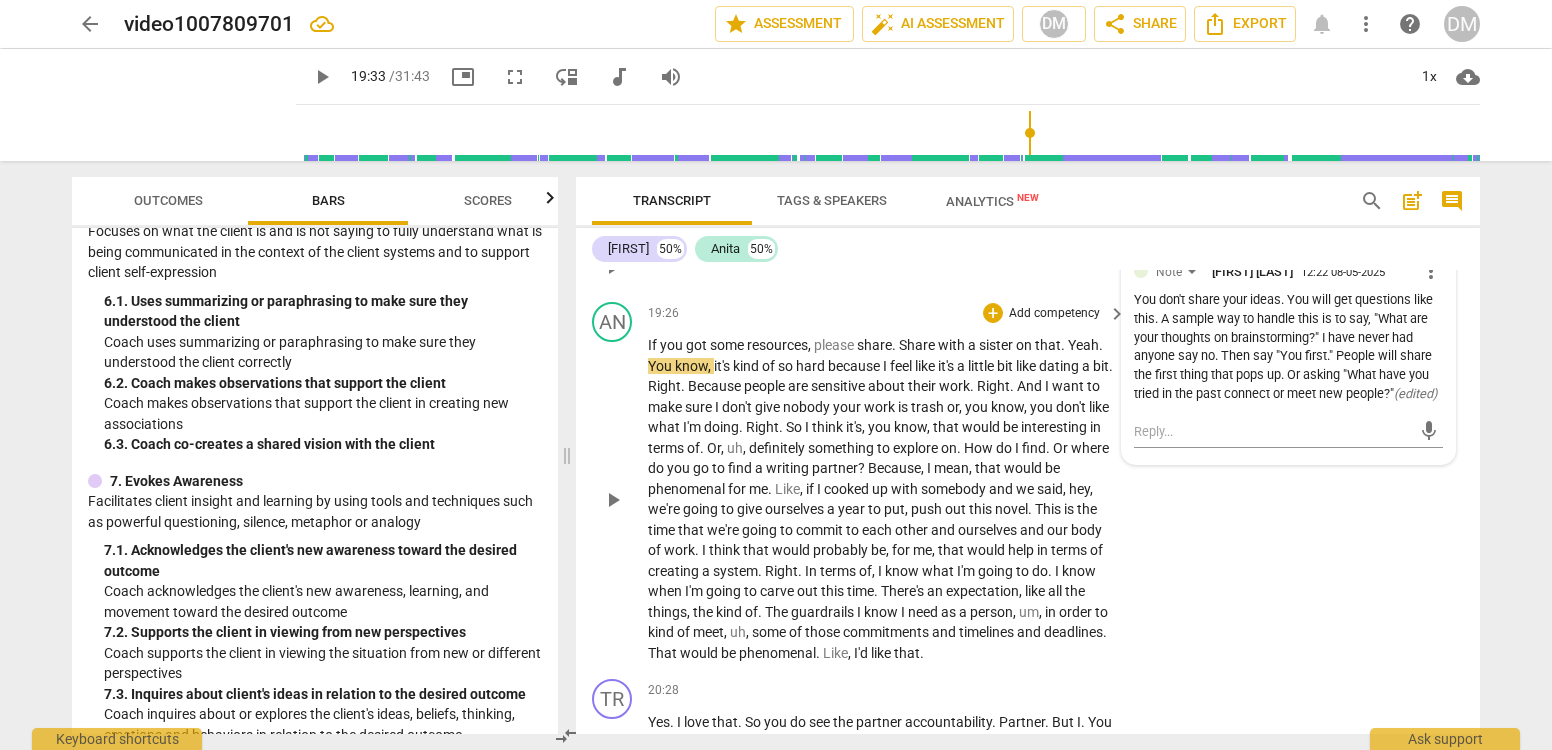 click on "play_arrow" at bounding box center [613, 500] 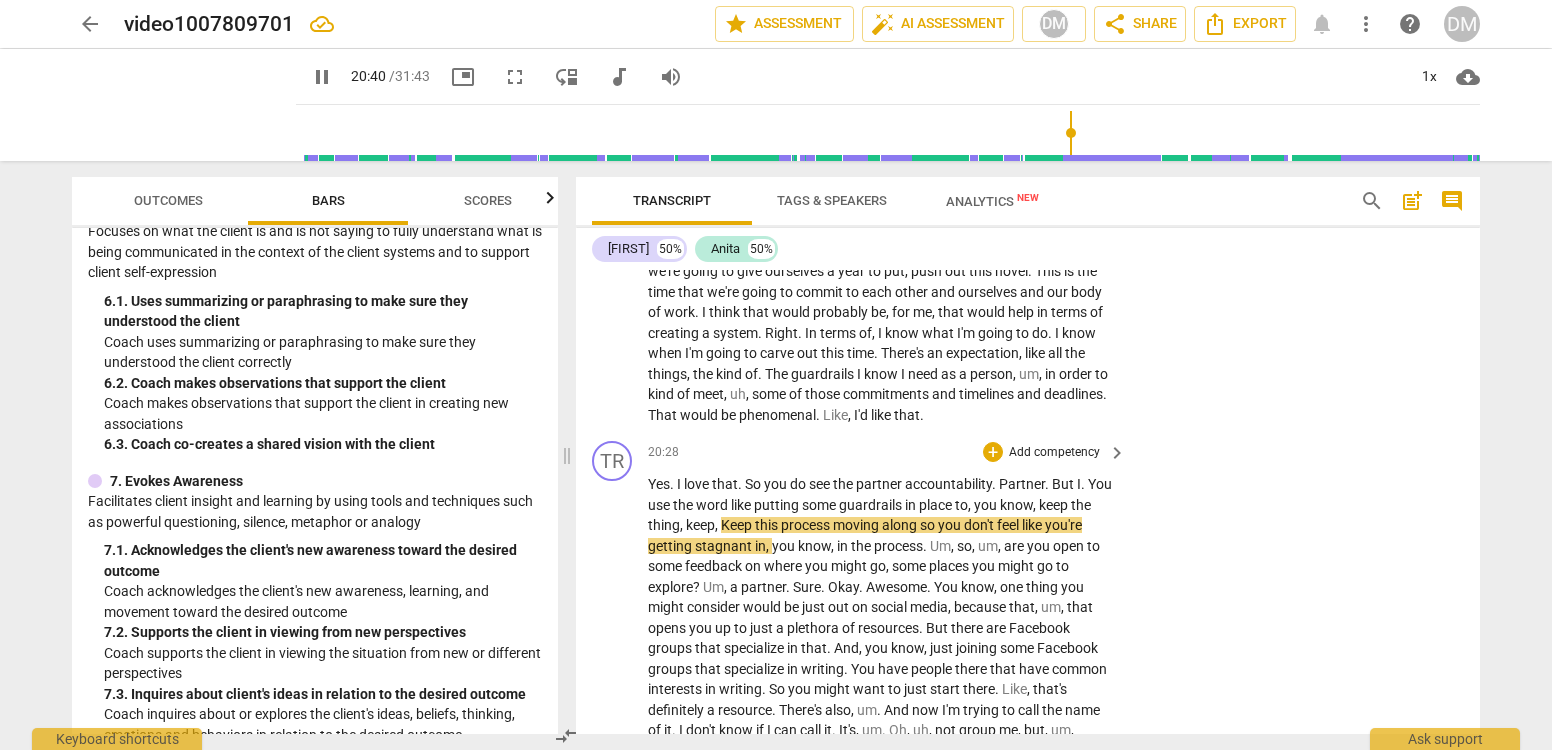 scroll, scrollTop: 7594, scrollLeft: 0, axis: vertical 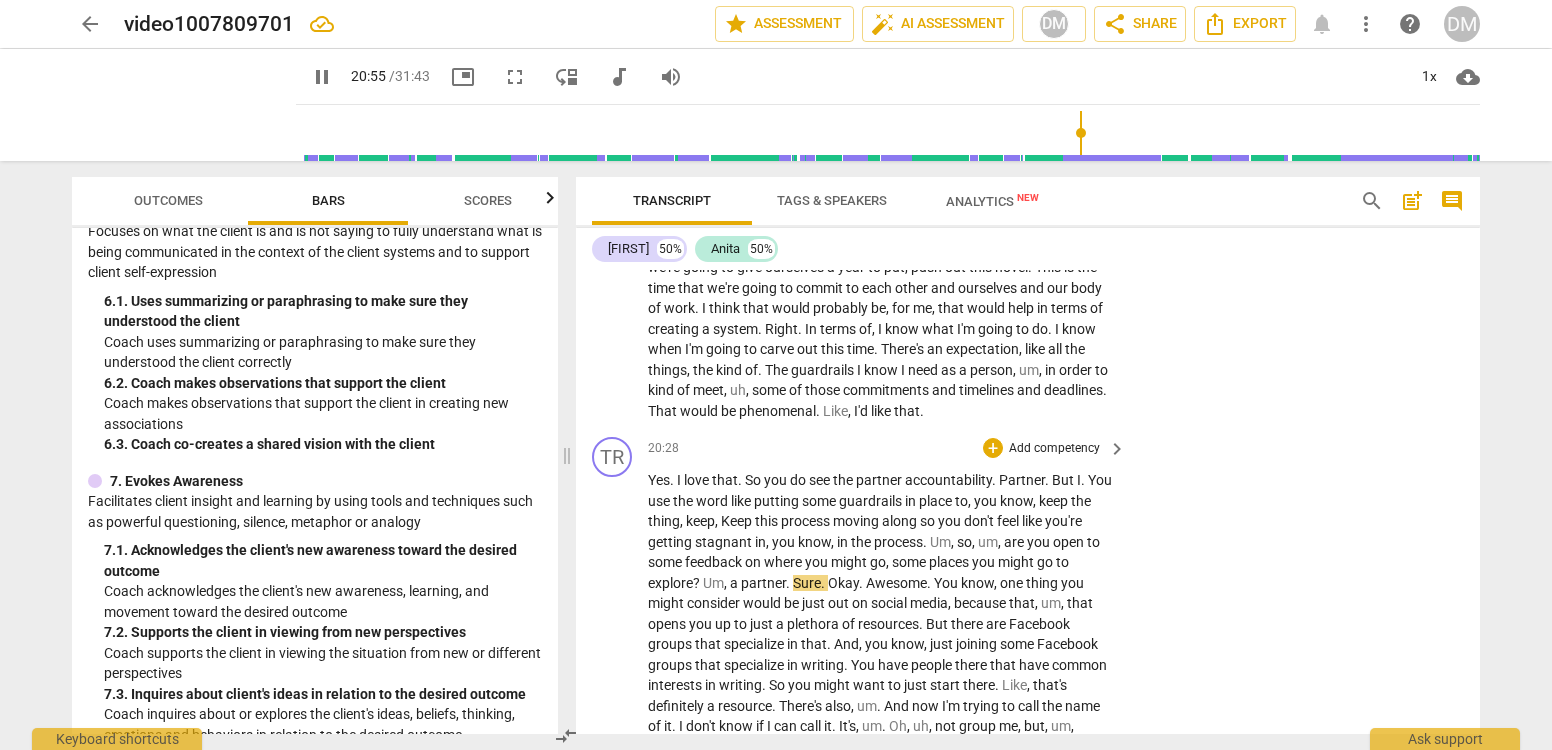 click on "Add competency" at bounding box center (1054, 449) 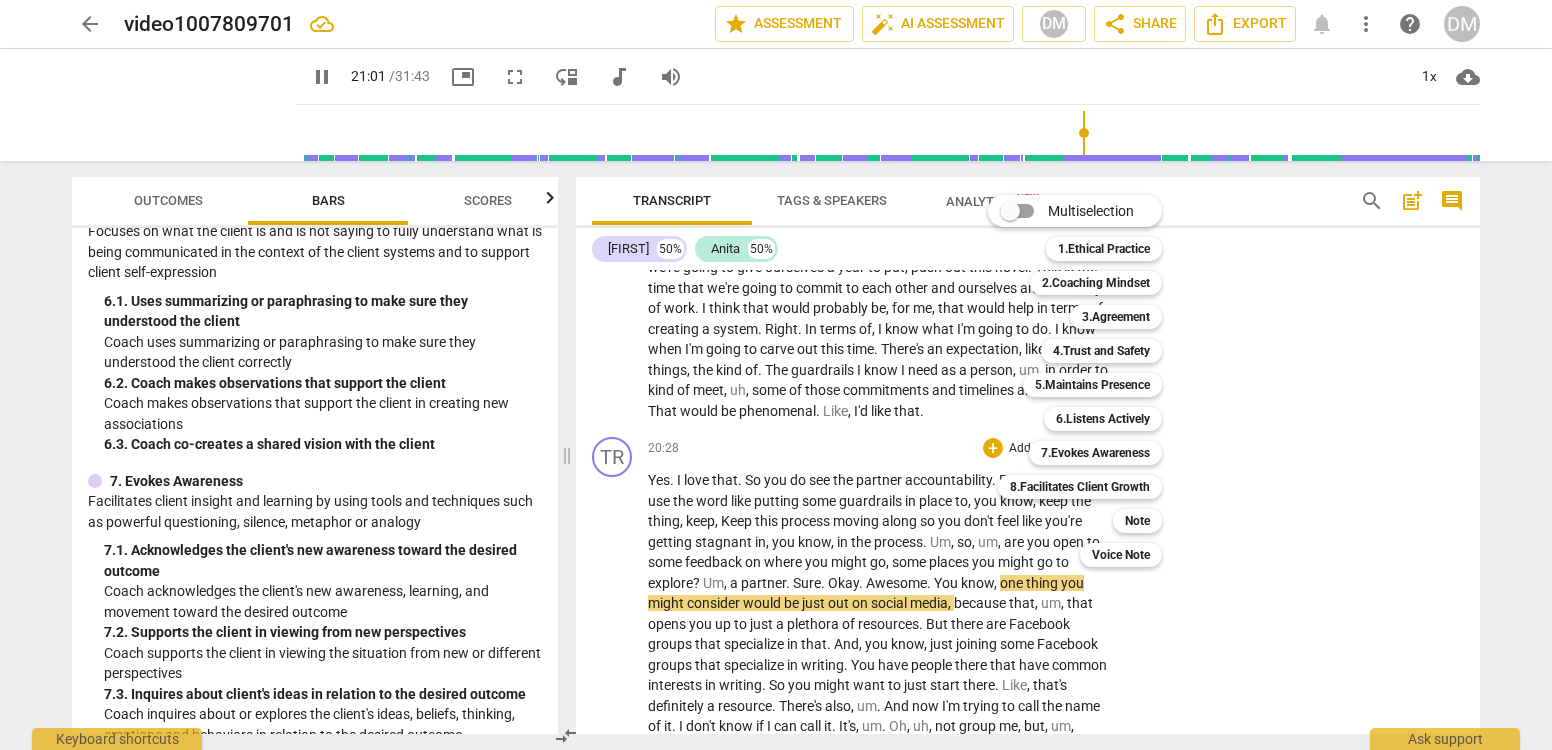 click at bounding box center (776, 375) 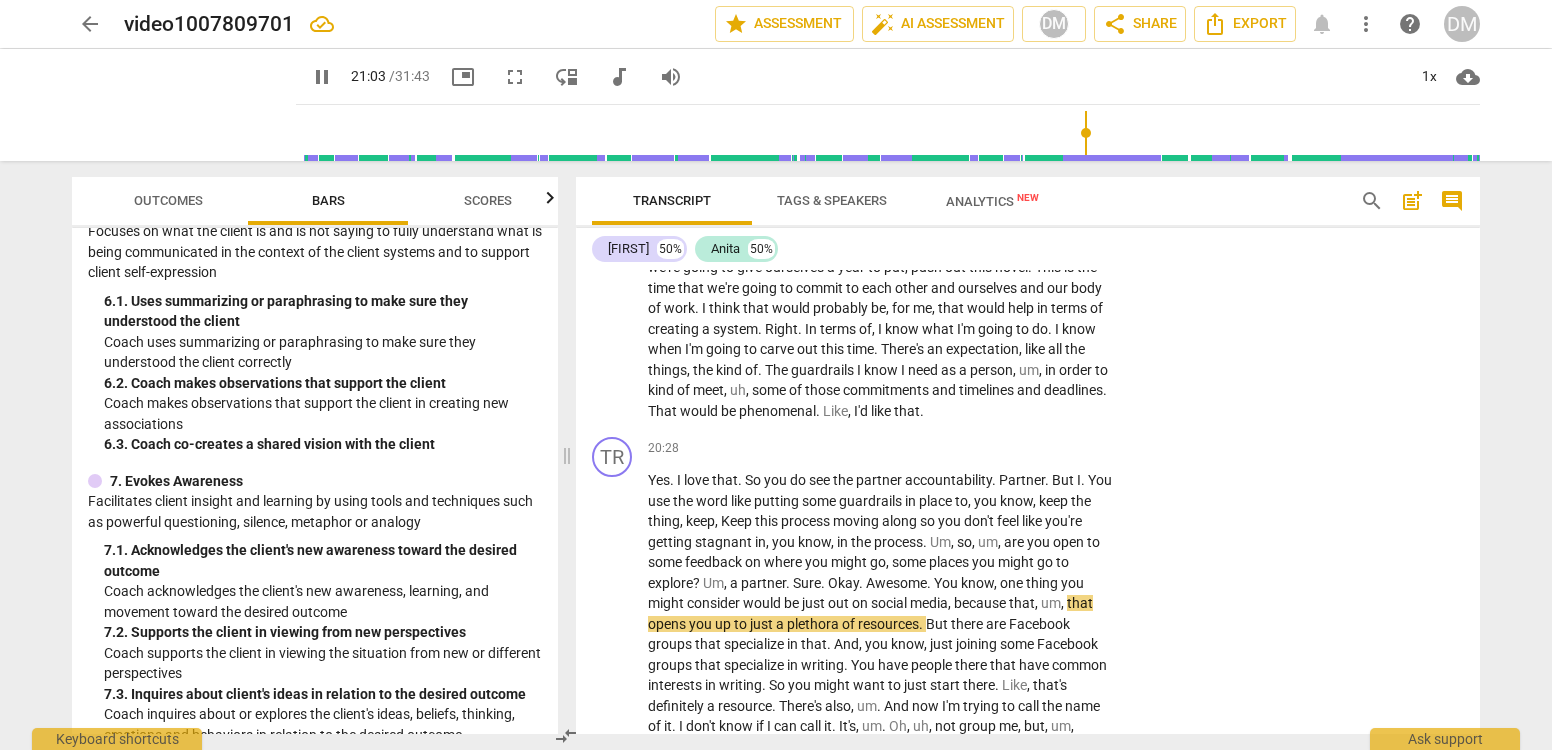 click on "pause" at bounding box center (322, 77) 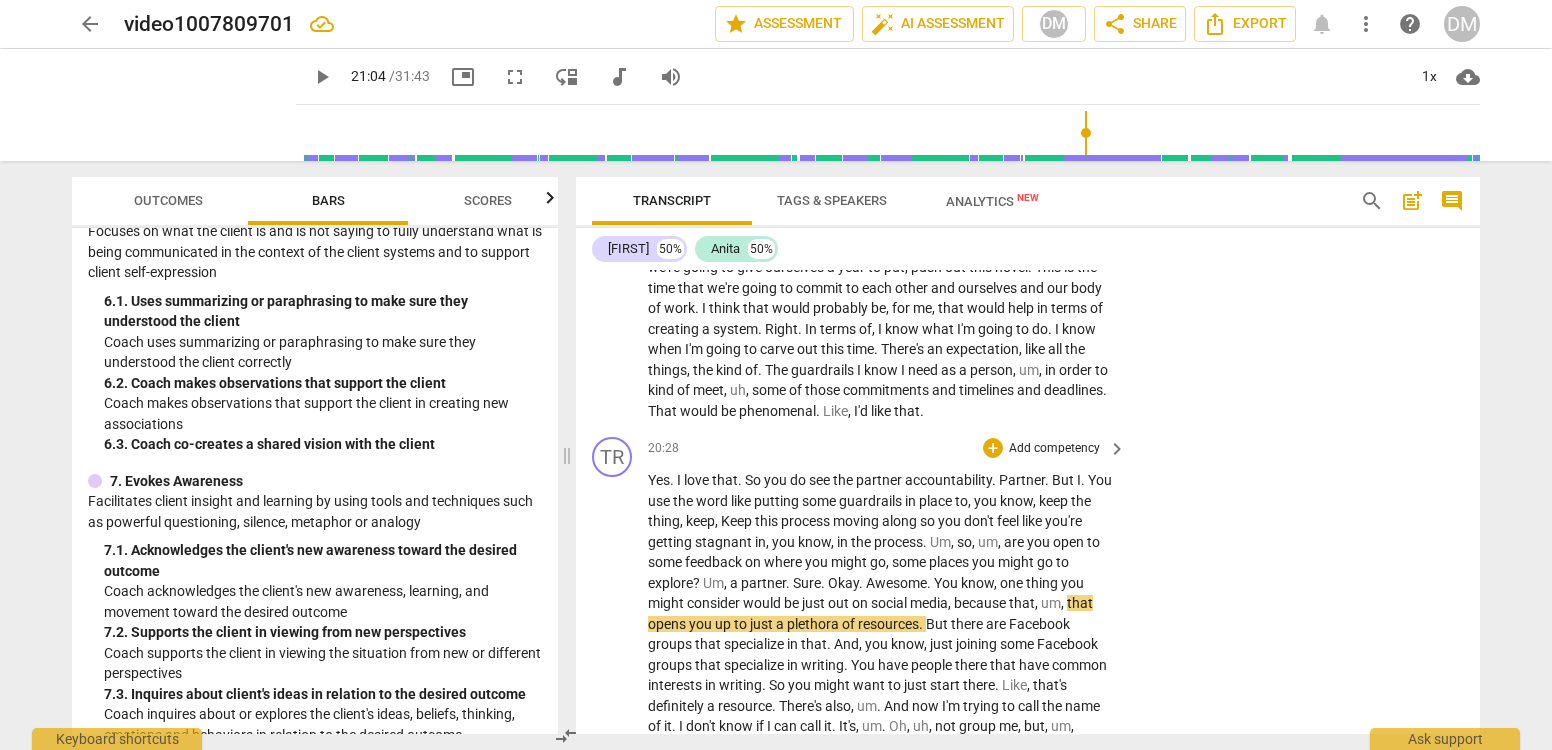 click on "Add competency" at bounding box center [1054, 449] 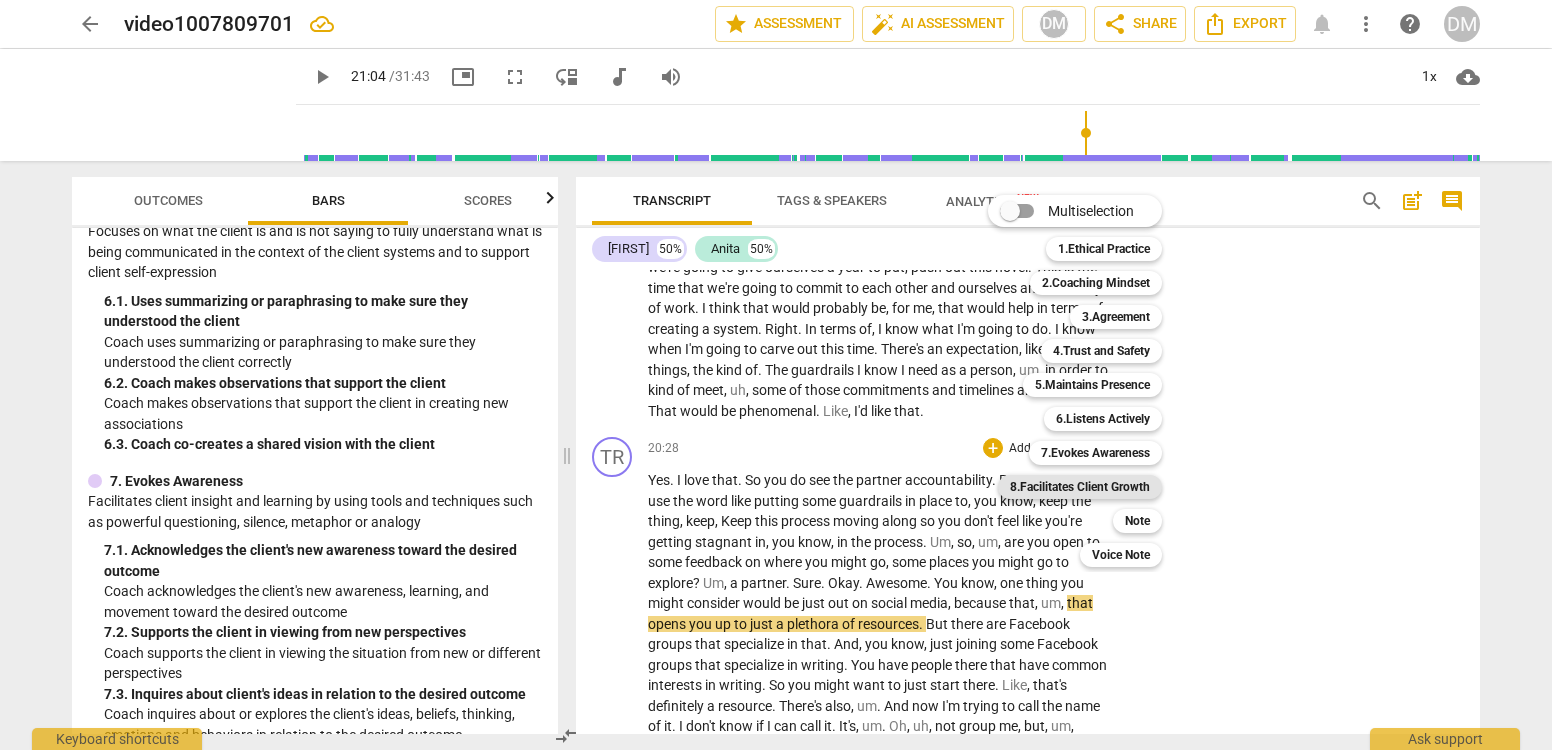 click on "8.Facilitates Client Growth" at bounding box center (1080, 487) 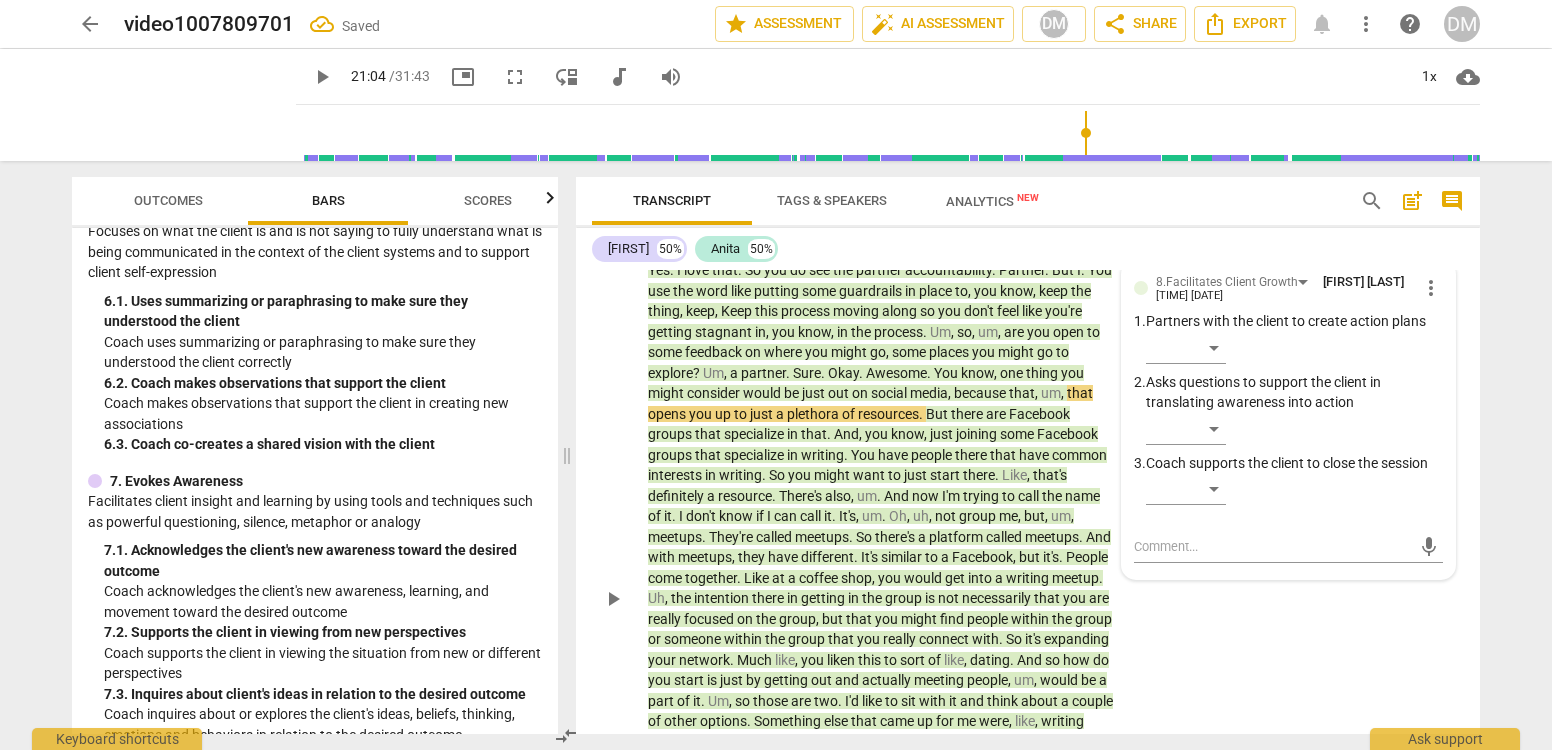 scroll, scrollTop: 7809, scrollLeft: 0, axis: vertical 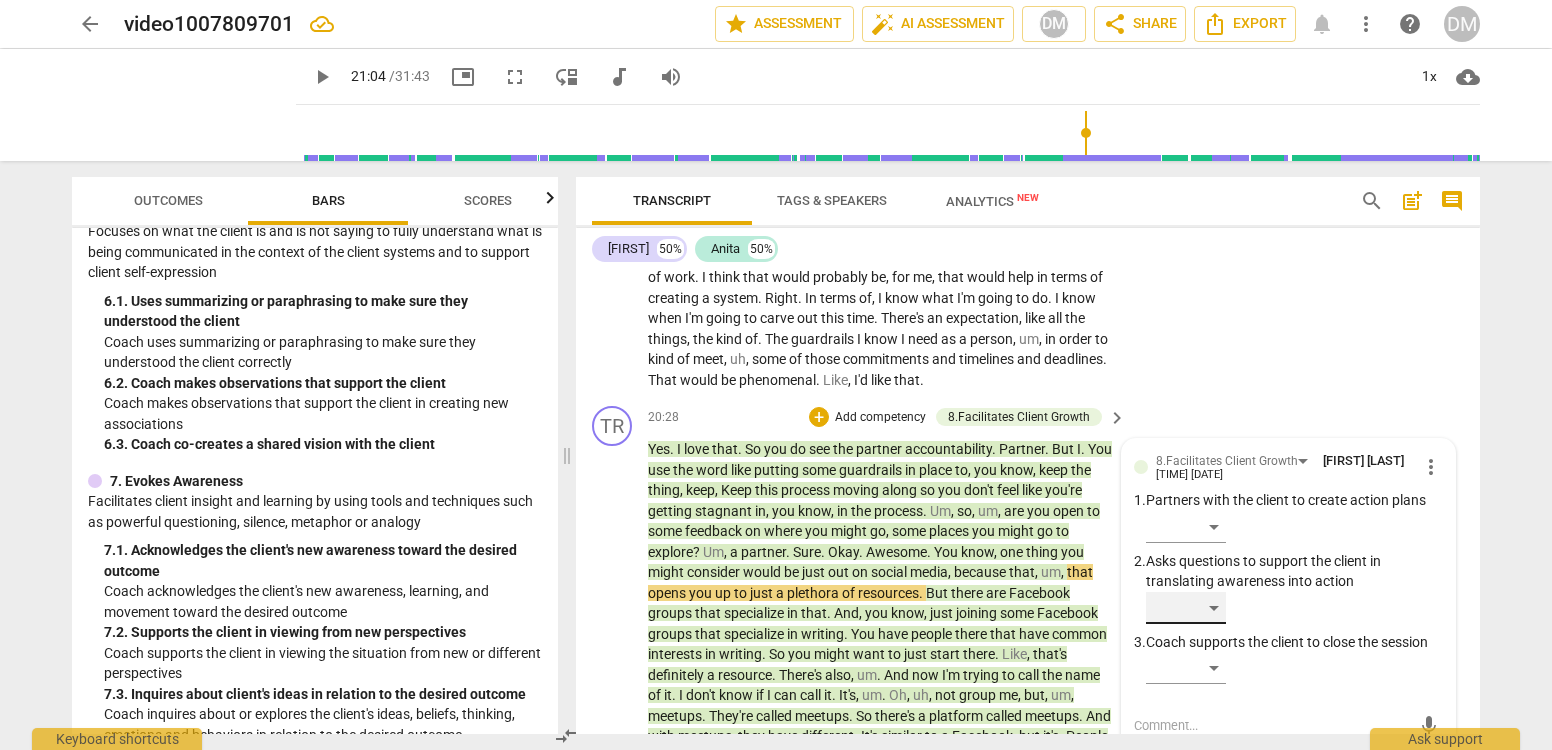 click on "​" at bounding box center (1186, 608) 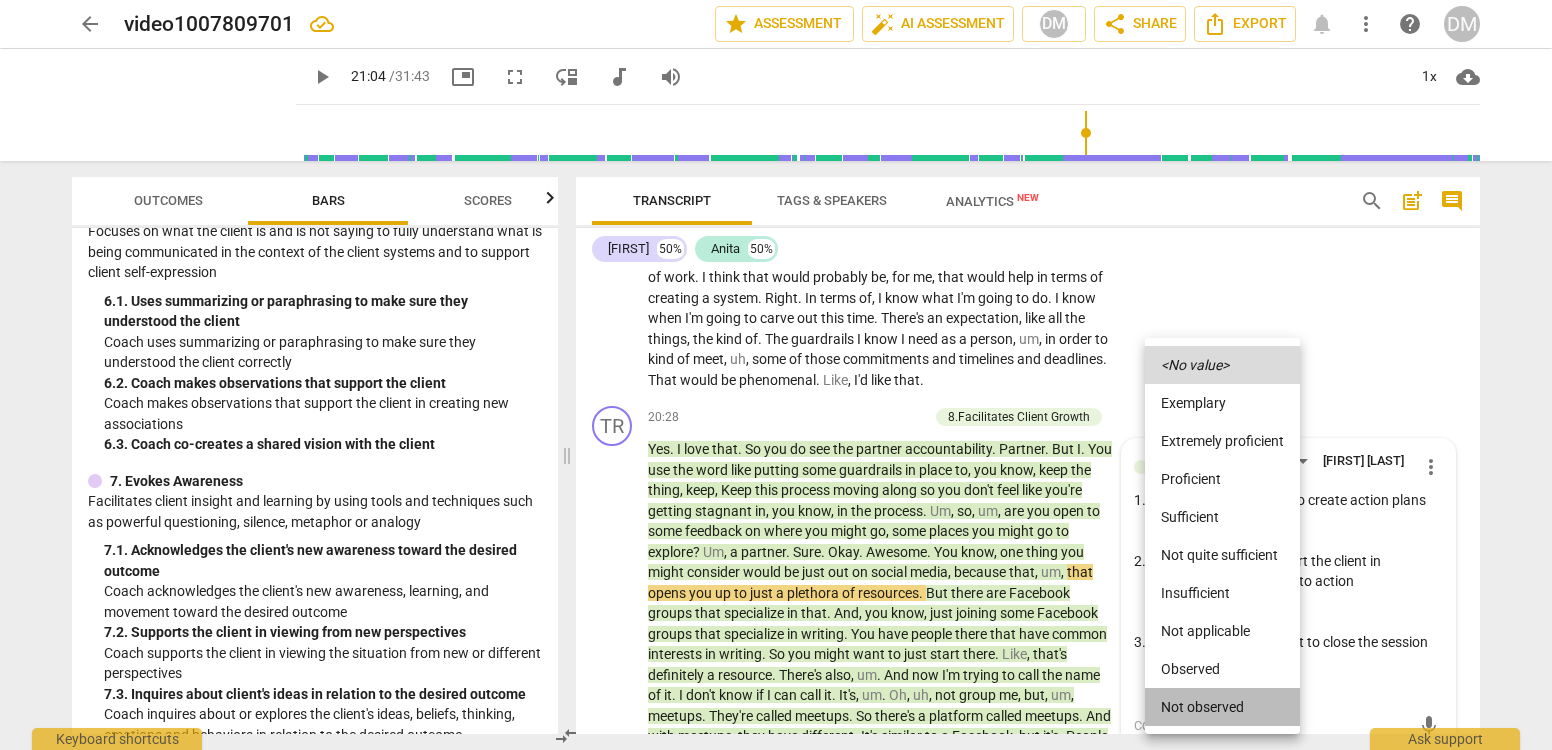 click on "Not observed" at bounding box center (1222, 707) 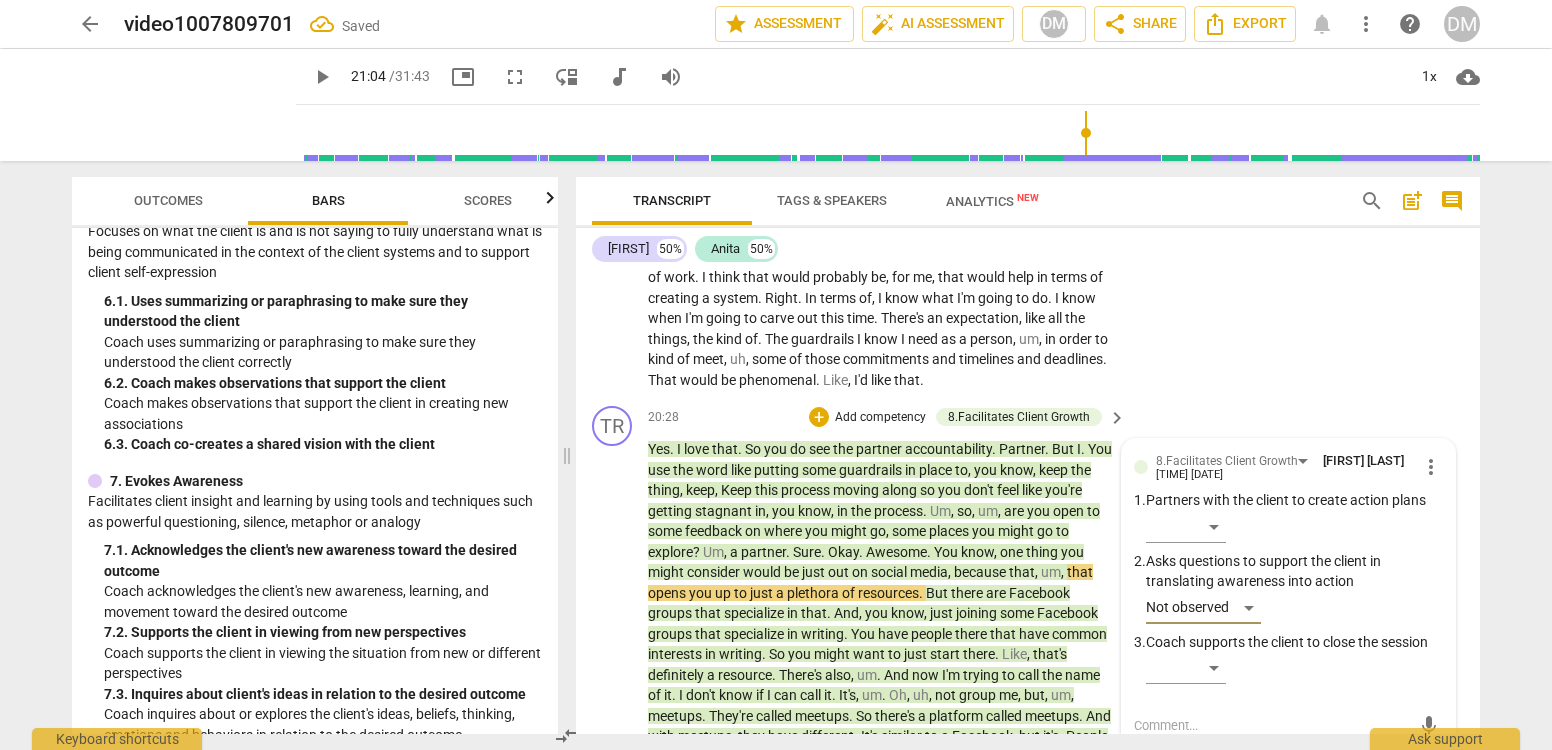 click at bounding box center [1272, 725] 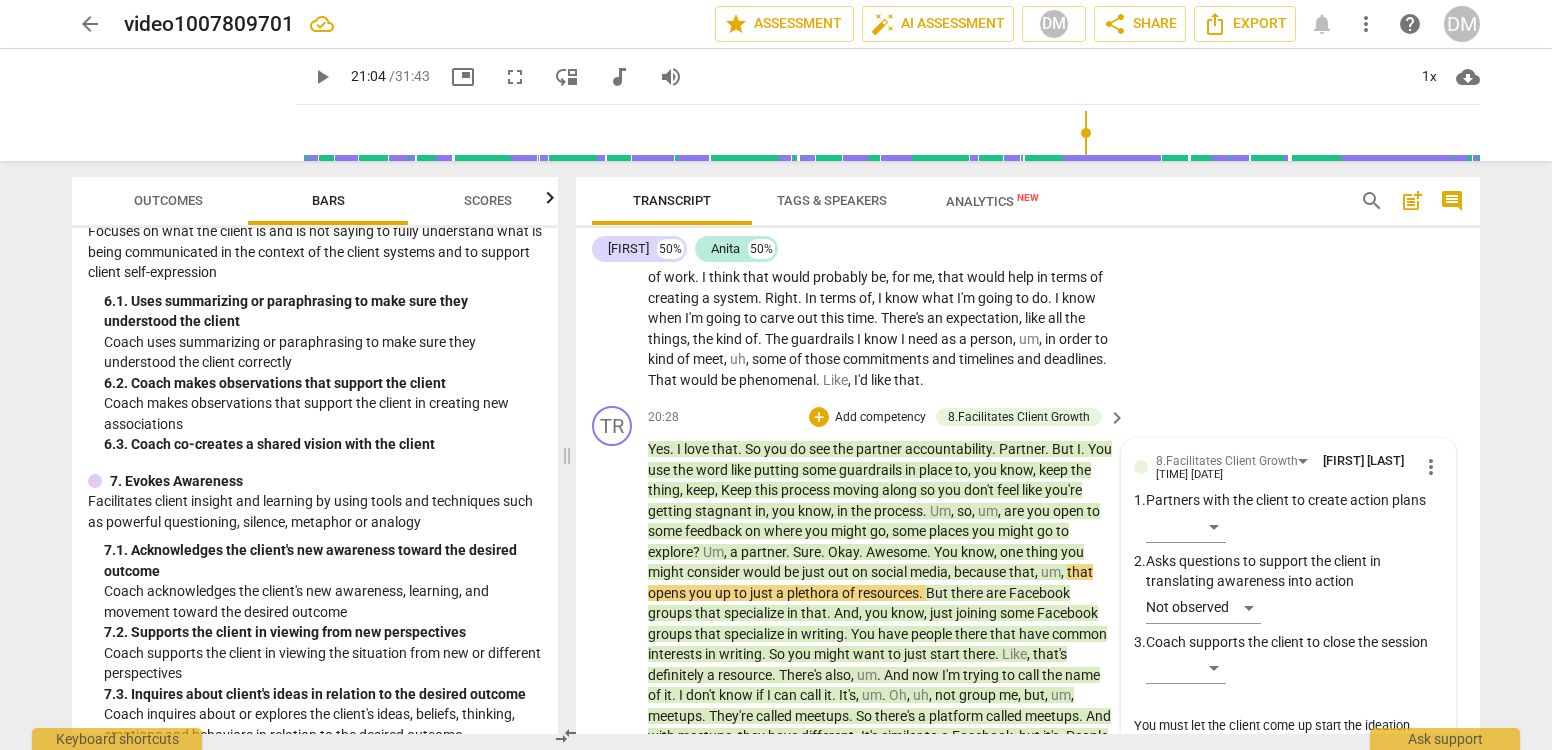 scroll, scrollTop: 0, scrollLeft: 0, axis: both 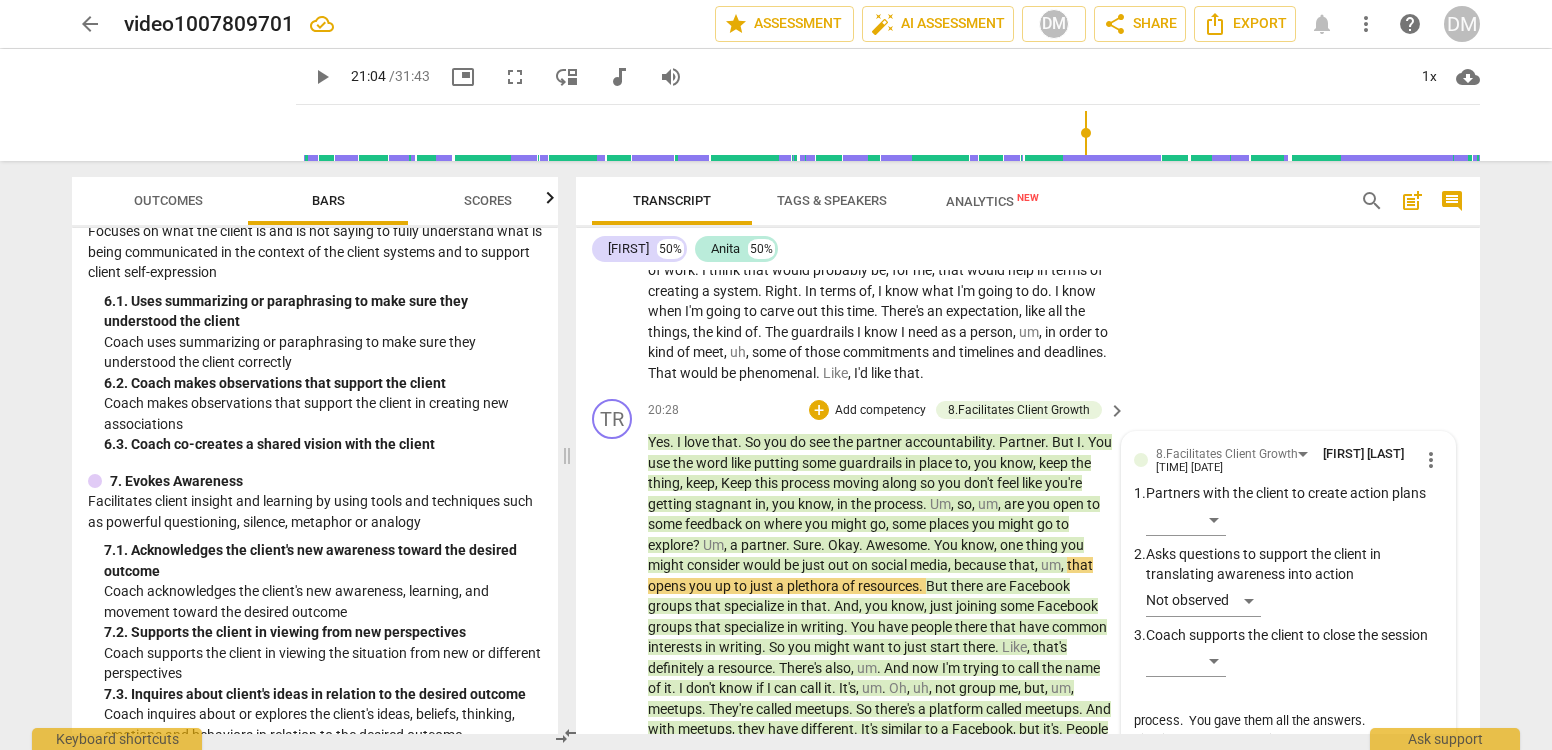 click on "You must let the client come up start the ideation process.  You gave them all the answers. Figuring out what they tried, what makes them uncomfortable connecting with people, how much time are they looking to invest in this process" at bounding box center [1272, 756] 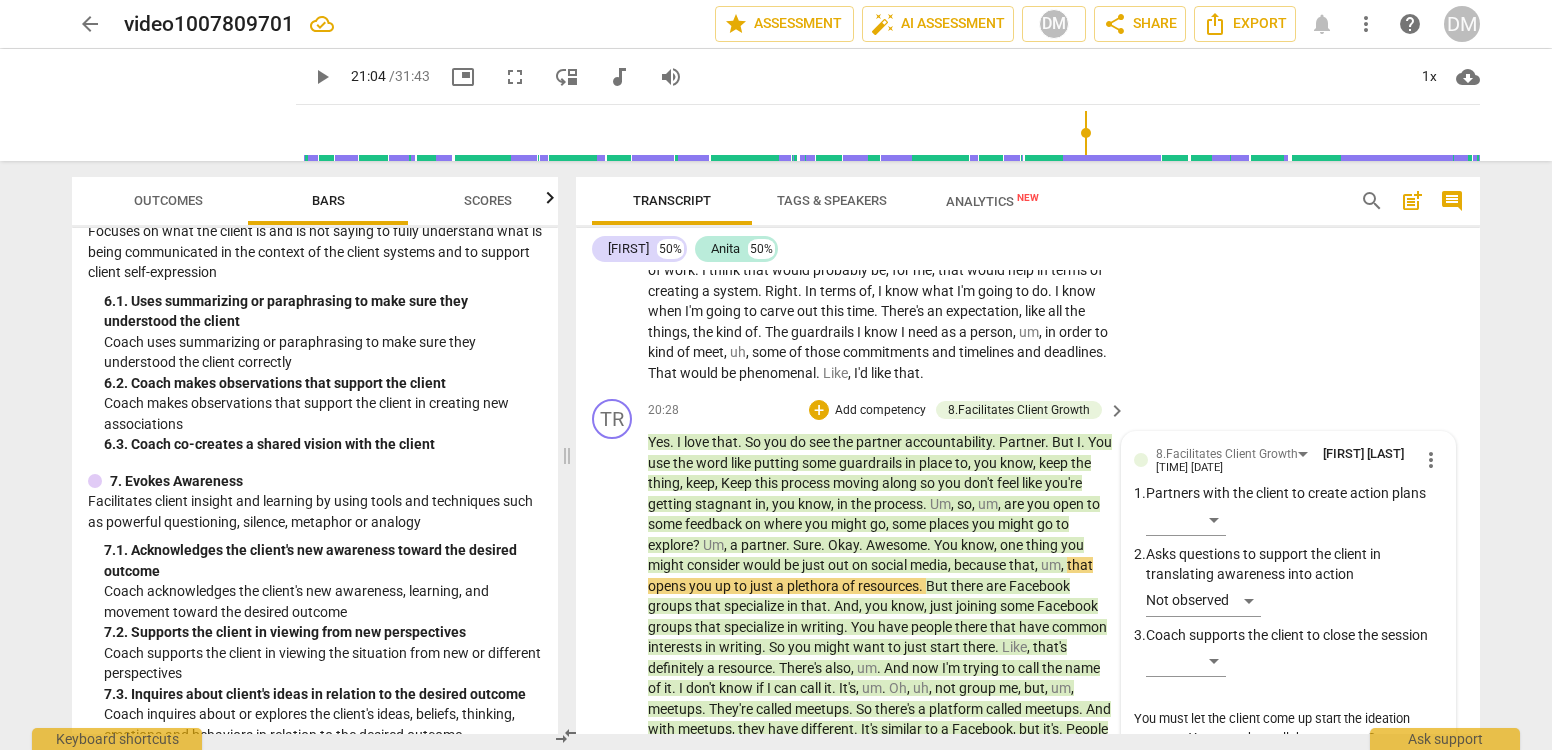 scroll, scrollTop: 19, scrollLeft: 0, axis: vertical 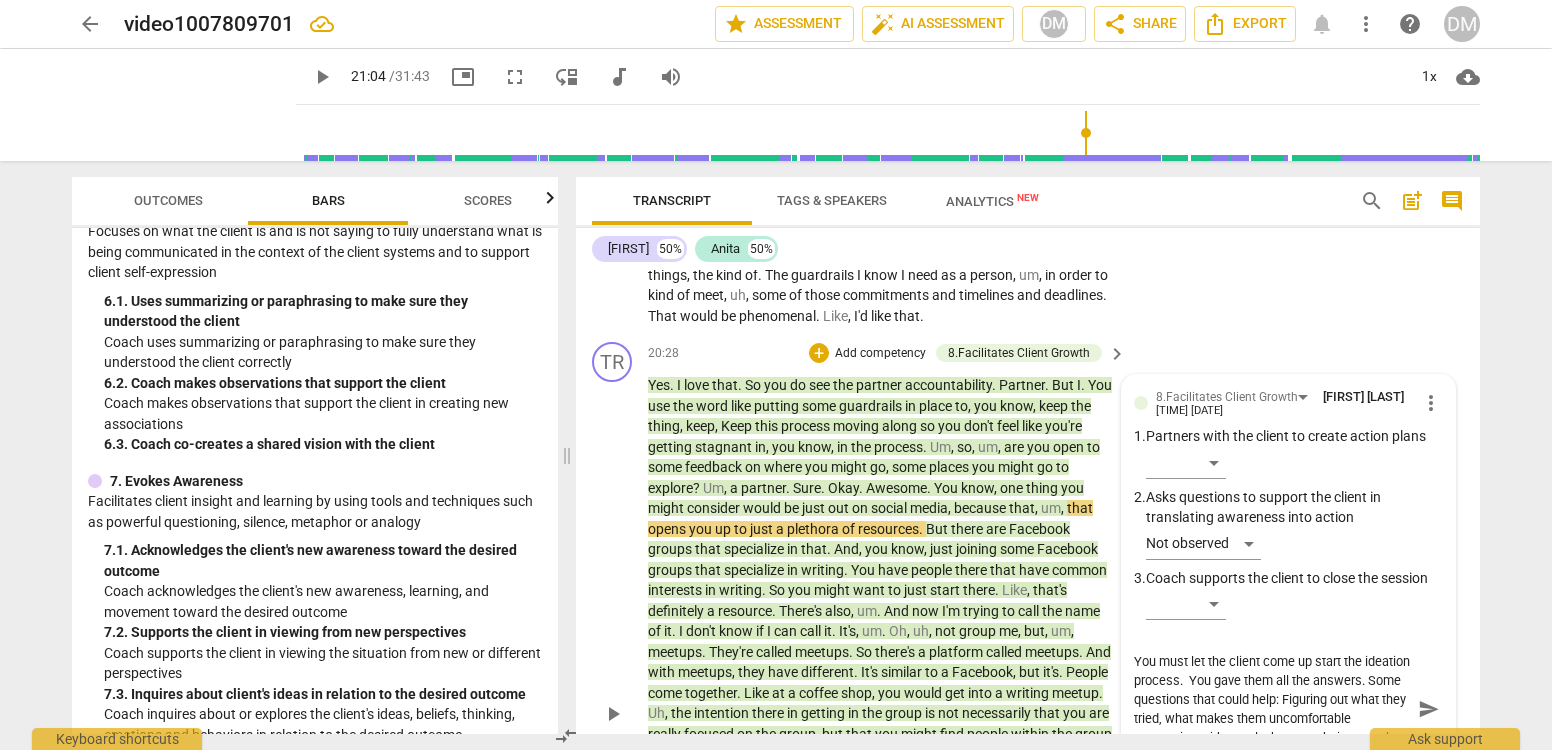 click on "You must let the client come up start the ideation process.  You gave them all the answers. Some questions that could help: Figuring out what they tried, what makes them uncomfortable connecting with people, how much time are they looking to invest in this process" at bounding box center [1272, 709] 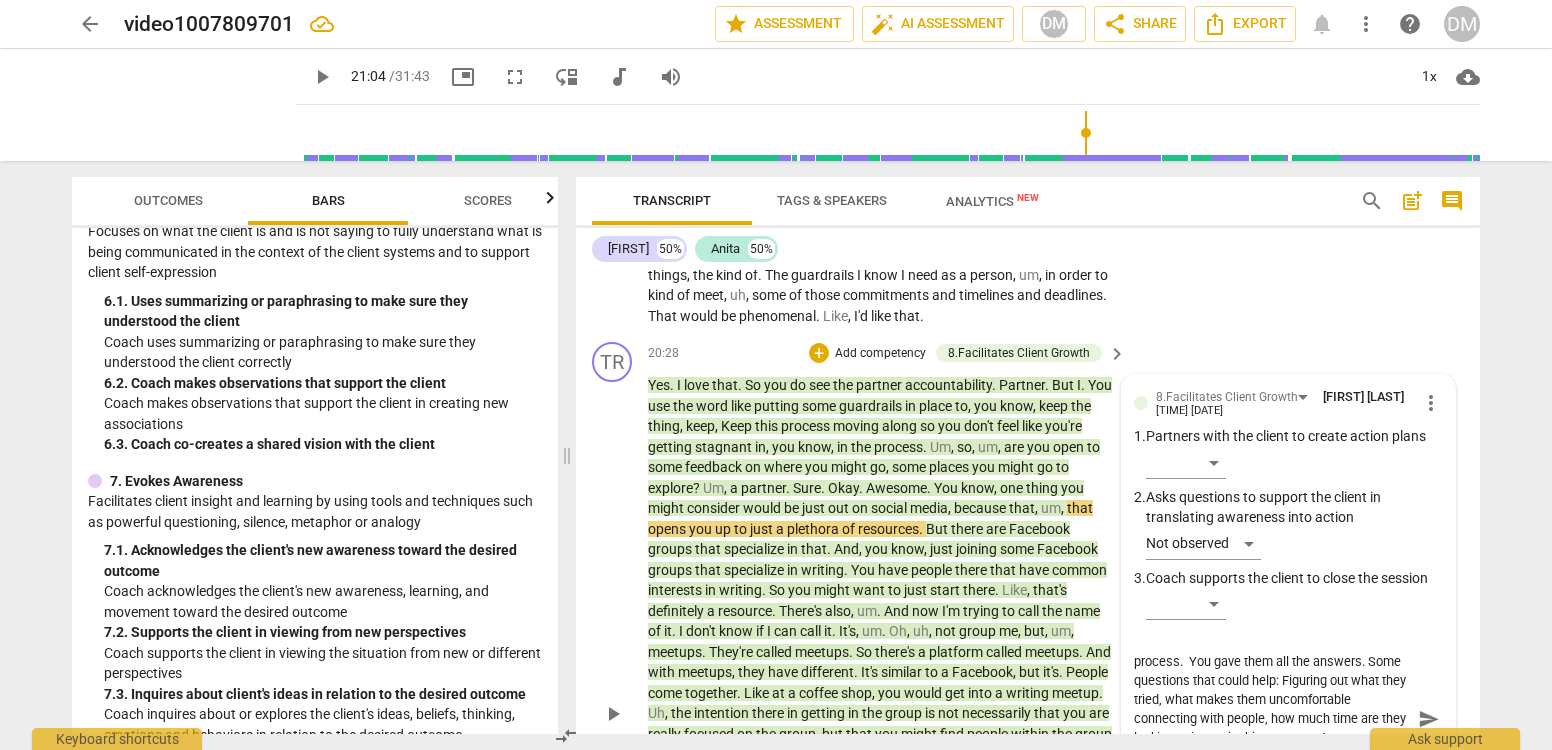 scroll, scrollTop: 7721, scrollLeft: 0, axis: vertical 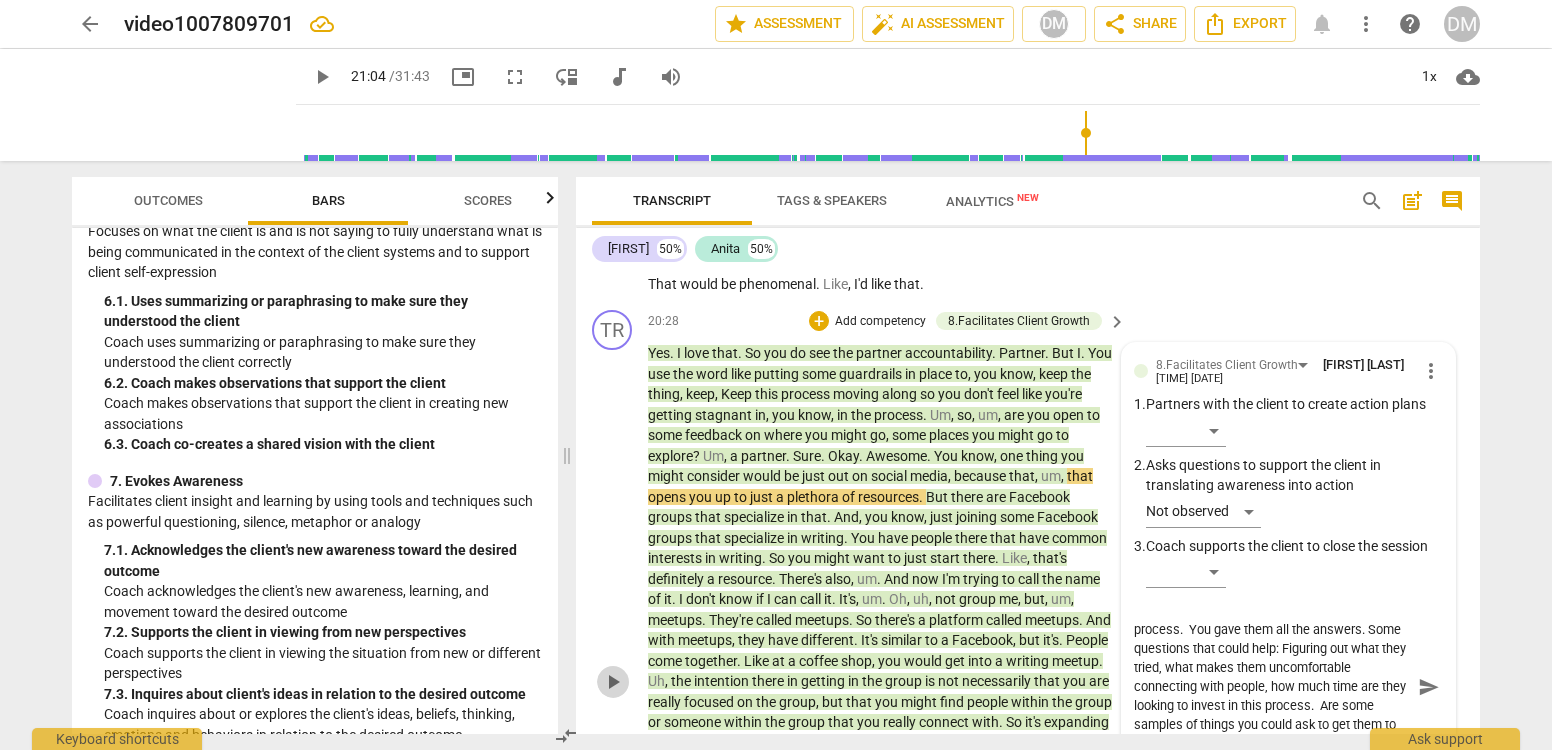 click on "play_arrow" at bounding box center (613, 682) 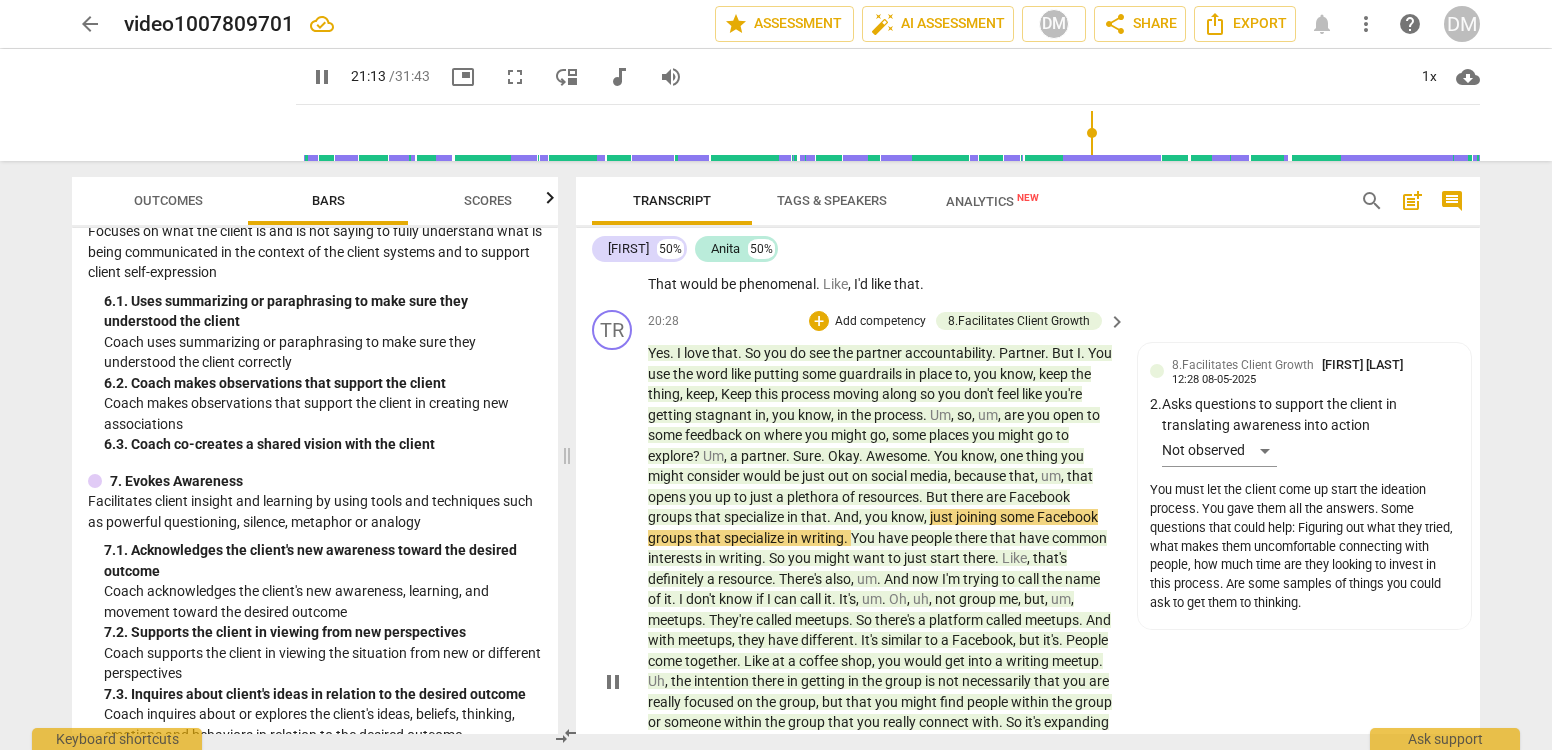 click on "pause" at bounding box center [613, 682] 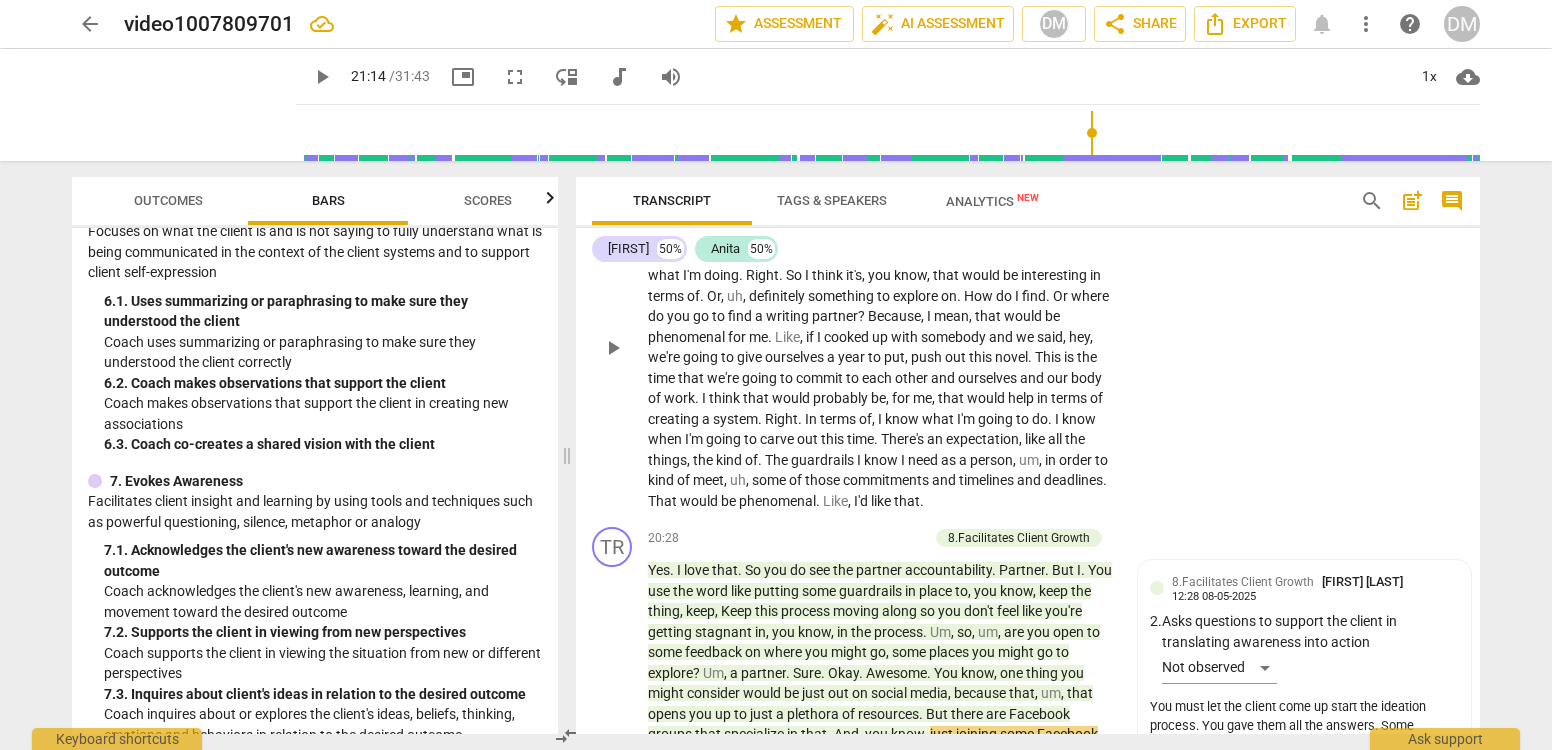 scroll, scrollTop: 7674, scrollLeft: 0, axis: vertical 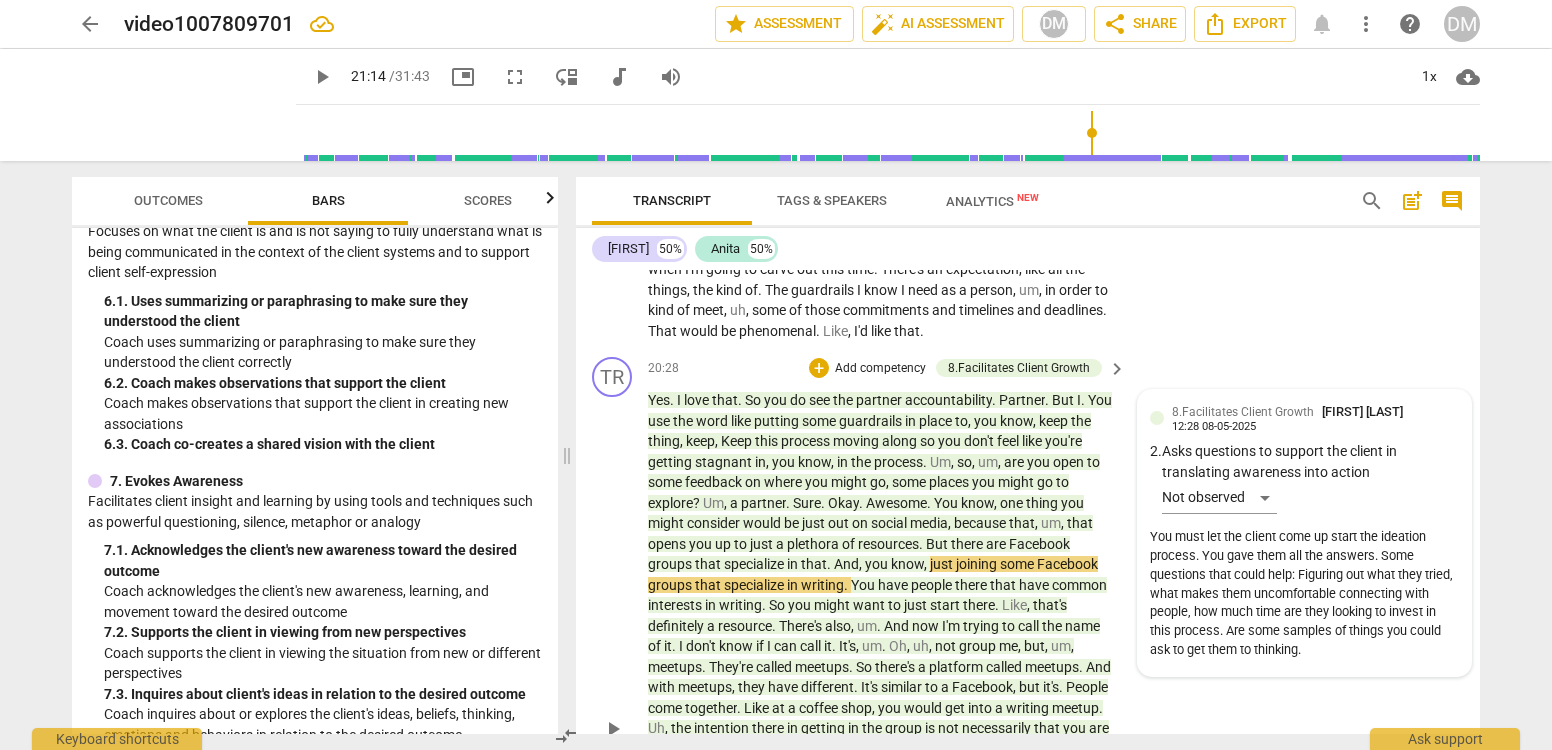click on "You must let the client come up start the ideation process.  You gave them all the answers. Some questions that could help: Figuring out what they tried, what makes them uncomfortable connecting with people, how much time are they looking to invest in this process.  Are some samples of things you could ask to get them to thinking." at bounding box center (1304, 593) 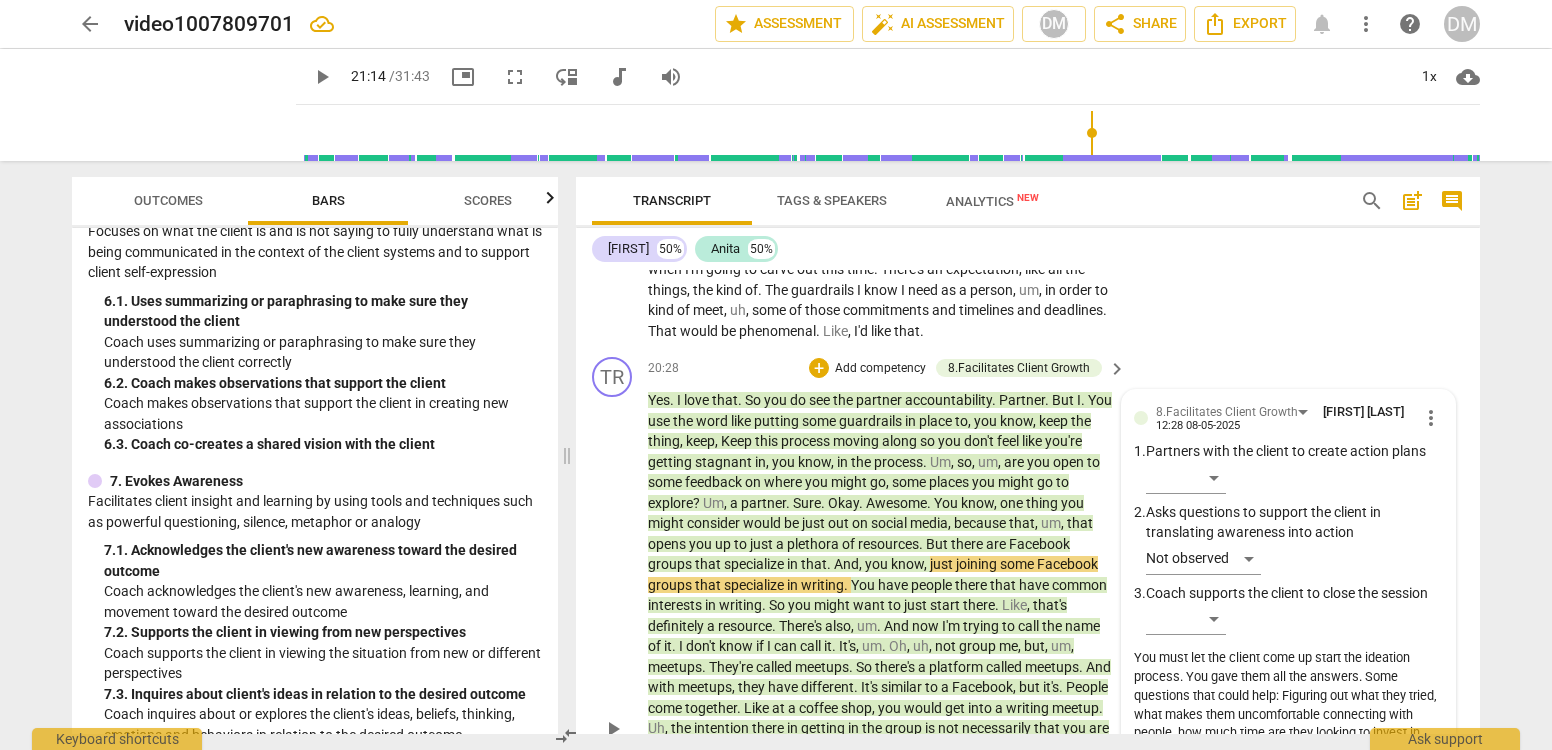 click on "You must let the client come up start the ideation process.  You gave them all the answers. Some questions that could help: Figuring out what they tried, what makes them uncomfortable connecting with people, how much time are they looking to invest in this process.  Are some samples of things you could ask to get them to thinking." at bounding box center [1288, 714] 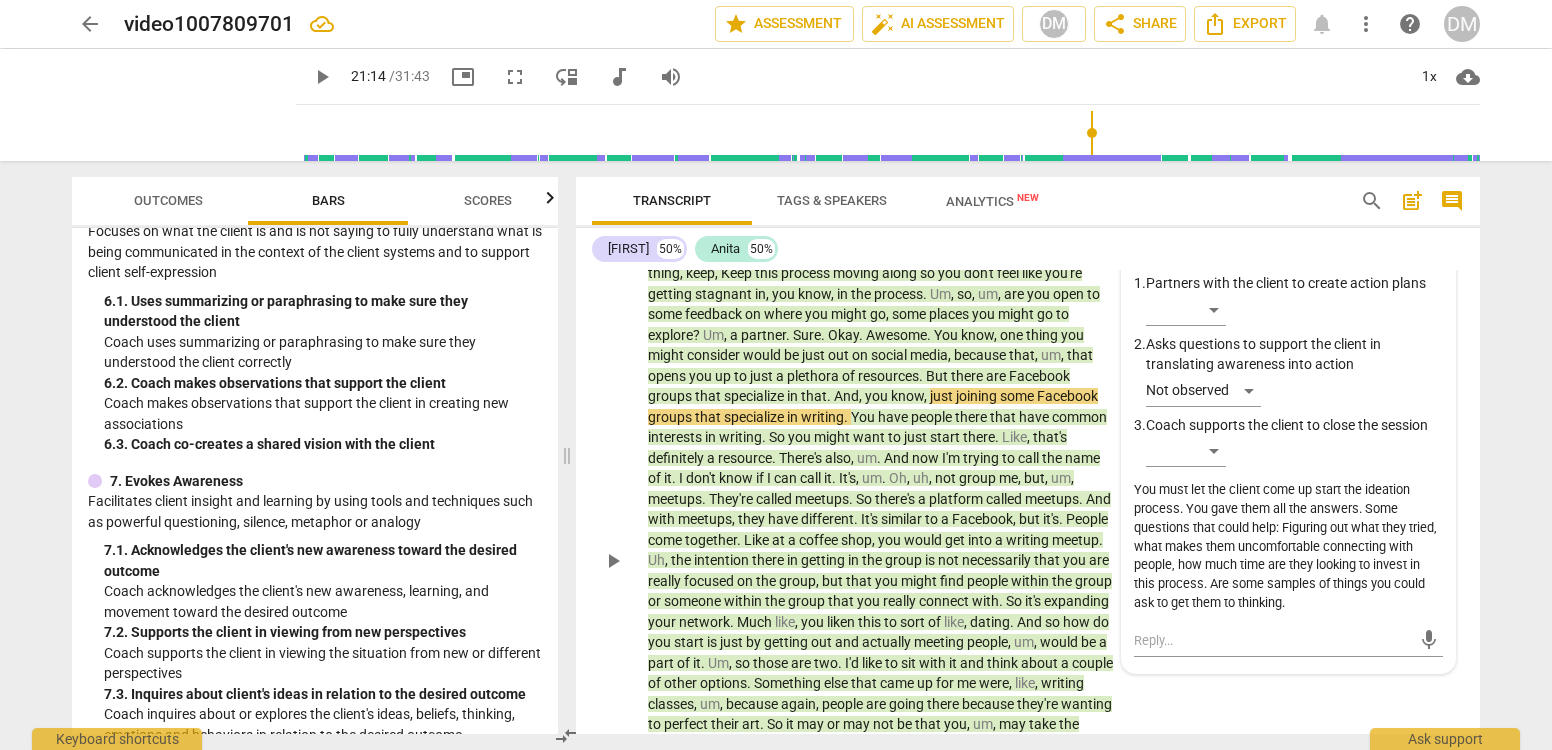 drag, startPoint x: 1323, startPoint y: 536, endPoint x: 1334, endPoint y: 533, distance: 11.401754 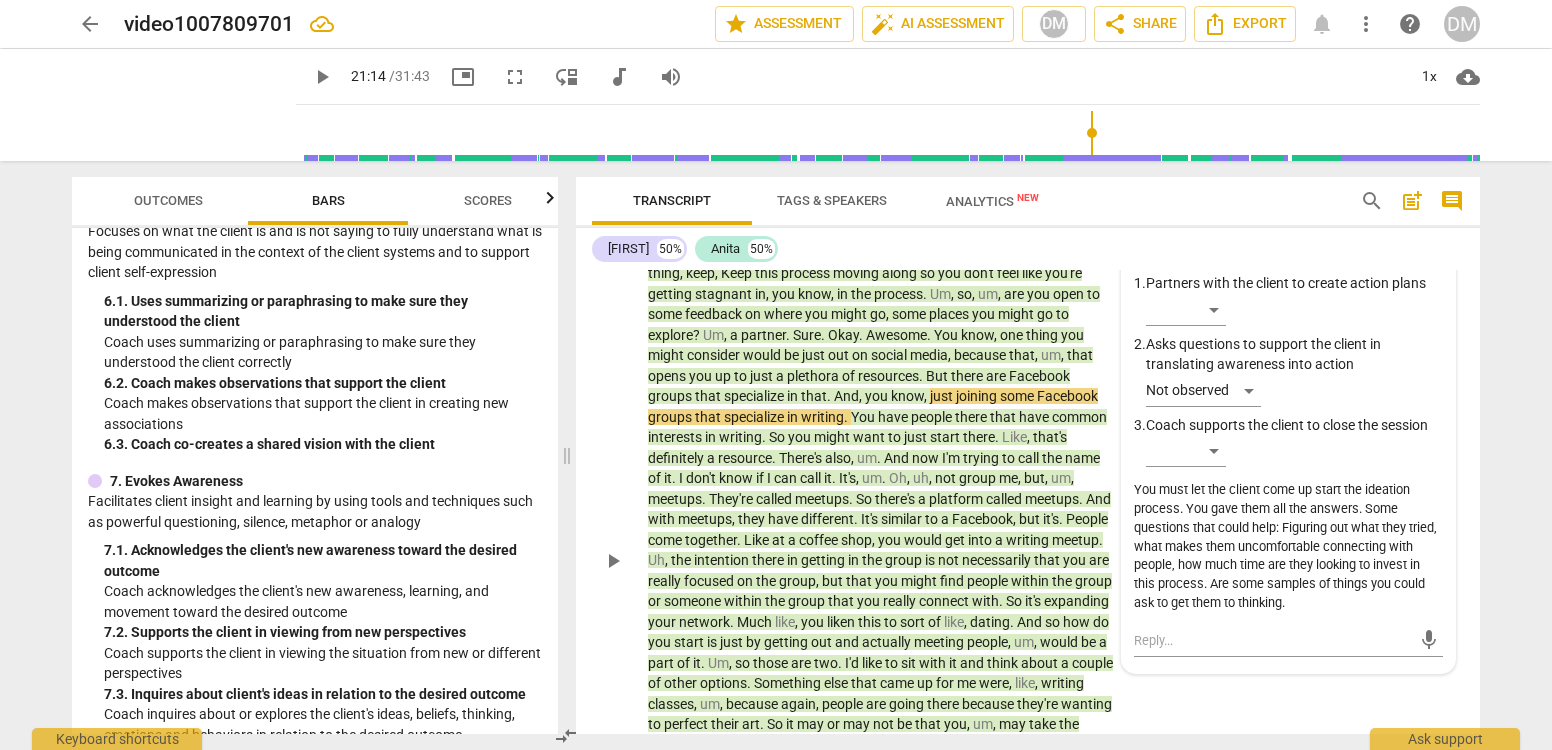 click on "You must let the client come up start the ideation process.  You gave them all the answers. Some questions that could help: Figuring out what they tried, what makes them uncomfortable connecting with people, how much time are they looking to invest in this process.  Are some samples of things you could ask to get them to thinking." at bounding box center (1288, 546) 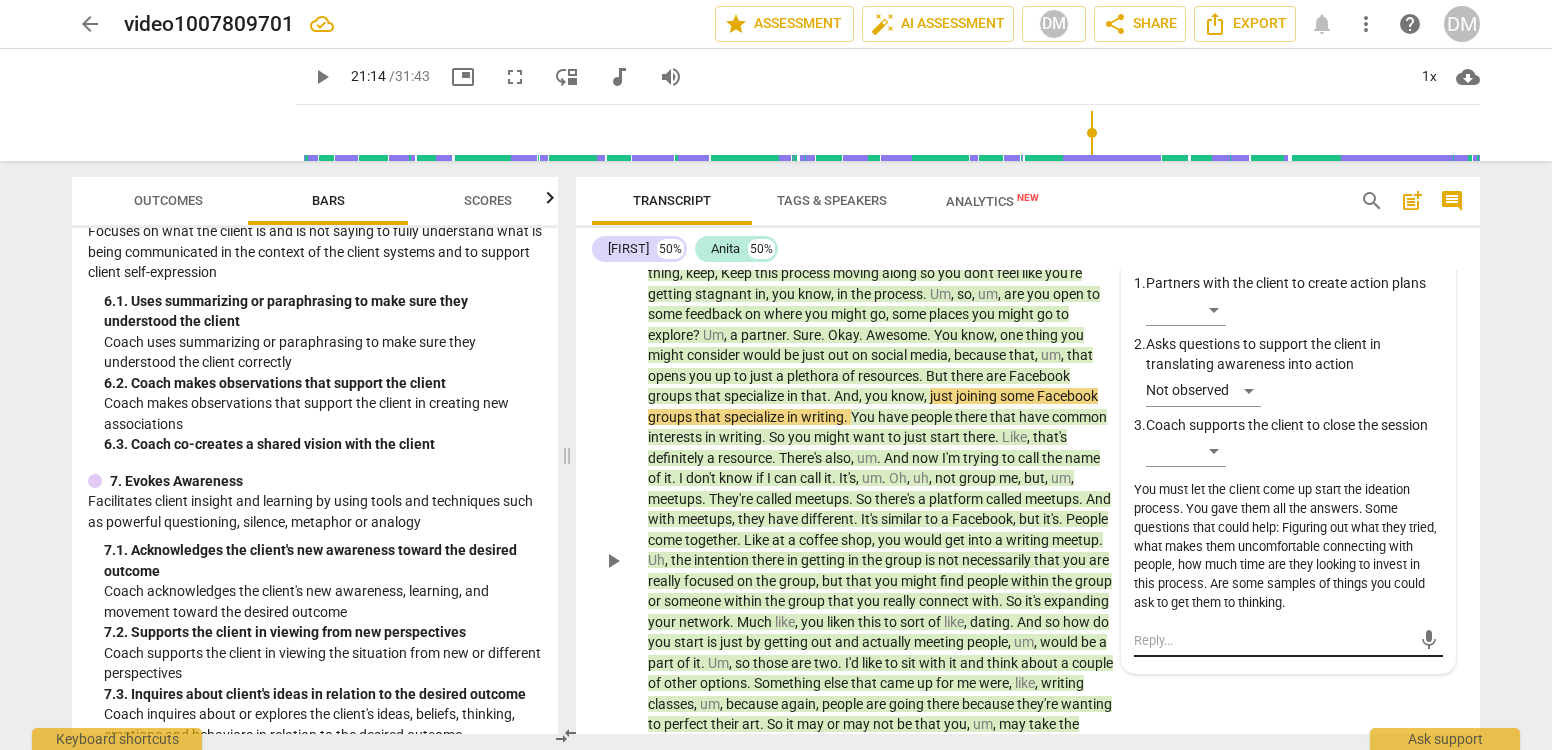 click at bounding box center (1272, 640) 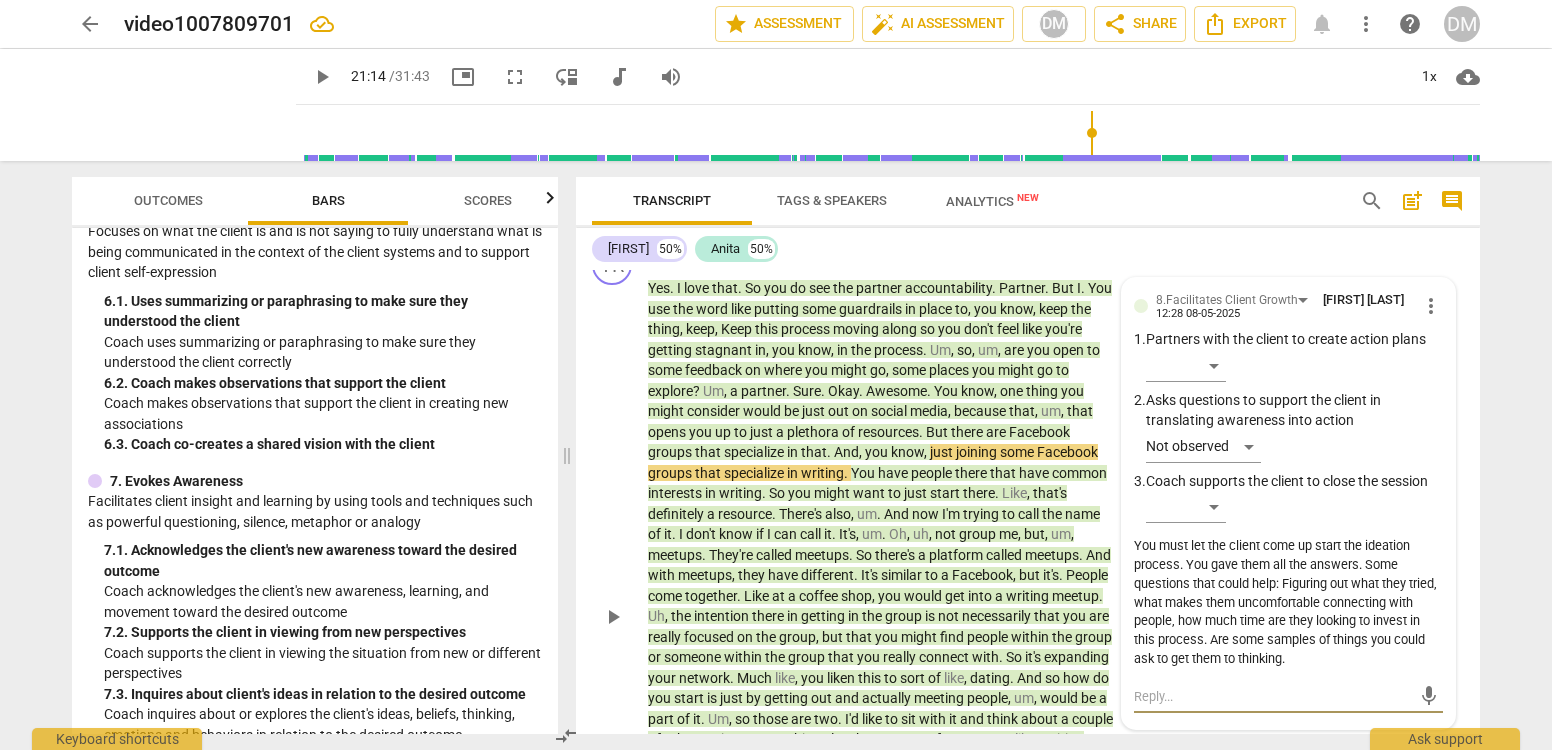 scroll, scrollTop: 7716, scrollLeft: 0, axis: vertical 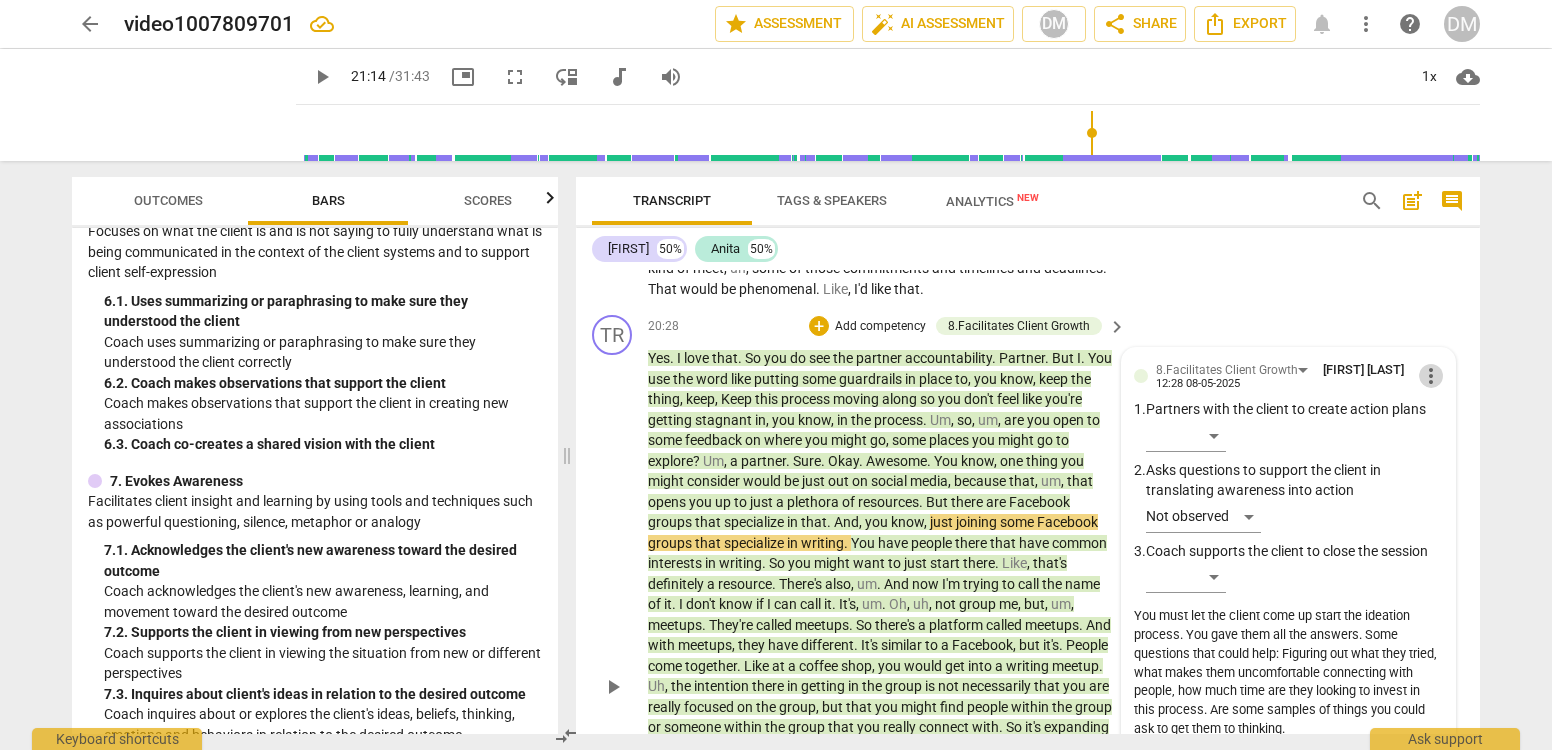 click on "more_vert" at bounding box center (1431, 376) 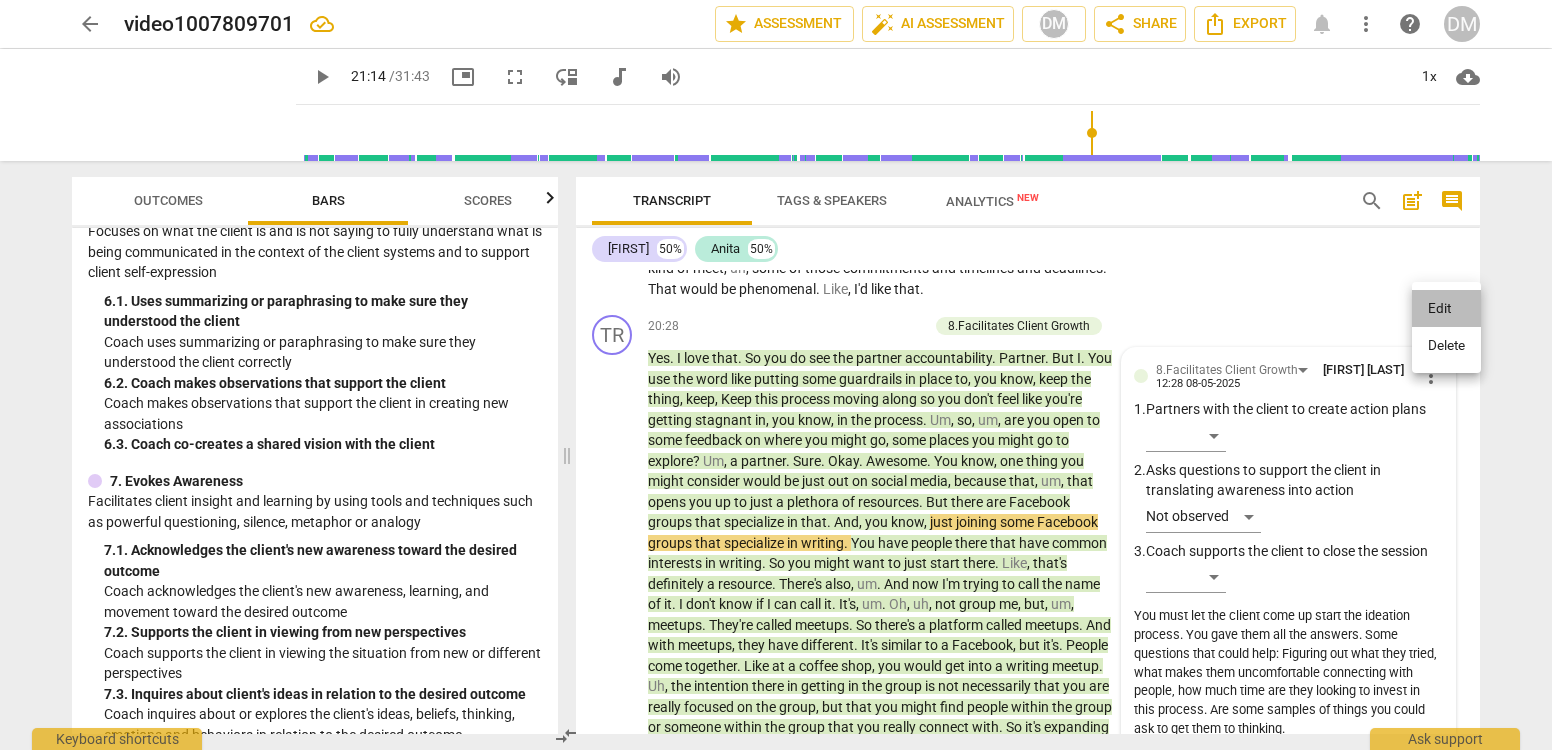 click on "Edit" at bounding box center [1446, 309] 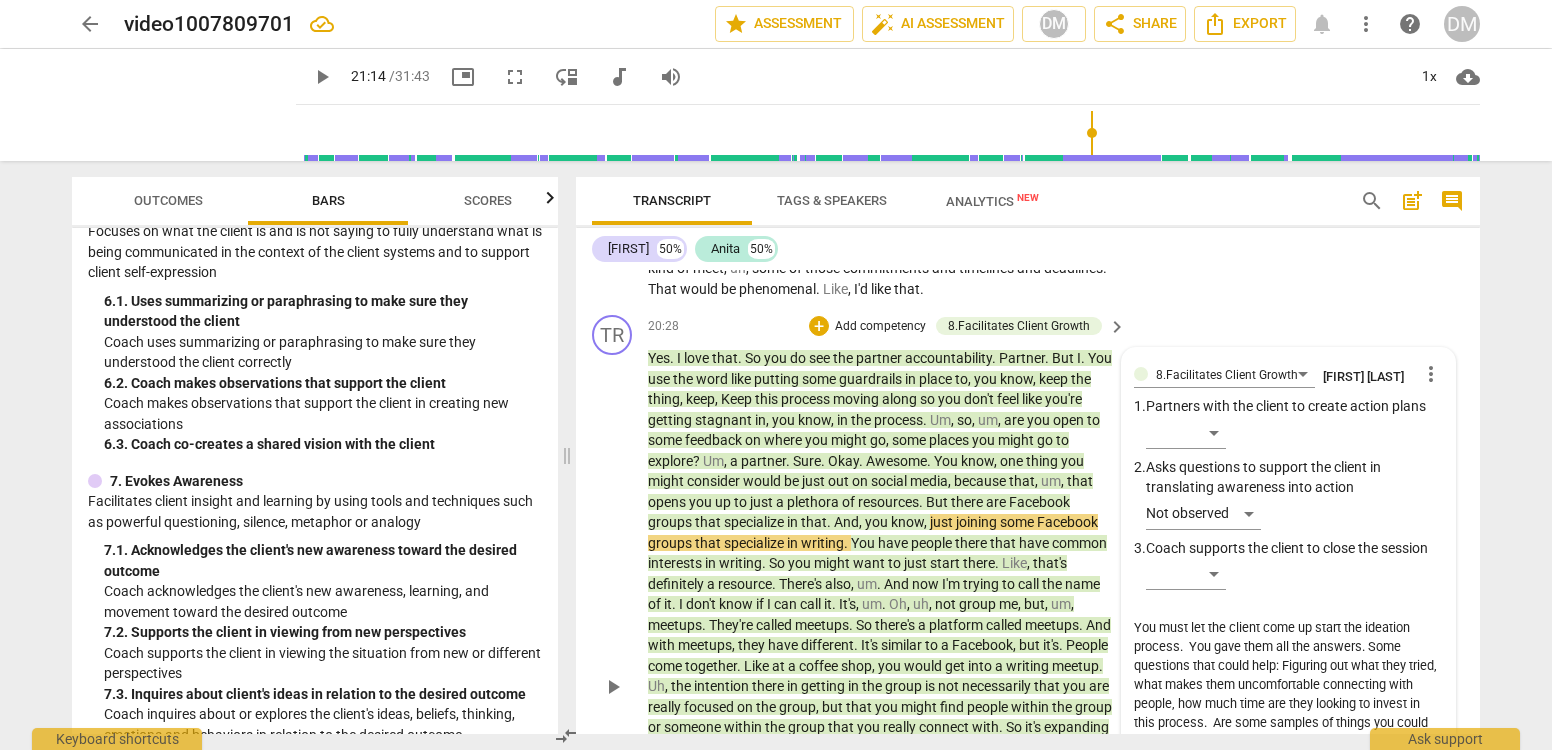 click on "You must let the client come up start the ideation process.  You gave them all the answers. Some questions that could help: Figuring out what they tried, what makes them uncomfortable connecting with people, how much time are they looking to invest in this process.  Are some samples of things you could ask to get them to thinking." at bounding box center [1288, 684] 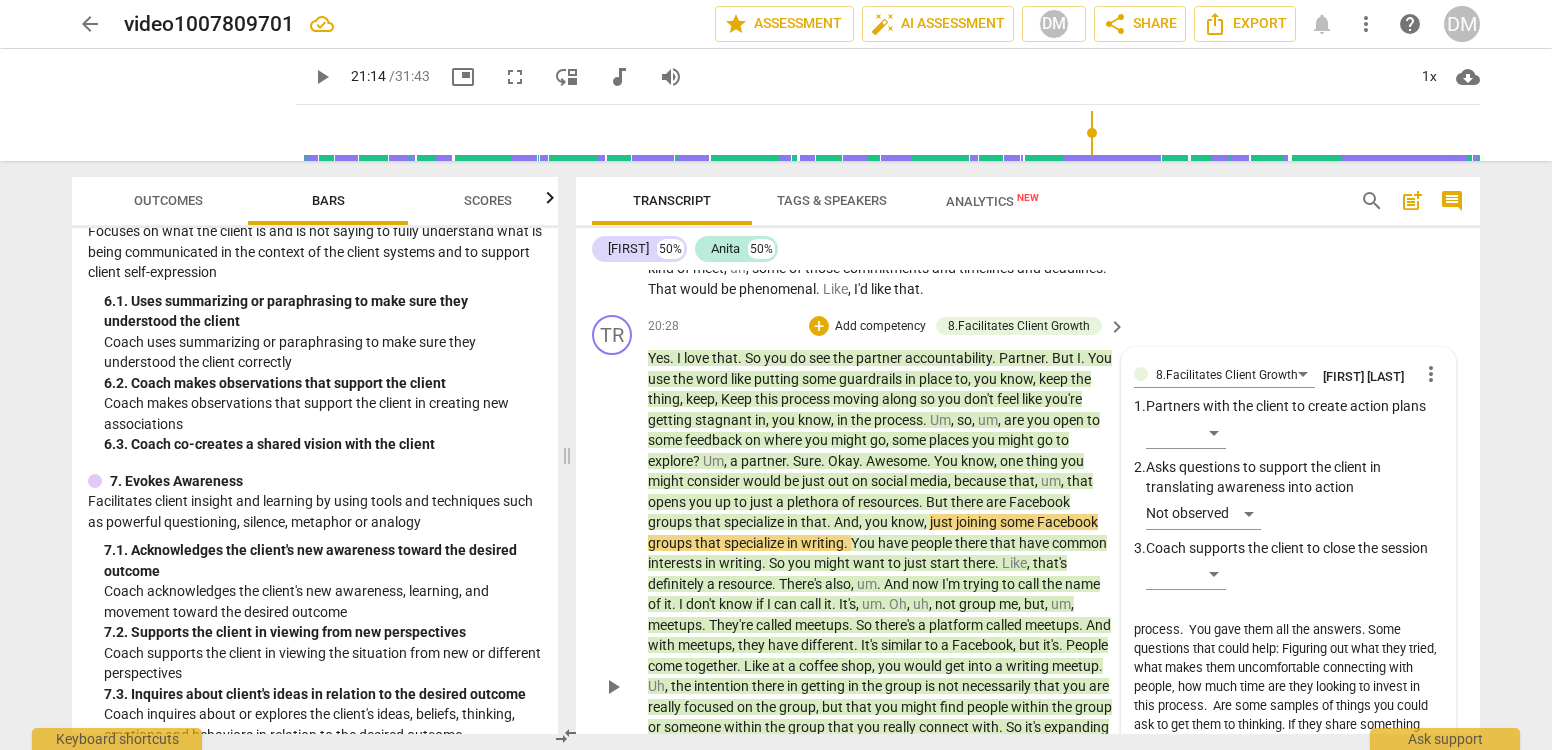 scroll, scrollTop: 0, scrollLeft: 0, axis: both 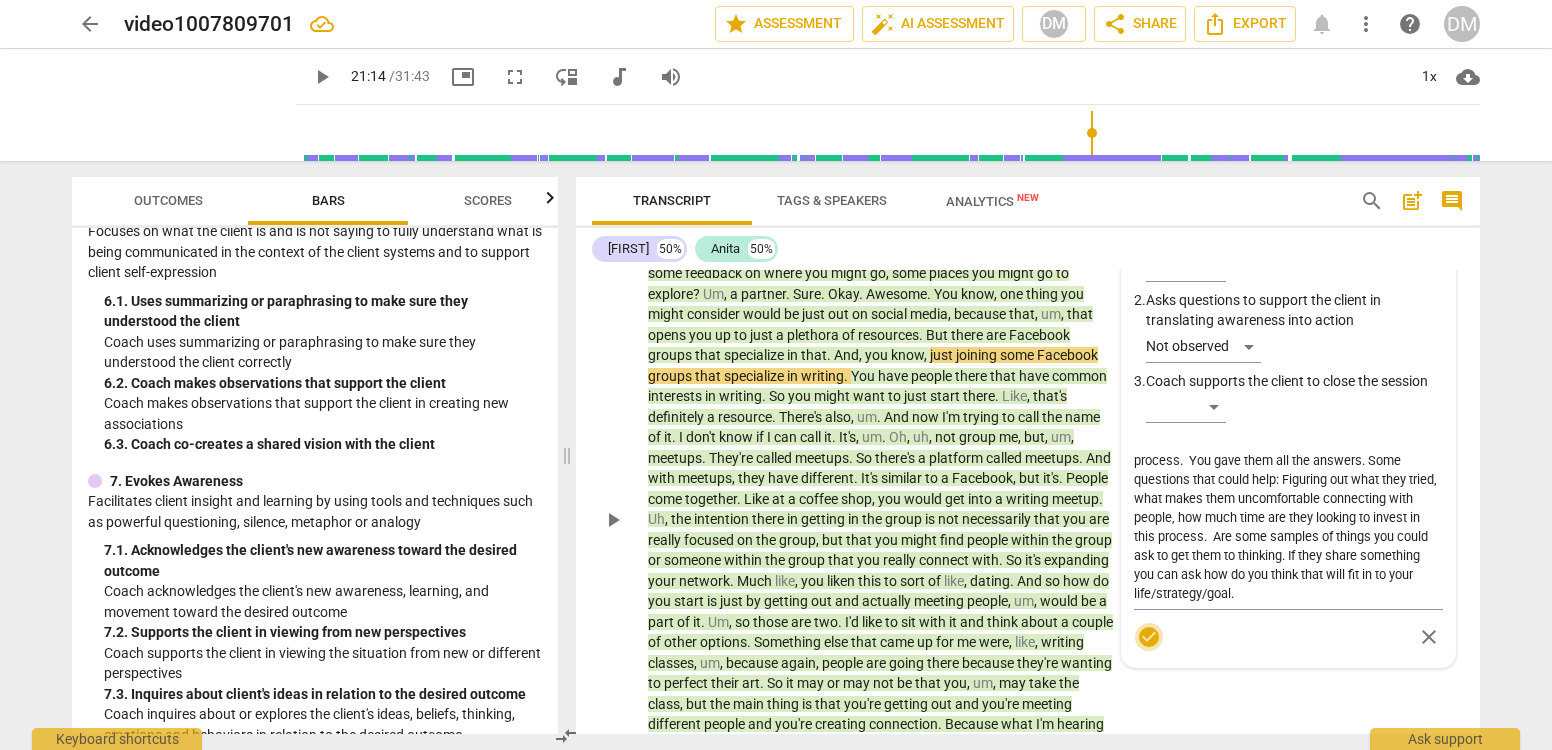 drag, startPoint x: 1144, startPoint y: 567, endPoint x: 1156, endPoint y: 569, distance: 12.165525 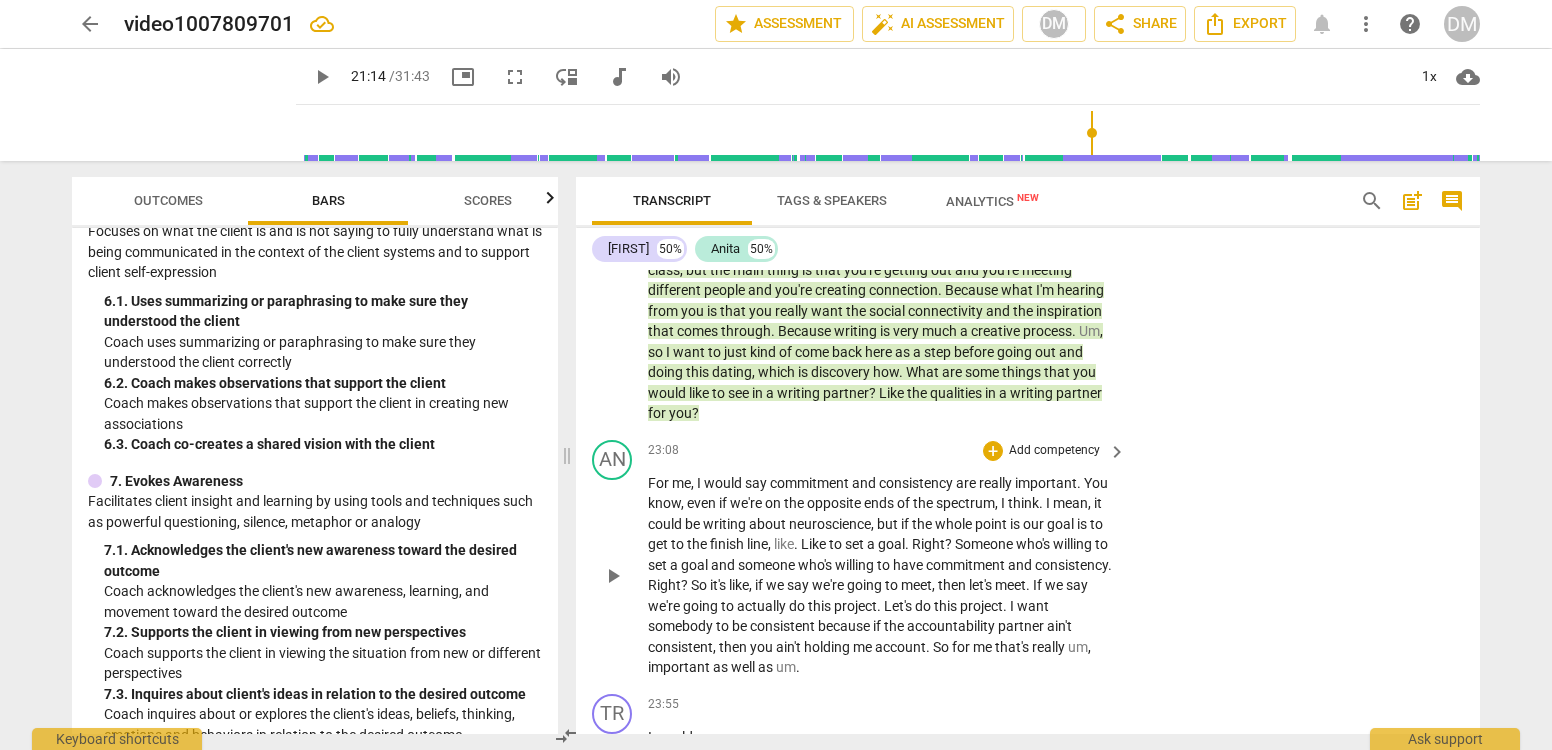 scroll, scrollTop: 8321, scrollLeft: 0, axis: vertical 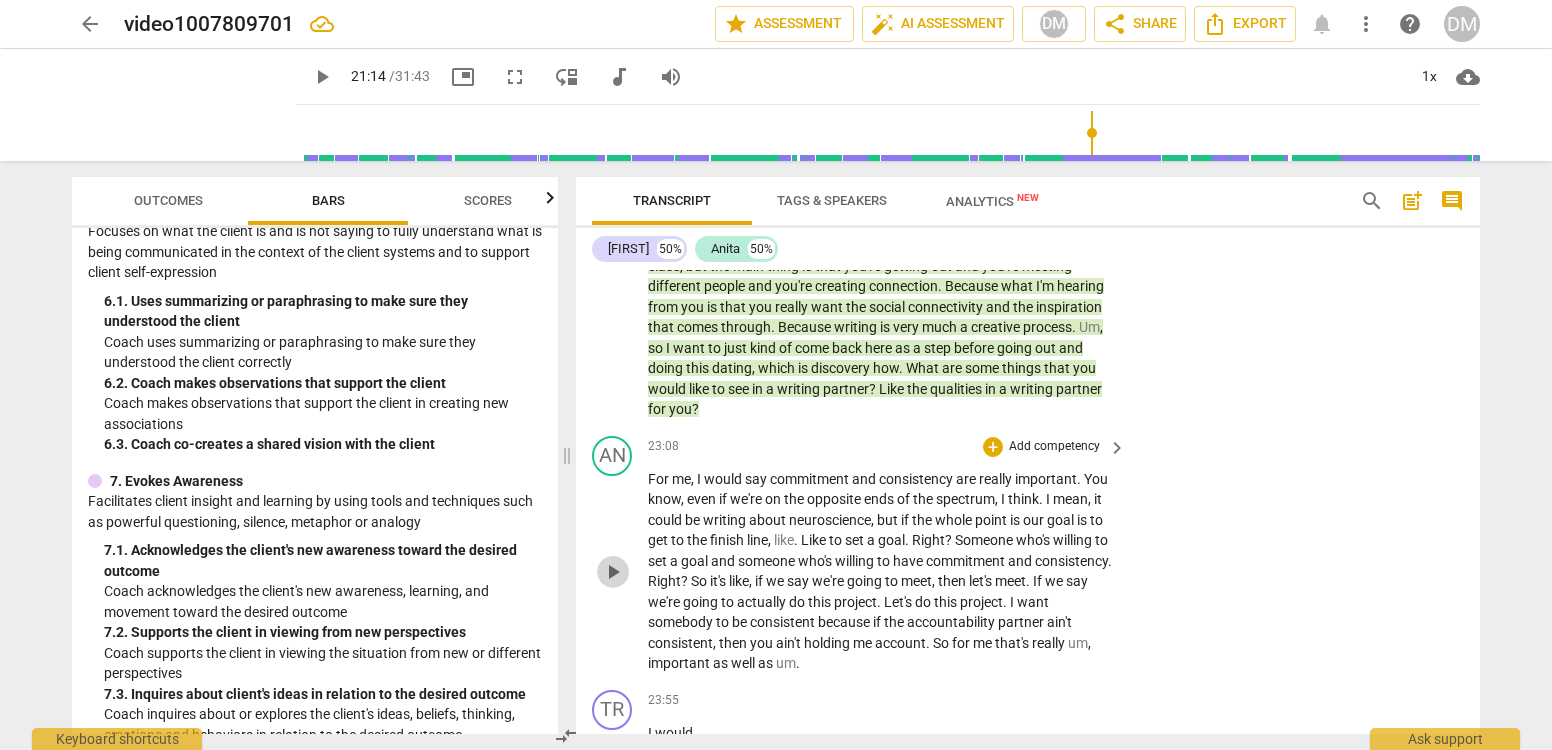 click on "play_arrow" at bounding box center [613, 572] 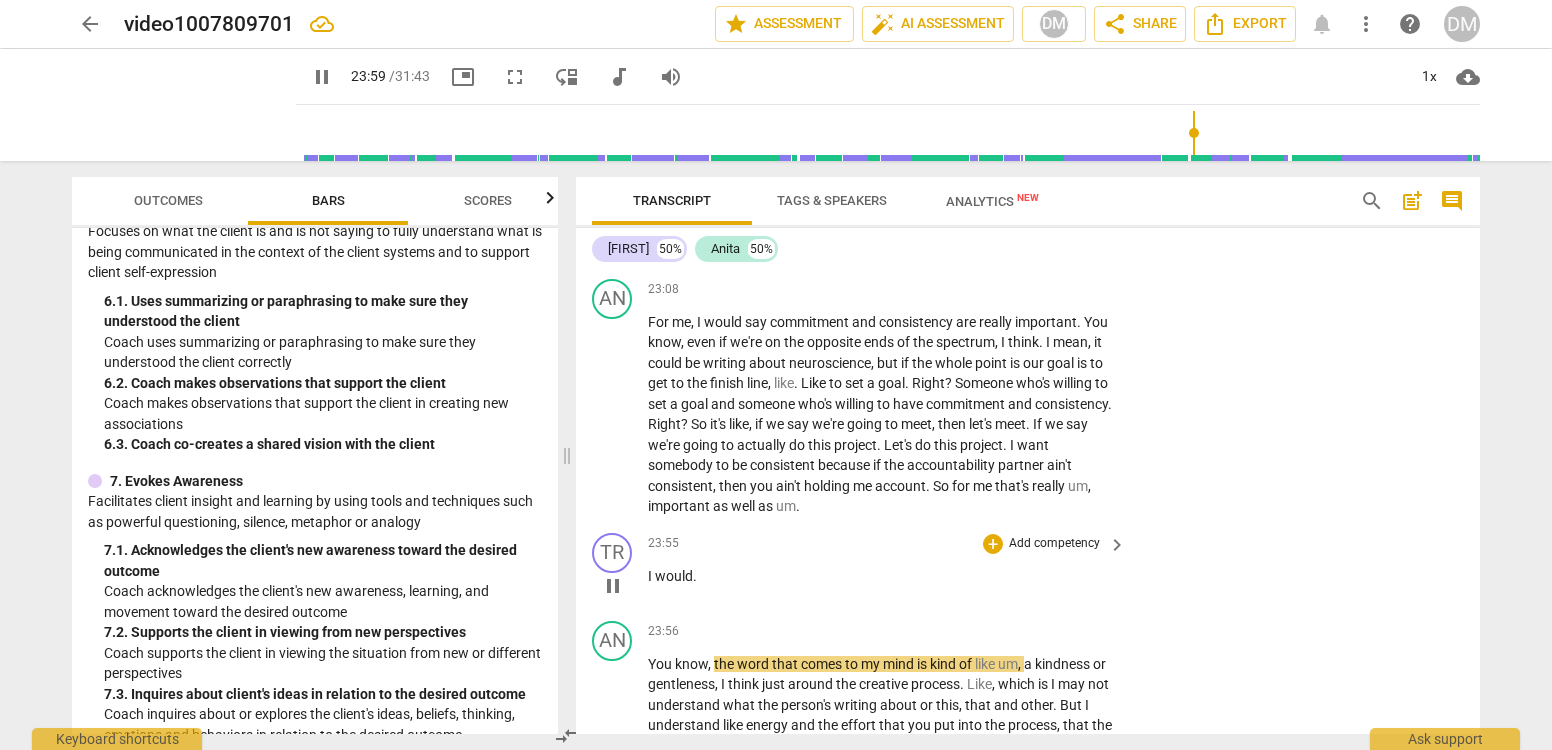 scroll, scrollTop: 8571, scrollLeft: 0, axis: vertical 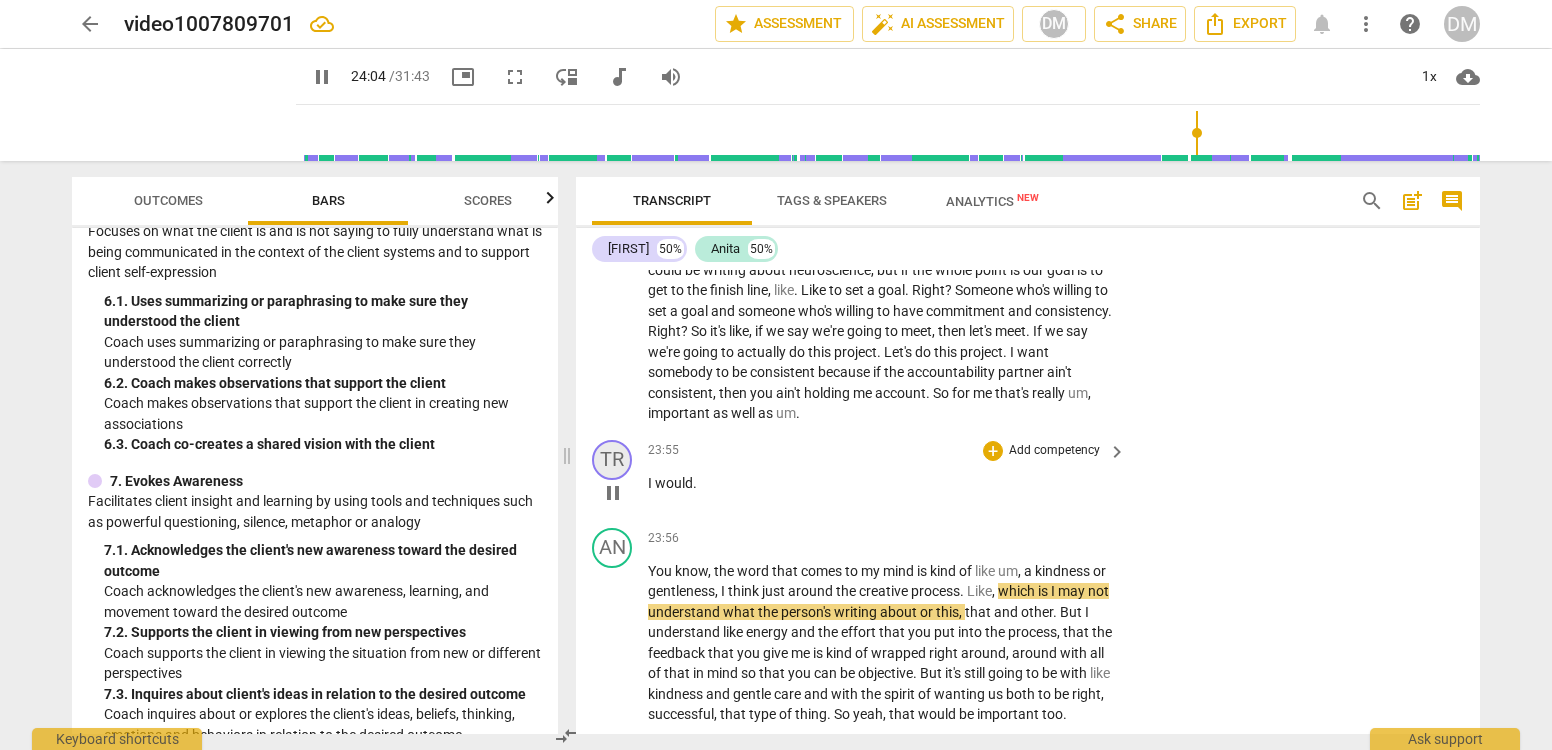 click on "TR" at bounding box center [612, 460] 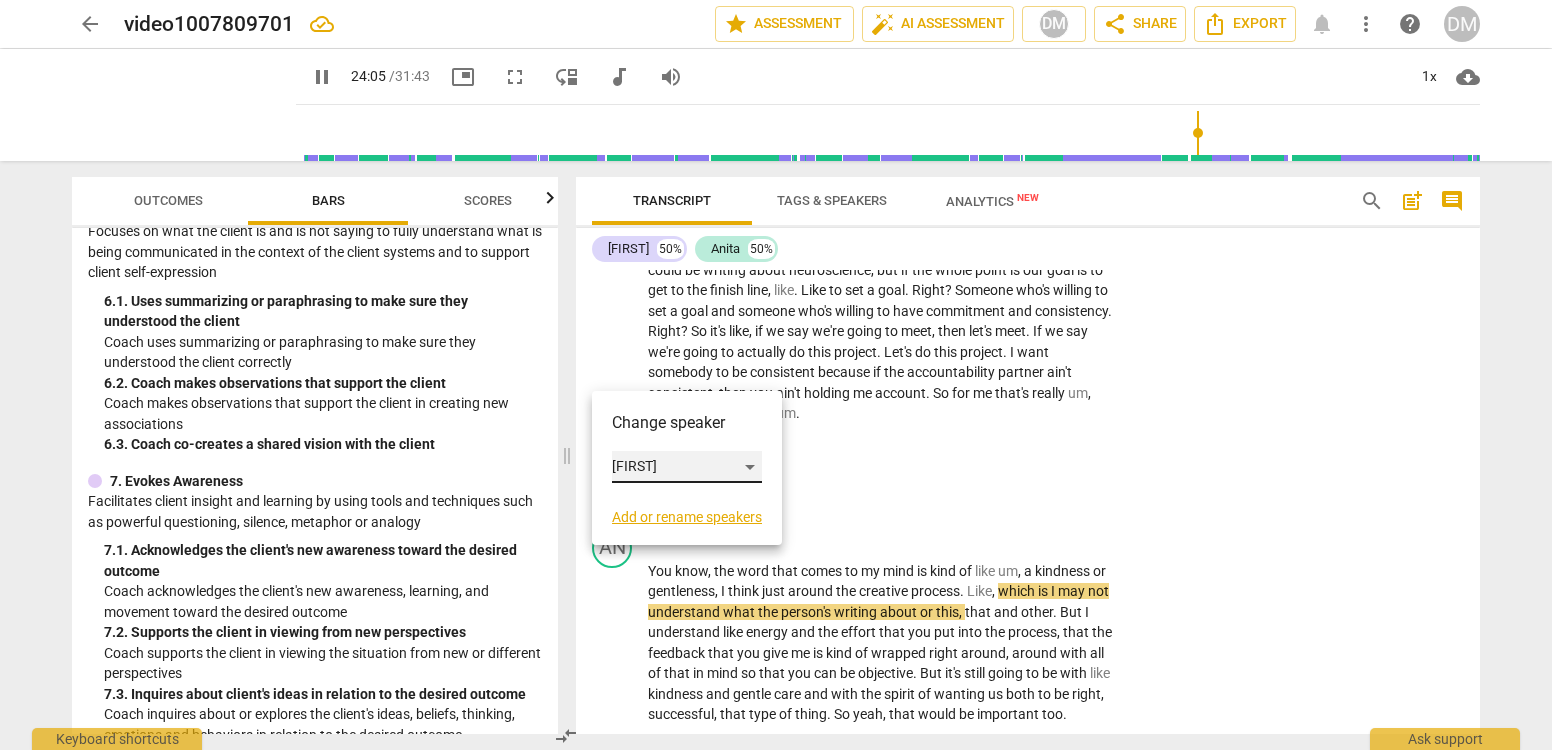 click on "[FIRST]" at bounding box center [687, 467] 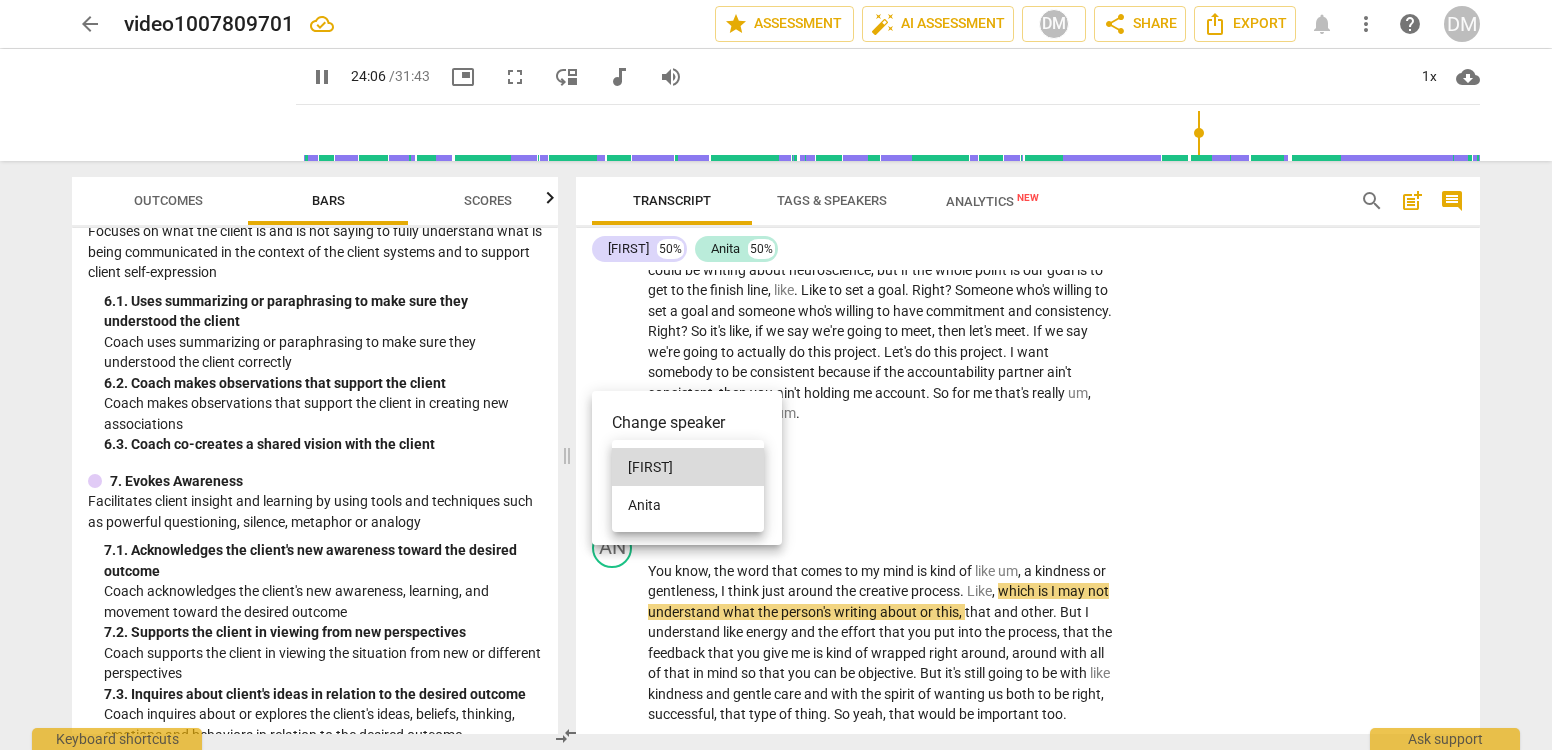 click on "Anita" at bounding box center [688, 505] 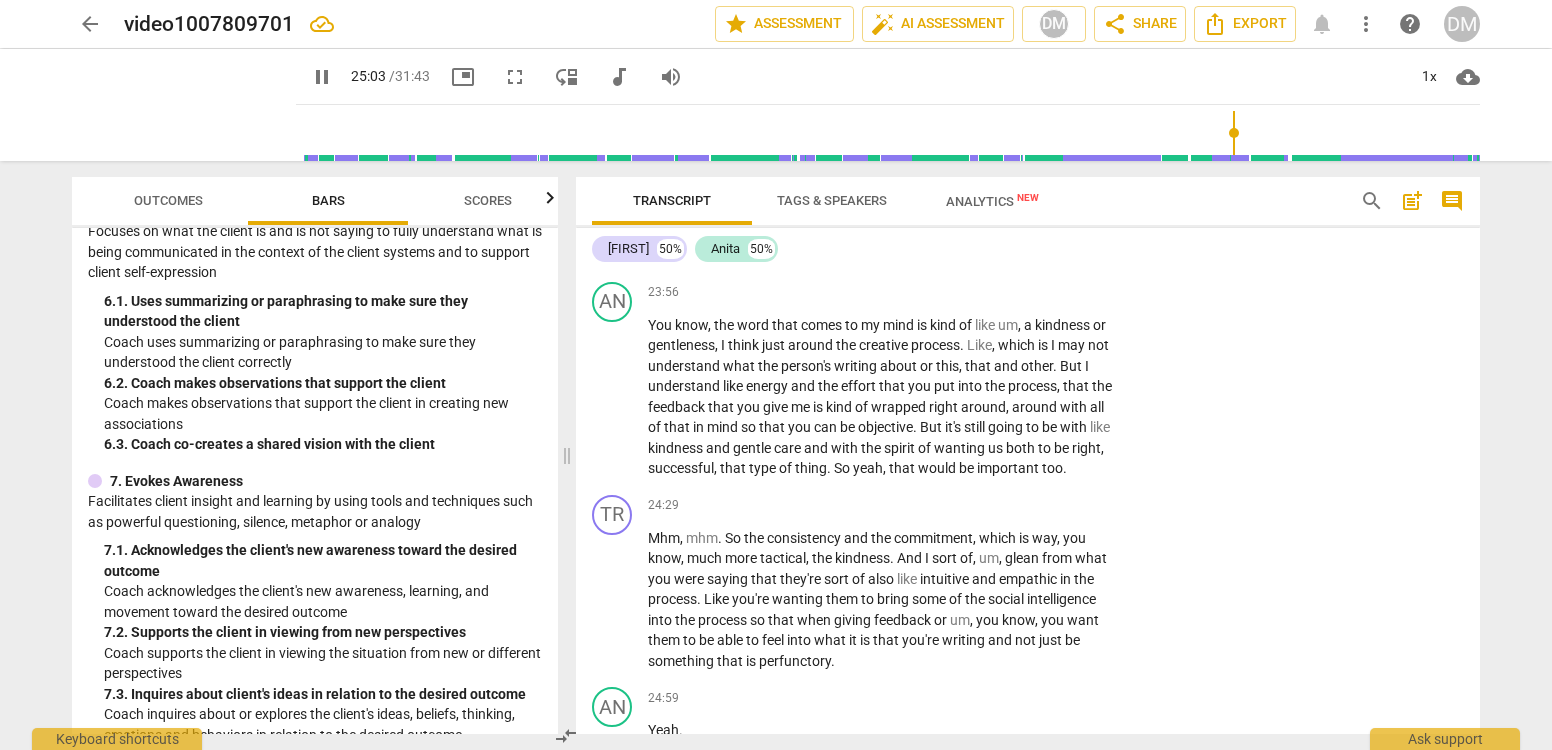 scroll, scrollTop: 8978, scrollLeft: 0, axis: vertical 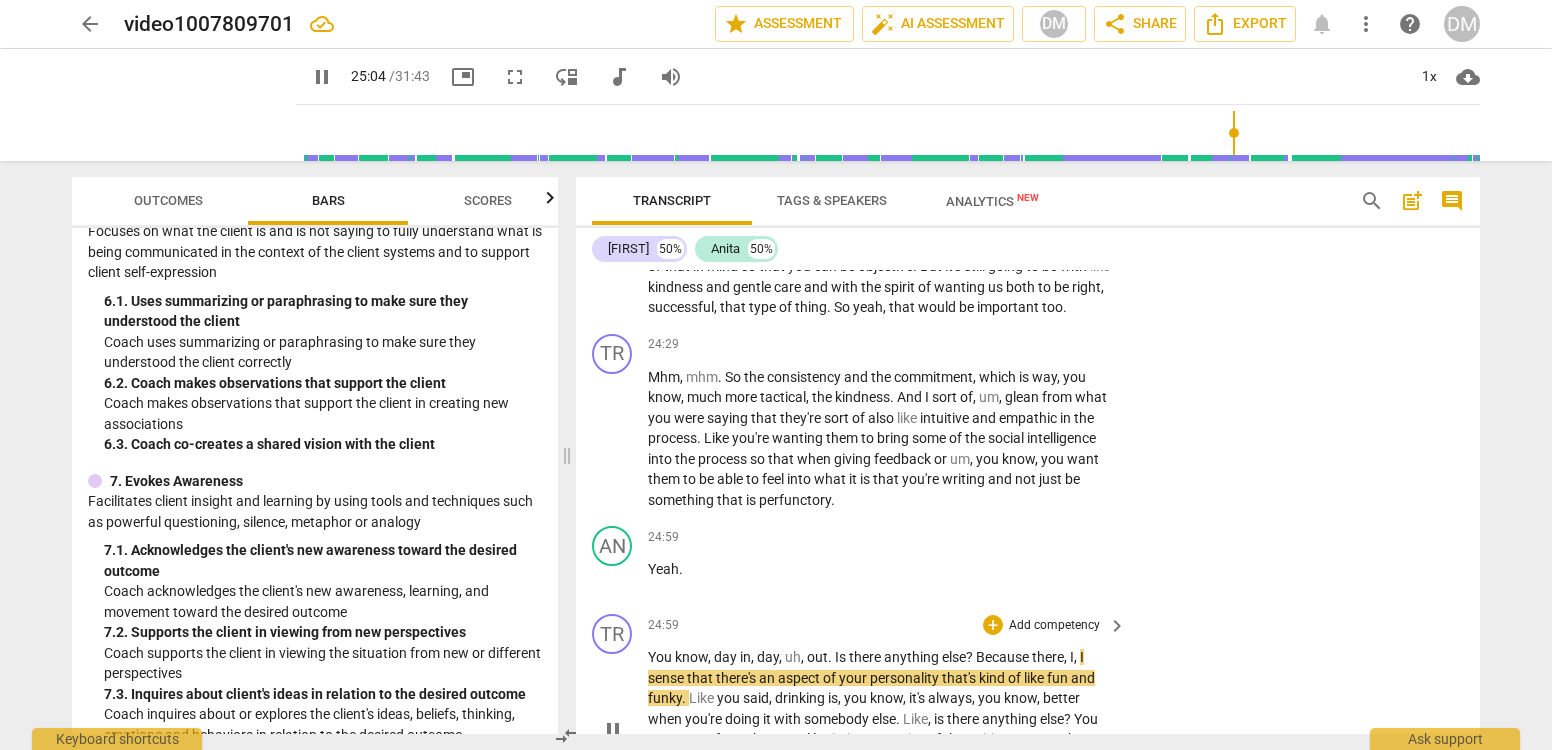 click on "pause" at bounding box center (613, 730) 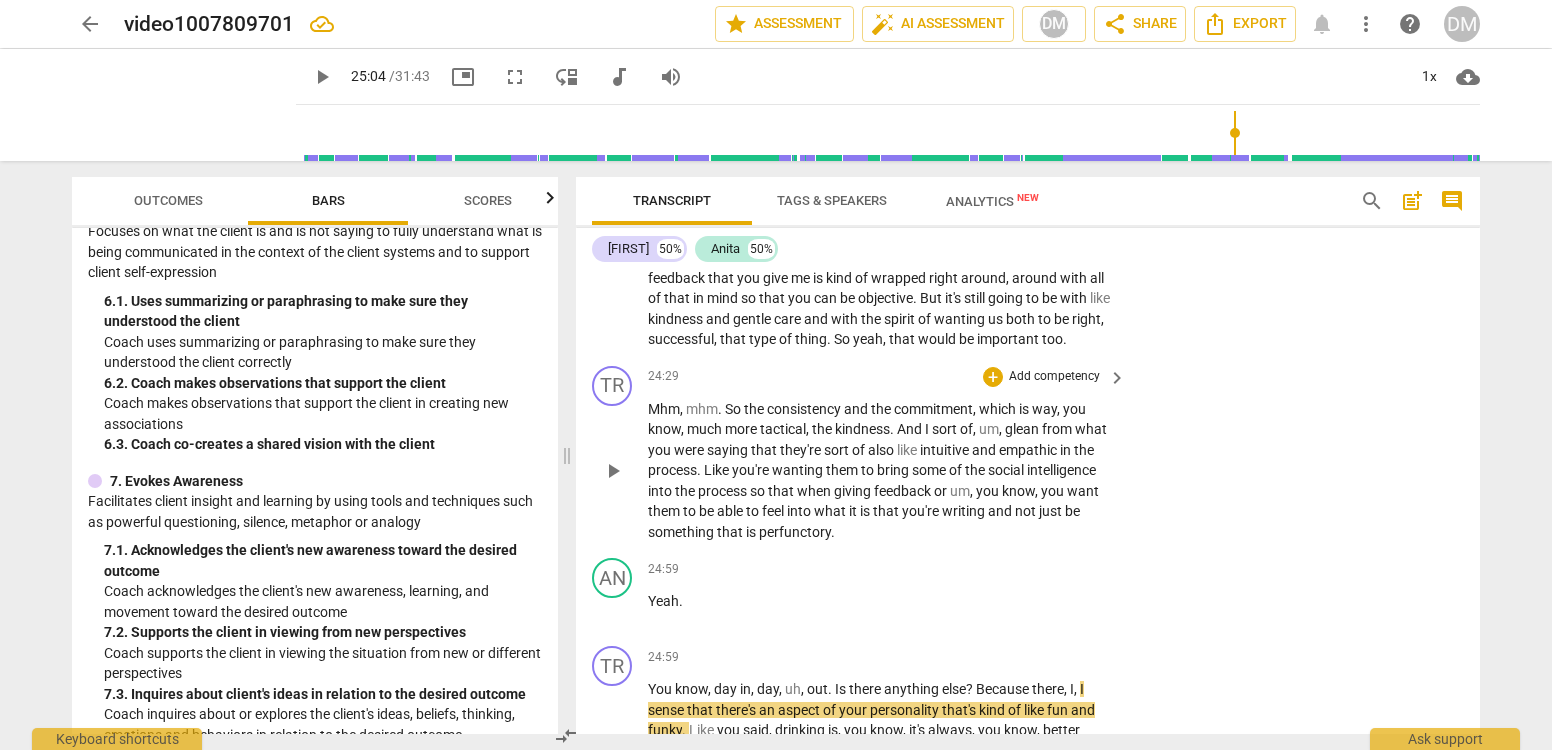 scroll, scrollTop: 8870, scrollLeft: 0, axis: vertical 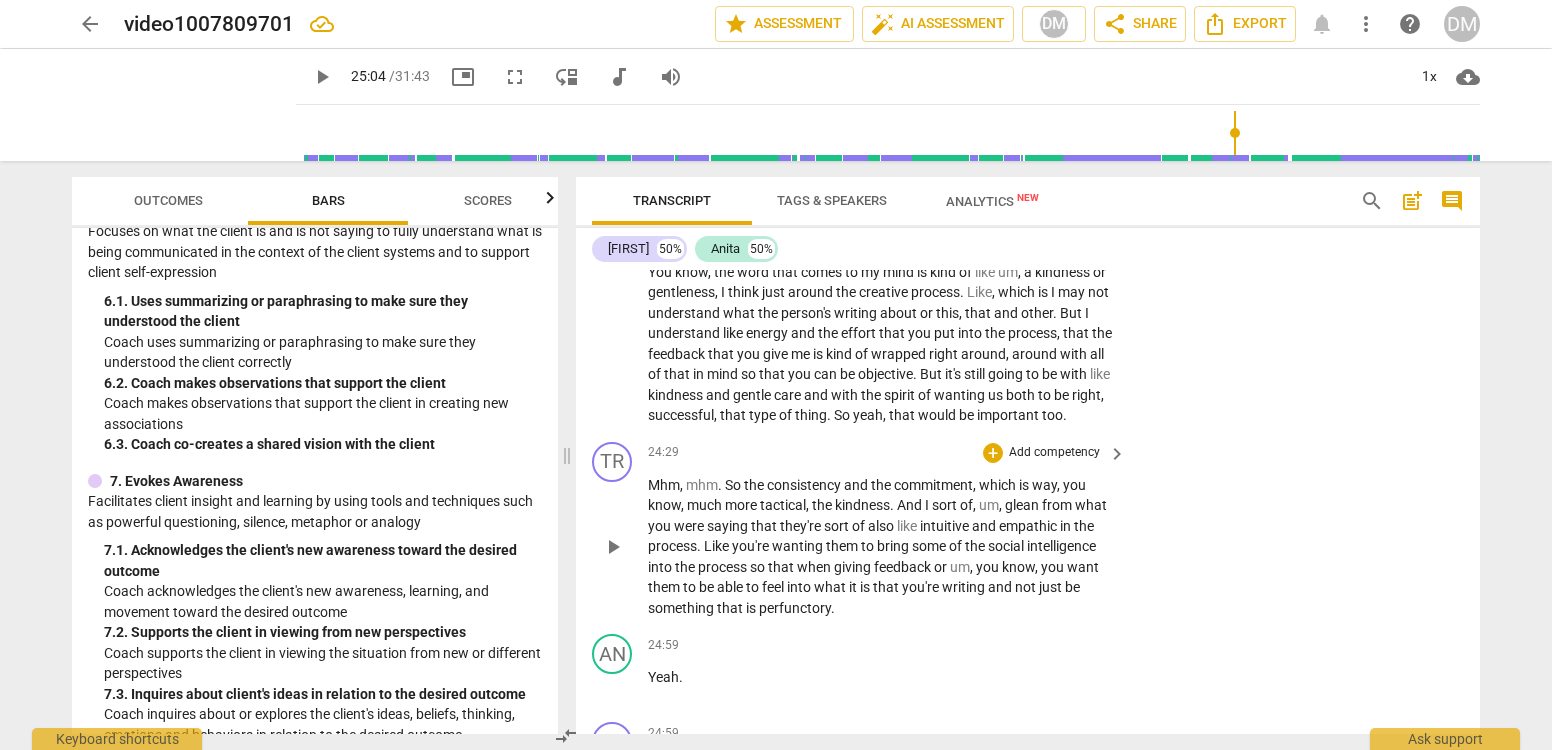 click on "play_arrow" at bounding box center (613, 547) 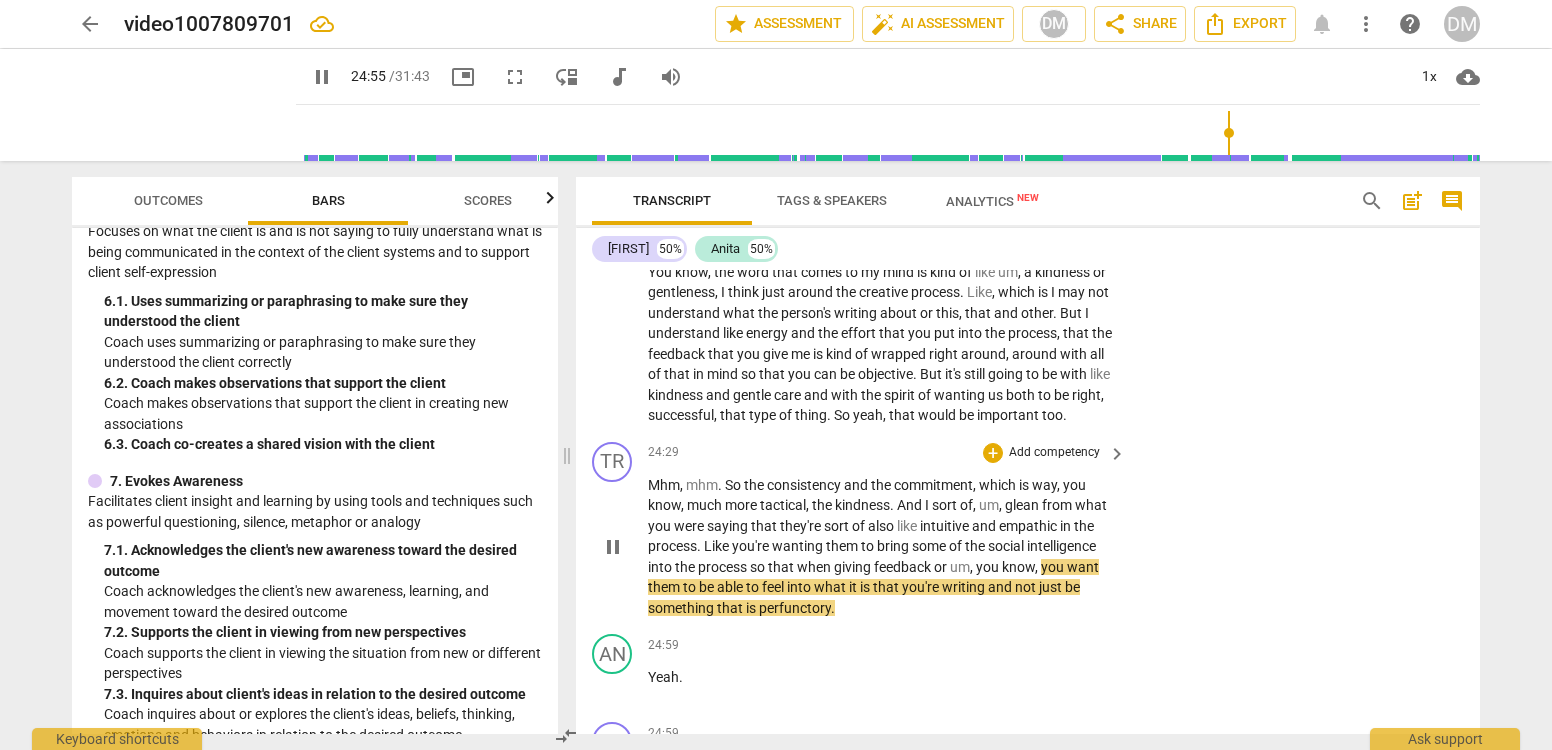 click on "Add competency" at bounding box center [1054, 453] 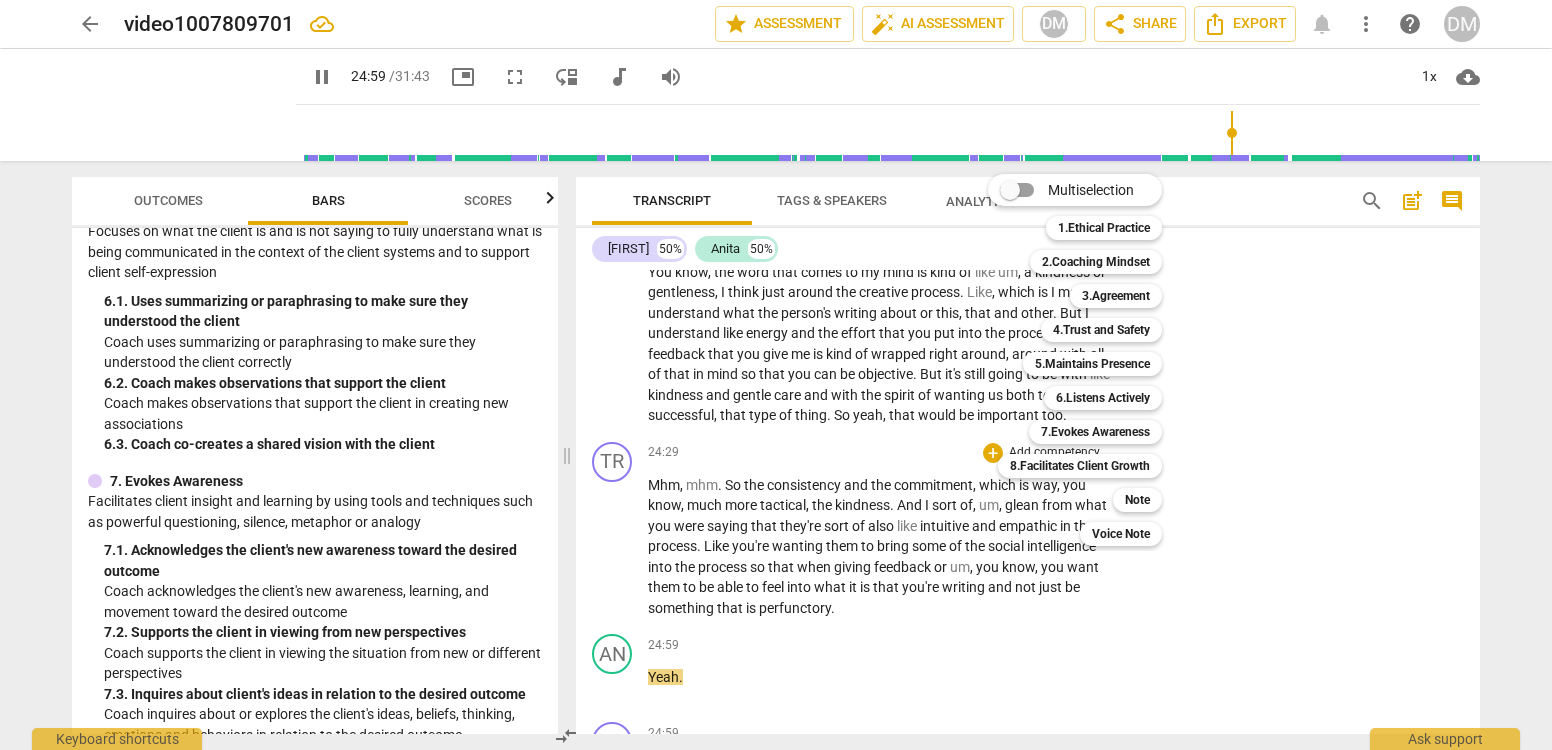click at bounding box center (776, 375) 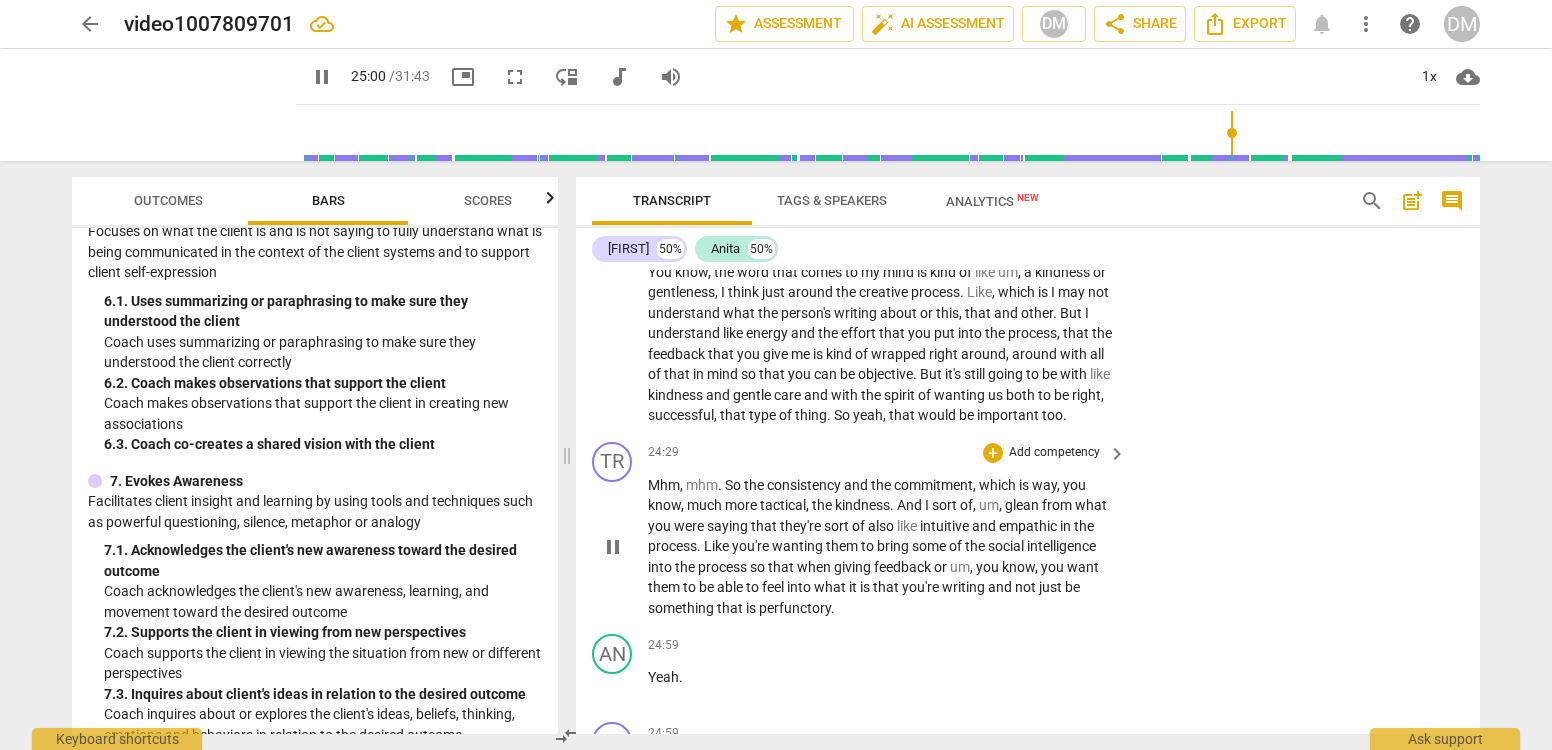 click on "pause" at bounding box center (613, 547) 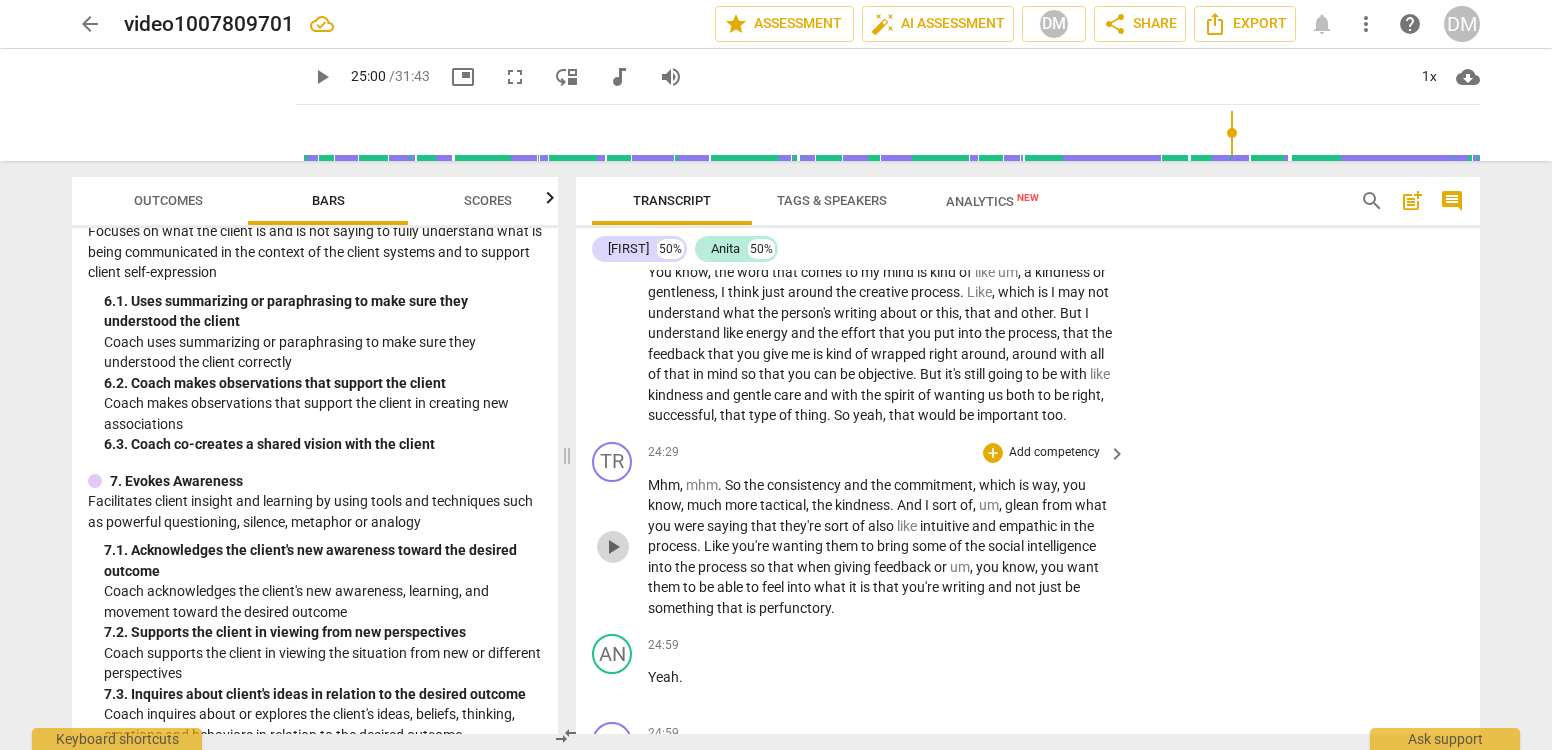 click on "play_arrow" at bounding box center (613, 547) 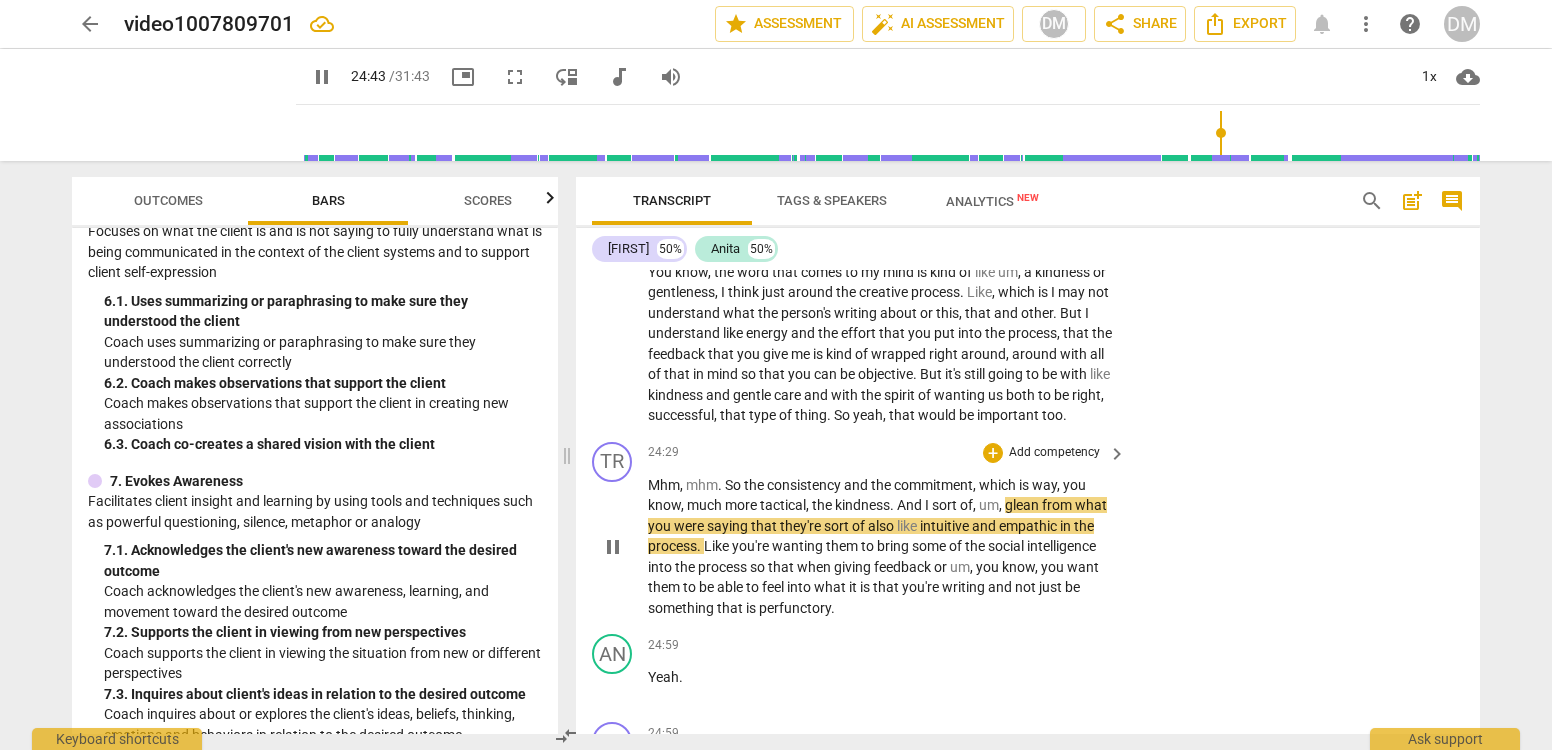 click on "Add competency" at bounding box center [1054, 453] 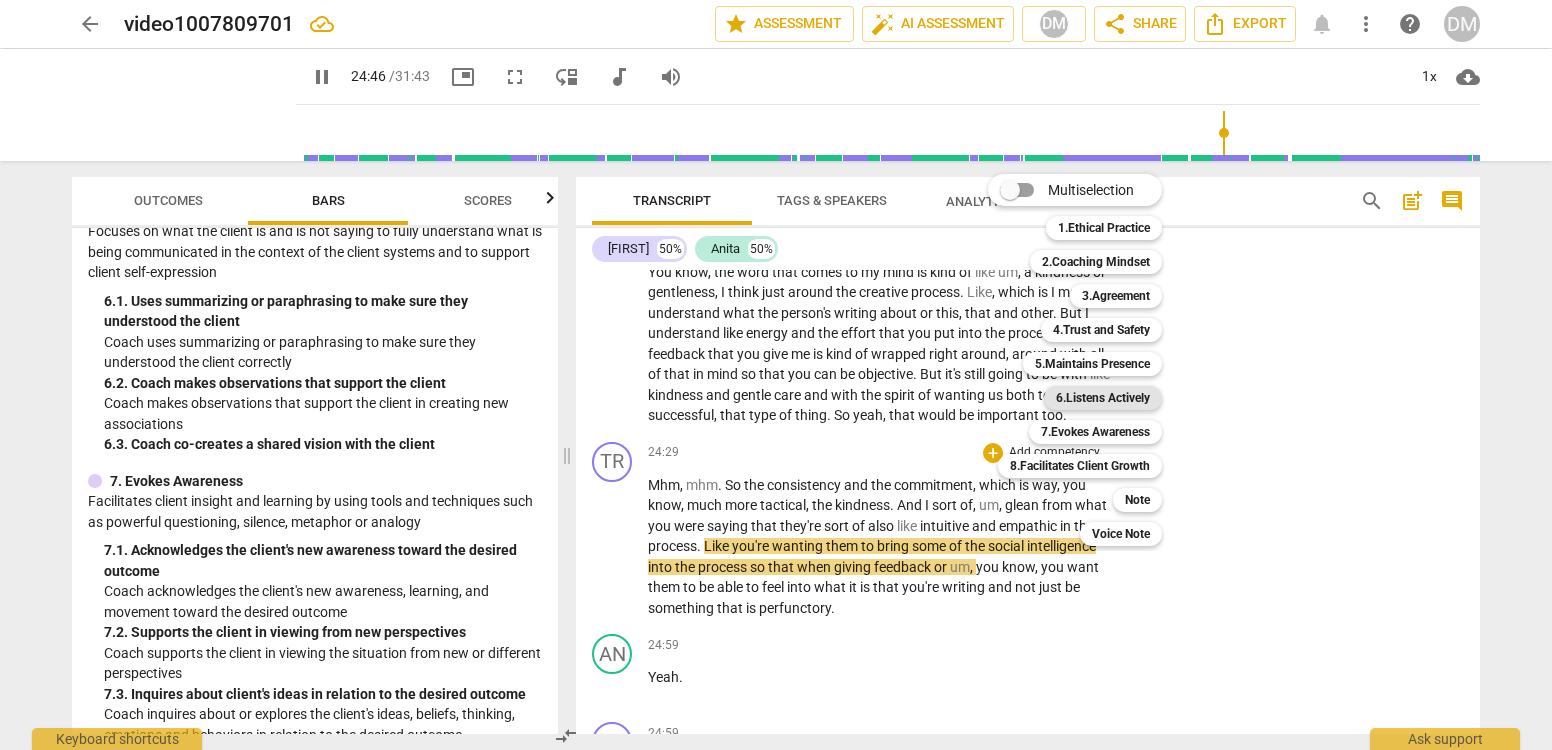 click on "6.Listens Actively" at bounding box center (1103, 398) 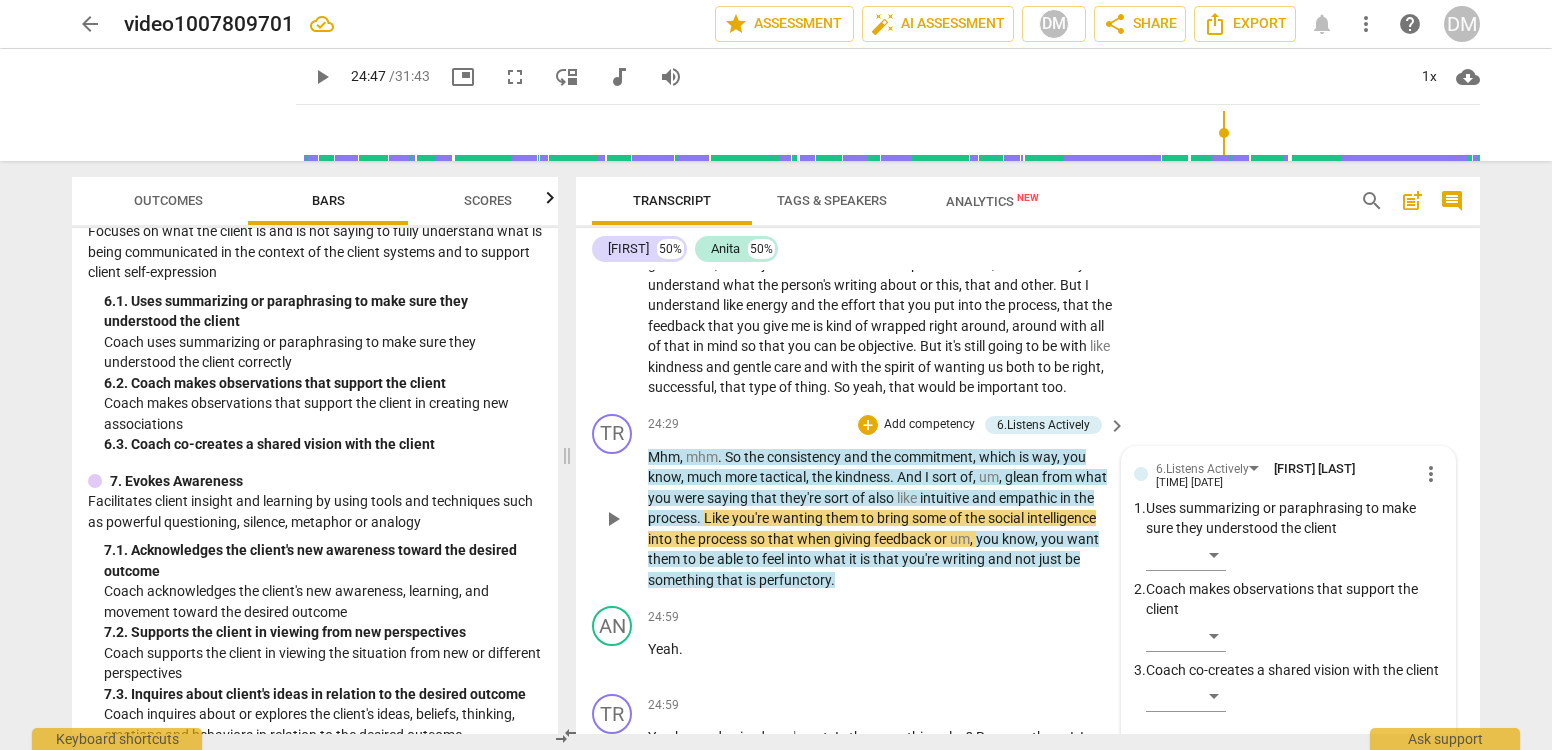 scroll, scrollTop: 8908, scrollLeft: 0, axis: vertical 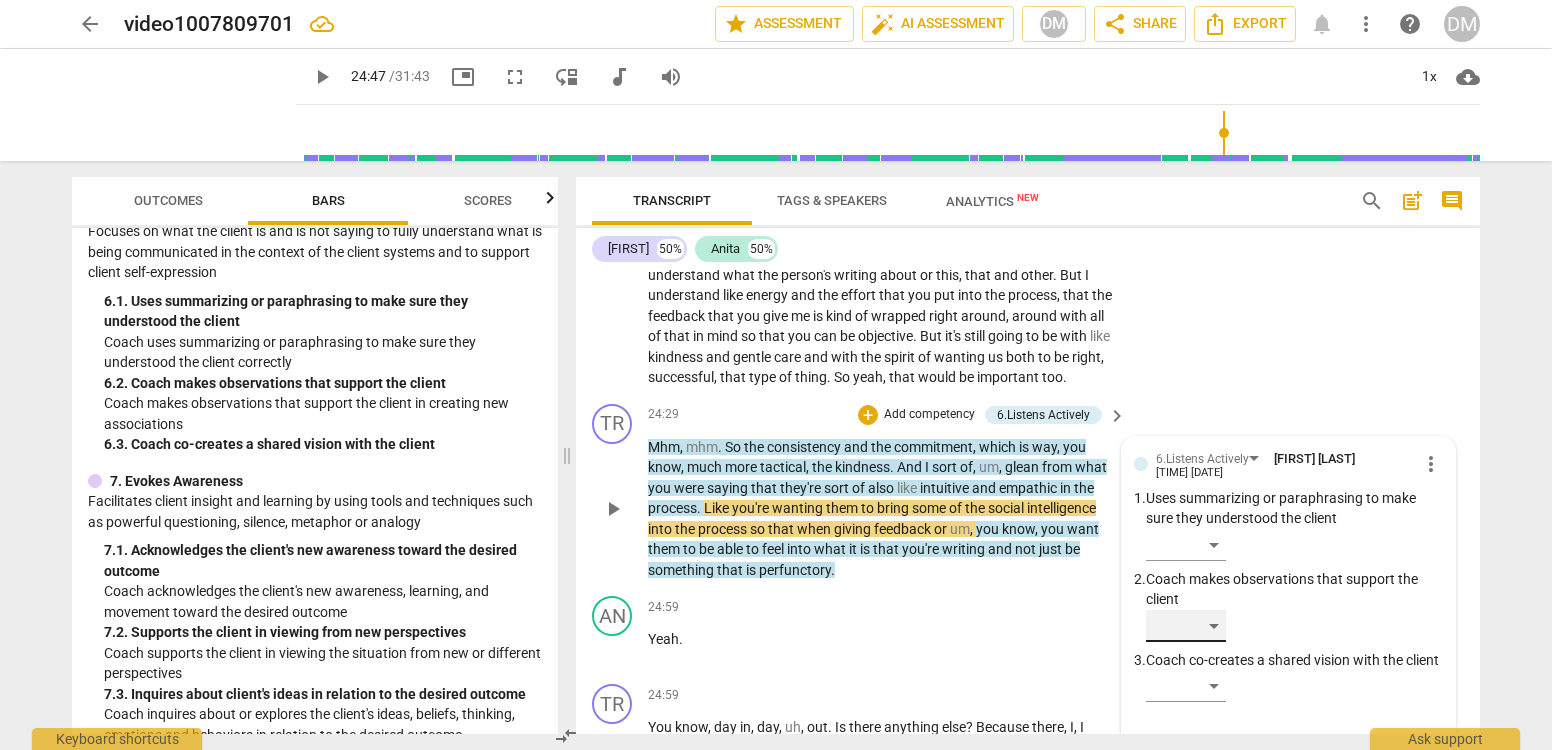 click on "​" at bounding box center [1186, 626] 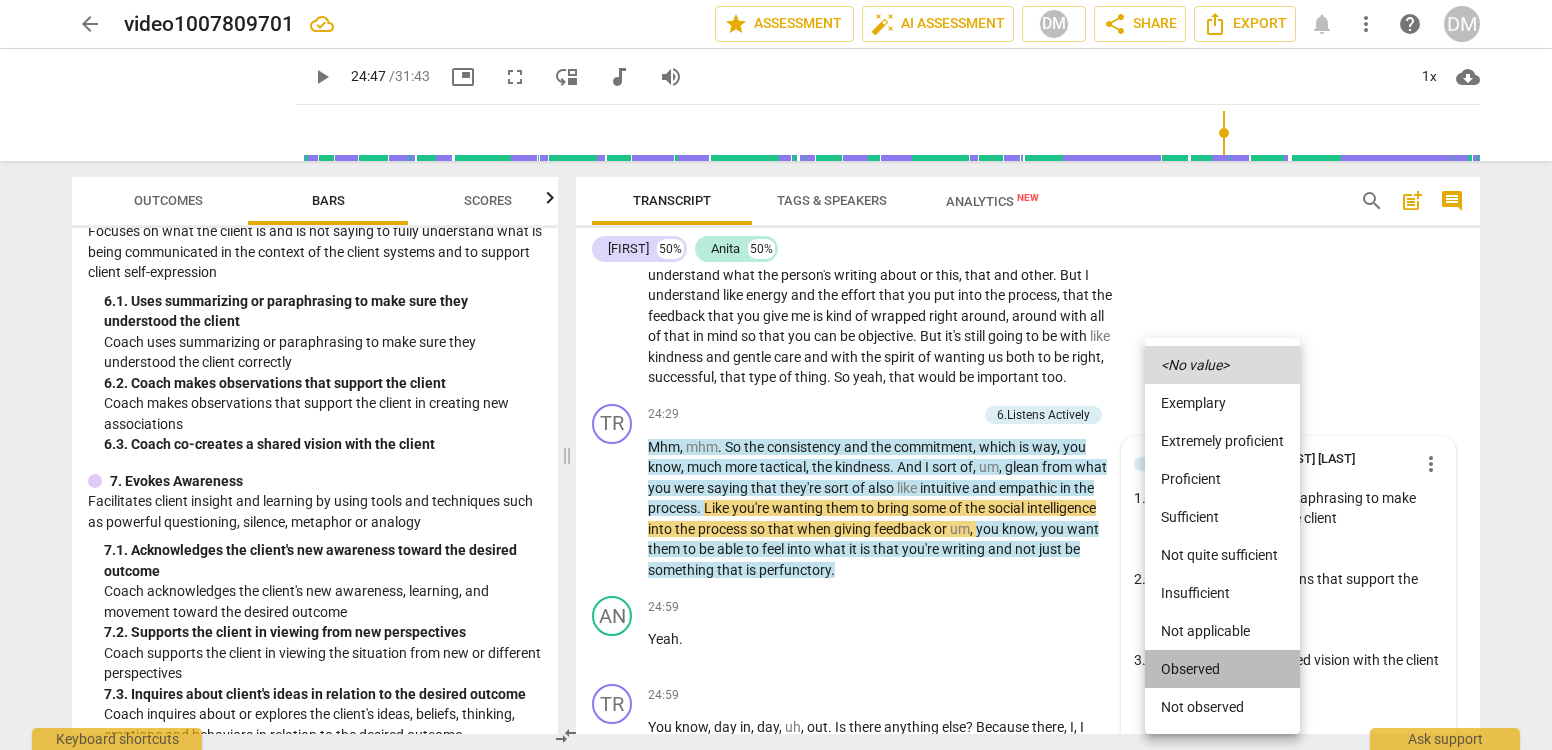 click on "Observed" at bounding box center (1222, 669) 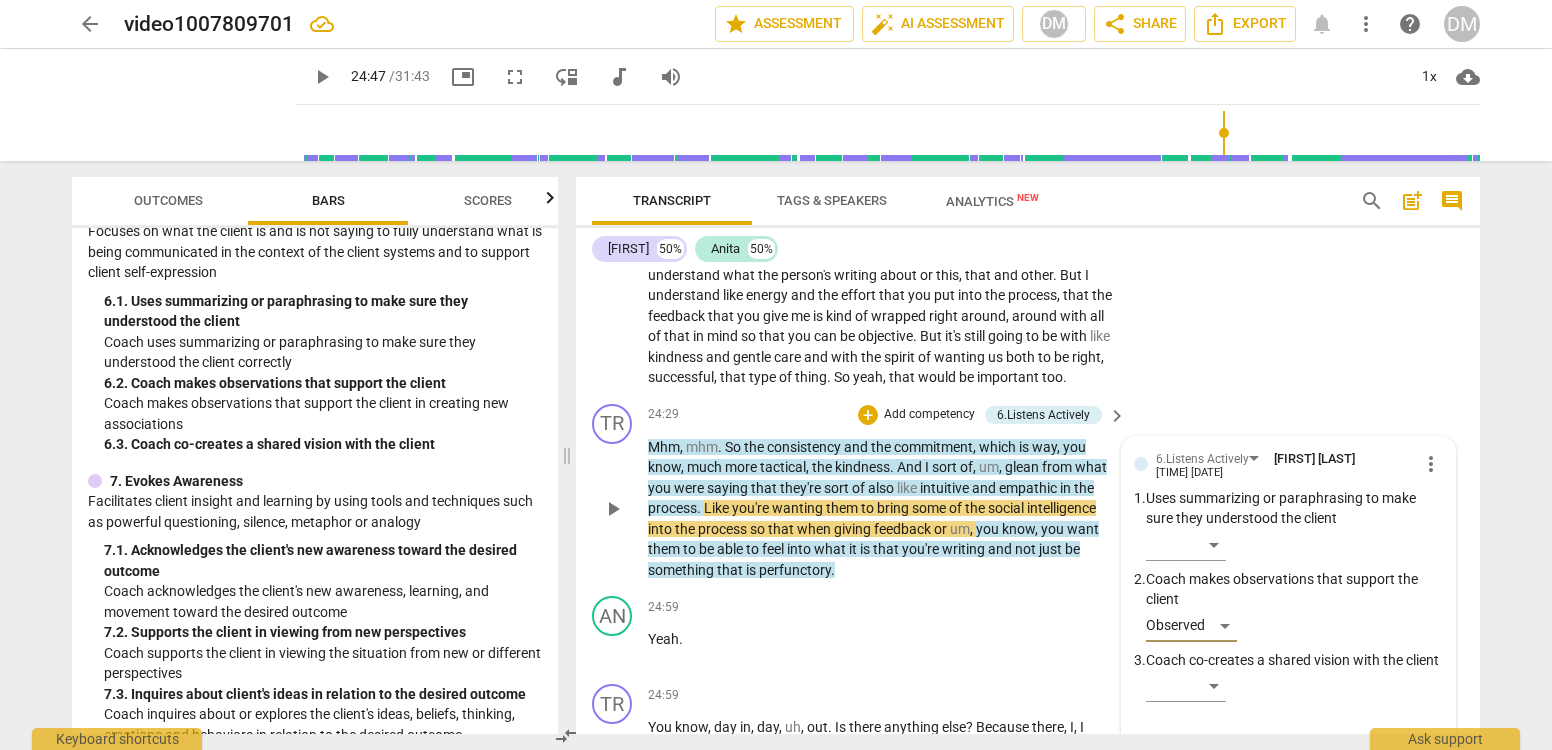 click at bounding box center (1272, 743) 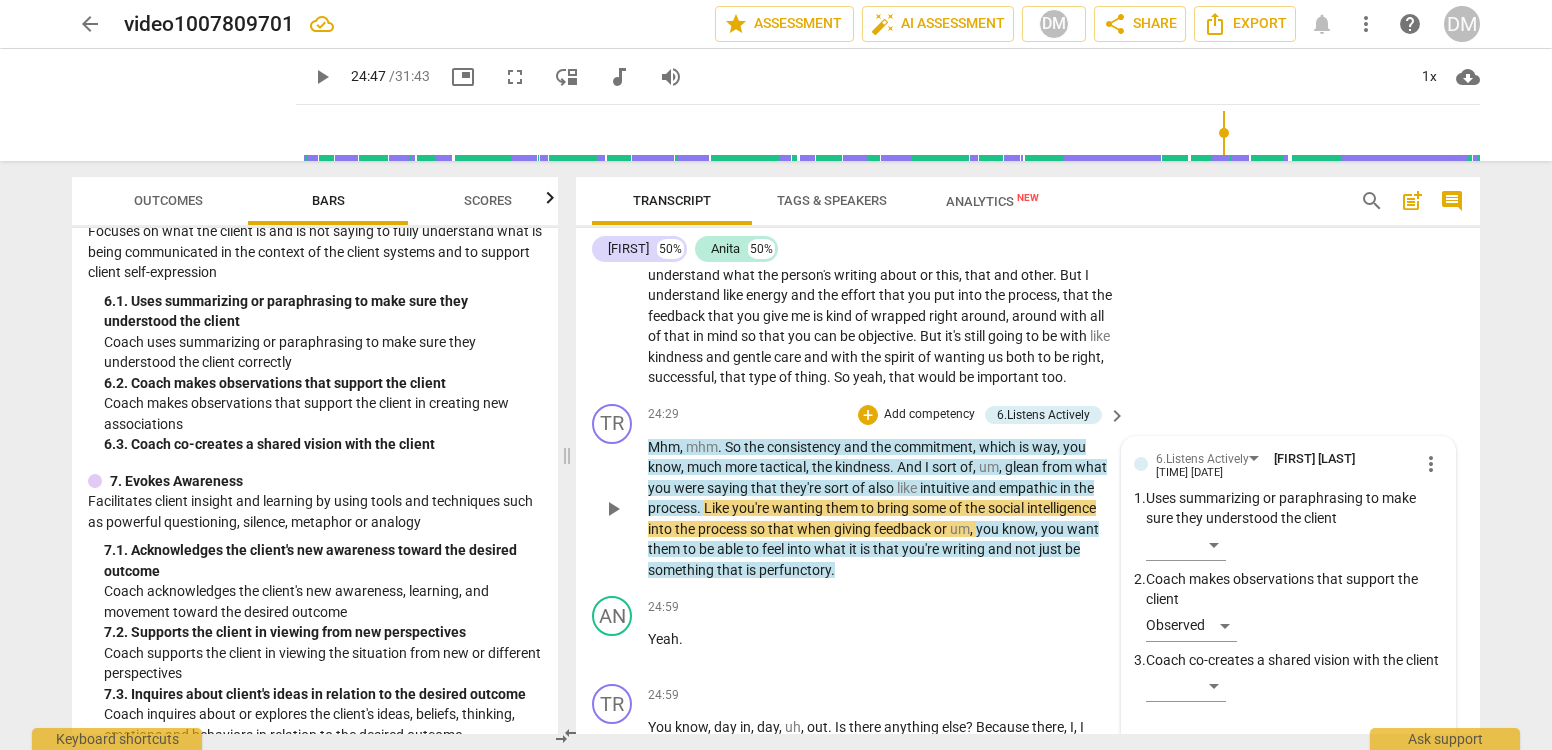 scroll, scrollTop: 0, scrollLeft: 0, axis: both 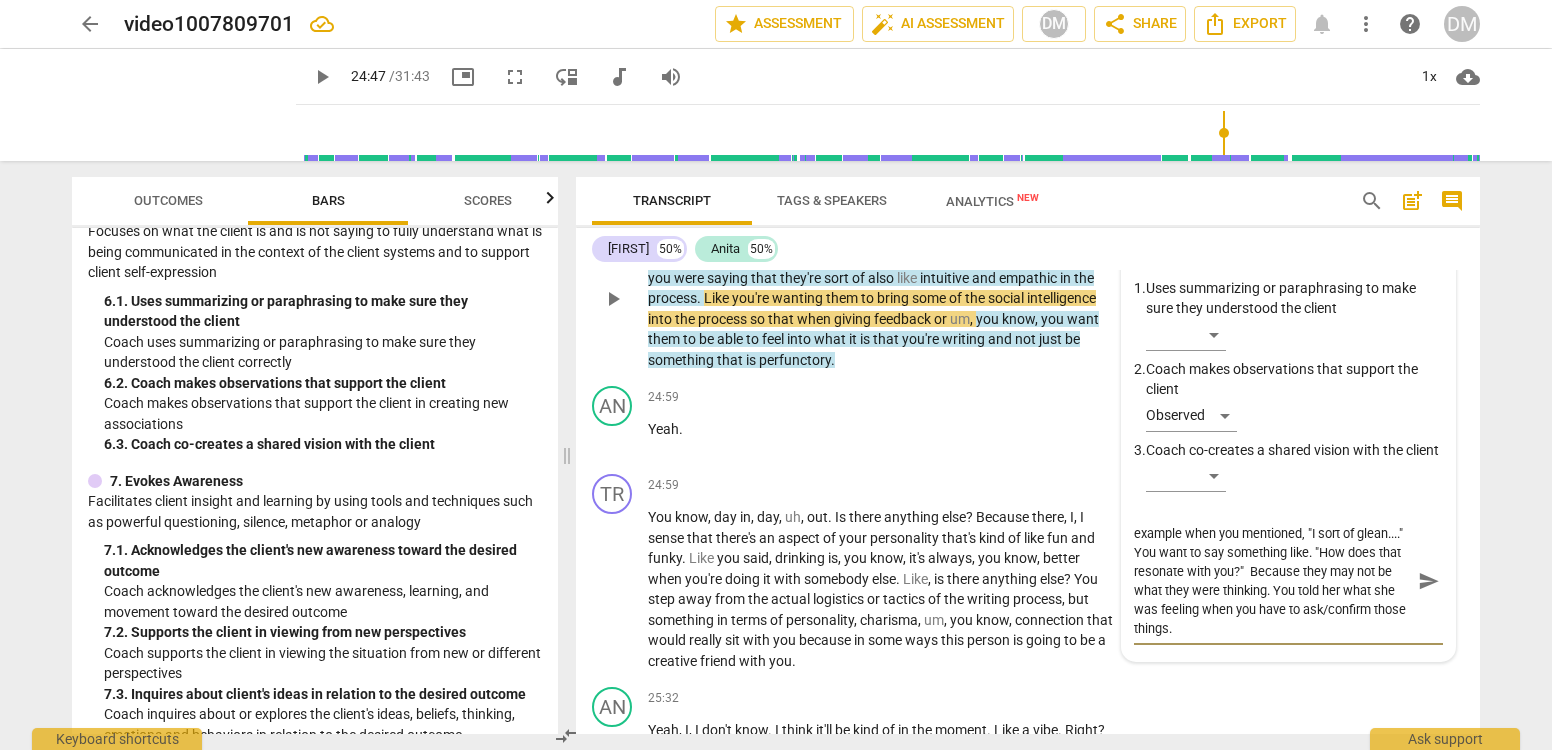 click on "send" at bounding box center (1429, 581) 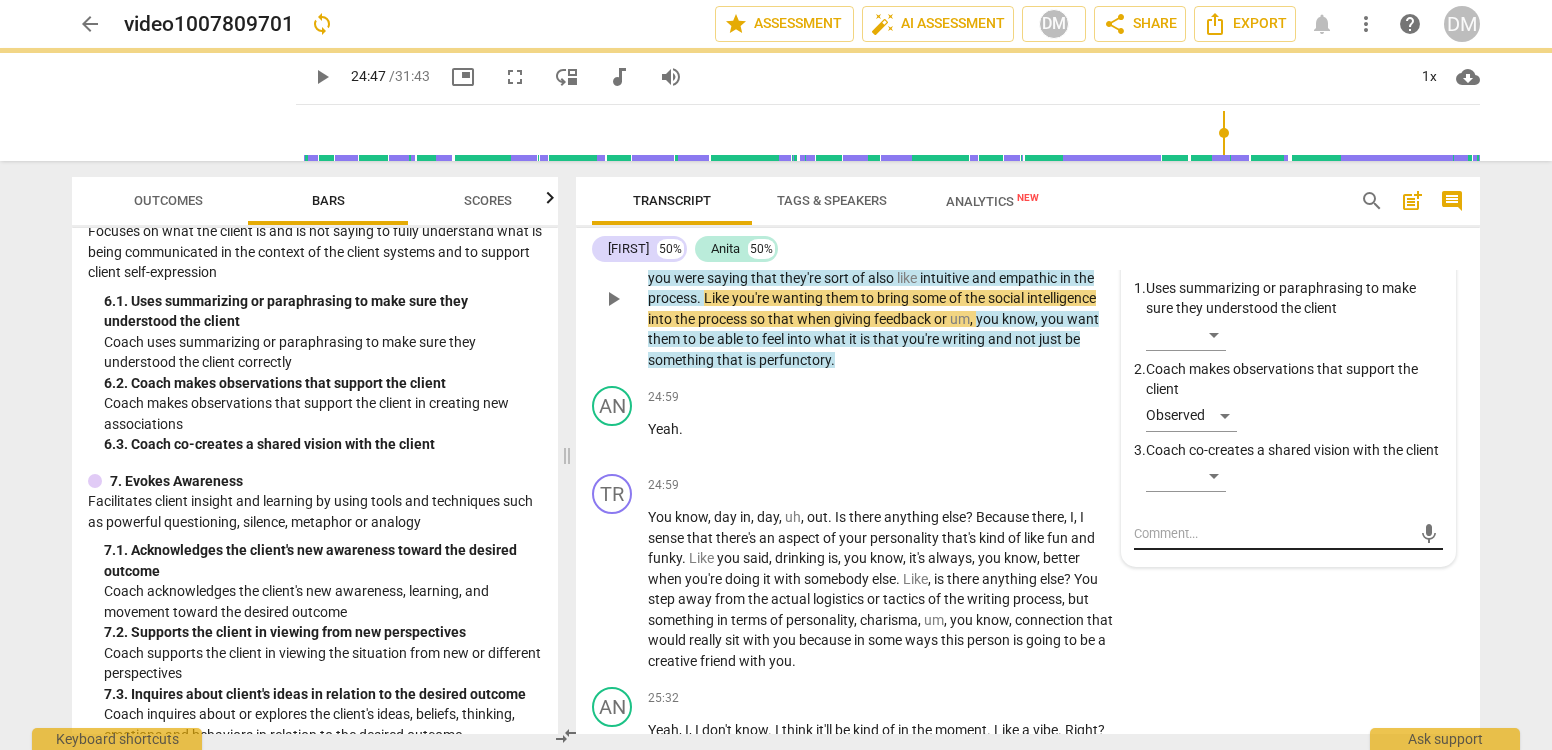 scroll, scrollTop: 0, scrollLeft: 0, axis: both 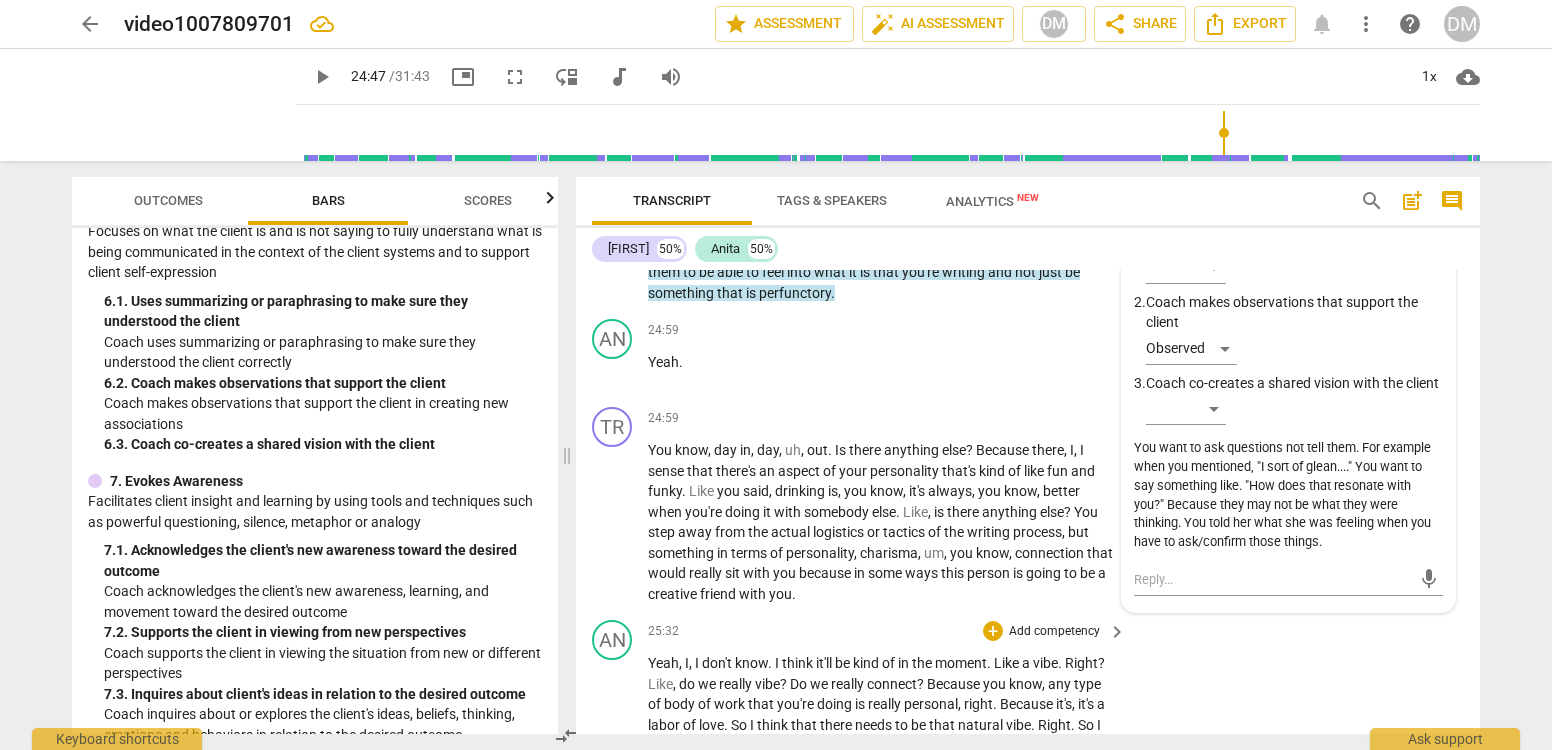 click on "AN play_arrow pause 25:32 + Add competency keyboard_arrow_right Yeah, I, I don't know. I think it'll be kind of in the moment. Like a vibe. Right? Like, do we really vibe? Do we really connect? Because you know, any type of body of work that you're doing is really personal, right. Because it's, it's a labor of love. So I think that there needs to be that natural vibe. Right. So I mean, I think that's the best word that can encapsulate it is just, you know, it when we meet. Is it a vibe? Right. And if it's, if it is, and it's kind of like, hey, let's, let's Jump into this, let's do it together. And that's where all the other tactical stuff comes in, you know, that importance. And it's, it's really like, I don't. We" at bounding box center [1028, 780] 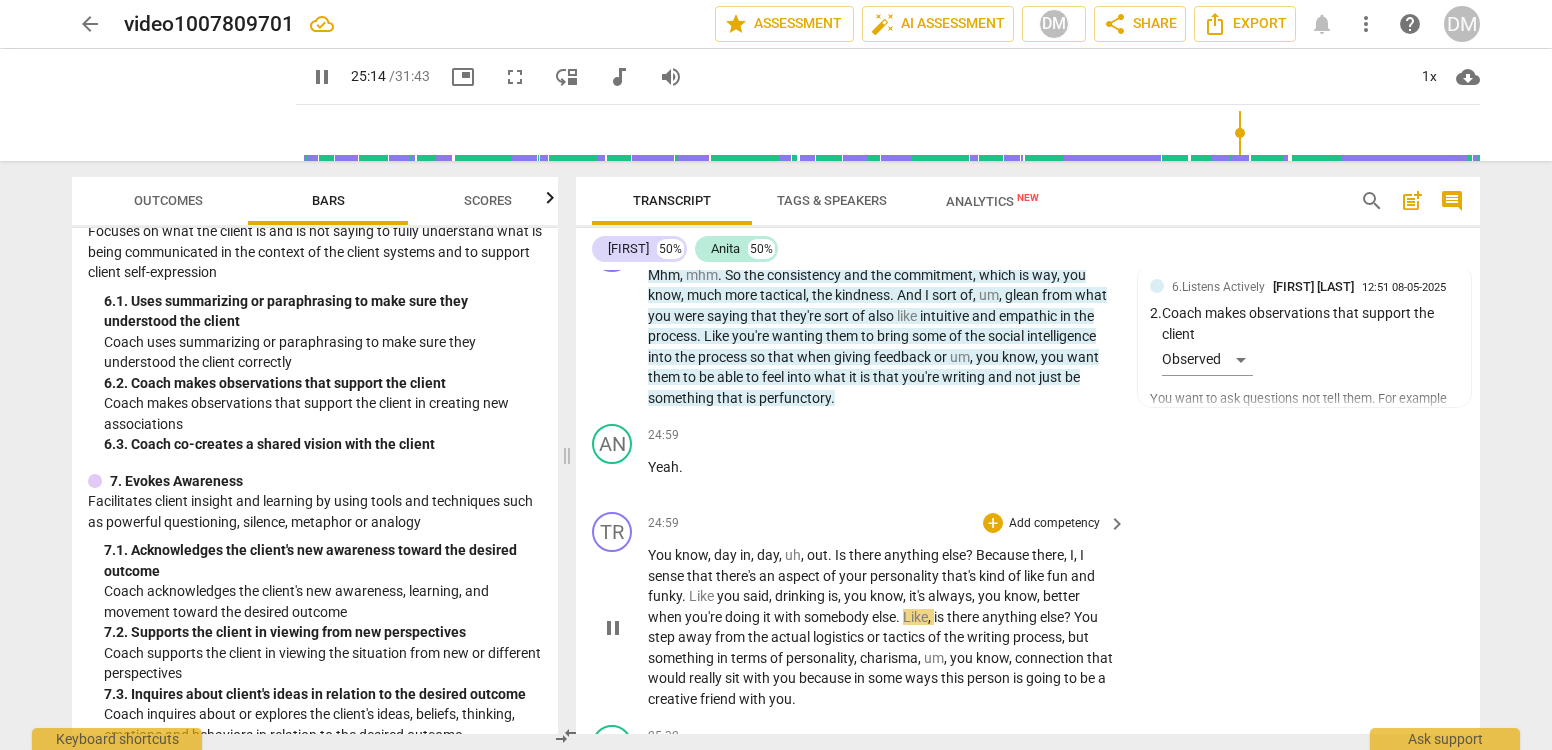 scroll, scrollTop: 9137, scrollLeft: 0, axis: vertical 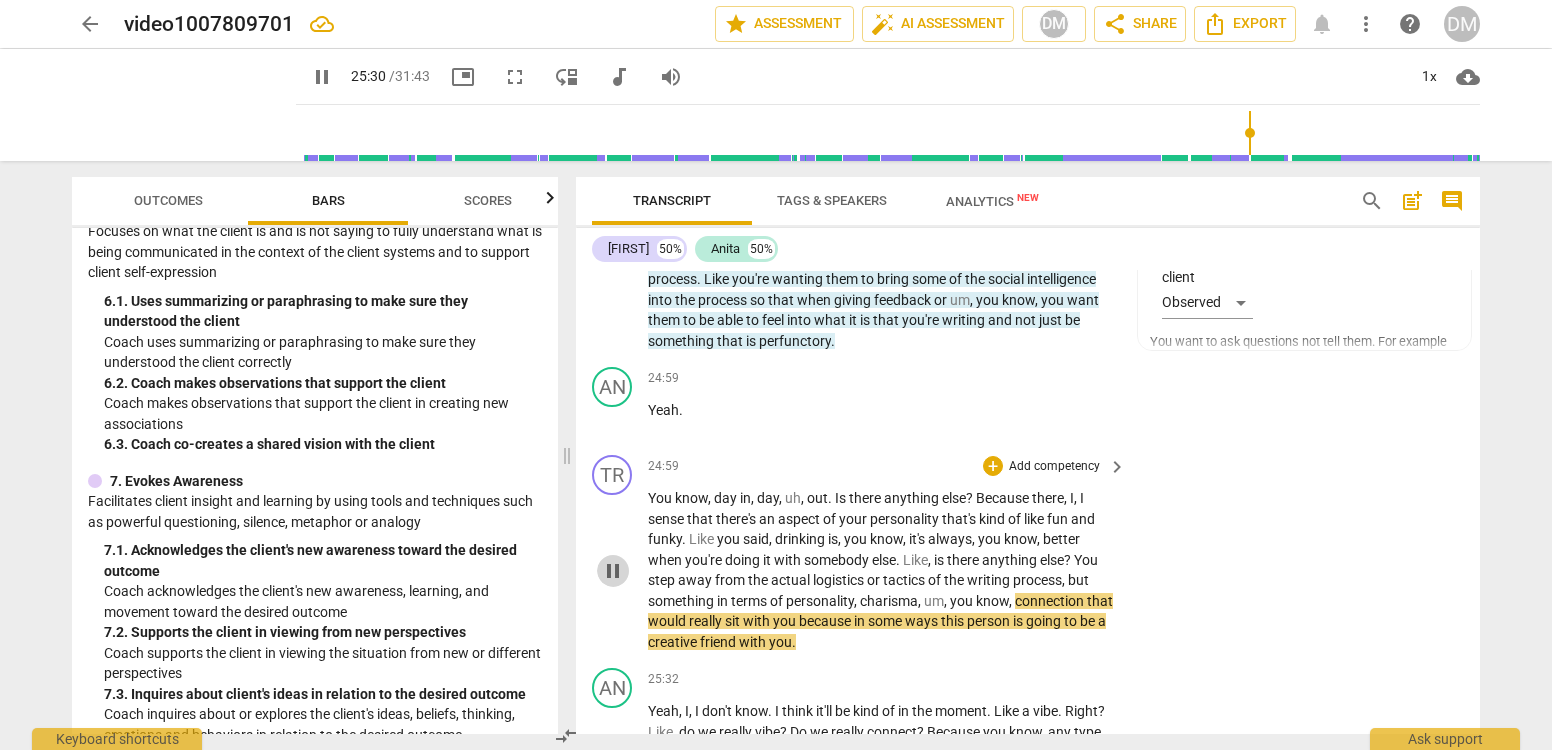 click on "pause" at bounding box center [613, 571] 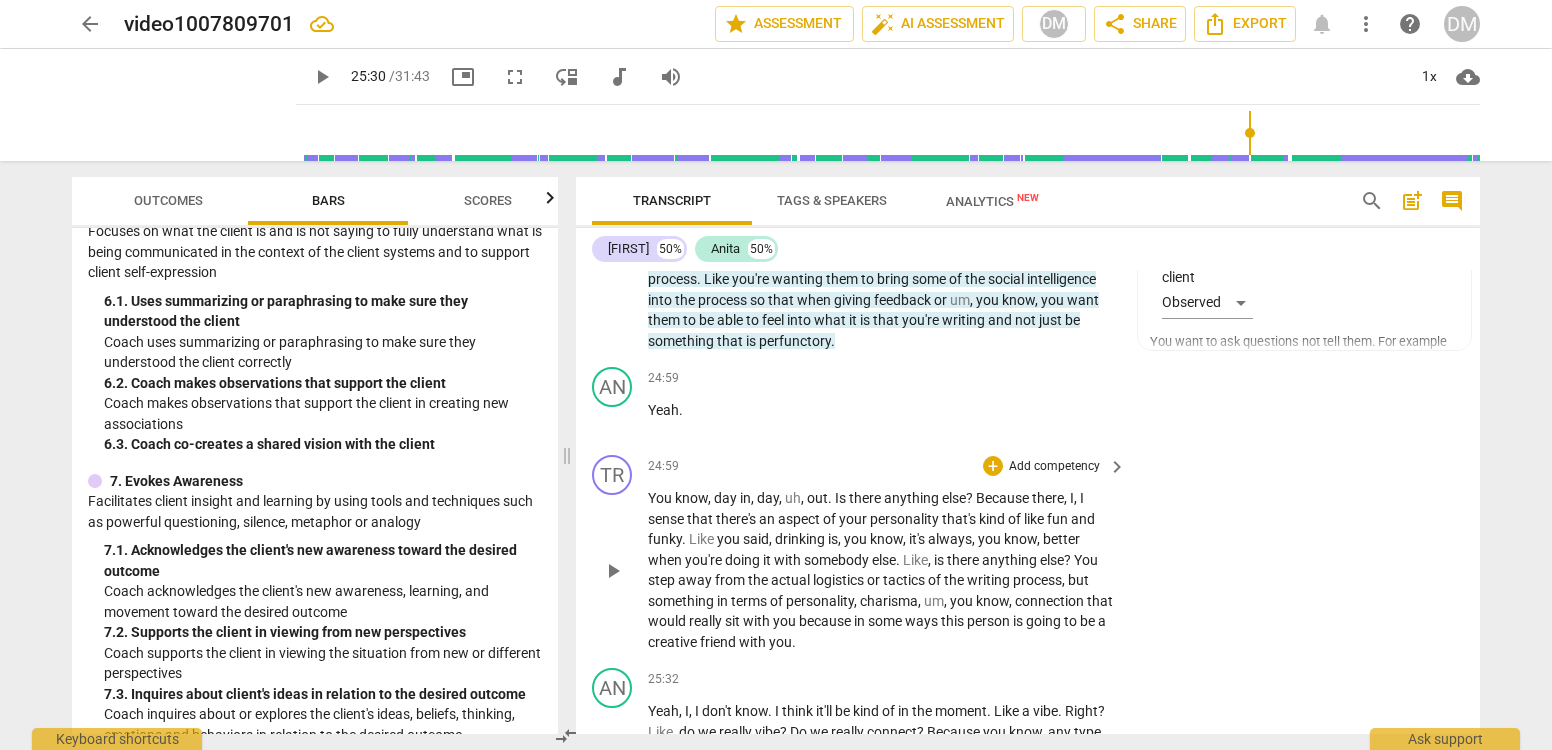 click on "Add competency" at bounding box center [1054, 467] 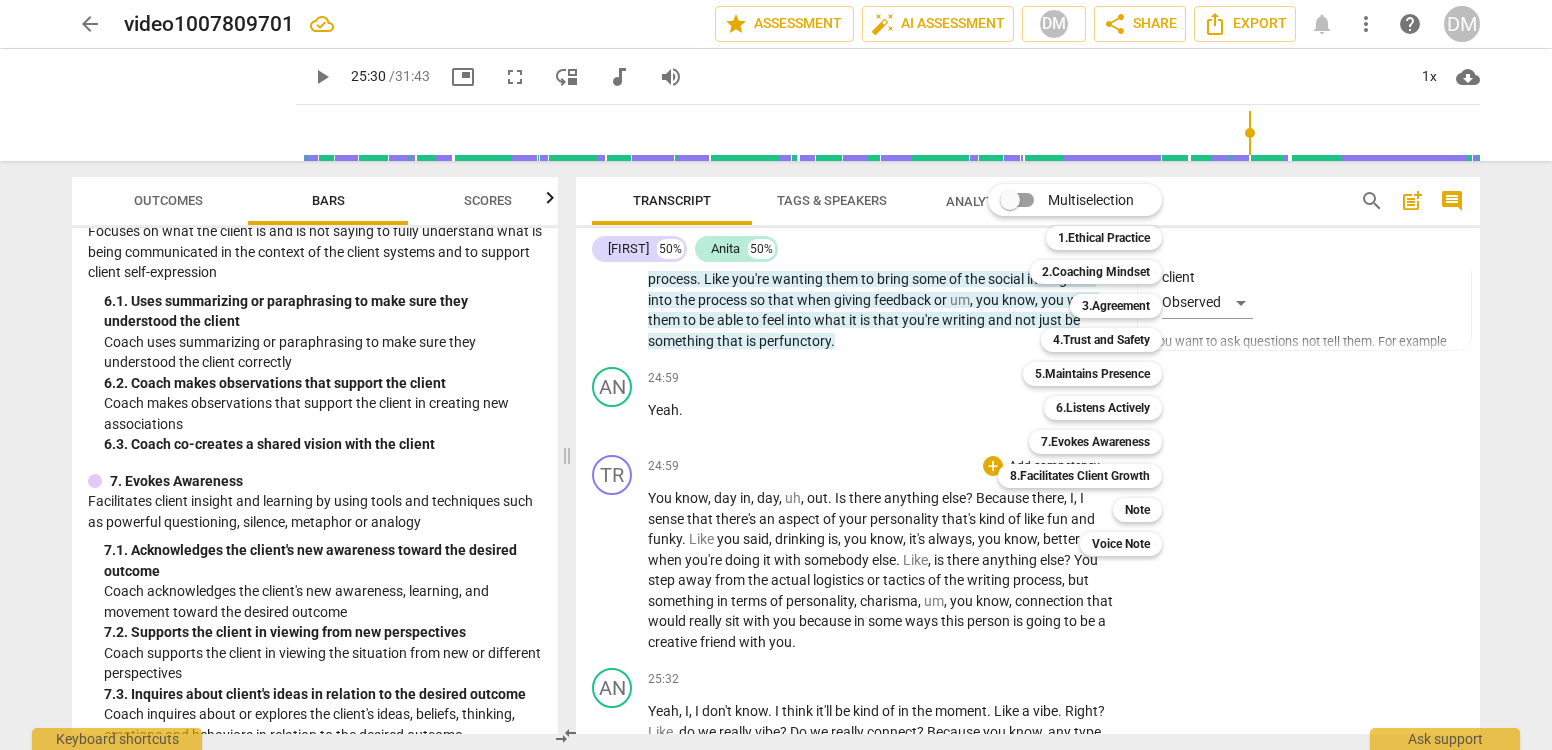 drag, startPoint x: 554, startPoint y: 562, endPoint x: 556, endPoint y: 609, distance: 47.042534 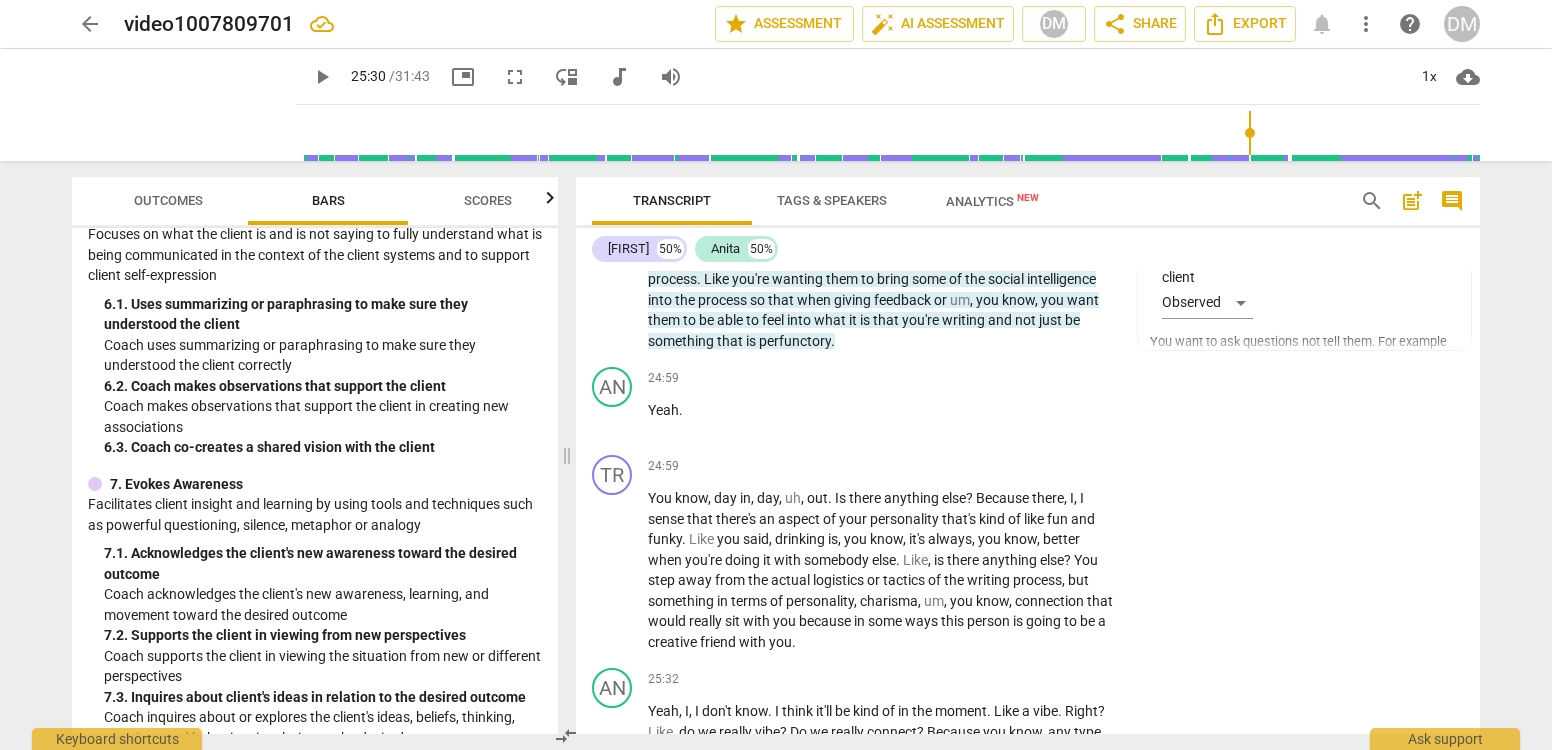 scroll, scrollTop: 1173, scrollLeft: 0, axis: vertical 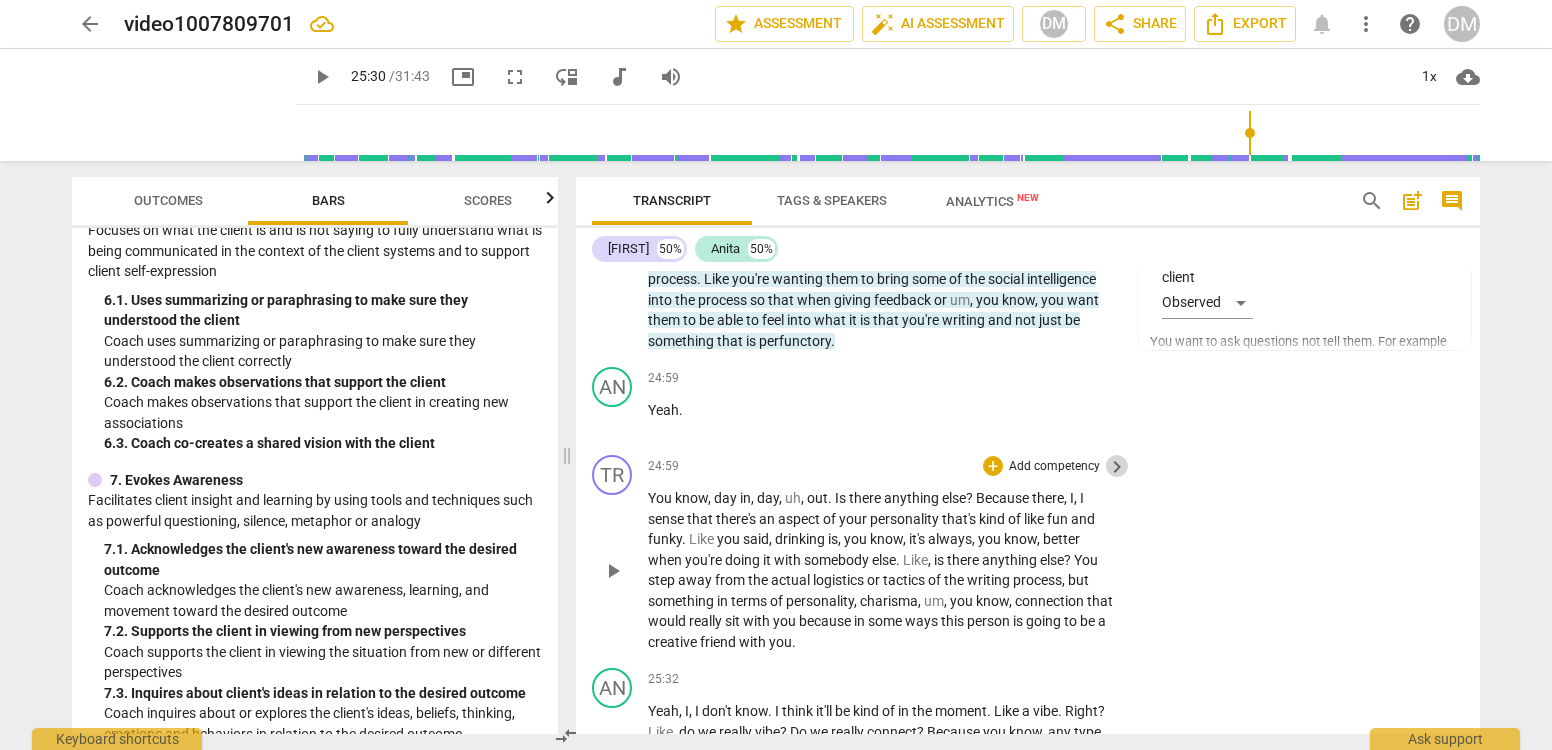 click on "keyboard_arrow_right" at bounding box center [1117, 467] 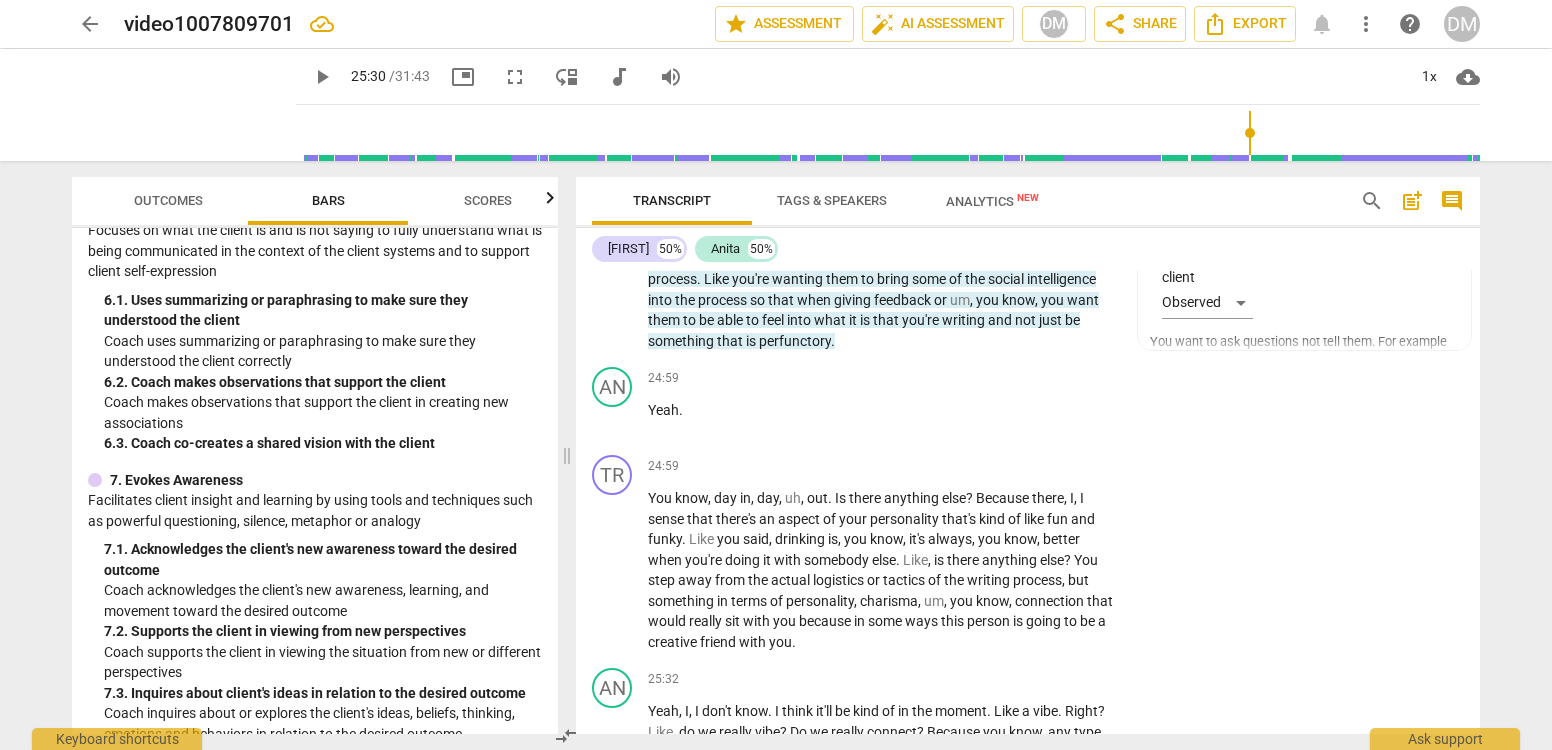 scroll, scrollTop: 6978, scrollLeft: 0, axis: vertical 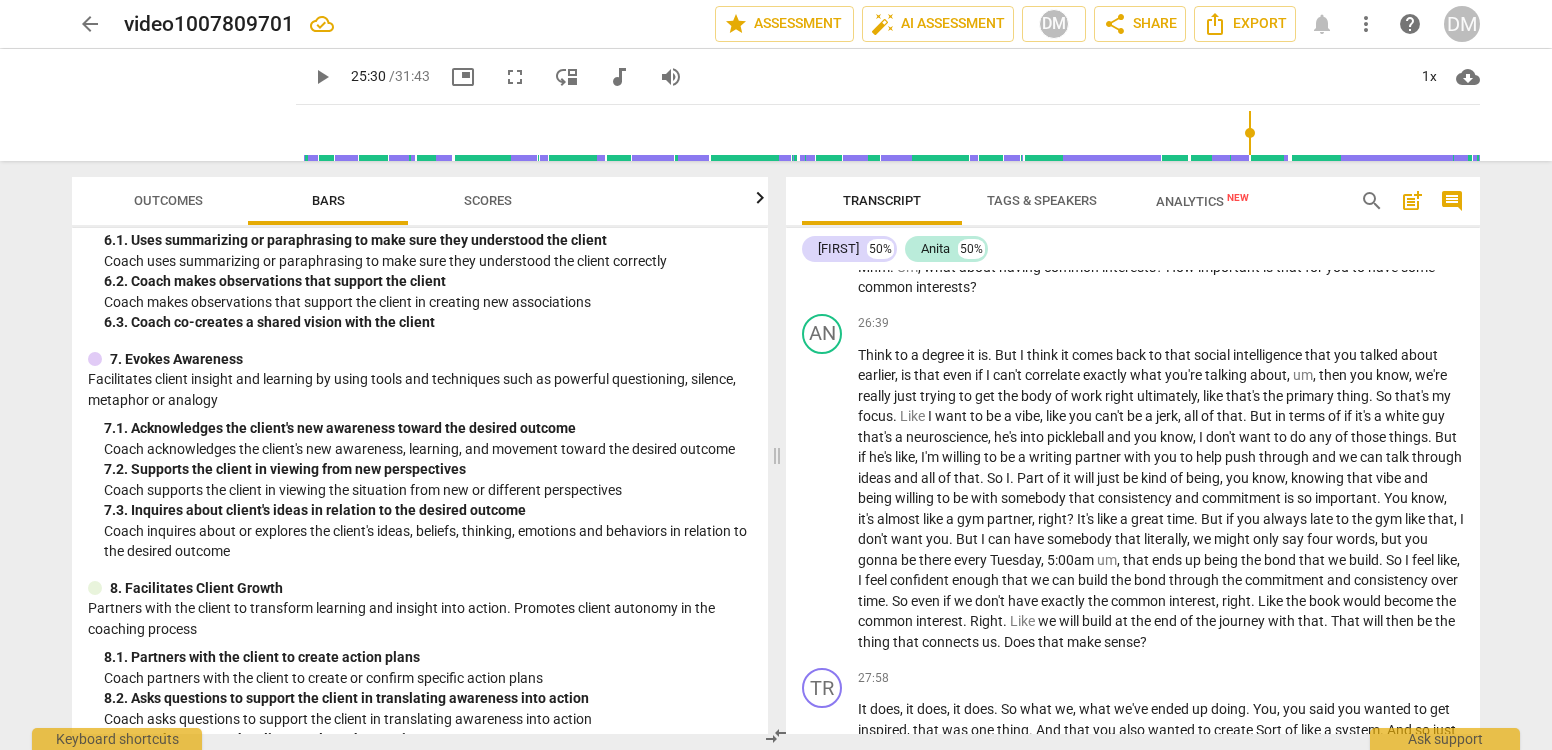drag, startPoint x: 163, startPoint y: 194, endPoint x: 200, endPoint y: 202, distance: 37.85499 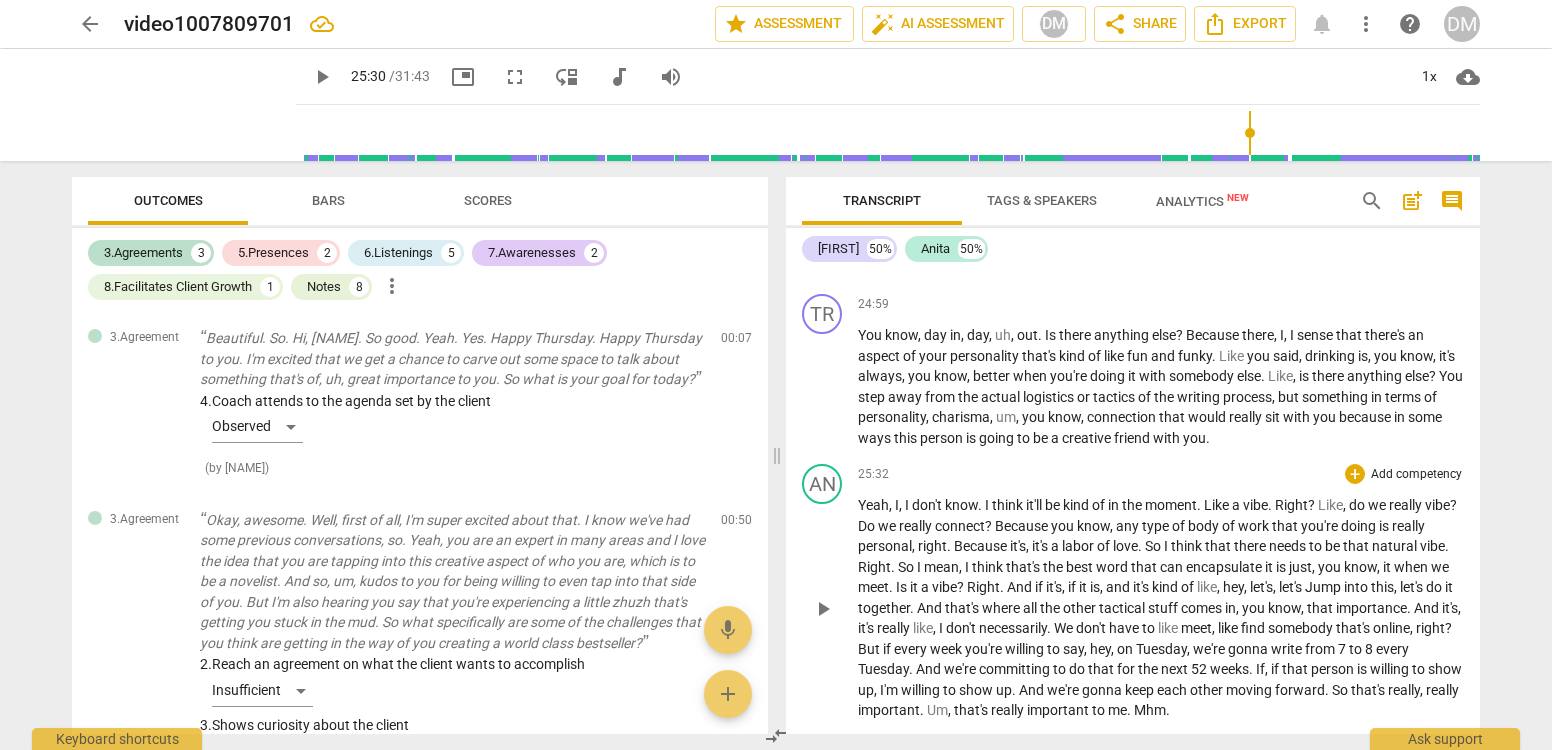 scroll, scrollTop: 7865, scrollLeft: 0, axis: vertical 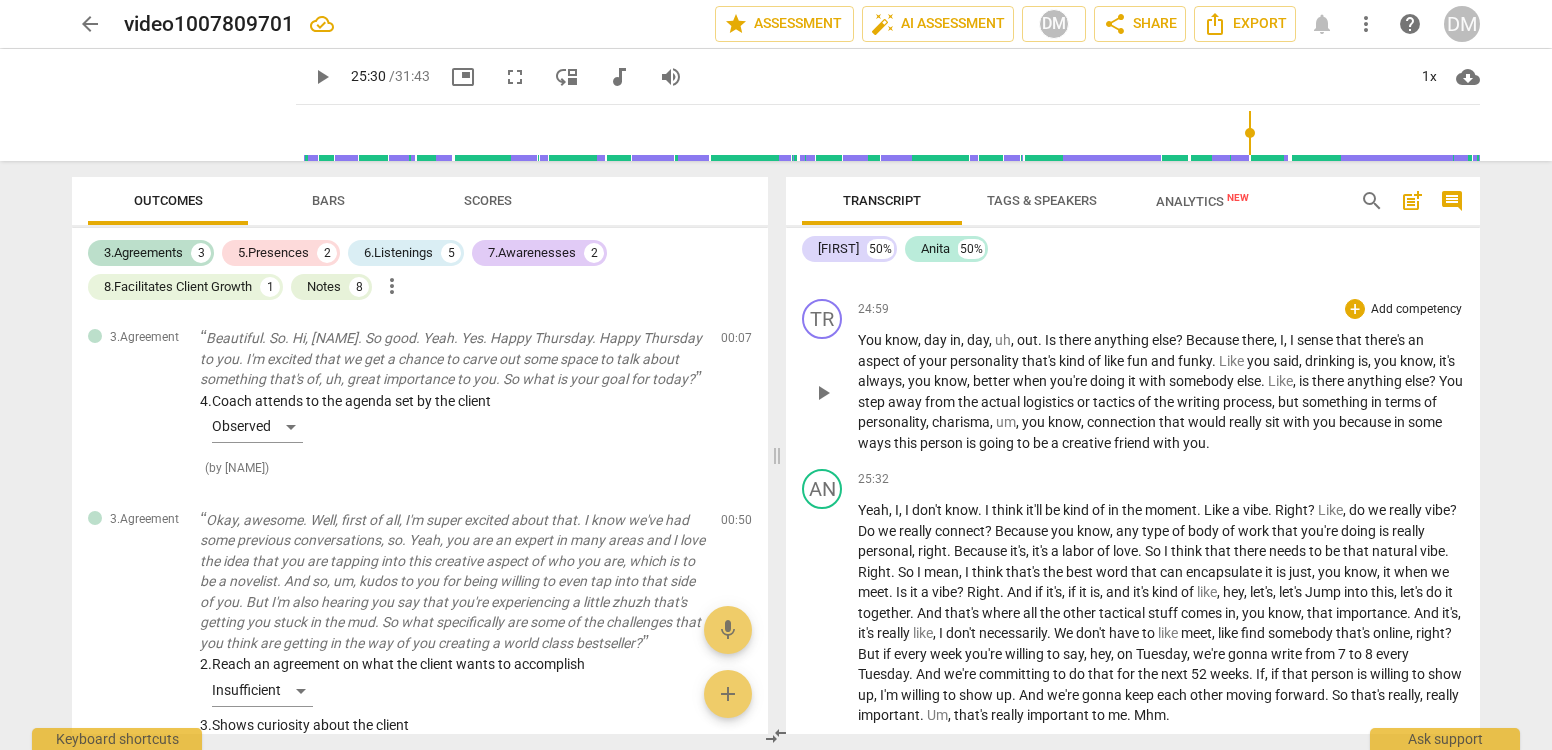 click on "Add competency" at bounding box center [1416, 310] 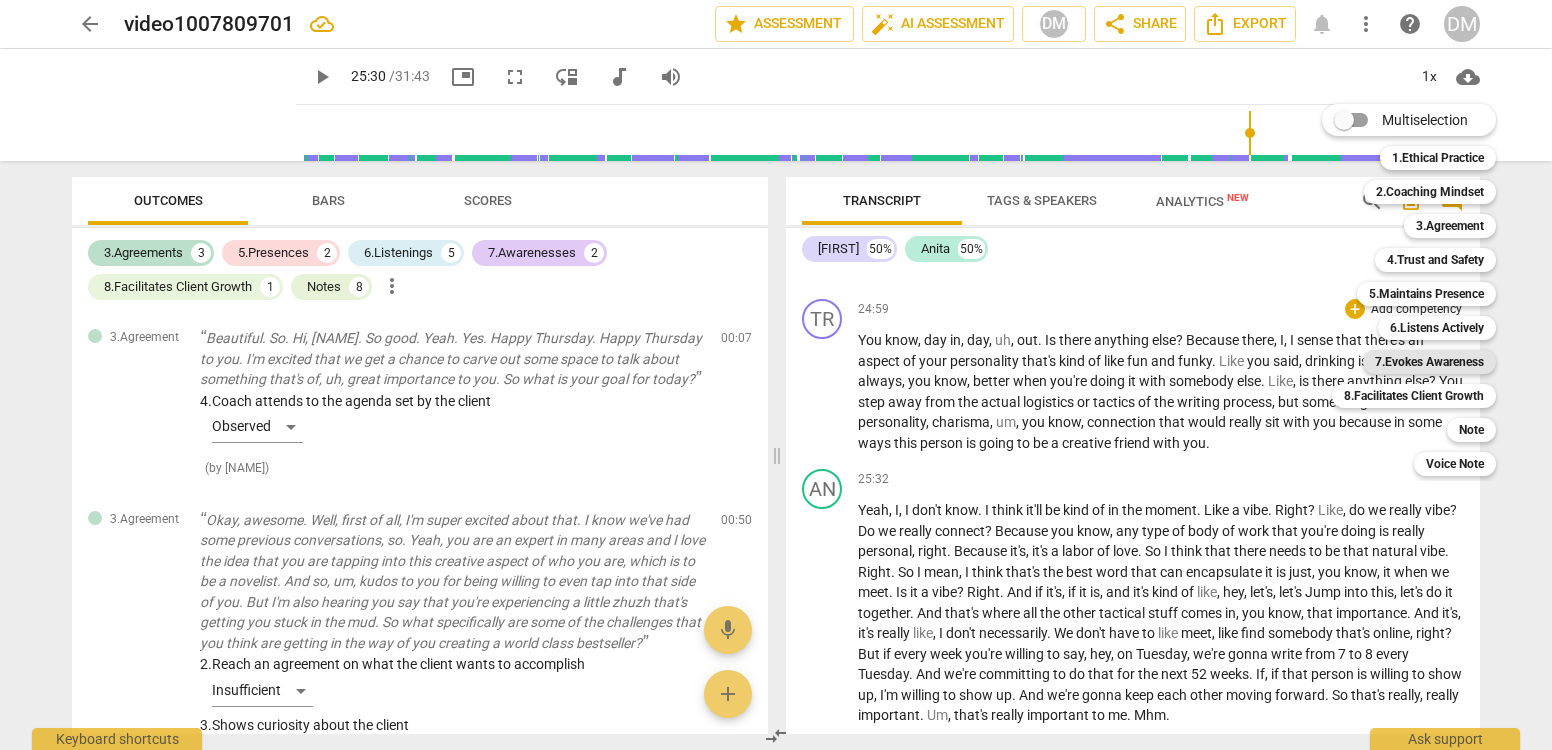 click on "7.Evokes Awareness" at bounding box center [1429, 362] 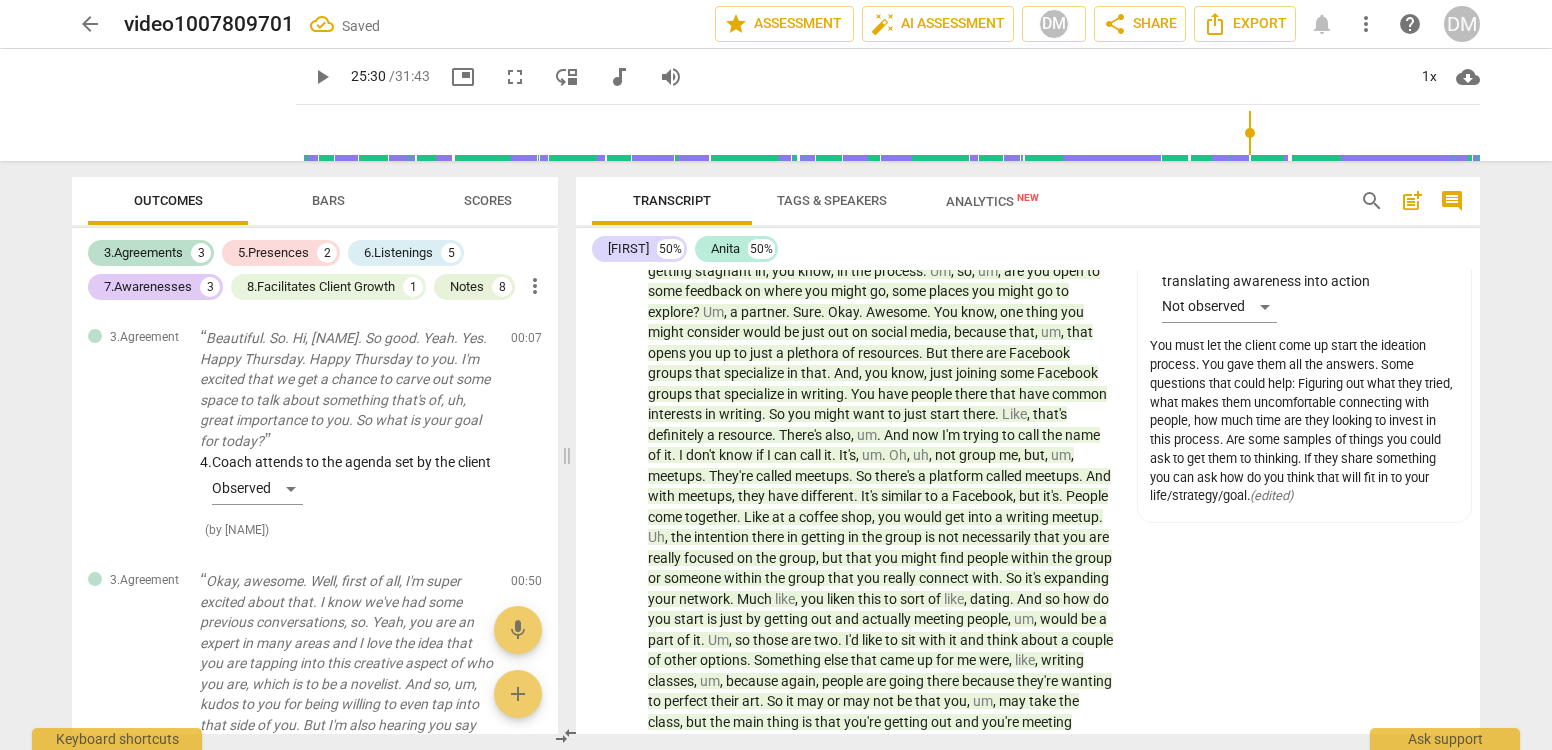 scroll, scrollTop: 8656, scrollLeft: 0, axis: vertical 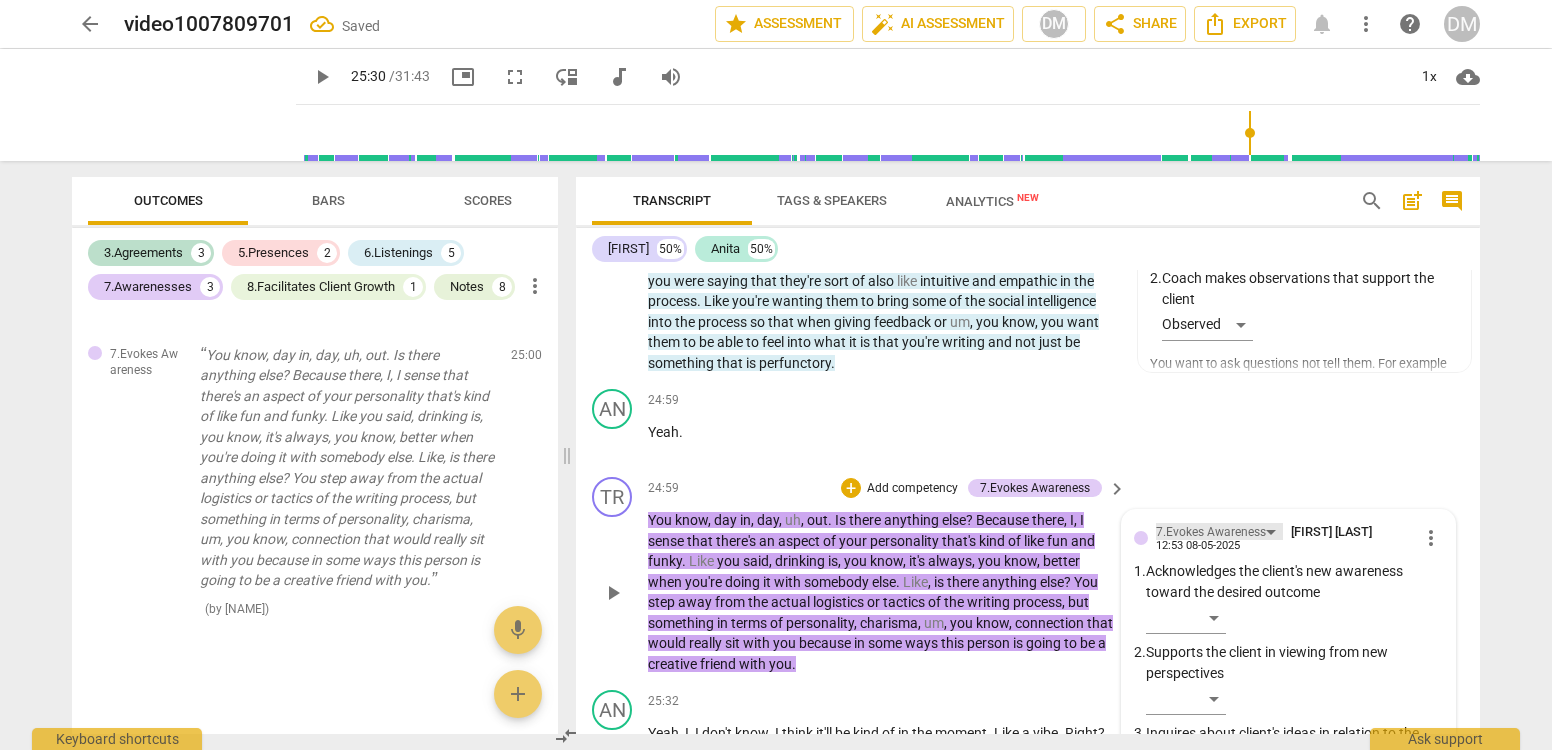 click on "7.Evokes Awareness" at bounding box center [1219, 531] 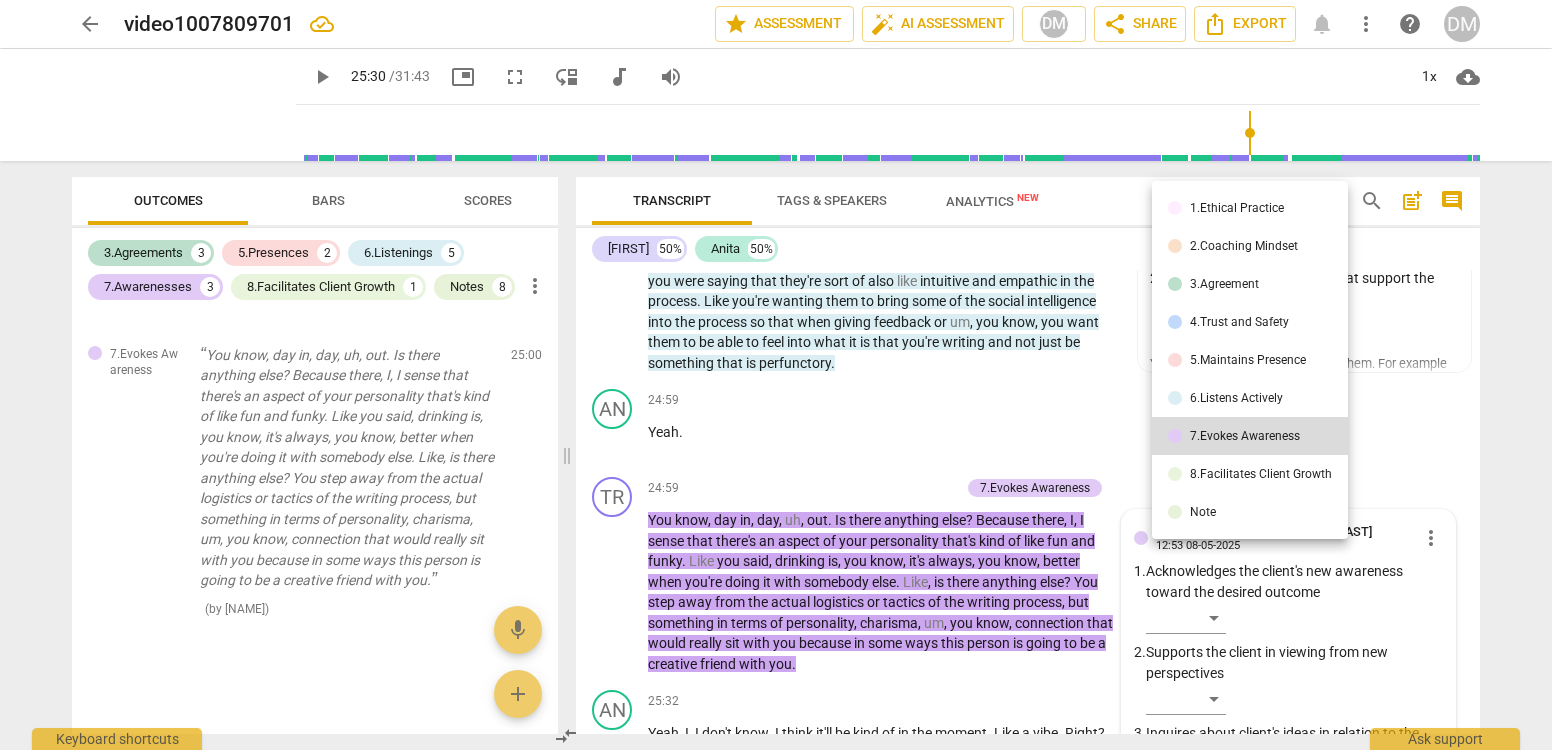 click on "6.Listens Actively" at bounding box center (1236, 398) 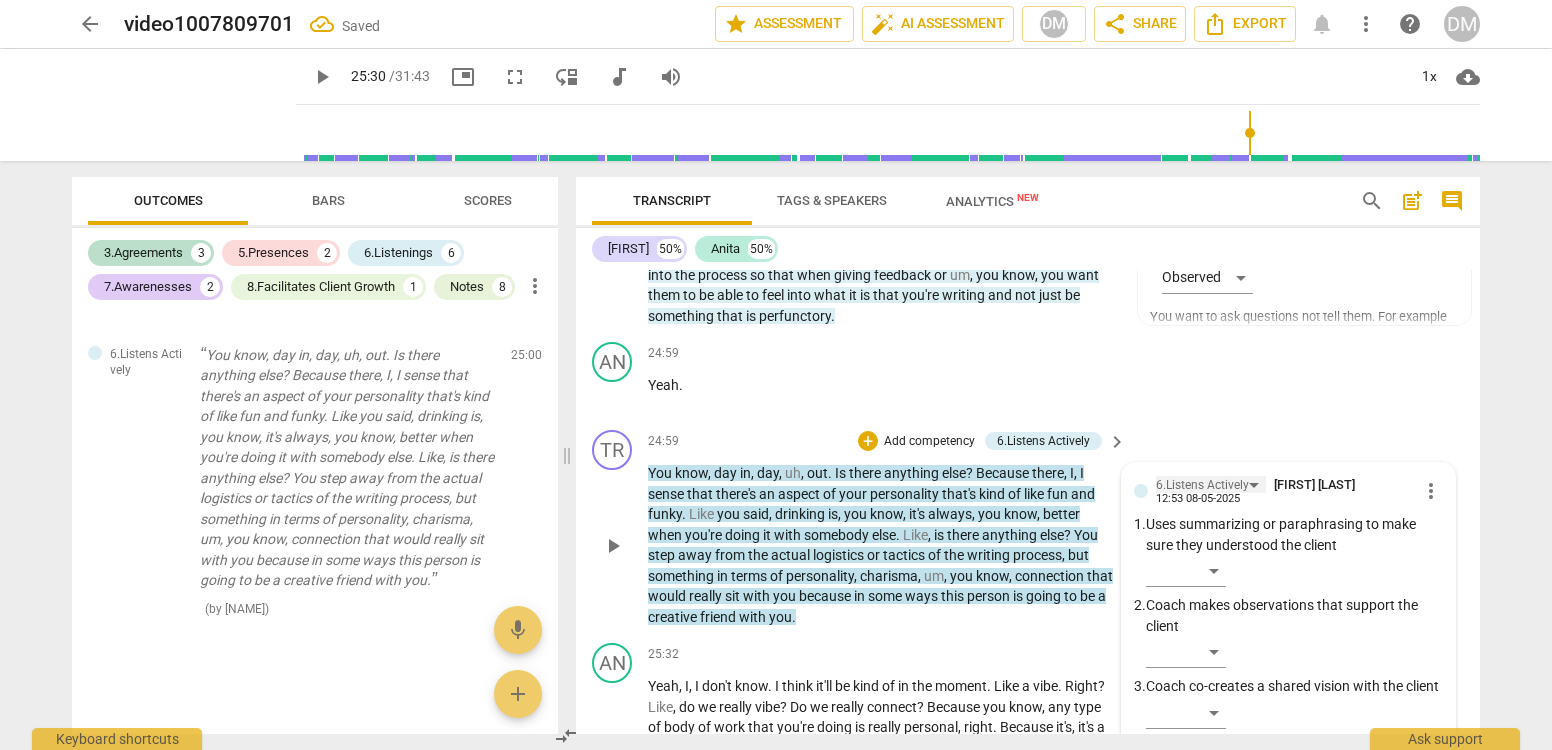 scroll, scrollTop: 9158, scrollLeft: 0, axis: vertical 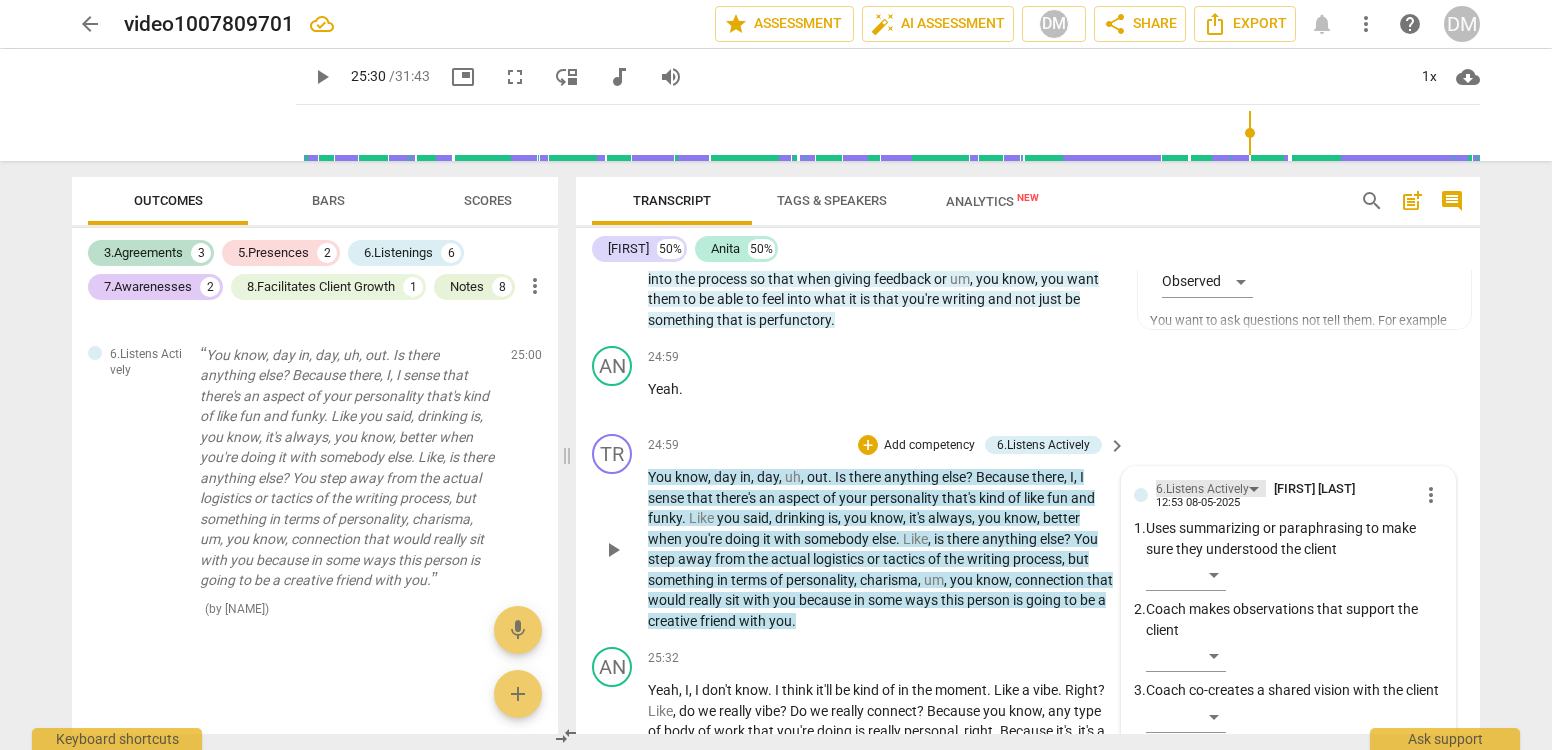 click on "6.Listens Actively" at bounding box center (1202, 489) 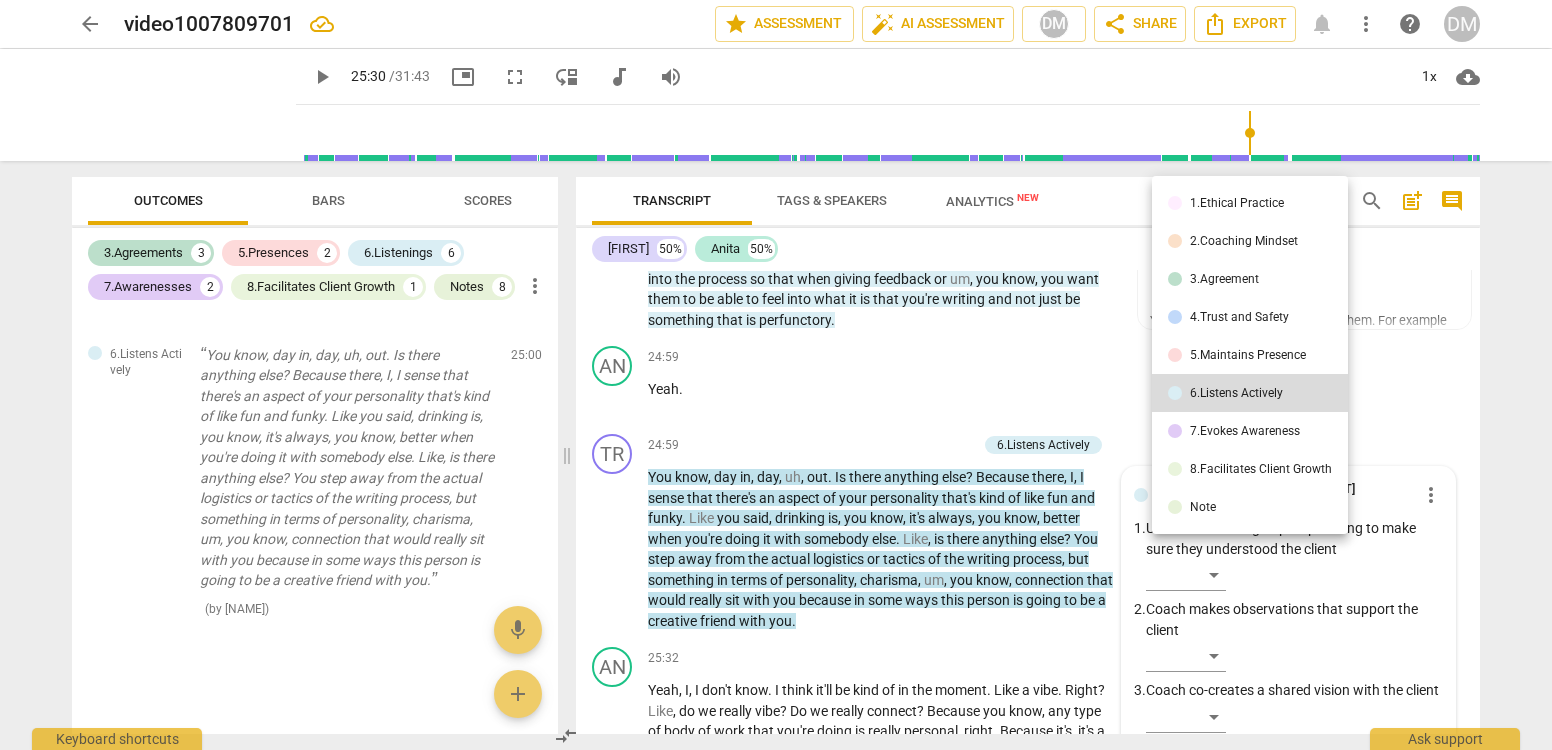click on "7.Evokes Awareness" at bounding box center (1245, 431) 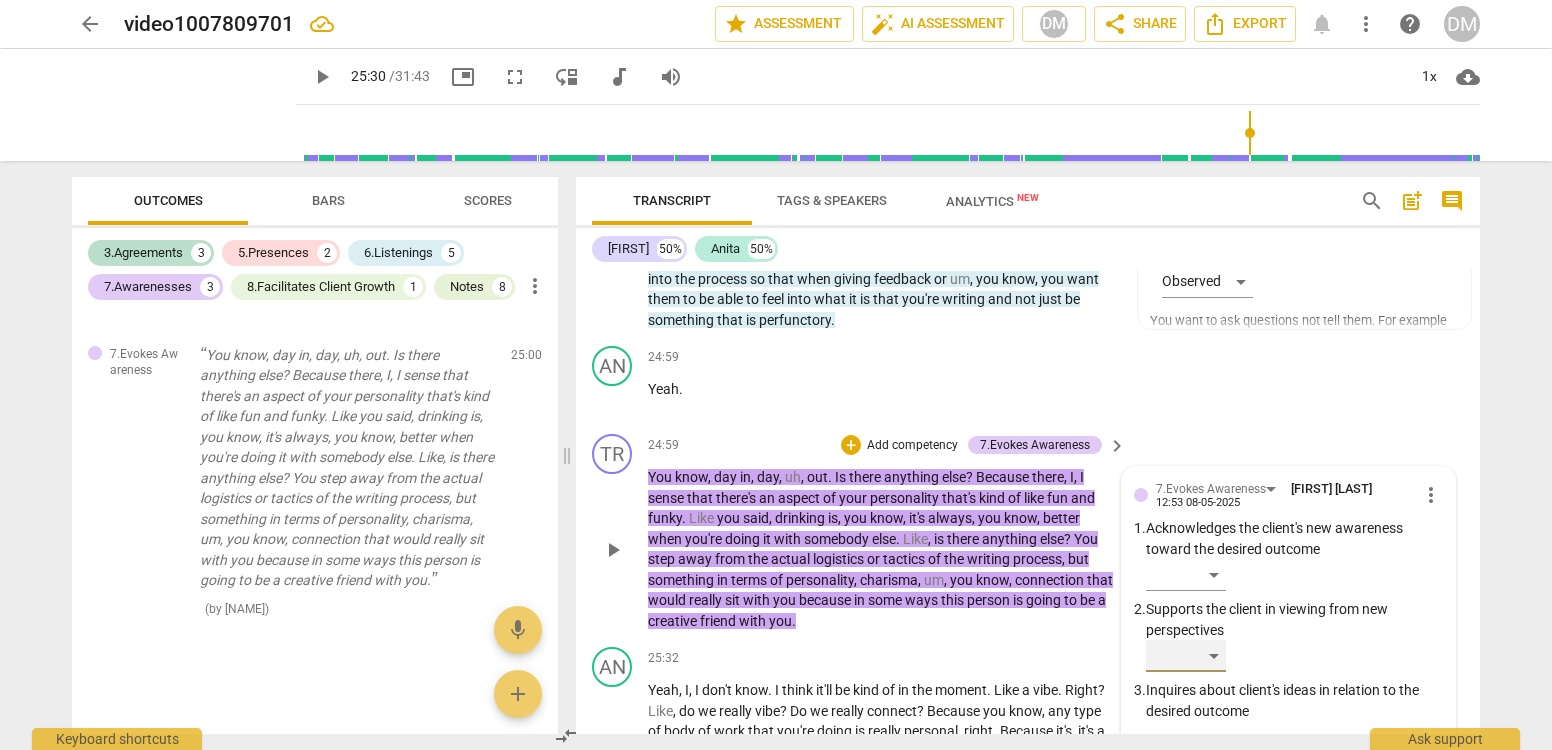 click on "​" at bounding box center (1186, 656) 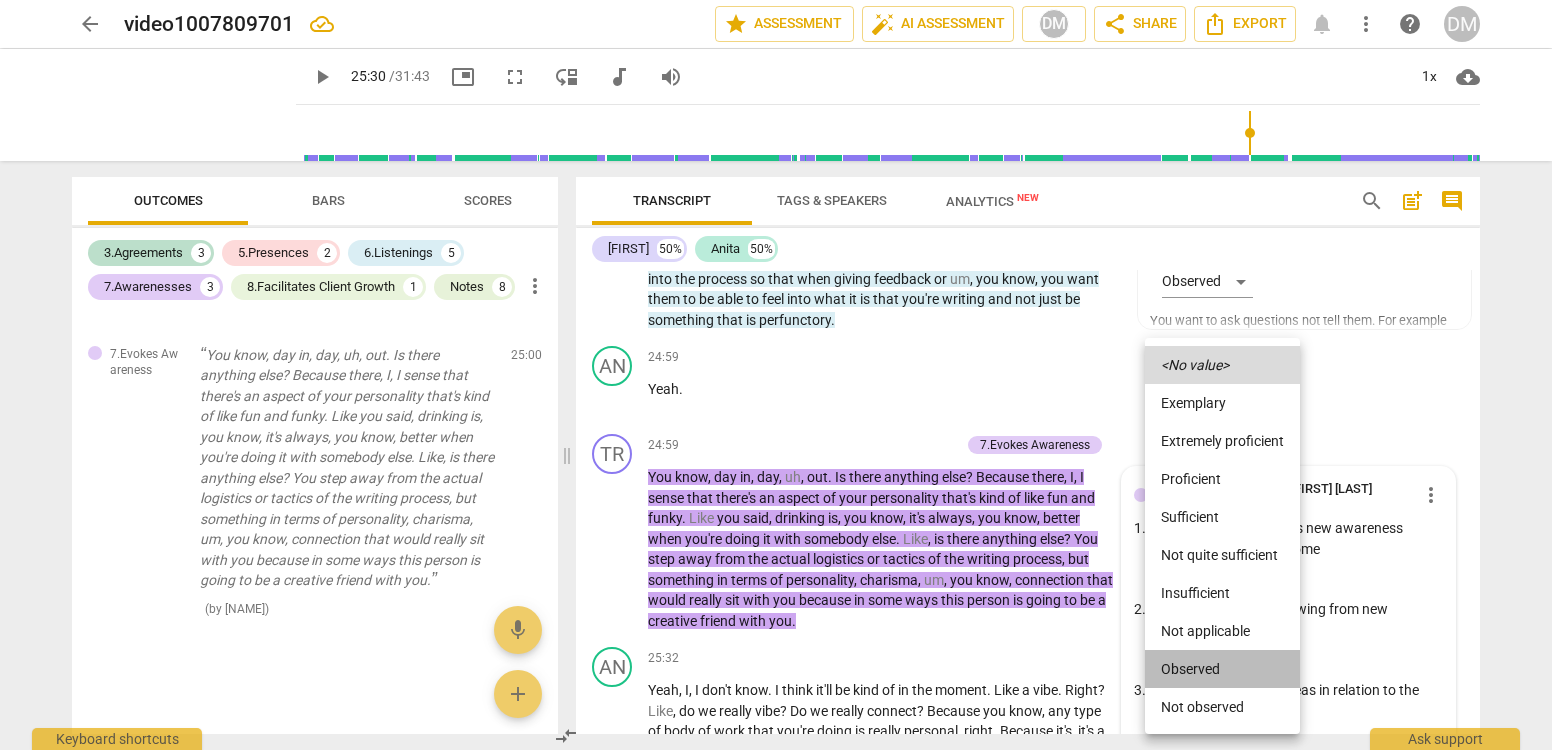 click on "Observed" at bounding box center [1222, 669] 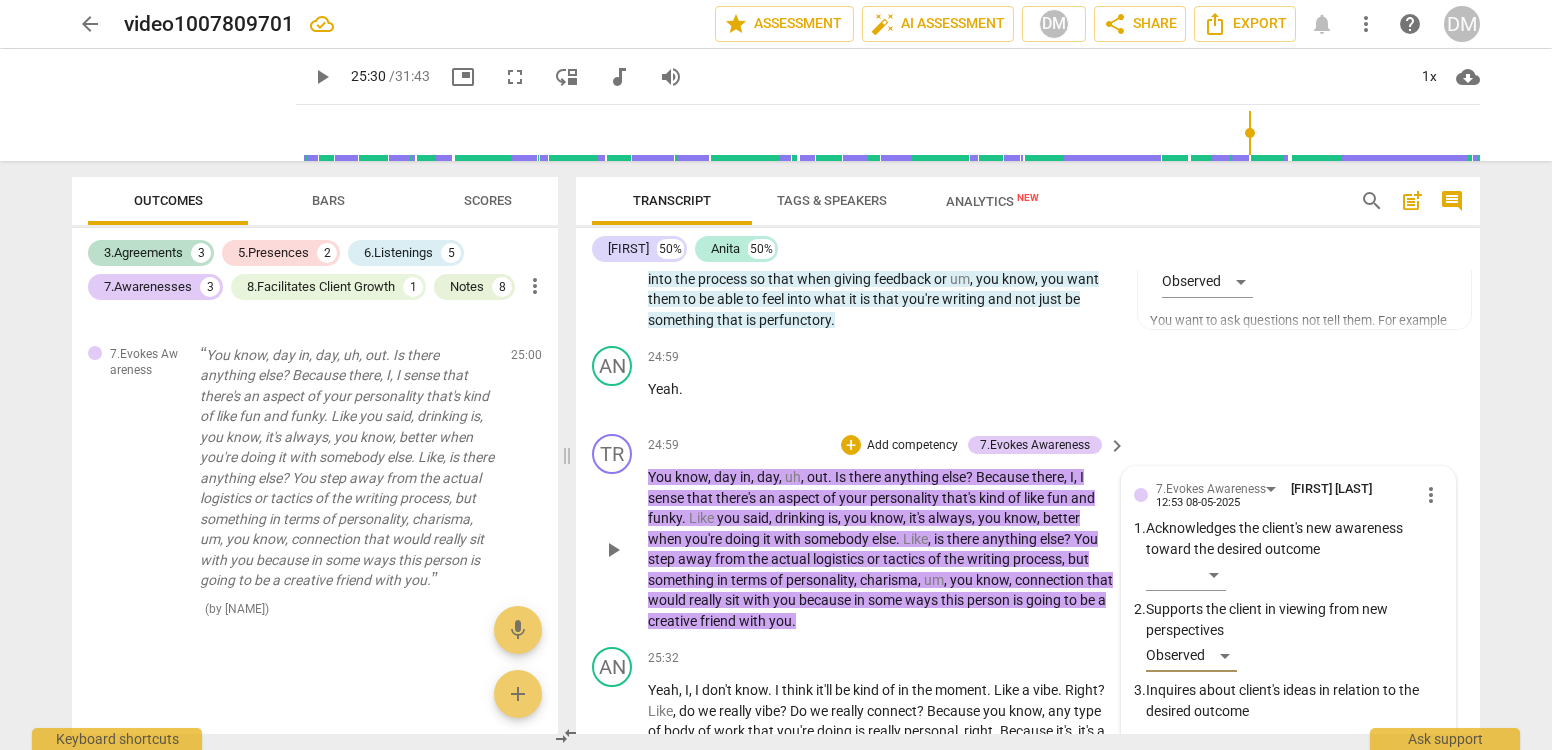 click at bounding box center (1272, 813) 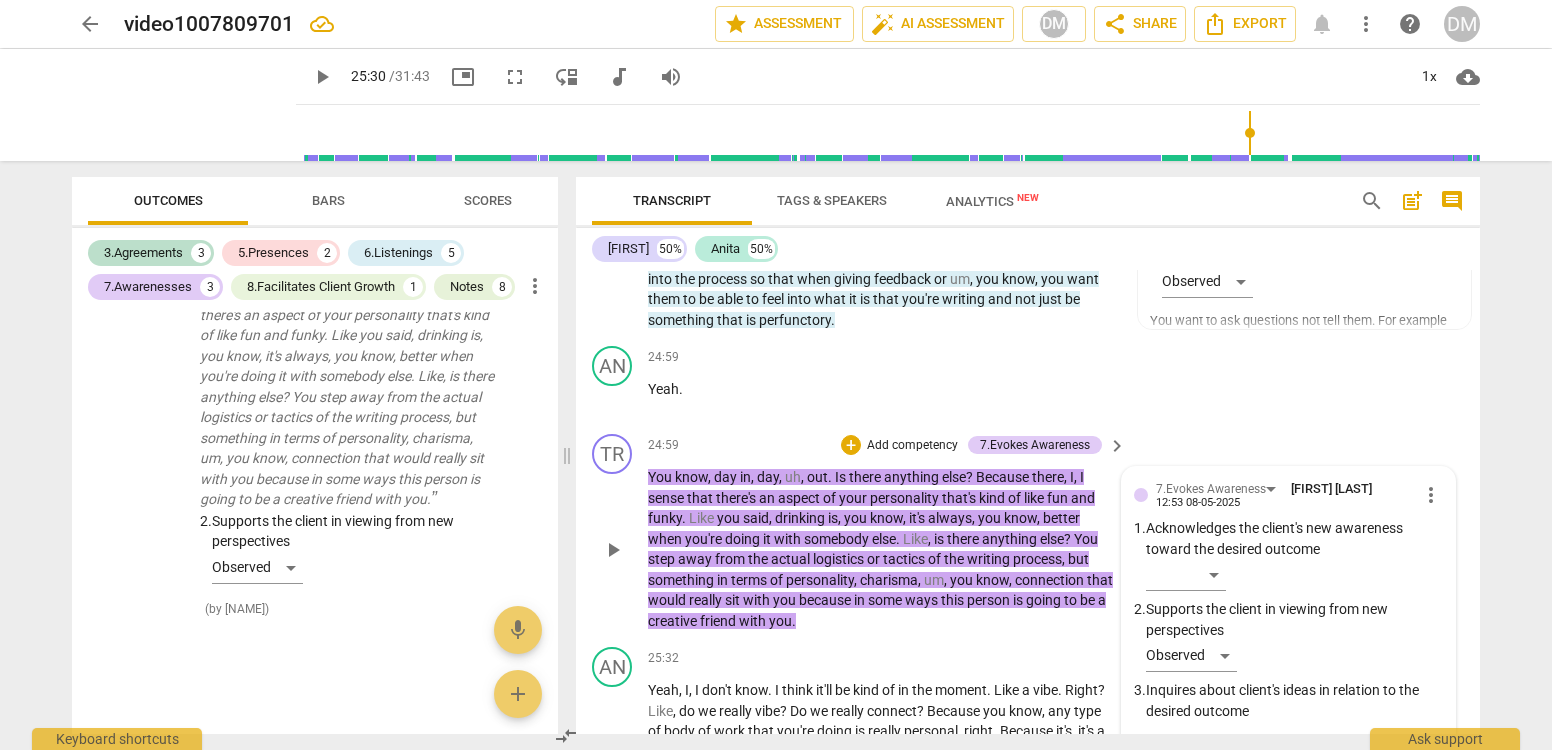 scroll, scrollTop: 0, scrollLeft: 0, axis: both 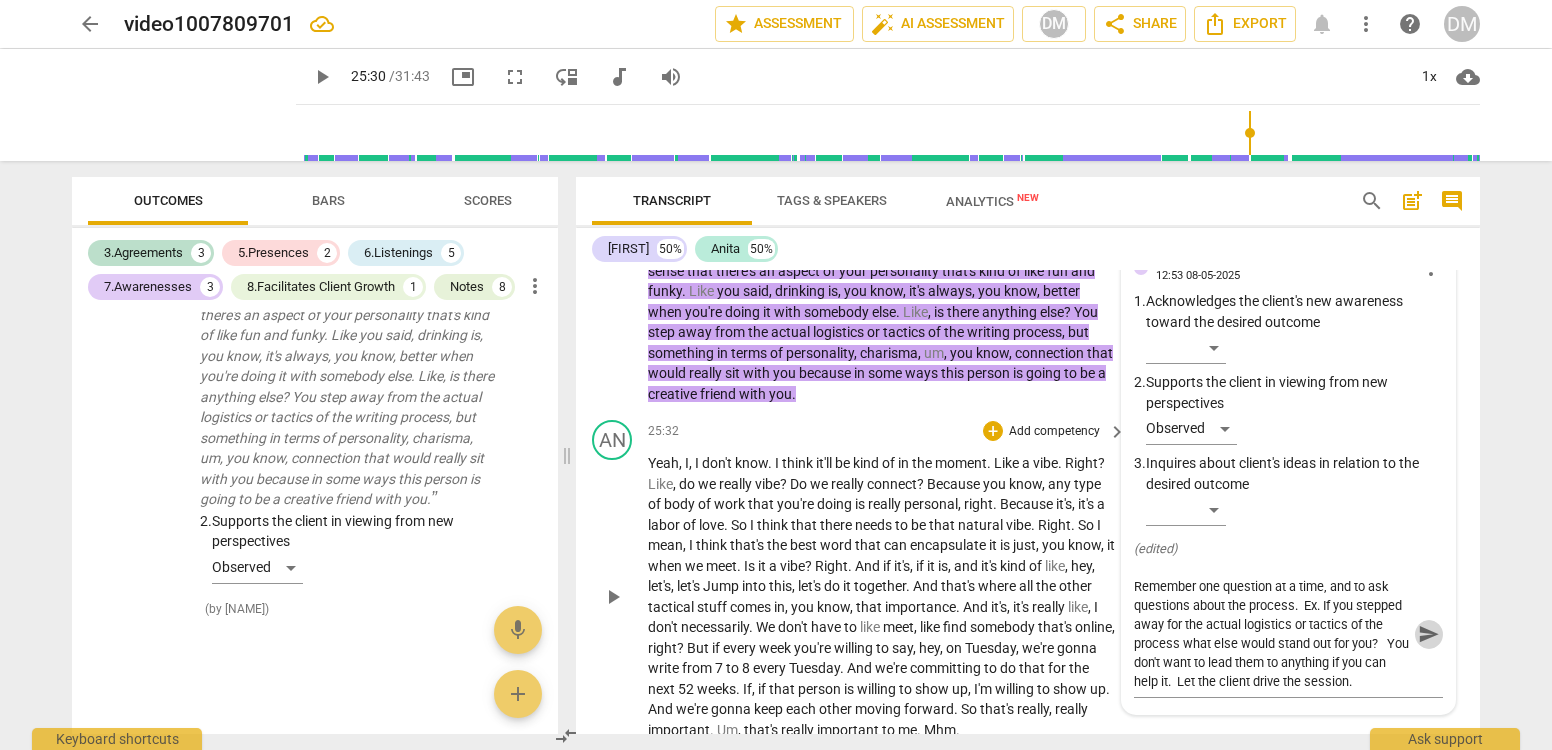click on "send" at bounding box center (1429, 634) 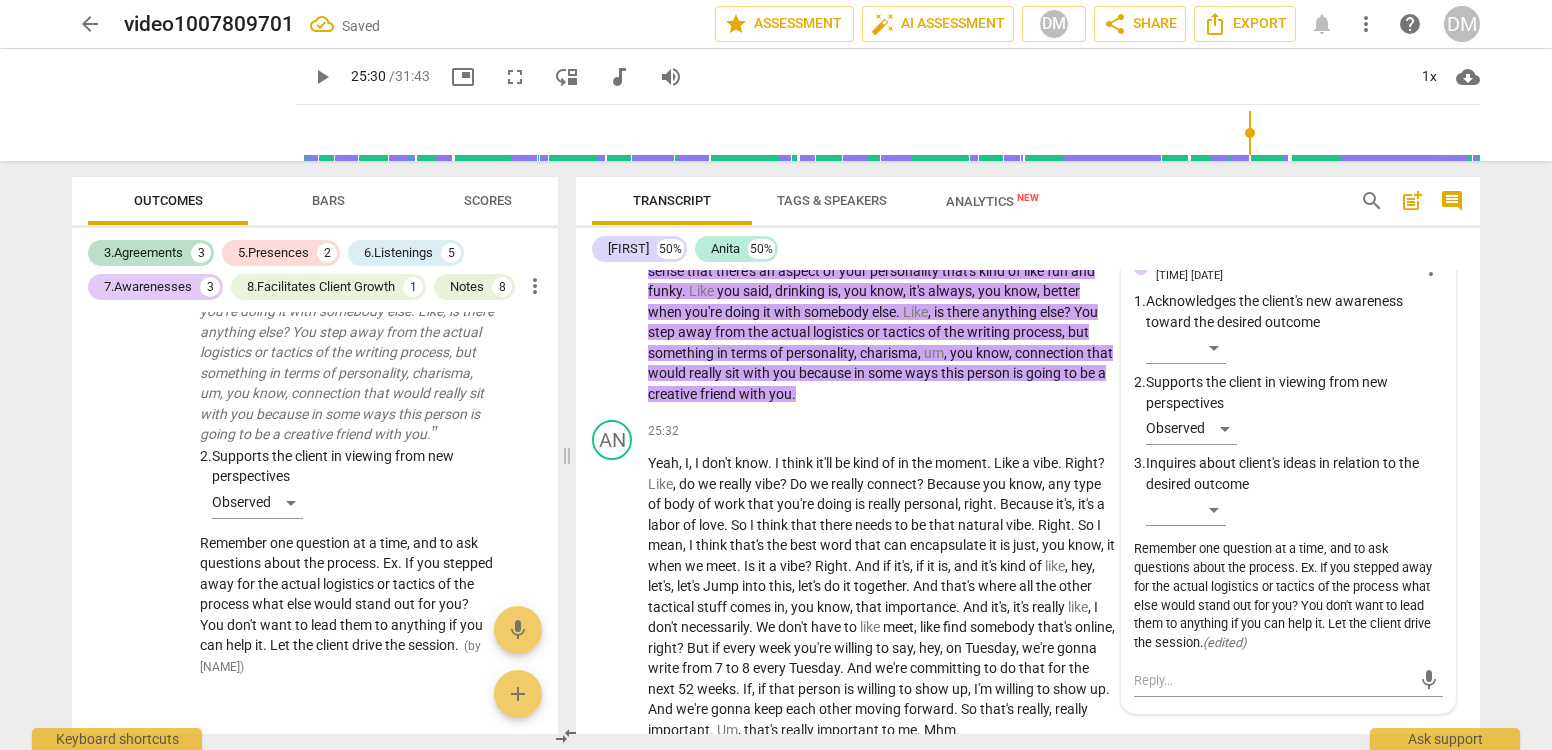 click on "TR play_arrow pause 26:26 + Add competency keyboard_arrow_right Mhm . Um , what about having common interests ? How important is that for you to have some common interests ?" at bounding box center (1028, 793) 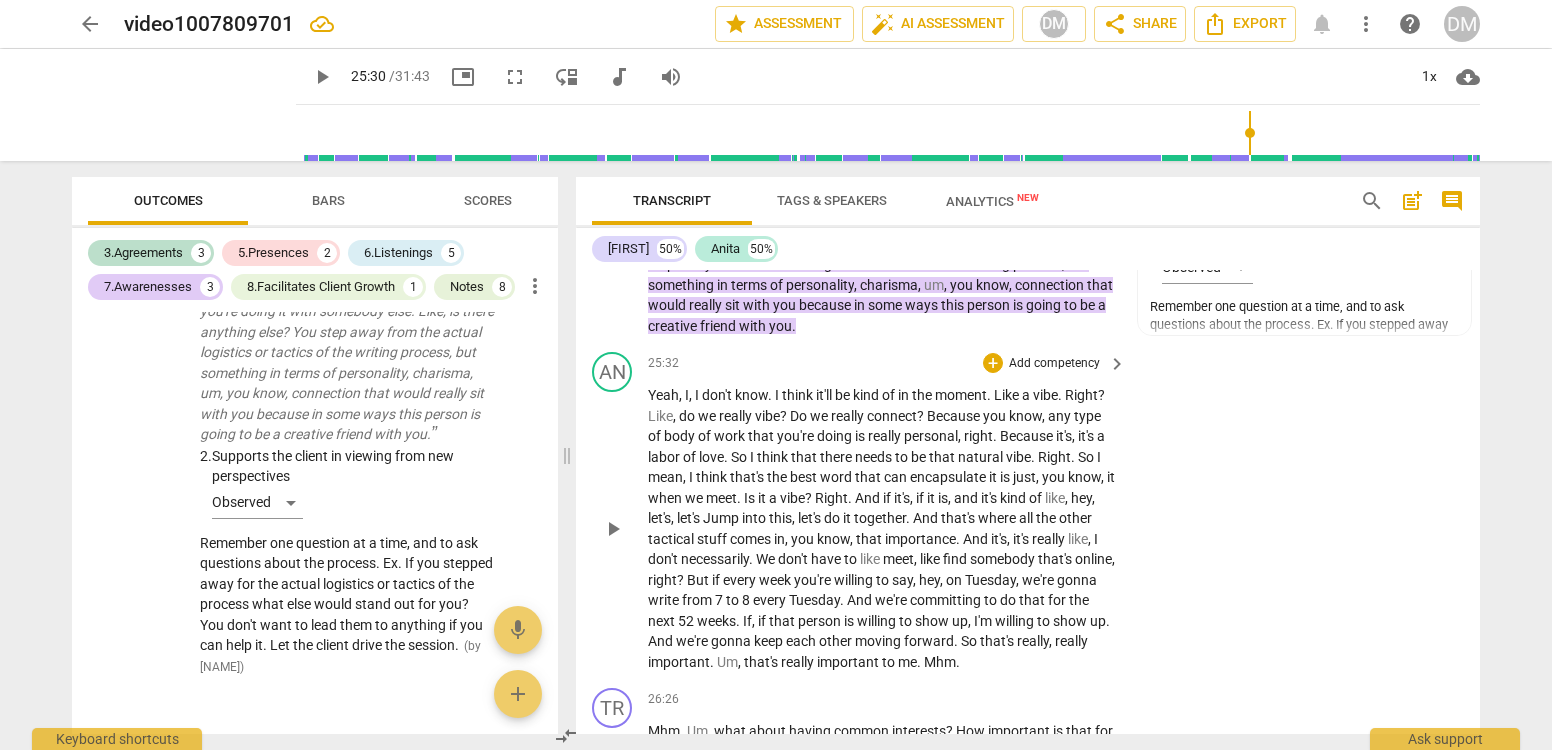 scroll, scrollTop: 9457, scrollLeft: 0, axis: vertical 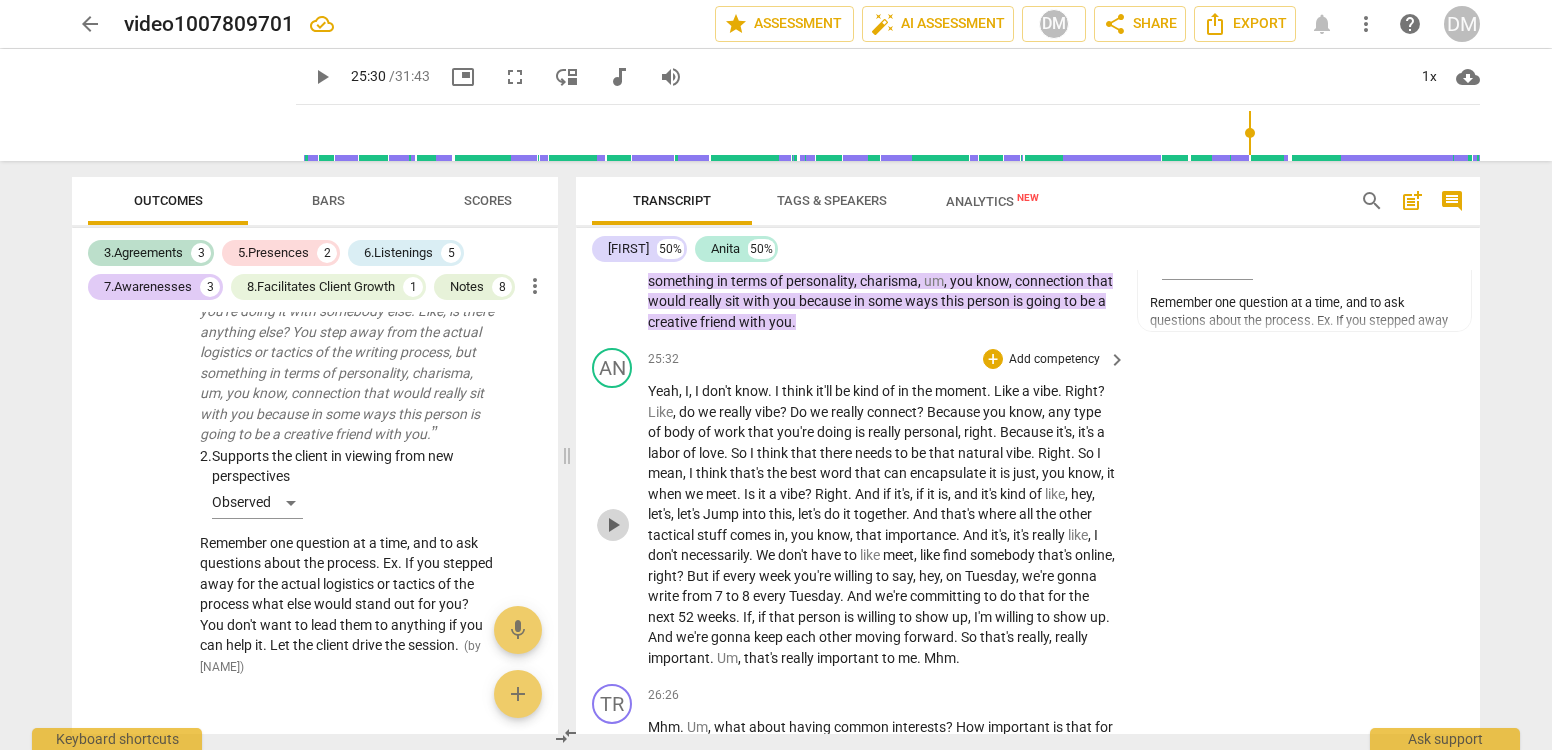 click on "play_arrow" at bounding box center [613, 525] 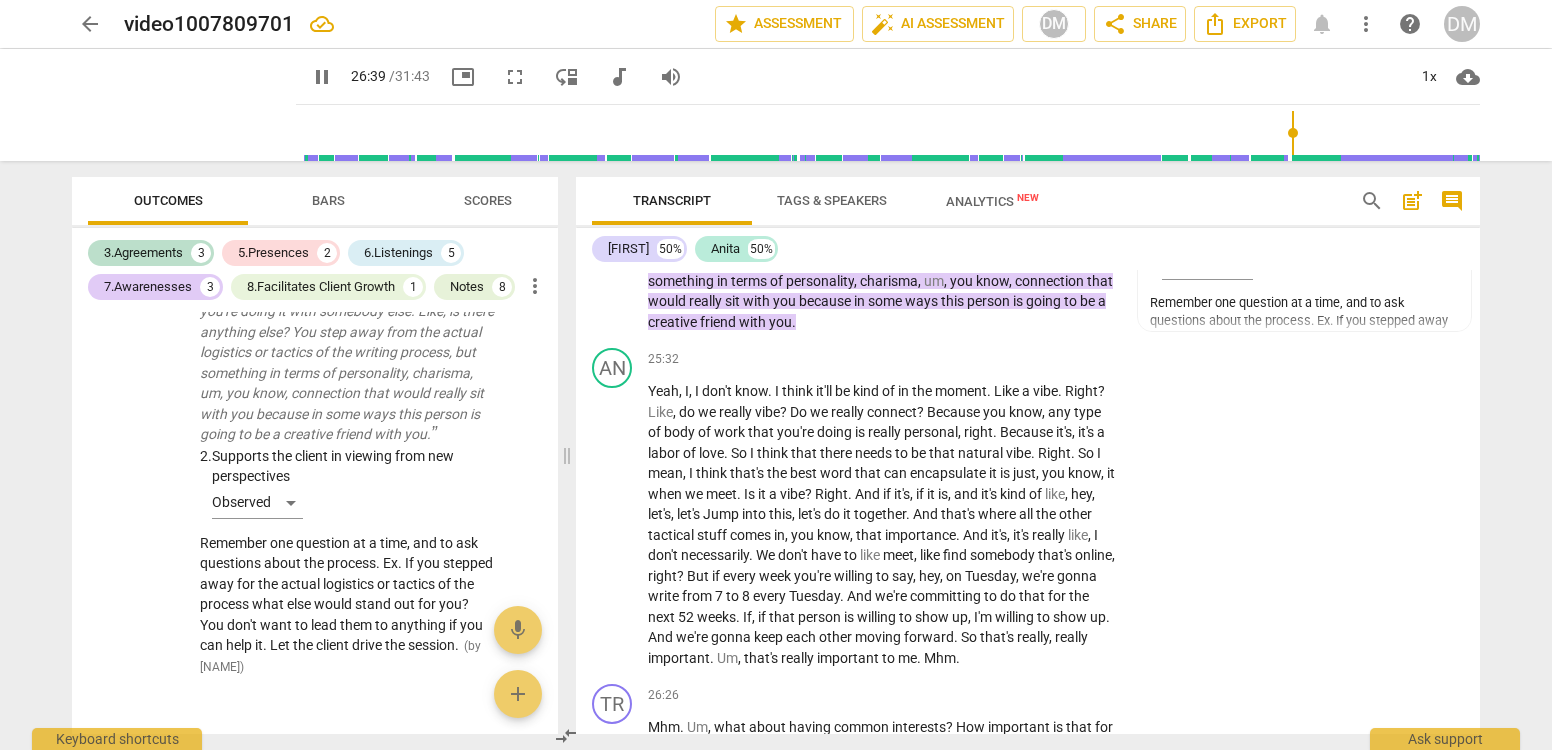 click on "pause" at bounding box center [322, 77] 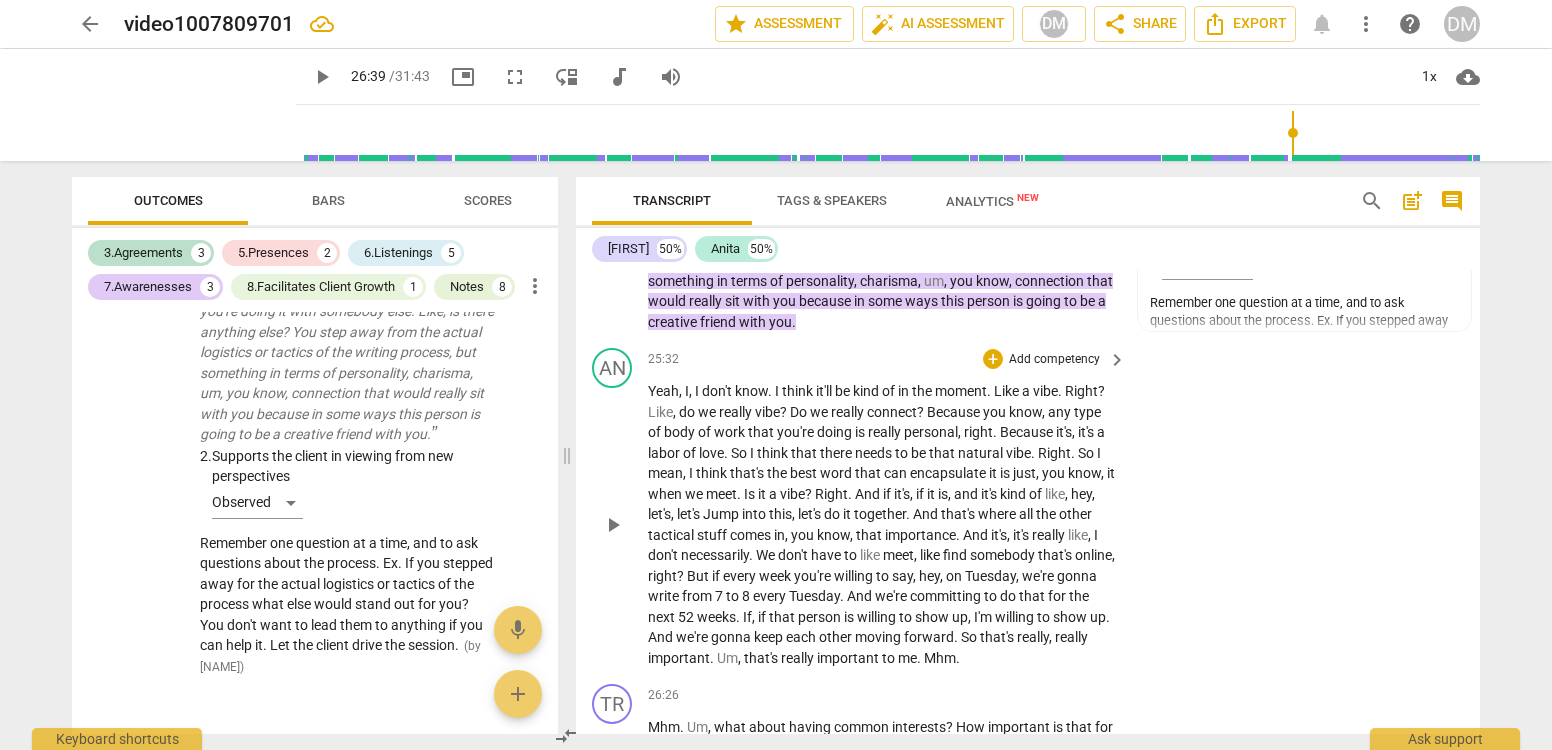 click on "play_arrow" at bounding box center (613, 525) 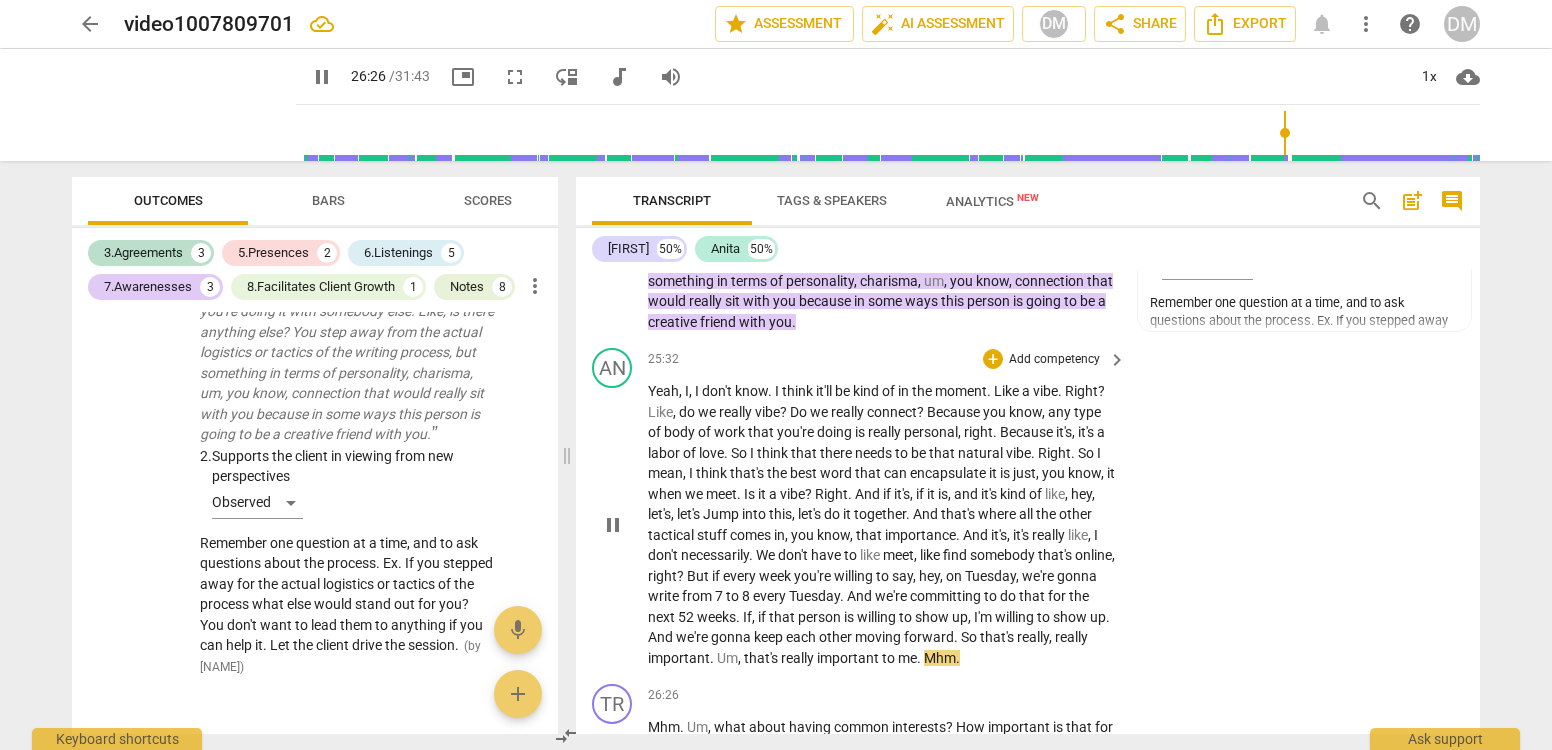 click on "pause" at bounding box center [613, 525] 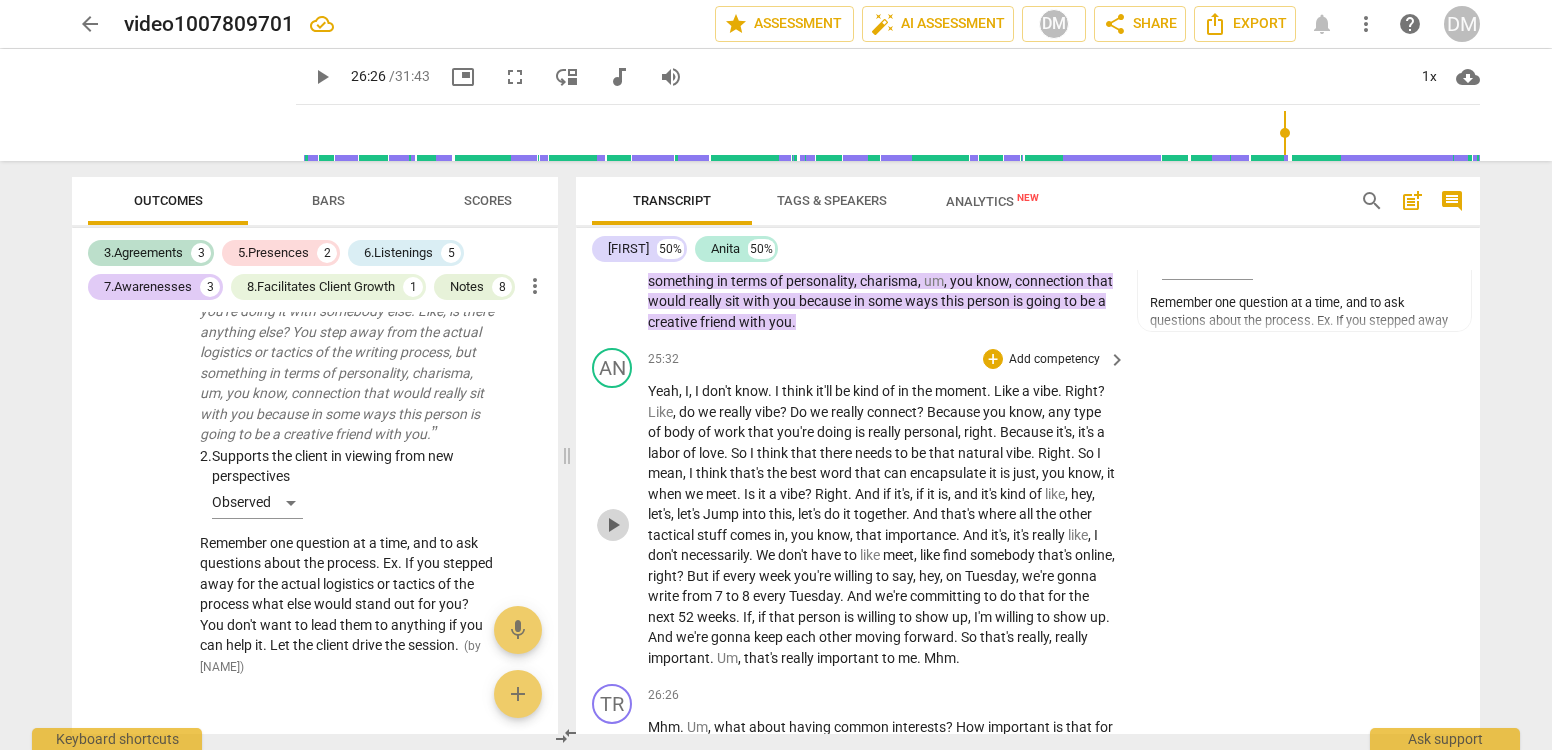 click on "play_arrow" at bounding box center (613, 525) 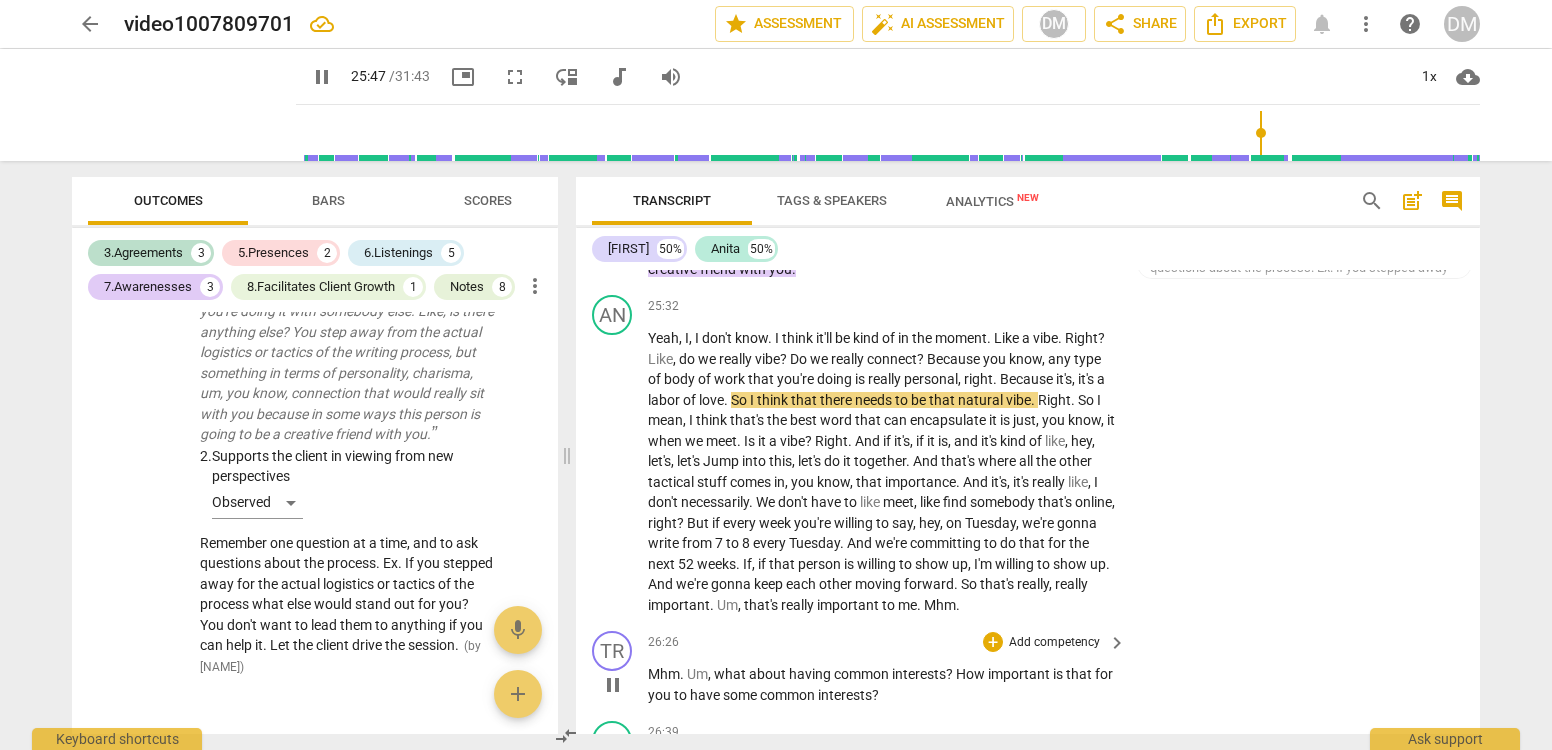 scroll, scrollTop: 9514, scrollLeft: 0, axis: vertical 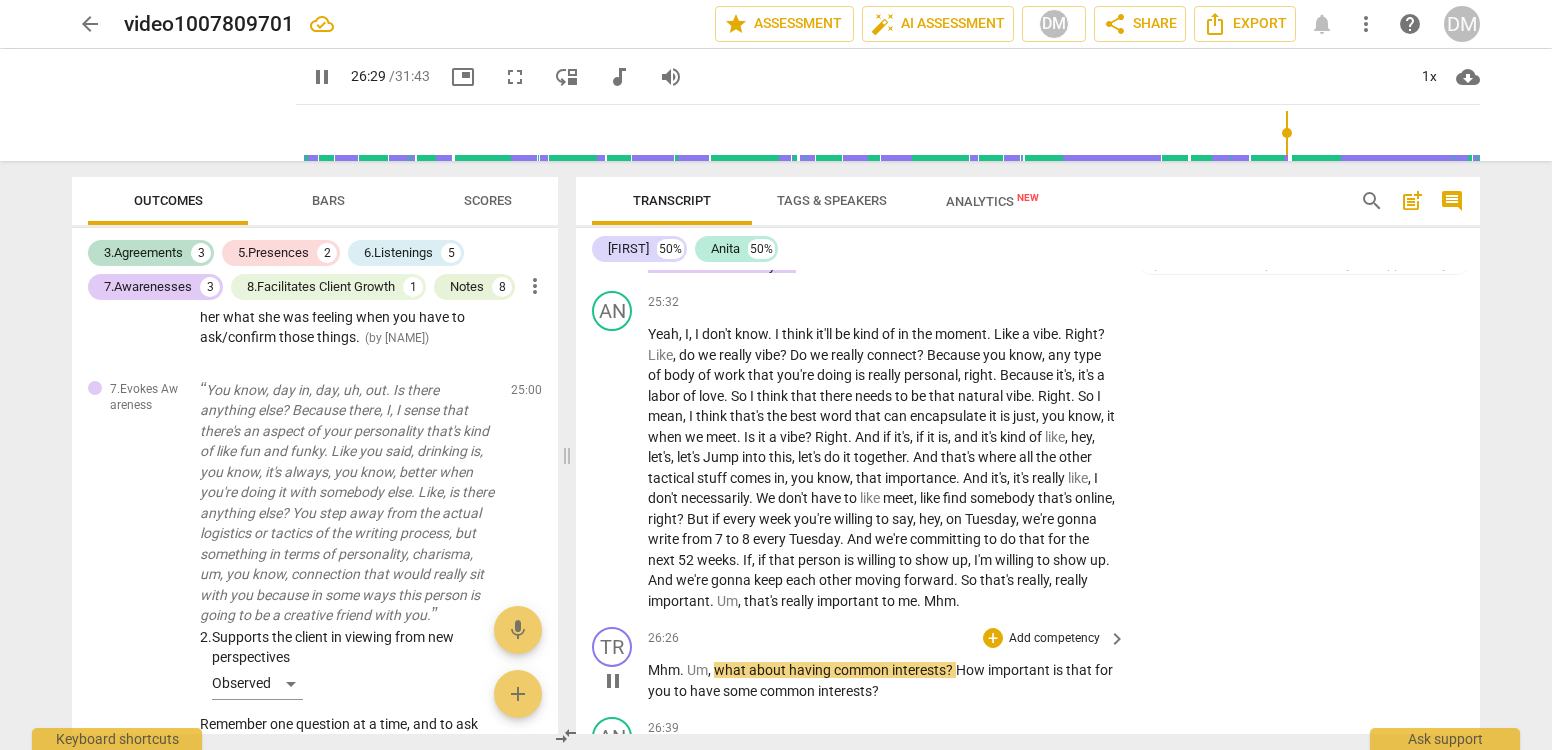 click on "Add competency" at bounding box center [1054, 639] 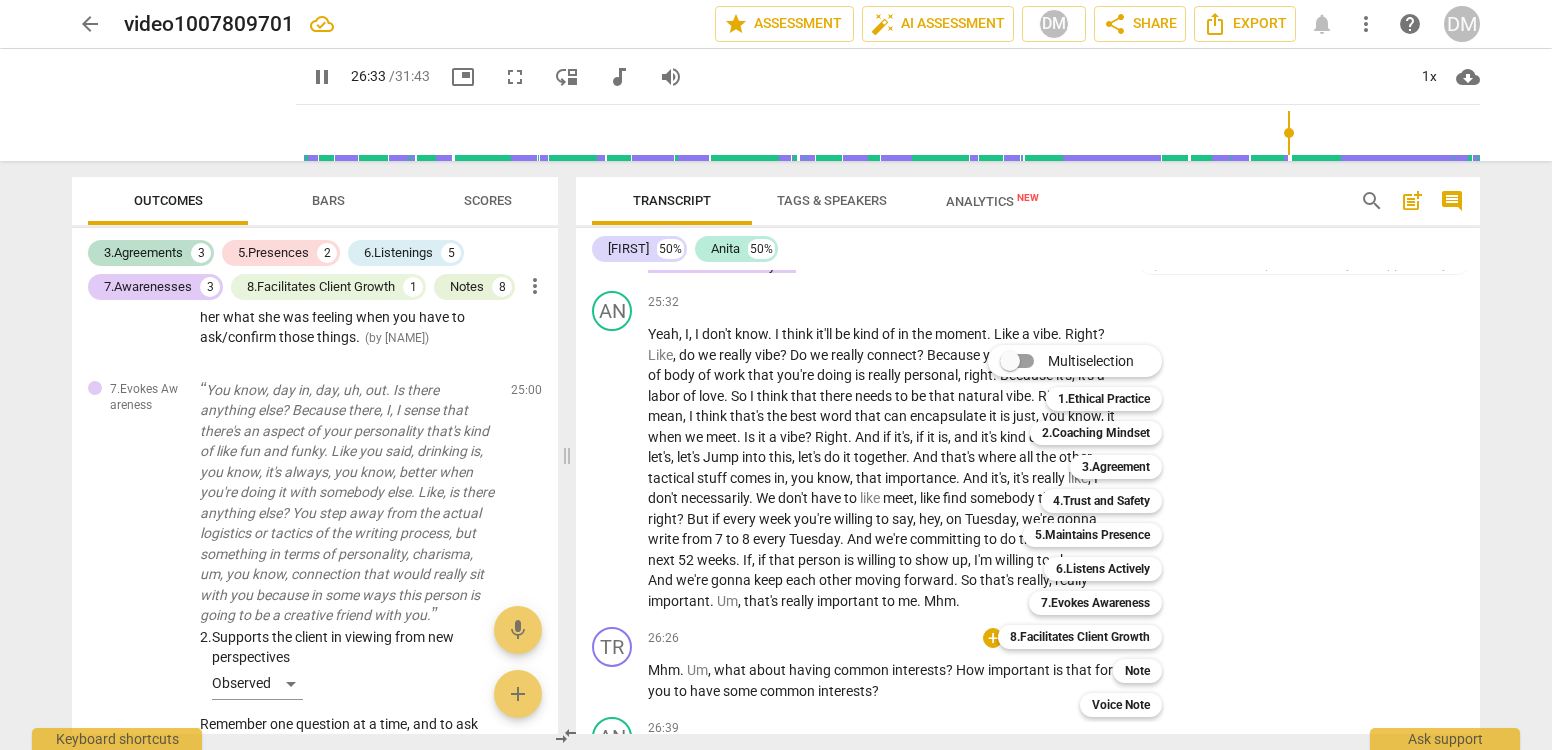 click at bounding box center [776, 375] 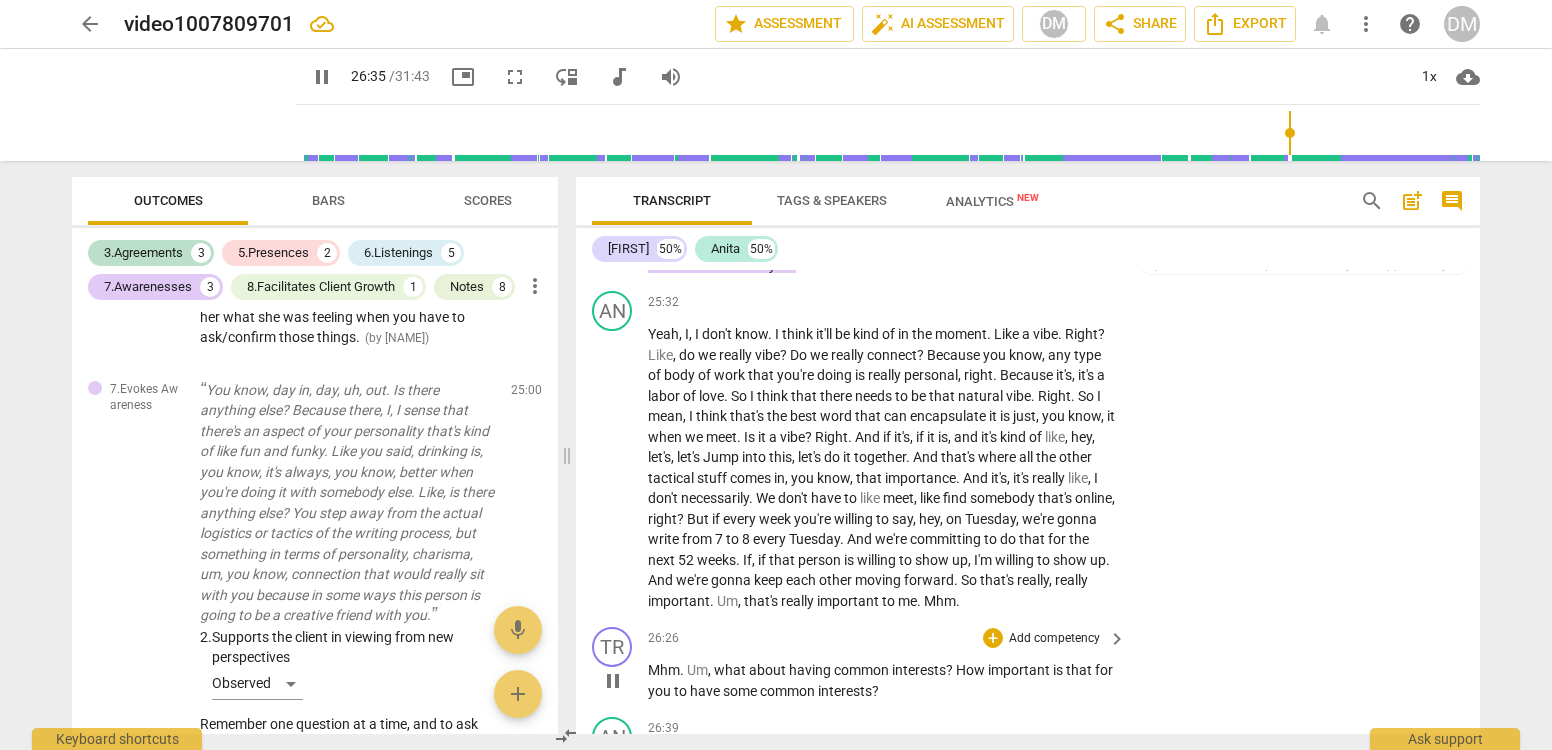 click on "Add competency" at bounding box center (1054, 639) 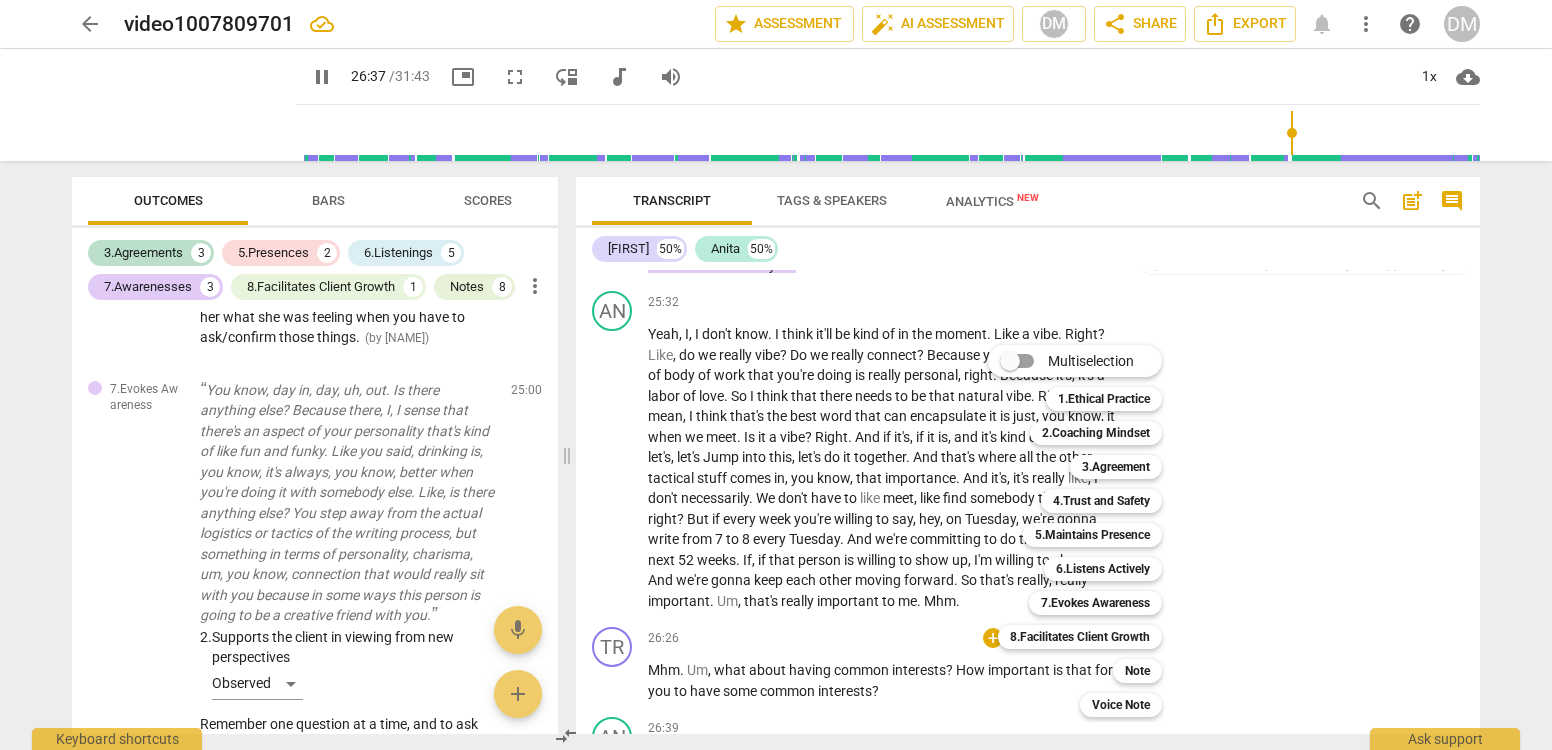 click at bounding box center (776, 375) 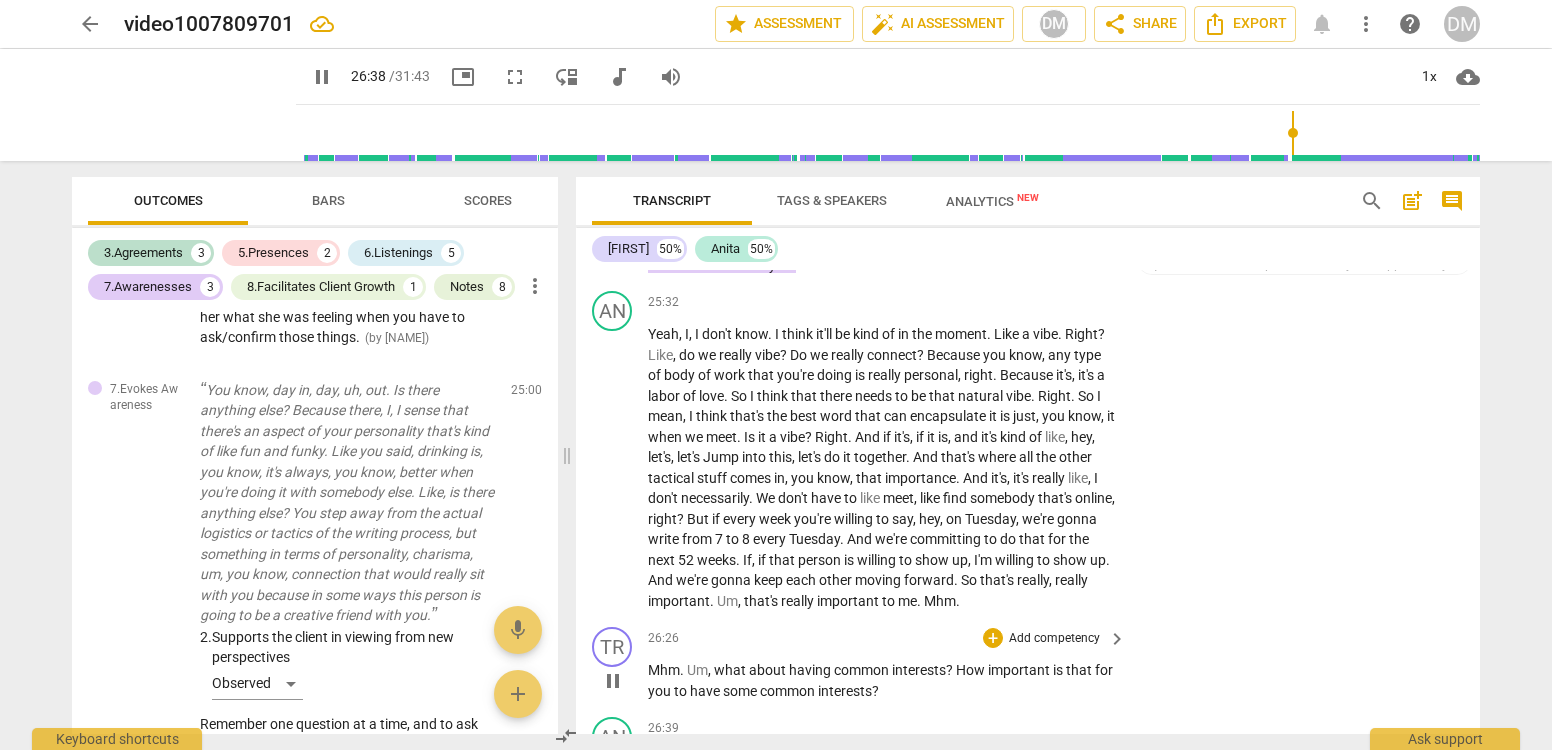click on "keyboard_arrow_right" at bounding box center [1117, 639] 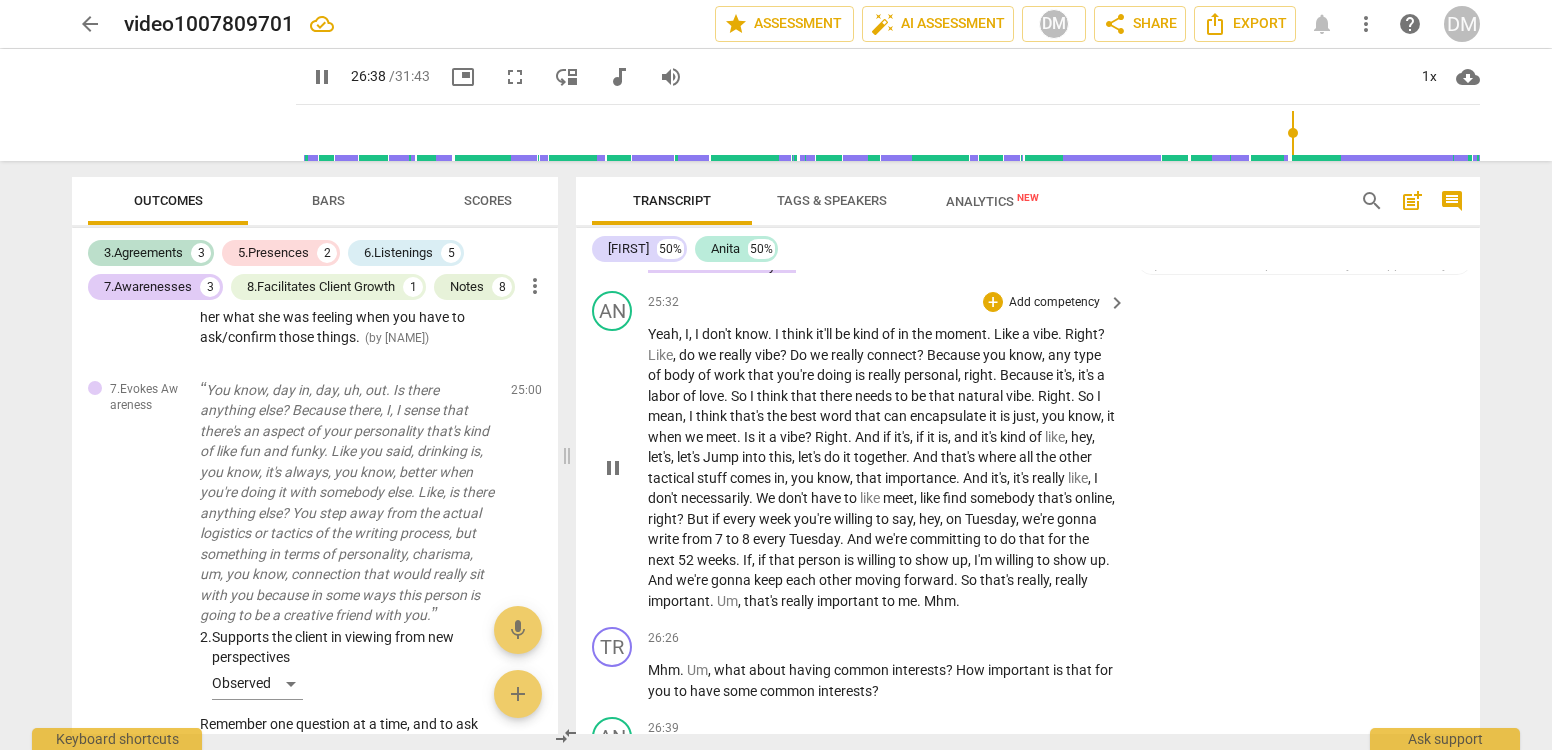 scroll, scrollTop: 7967, scrollLeft: 0, axis: vertical 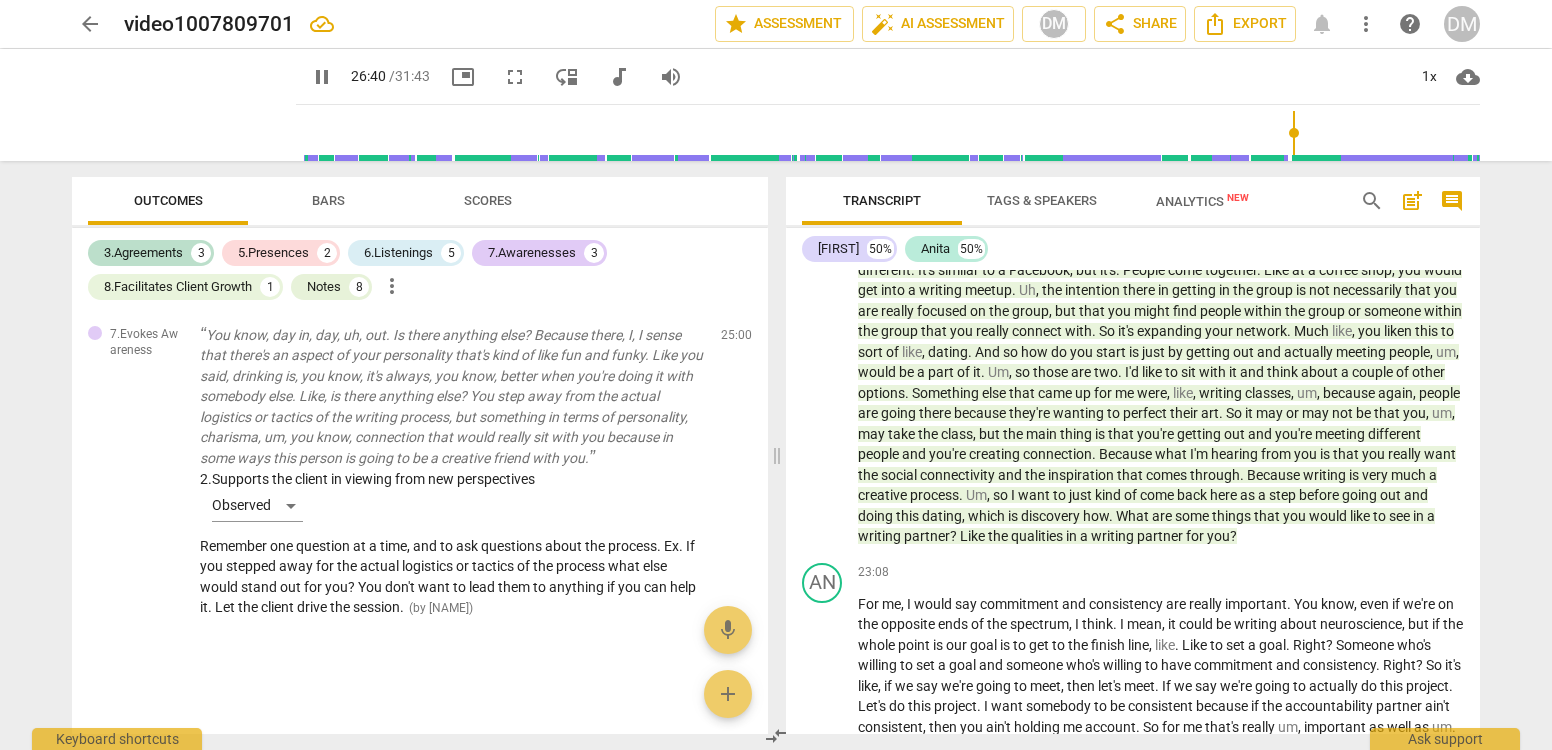click on "pause" at bounding box center (322, 77) 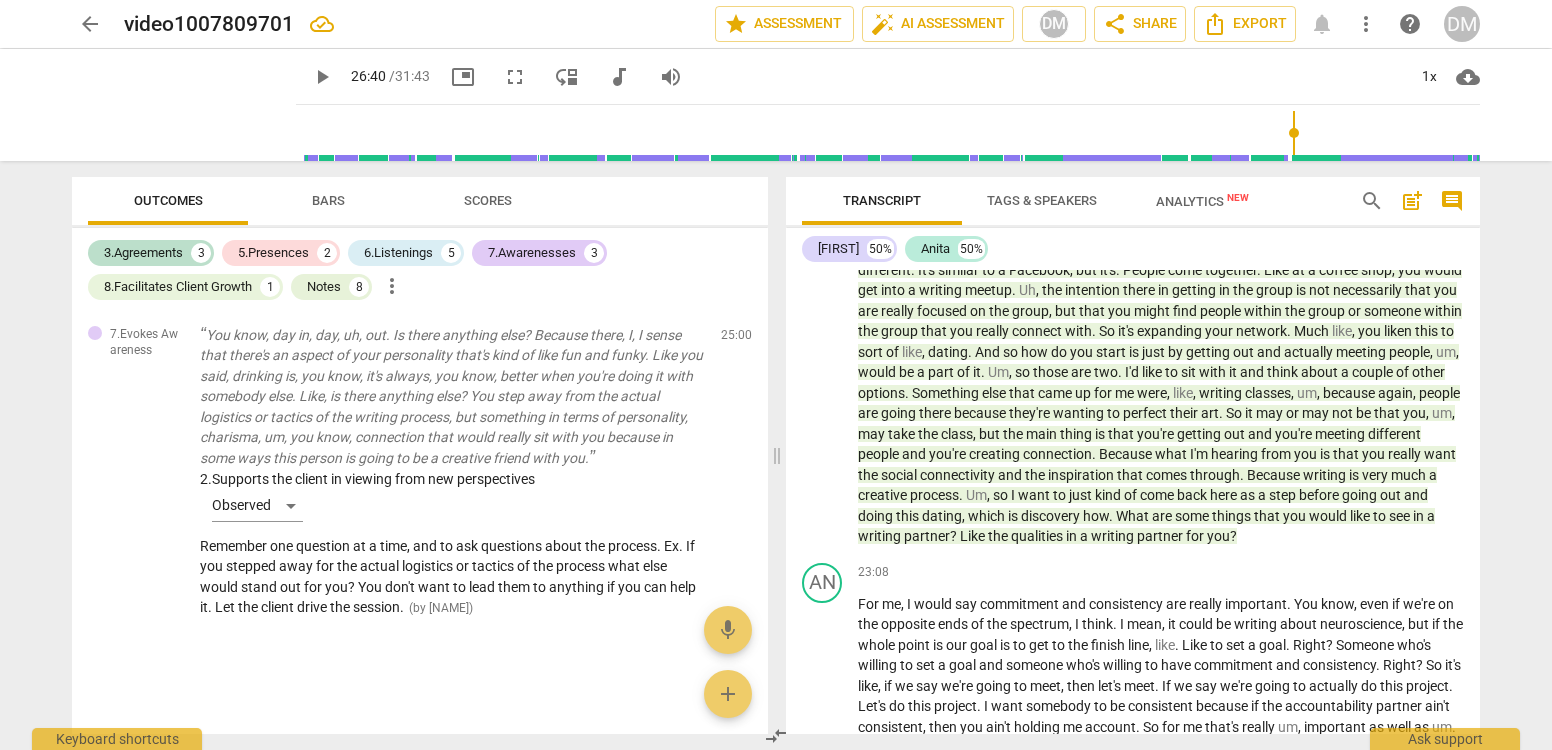 click on "Outcomes" at bounding box center [168, 200] 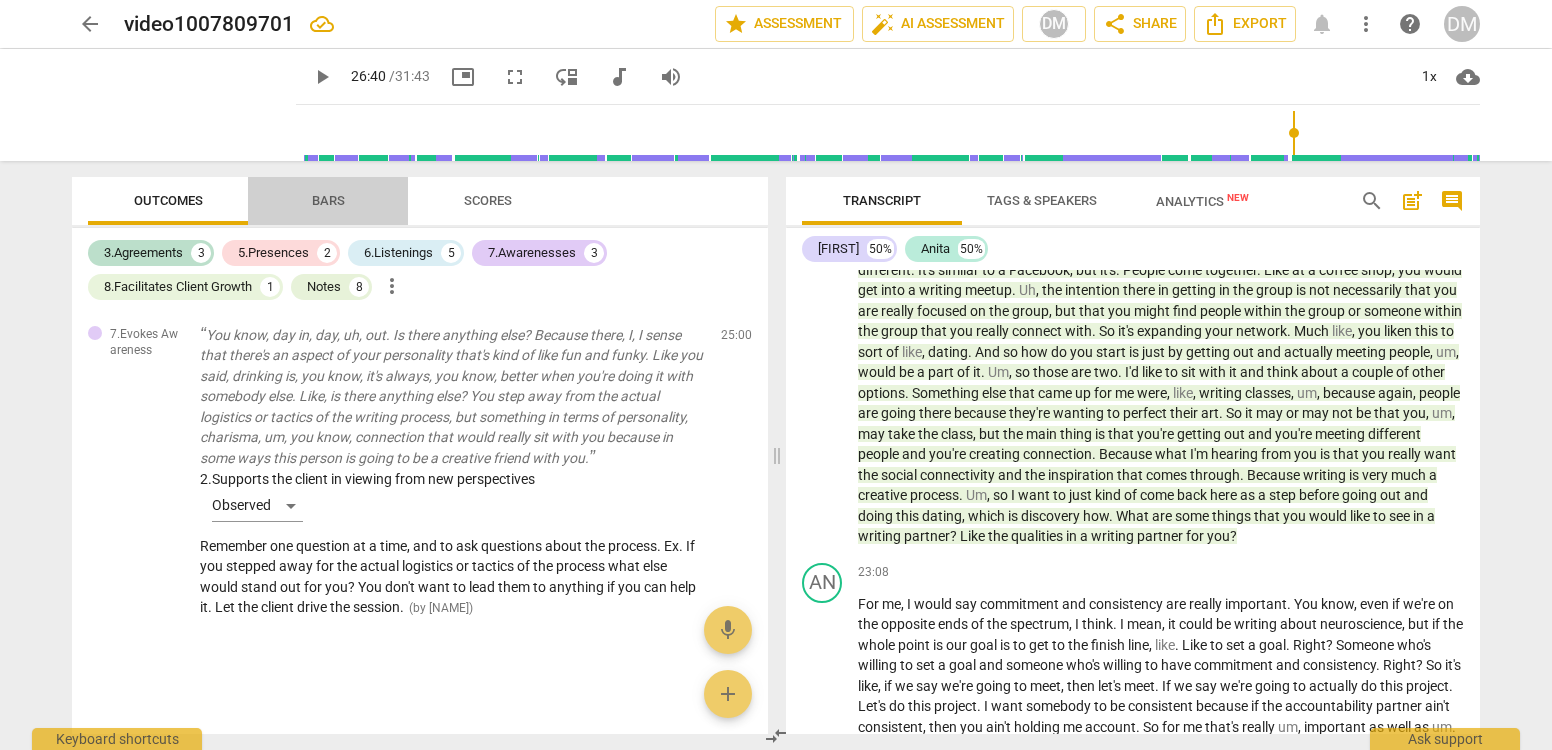 click on "Bars" at bounding box center (328, 200) 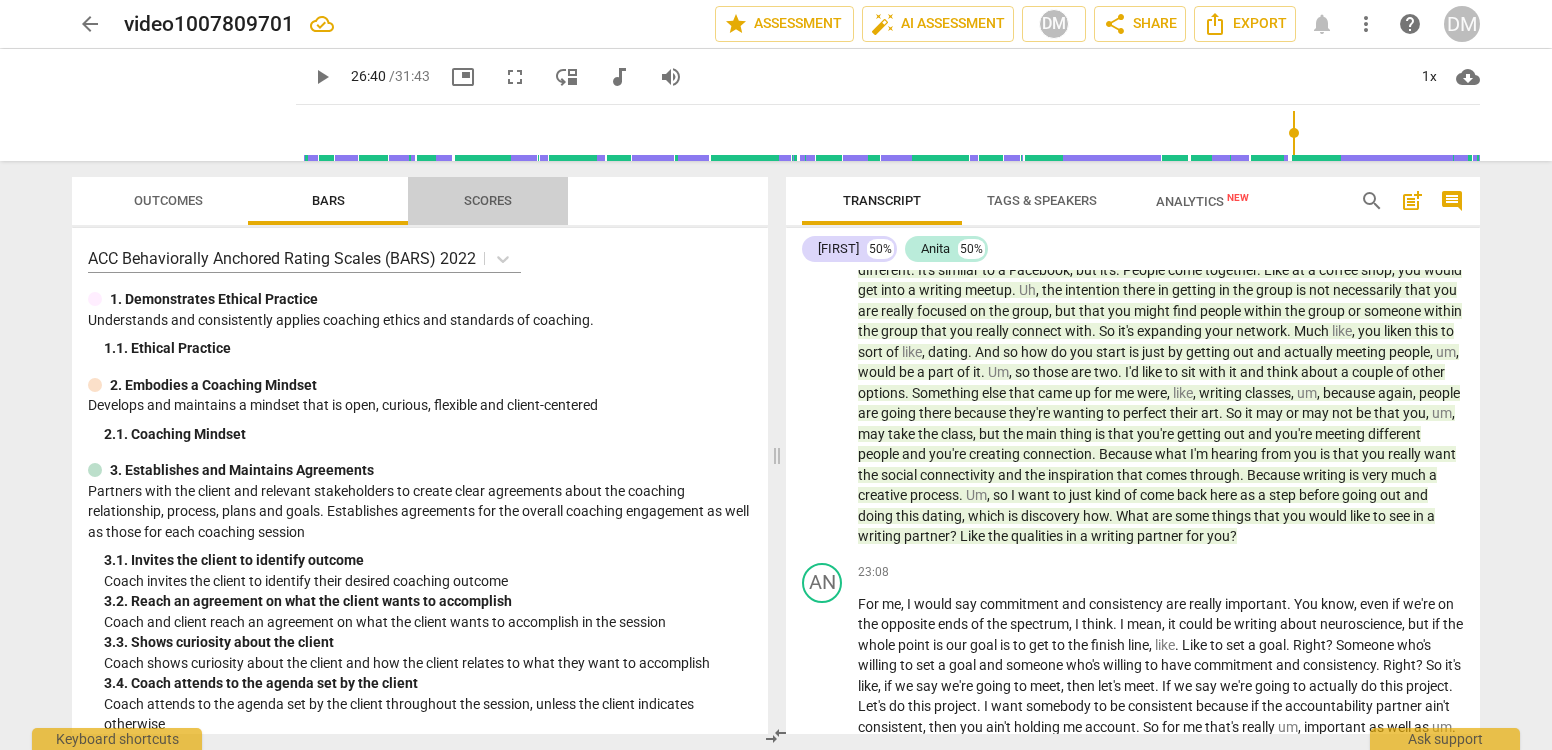 click on "Scores" at bounding box center [488, 200] 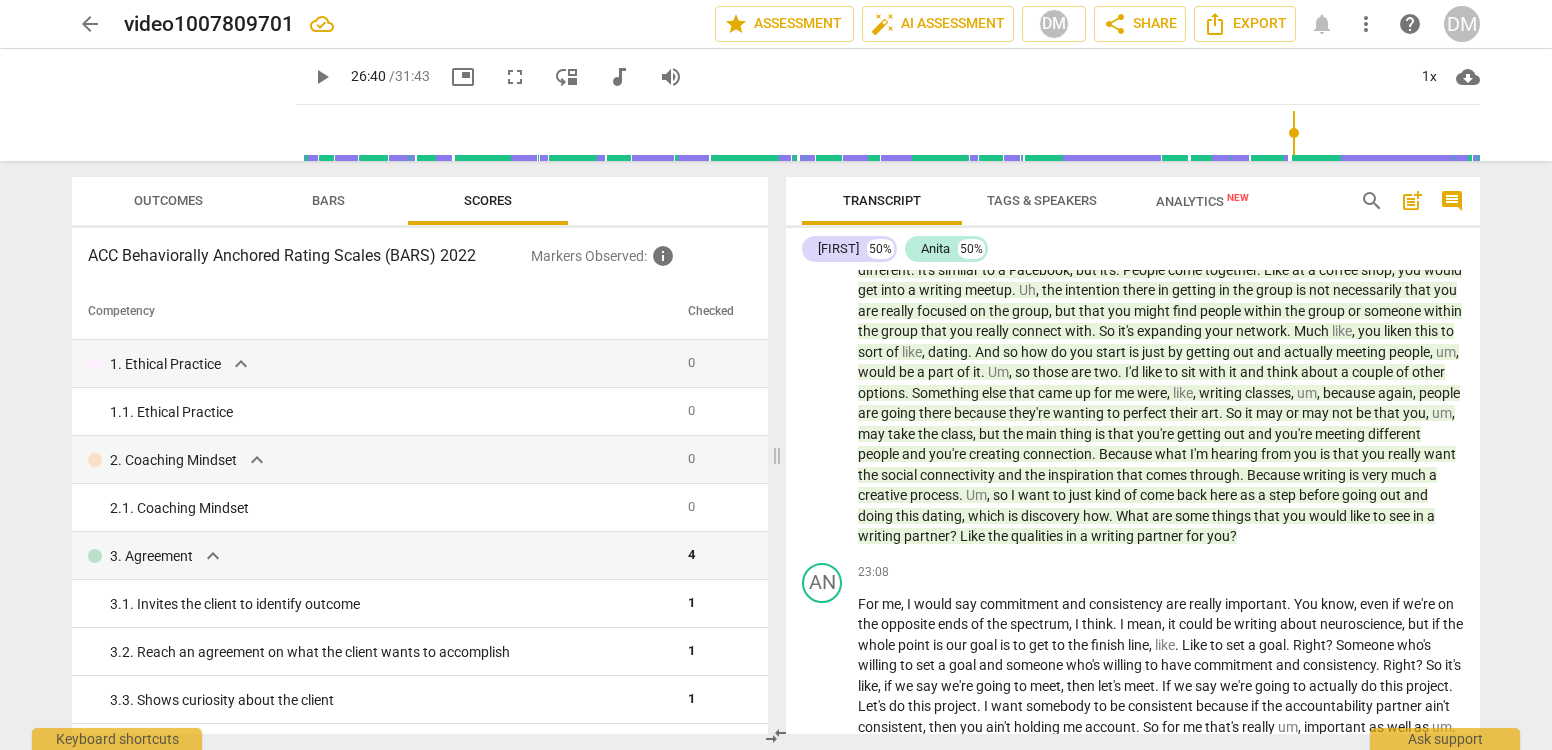 click on "Outcomes" at bounding box center [168, 200] 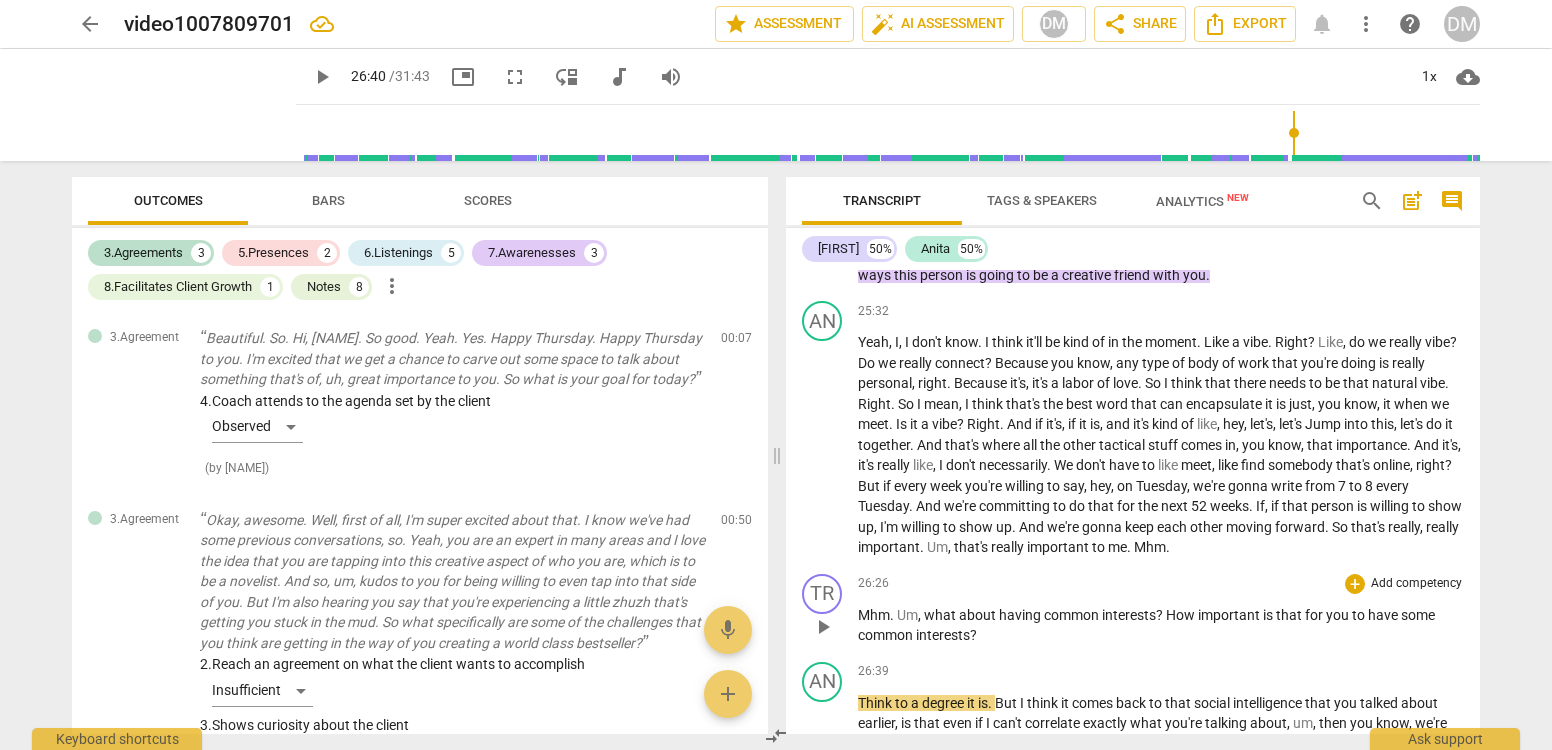 scroll, scrollTop: 8039, scrollLeft: 0, axis: vertical 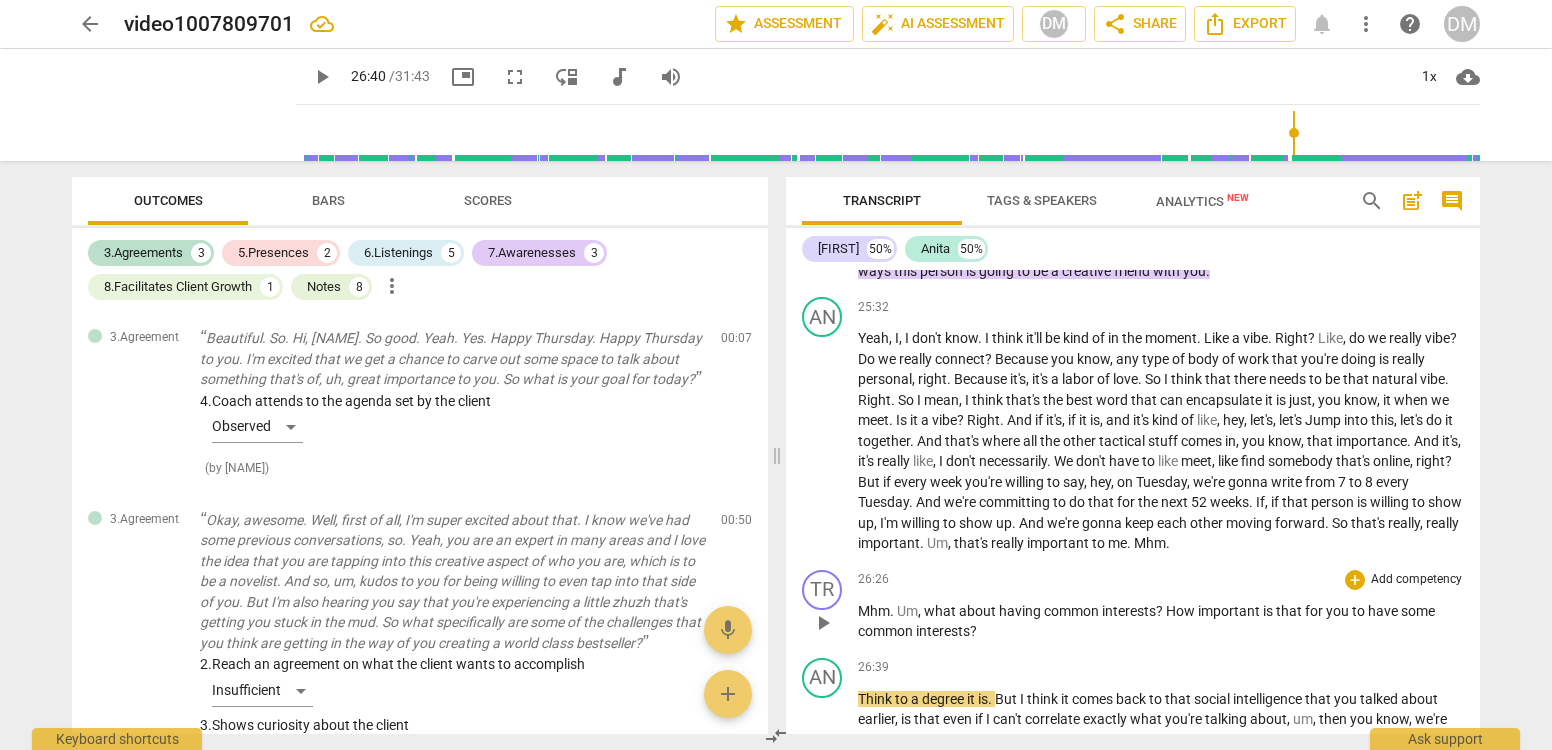 click on "Add competency" at bounding box center (1416, 580) 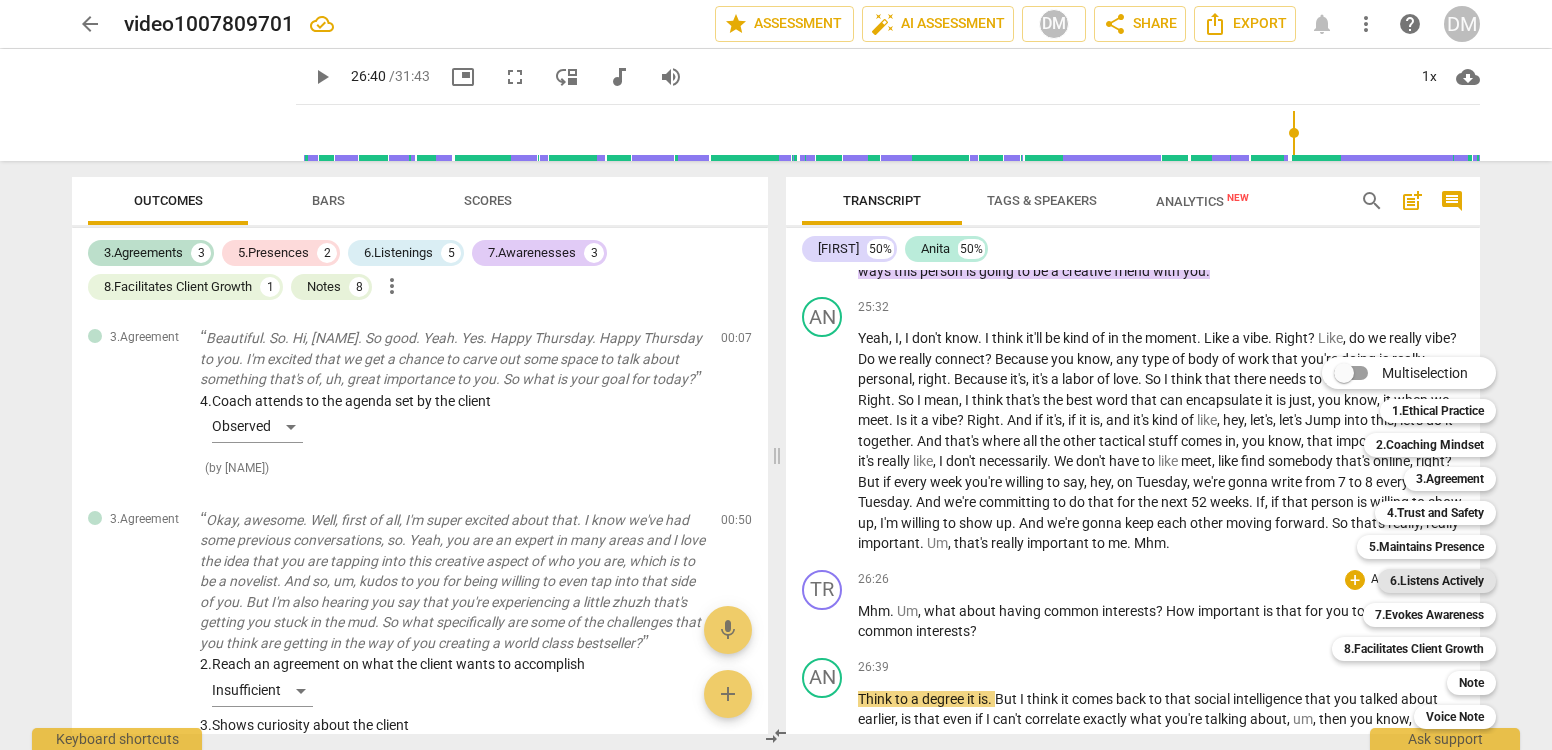 click on "6.Listens Actively" at bounding box center [1437, 581] 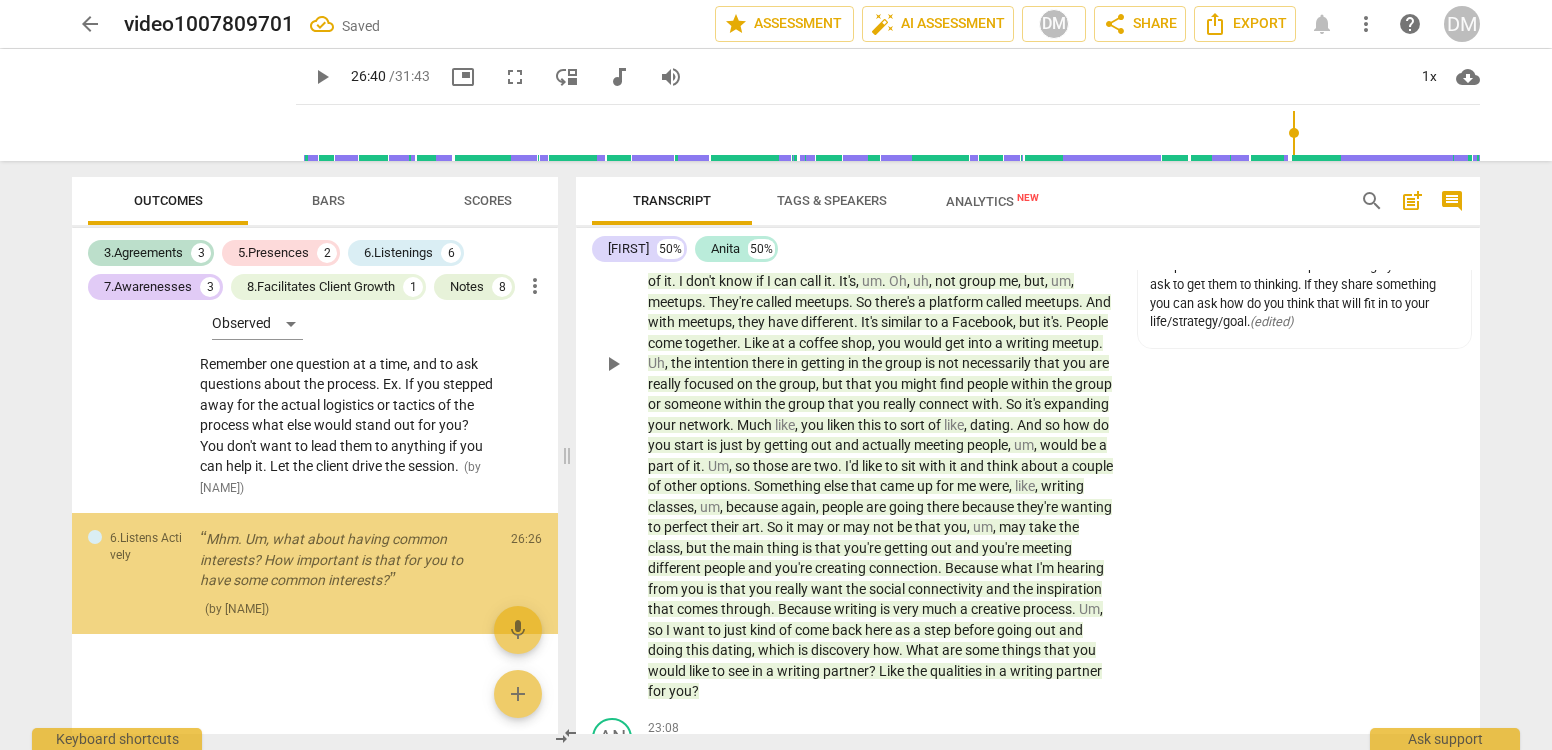 scroll, scrollTop: 9039, scrollLeft: 0, axis: vertical 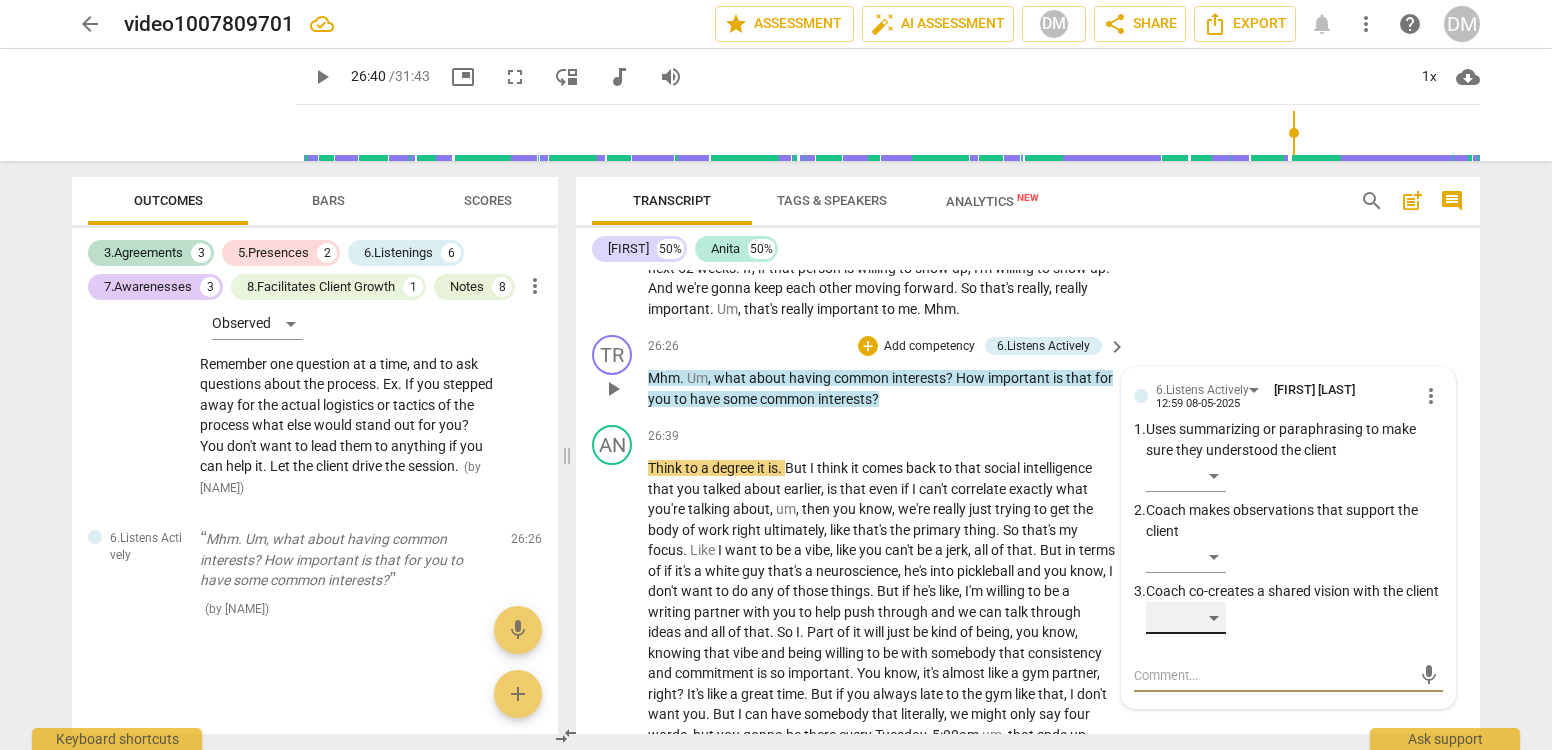 click on "​" at bounding box center [1186, 618] 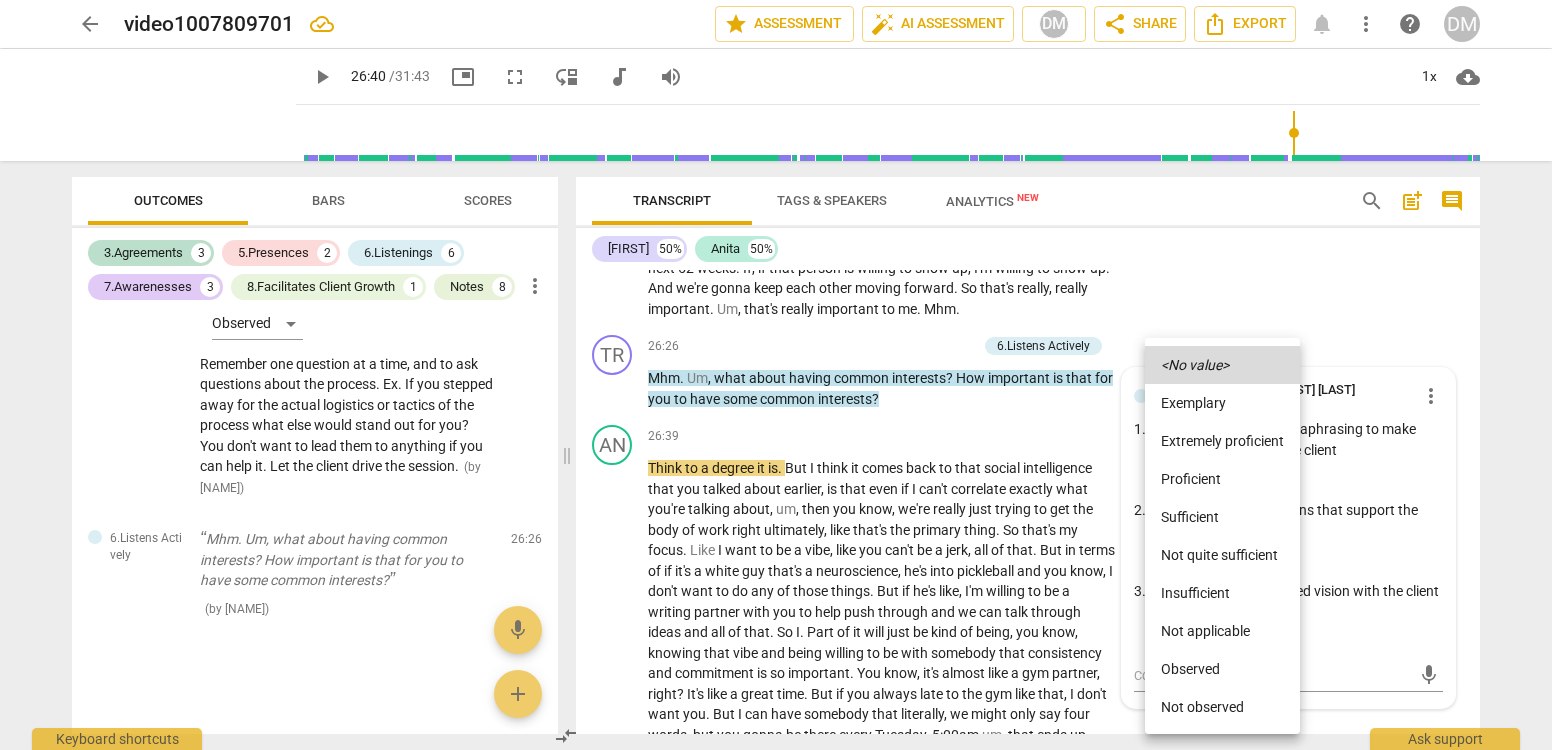 click on "Not observed" at bounding box center [1222, 707] 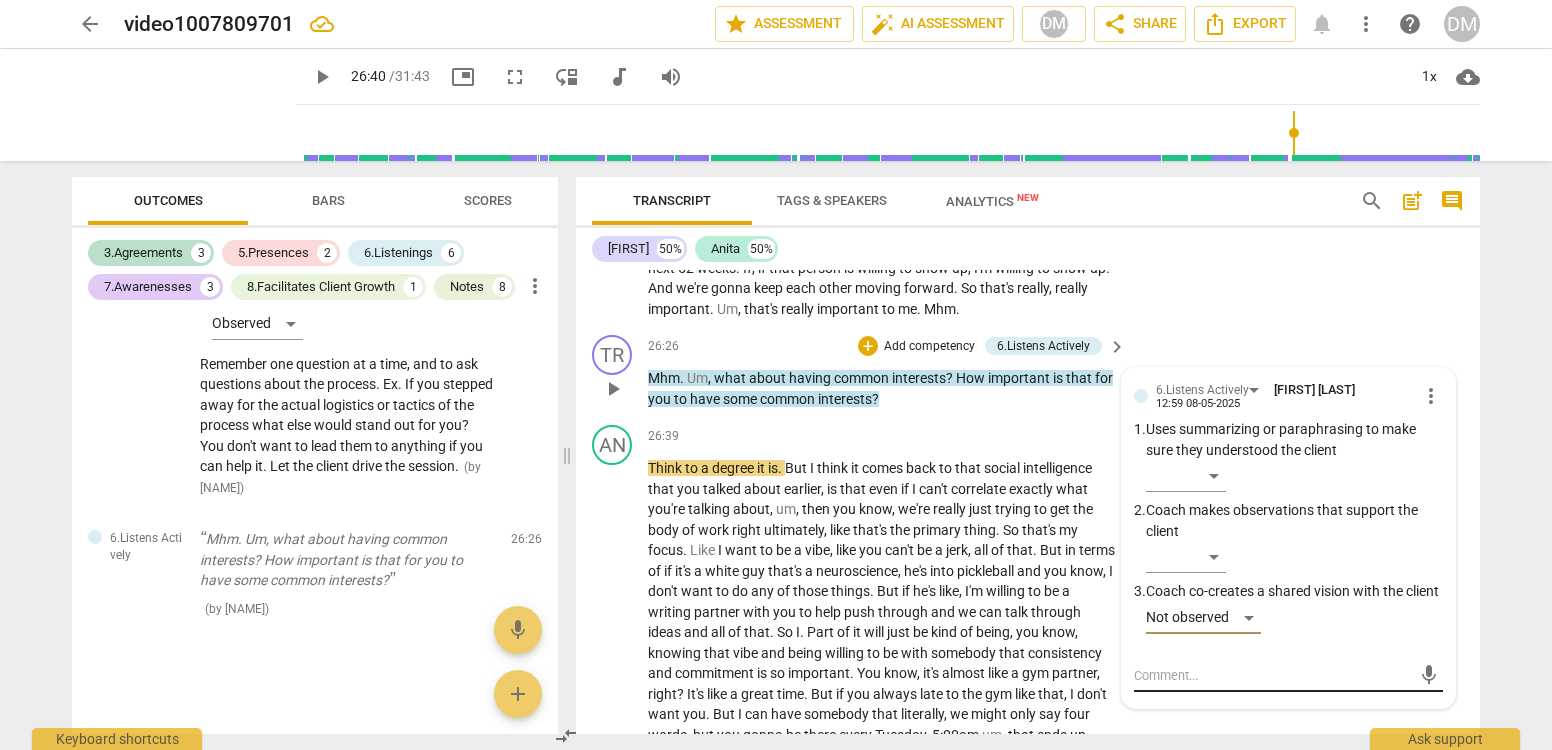 click at bounding box center [1272, 675] 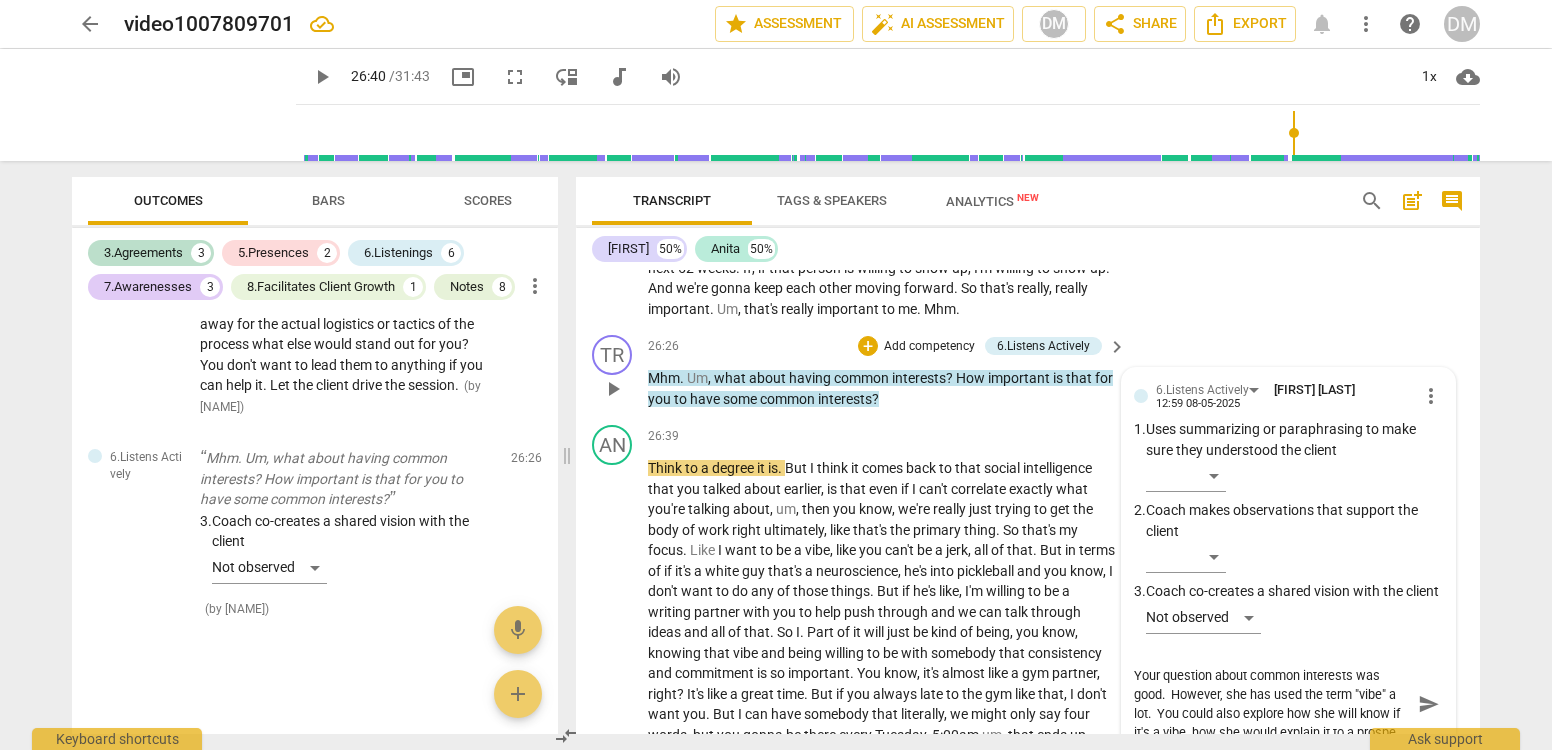 scroll, scrollTop: 17, scrollLeft: 0, axis: vertical 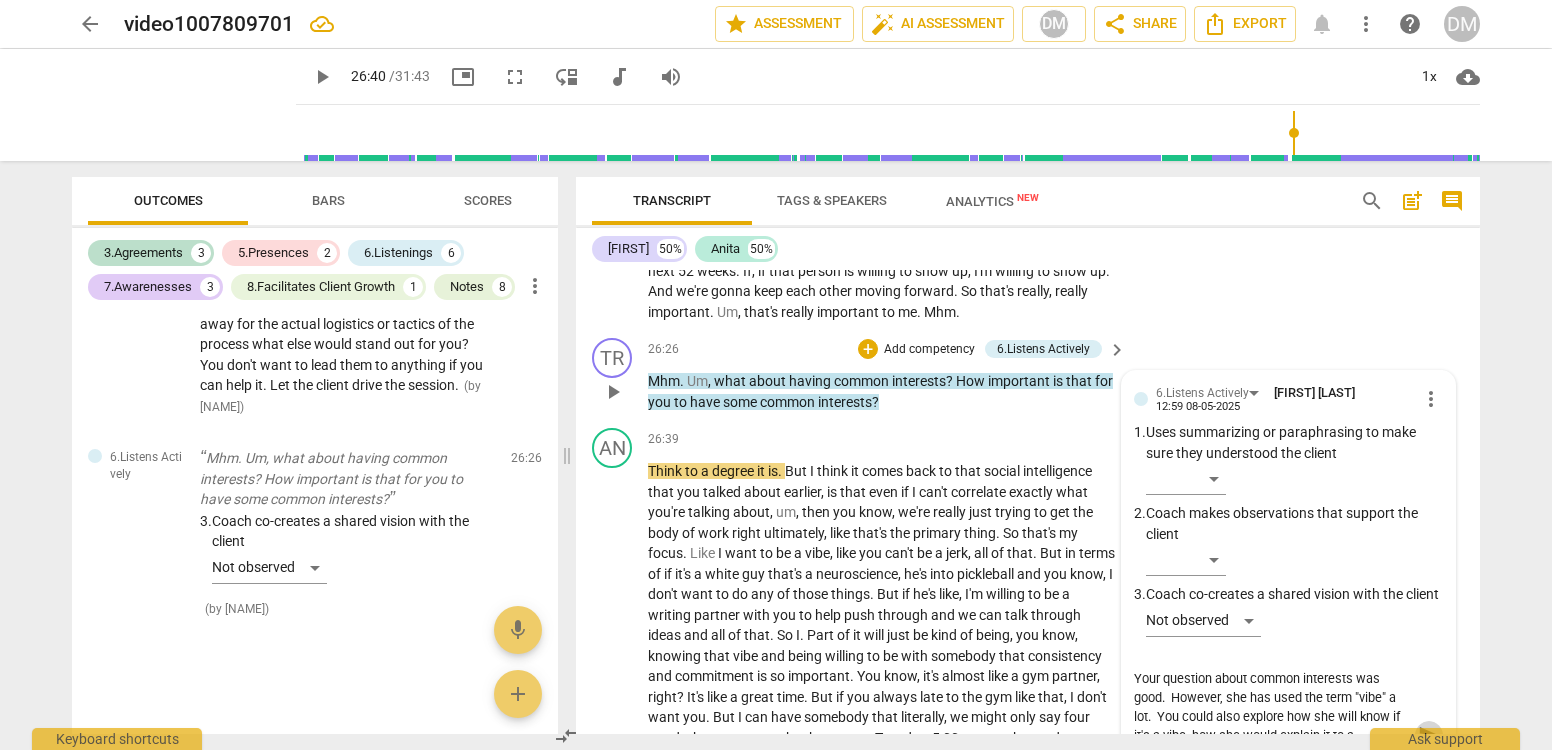 click on "send" at bounding box center (1429, 735) 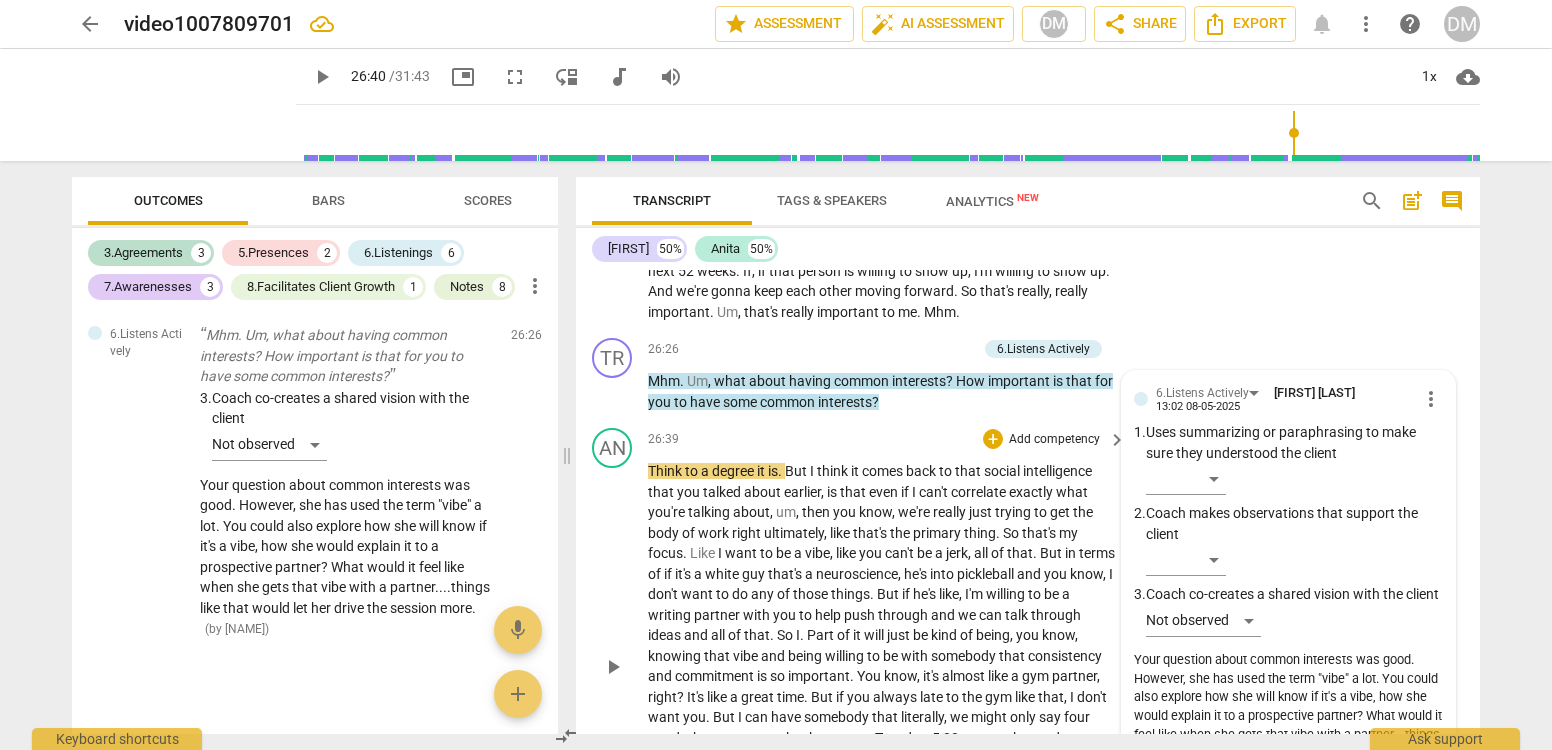 click on "play_arrow" at bounding box center (613, 667) 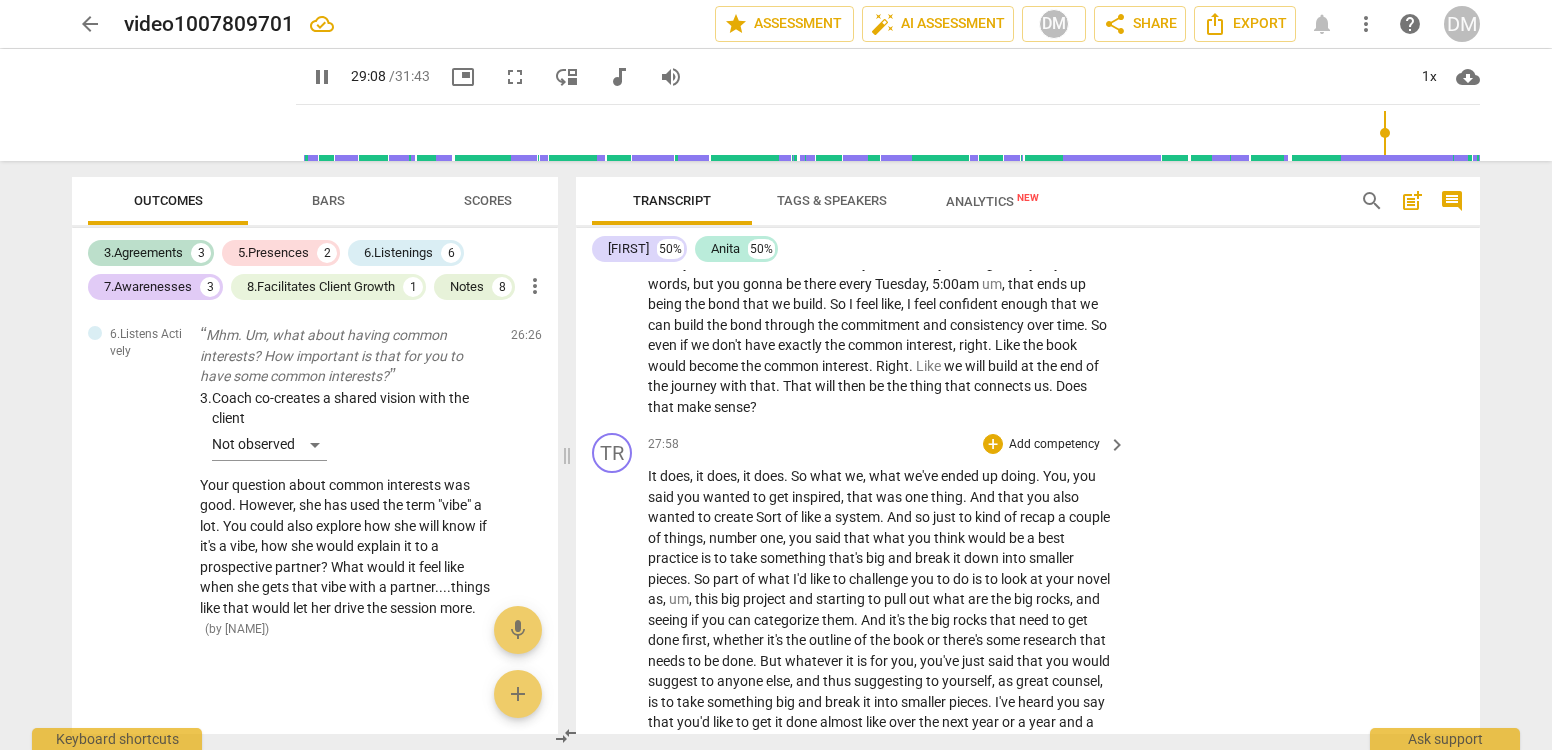 scroll, scrollTop: 10253, scrollLeft: 0, axis: vertical 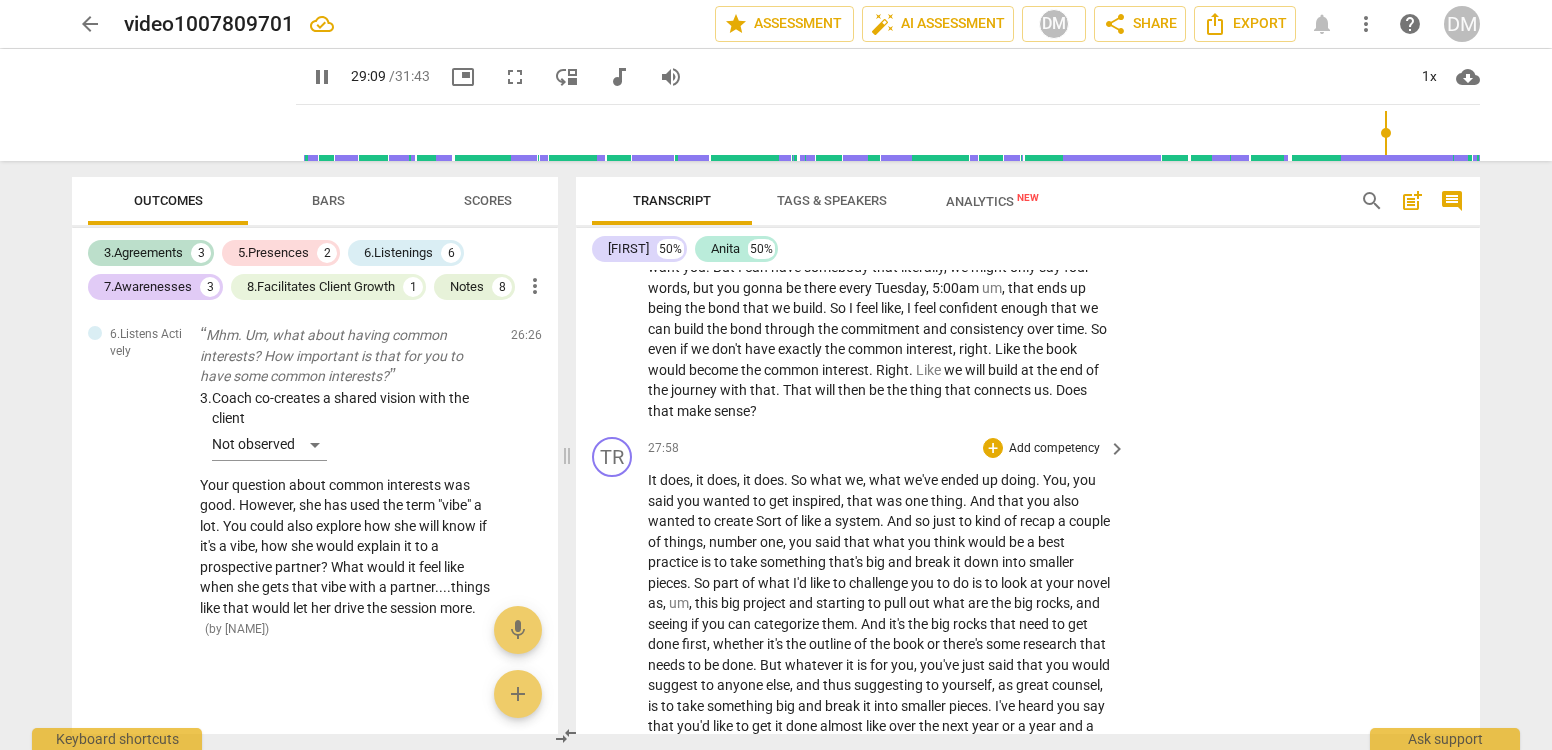 click on "Add competency" at bounding box center (1054, 449) 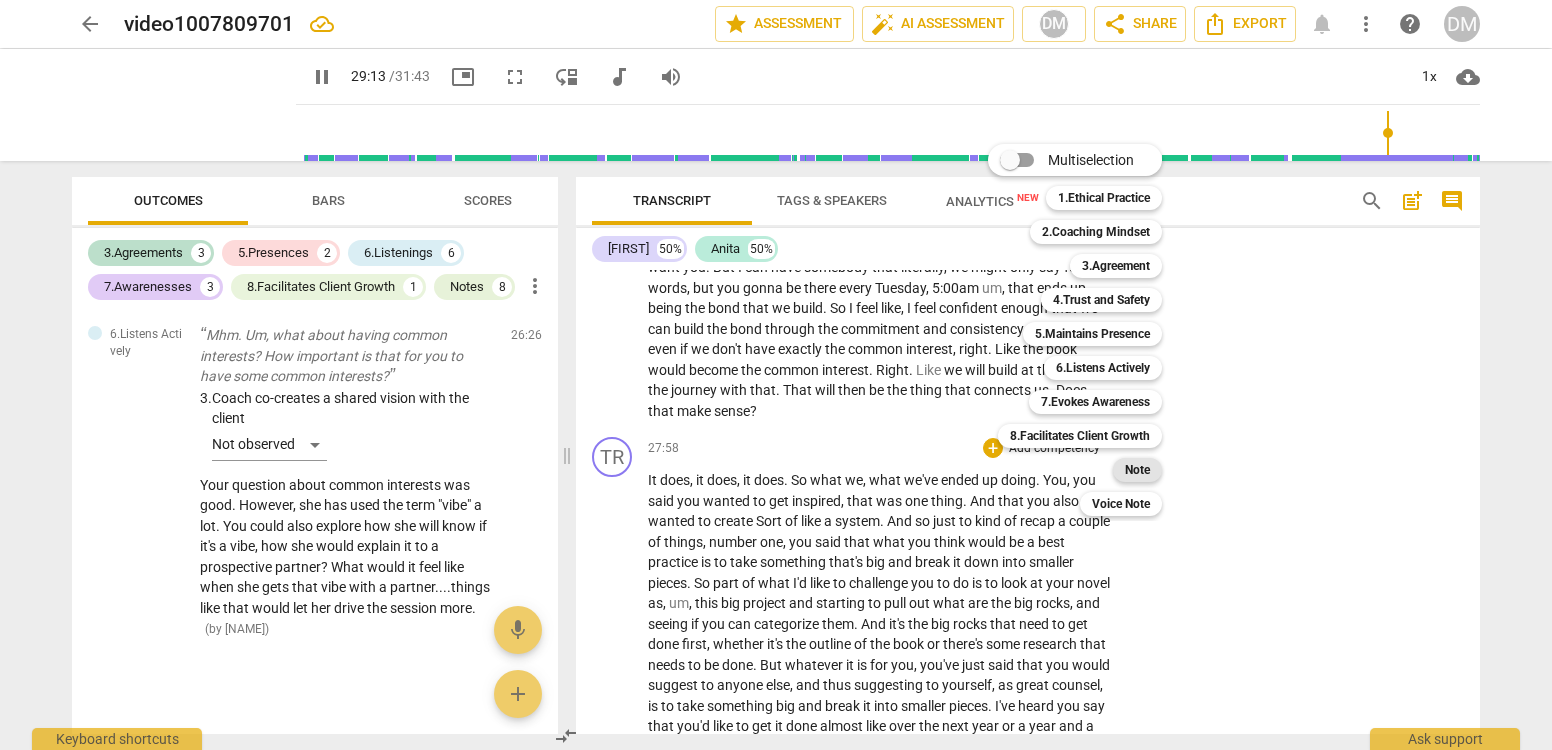 click on "Note" at bounding box center [1137, 470] 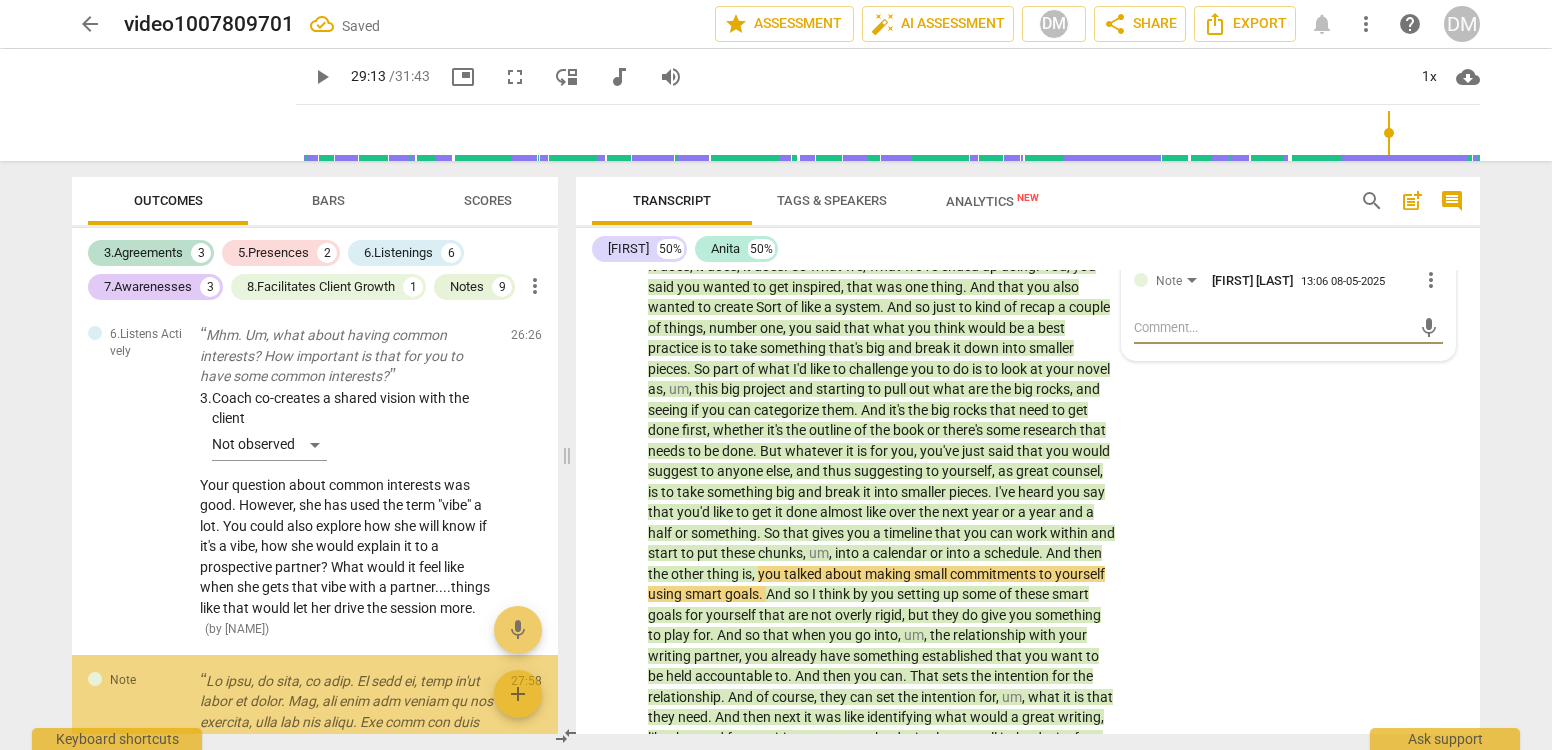 scroll, scrollTop: 10175, scrollLeft: 0, axis: vertical 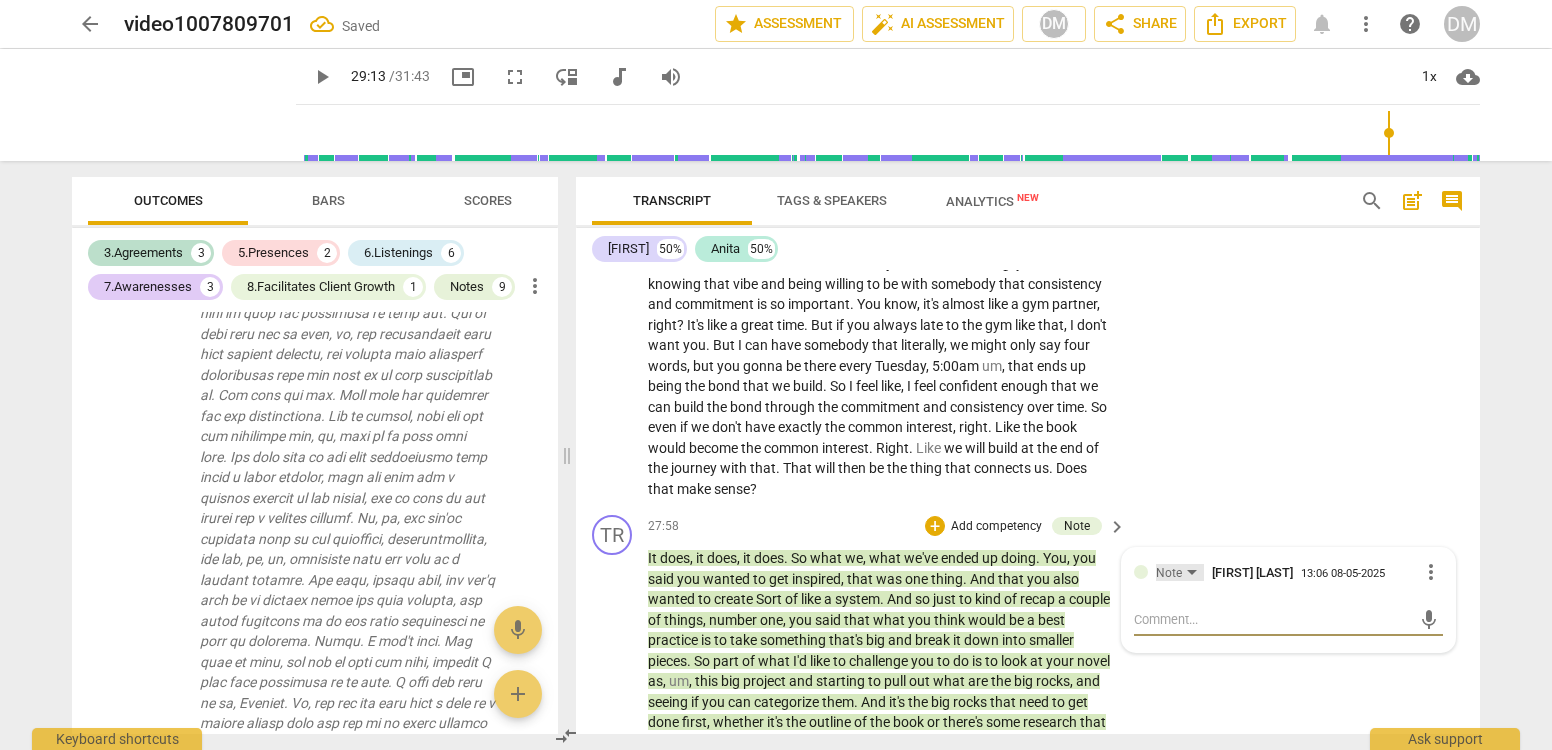 click on "Note" at bounding box center (1180, 572) 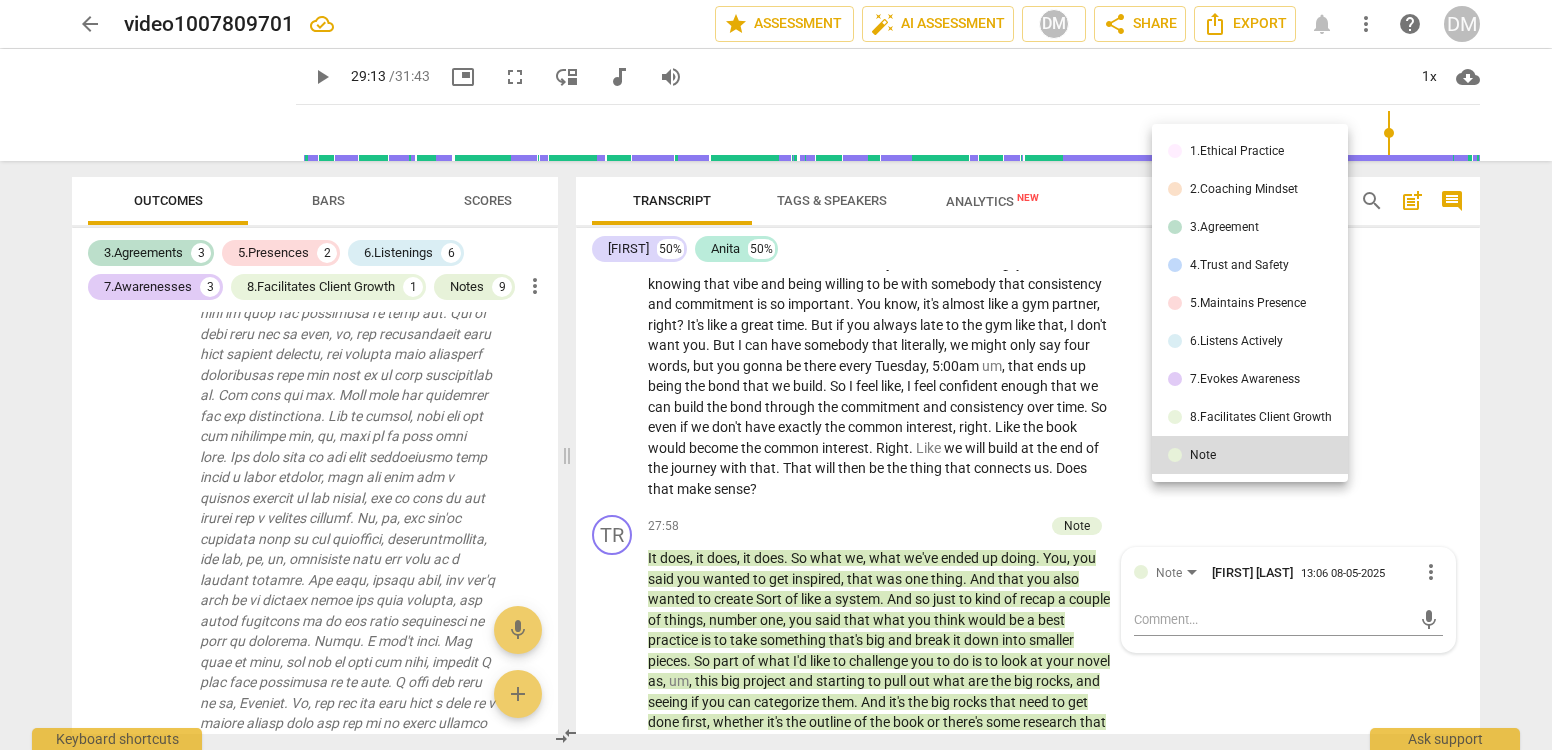 click on "8.Facilitates Client Growth" at bounding box center [1261, 417] 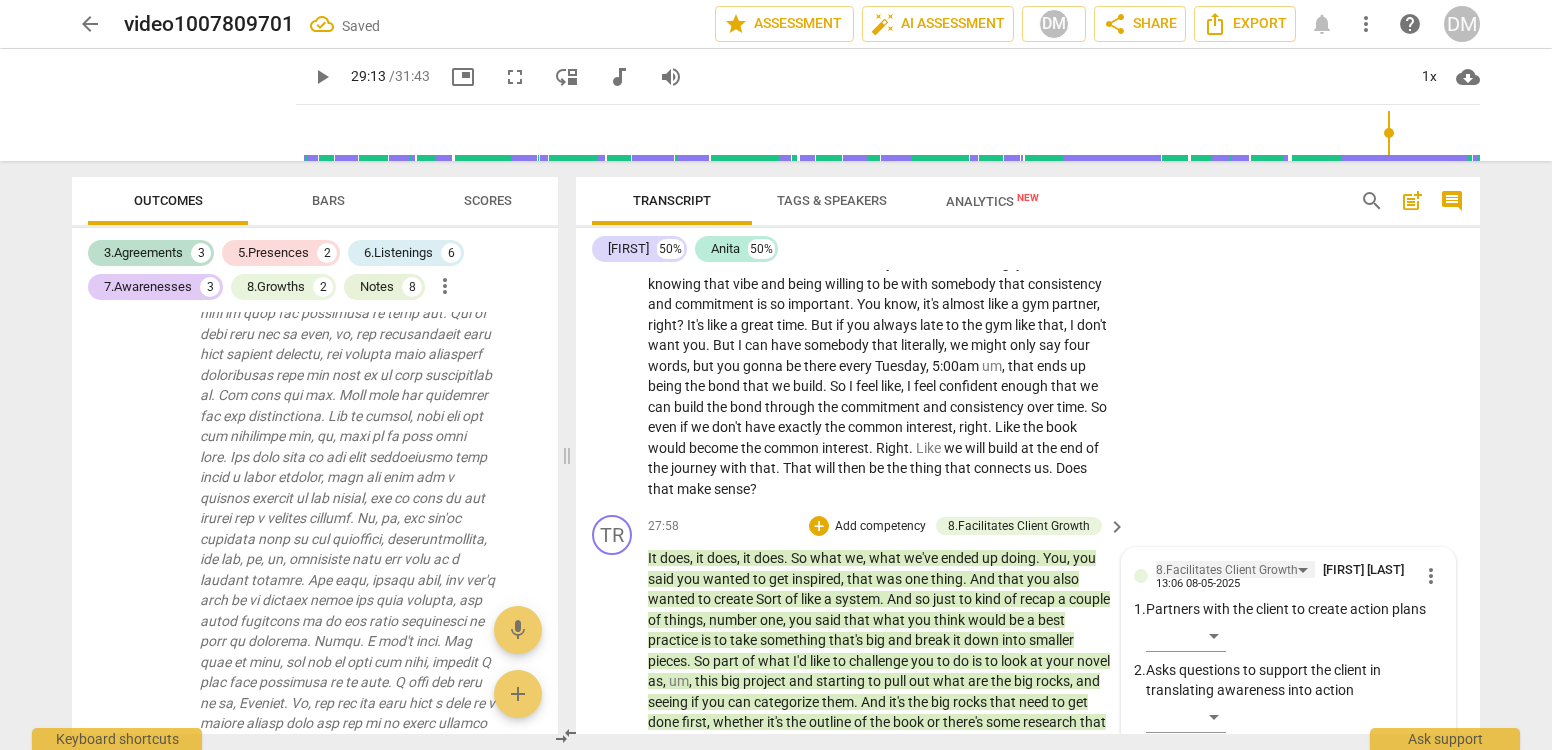 scroll, scrollTop: 10199, scrollLeft: 0, axis: vertical 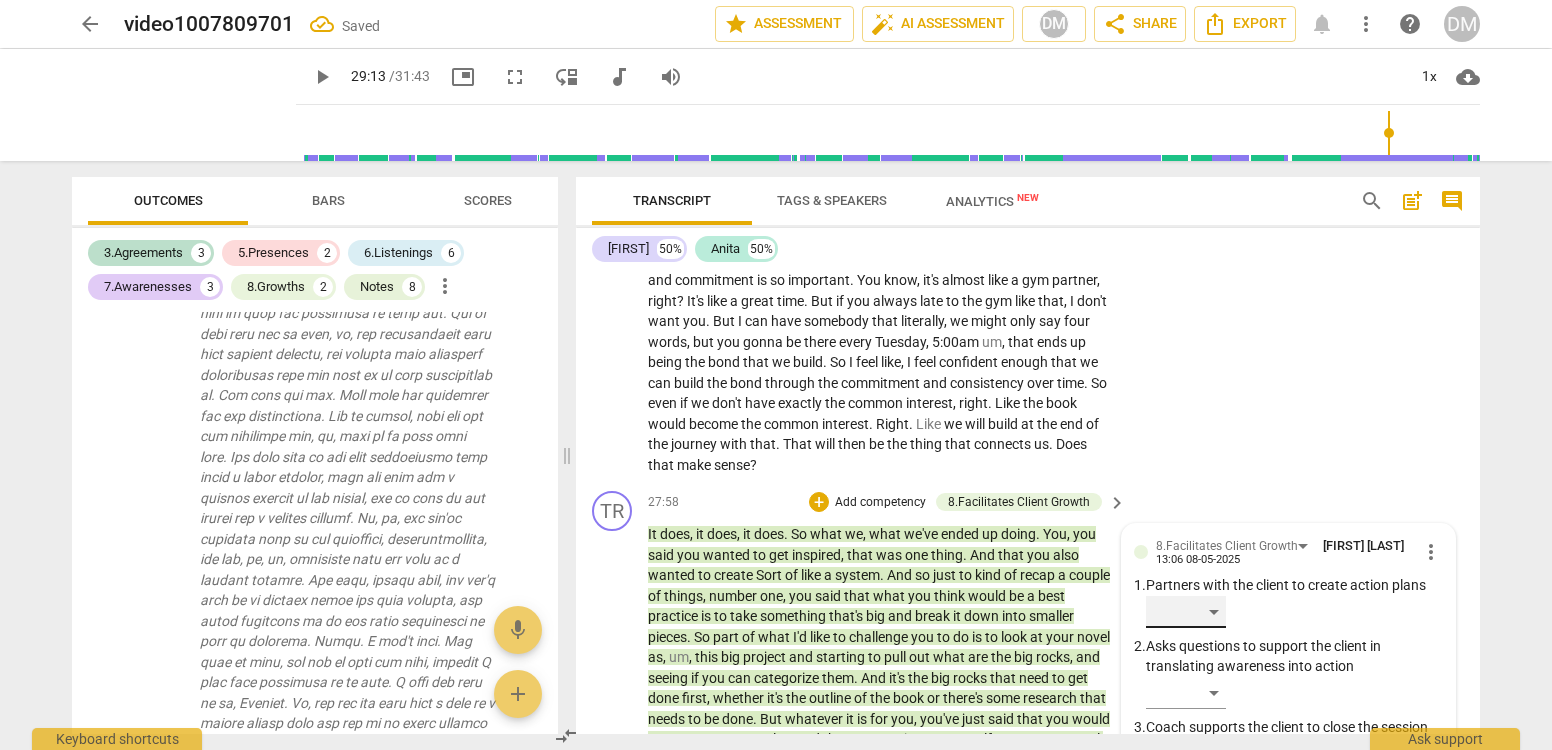 click on "​" at bounding box center [1186, 612] 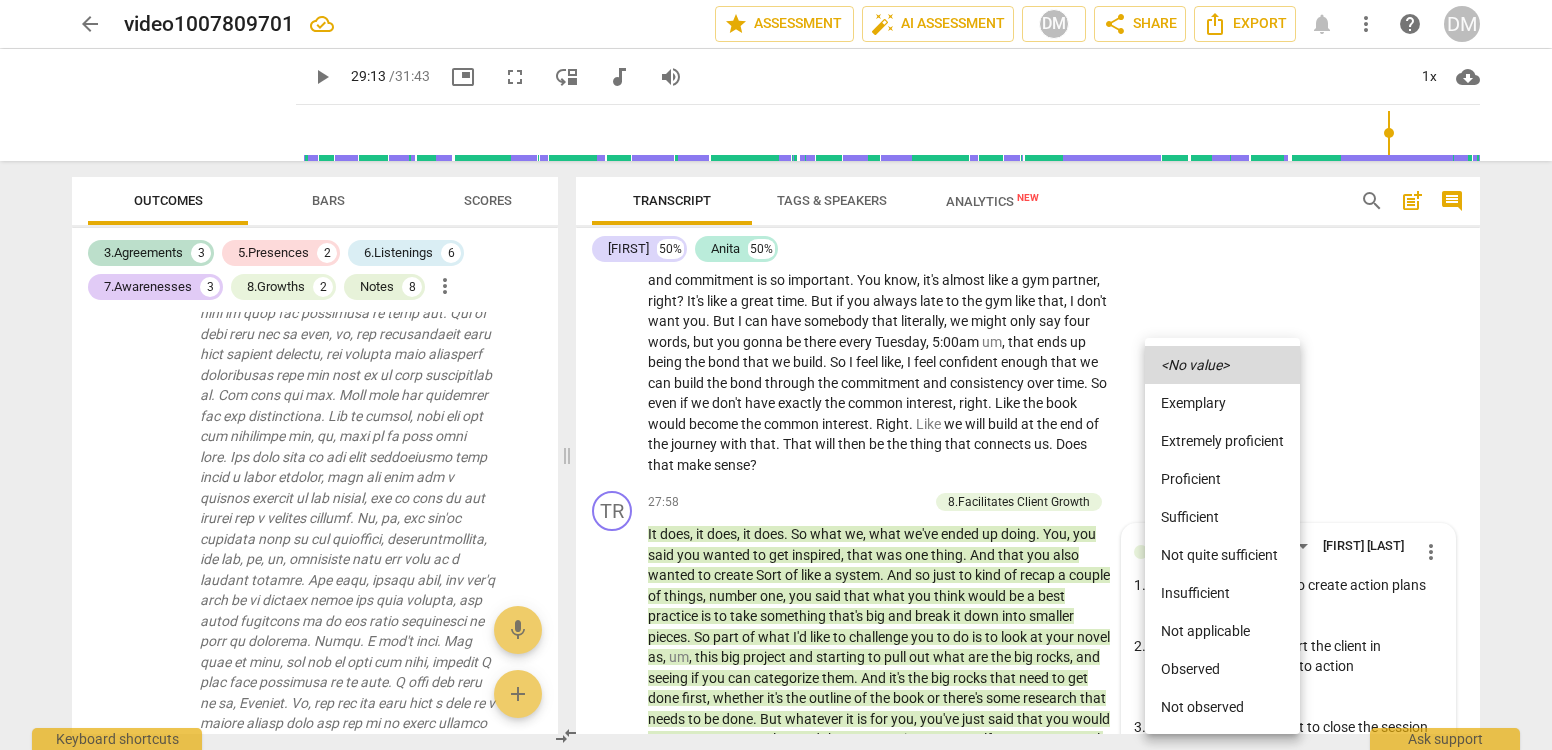 click on "Not observed" at bounding box center (1222, 707) 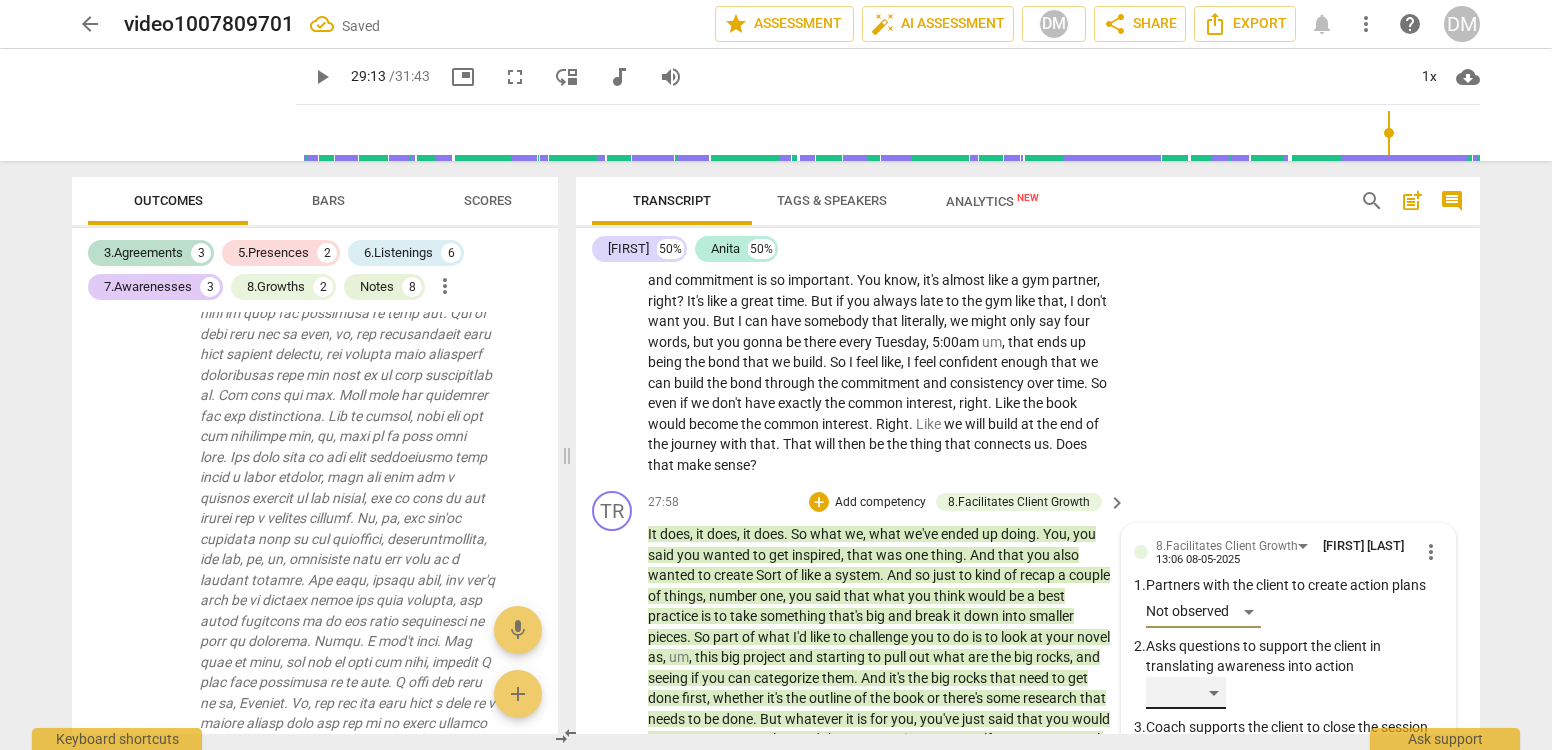 click on "​" at bounding box center (1186, 693) 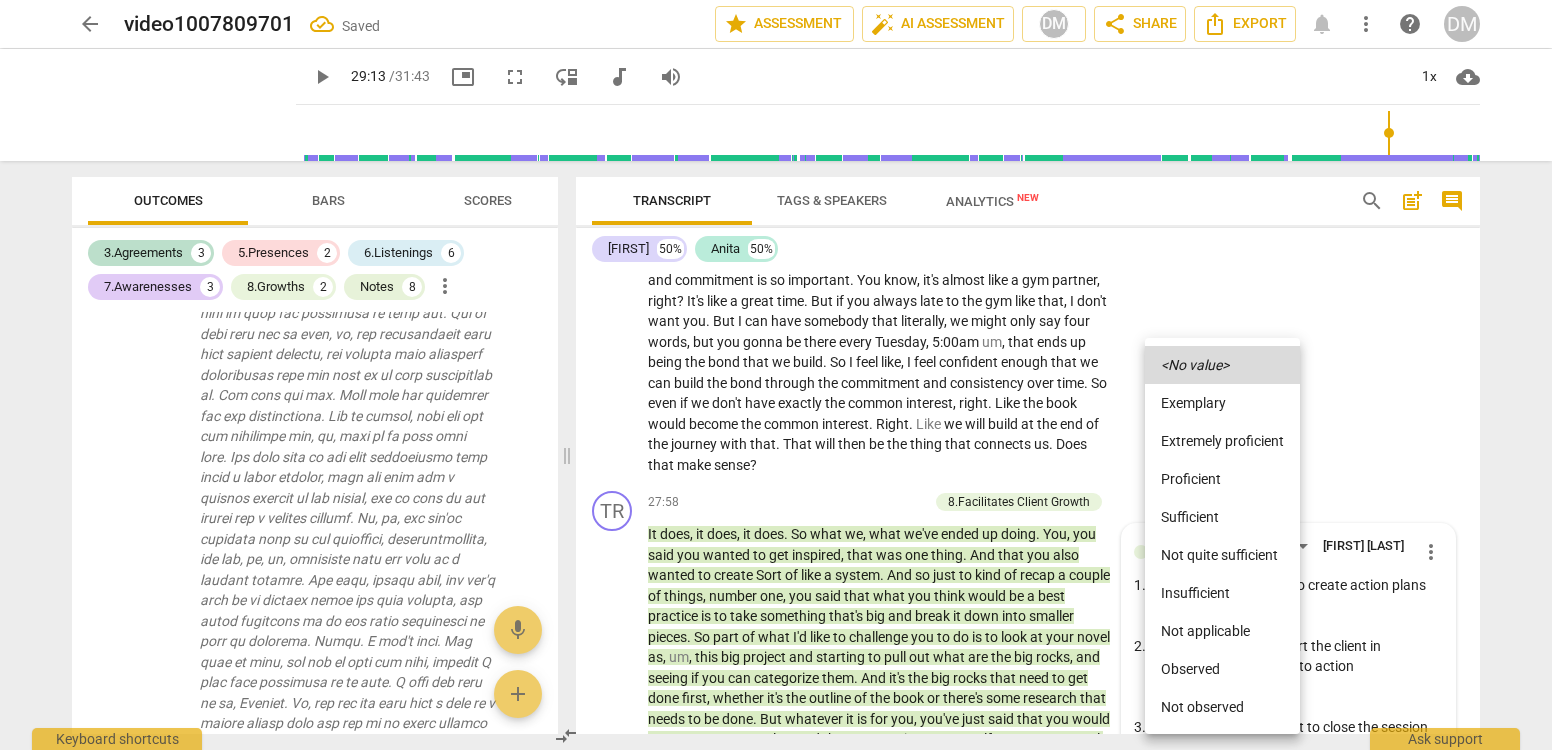 click on "Not observed" at bounding box center [1222, 707] 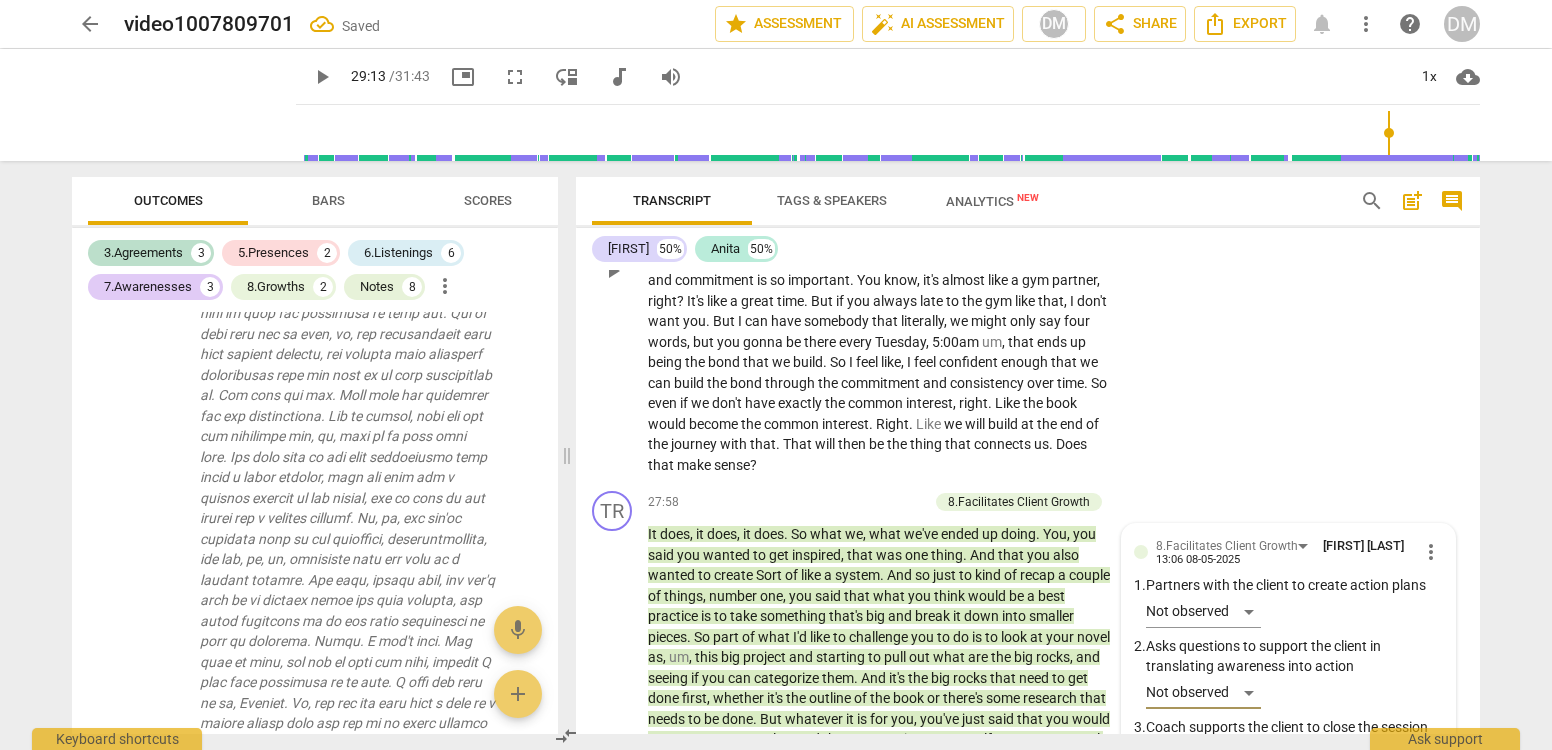 click on "AN play_arrow pause 26:39 + Add competency keyboard_arrow_right Think   to   a   degree   it   is .   But   I   think   it   comes   back   to   that   social   intelligence   that   you   talked   about   earlier ,   is   that   even   if   I   can't   correlate   exactly   what   you're   talking   about ,   um ,   then   you   know ,   we're   really   just   trying   to   get   the   body   of   work   right   ultimately ,   like   that's   the   primary   thing .   So   that's   my   focus .   Like   I   want   to   be   a   vibe ,   like   you   can't   be   a   jerk ,   all   of   that .   But   in   terms   of   if   it's   a   white   guy   that's   a   neuroscience ,   he's   into   pickleball   and   you   know ,   I   don't   want   to   do   any   of   those   things .   But   if   he's   like ,   I'm   willing   to   be   a   writing   partner   with   you   to   help   push   through   and   we   can   talk   through   ideas   and   all   of   that .   So   I .   Part   of   it   will   just" at bounding box center (1028, 253) 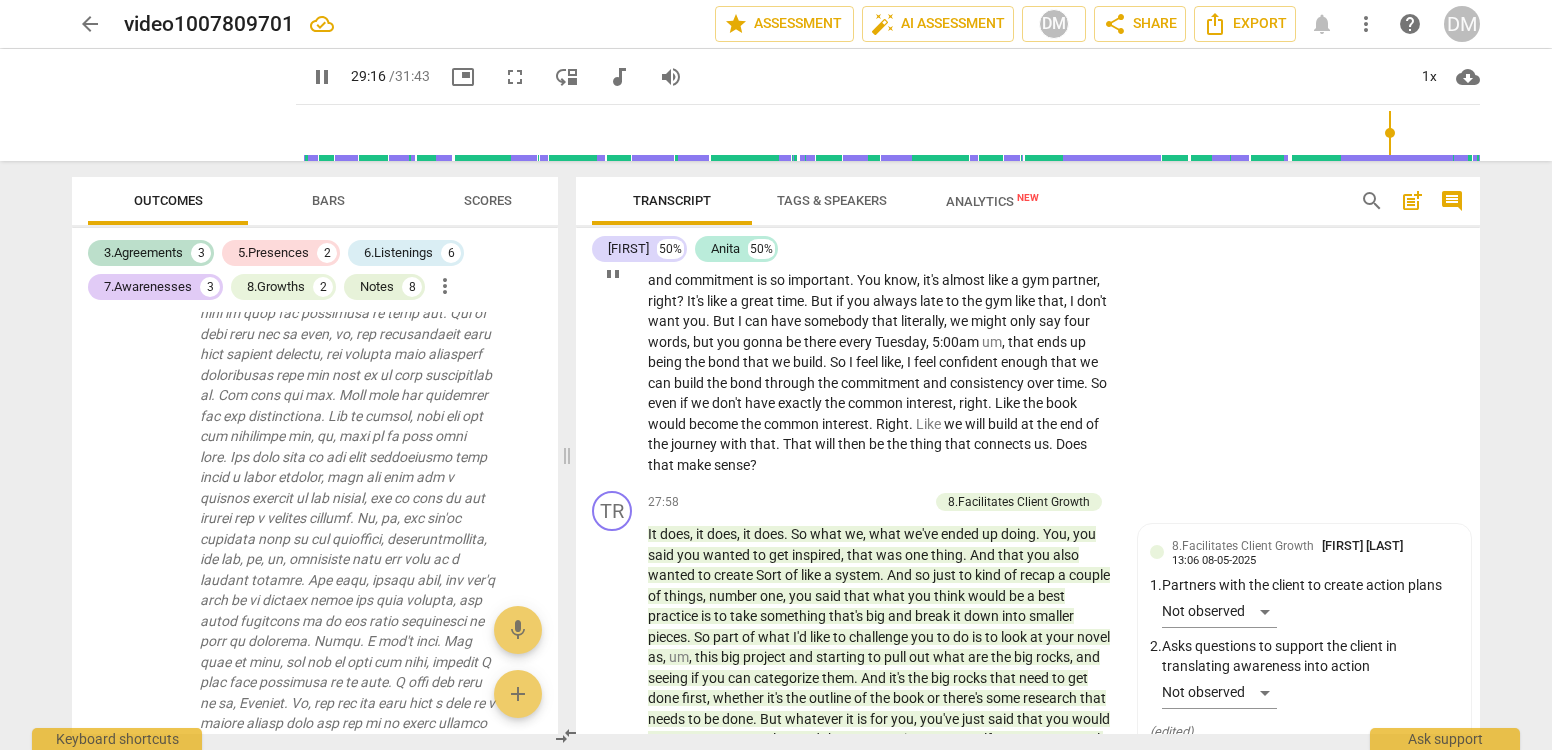 click on "AN play_arrow pause 26:39 + Add competency keyboard_arrow_right Think   to   a   degree   it   is .   But   I   think   it   comes   back   to   that   social   intelligence   that   you   talked   about   earlier ,   is   that   even   if   I   can't   correlate   exactly   what   you're   talking   about ,   um ,   then   you   know ,   we're   really   just   trying   to   get   the   body   of   work   right   ultimately ,   like   that's   the   primary   thing .   So   that's   my   focus .   Like   I   want   to   be   a   vibe ,   like   you   can't   be   a   jerk ,   all   of   that .   But   in   terms   of   if   it's   a   white   guy   that's   a   neuroscience ,   he's   into   pickleball   and   you   know ,   I   don't   want   to   do   any   of   those   things .   But   if   he's   like ,   I'm   willing   to   be   a   writing   partner   with   you   to   help   push   through   and   we   can   talk   through   ideas   and   all   of   that .   So   I .   Part   of   it   will   just" at bounding box center [1028, 253] 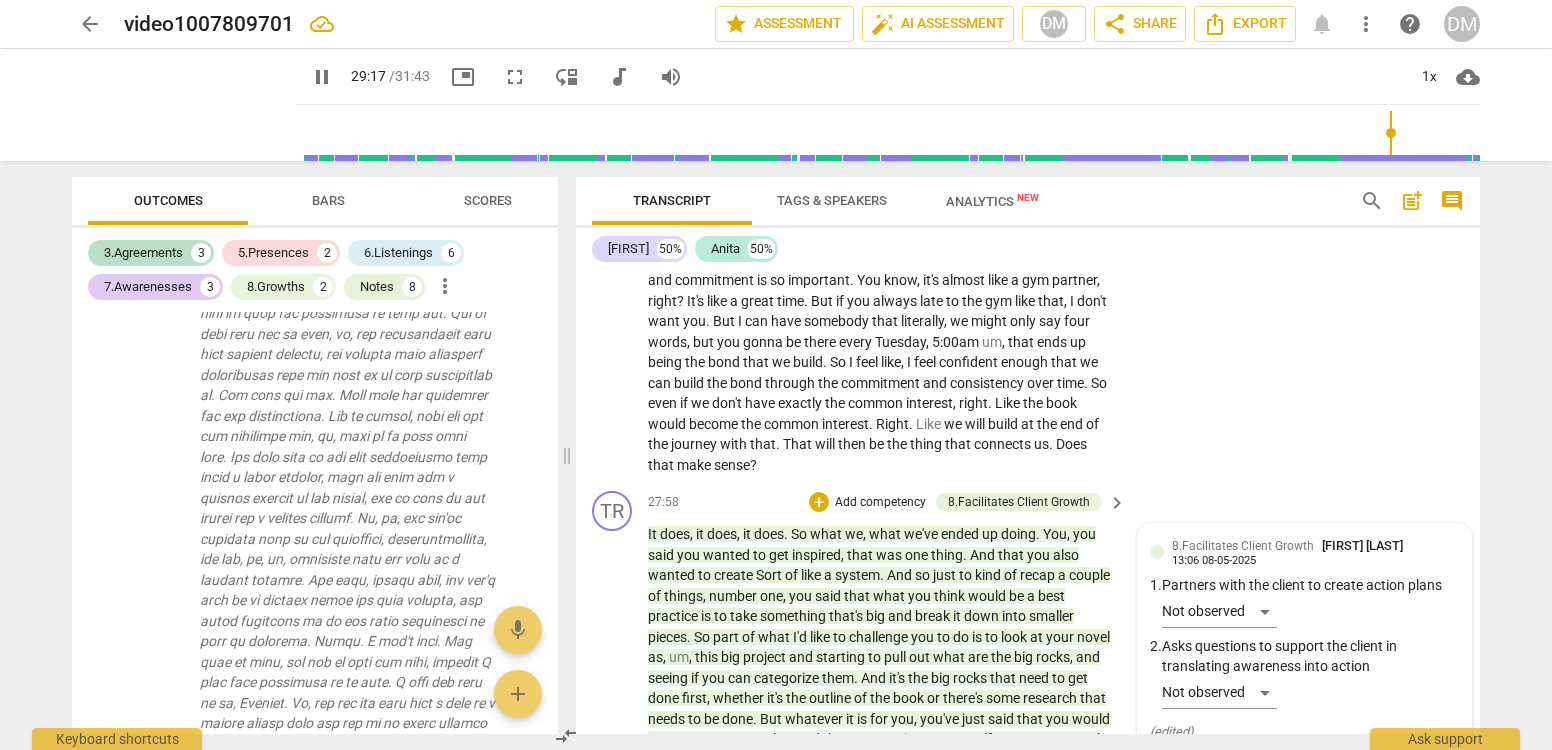 click on "8.Facilitates Client Growth [FIRST] [LAST] 13:06 08-05-2025 1. Partners with the client to create action plans Not observed 2. Asks questions to support the client in translating awareness into action Not observed ( edited )" at bounding box center [1304, 641] 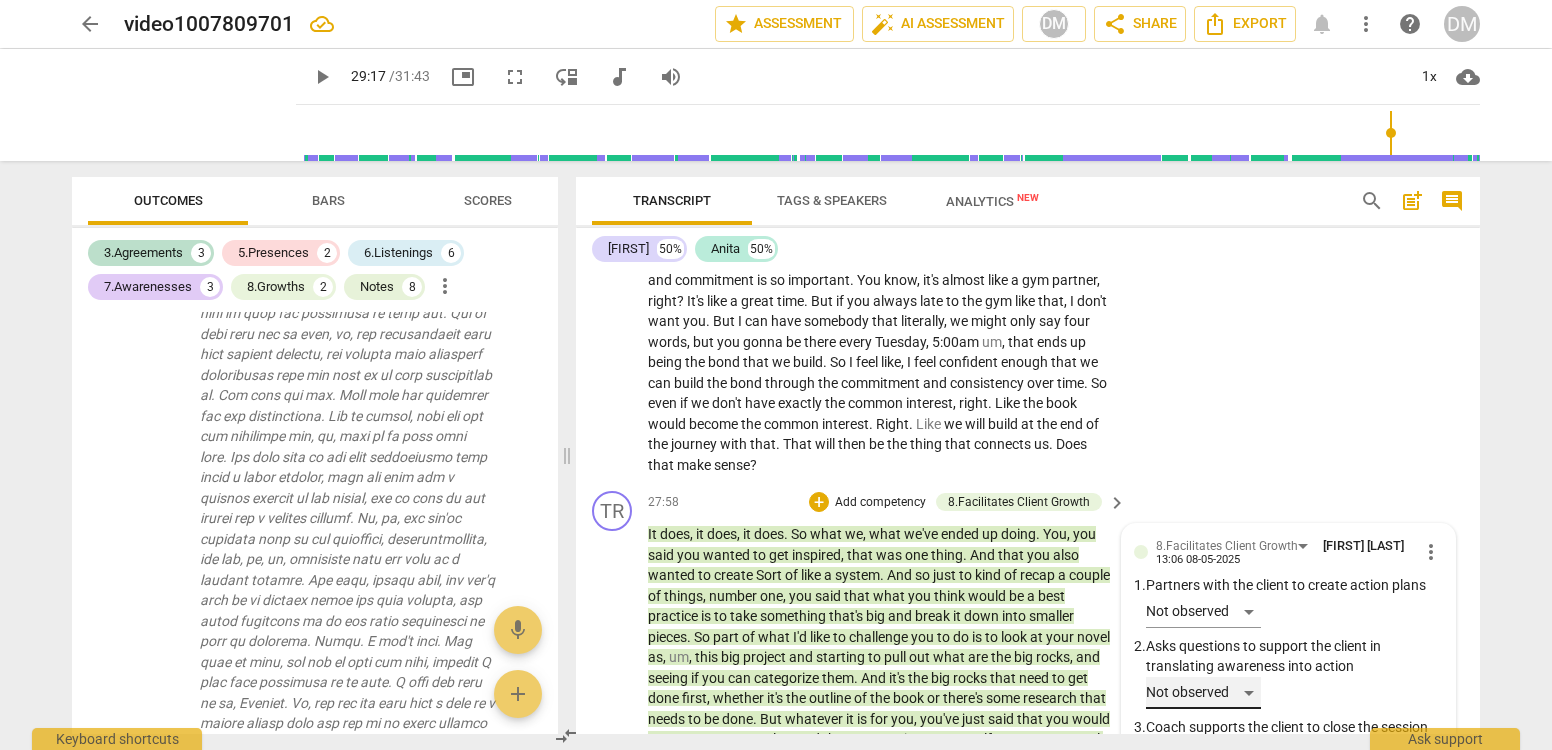 click on "Not observed" at bounding box center [1203, 693] 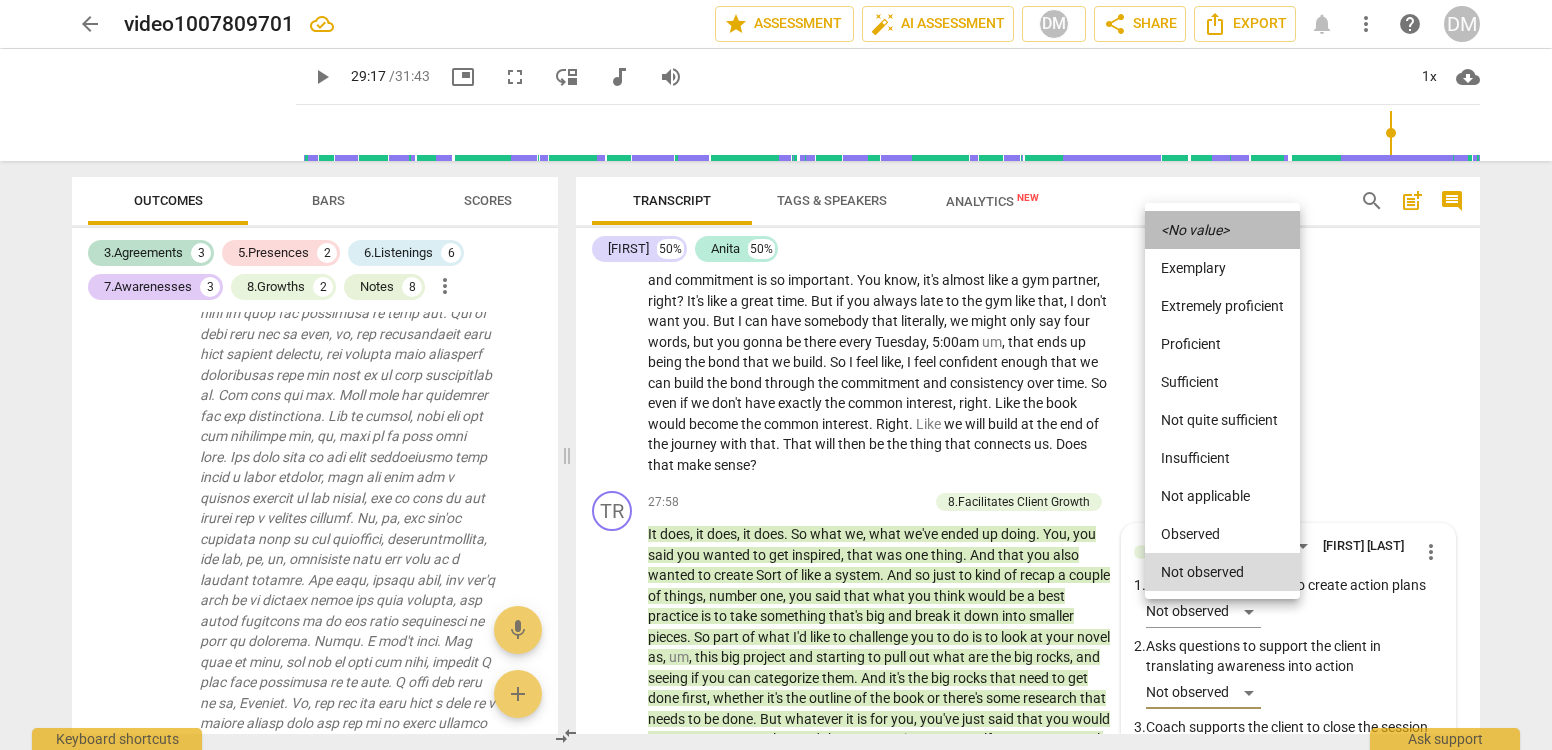 click on "<No value>" at bounding box center [1195, 230] 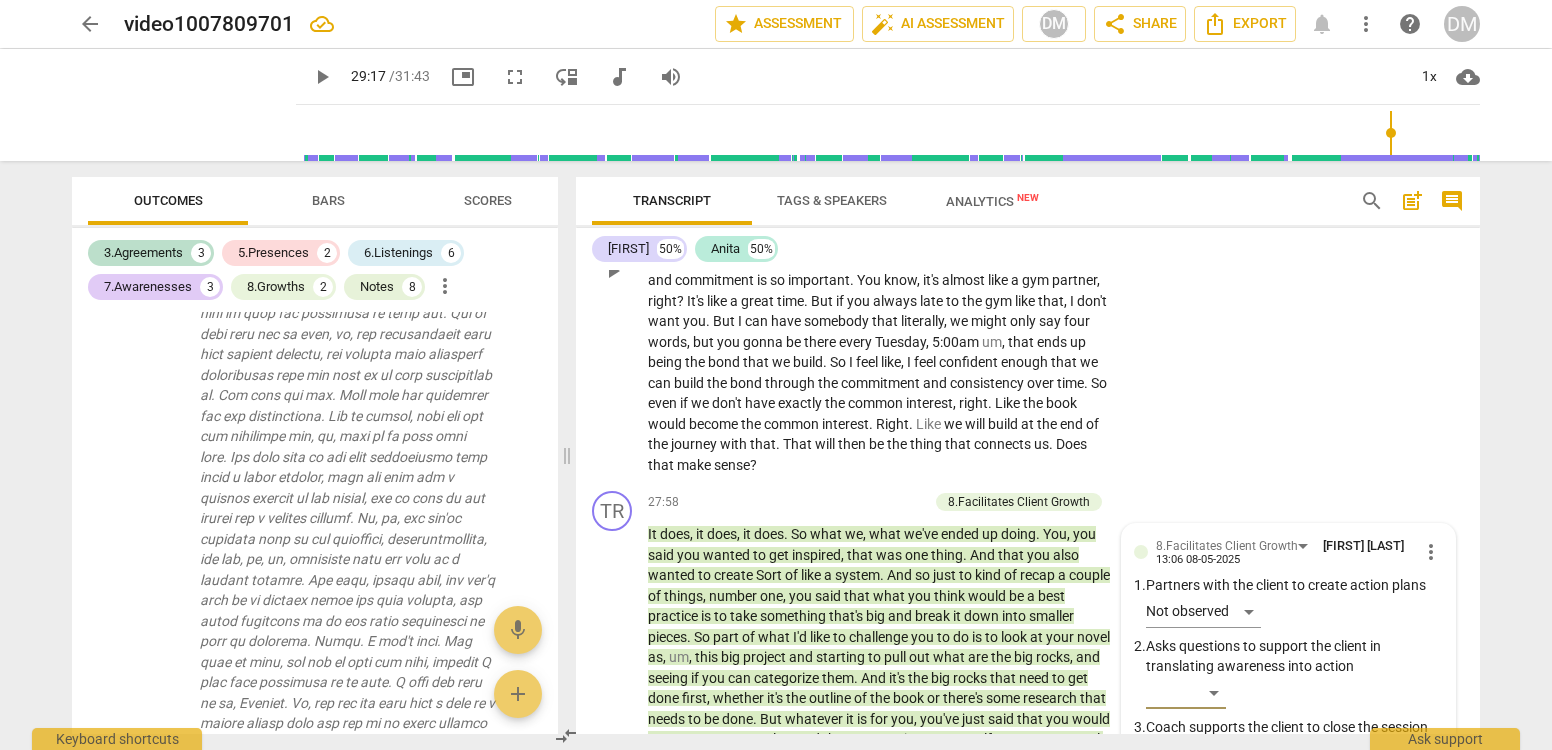 click on "AN play_arrow pause 26:39 + Add competency keyboard_arrow_right Think   to   a   degree   it   is .   But   I   think   it   comes   back   to   that   social   intelligence   that   you   talked   about   earlier ,   is   that   even   if   I   can't   correlate   exactly   what   you're   talking   about ,   um ,   then   you   know ,   we're   really   just   trying   to   get   the   body   of   work   right   ultimately ,   like   that's   the   primary   thing .   So   that's   my   focus .   Like   I   want   to   be   a   vibe ,   like   you   can't   be   a   jerk ,   all   of   that .   But   in   terms   of   if   it's   a   white   guy   that's   a   neuroscience ,   he's   into   pickleball   and   you   know ,   I   don't   want   to   do   any   of   those   things .   But   if   he's   like ,   I'm   willing   to   be   a   writing   partner   with   you   to   help   push   through   and   we   can   talk   through   ideas   and   all   of   that .   So   I .   Part   of   it   will   just" at bounding box center (1028, 253) 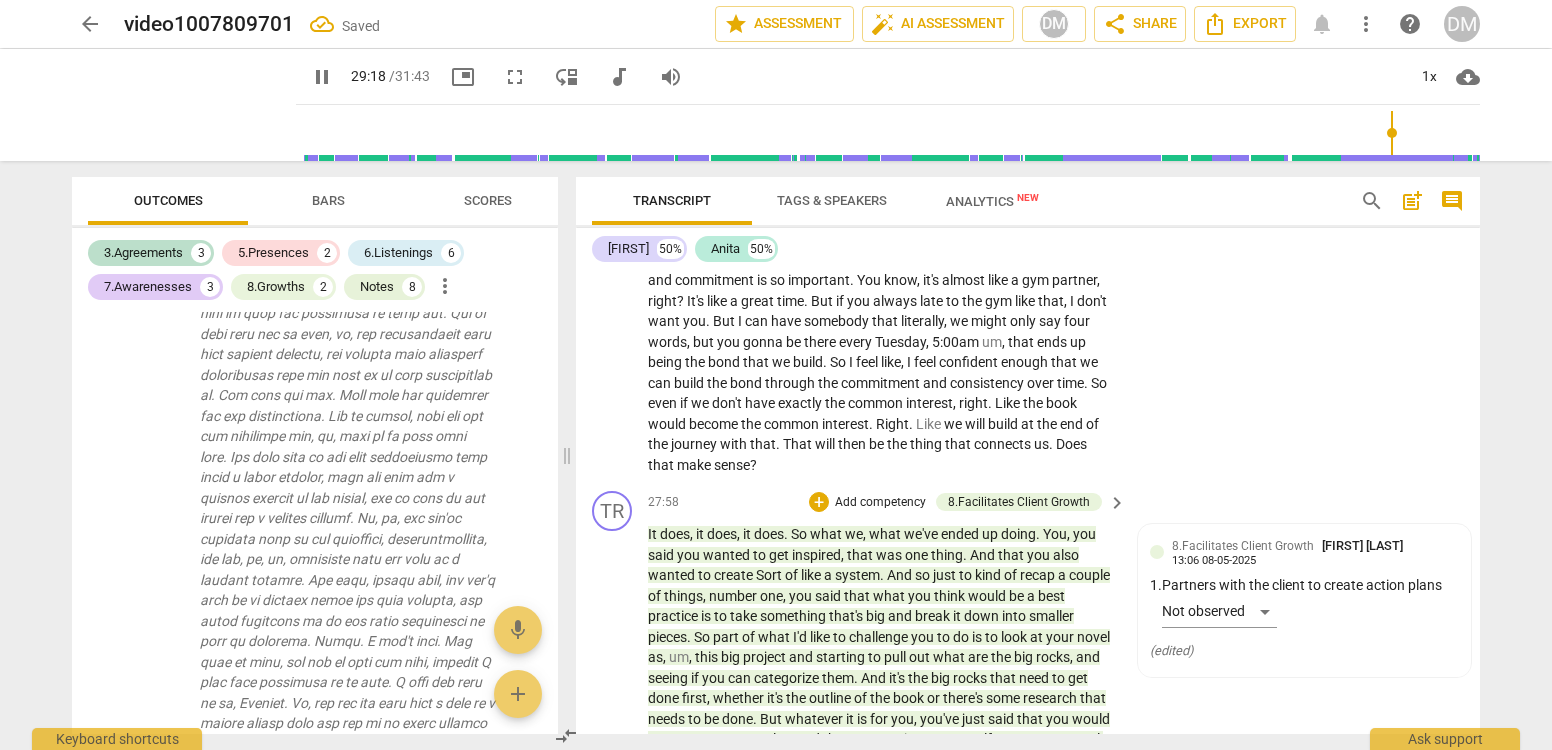 click on "TR play_arrow pause [TIME] + Add competency 8.Facilitates Client Growth keyboard_arrow_right It does , it does , it does . So what we , what we've ended up doing . You , you said you wanted to get inspired , that was one thing . And that you also wanted to create Sort of like a system . And so just to kind of recap a couple of things , number one , you said that what you think would be a best practice is to take something that's big and break it down into smaller pieces . So part of what I'd like to challenge you to do is to look at your novel as , um , this big project and starting to pull out what are the big rocks , and seeing if you can categorize them . And it's the big rocks that need to get done first , whether it's the outline of the book or" at bounding box center (1028, 887) 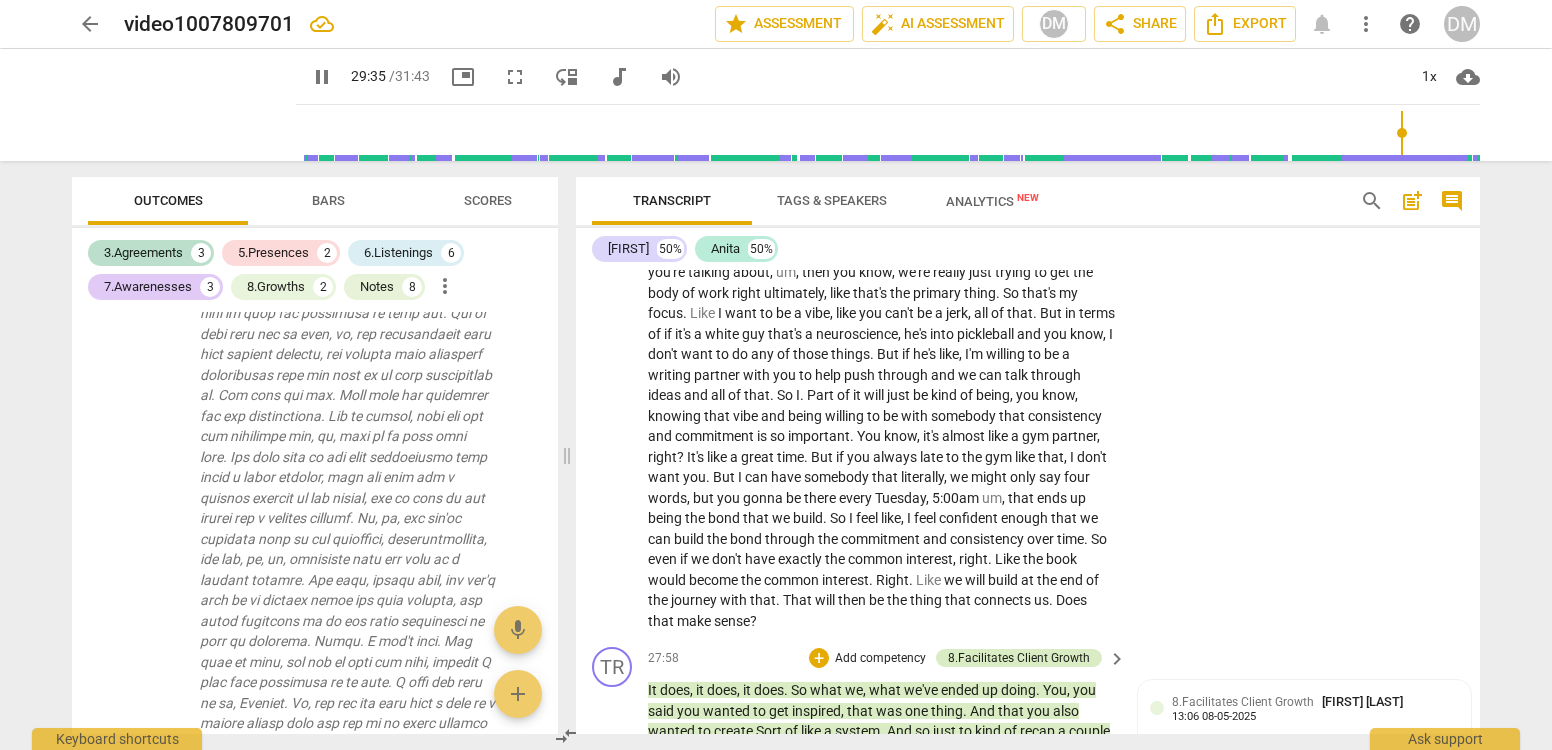 scroll, scrollTop: 10267, scrollLeft: 0, axis: vertical 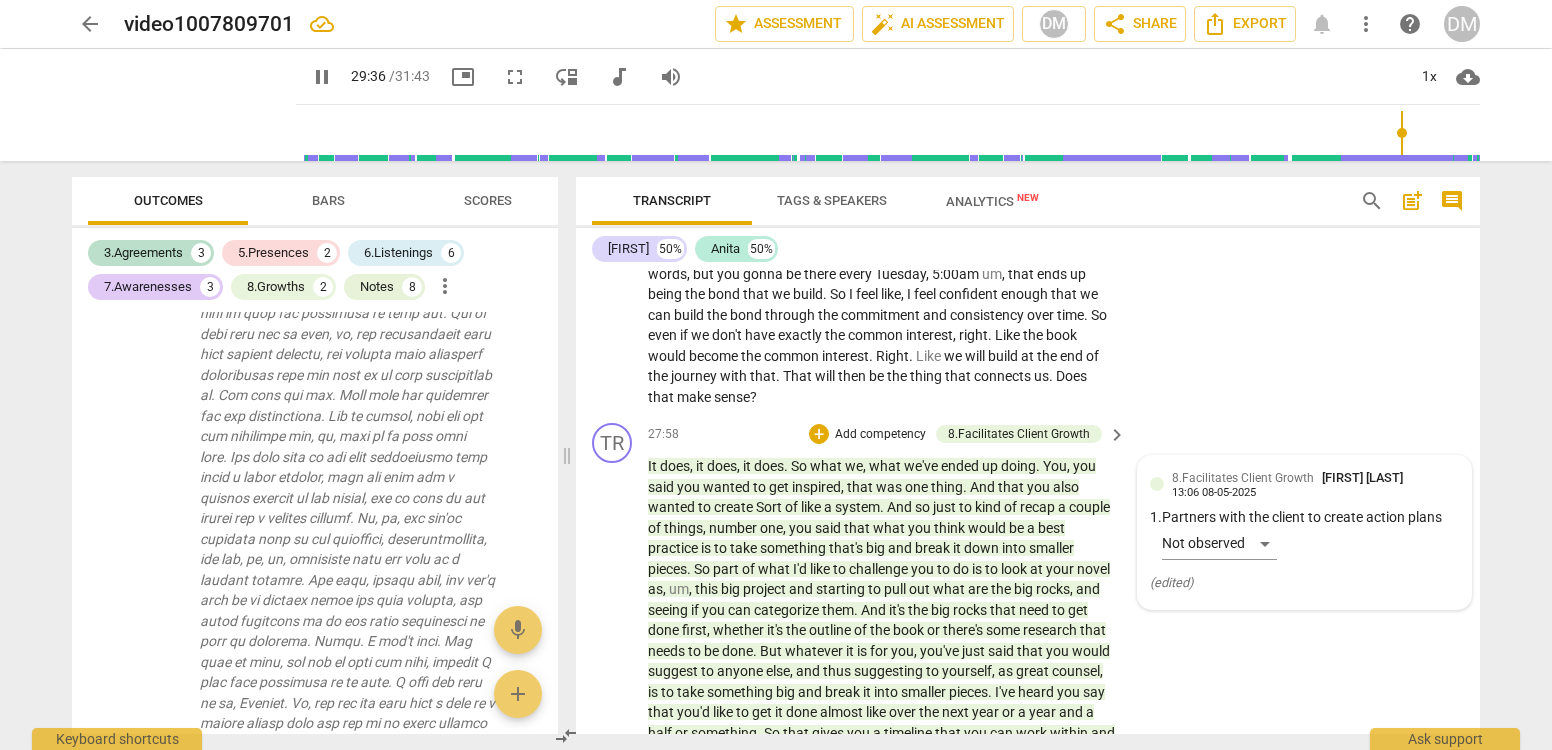 click on "( edited )" at bounding box center (1171, 582) 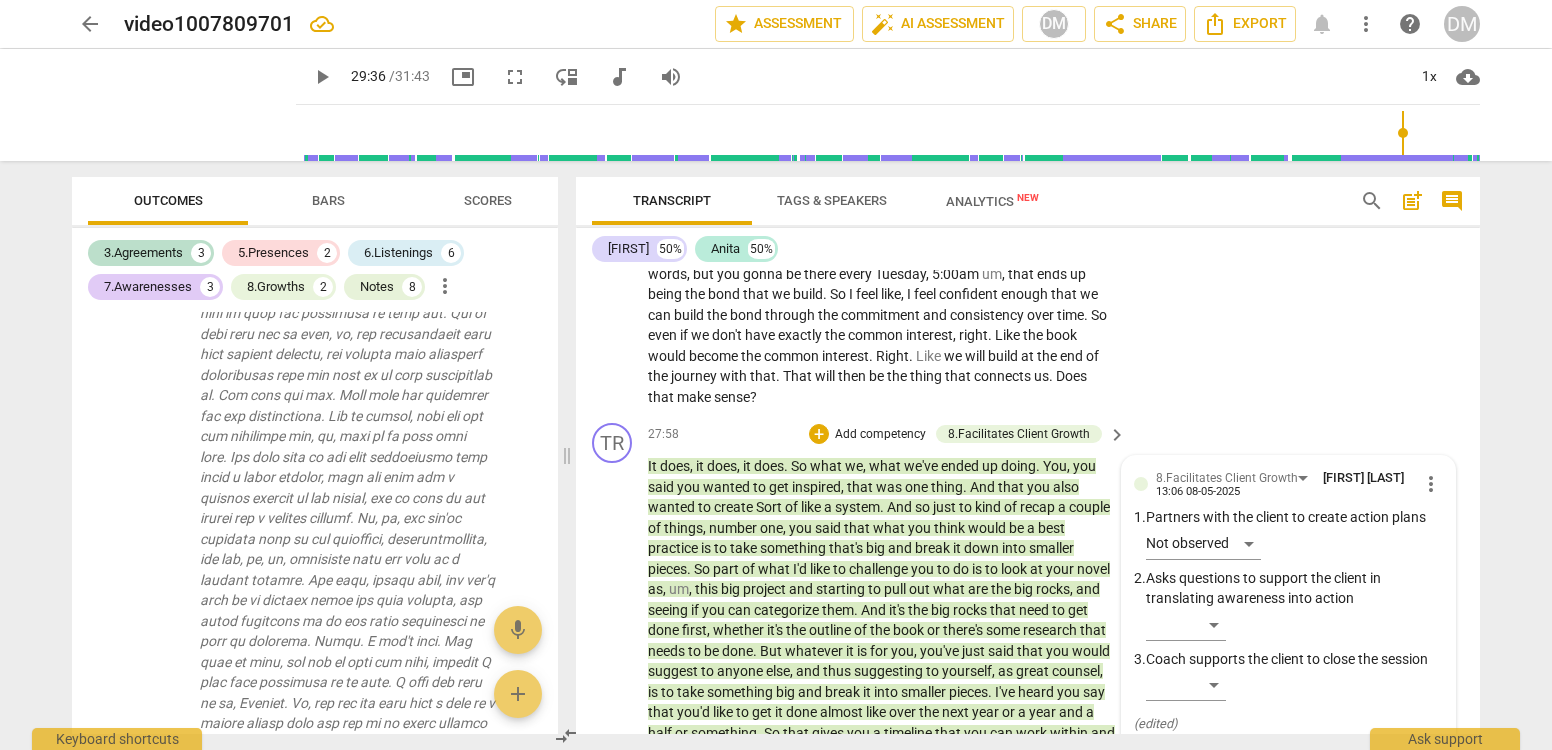 scroll, scrollTop: 17, scrollLeft: 0, axis: vertical 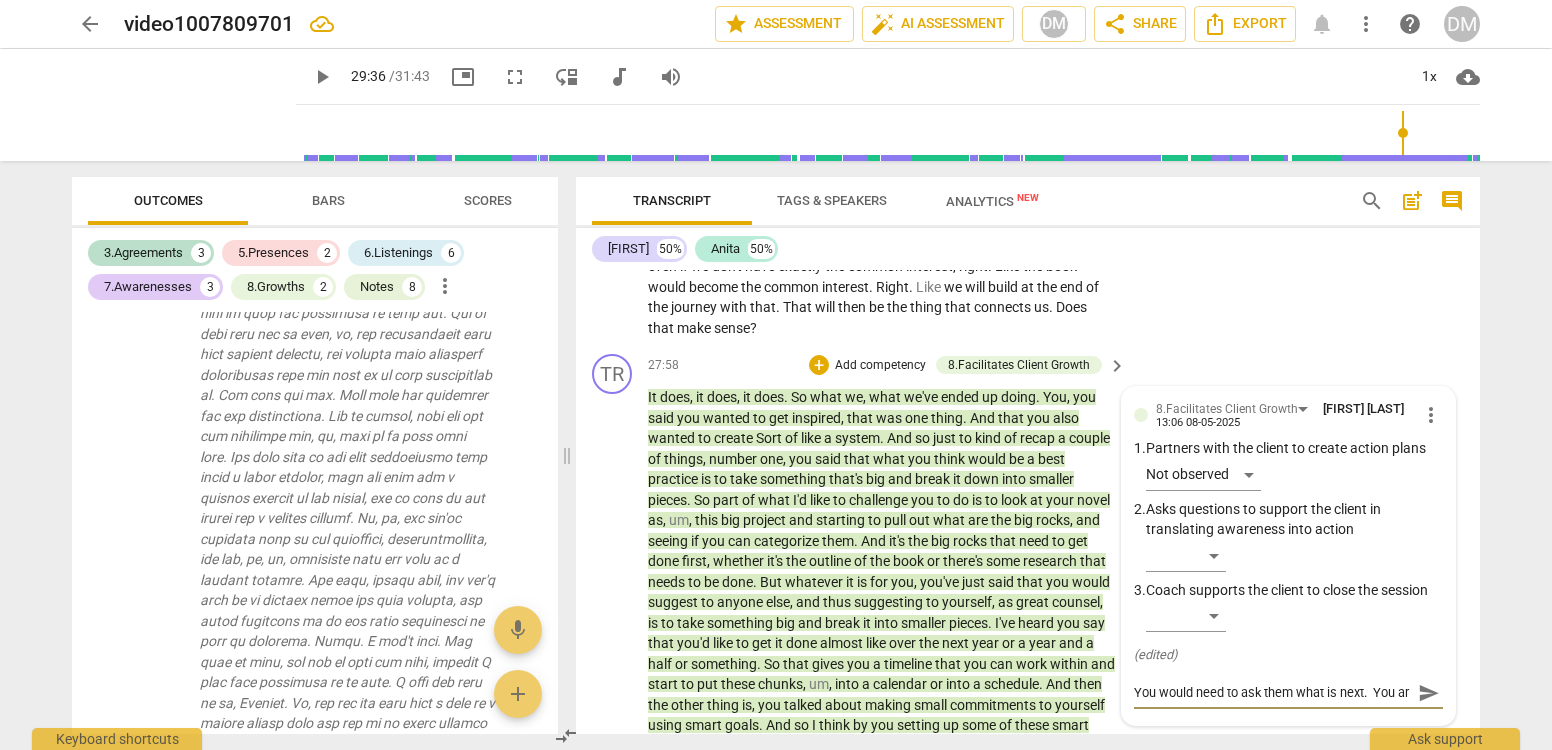 click on "You would need to ask them what is next.  You ar" at bounding box center [1272, 692] 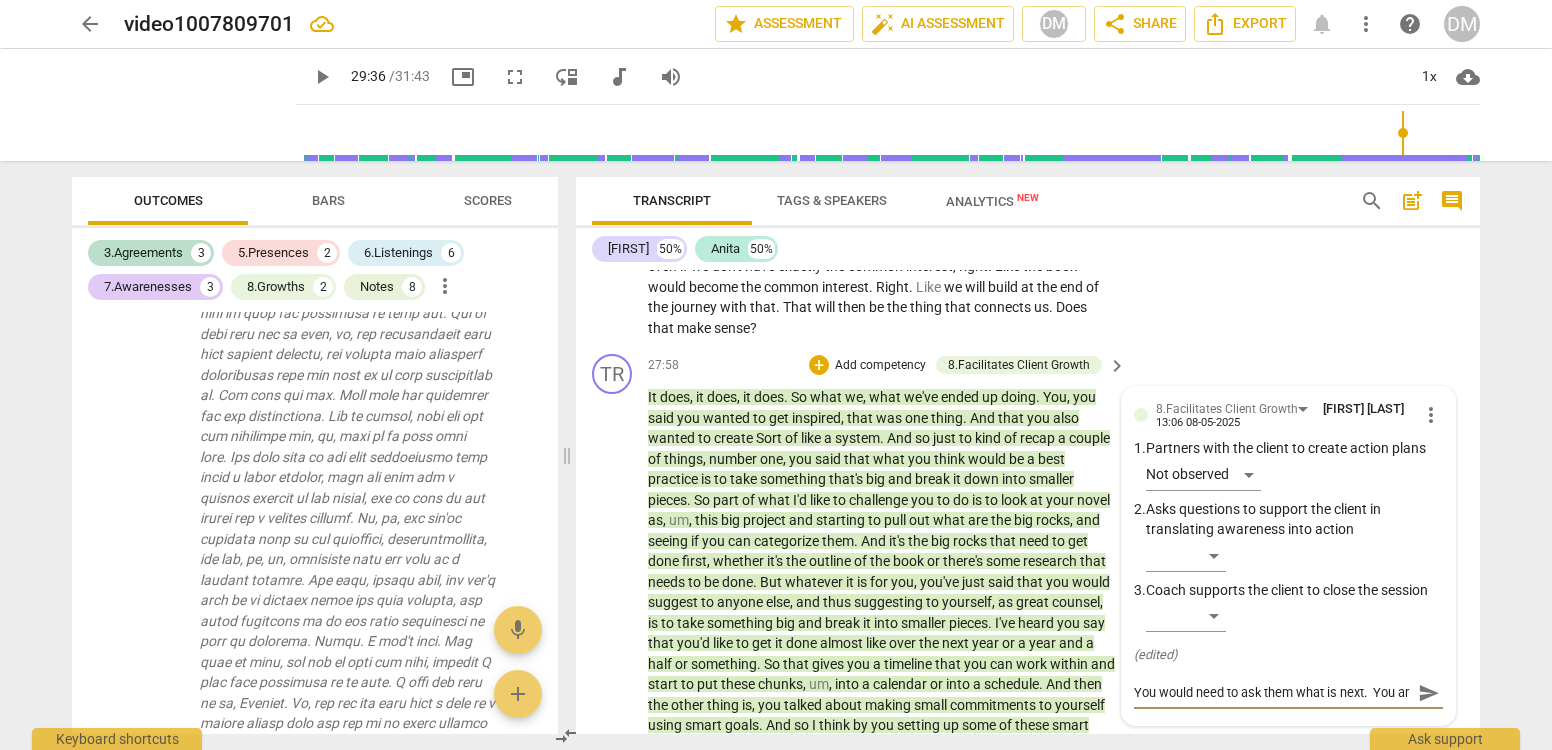 scroll, scrollTop: 17, scrollLeft: 0, axis: vertical 